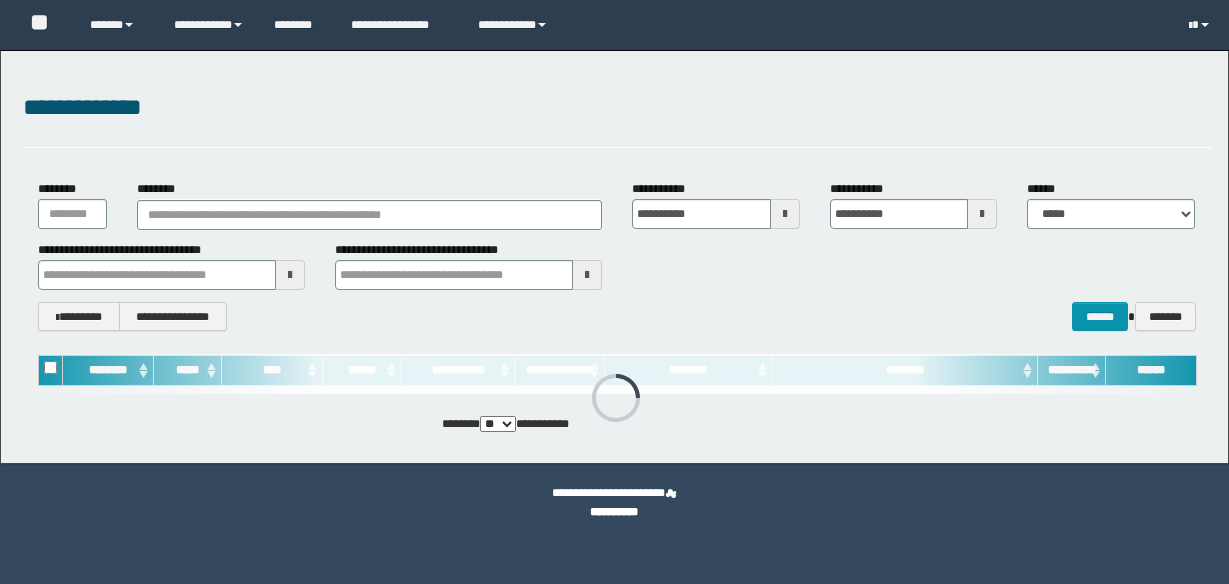 scroll, scrollTop: 0, scrollLeft: 0, axis: both 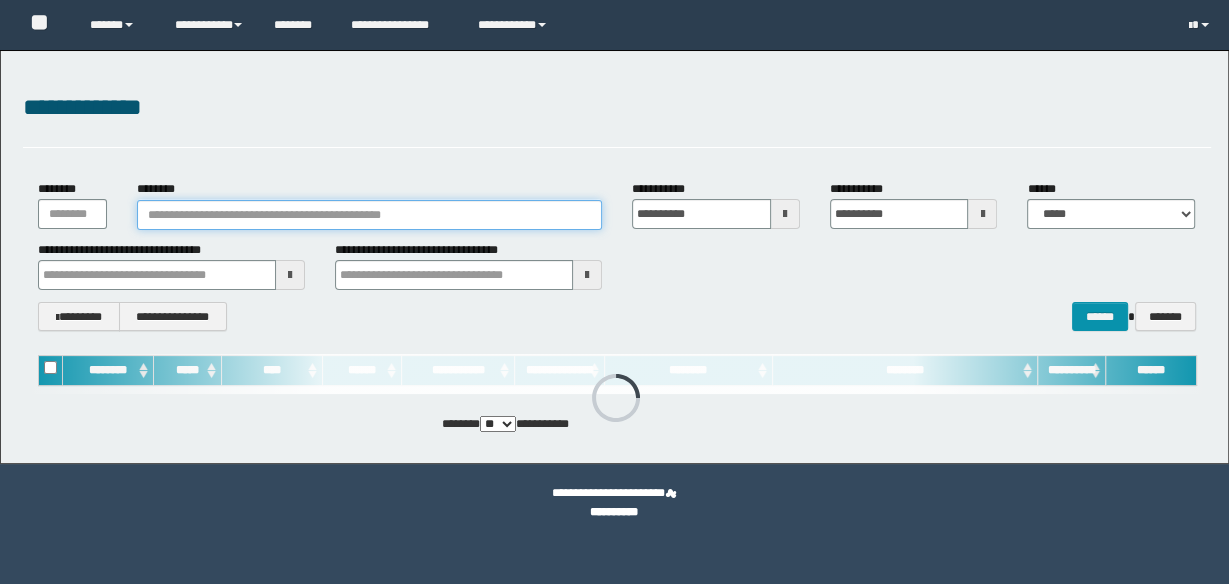 click on "********" at bounding box center (369, 215) 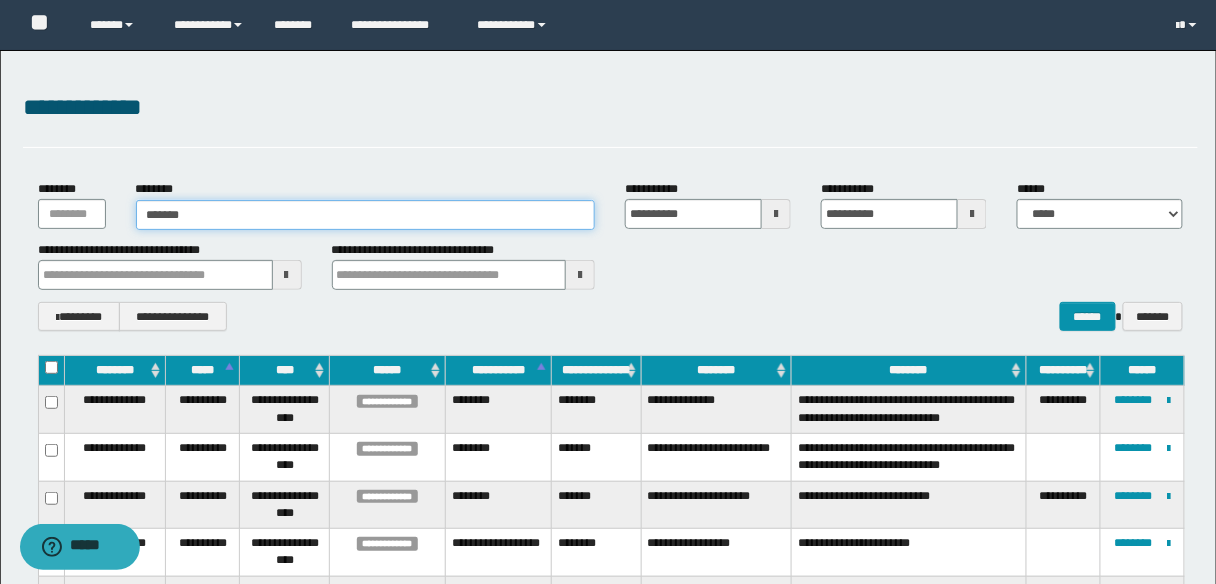 click on "*******" at bounding box center [366, 215] 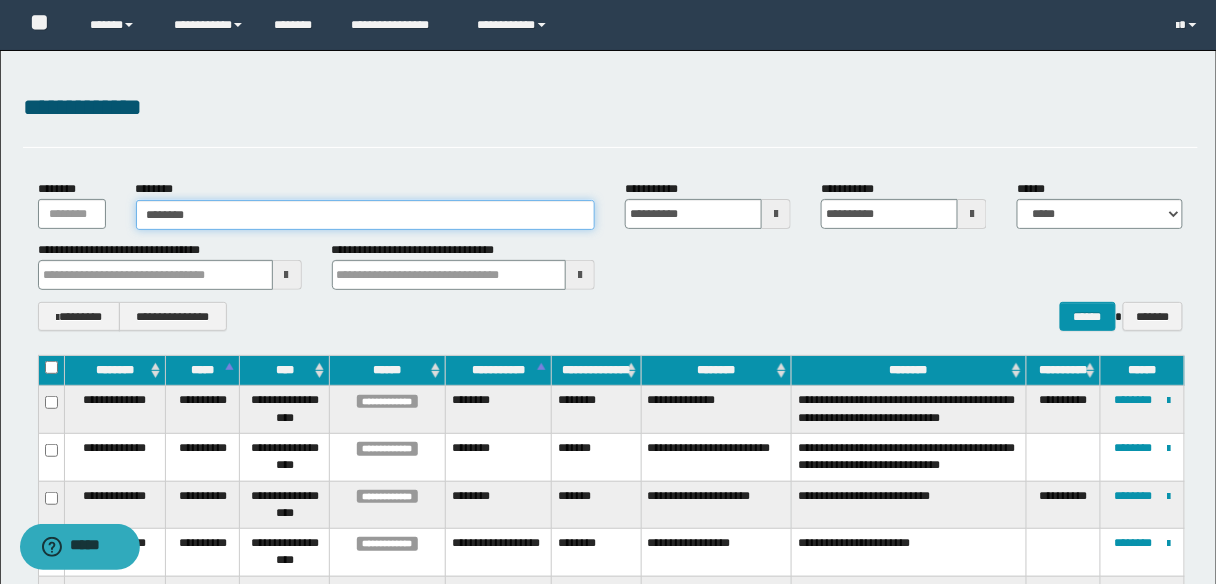 type on "********" 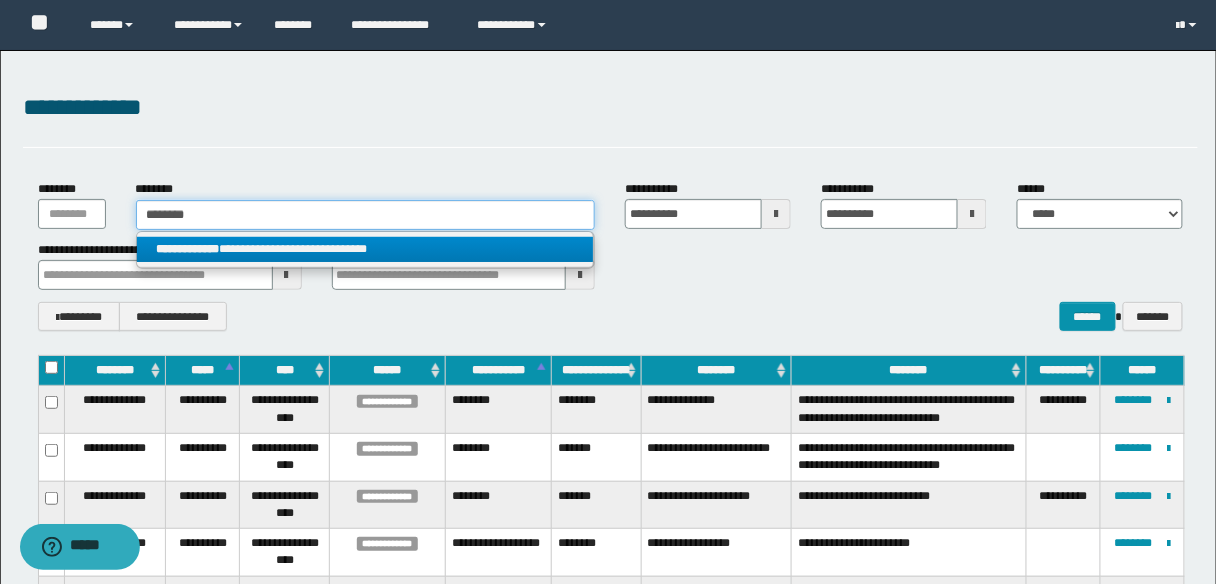 type on "********" 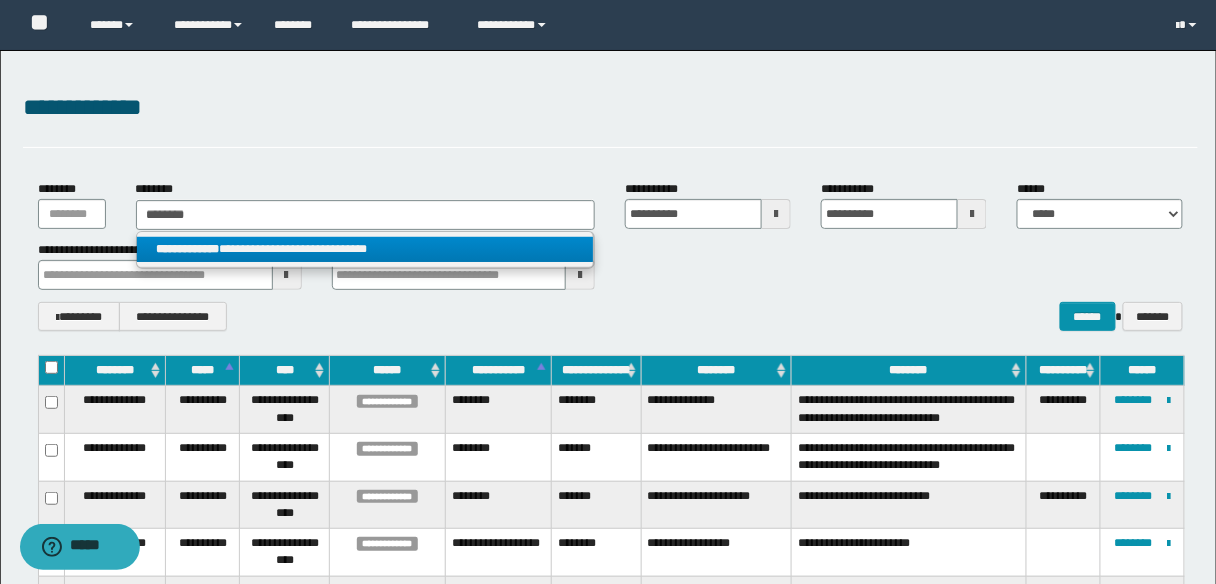 click on "**********" at bounding box center (365, 249) 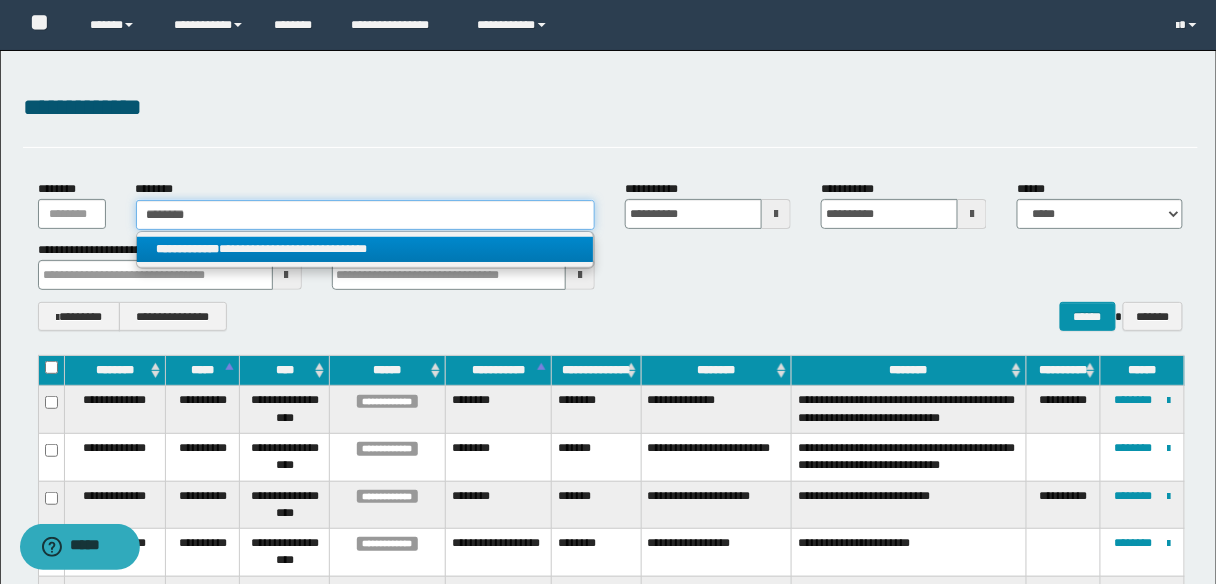 type 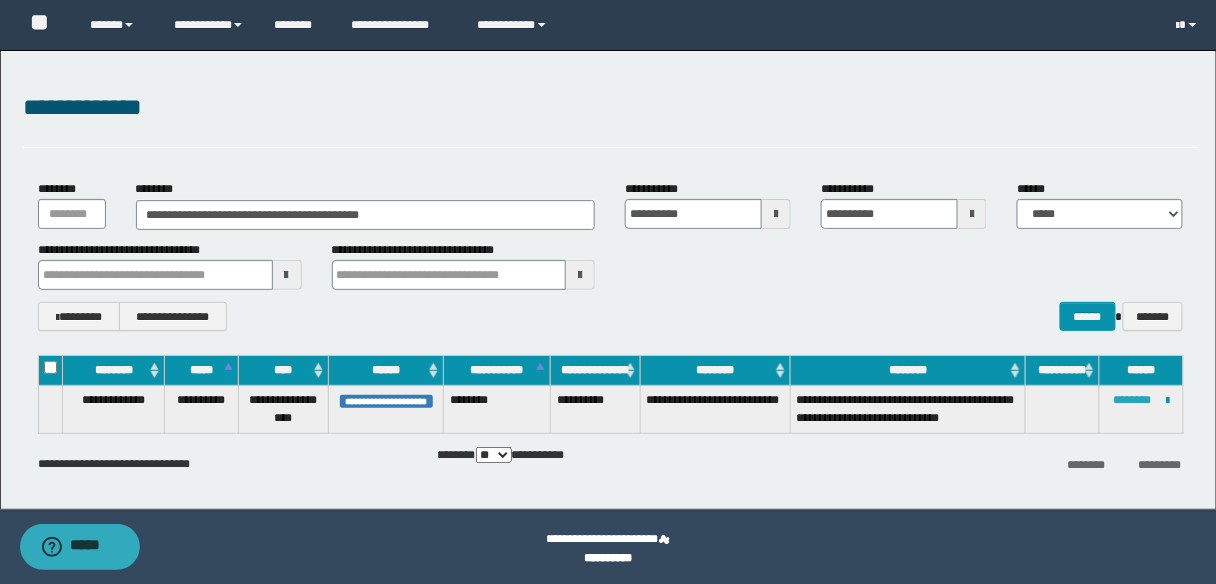 click on "********" at bounding box center (1132, 400) 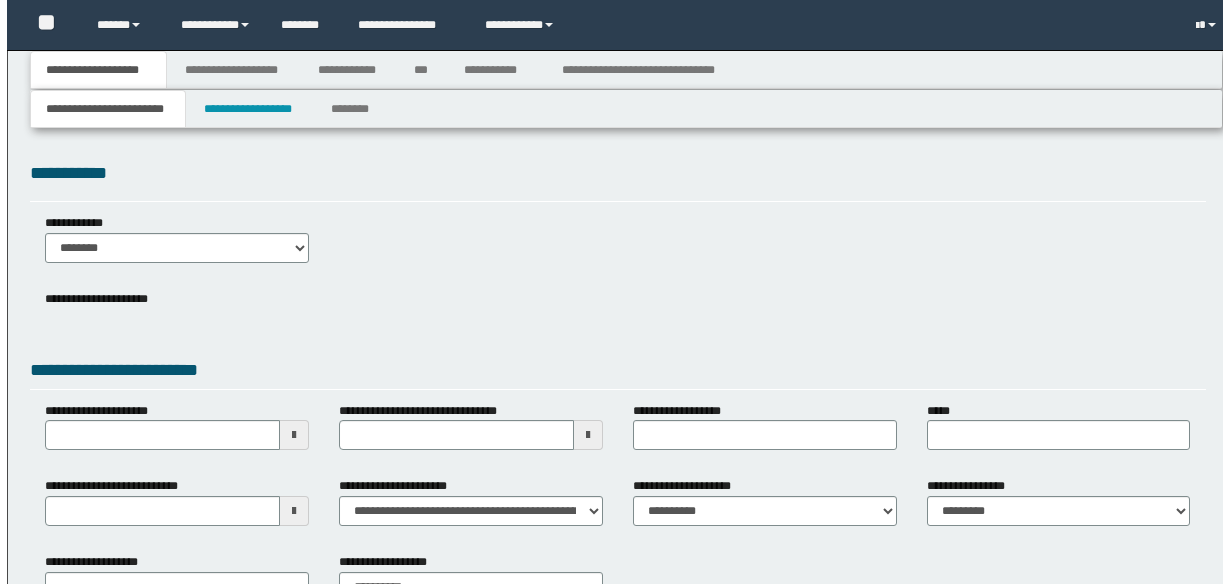 scroll, scrollTop: 0, scrollLeft: 0, axis: both 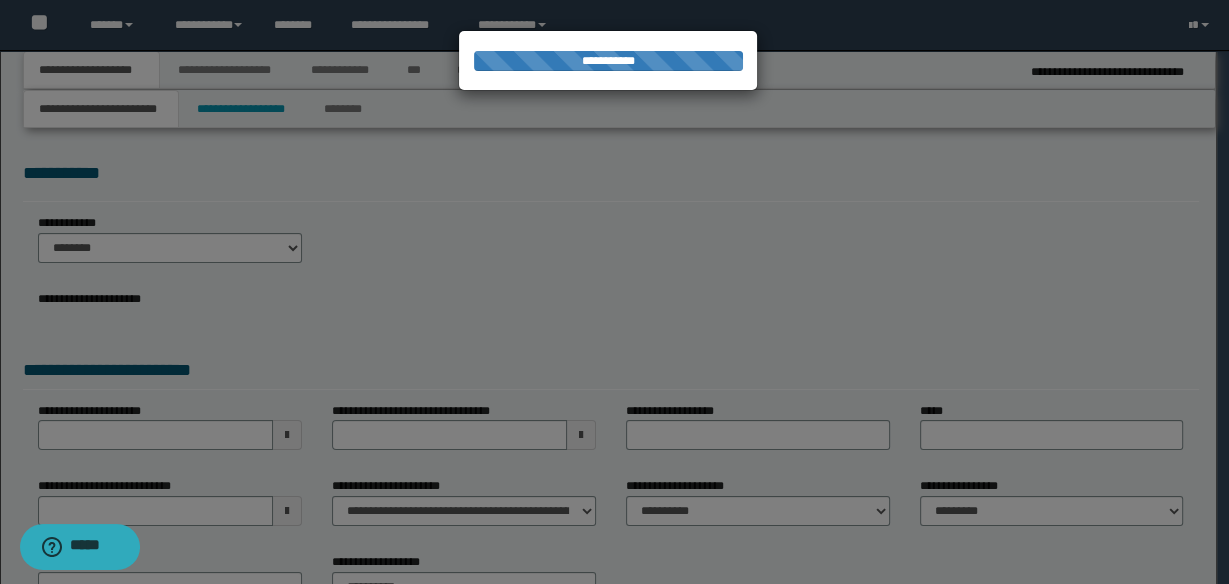 select on "*" 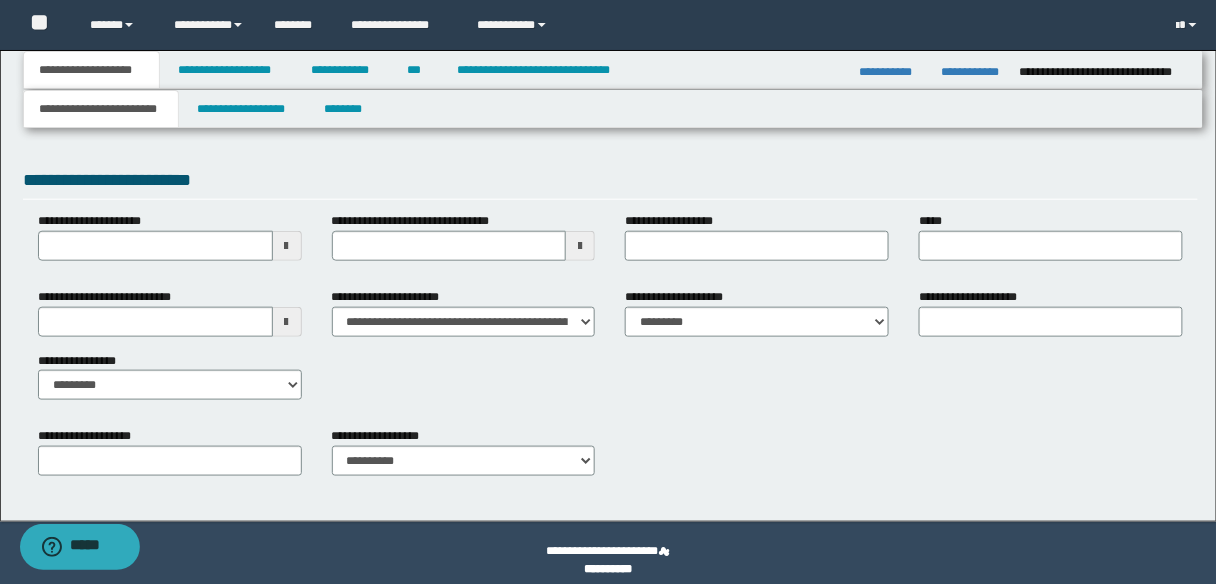 scroll, scrollTop: 362, scrollLeft: 0, axis: vertical 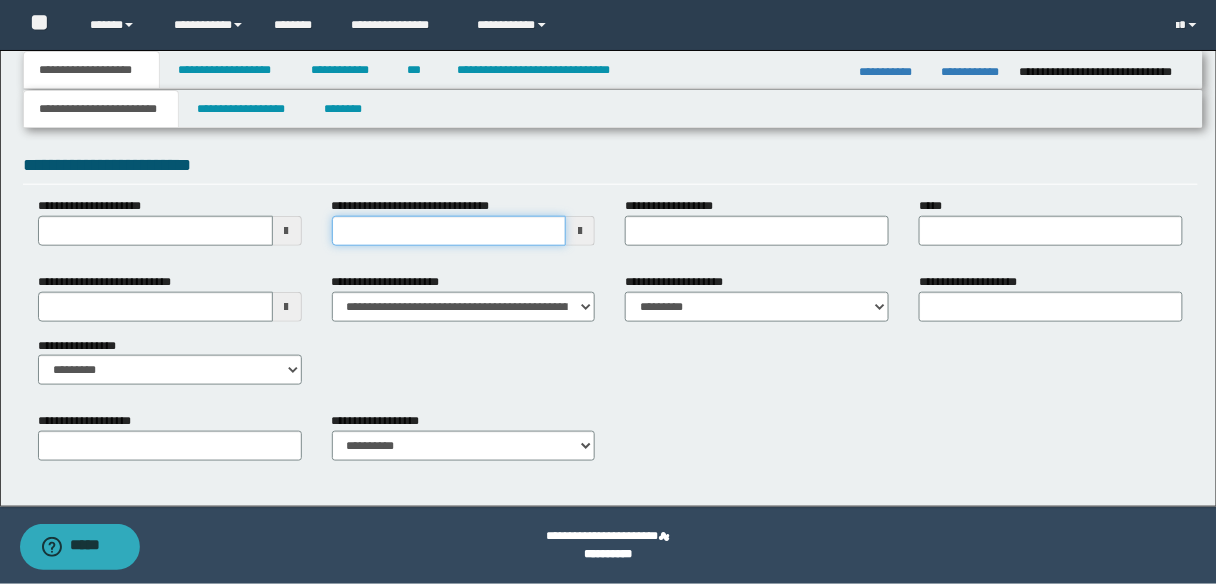 click on "**********" at bounding box center (449, 231) 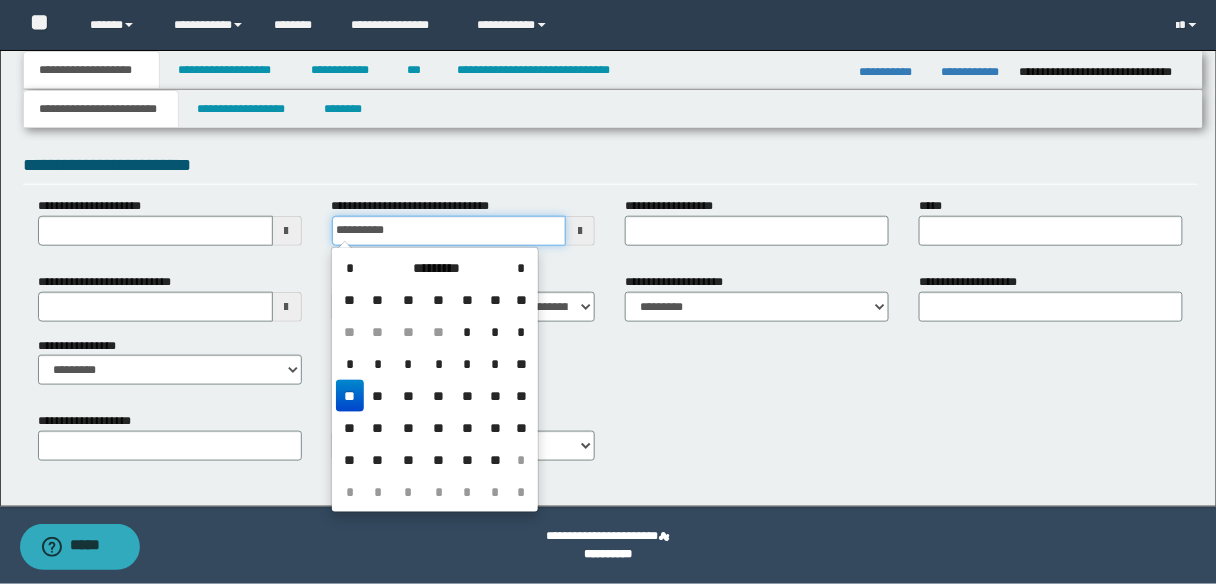 type on "**********" 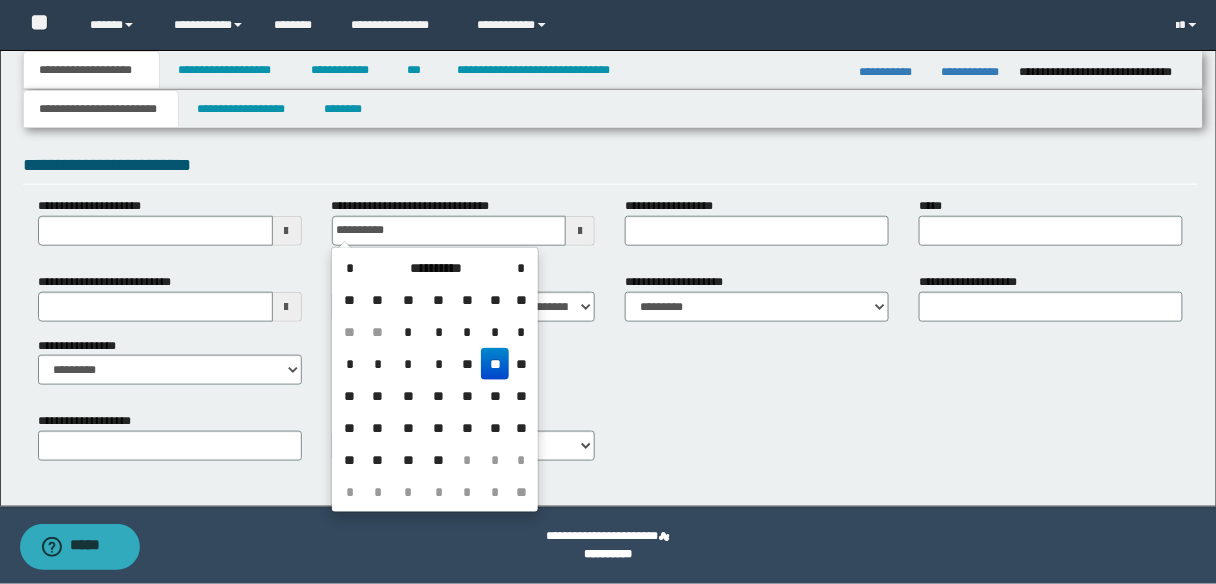 click on "**" at bounding box center (495, 364) 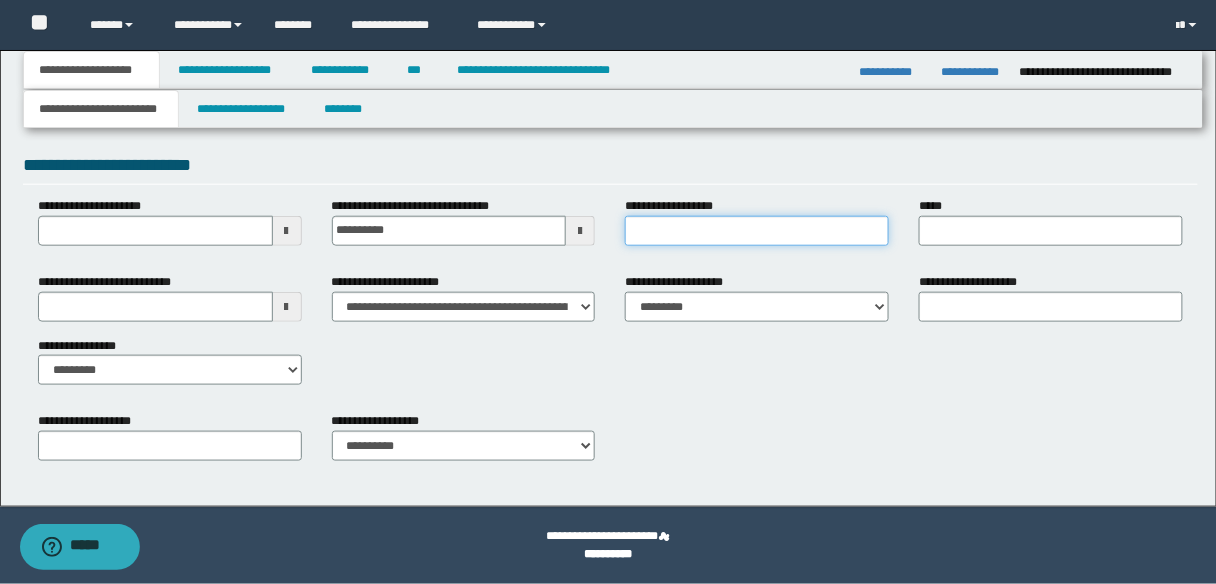 click on "**********" at bounding box center [757, 231] 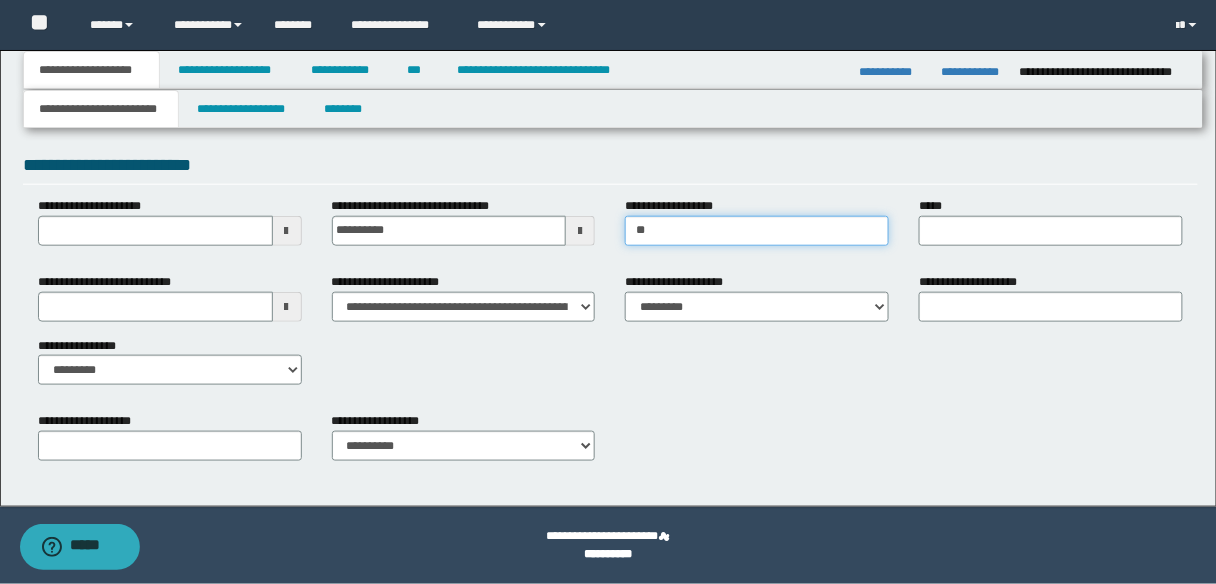 type on "**********" 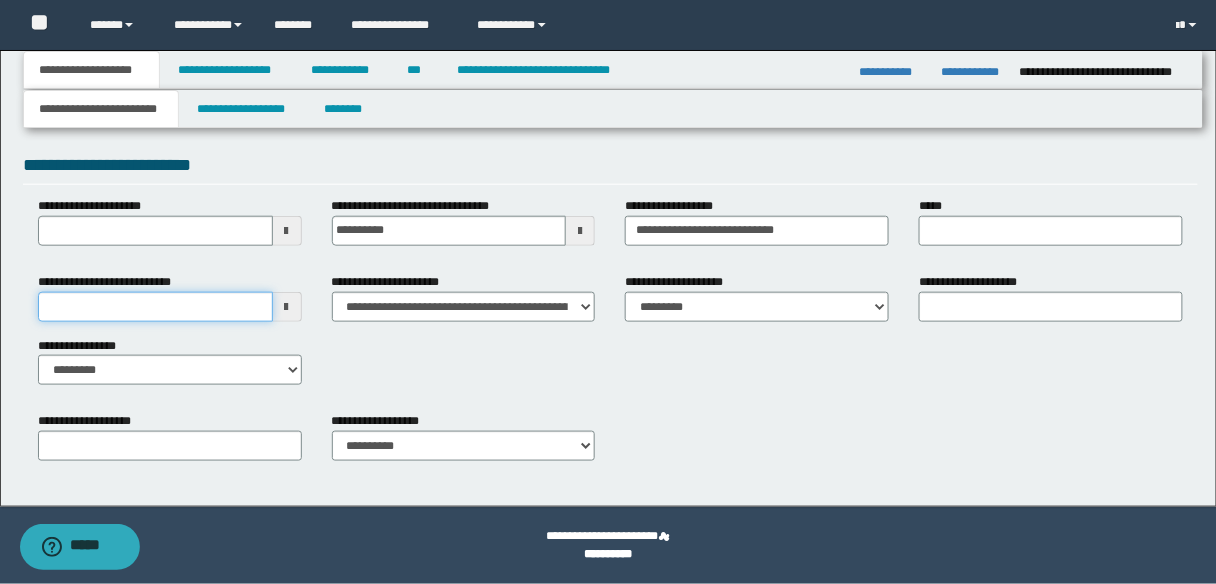 click on "**********" at bounding box center [155, 307] 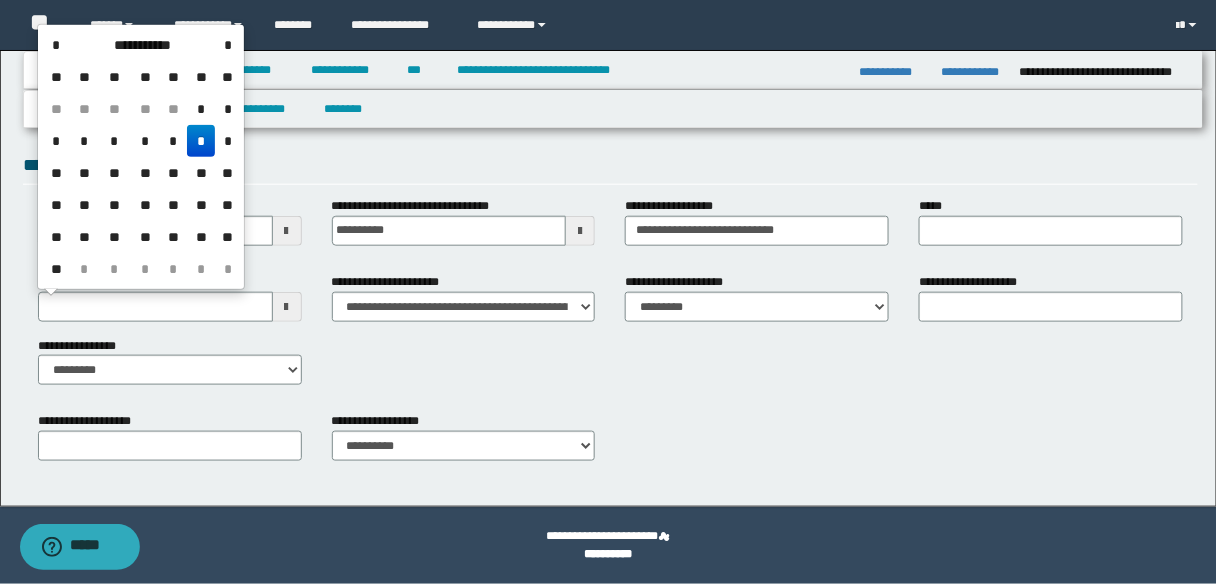 click on "*" at bounding box center [201, 141] 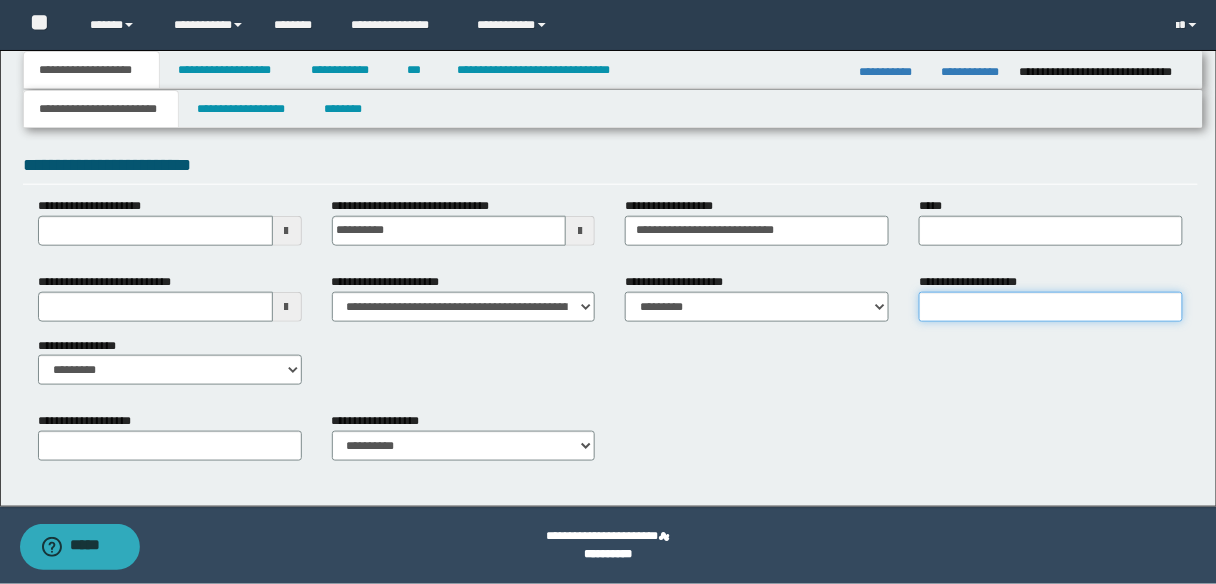 click on "**********" at bounding box center [1051, 307] 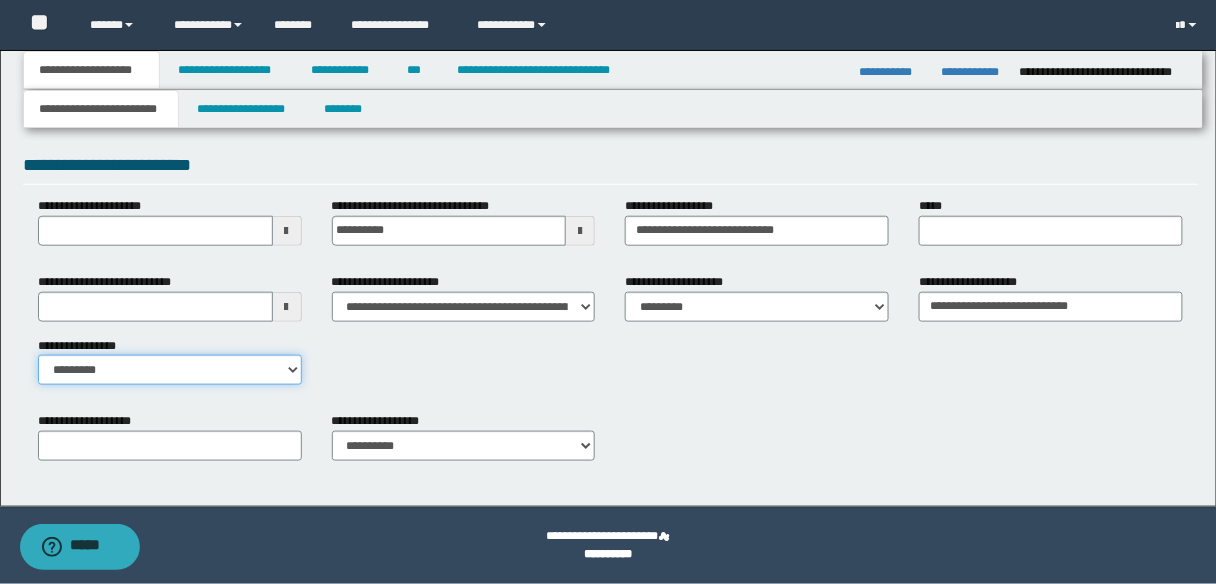 click on "**********" at bounding box center (170, 370) 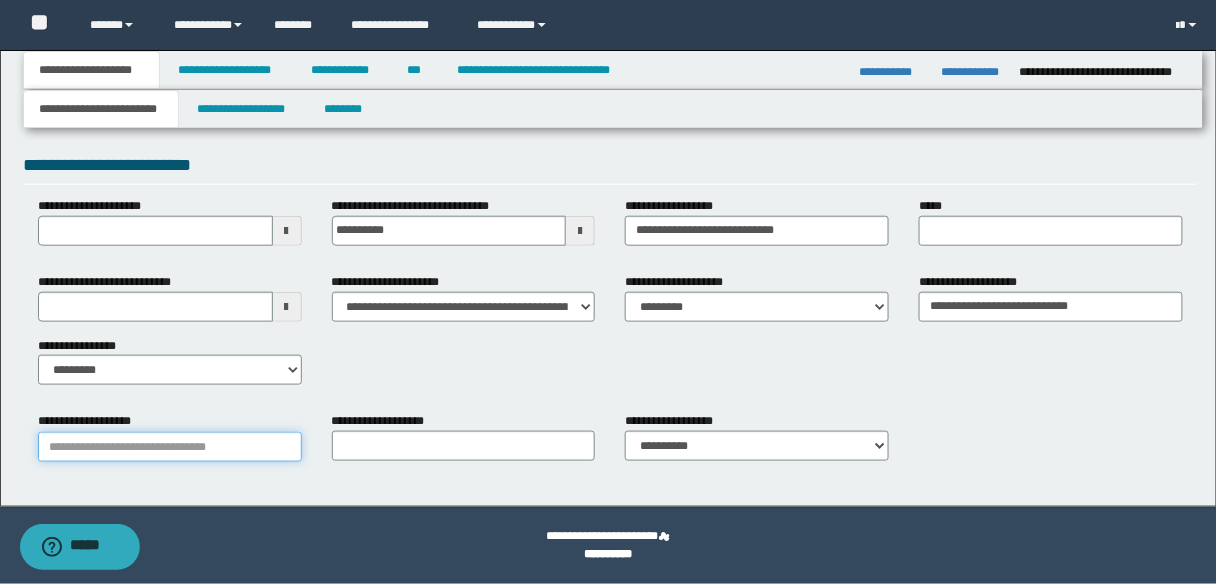 click on "**********" at bounding box center [170, 447] 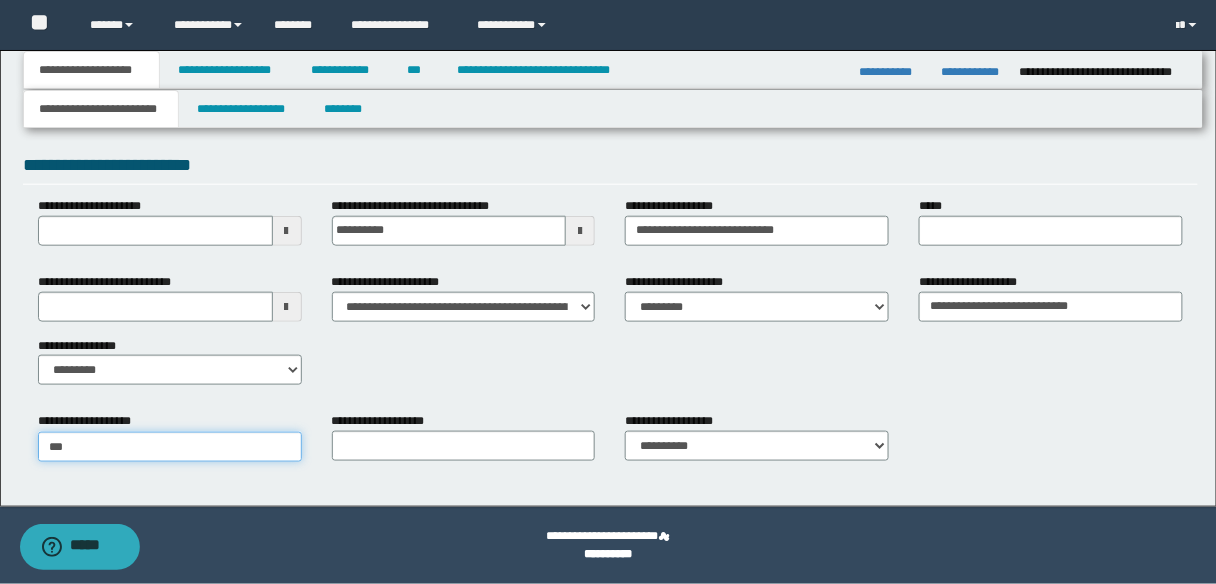 type on "****" 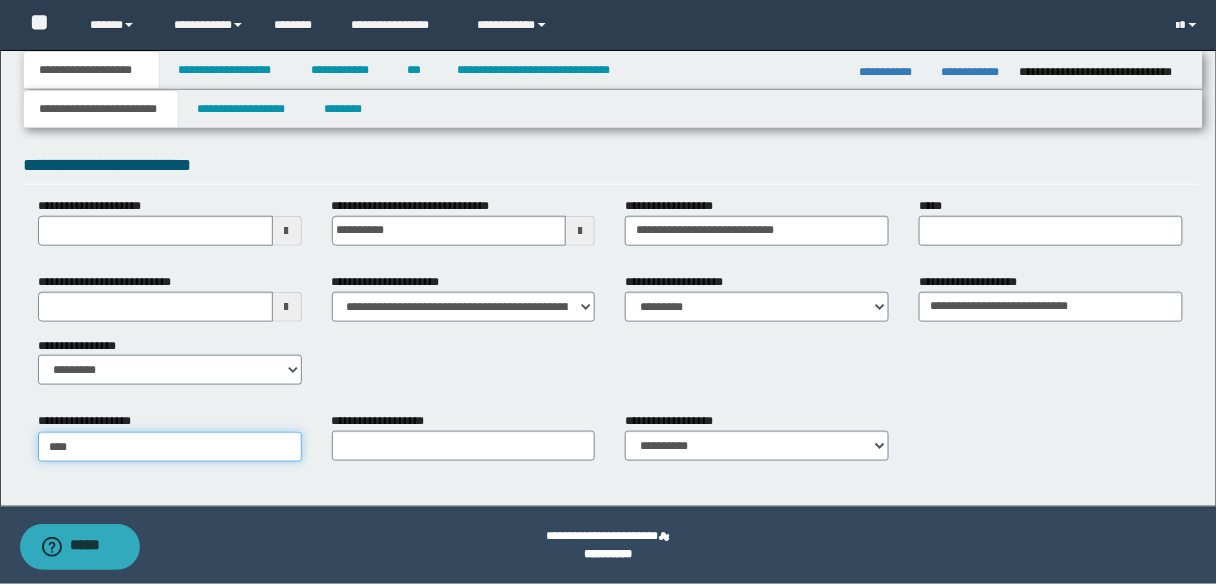 type on "********" 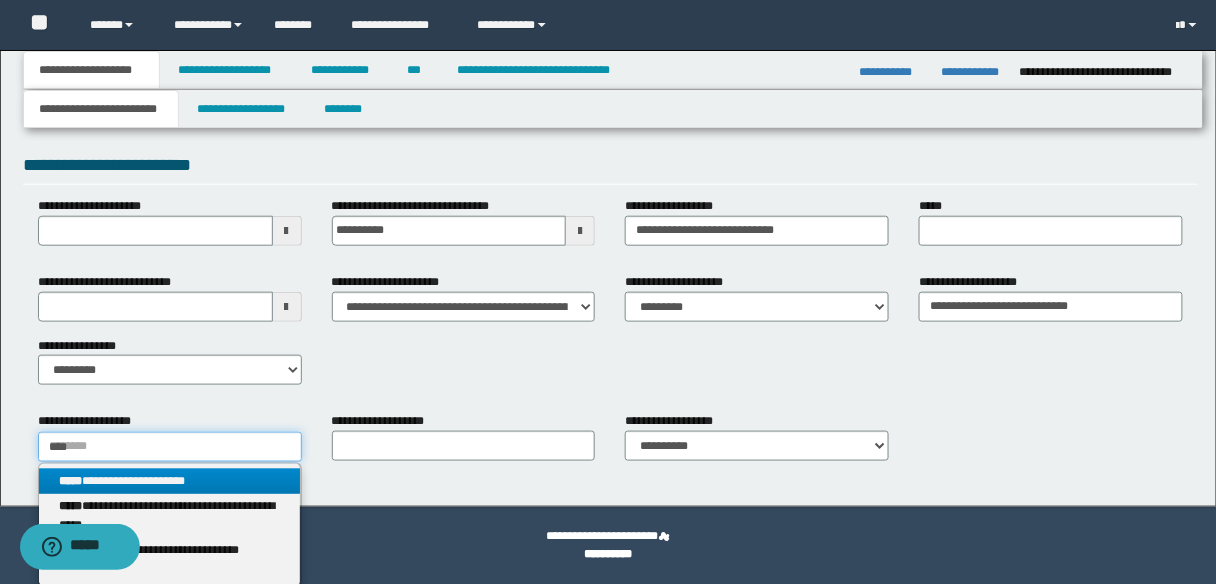 type on "****" 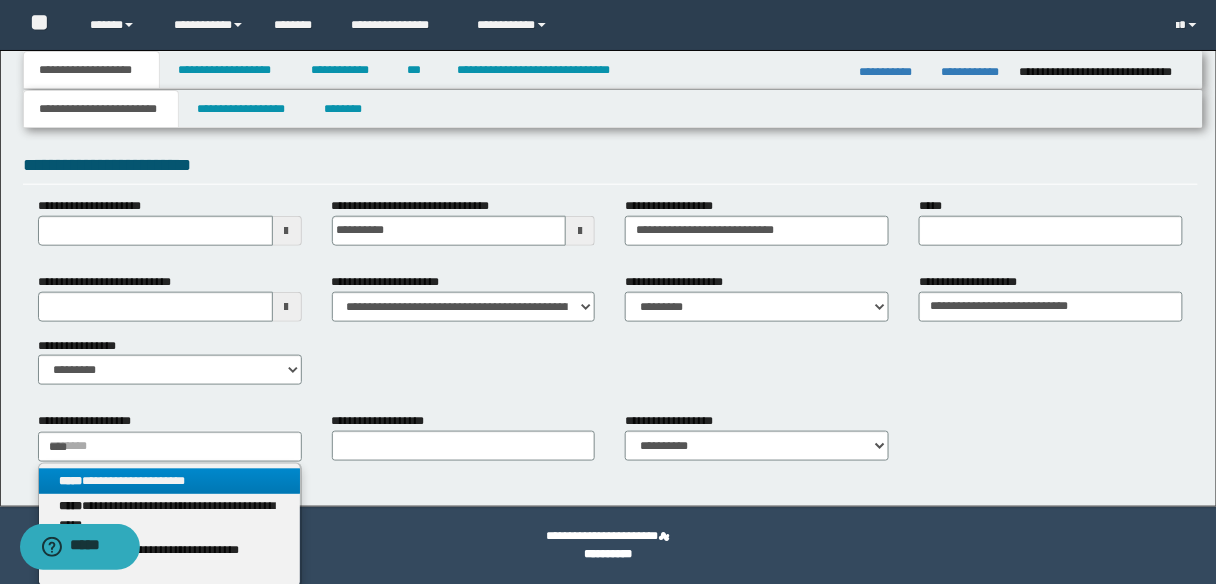 click on "**********" at bounding box center [169, 481] 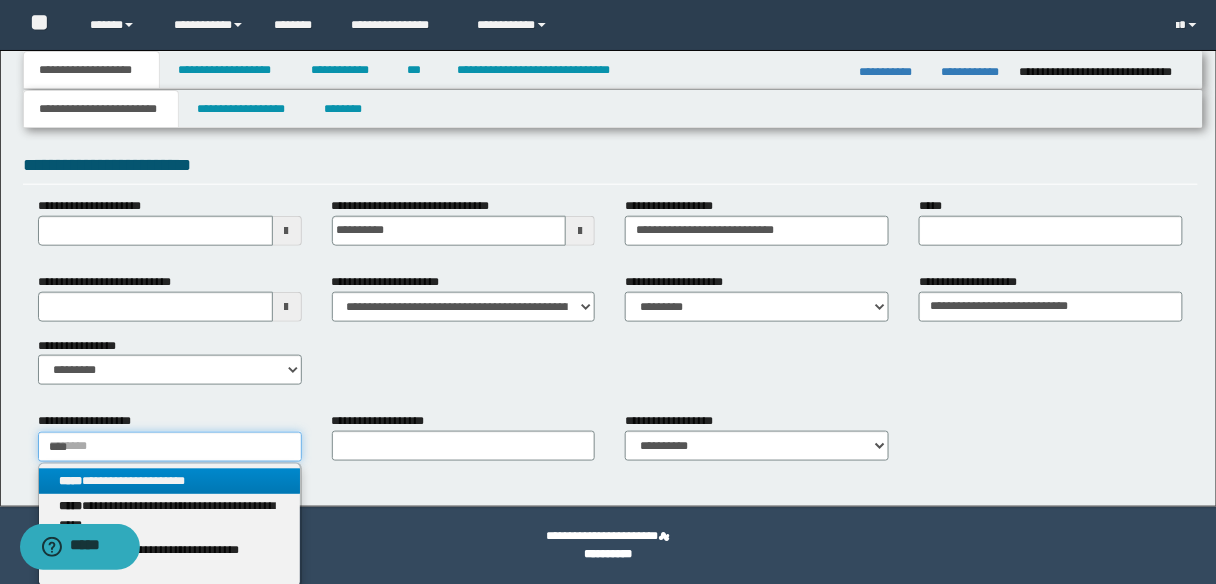 type 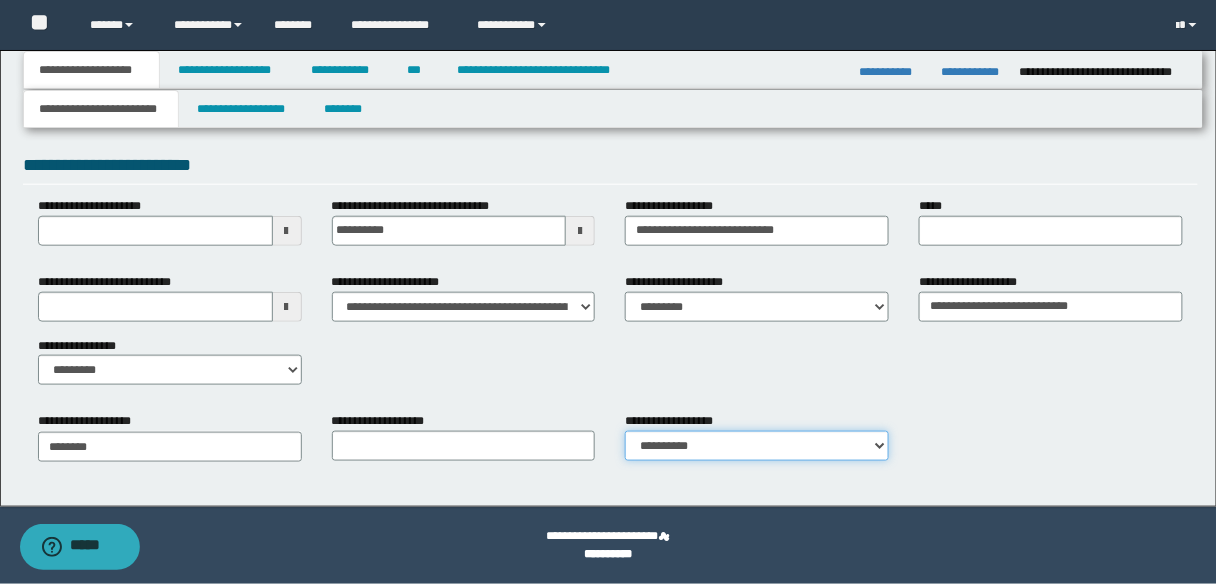 click on "**********" at bounding box center (757, 446) 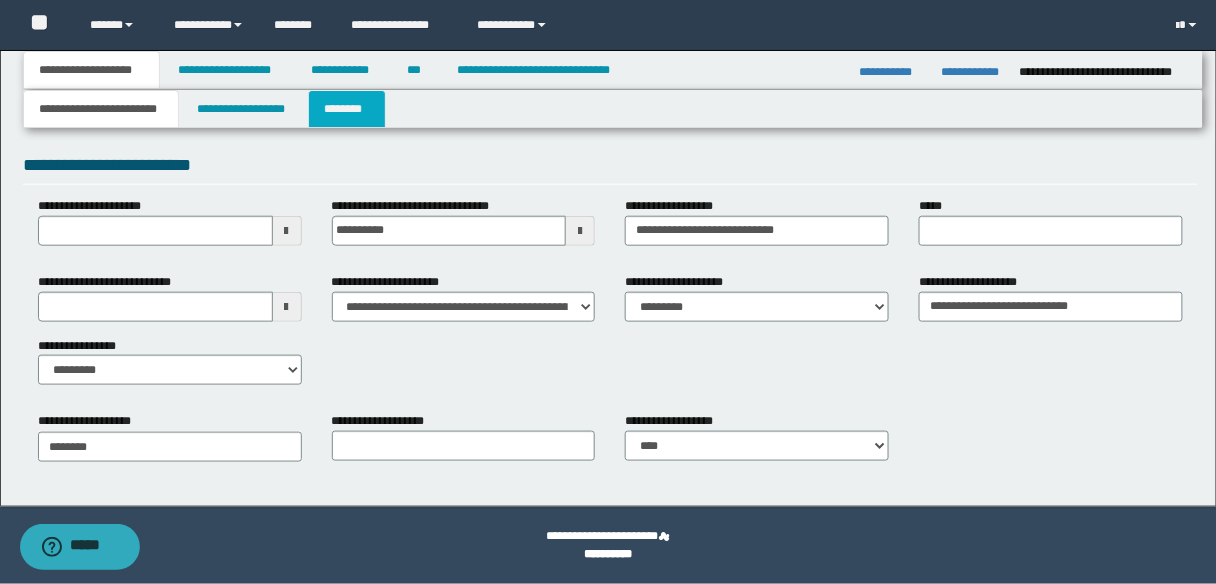 click on "********" at bounding box center (347, 109) 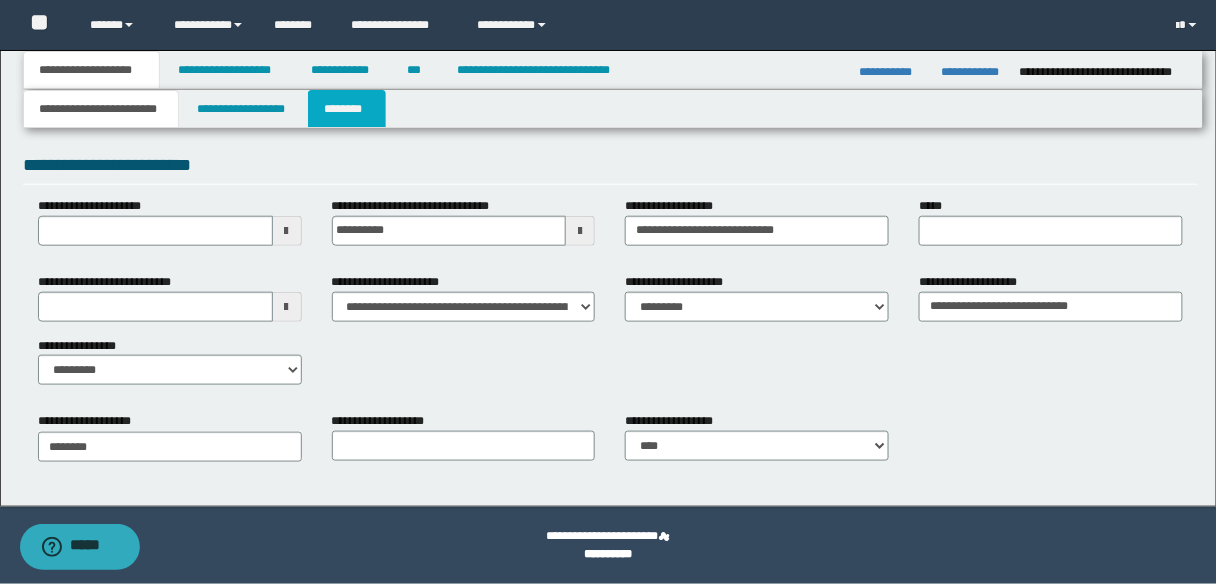 scroll, scrollTop: 0, scrollLeft: 0, axis: both 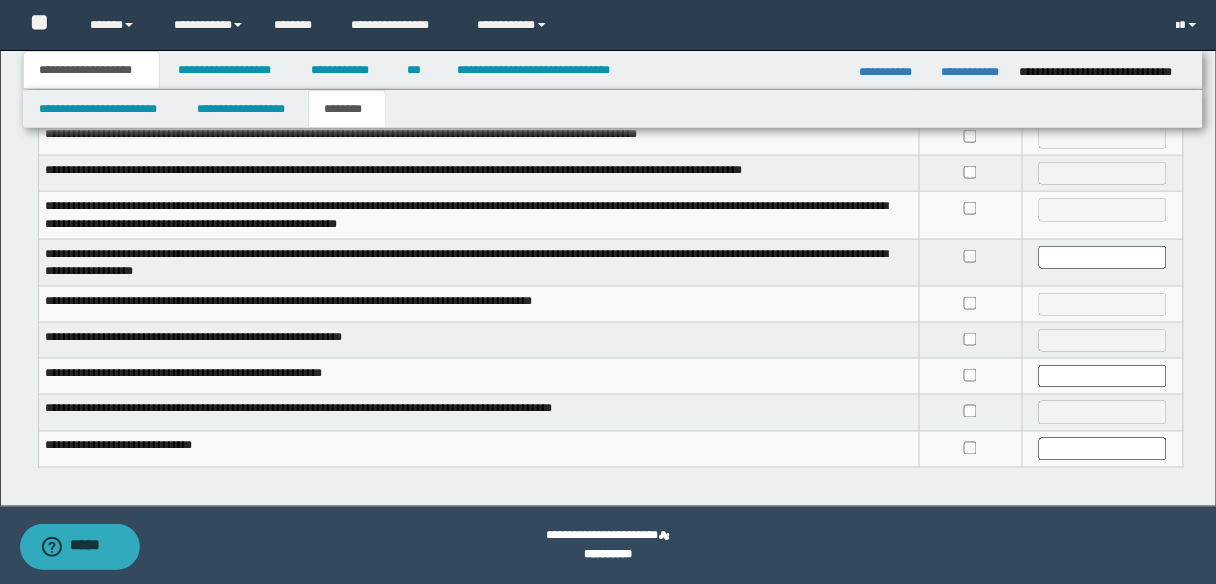 click at bounding box center (970, 215) 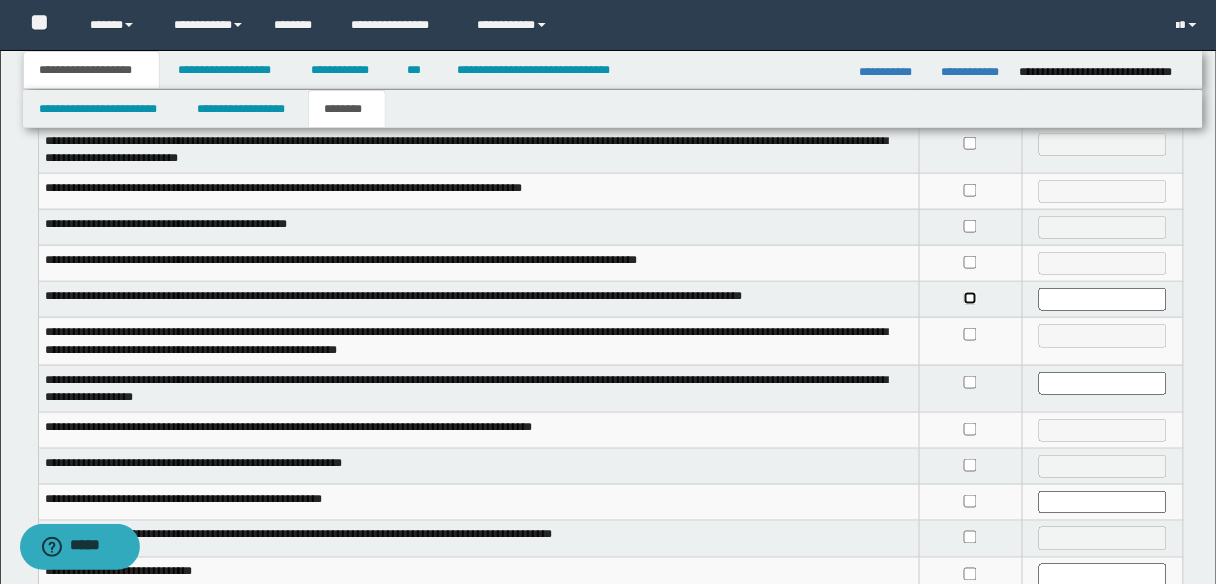 scroll, scrollTop: 328, scrollLeft: 0, axis: vertical 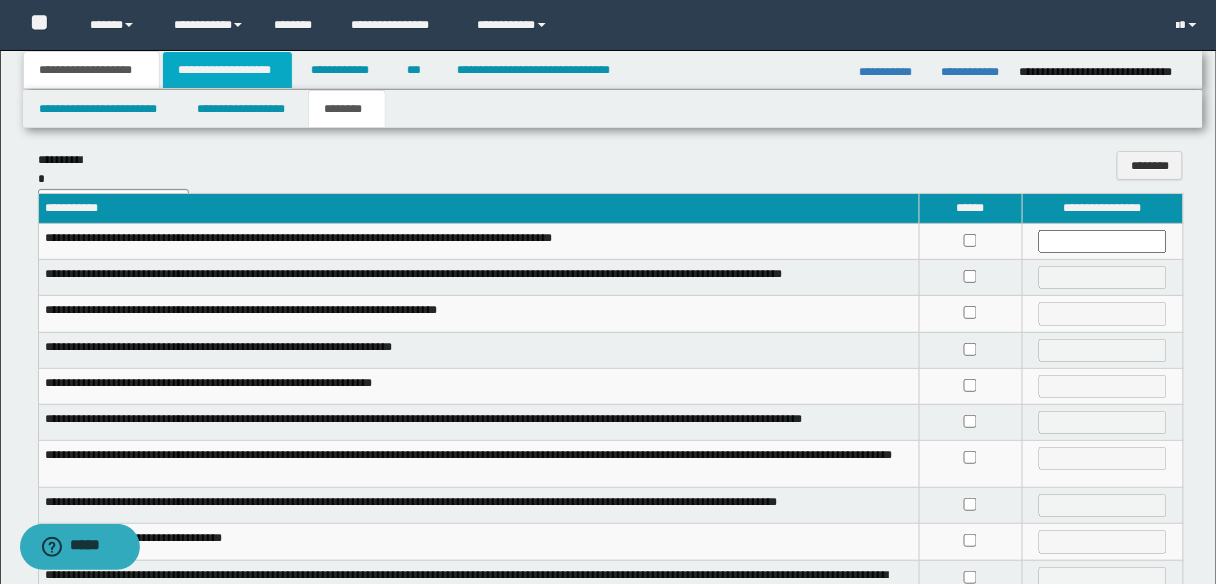 click on "**********" at bounding box center (227, 70) 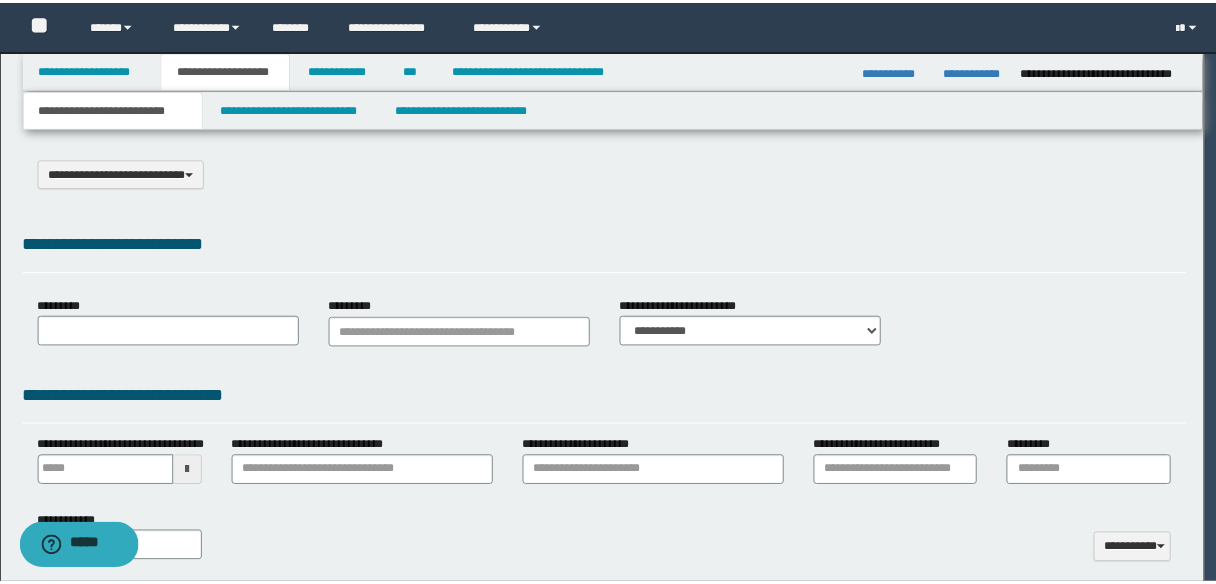 scroll, scrollTop: 0, scrollLeft: 0, axis: both 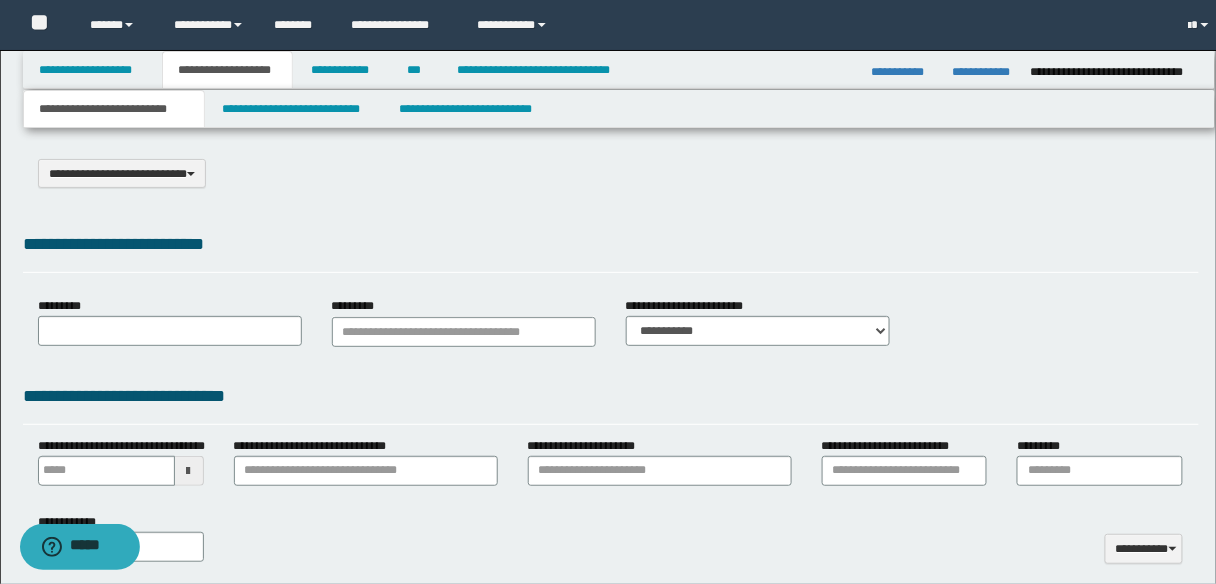 type on "**********" 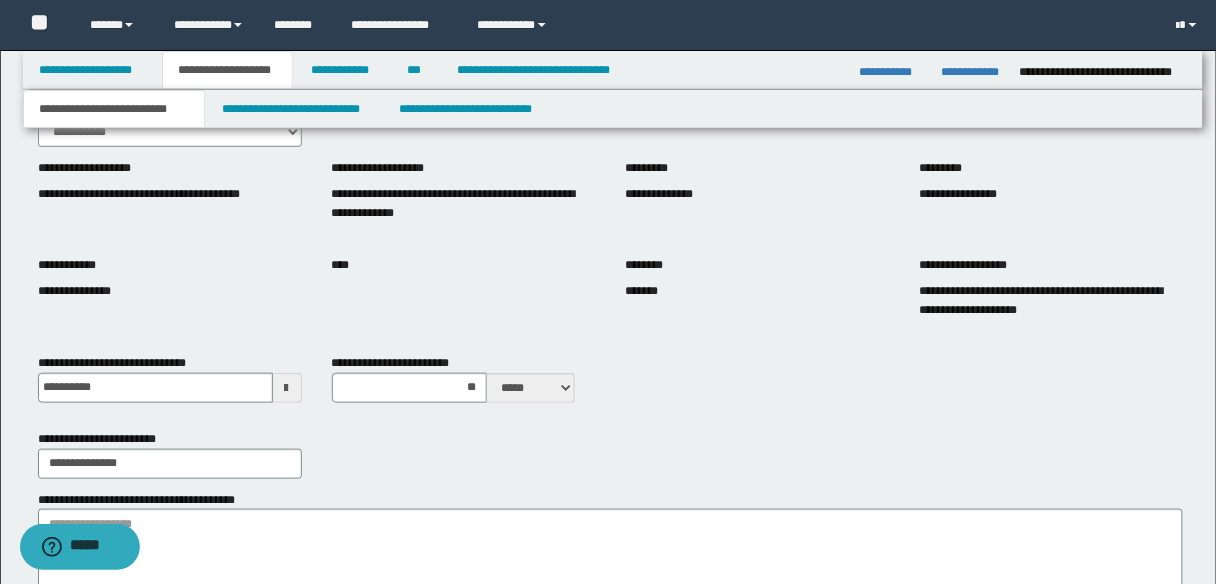 scroll, scrollTop: 80, scrollLeft: 0, axis: vertical 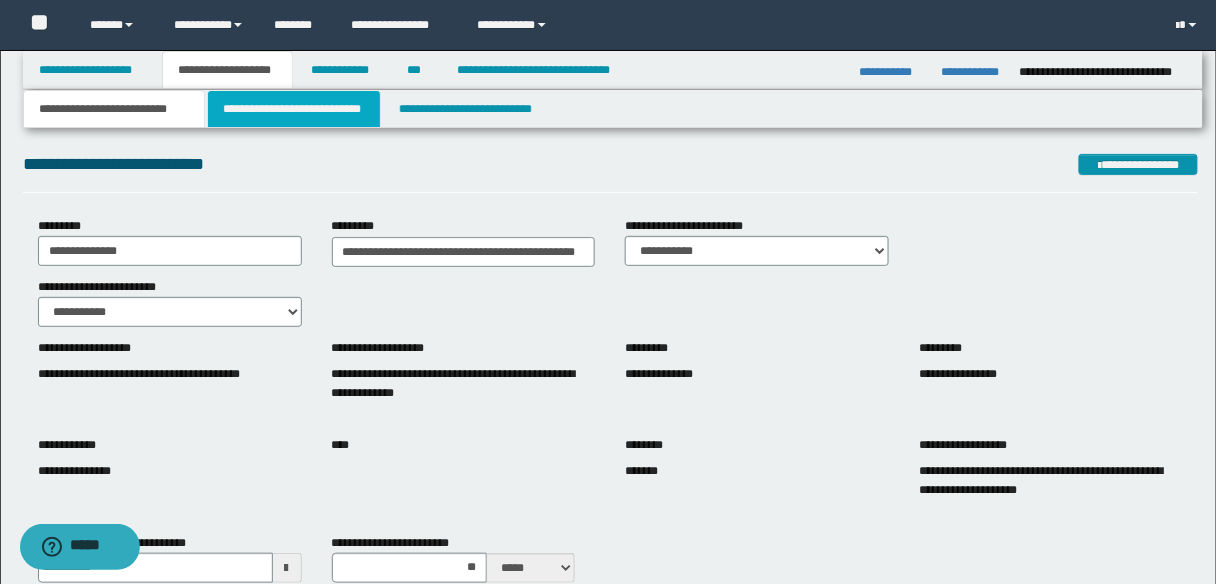 click on "**********" at bounding box center [294, 109] 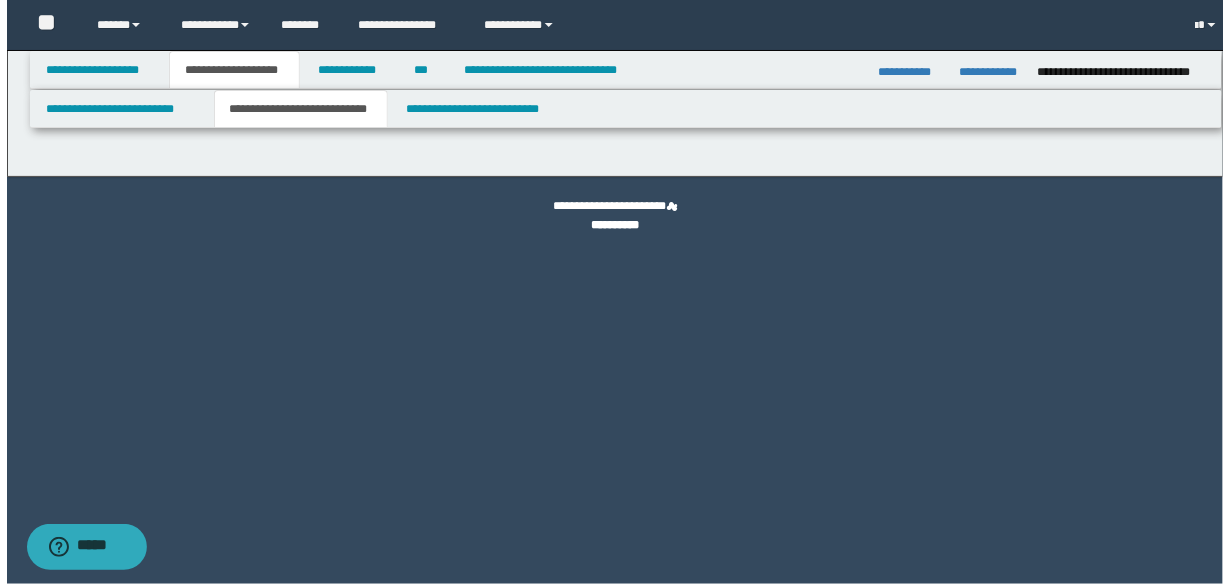 scroll, scrollTop: 0, scrollLeft: 0, axis: both 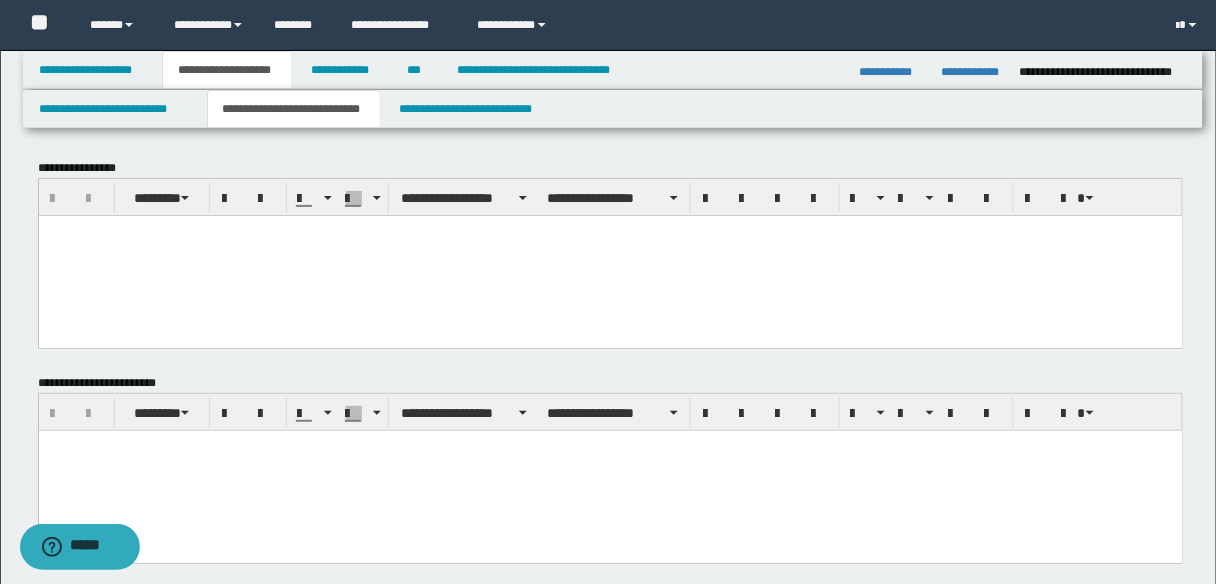 click at bounding box center [610, 255] 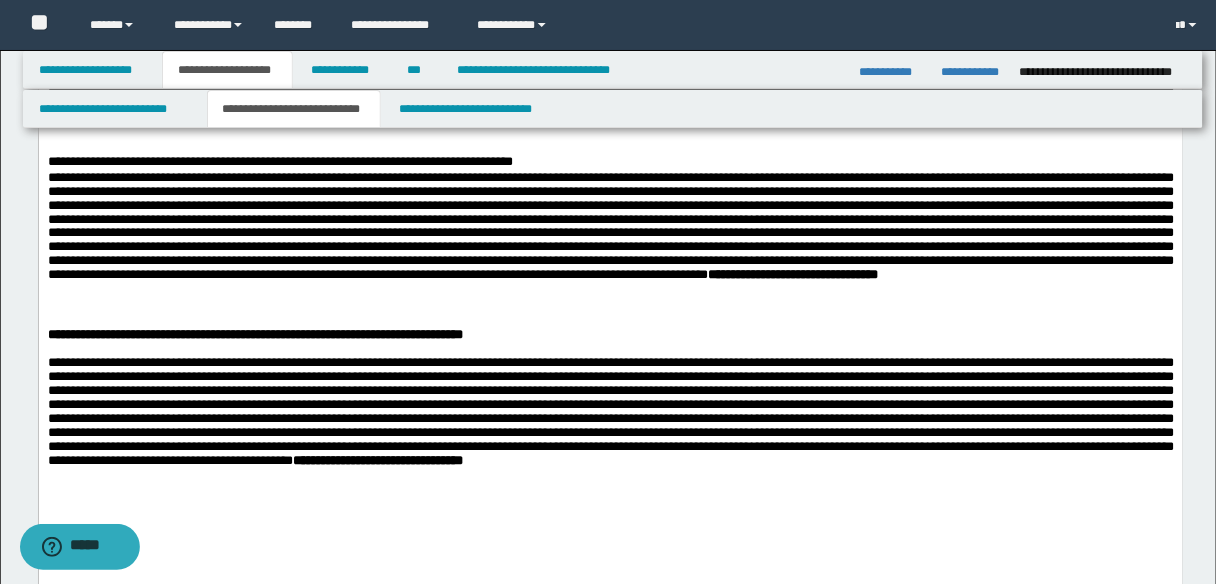 scroll, scrollTop: 880, scrollLeft: 0, axis: vertical 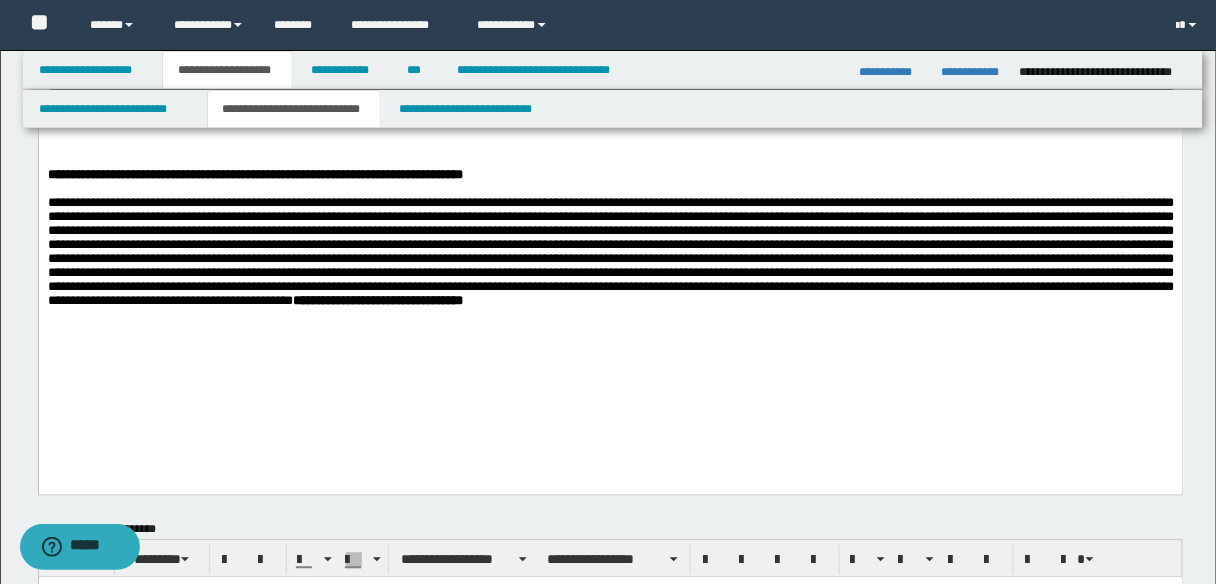 click on "**********" at bounding box center (610, 270) 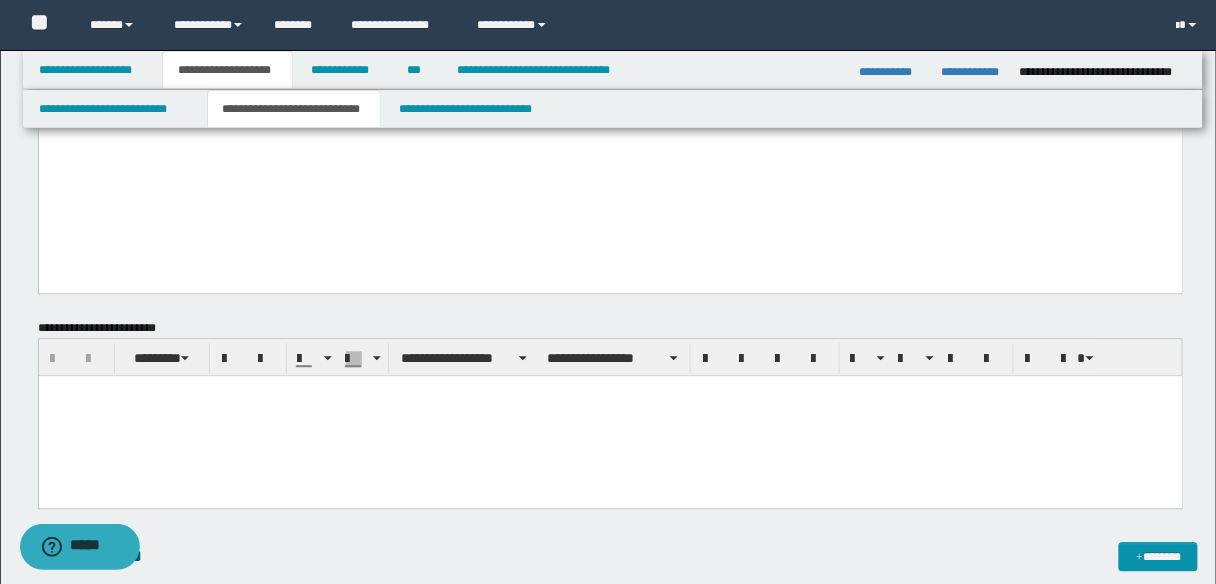 scroll, scrollTop: 1200, scrollLeft: 0, axis: vertical 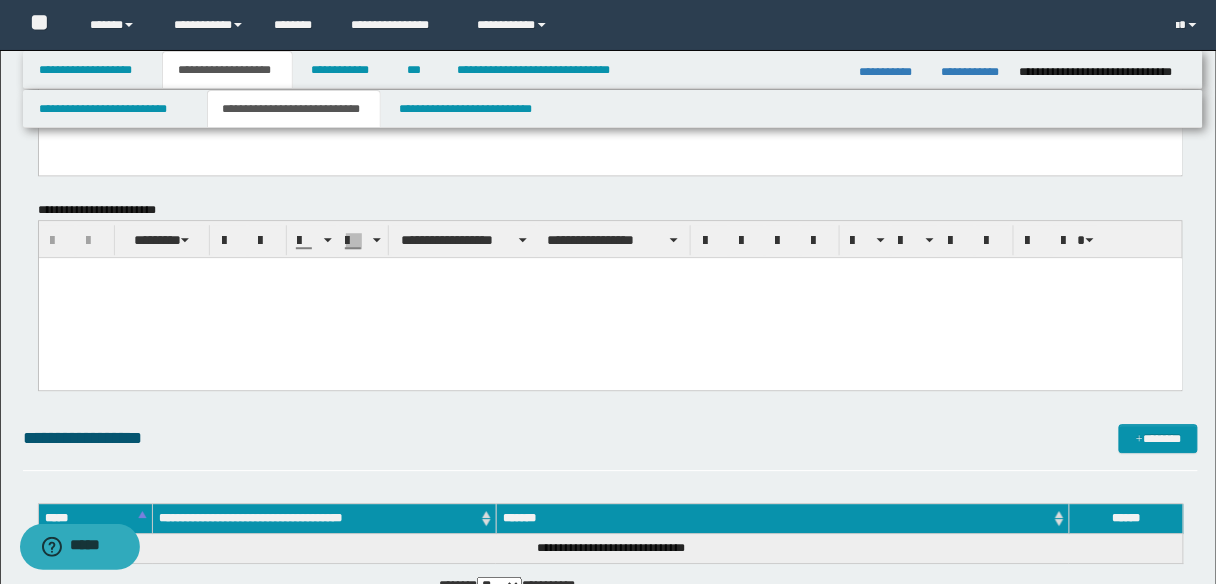click at bounding box center (610, 297) 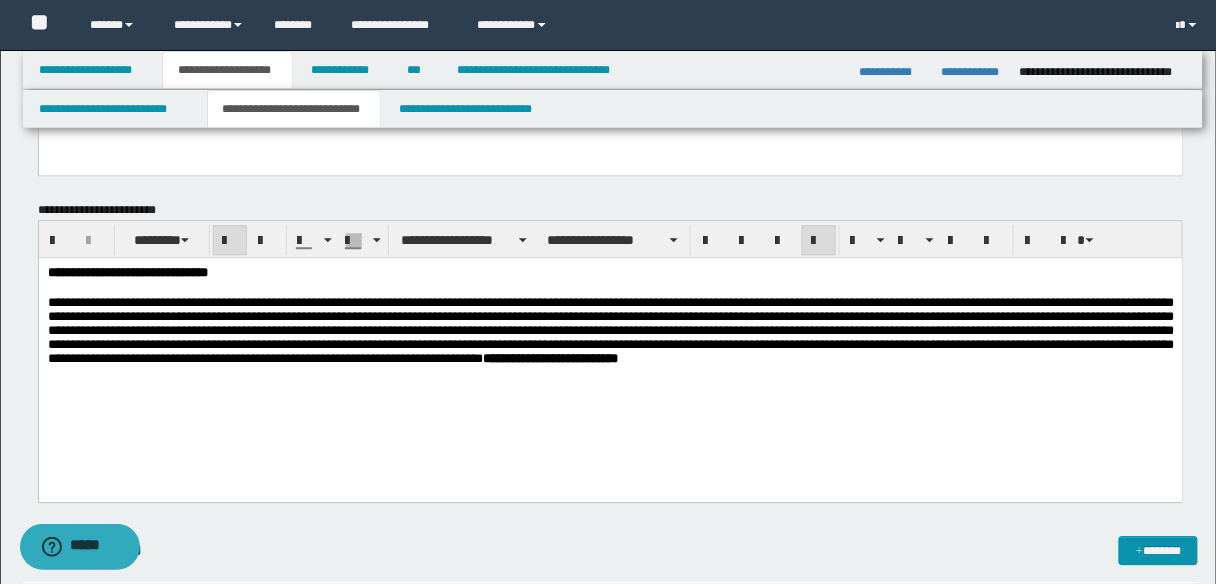 click on "**********" at bounding box center (610, 352) 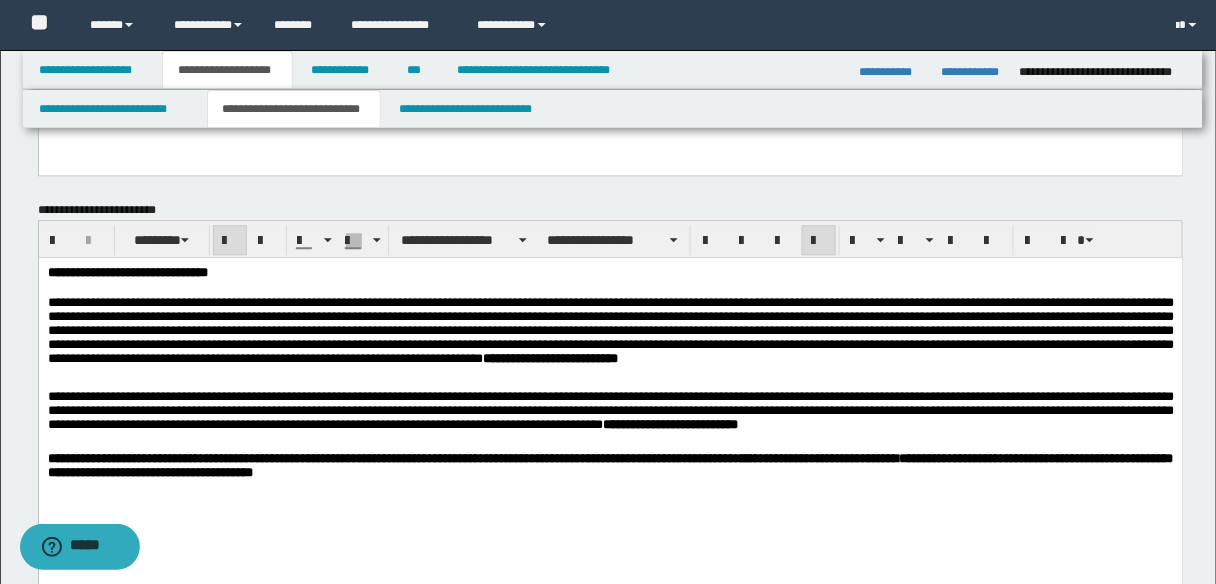 drag, startPoint x: 128, startPoint y: 465, endPoint x: 155, endPoint y: 465, distance: 27 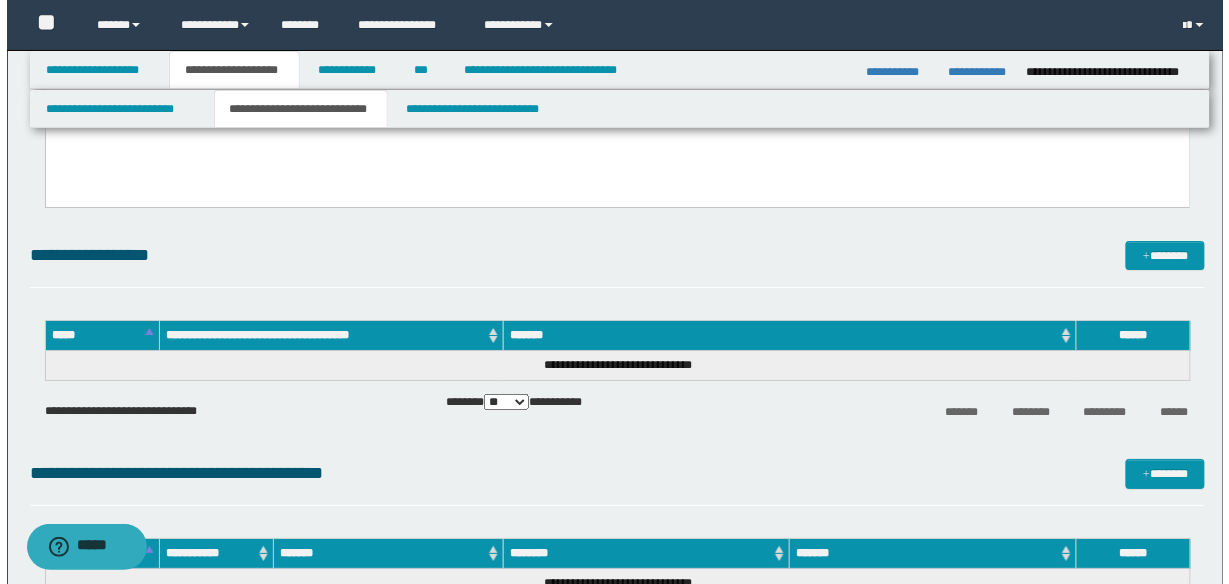 scroll, scrollTop: 1680, scrollLeft: 0, axis: vertical 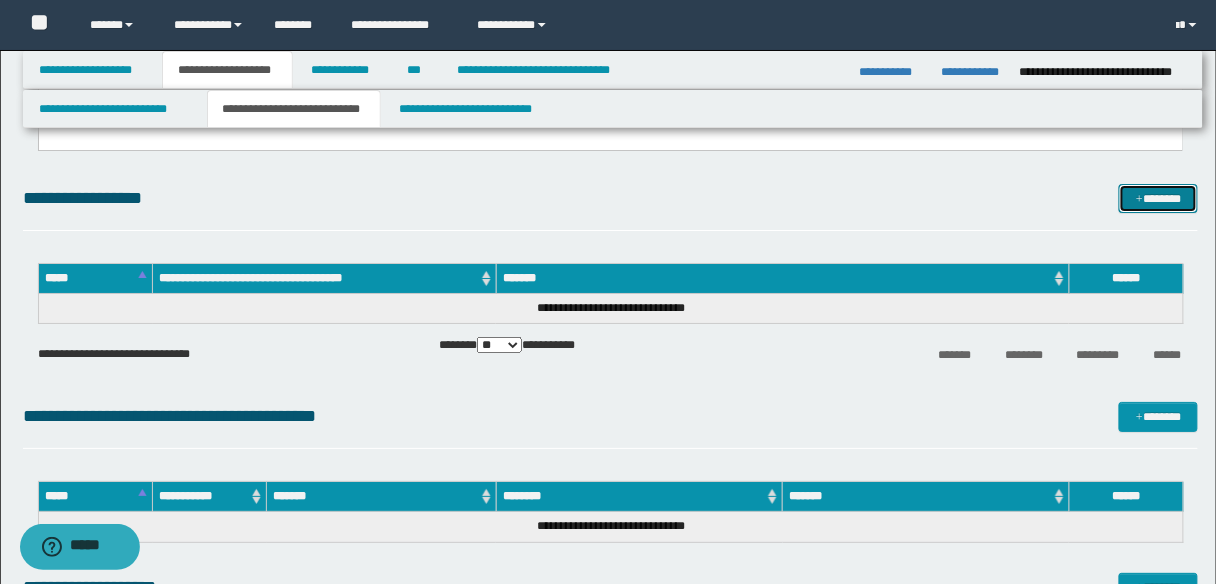 click on "*******" at bounding box center (1158, 198) 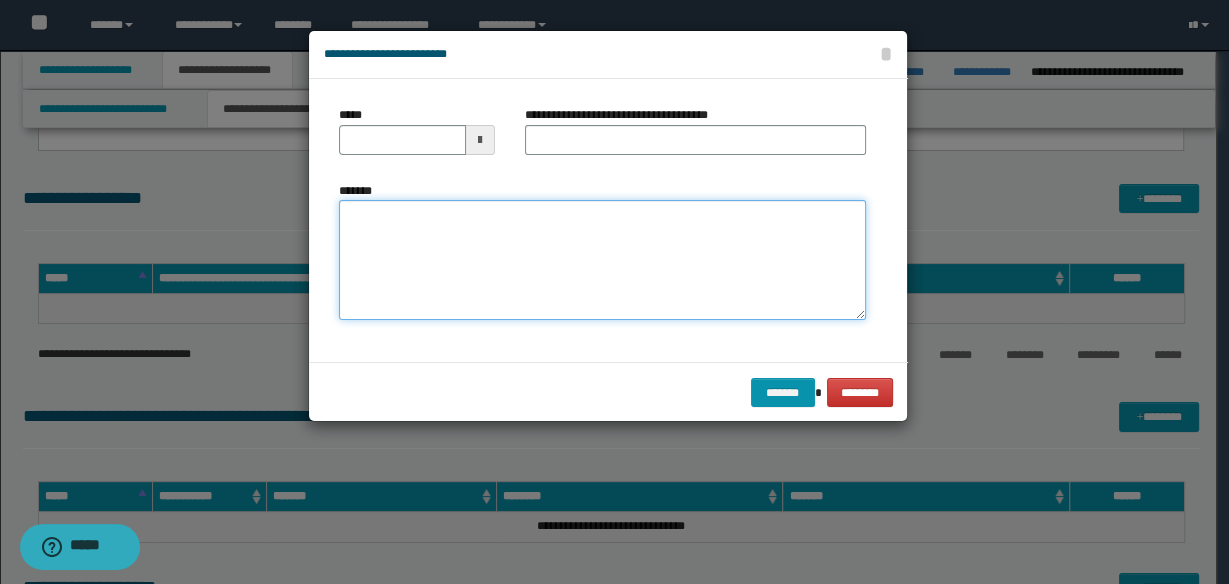 click on "*******" at bounding box center (602, 260) 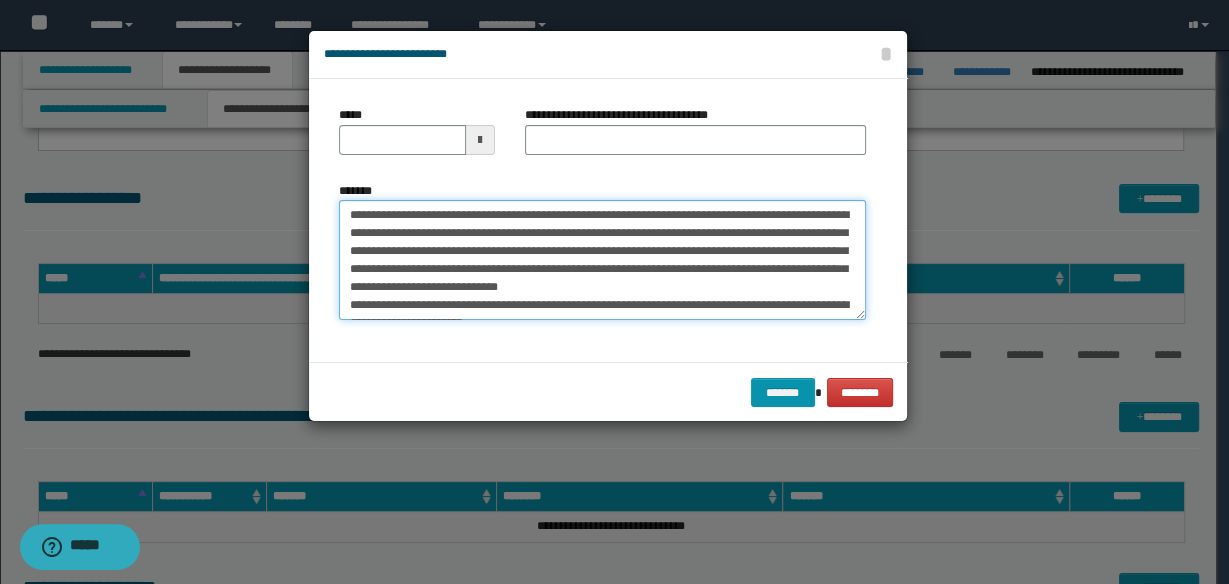 scroll, scrollTop: 156, scrollLeft: 0, axis: vertical 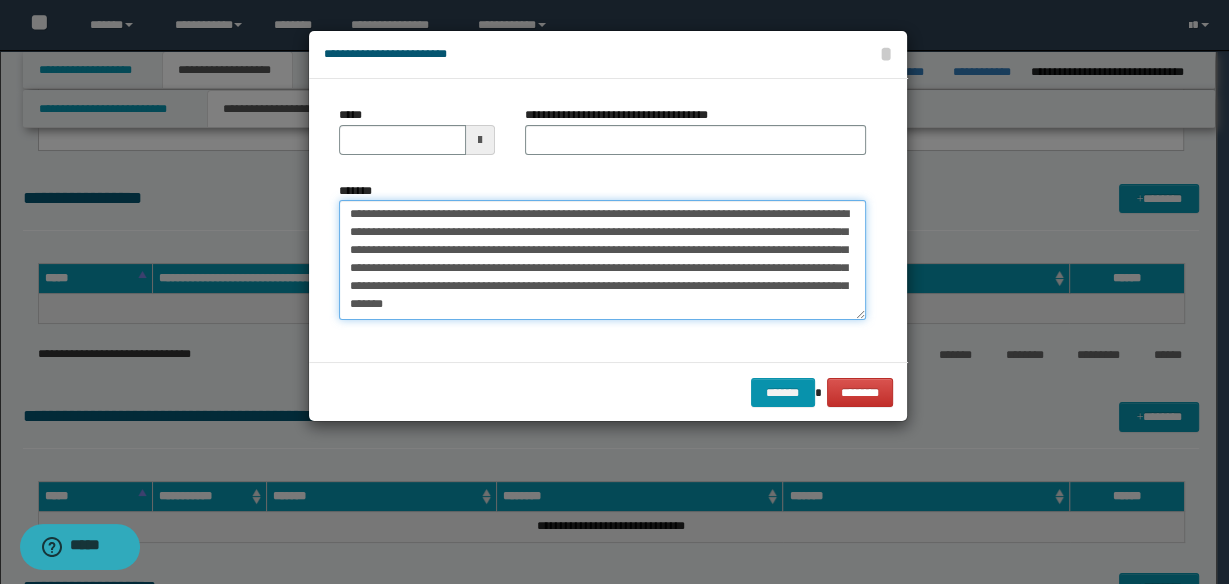 type on "**********" 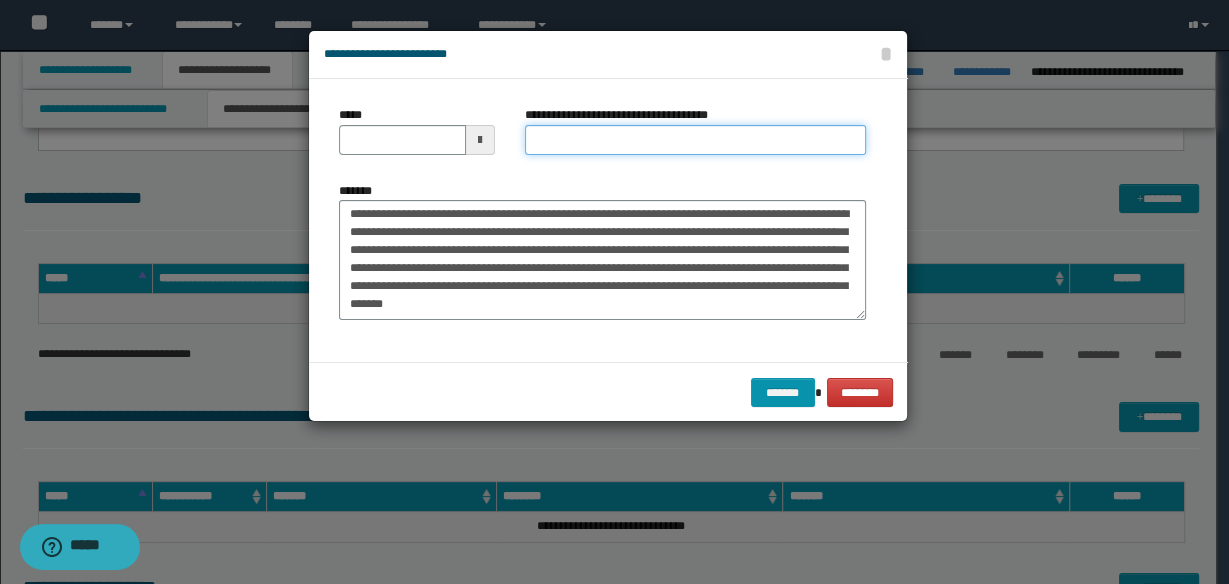 click on "**********" at bounding box center [695, 140] 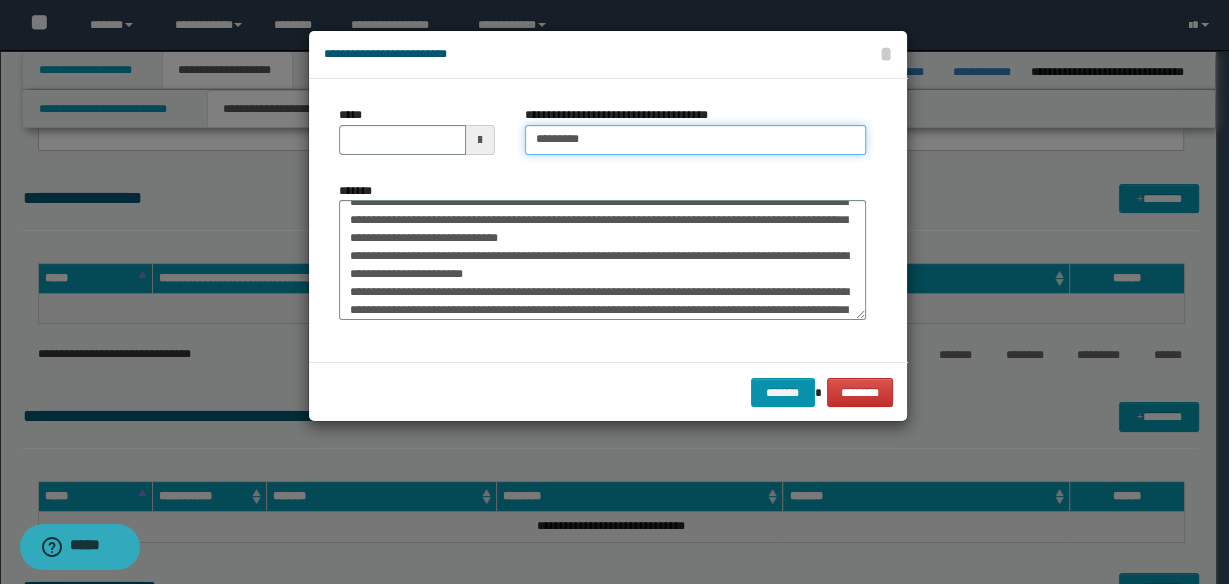 scroll, scrollTop: 0, scrollLeft: 0, axis: both 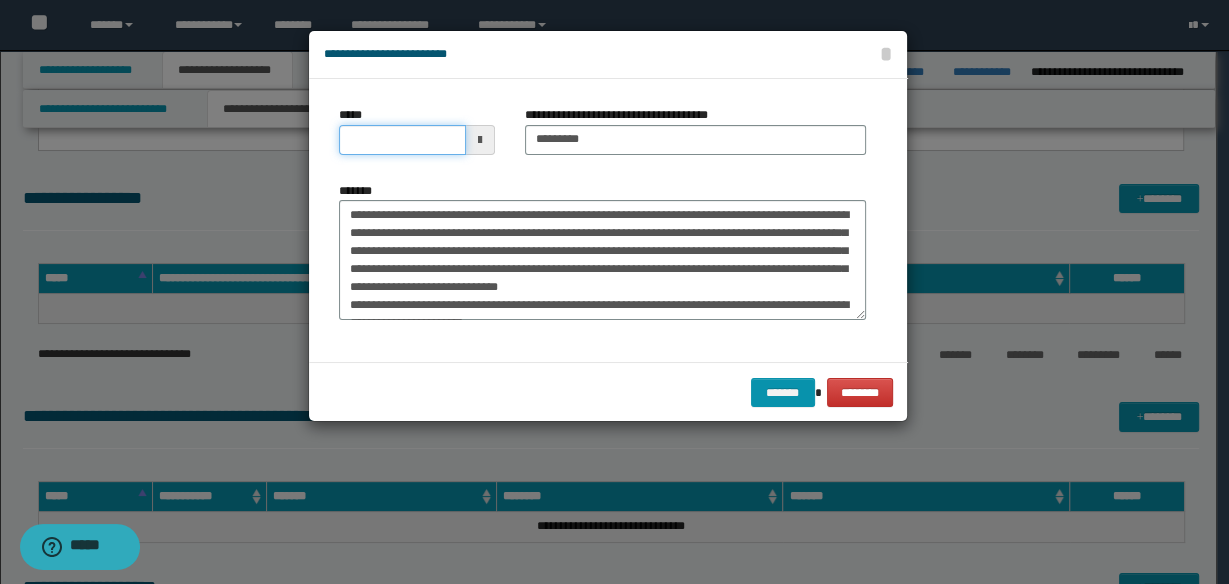 click on "*****" at bounding box center [402, 140] 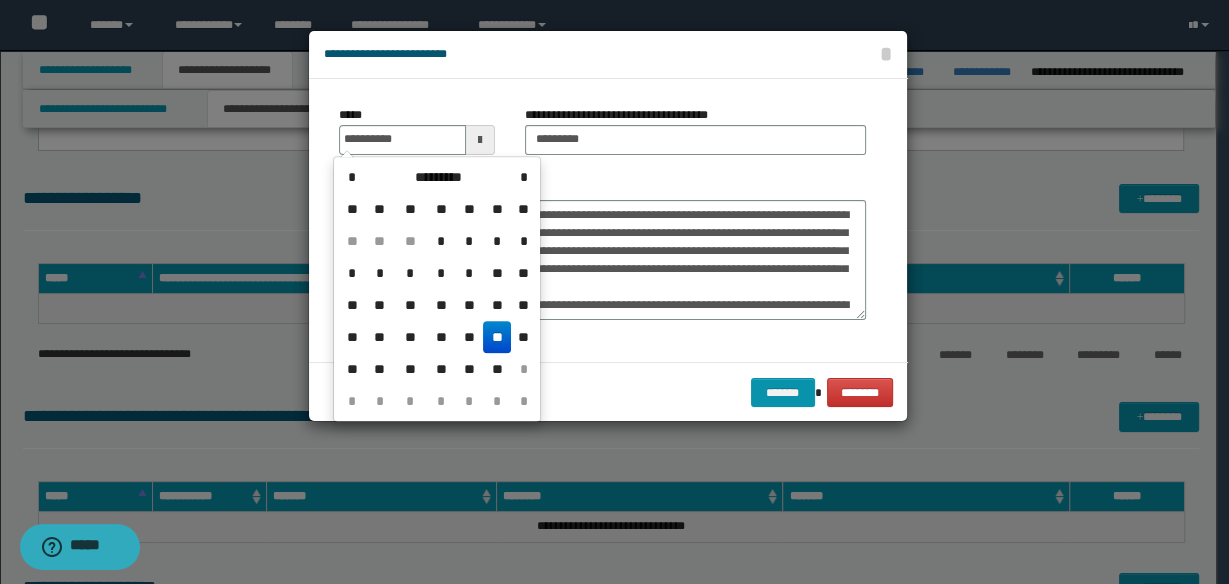 click on "**" at bounding box center (497, 337) 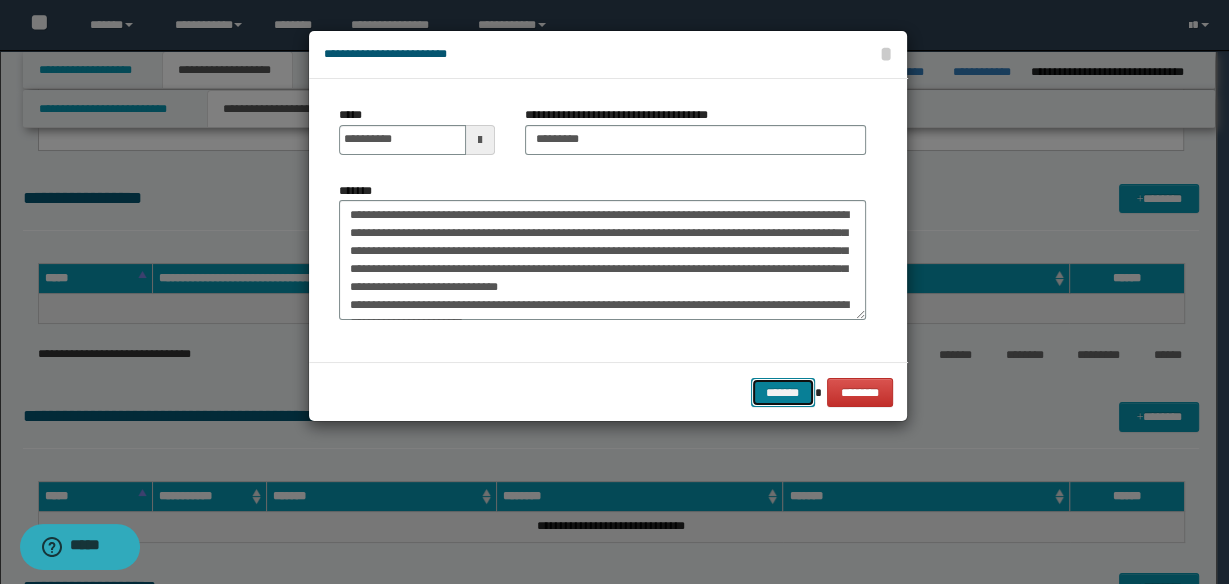 click on "*******" at bounding box center (783, 392) 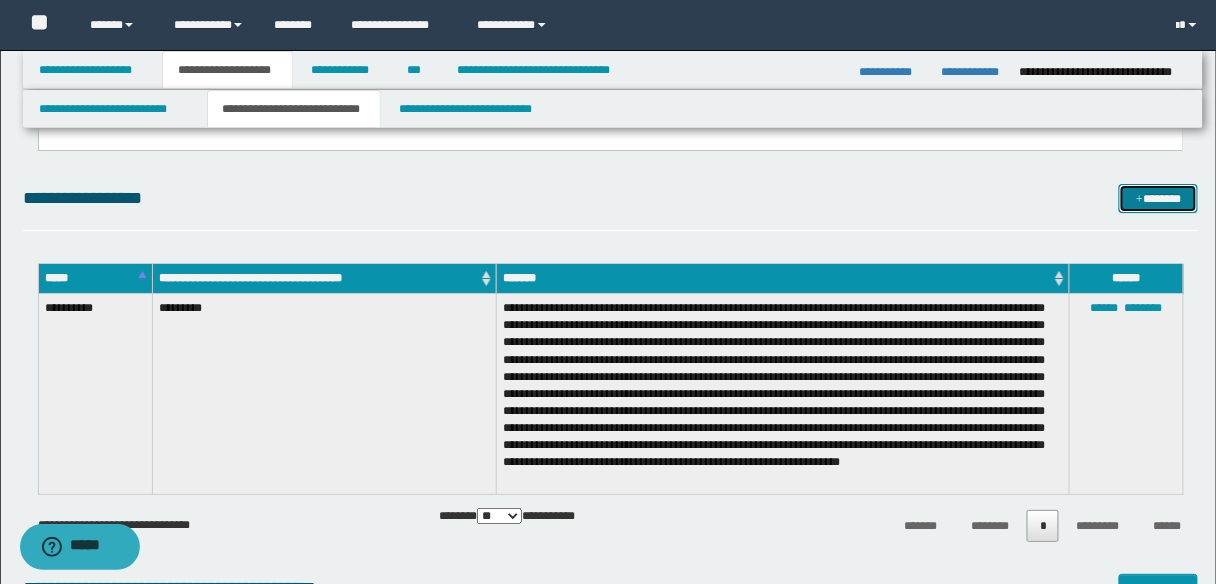click on "*******" at bounding box center [1158, 198] 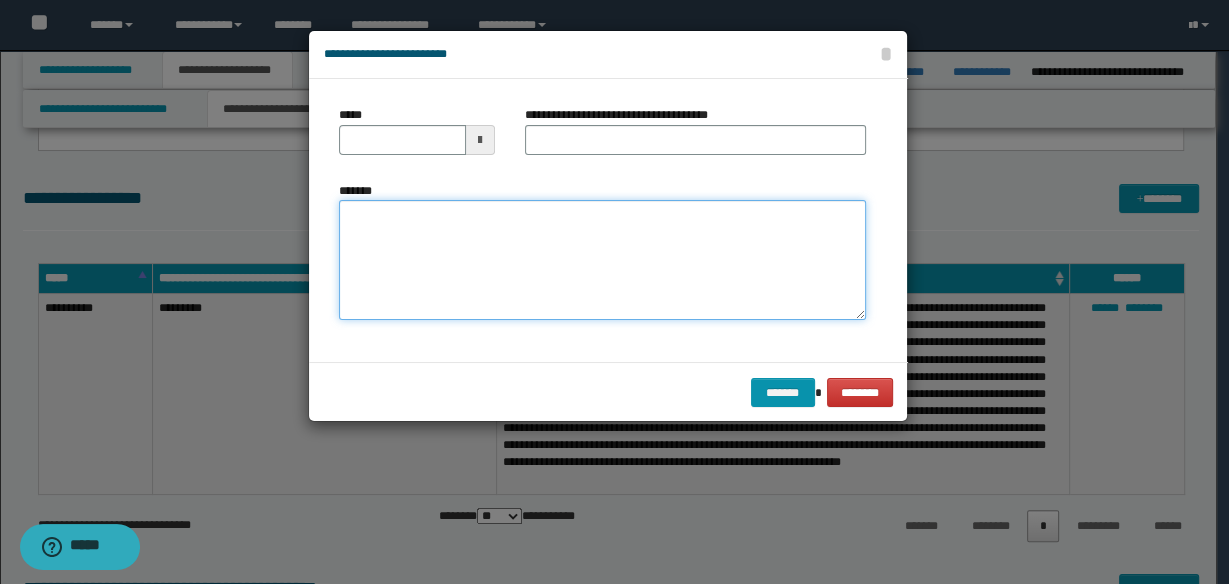 click on "*******" at bounding box center (602, 259) 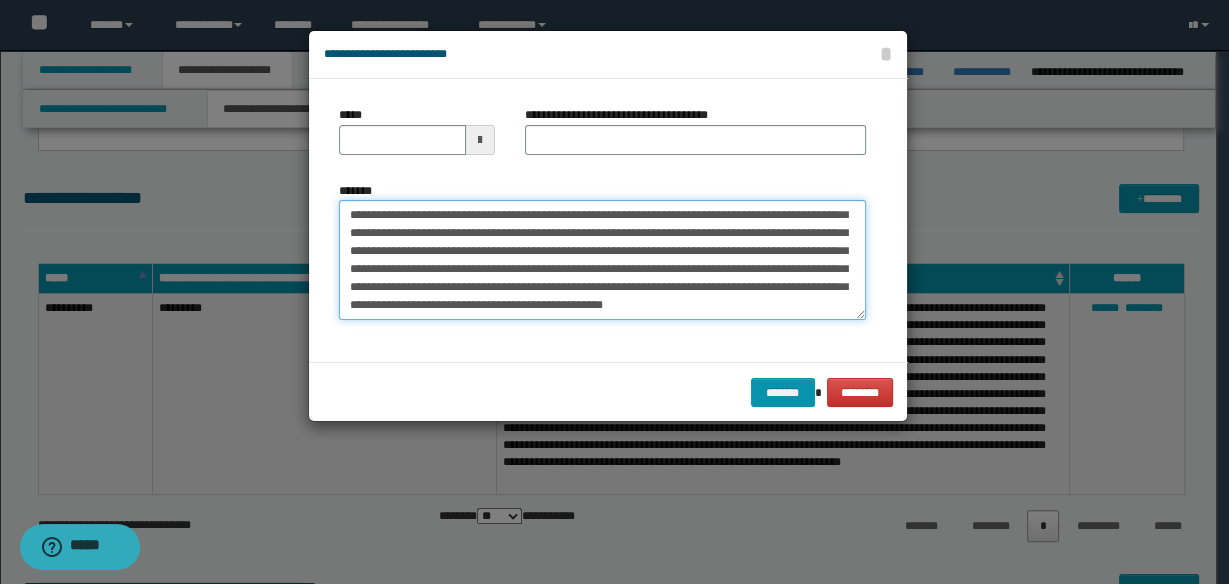 scroll, scrollTop: 39, scrollLeft: 0, axis: vertical 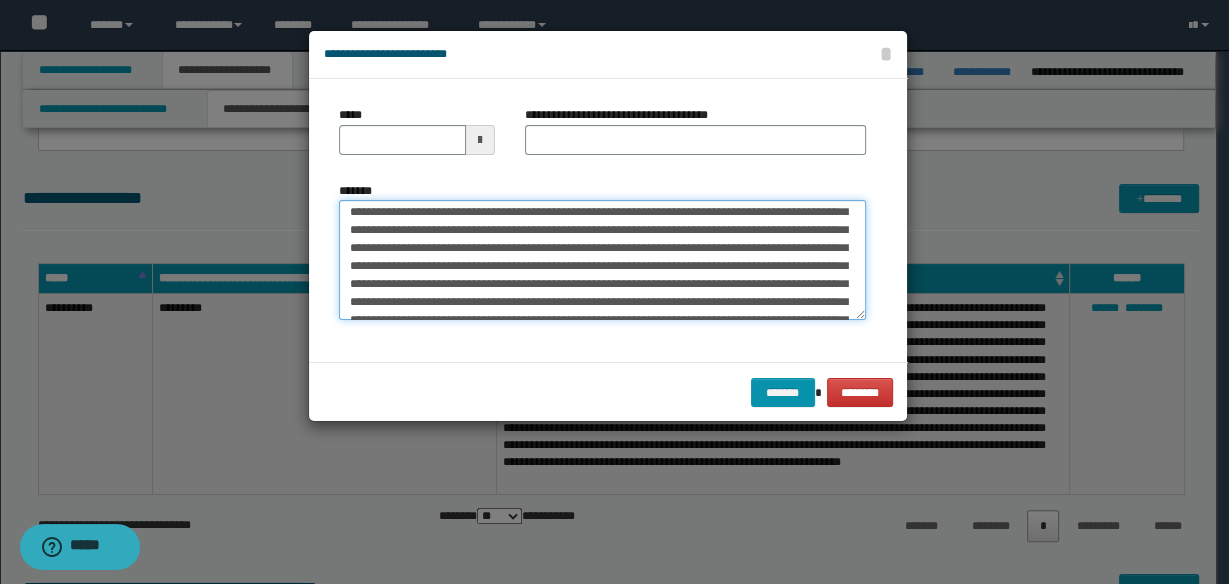 type on "**********" 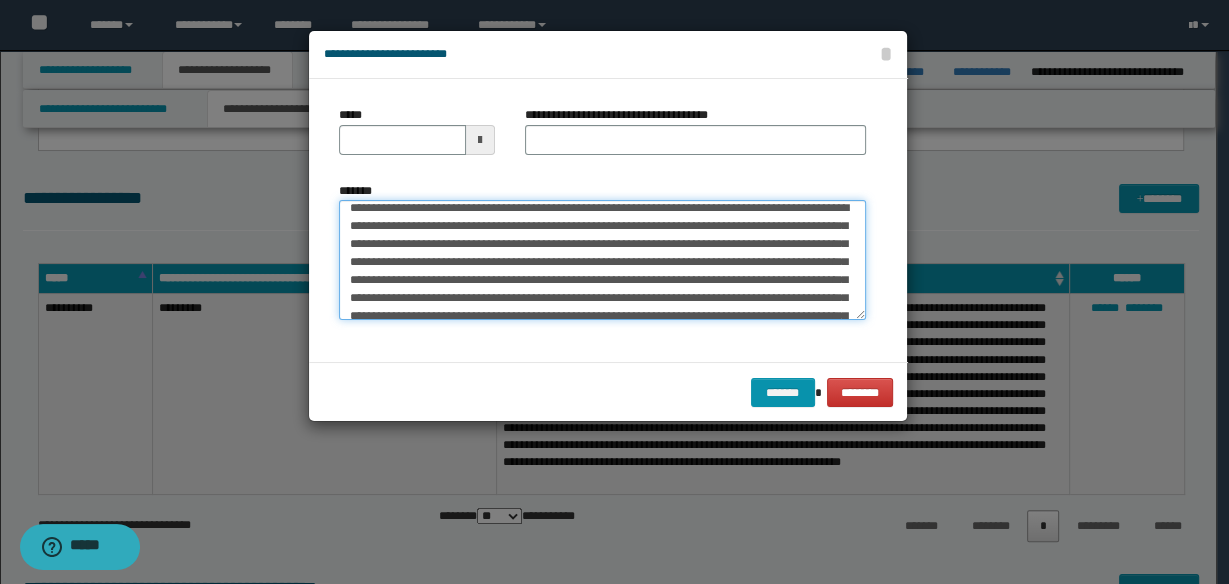 scroll, scrollTop: 0, scrollLeft: 0, axis: both 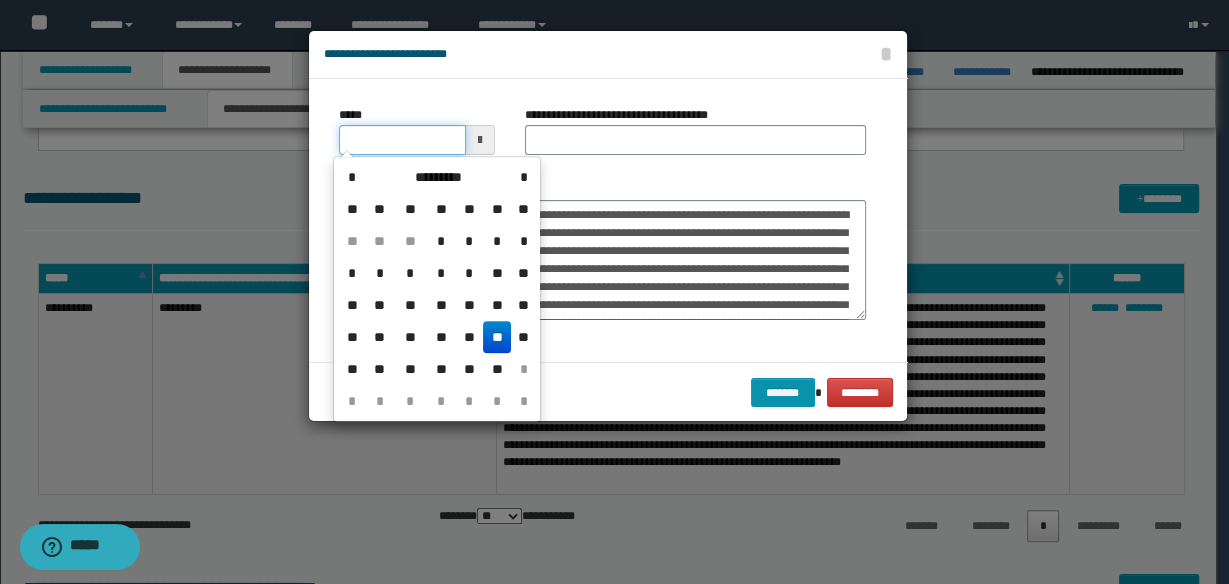click on "*****" at bounding box center (402, 140) 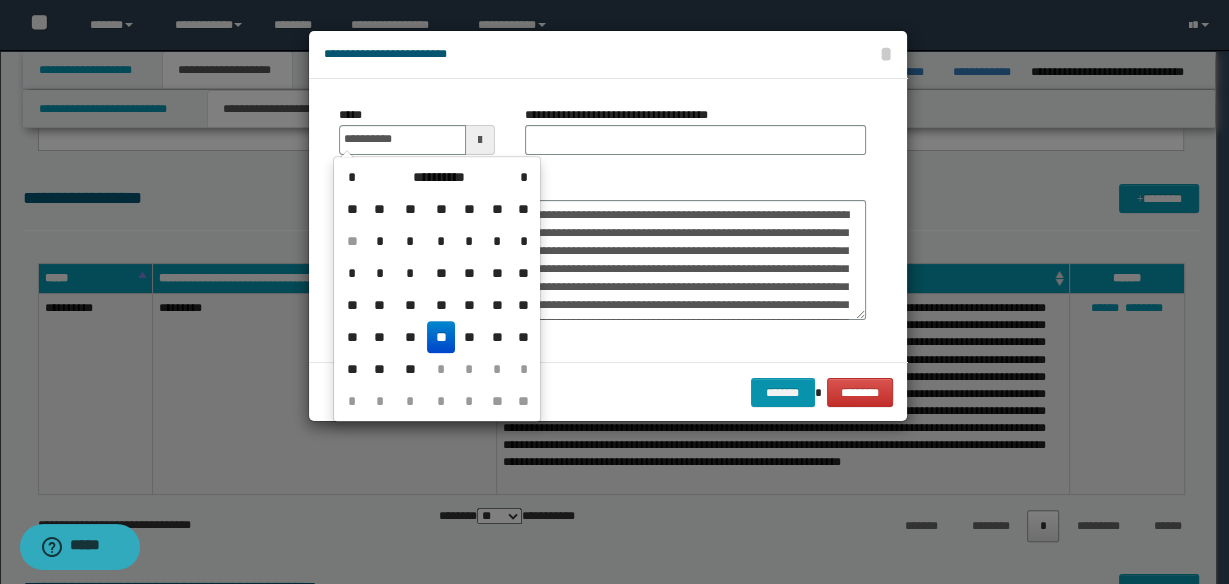 click on "**" at bounding box center (441, 337) 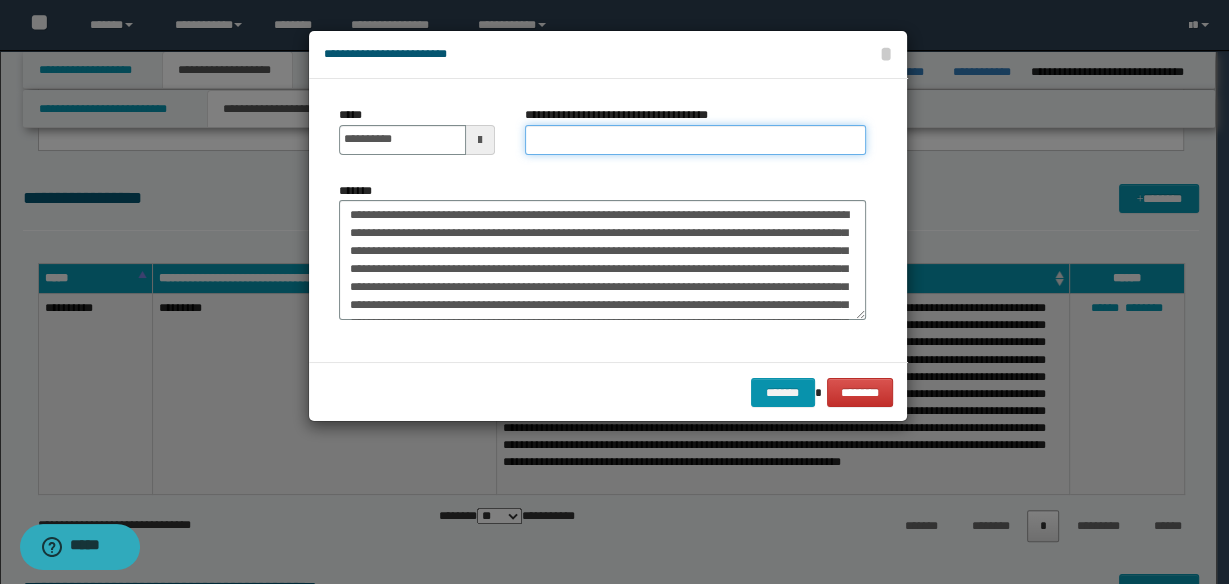 click on "**********" at bounding box center [695, 140] 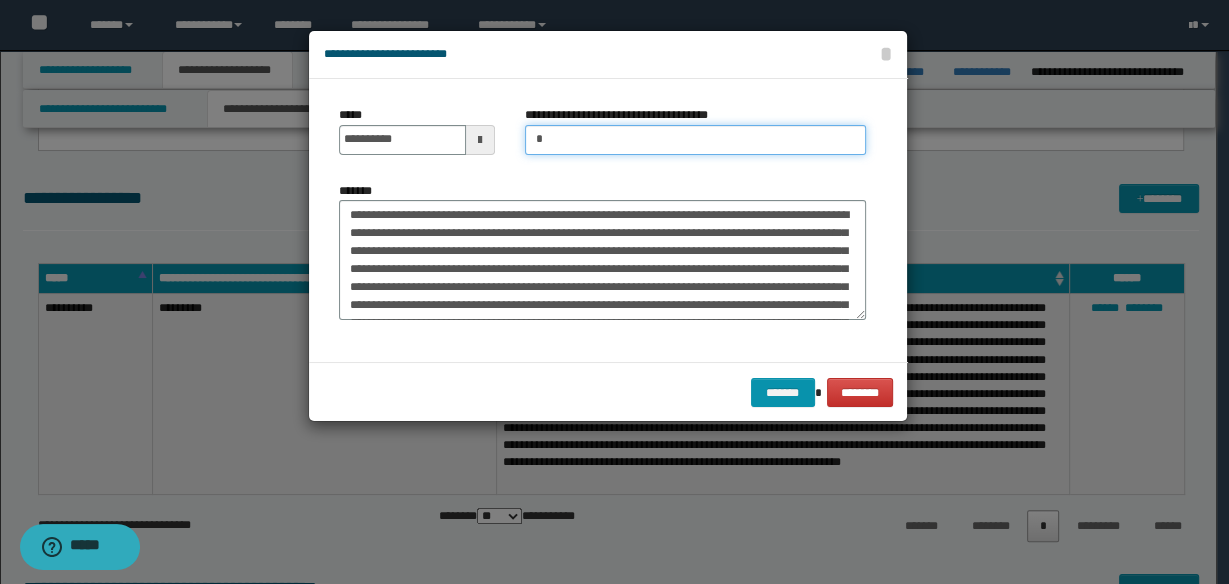 type on "*********" 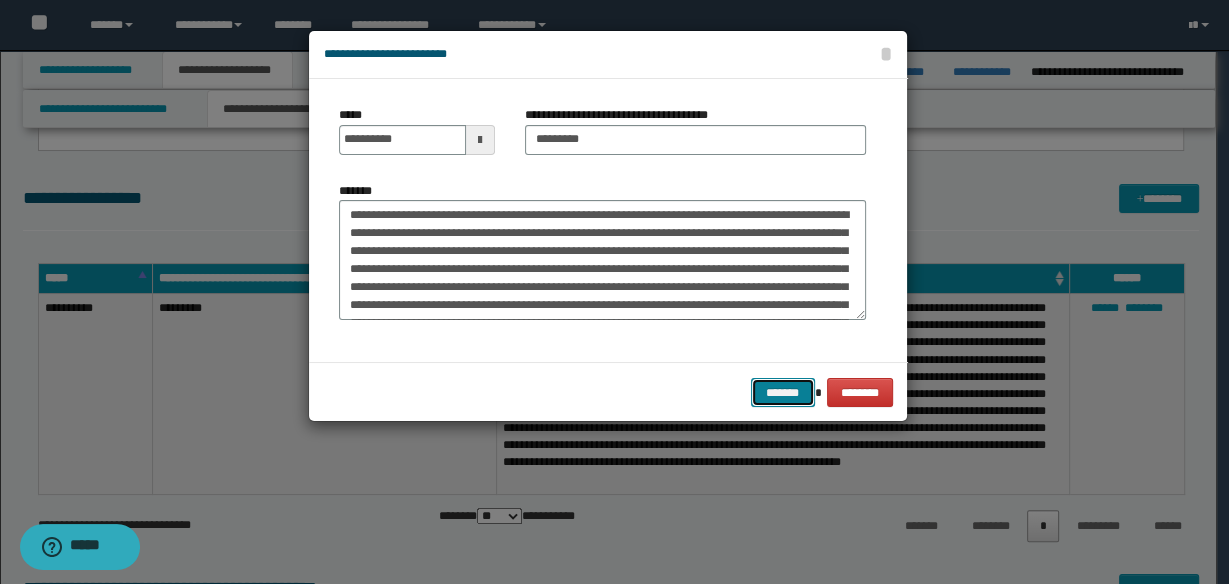 click on "*******" at bounding box center [783, 392] 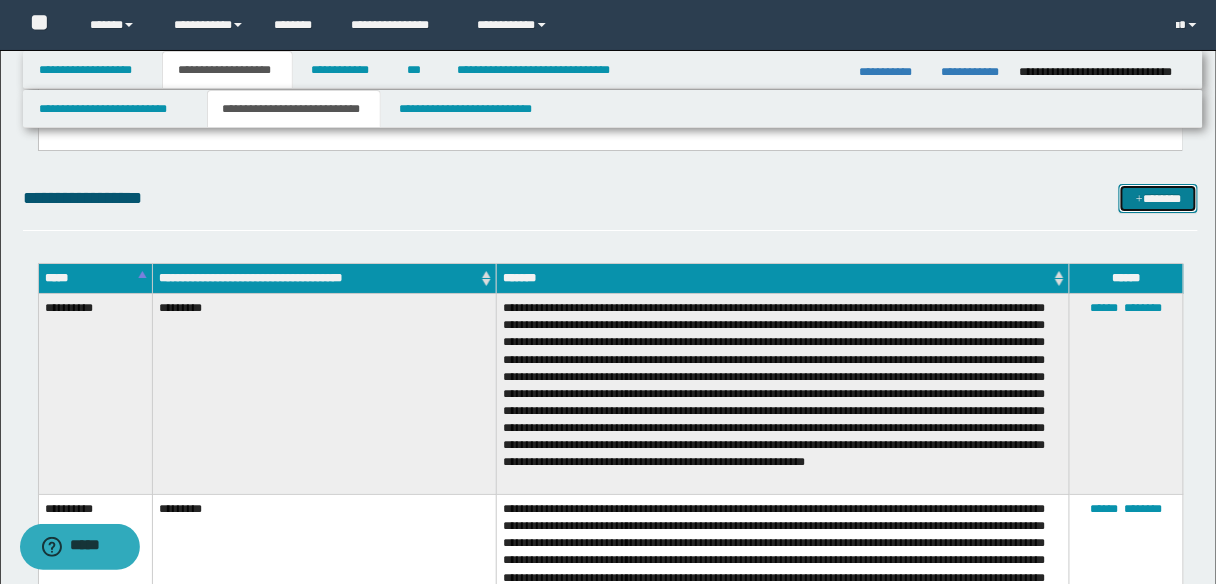 click on "*******" at bounding box center (1158, 198) 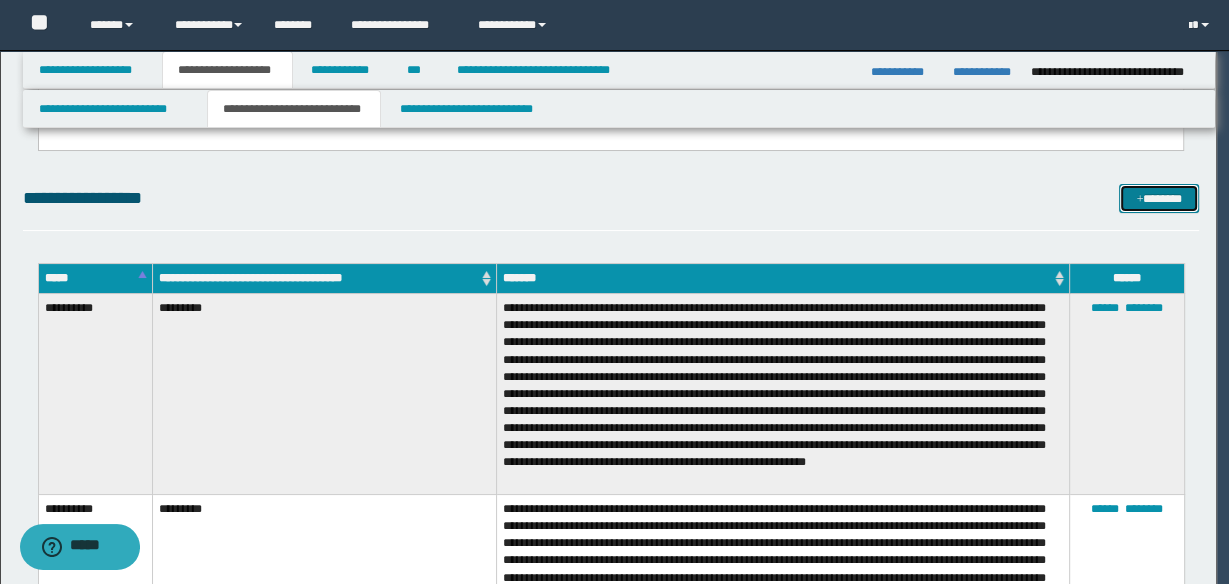 scroll, scrollTop: 0, scrollLeft: 0, axis: both 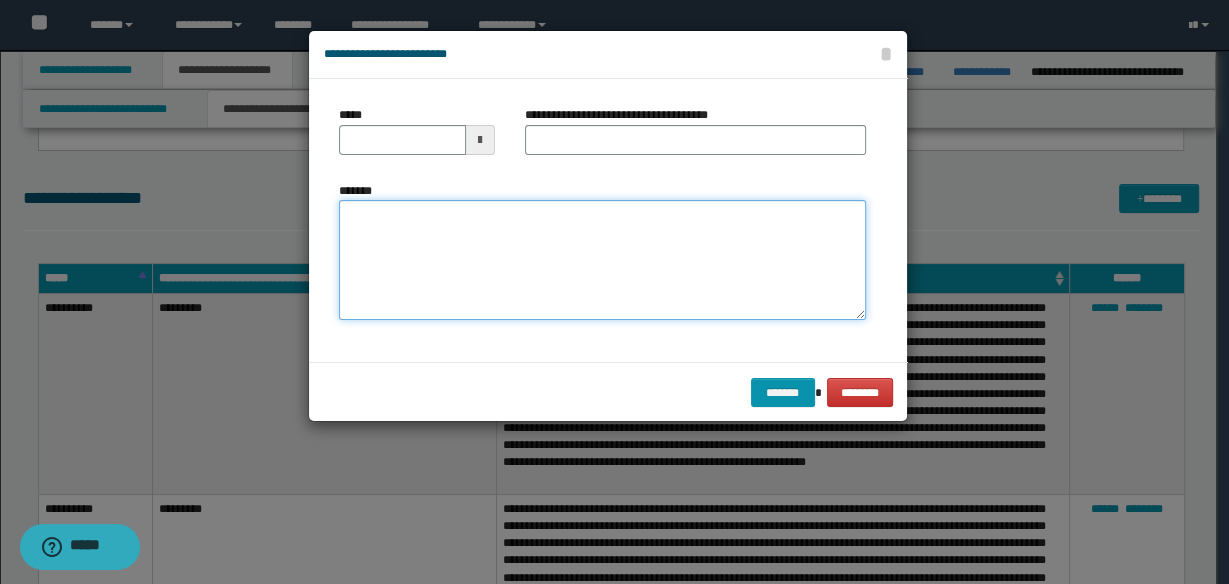 drag, startPoint x: 528, startPoint y: 238, endPoint x: 679, endPoint y: 250, distance: 151.47607 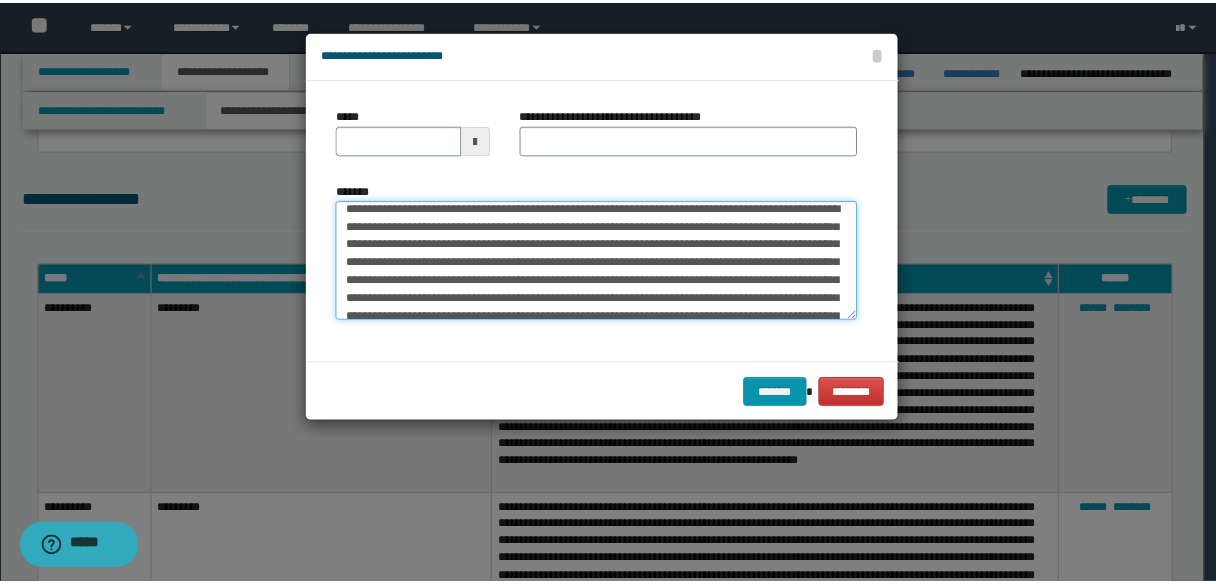 scroll, scrollTop: 0, scrollLeft: 0, axis: both 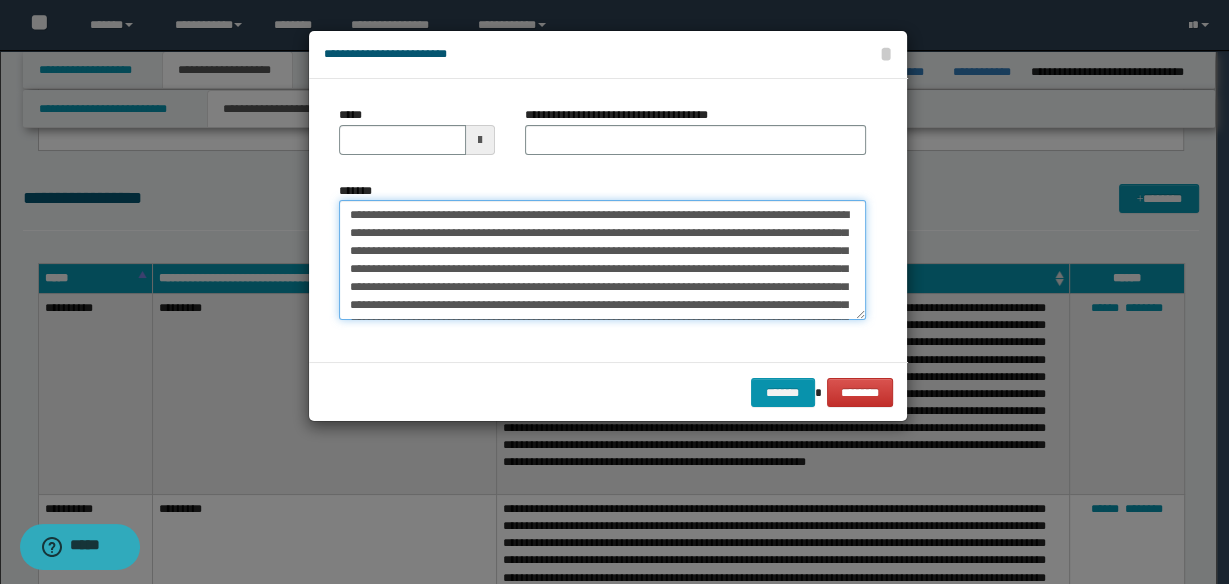 type on "**********" 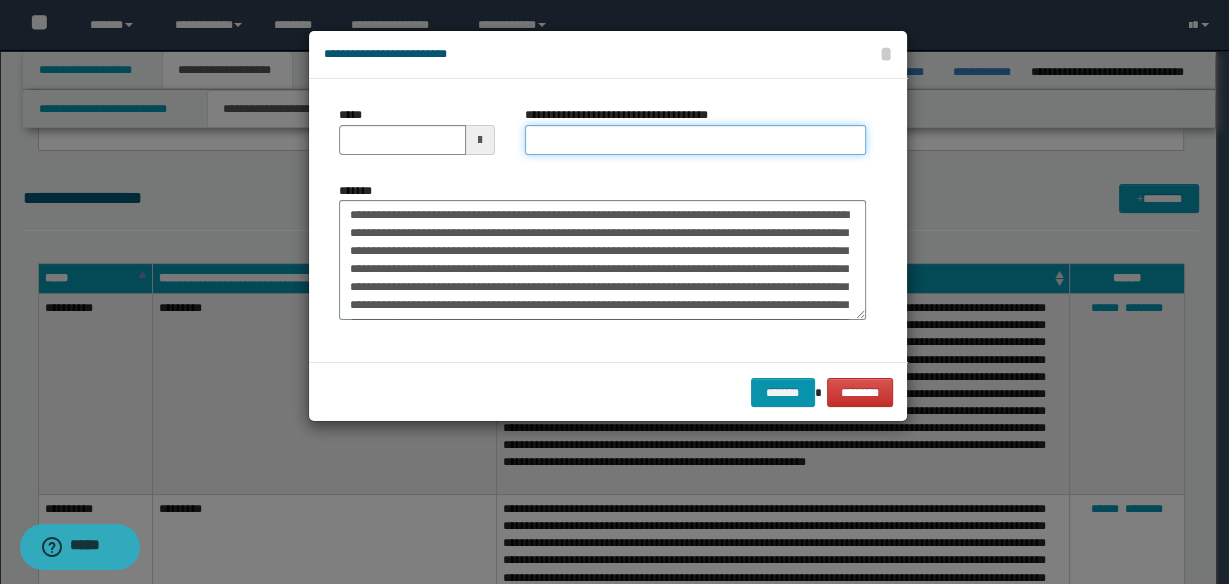 click on "**********" at bounding box center [695, 140] 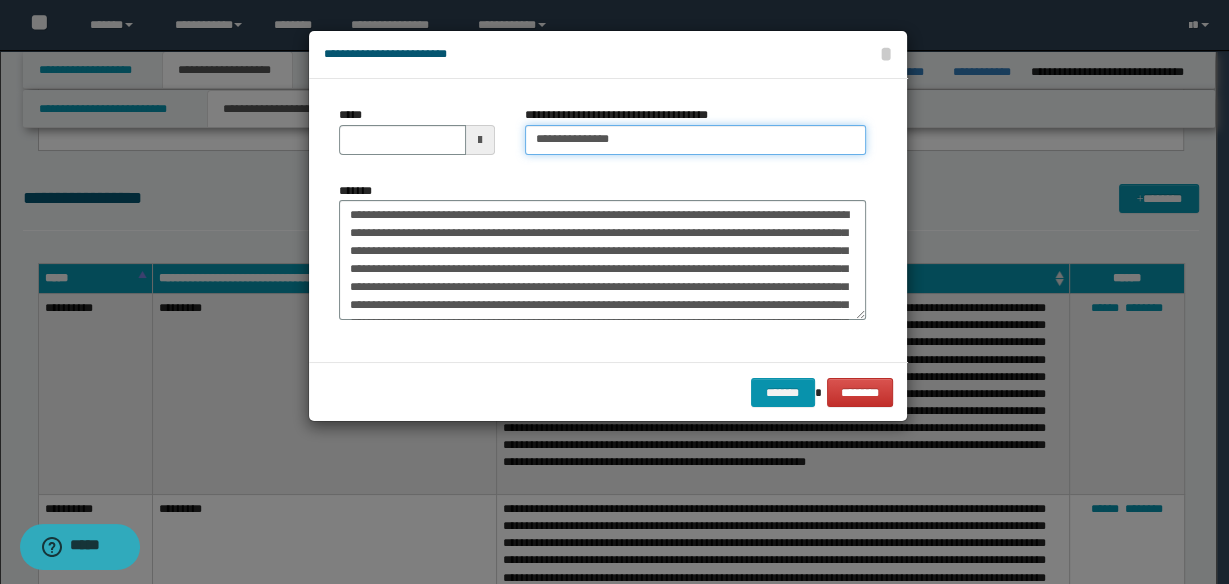type on "**********" 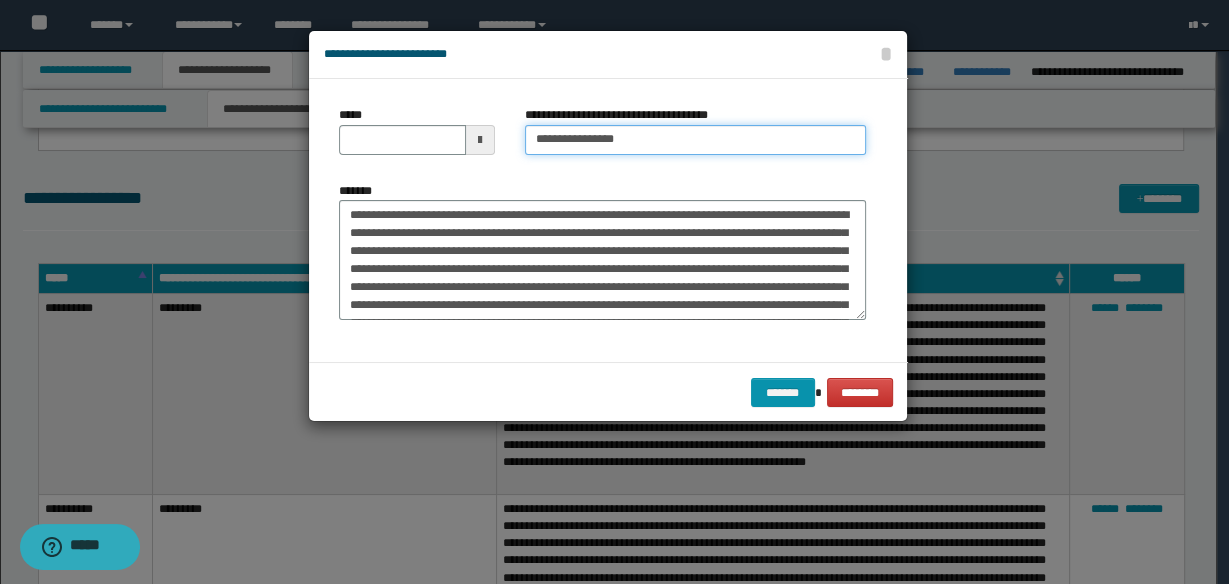 type 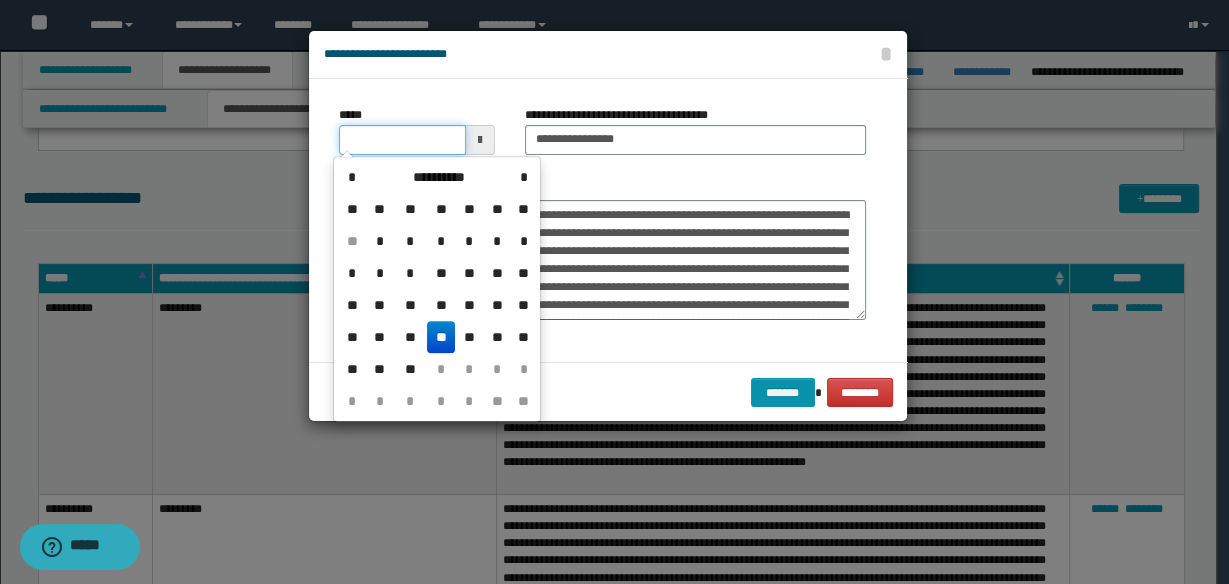 click on "*****" at bounding box center (402, 140) 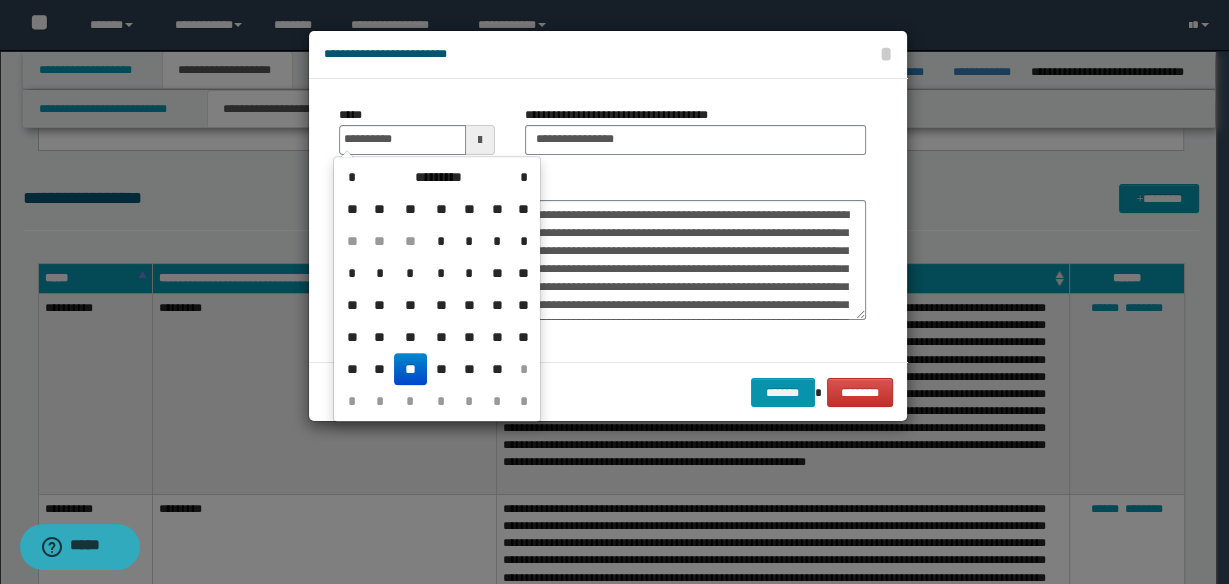 click on "**" at bounding box center (410, 369) 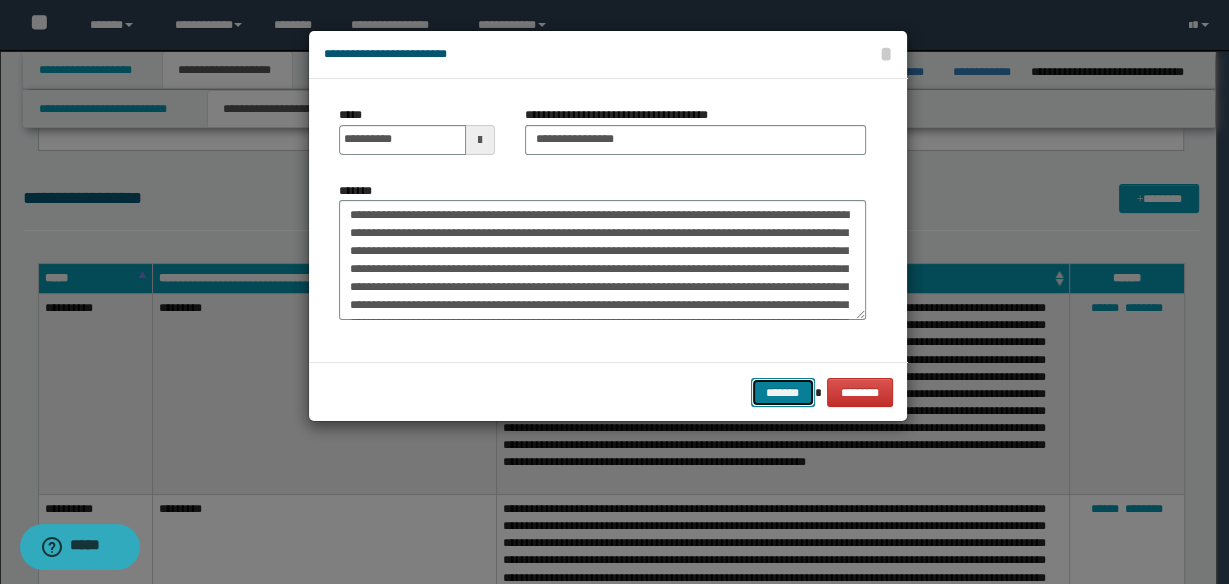 click on "*******" at bounding box center (783, 392) 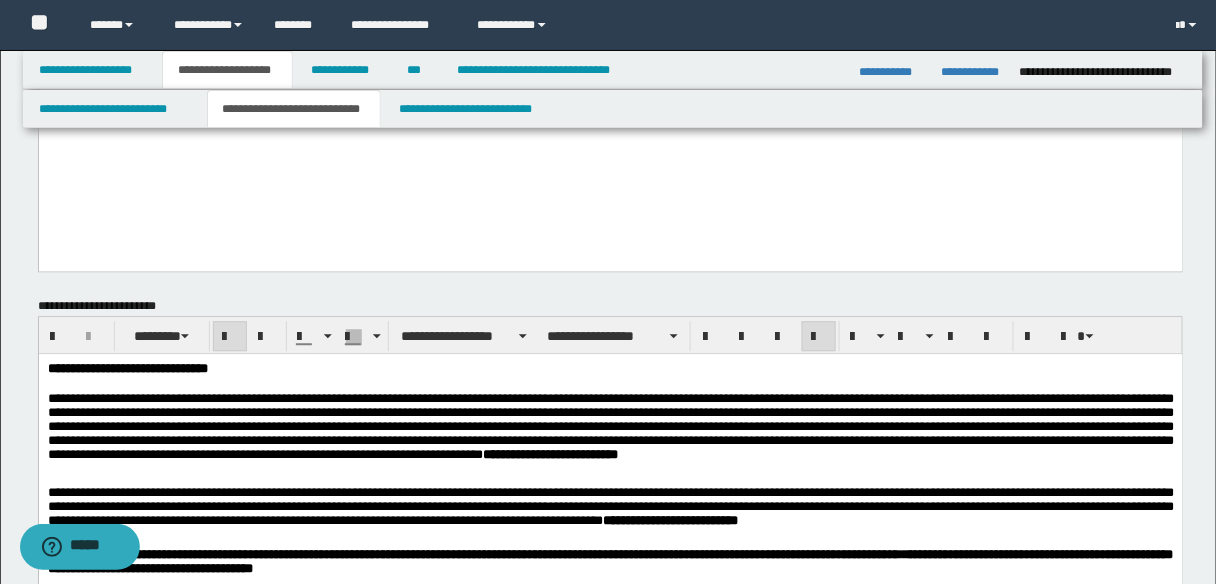 scroll, scrollTop: 1200, scrollLeft: 0, axis: vertical 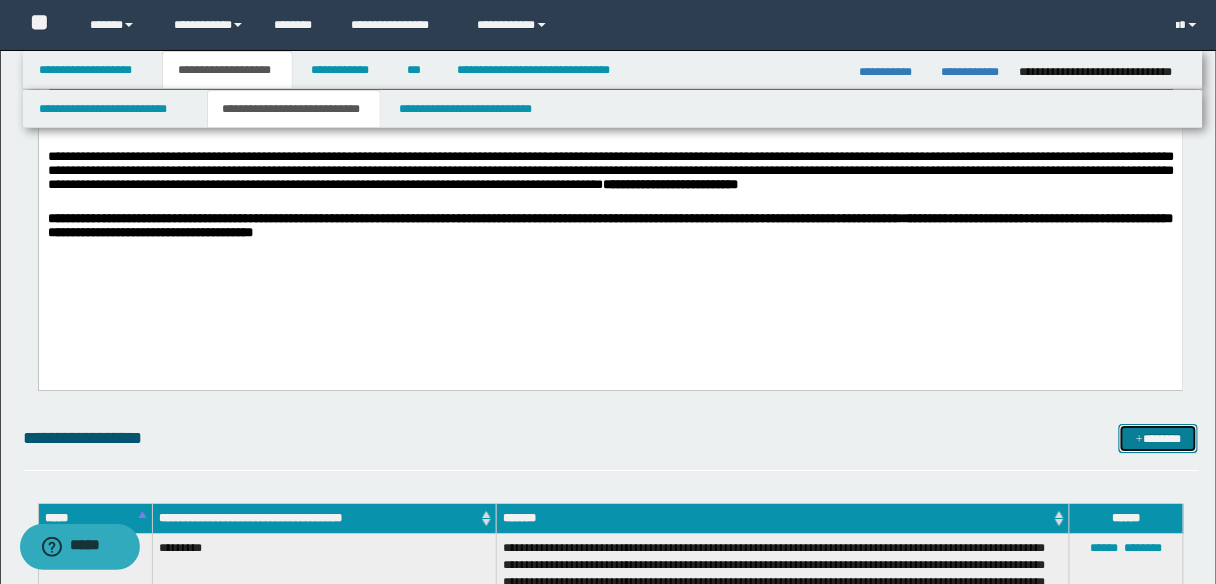 click on "*******" at bounding box center (1158, 438) 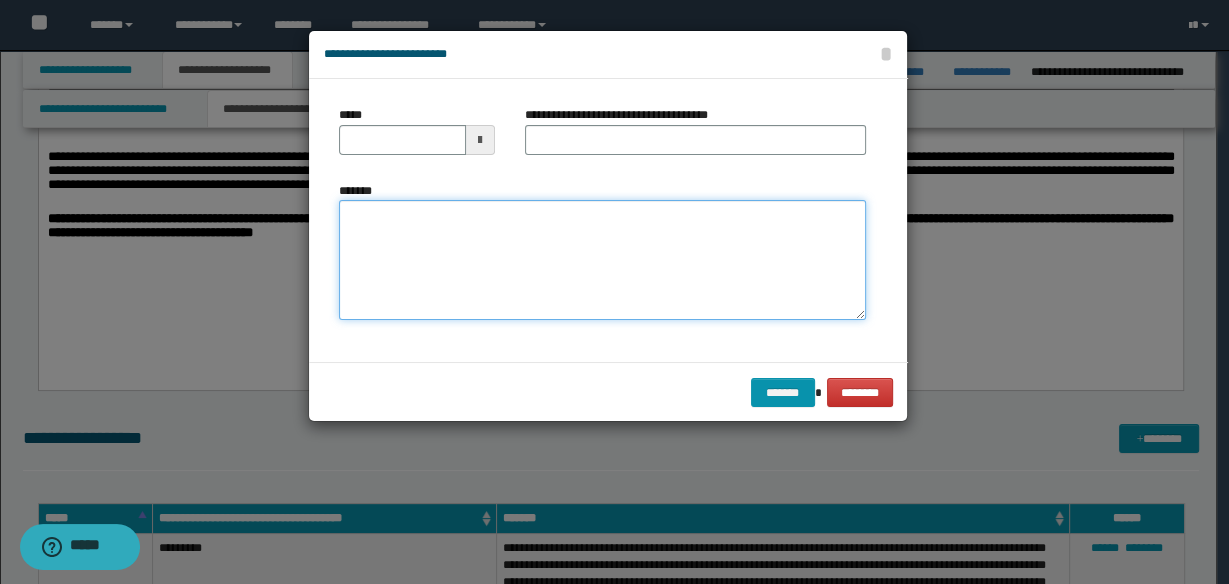 click on "*******" at bounding box center (602, 259) 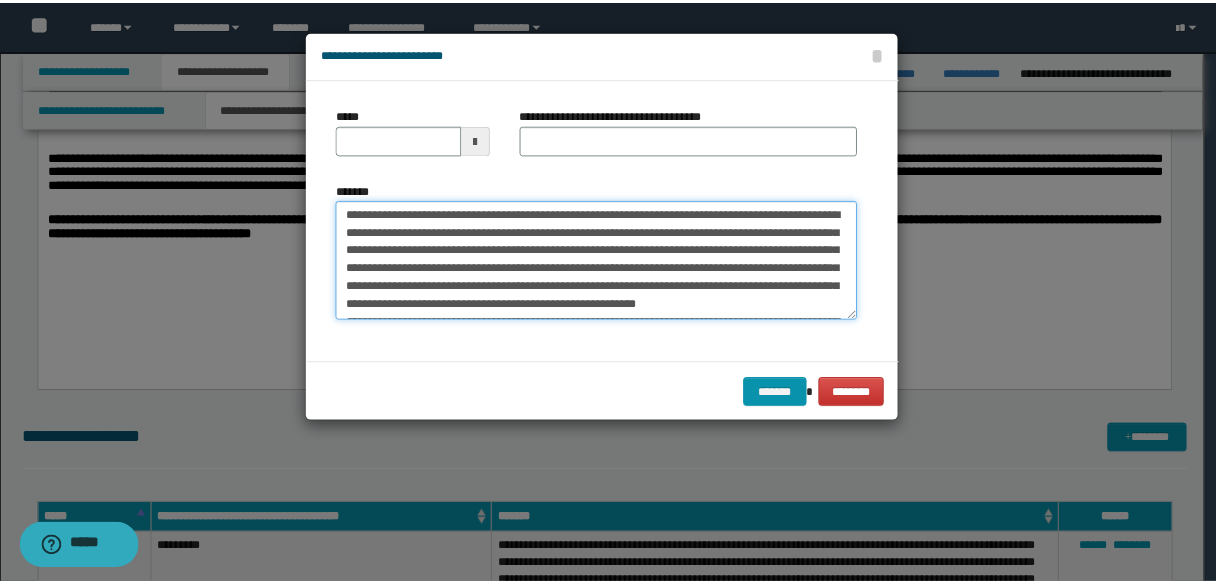 scroll, scrollTop: 0, scrollLeft: 0, axis: both 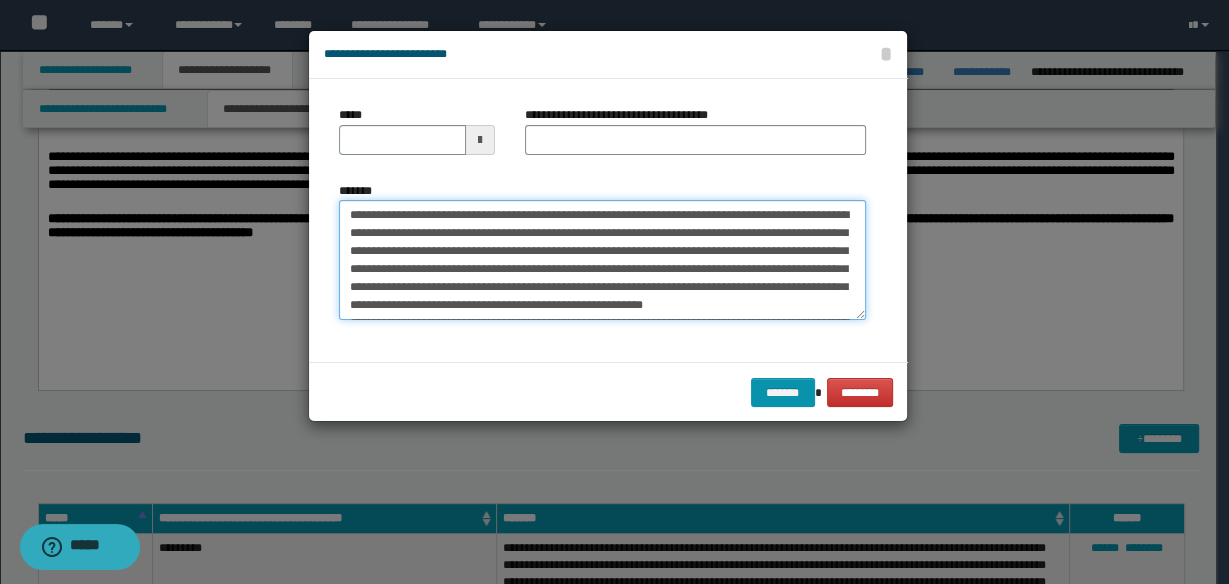 type on "**********" 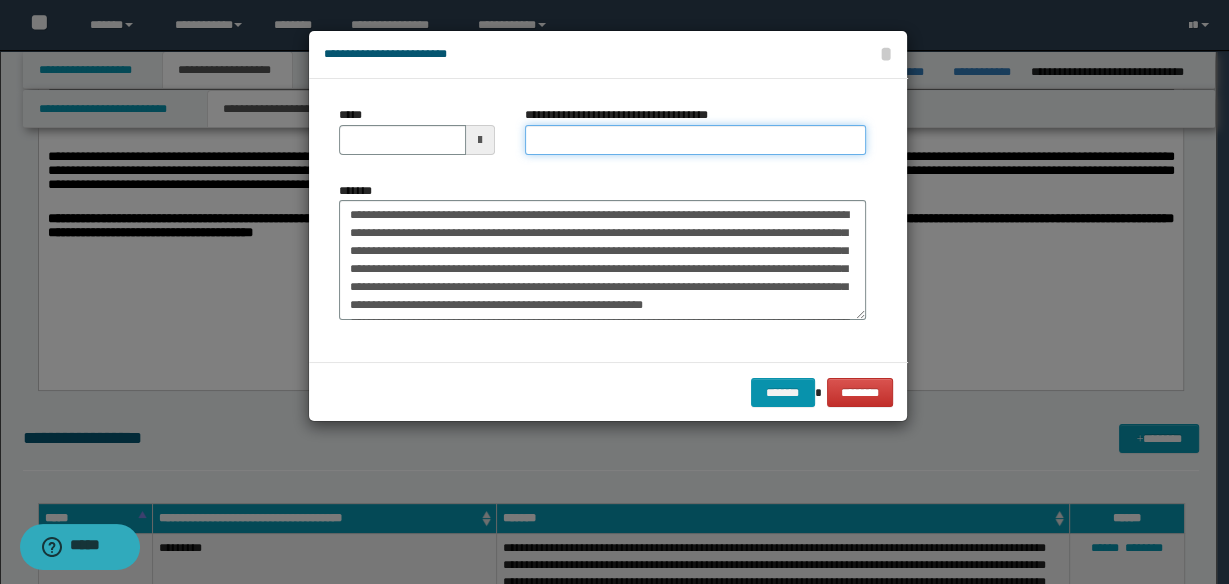 click on "**********" at bounding box center (695, 140) 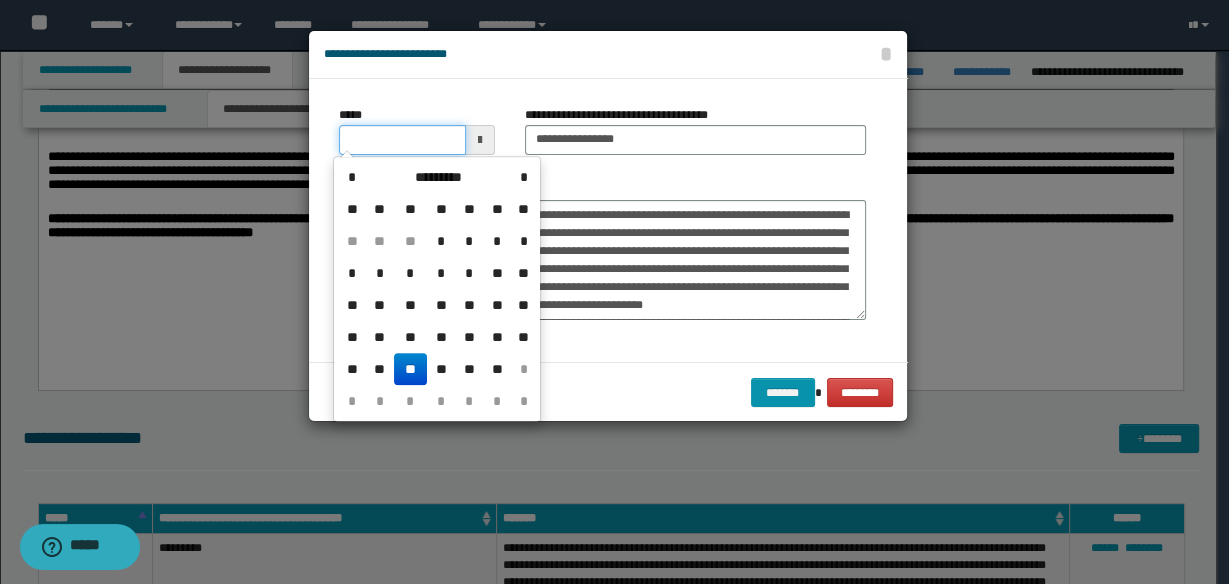 click on "*****" at bounding box center [402, 140] 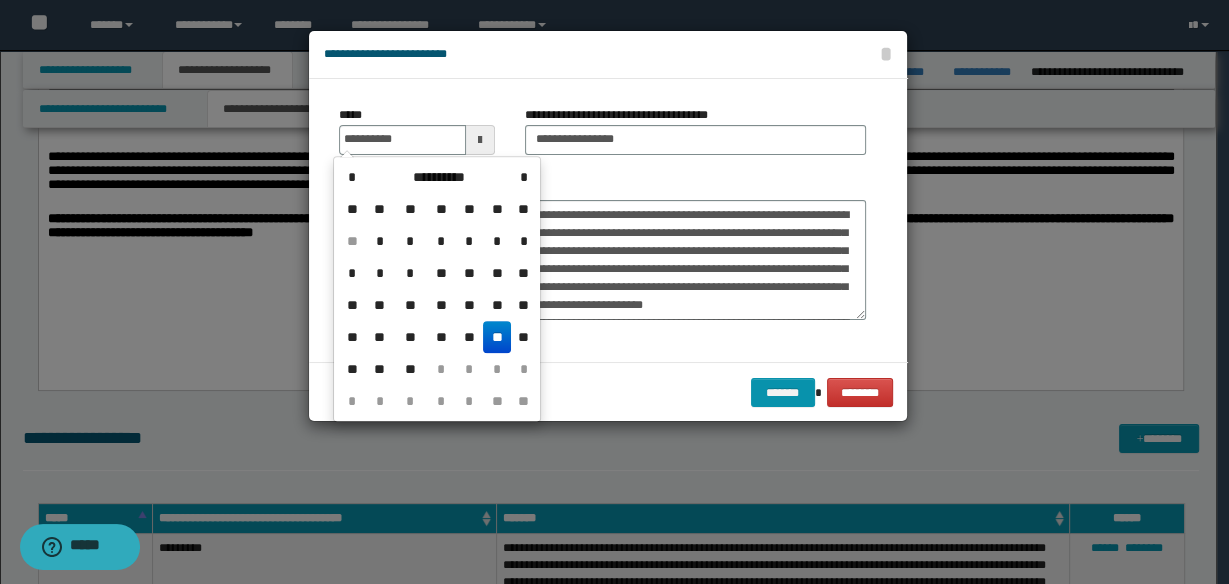 click on "**" at bounding box center [497, 337] 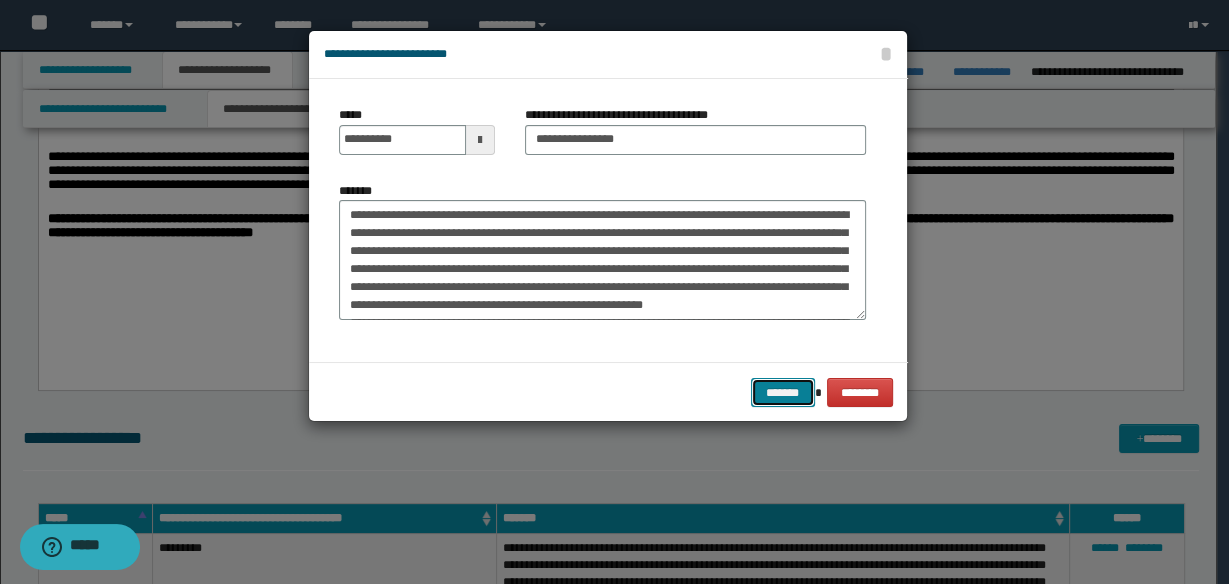 click on "*******" at bounding box center (783, 392) 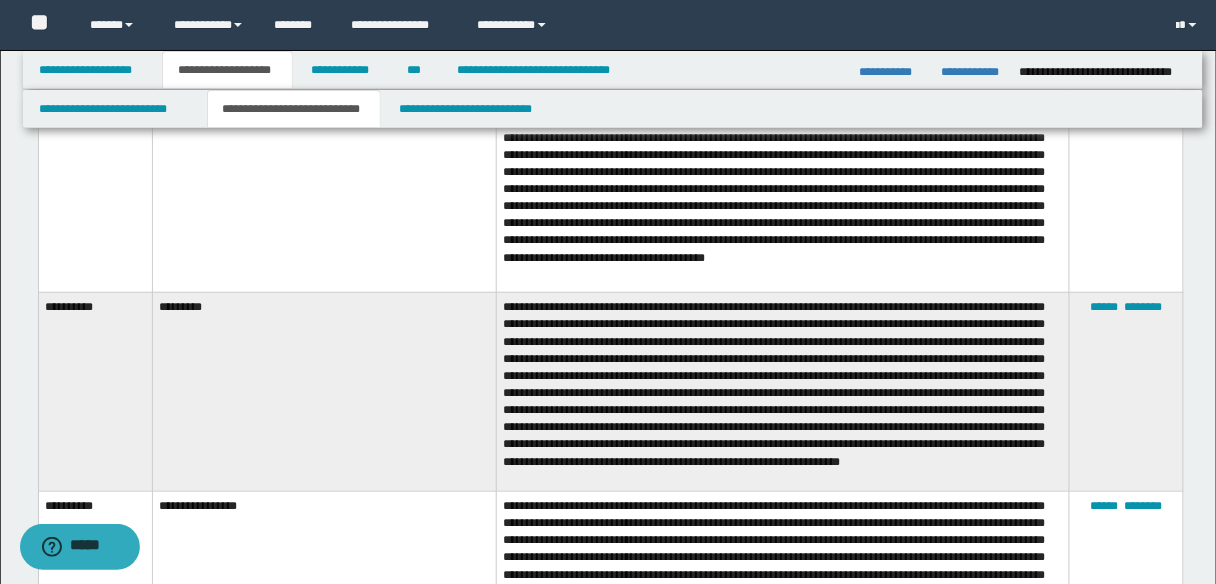 scroll, scrollTop: 2160, scrollLeft: 0, axis: vertical 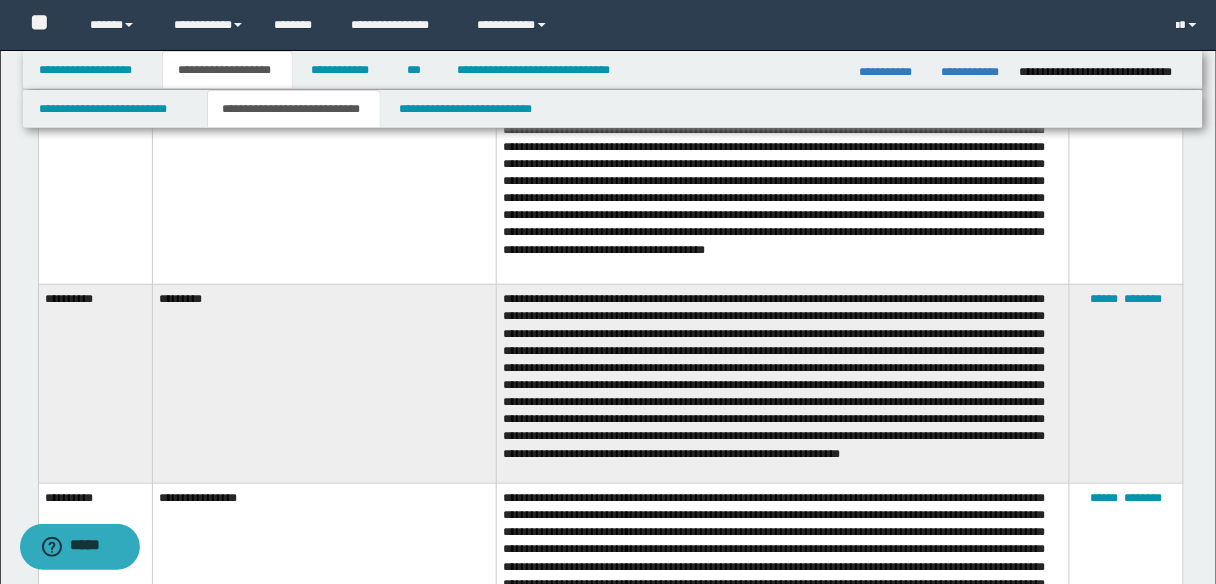 click at bounding box center [782, 148] 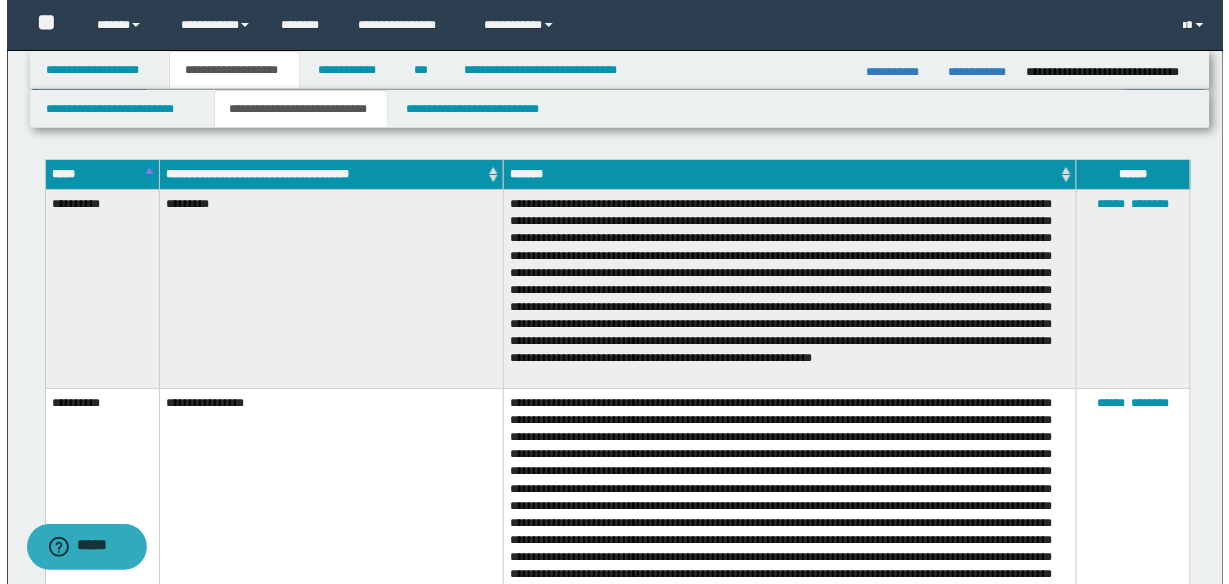 scroll, scrollTop: 1680, scrollLeft: 0, axis: vertical 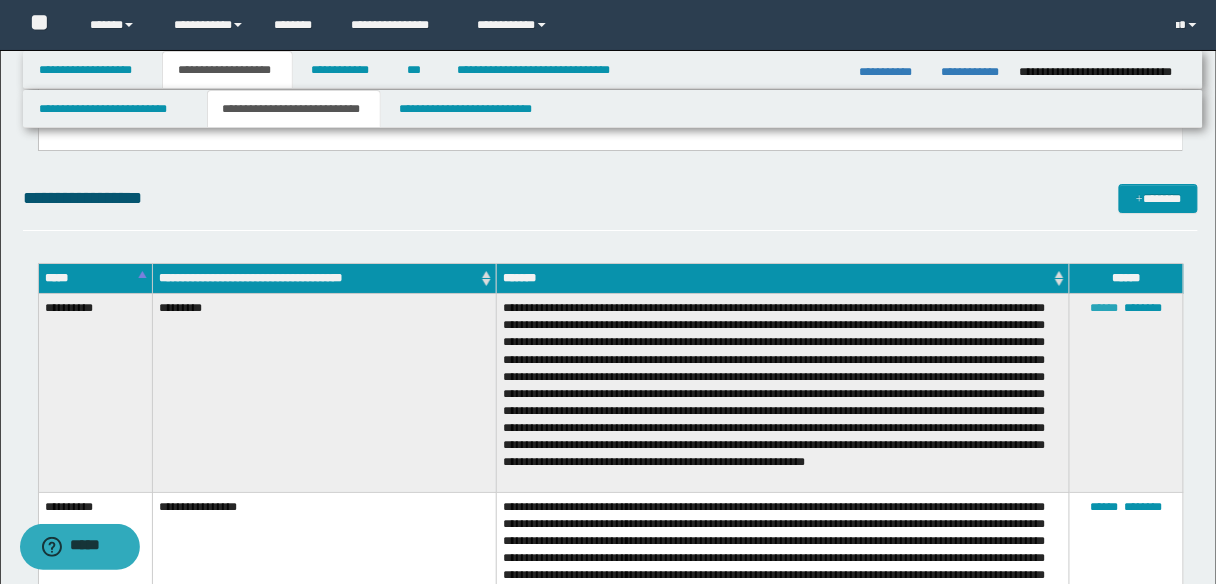 click on "******" at bounding box center [1105, 308] 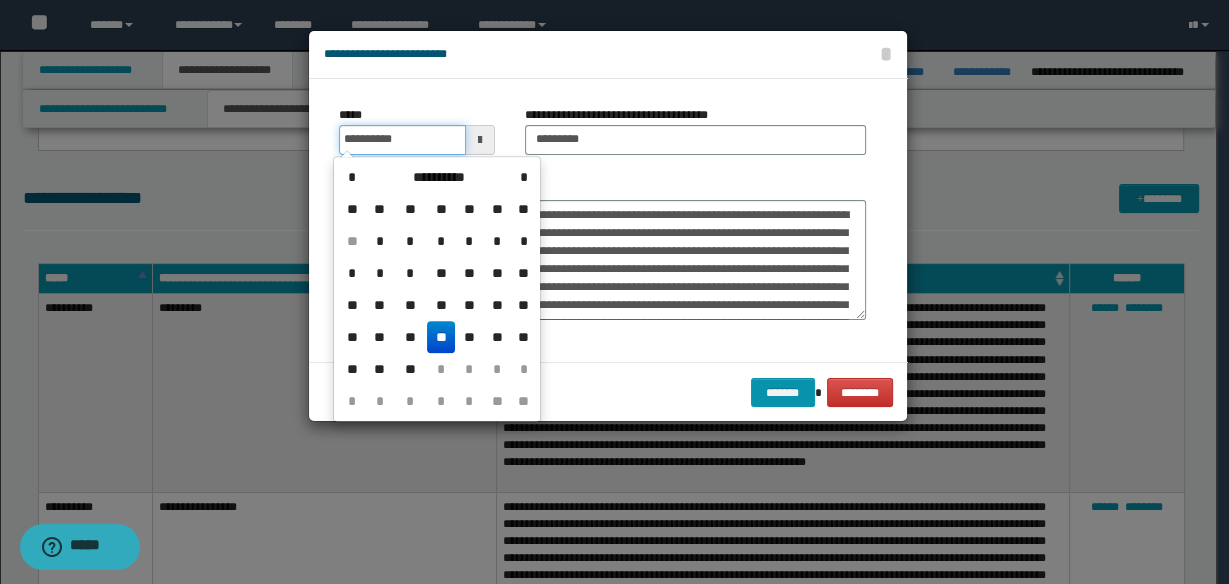 click on "**********" at bounding box center [402, 140] 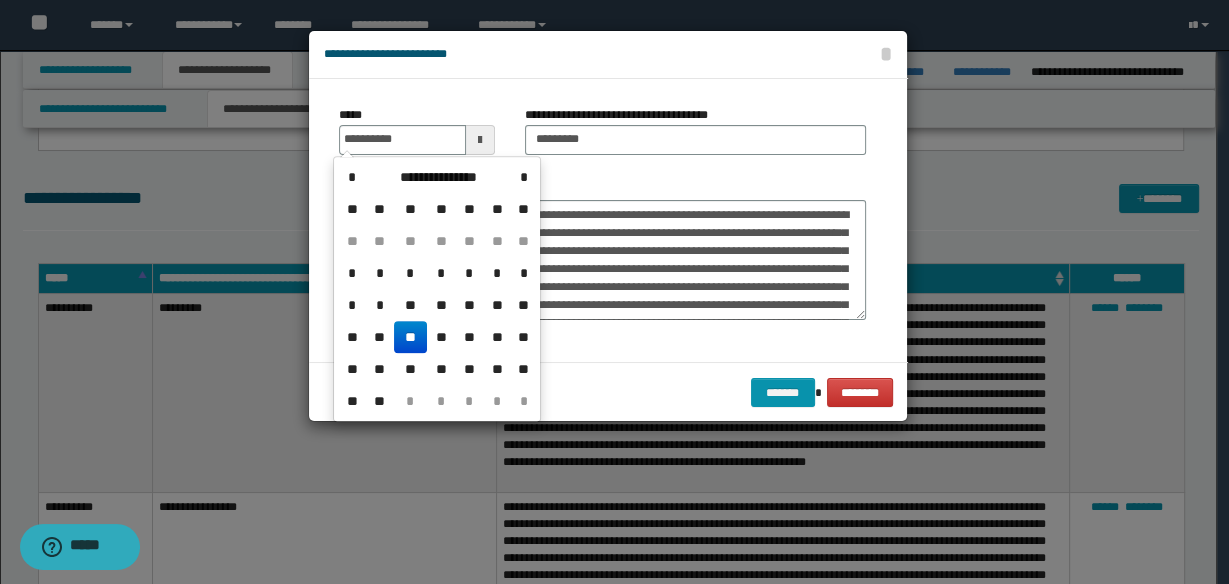 click on "**" at bounding box center [410, 337] 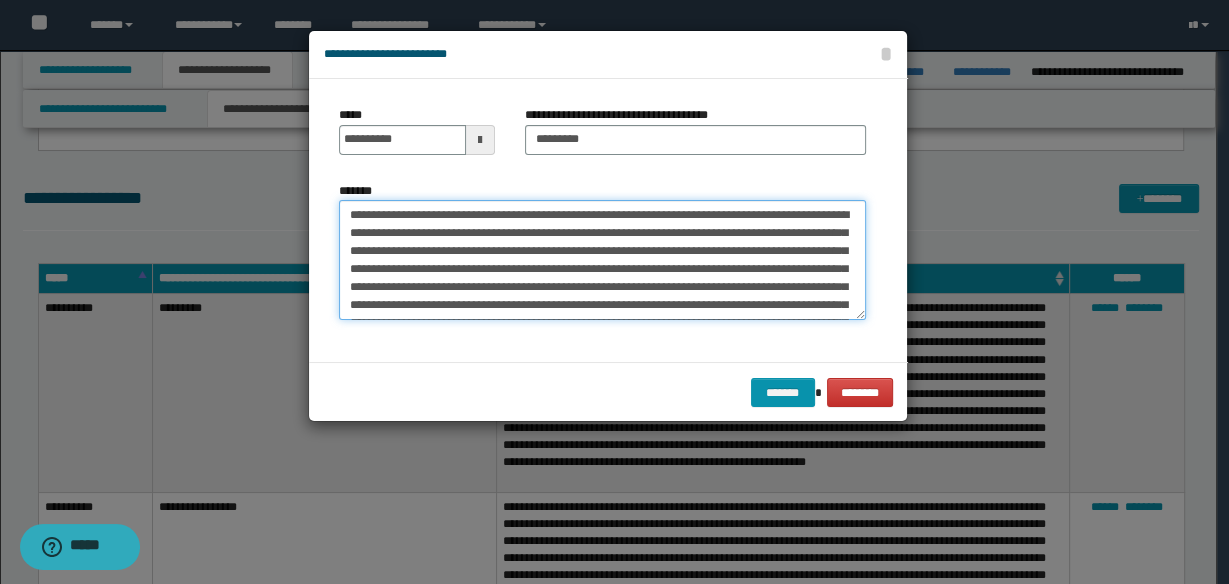 click on "*******" at bounding box center (602, 259) 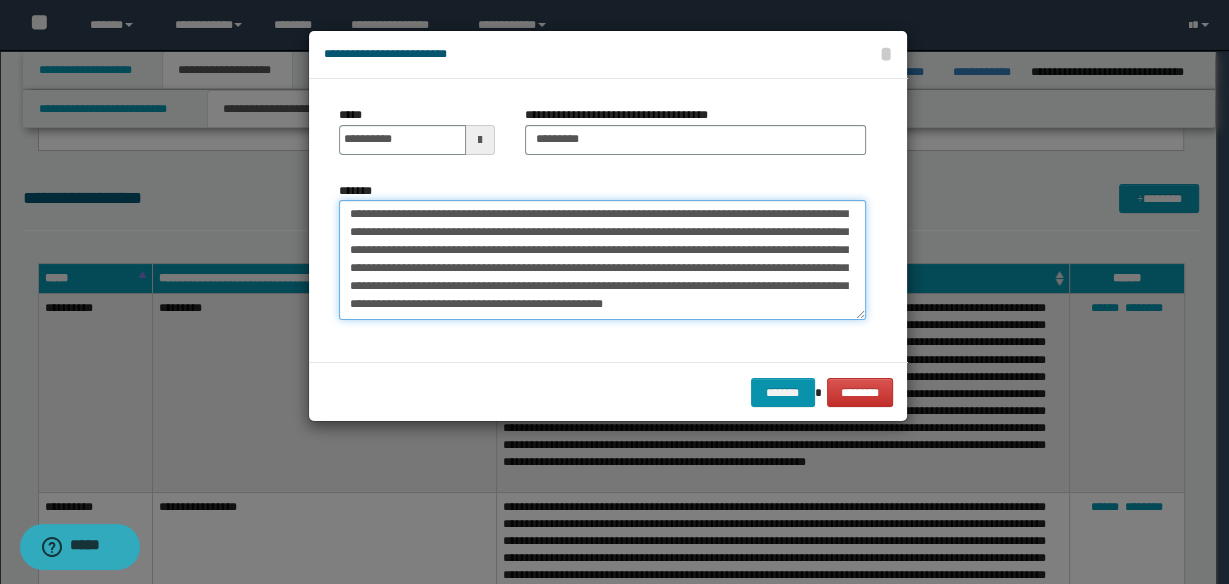 scroll, scrollTop: 126, scrollLeft: 0, axis: vertical 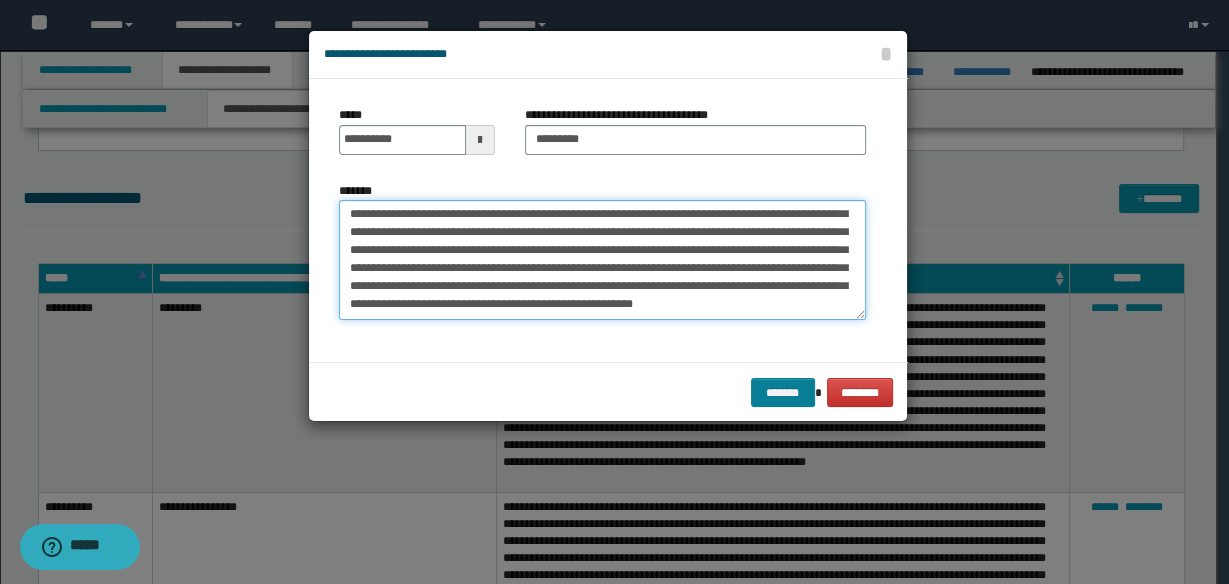 type on "**********" 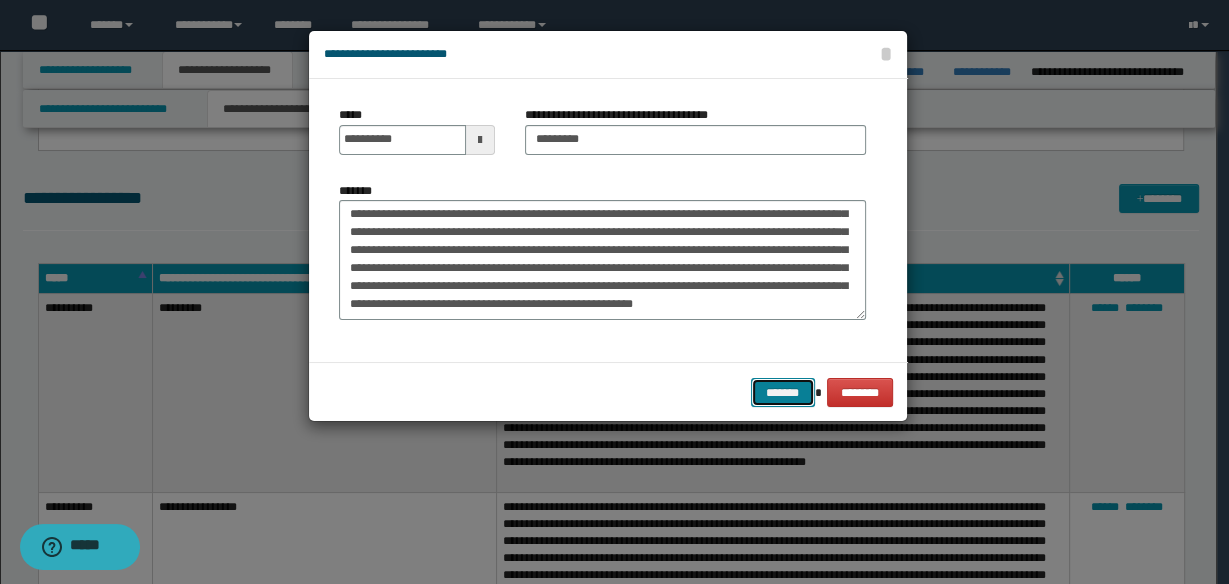click on "*******" at bounding box center (783, 392) 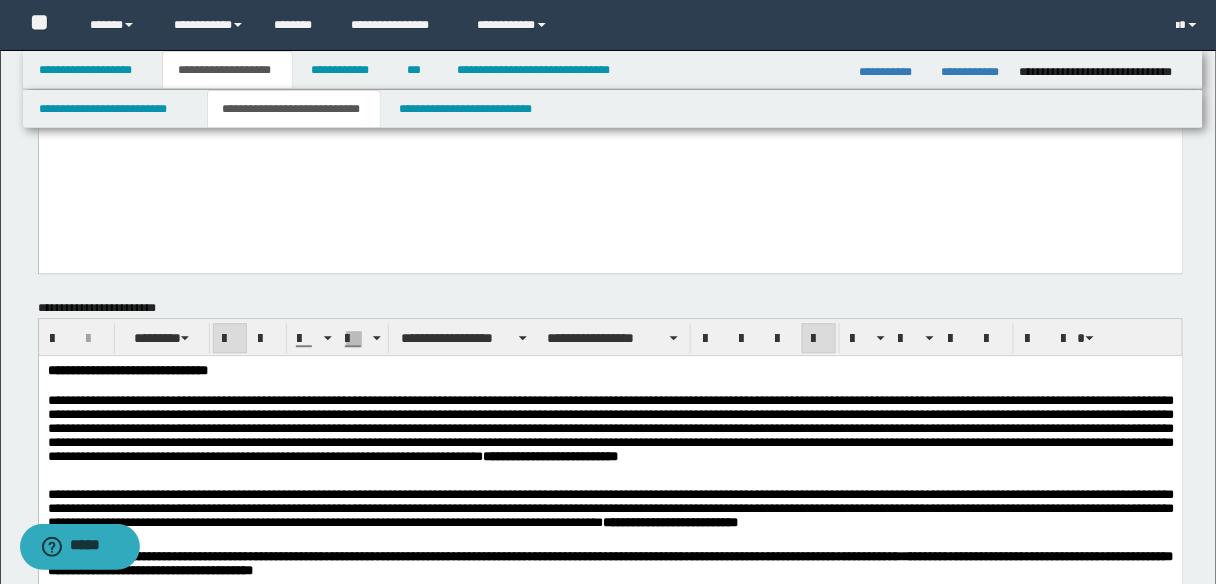 scroll, scrollTop: 1245, scrollLeft: 0, axis: vertical 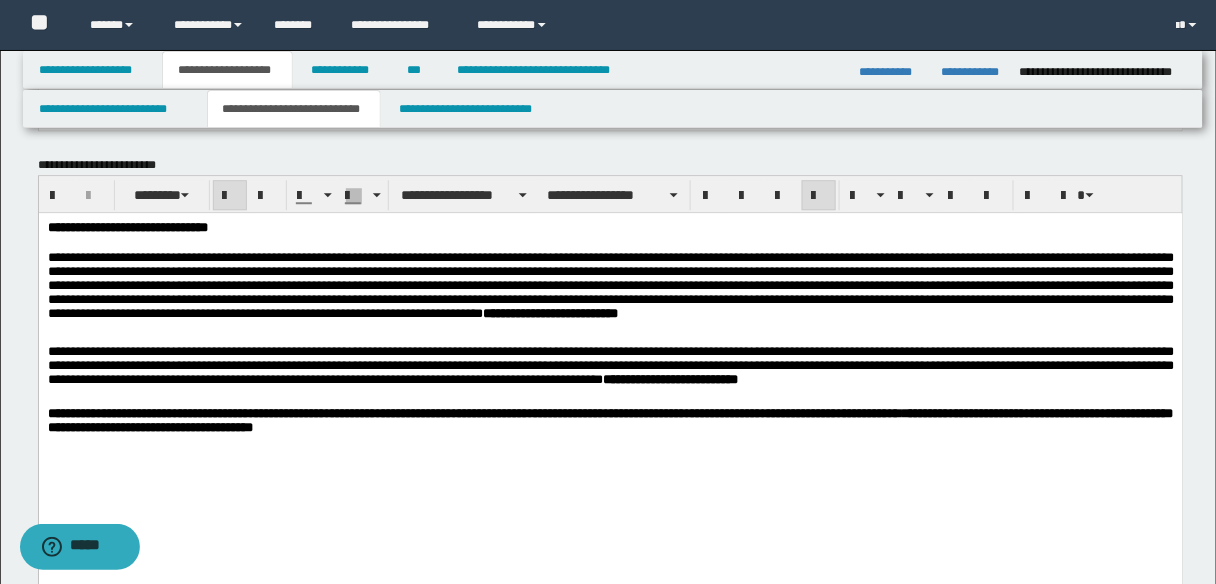 click on "**********" at bounding box center [127, 226] 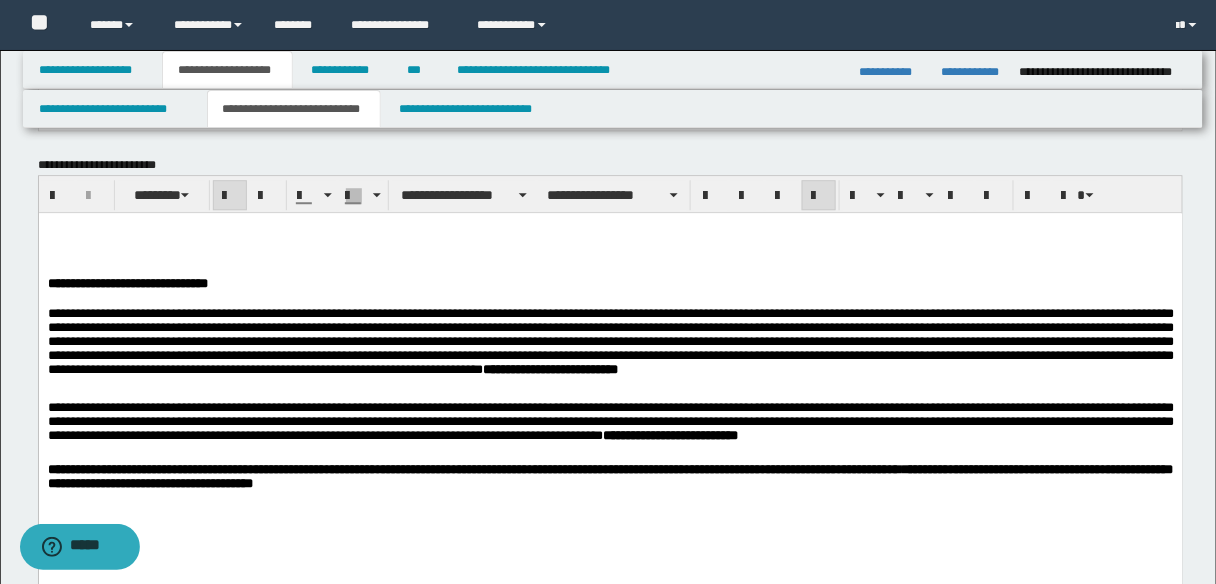 click at bounding box center [610, 227] 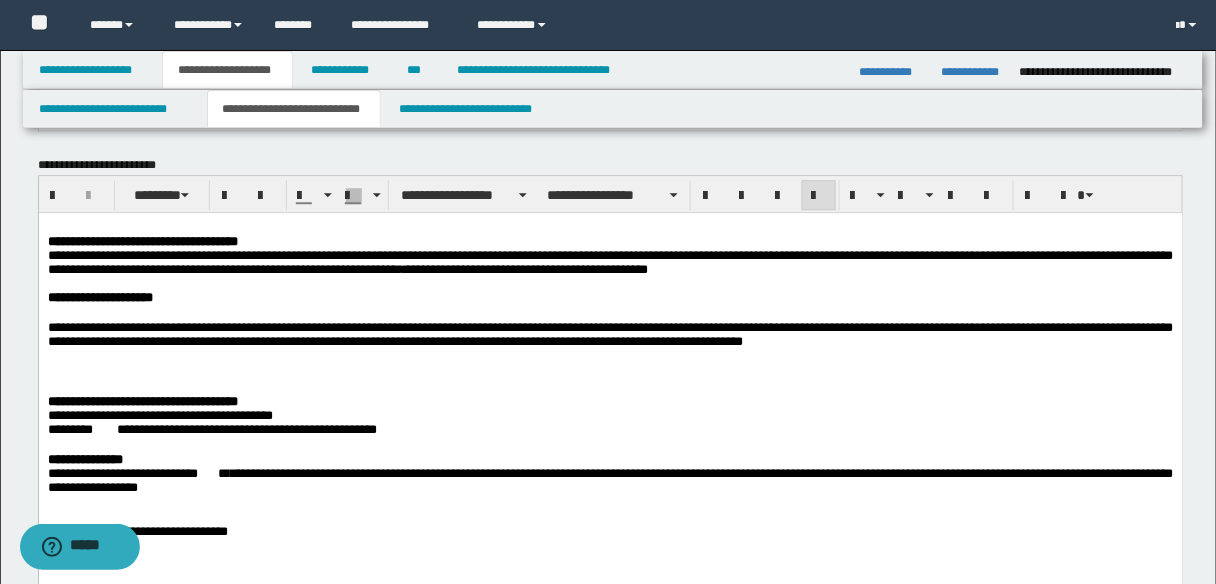 click on "**********" at bounding box center (610, 554) 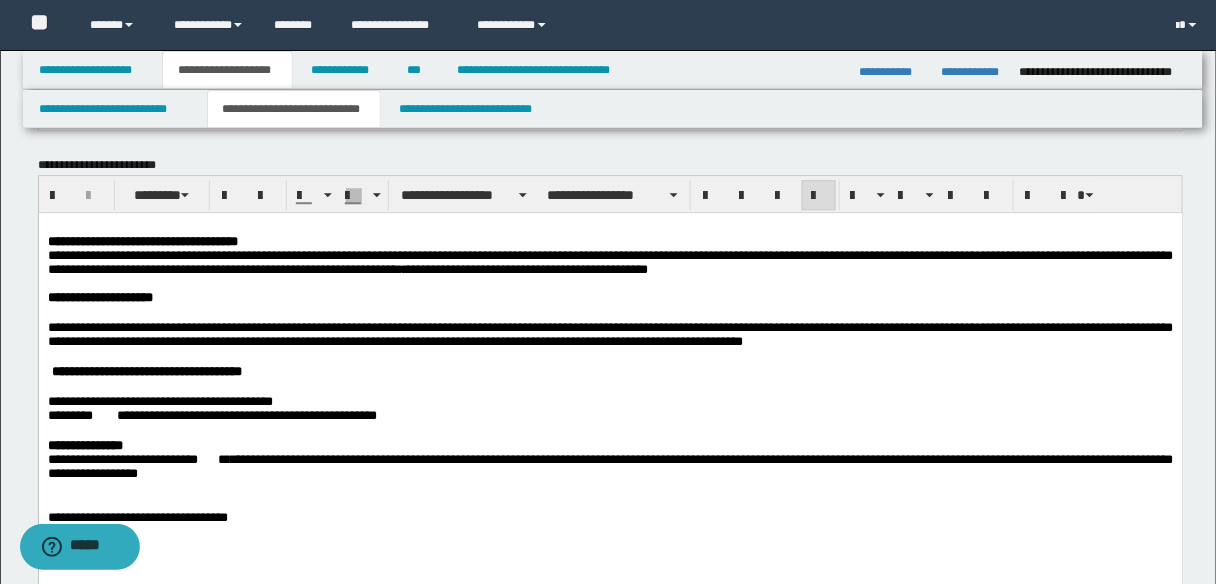 drag, startPoint x: 44, startPoint y: 420, endPoint x: 211, endPoint y: 436, distance: 167.76471 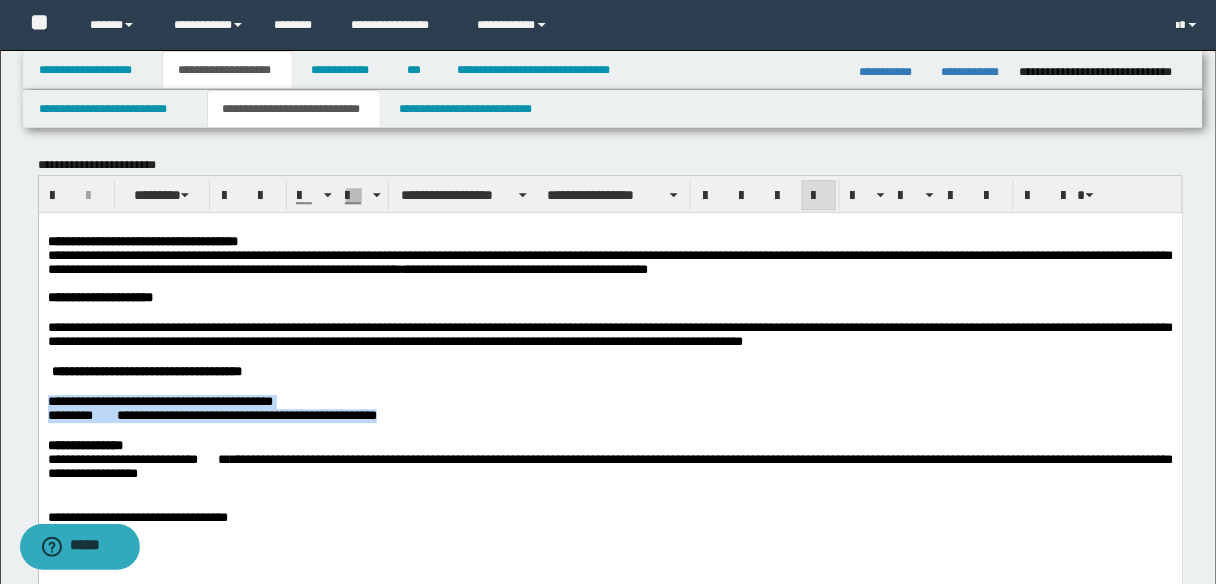 drag, startPoint x: 48, startPoint y: 416, endPoint x: 449, endPoint y: 436, distance: 401.49844 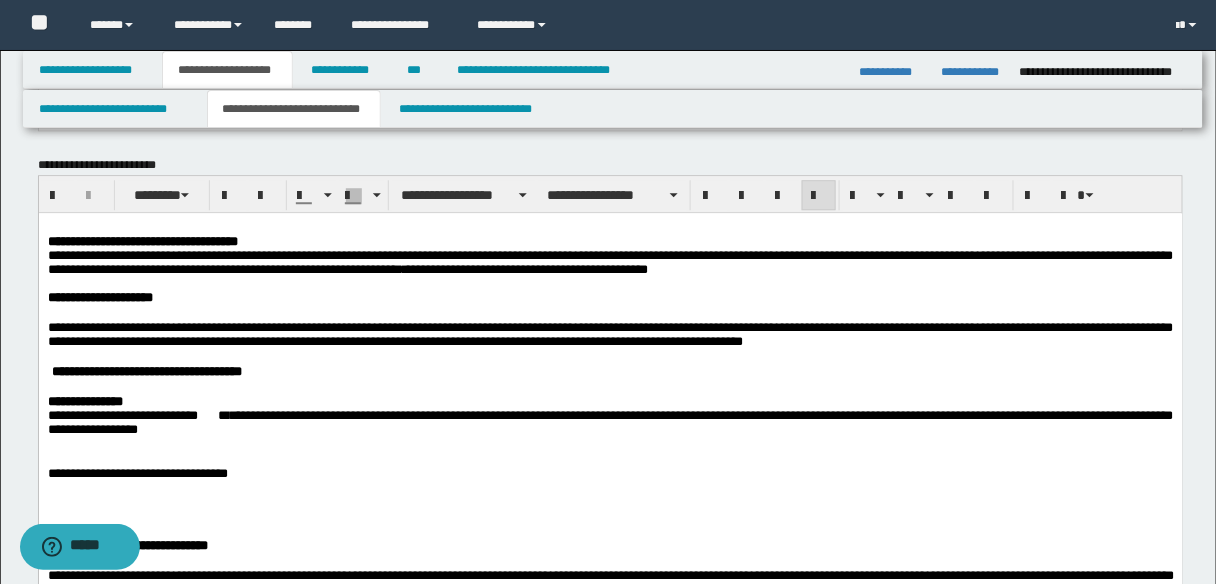 scroll, scrollTop: 1565, scrollLeft: 0, axis: vertical 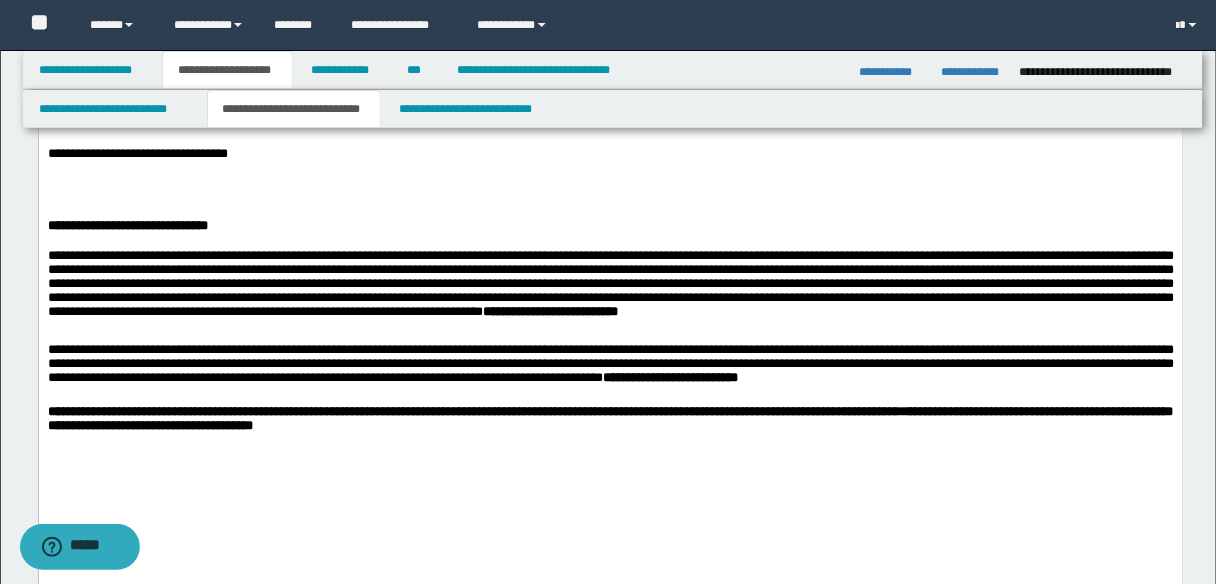 click on "**********" at bounding box center [610, 154] 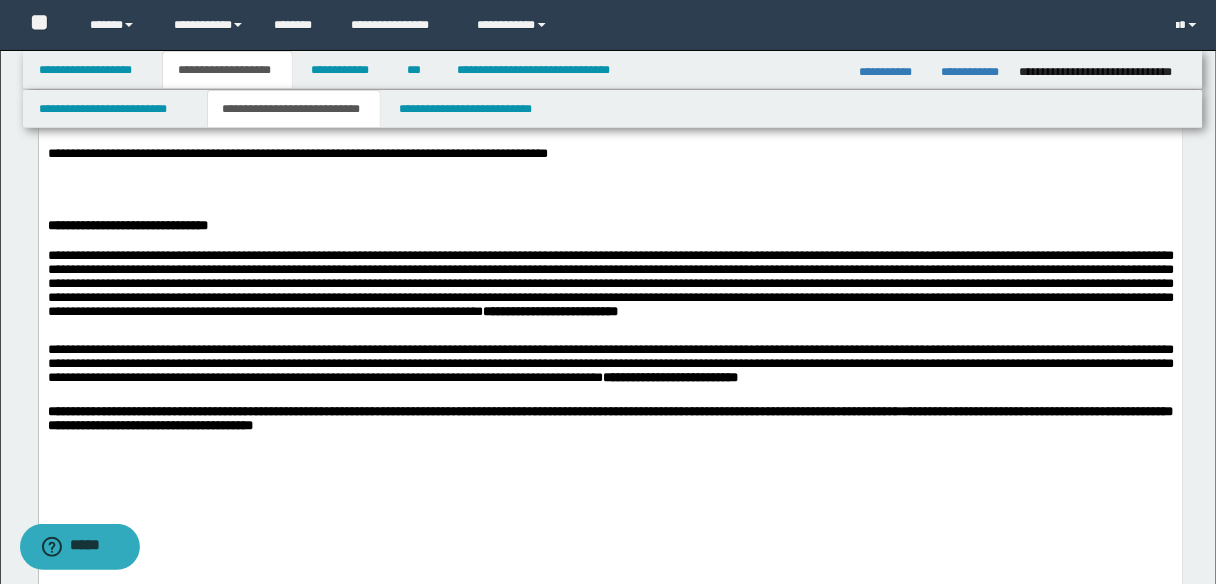 scroll, scrollTop: 1325, scrollLeft: 0, axis: vertical 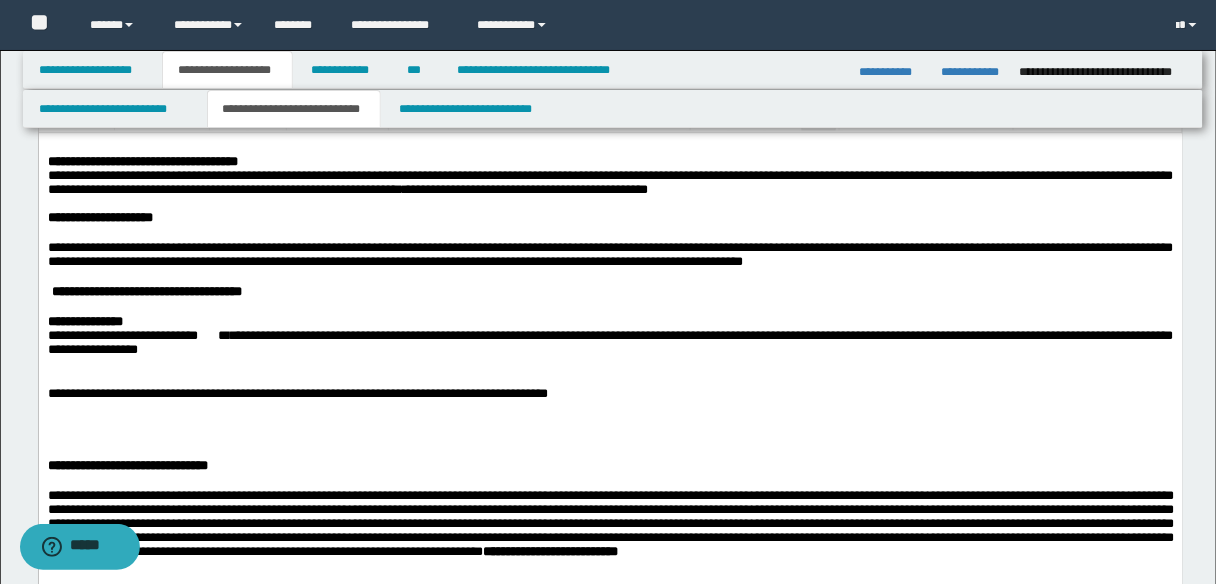 click on "**********" at bounding box center [297, 392] 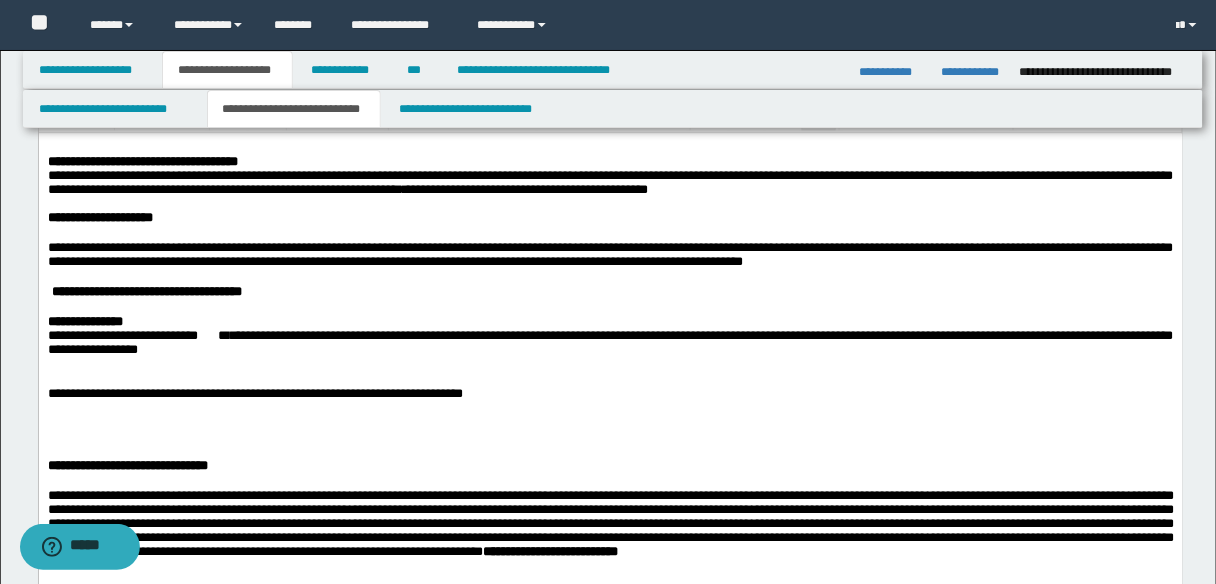 drag, startPoint x: 523, startPoint y: 425, endPoint x: 533, endPoint y: 436, distance: 14.866069 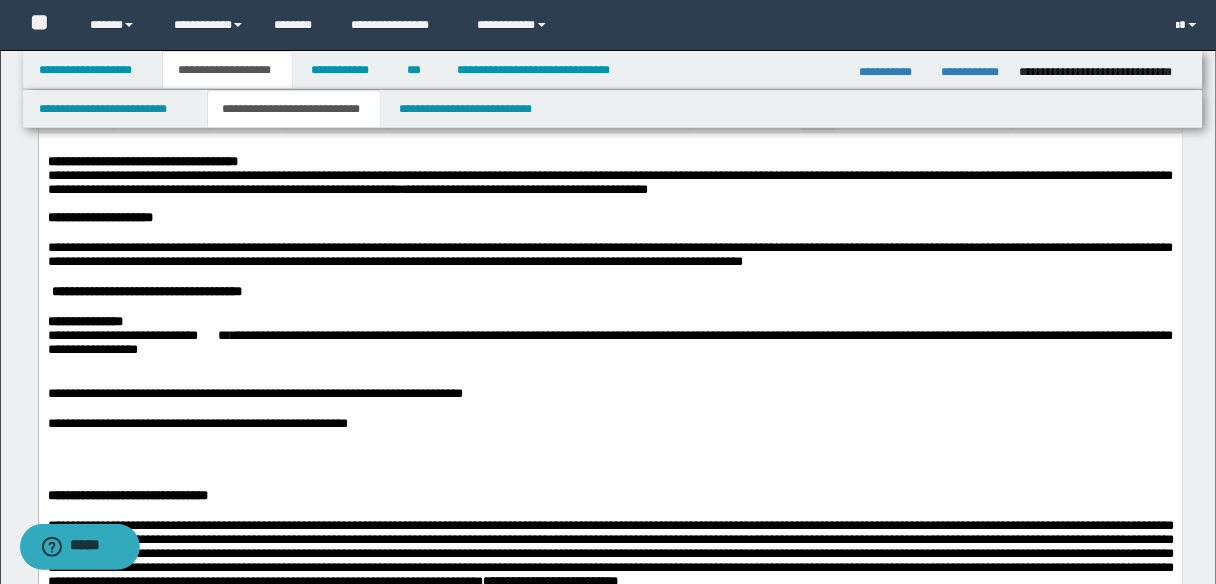 click on "**********" at bounding box center [197, 422] 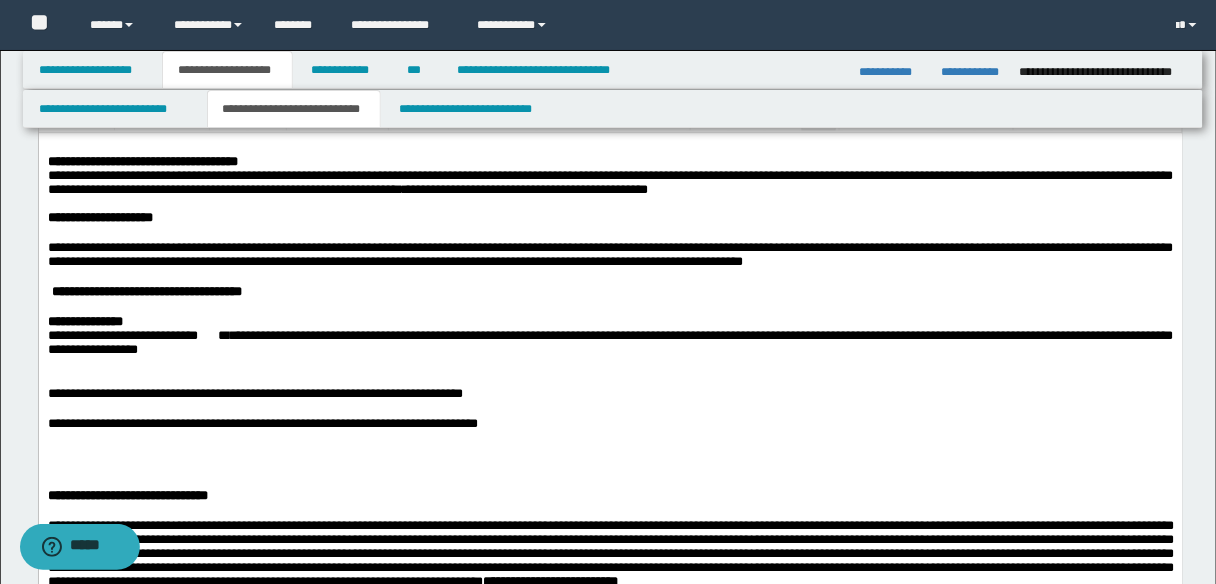 click on "**********" at bounding box center (610, 423) 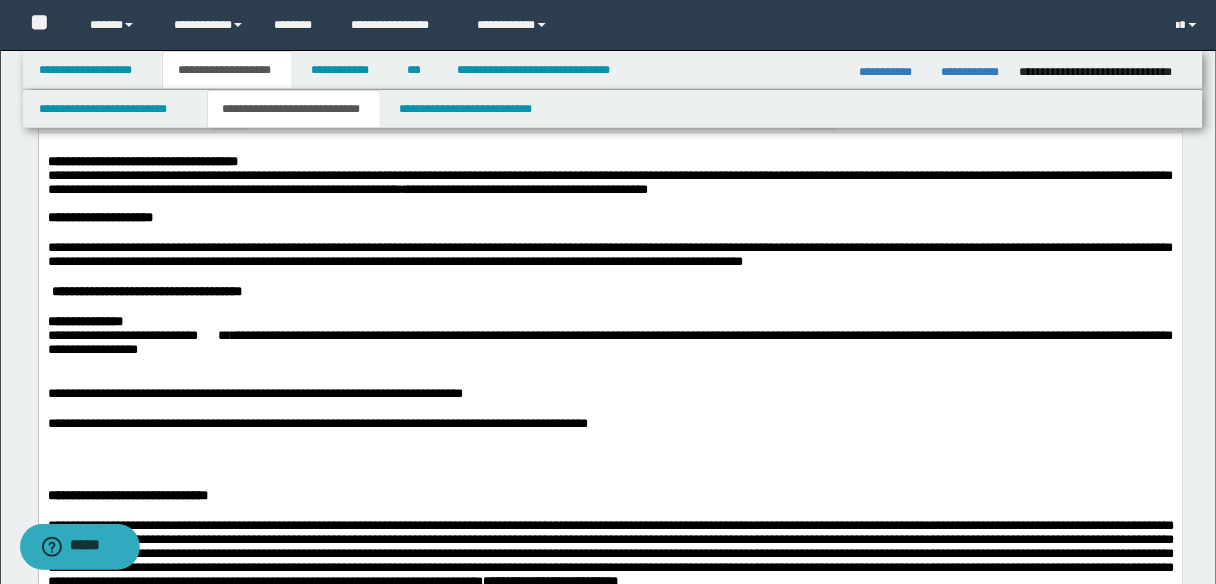 click at bounding box center (610, 453) 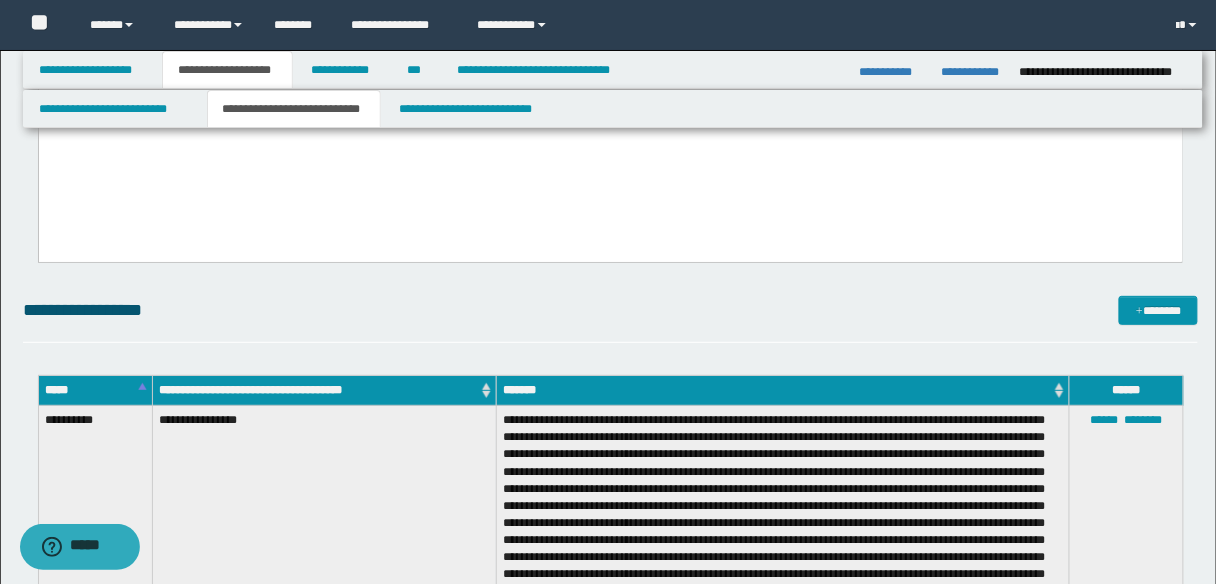 scroll, scrollTop: 2125, scrollLeft: 0, axis: vertical 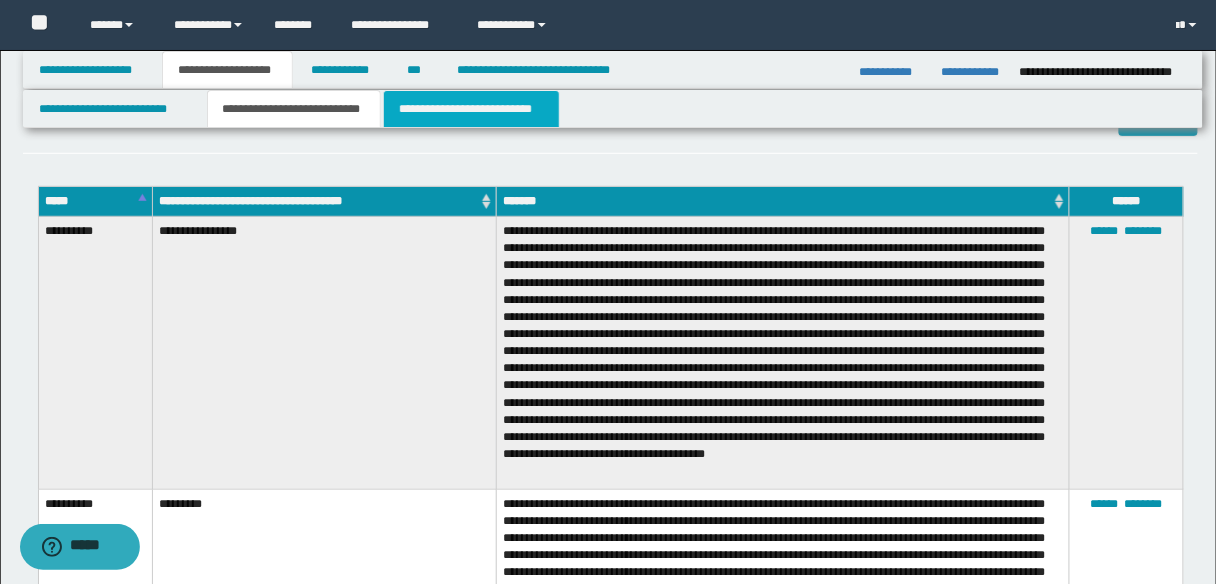 click on "**********" at bounding box center [471, 109] 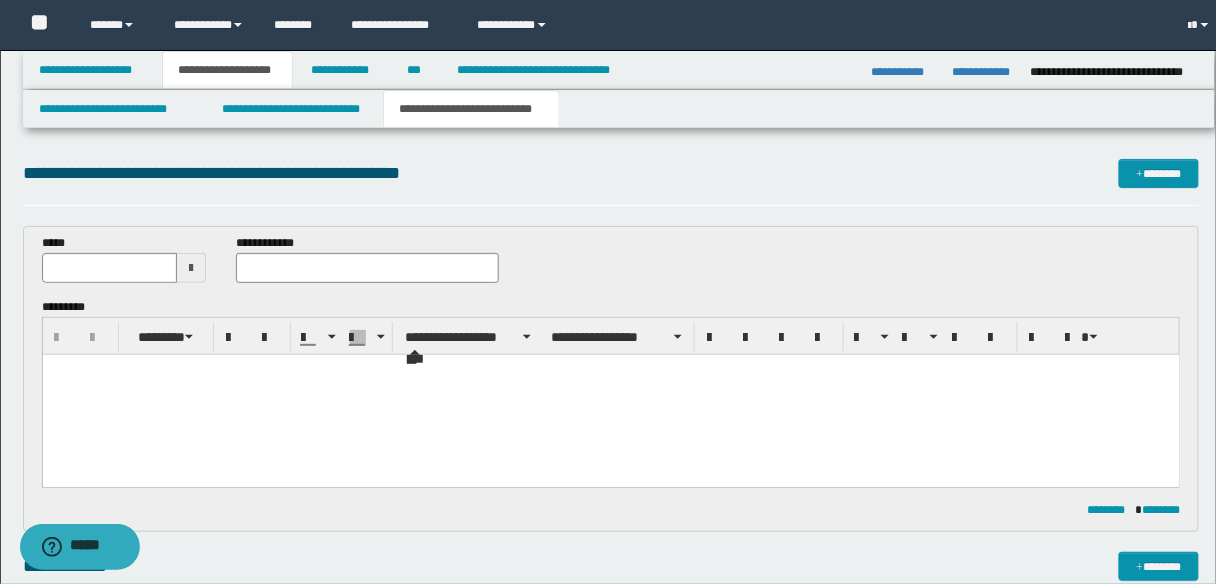 scroll, scrollTop: 0, scrollLeft: 0, axis: both 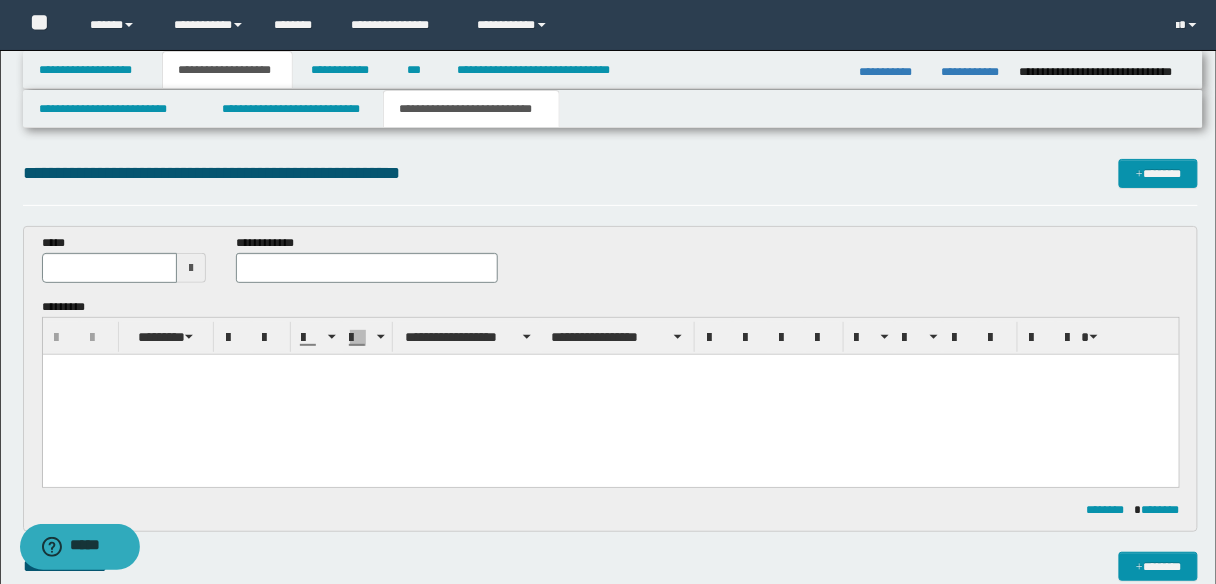 click at bounding box center [610, 369] 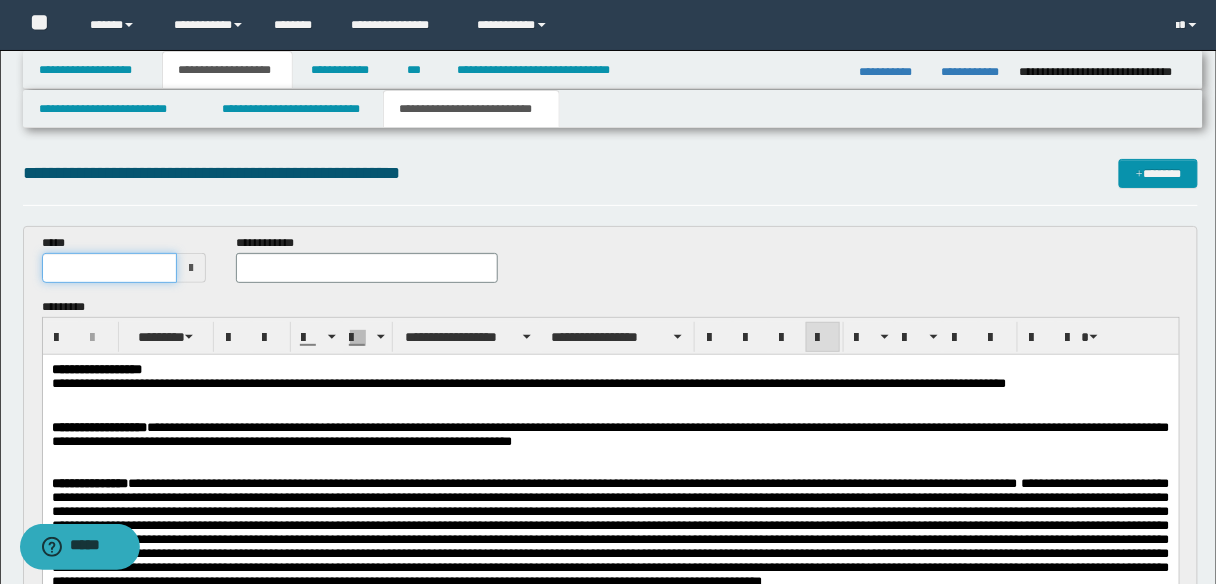 click at bounding box center (110, 268) 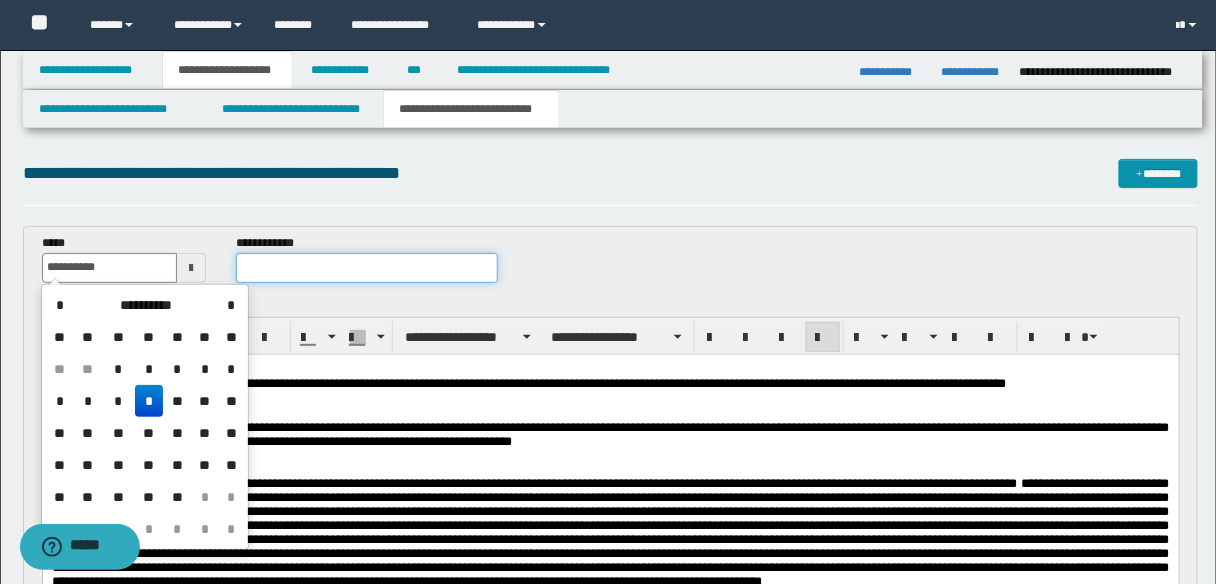 type on "**********" 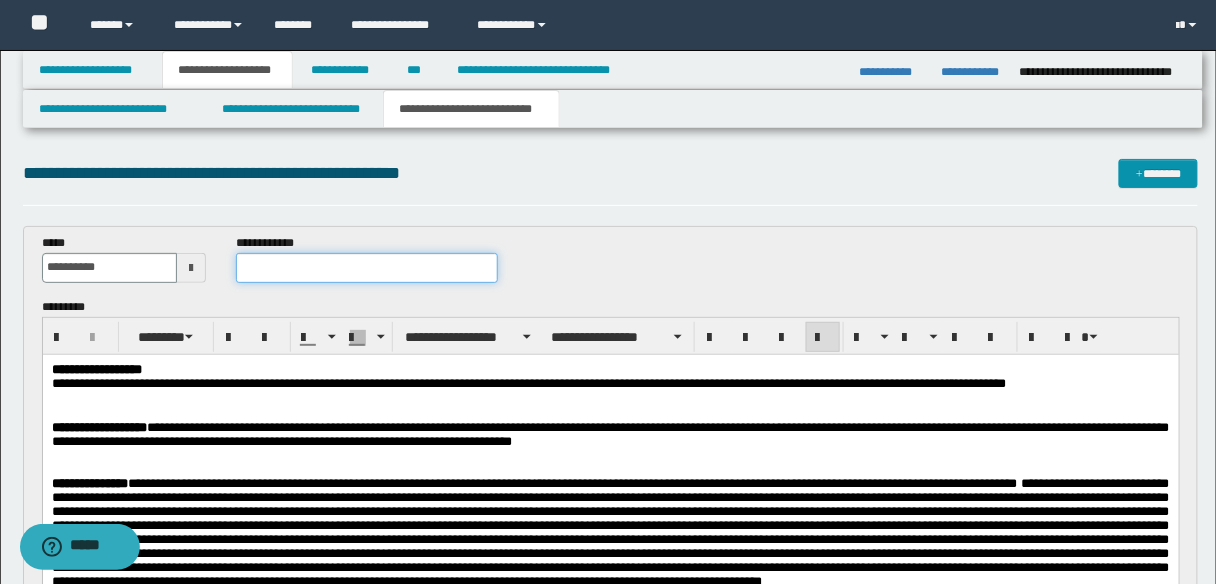 click at bounding box center [367, 268] 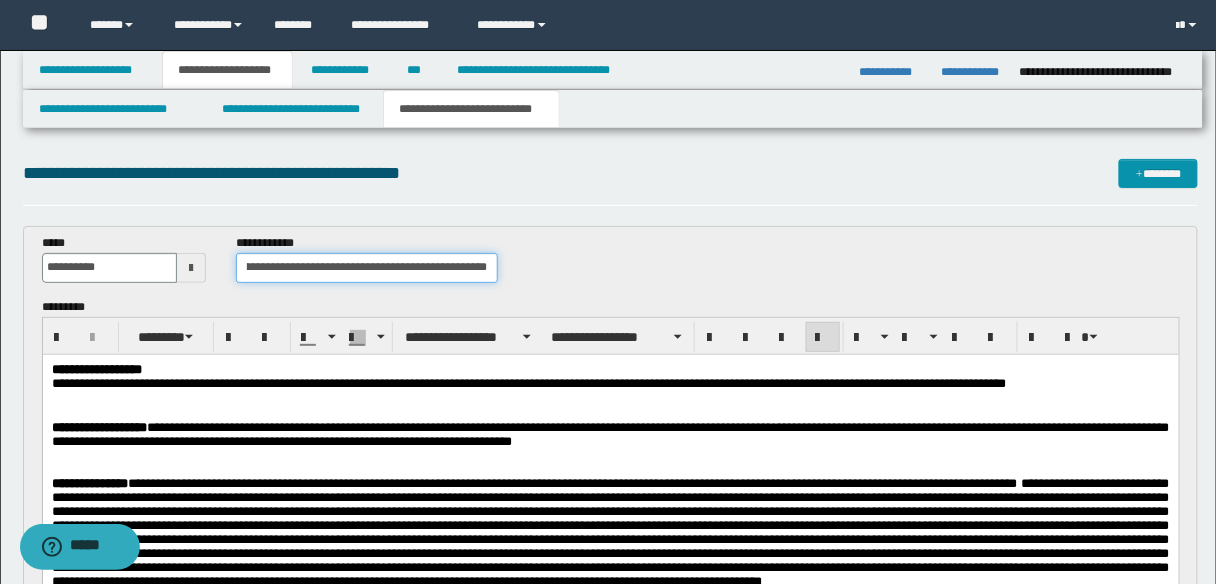 scroll, scrollTop: 0, scrollLeft: 200, axis: horizontal 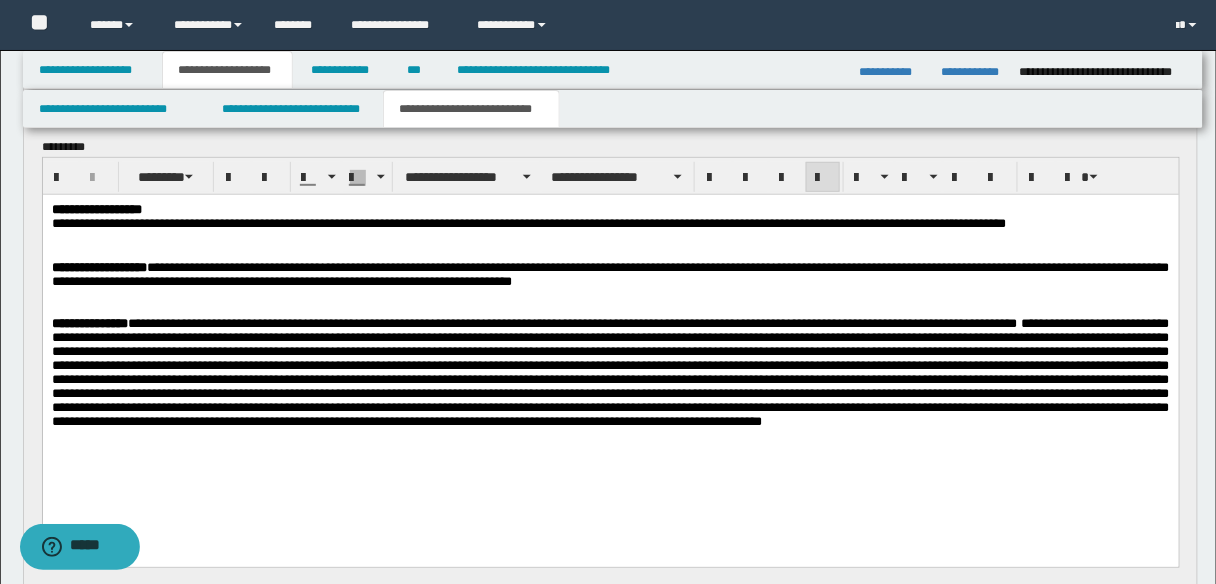 type on "**********" 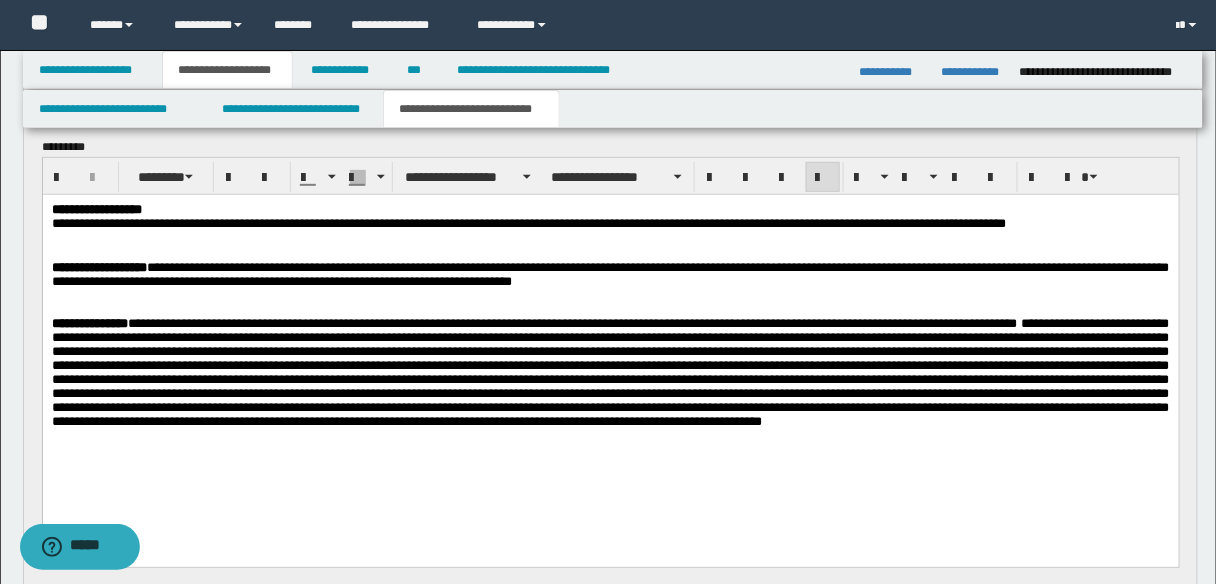 scroll, scrollTop: 0, scrollLeft: 0, axis: both 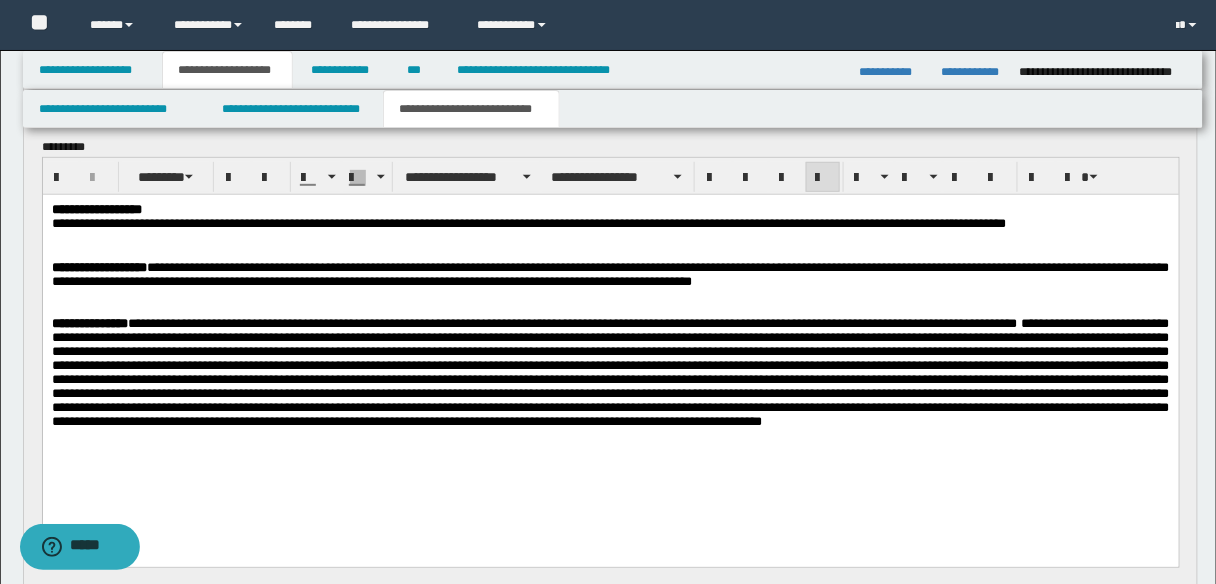 click at bounding box center [610, 309] 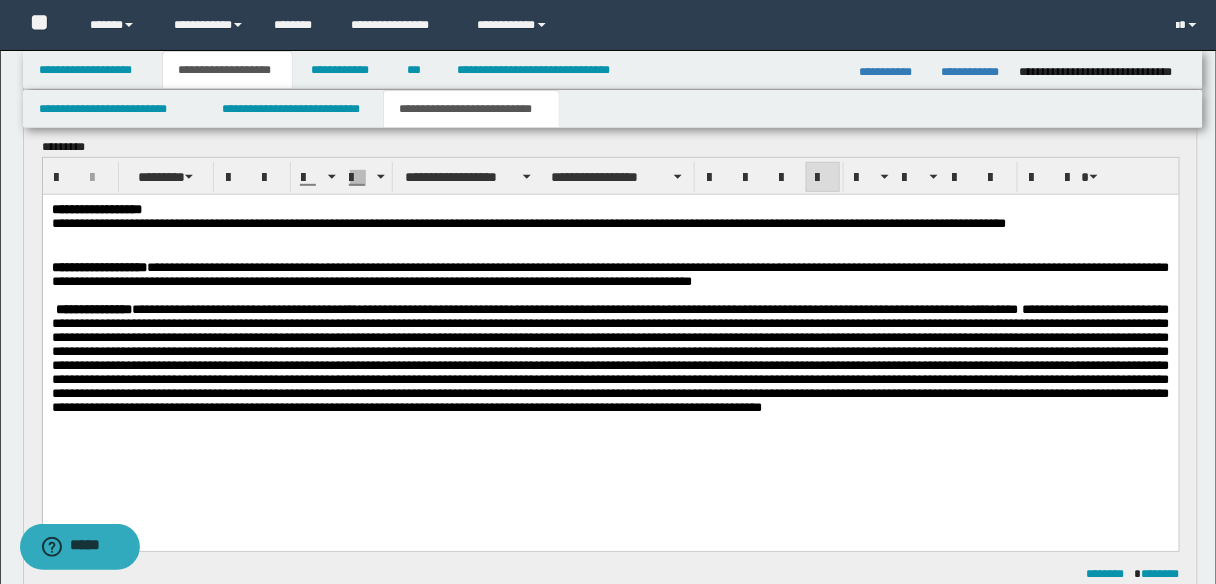 click on "**********" at bounding box center (610, 357) 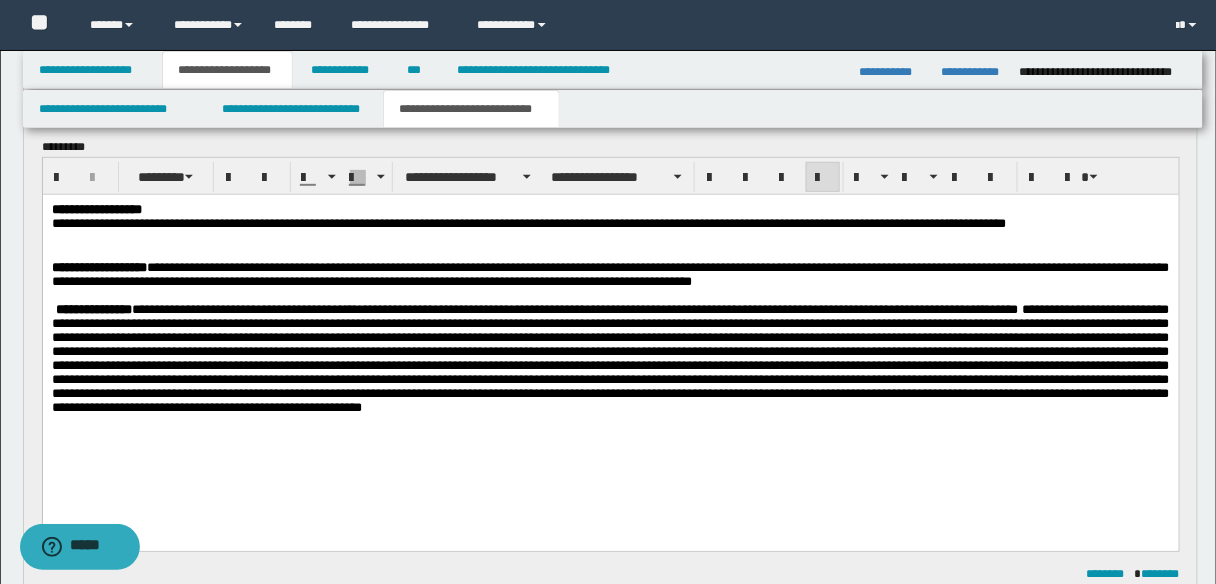 click on "**********" at bounding box center [610, 357] 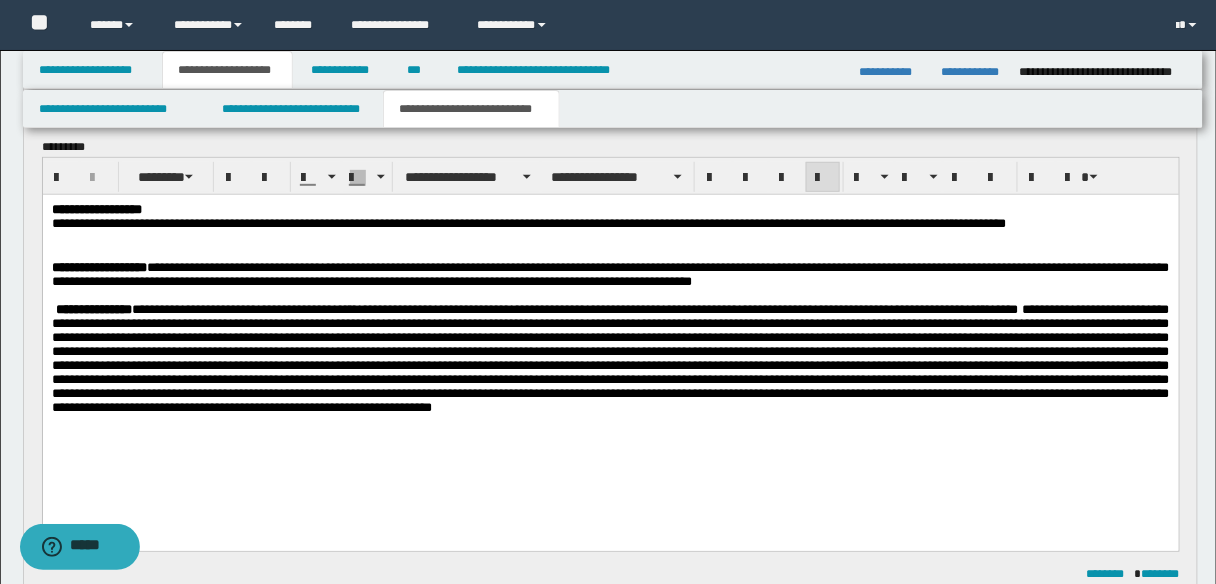 click on "**********" at bounding box center [610, 357] 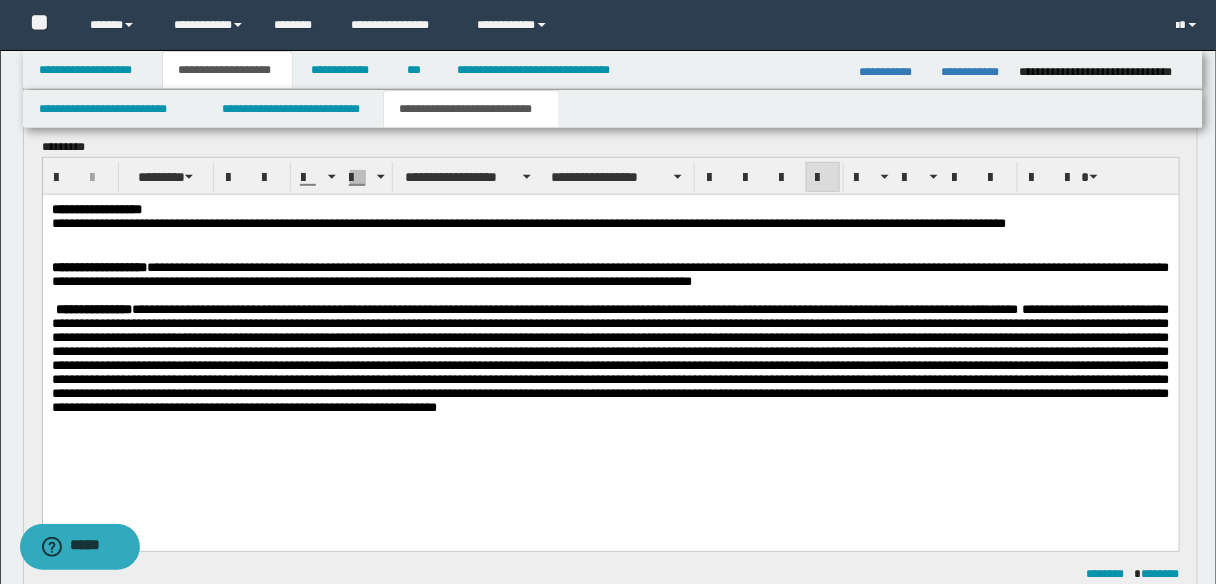 click on "**********" at bounding box center [610, 357] 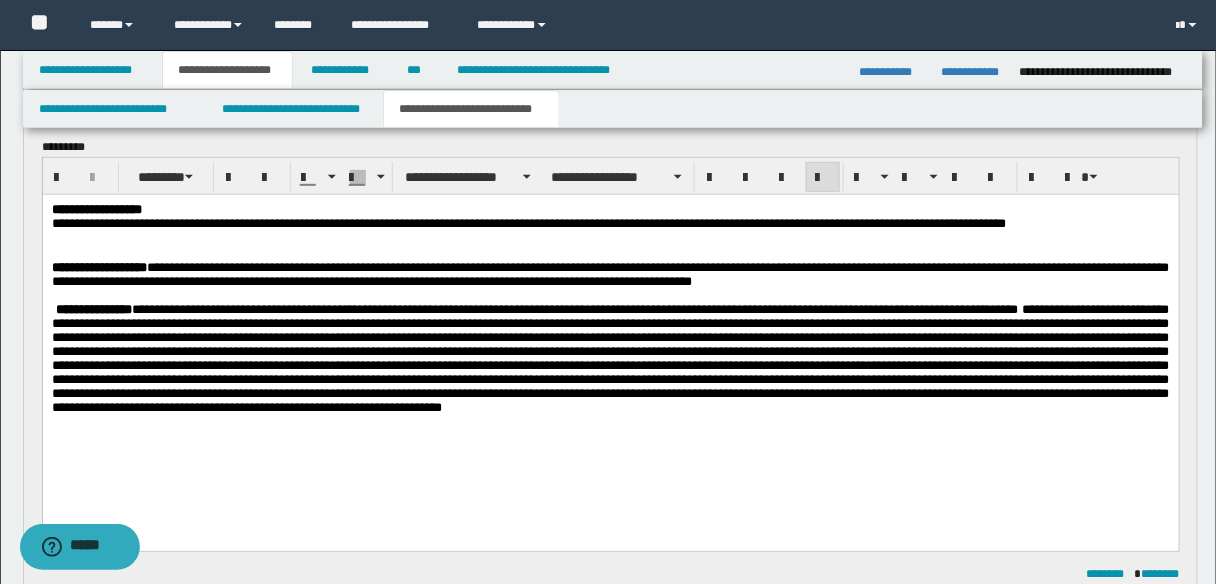 click on "**********" at bounding box center (610, 357) 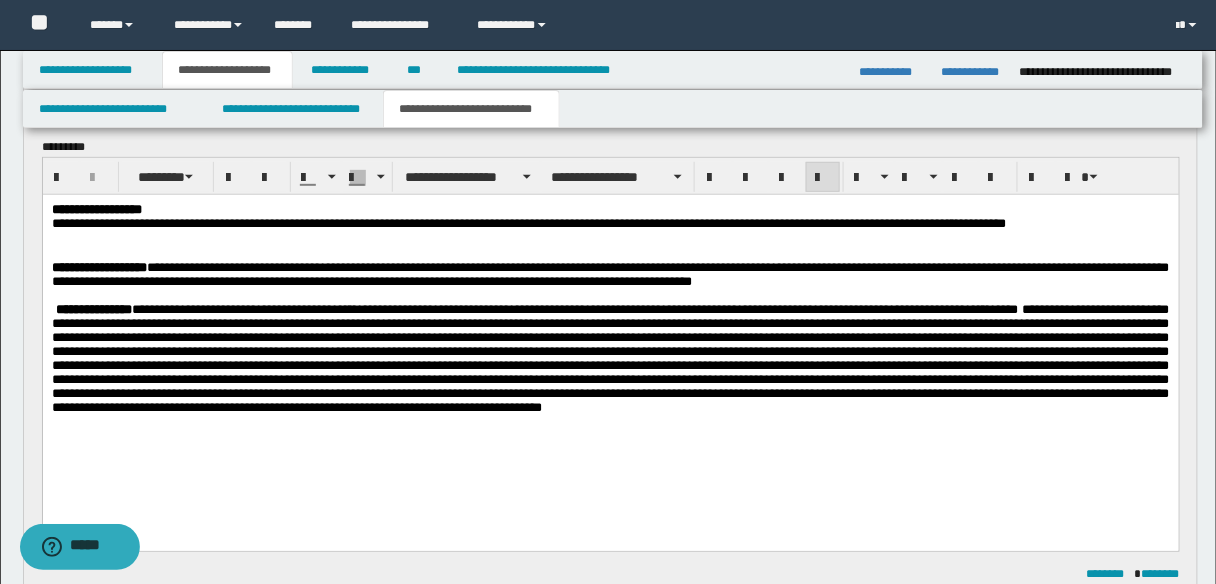 click on "**********" at bounding box center [610, 357] 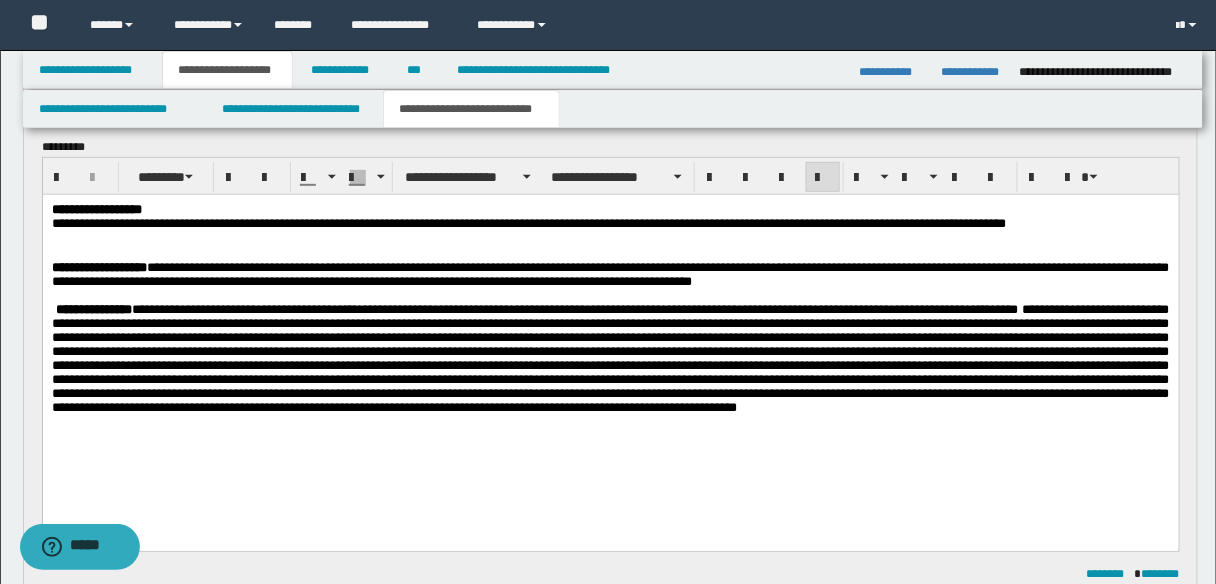 click on "**********" at bounding box center [610, 357] 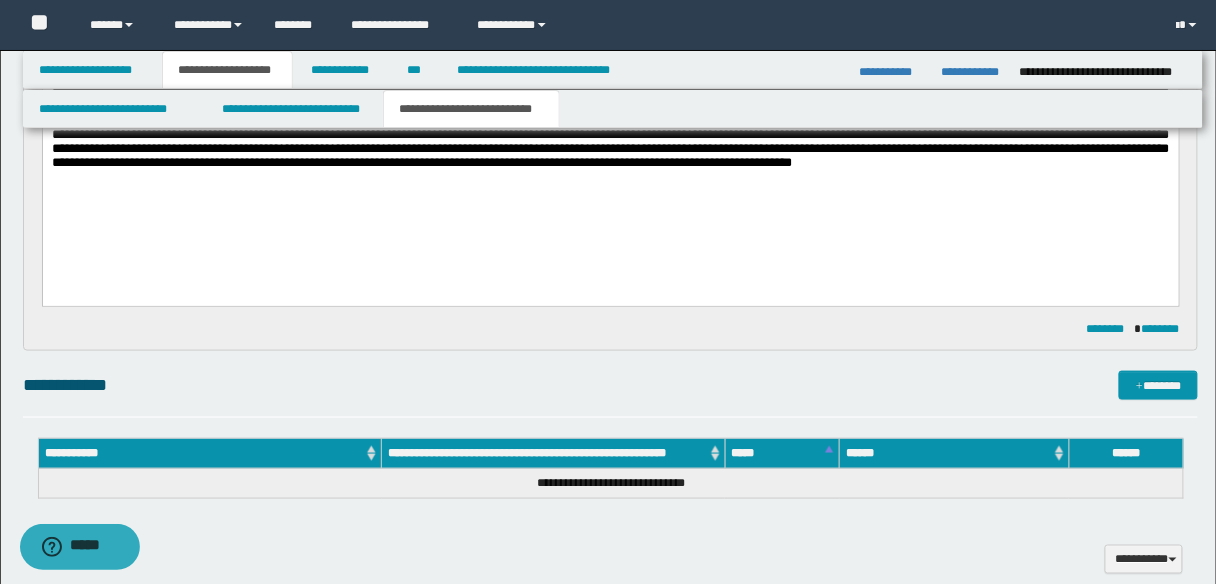 scroll, scrollTop: 560, scrollLeft: 0, axis: vertical 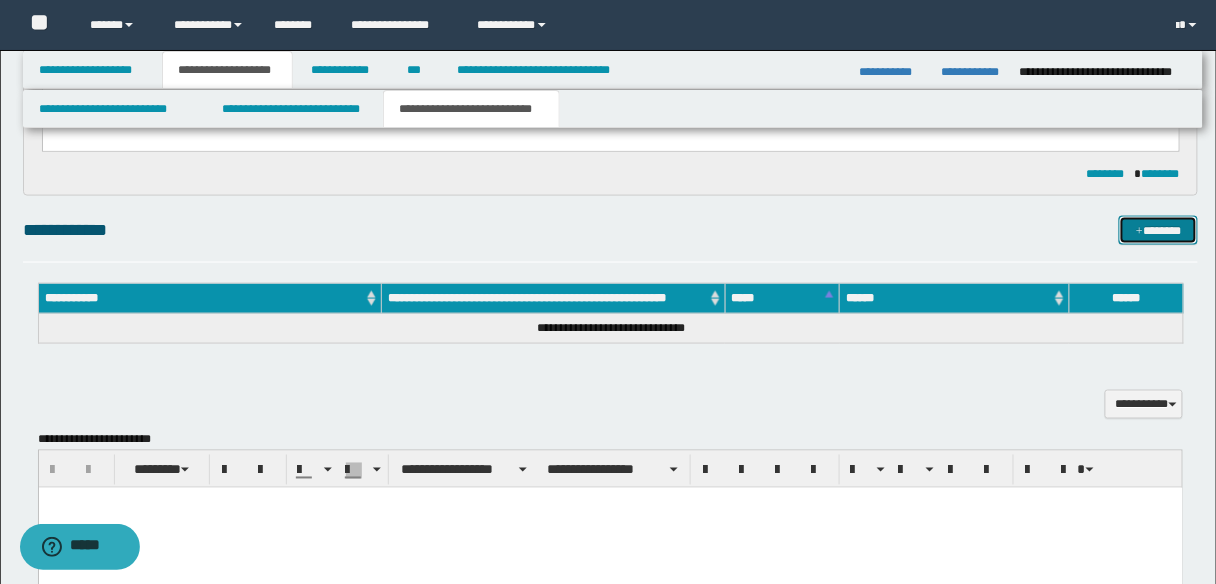 drag, startPoint x: 1173, startPoint y: 226, endPoint x: 805, endPoint y: 295, distance: 374.41287 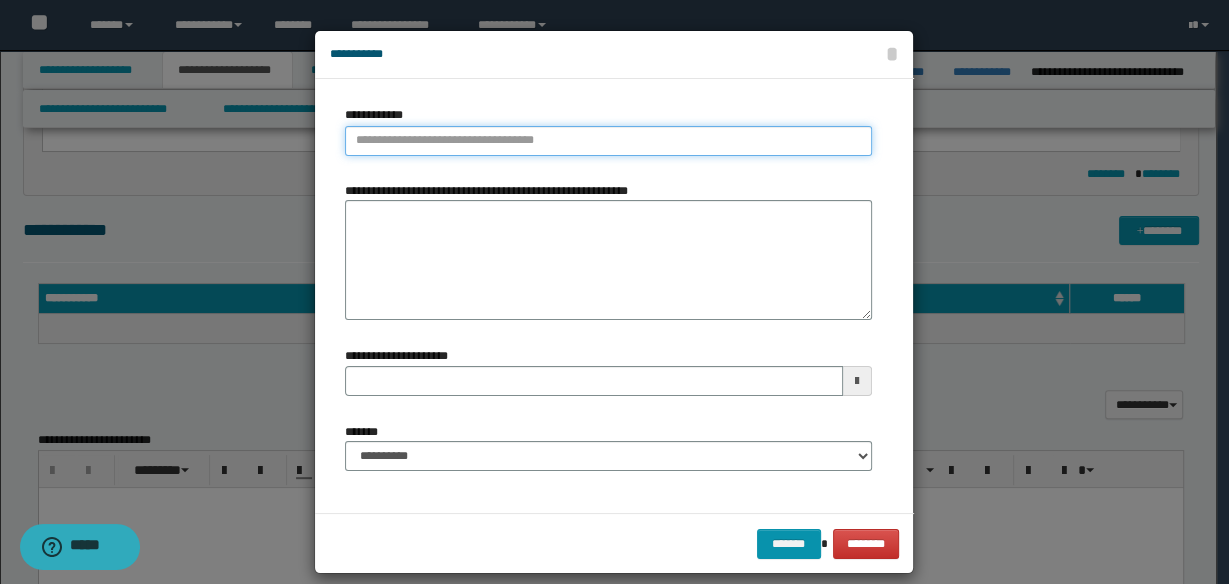 click on "**********" at bounding box center [608, 141] 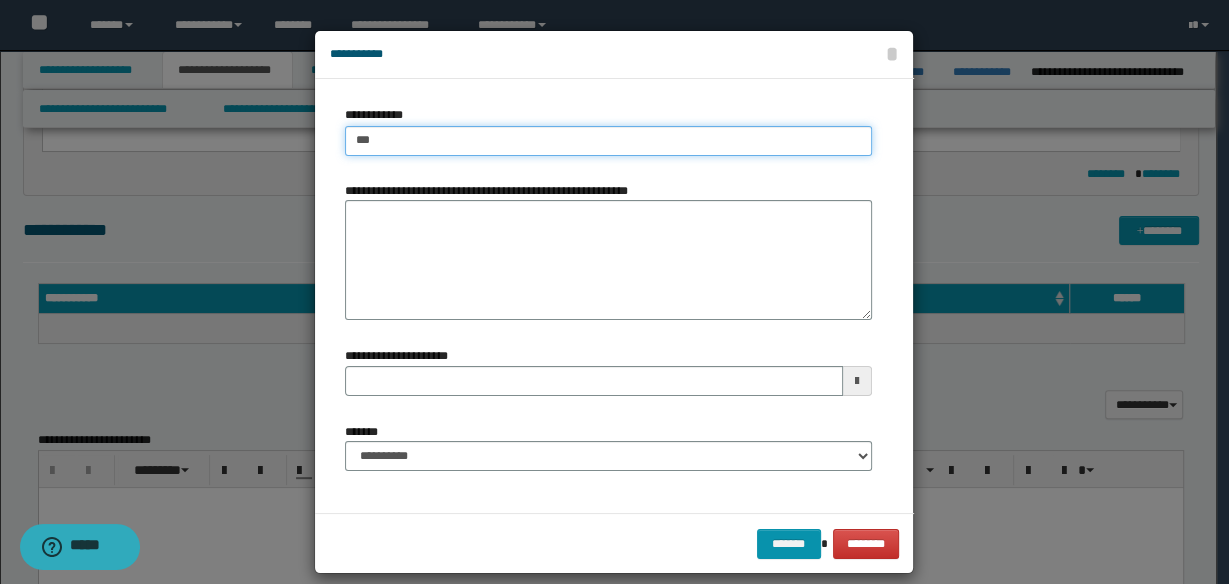 type on "****" 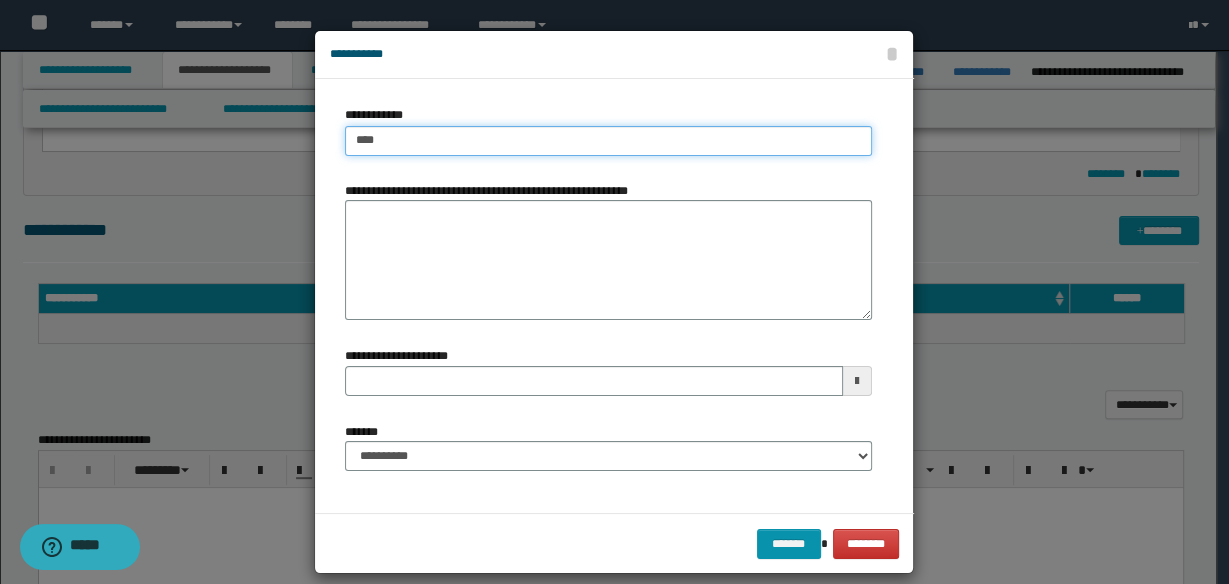 type on "****" 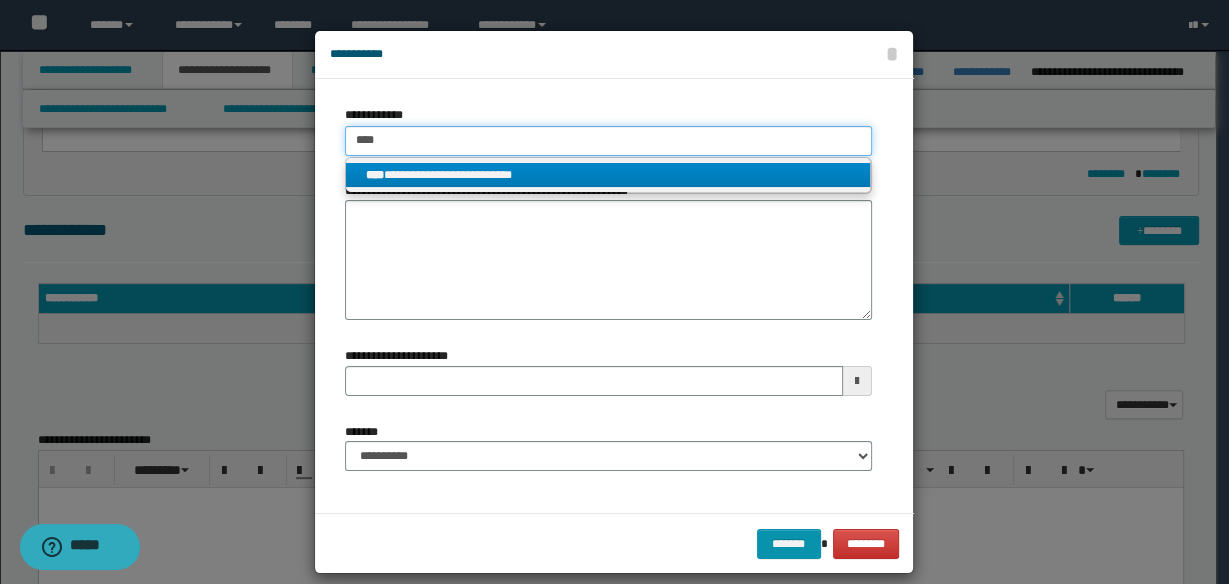 type on "****" 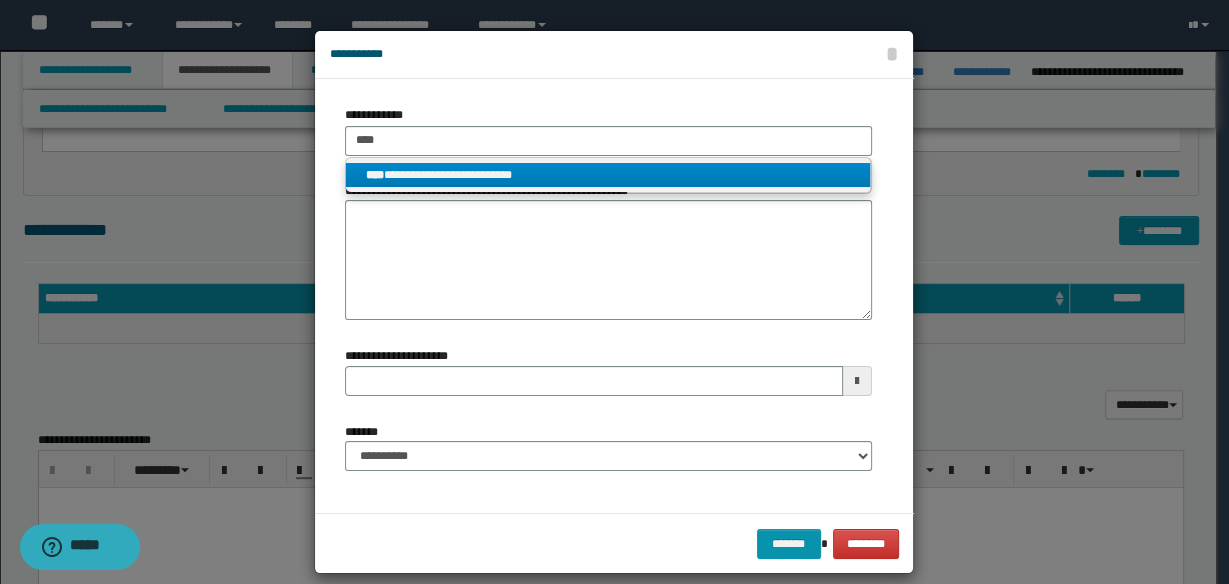 click on "**********" at bounding box center [608, 175] 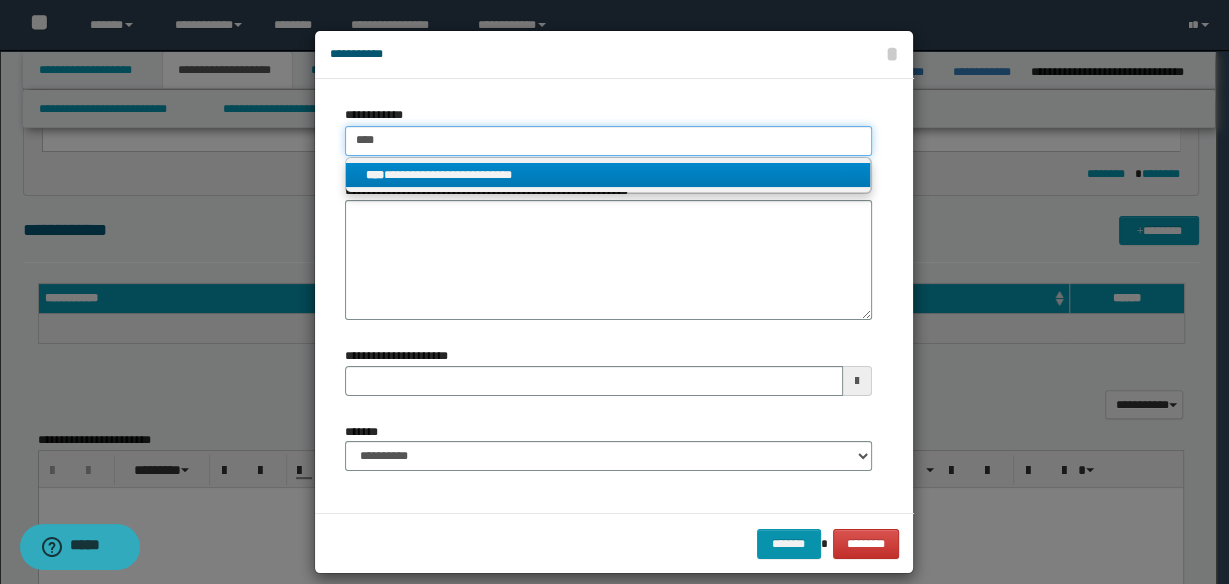 type 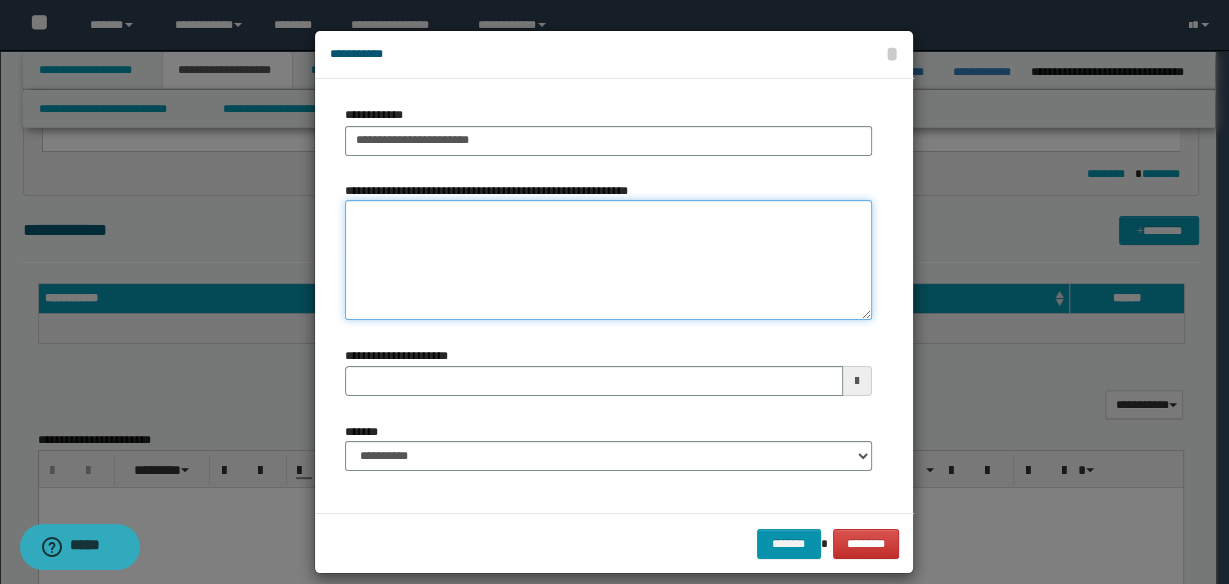 click on "**********" at bounding box center [608, 260] 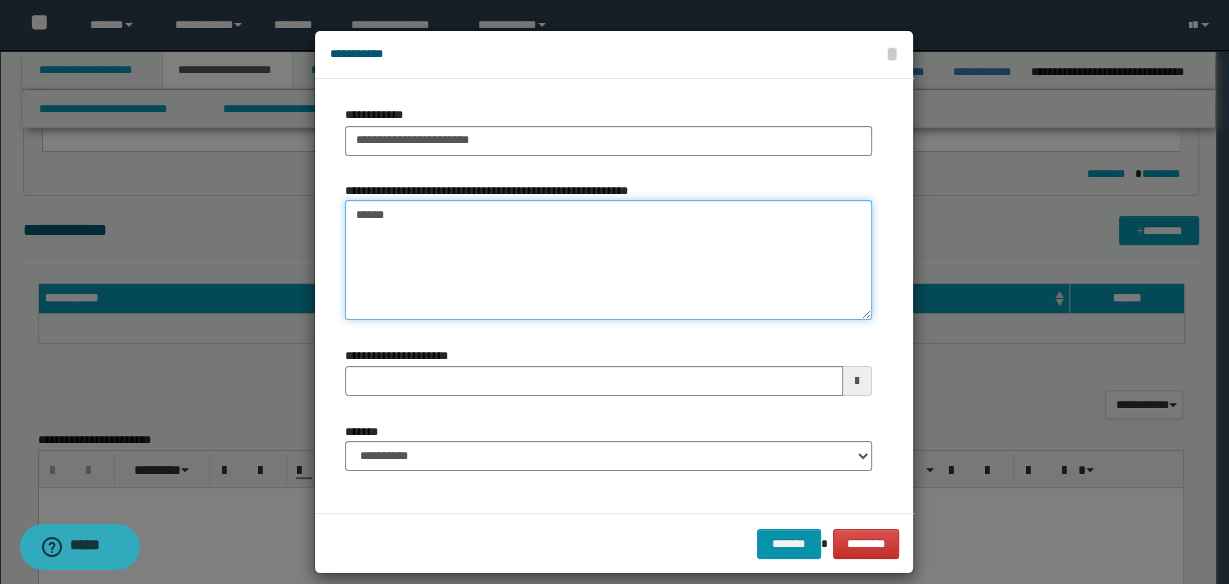 type on "*******" 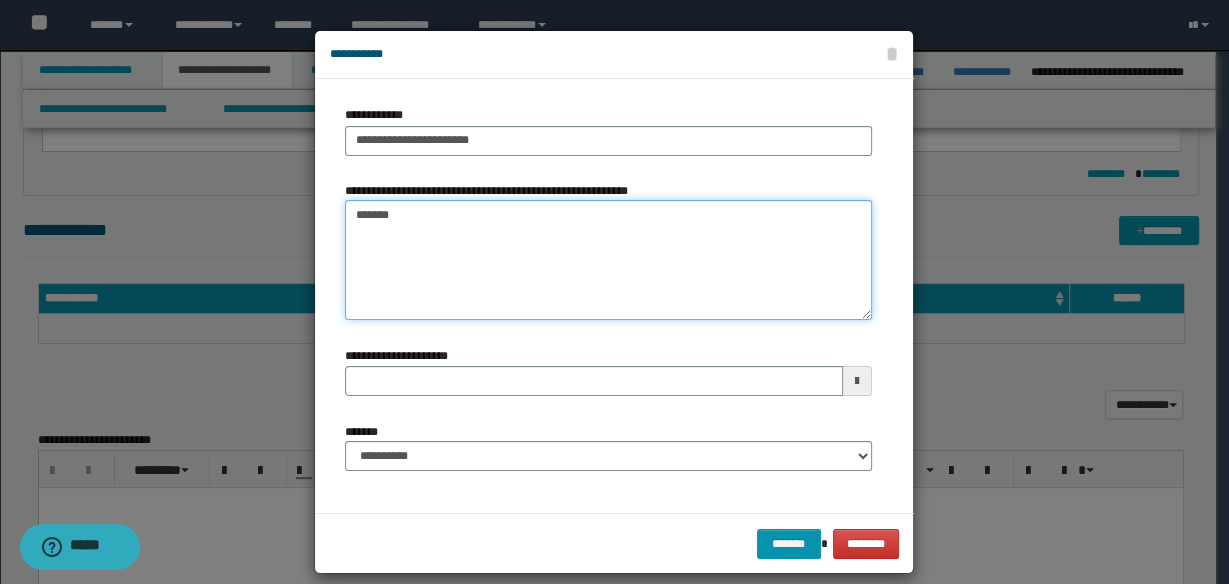 type 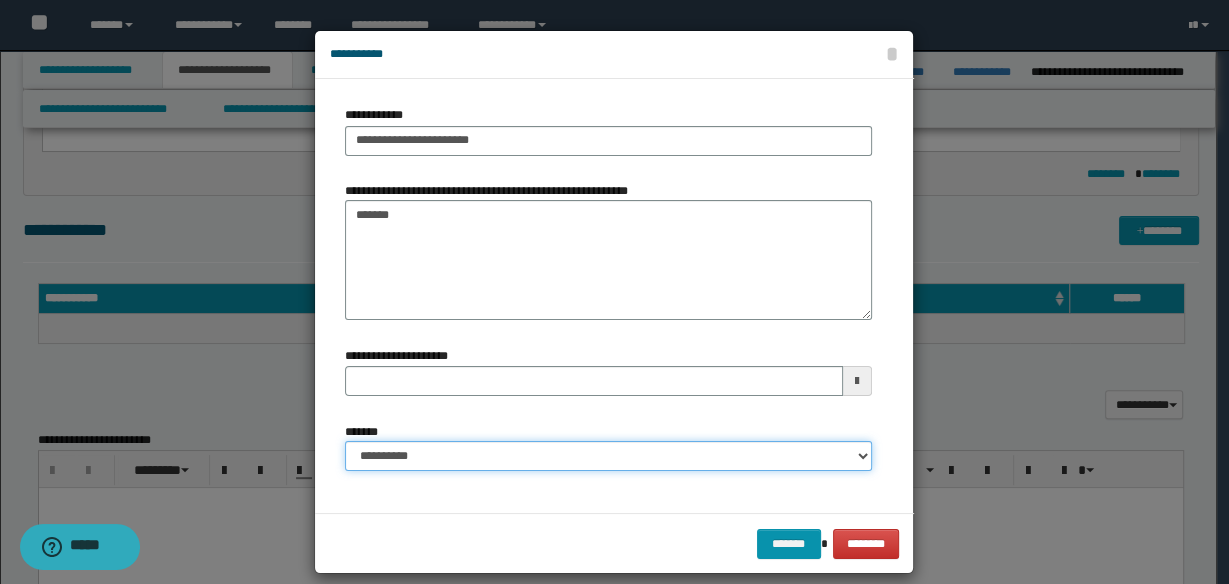 click on "**********" at bounding box center (608, 456) 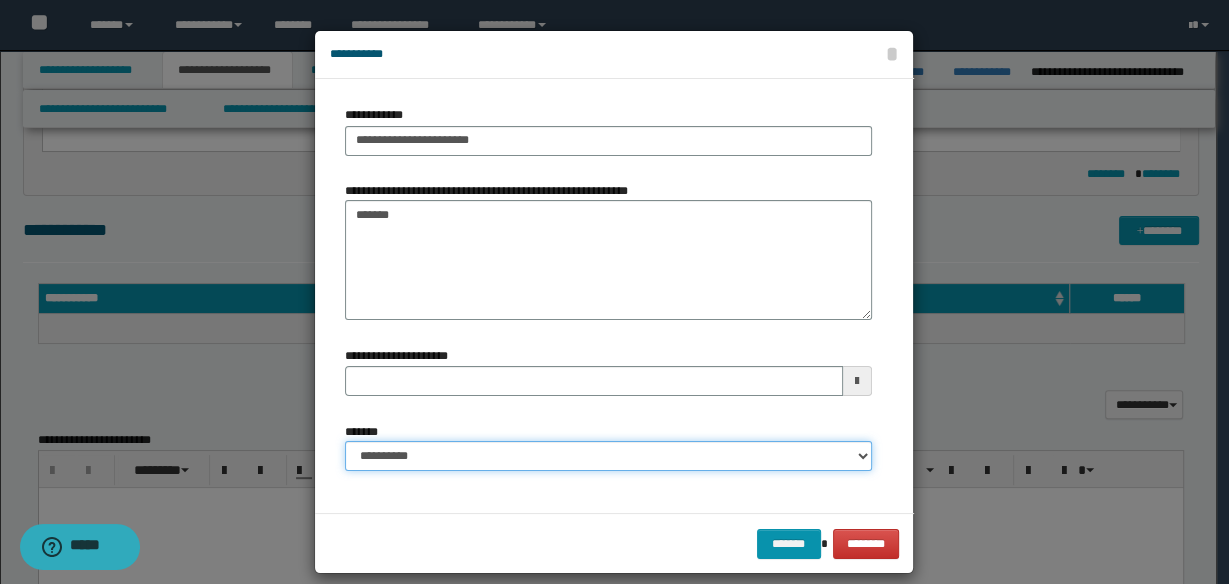select on "*" 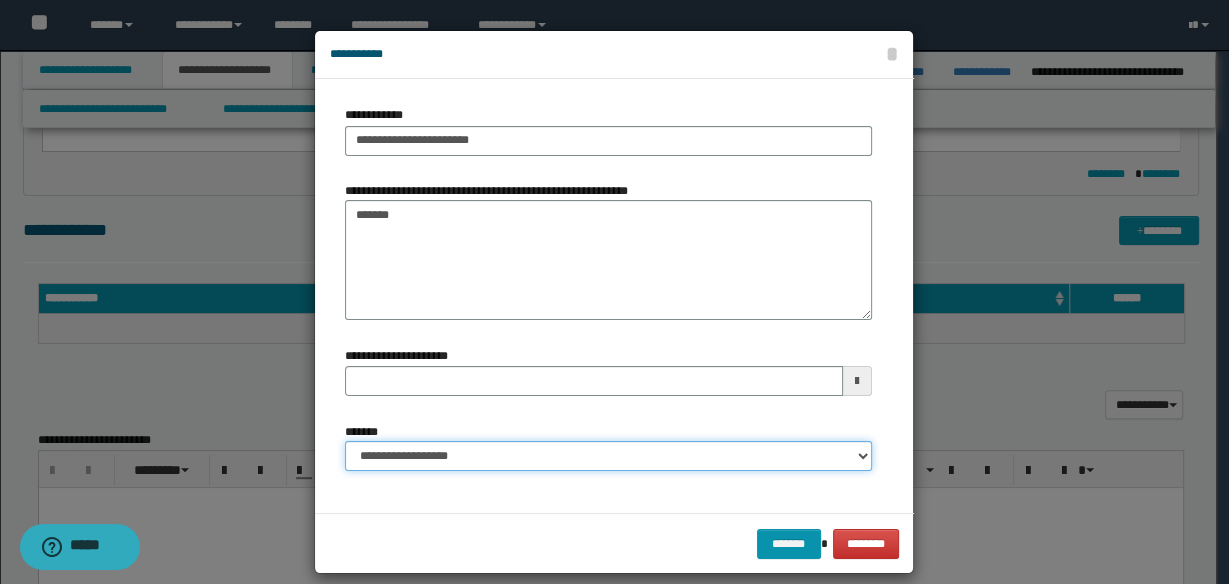 click on "**********" at bounding box center [608, 456] 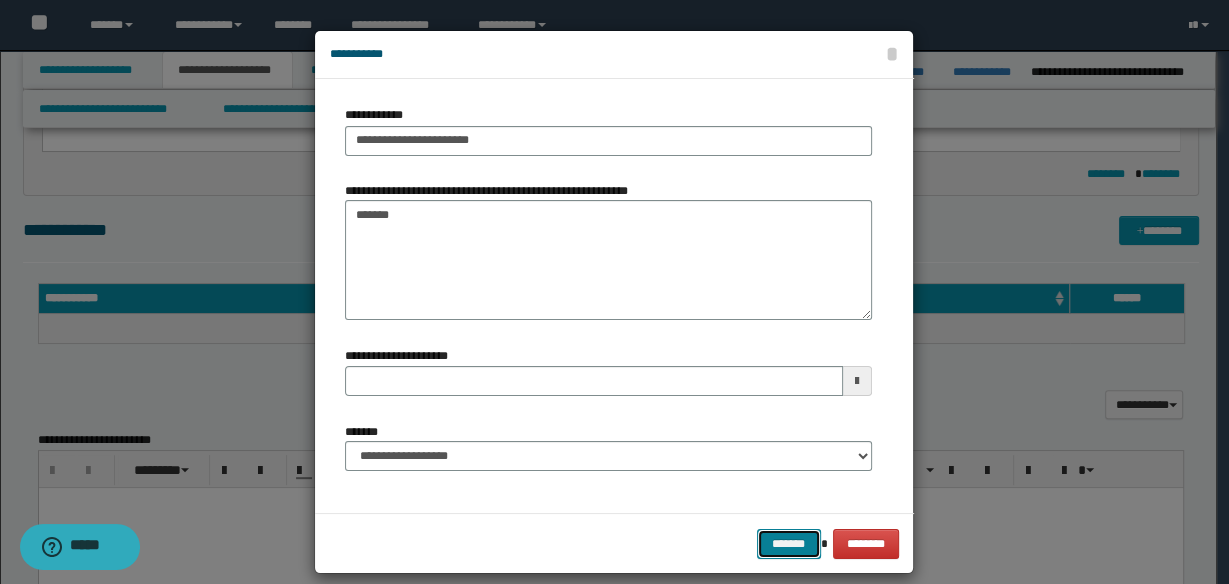 click on "*******" at bounding box center [789, 543] 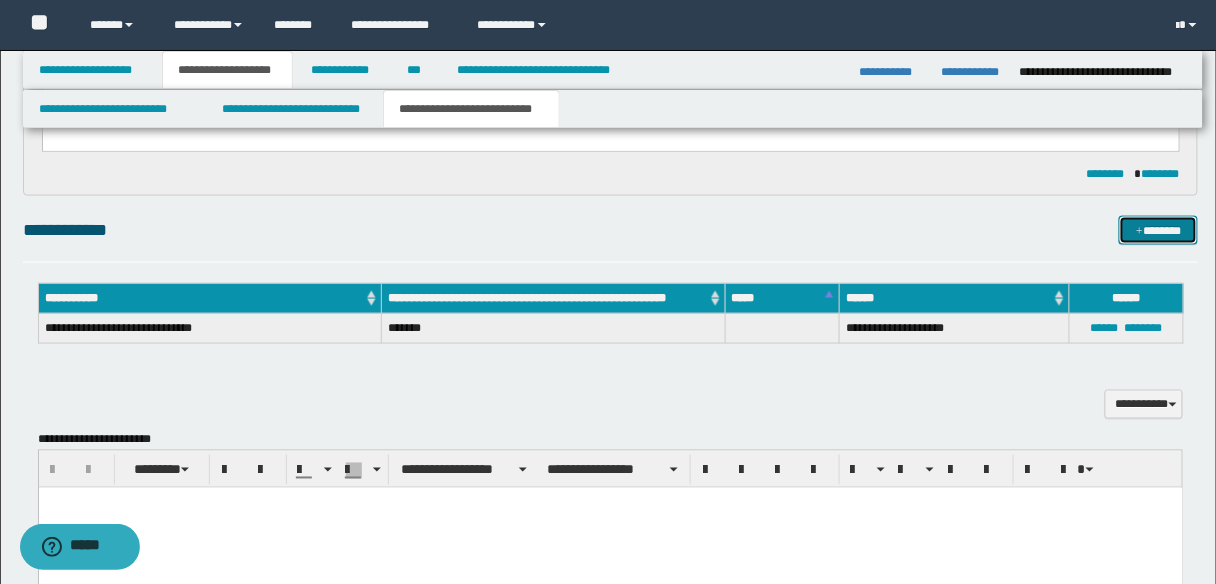 click on "*******" at bounding box center [1158, 230] 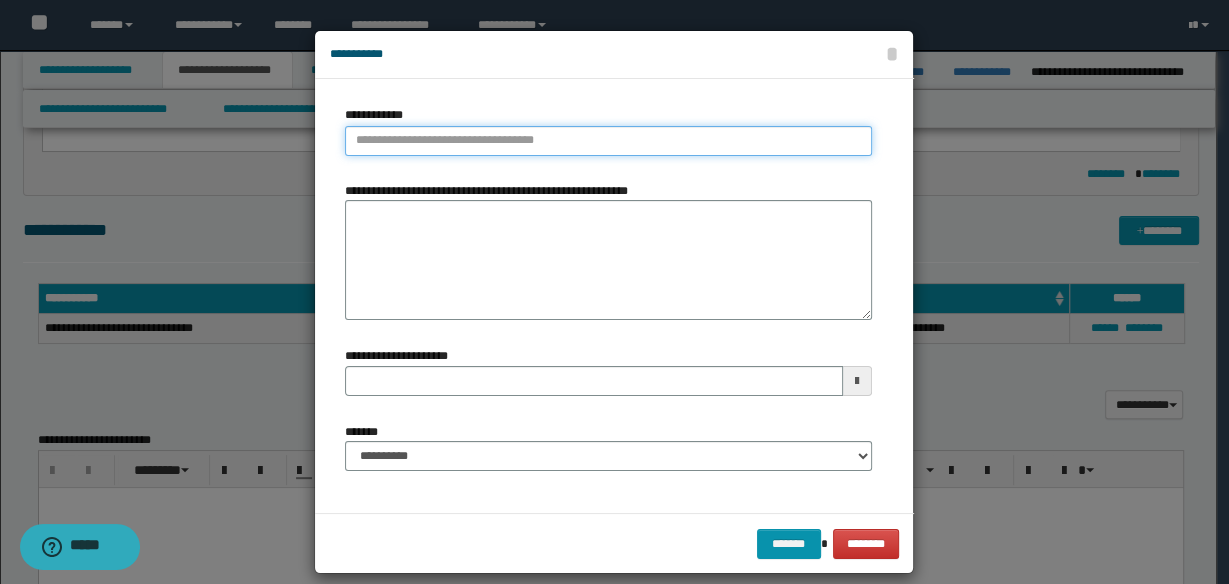 type on "**********" 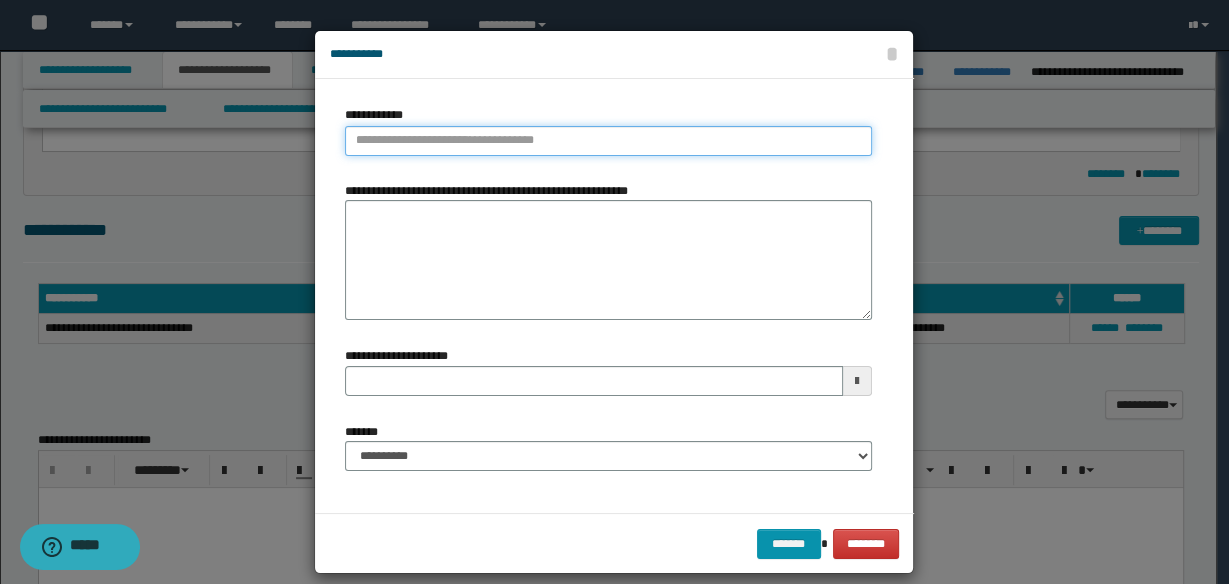 click on "**********" at bounding box center [608, 141] 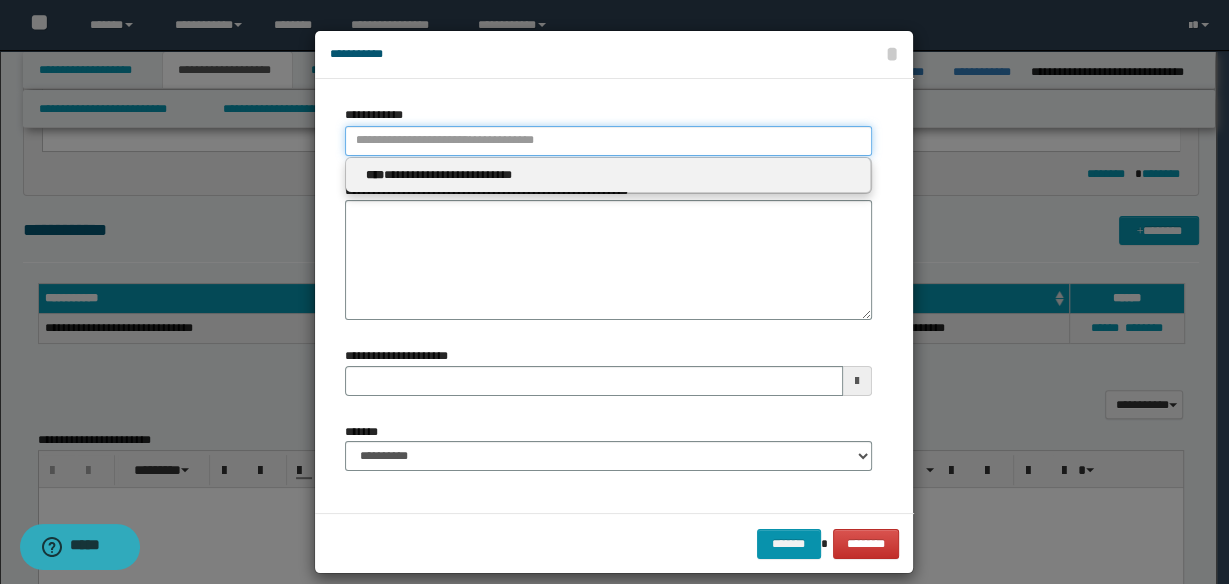 type 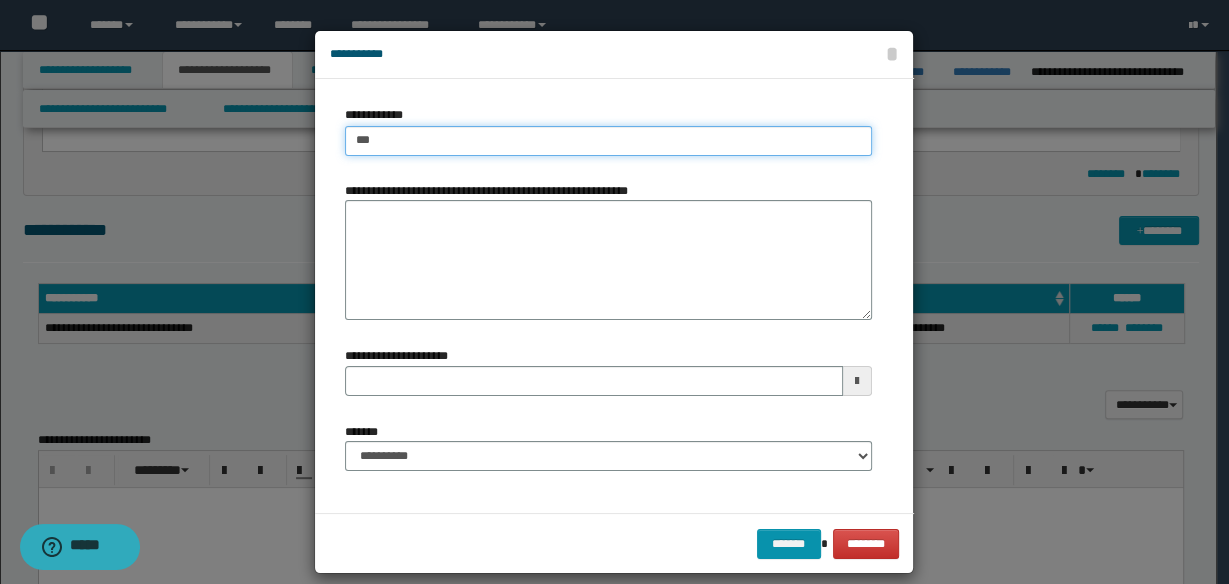 type on "****" 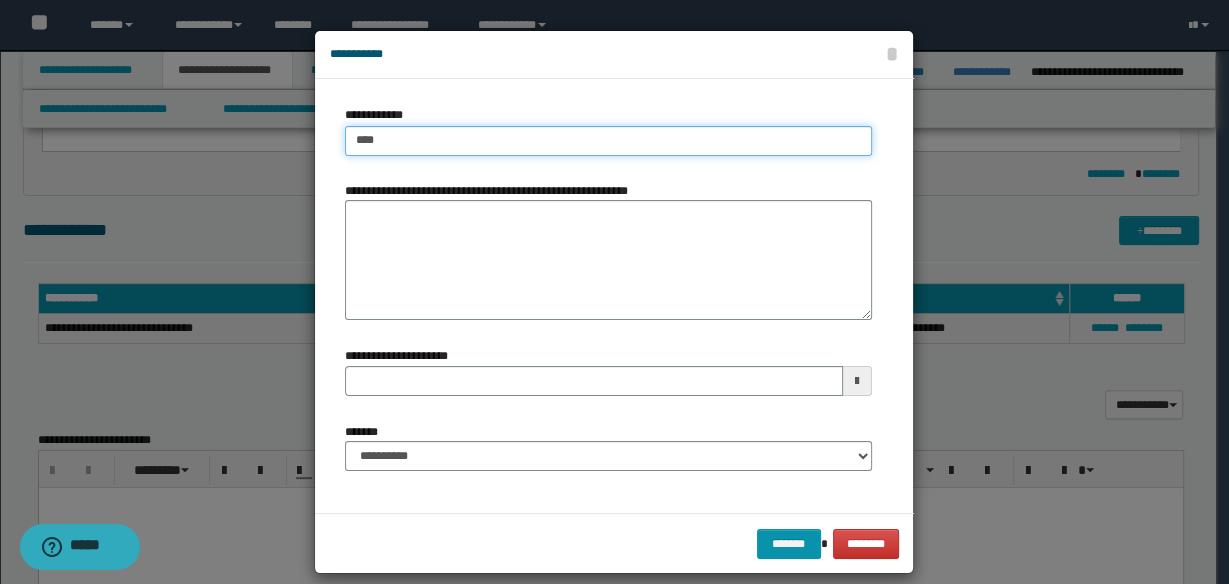 type on "****" 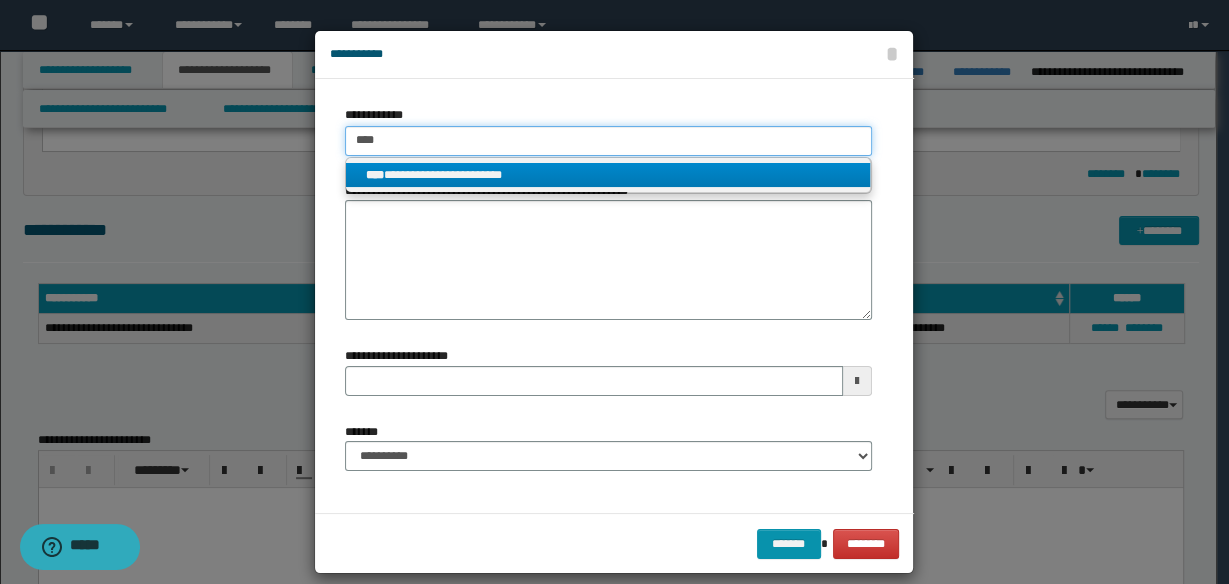type on "****" 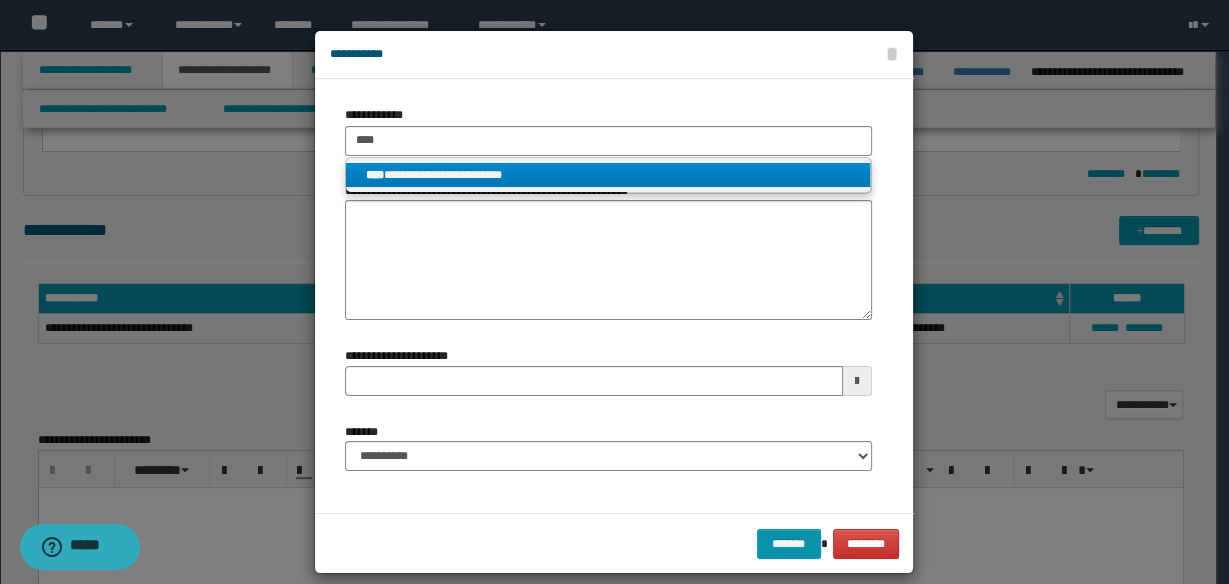 click on "**********" at bounding box center (608, 175) 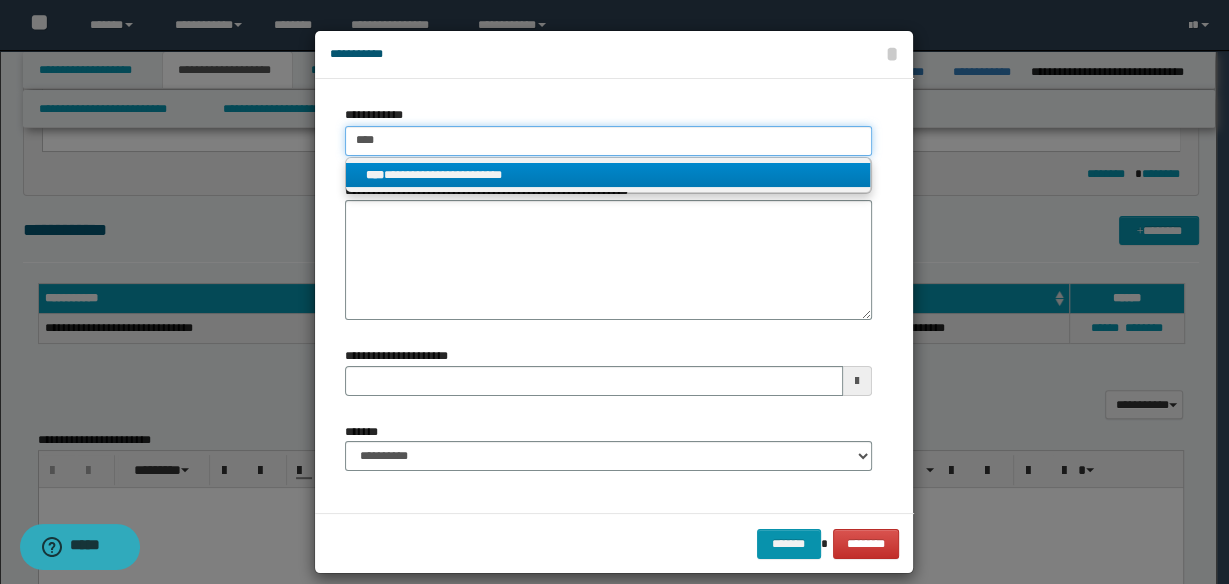 type 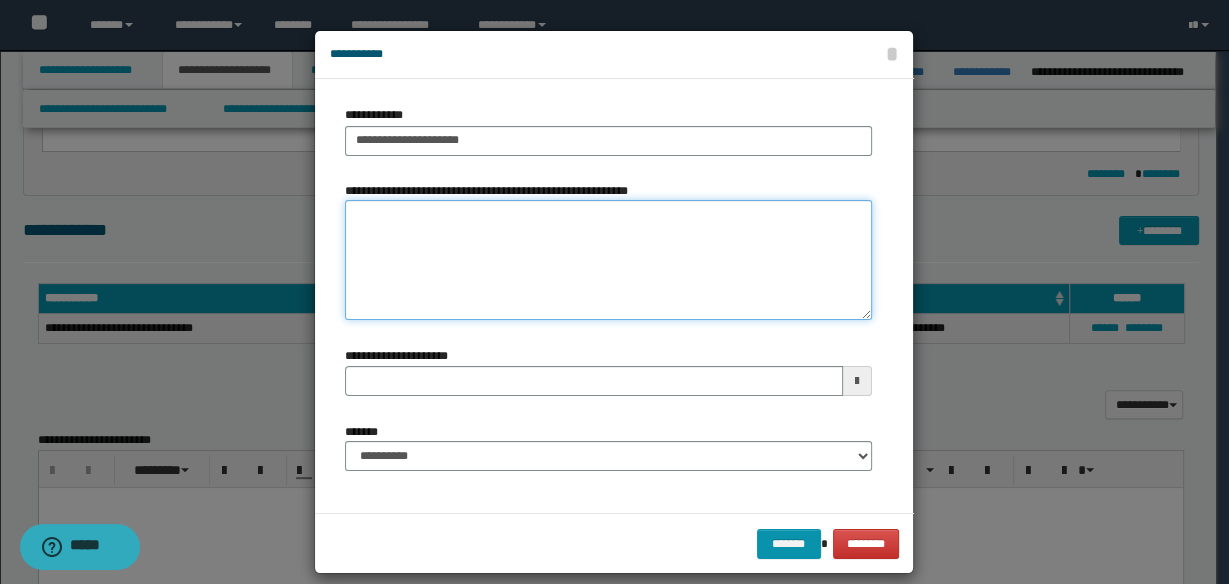 click on "**********" at bounding box center (608, 260) 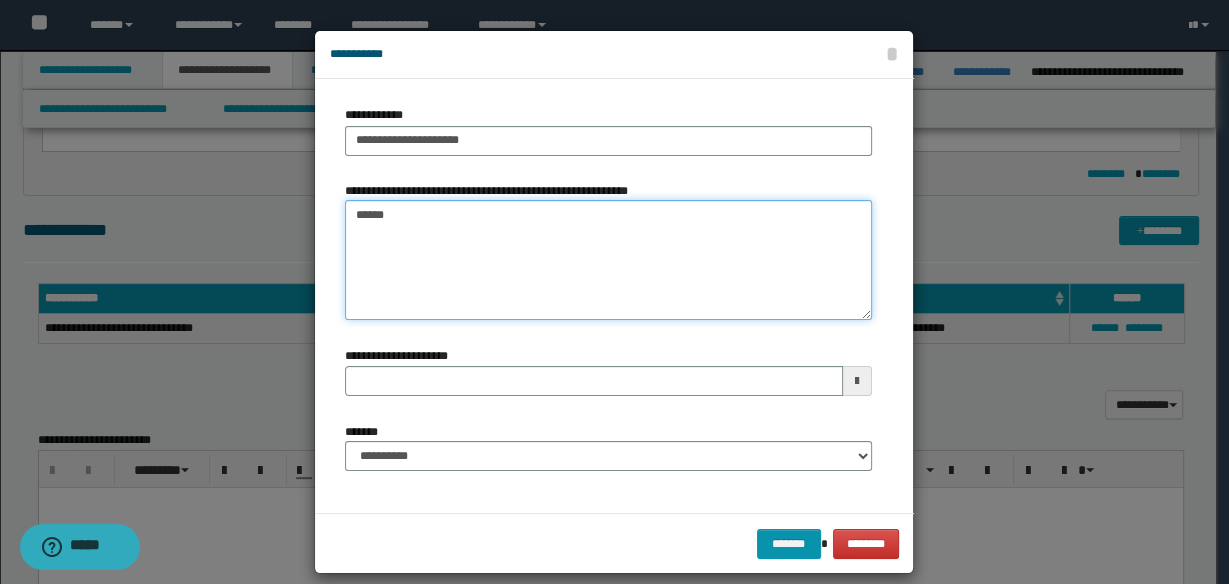 type on "*******" 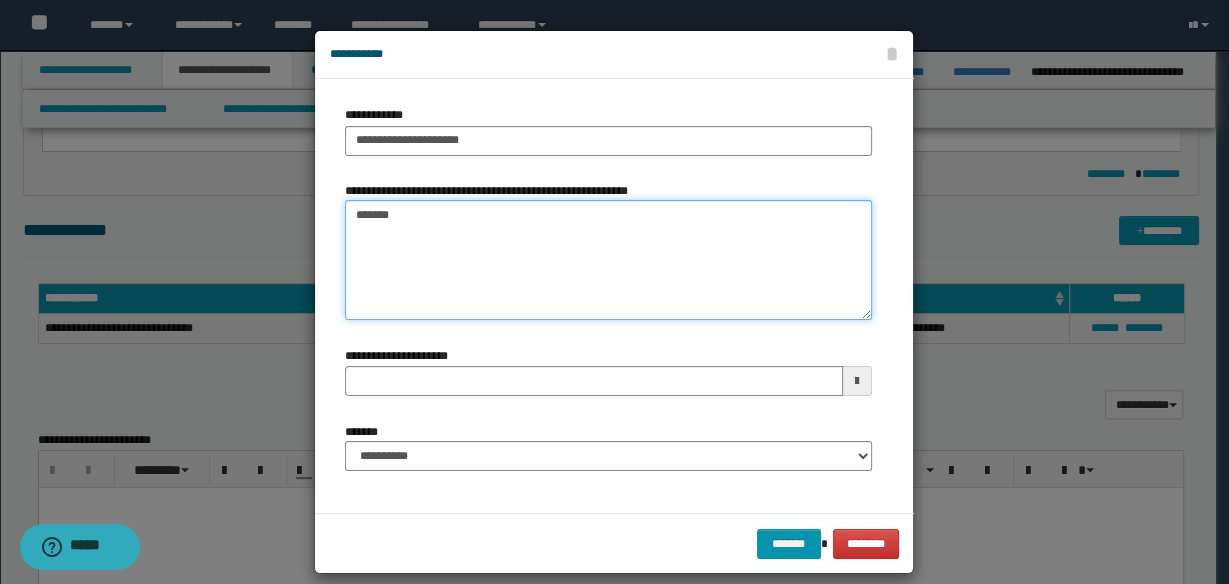 type 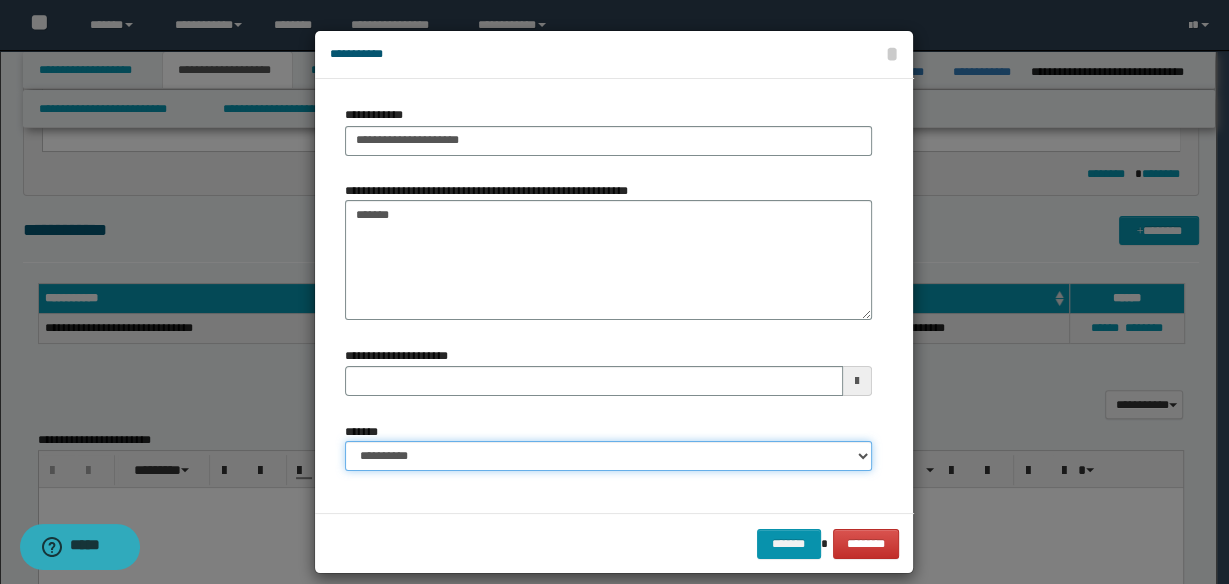 click on "**********" at bounding box center [608, 456] 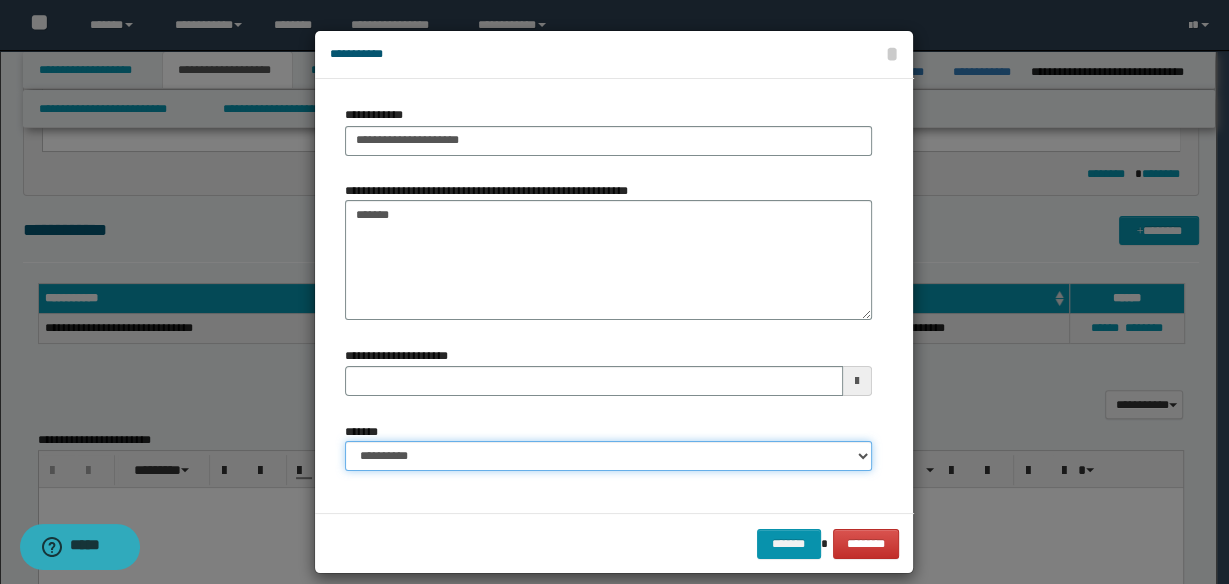 select on "*" 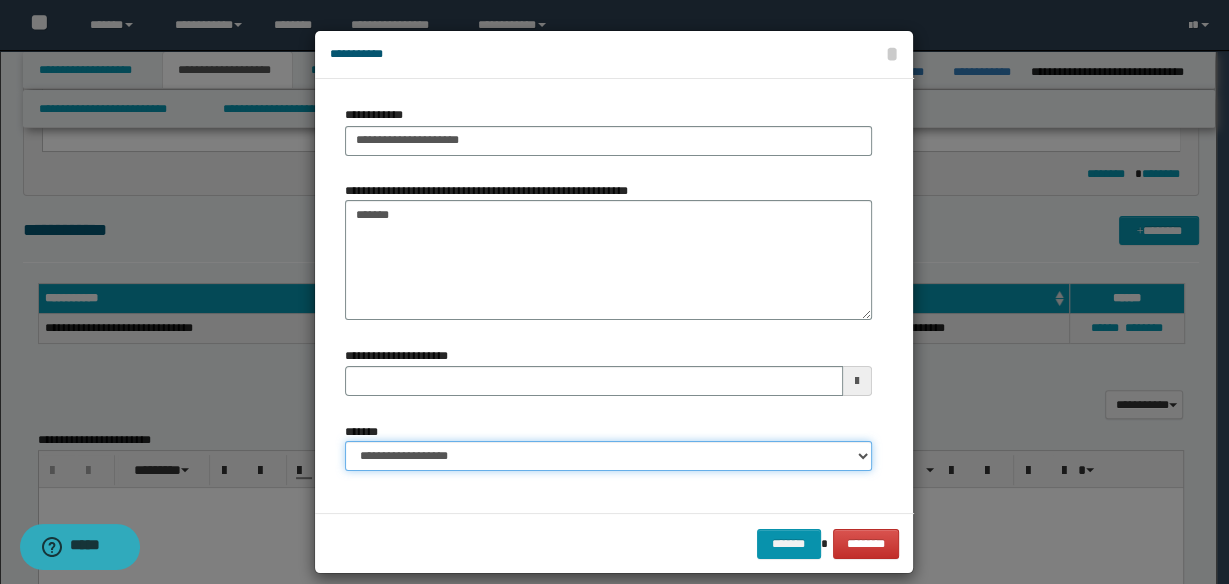 type 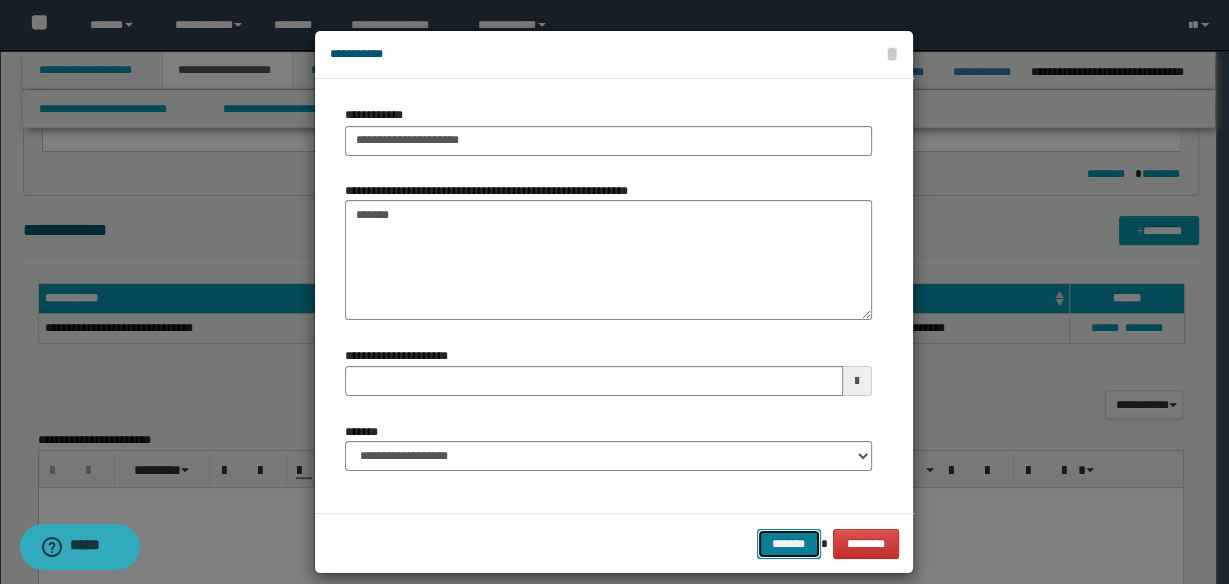 click on "*******" at bounding box center [789, 543] 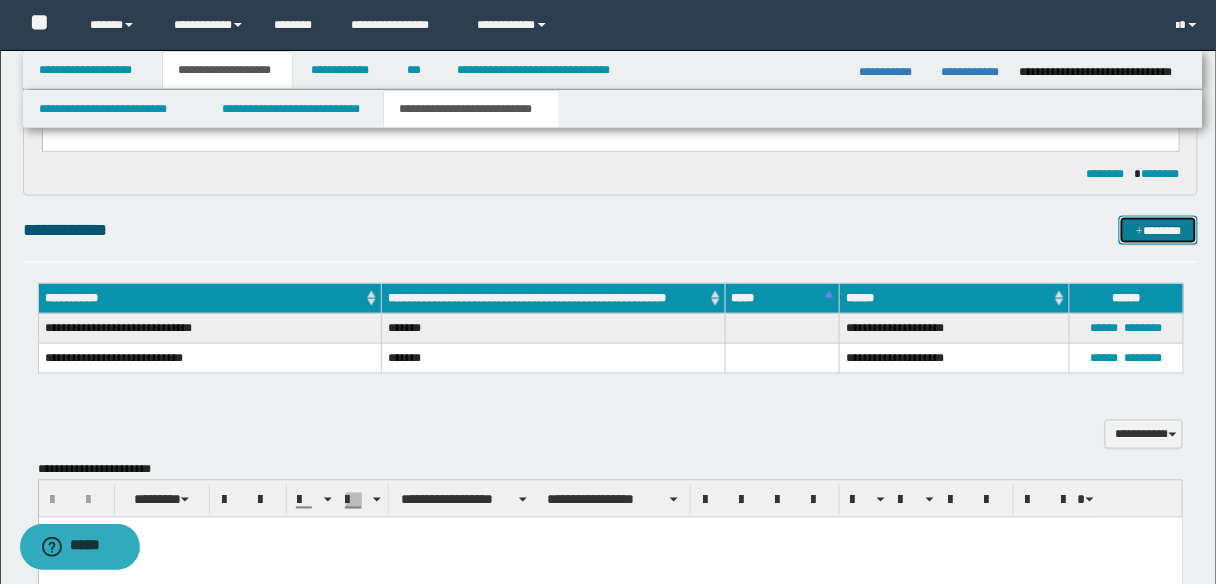 scroll, scrollTop: 880, scrollLeft: 0, axis: vertical 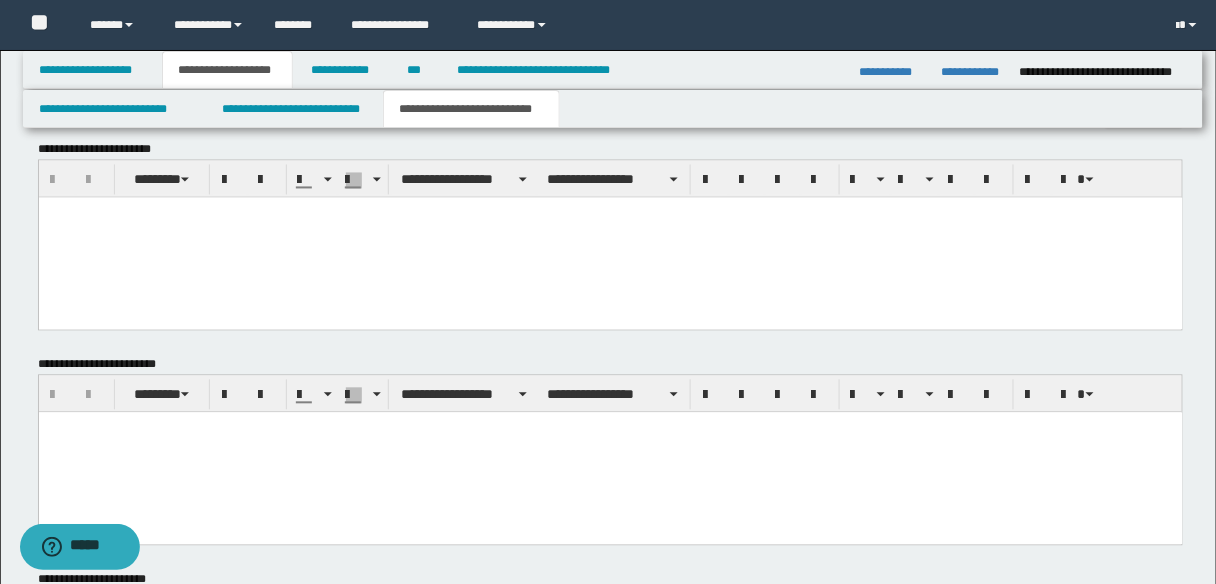 click at bounding box center (610, 428) 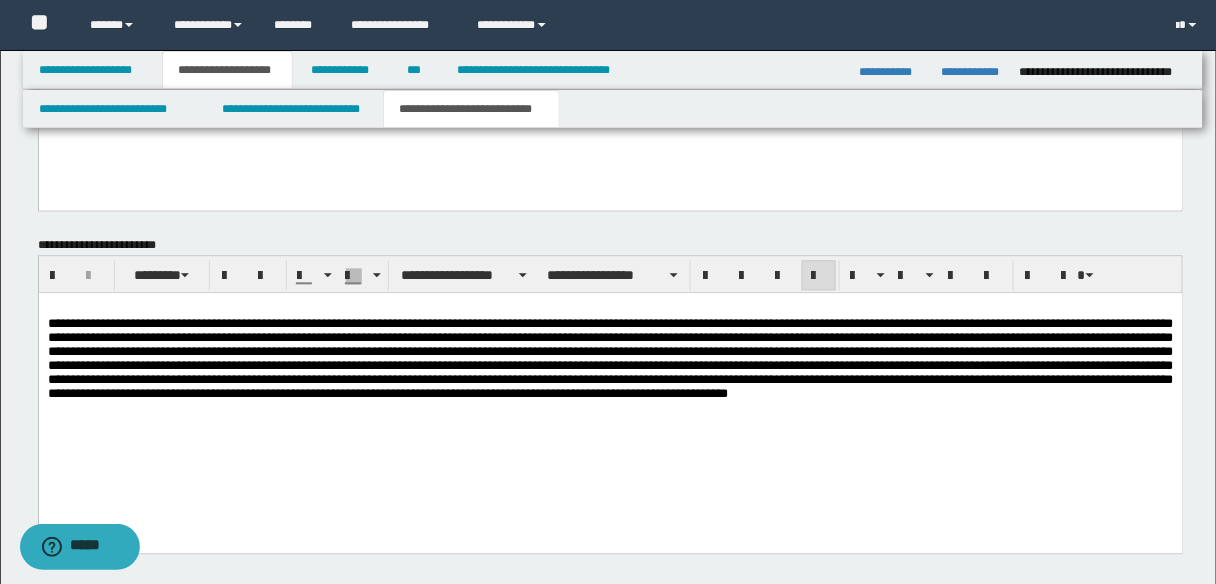 scroll, scrollTop: 1120, scrollLeft: 0, axis: vertical 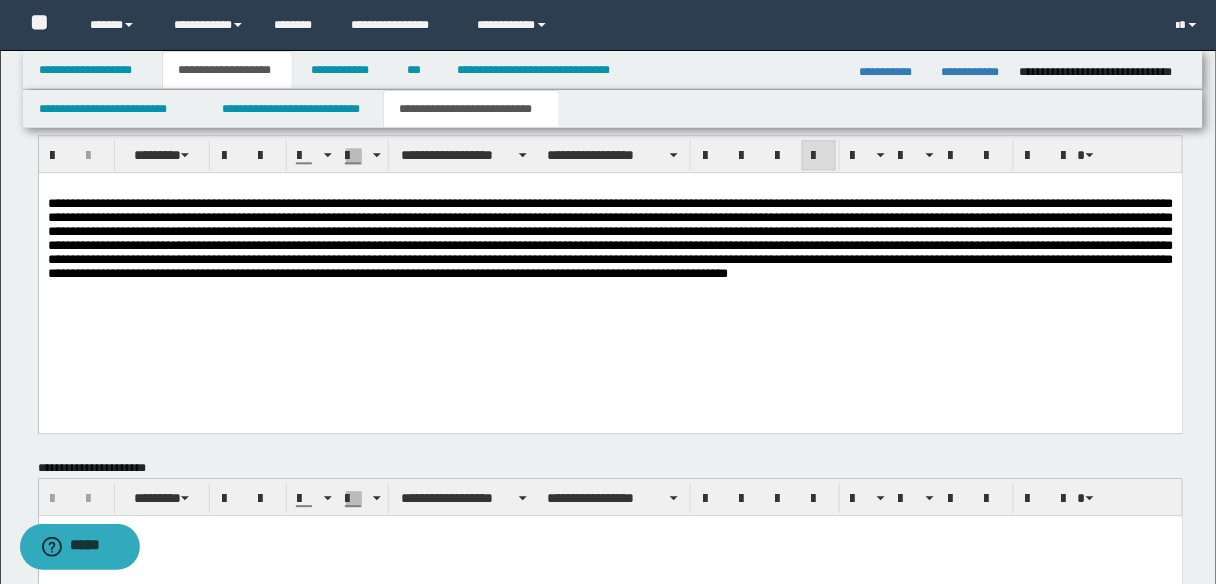 click at bounding box center (610, 239) 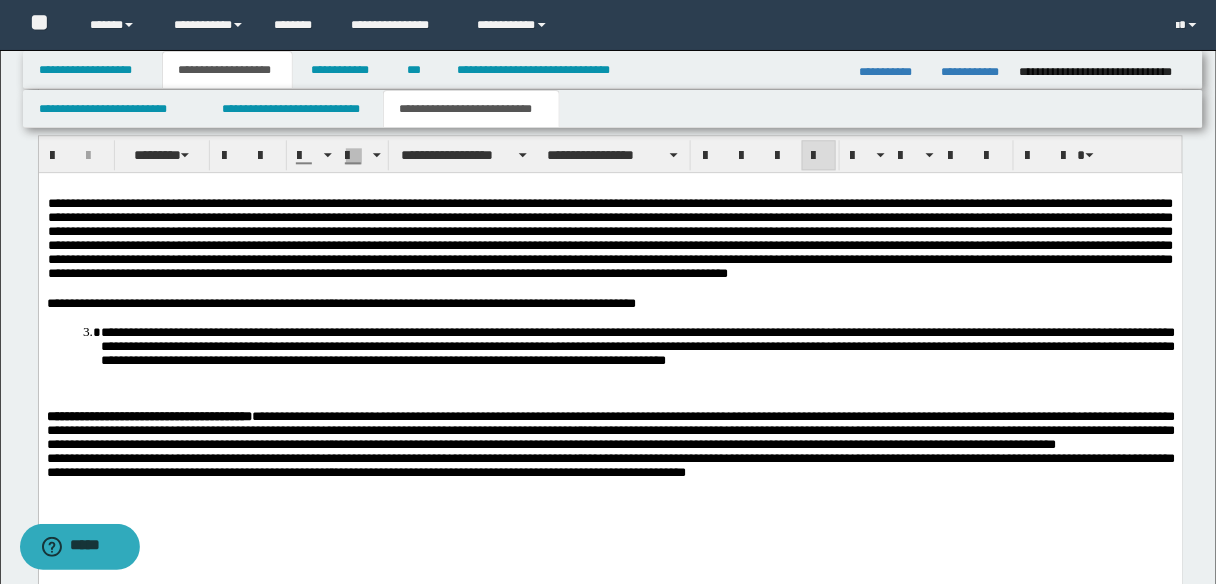 scroll, scrollTop: 1520, scrollLeft: 0, axis: vertical 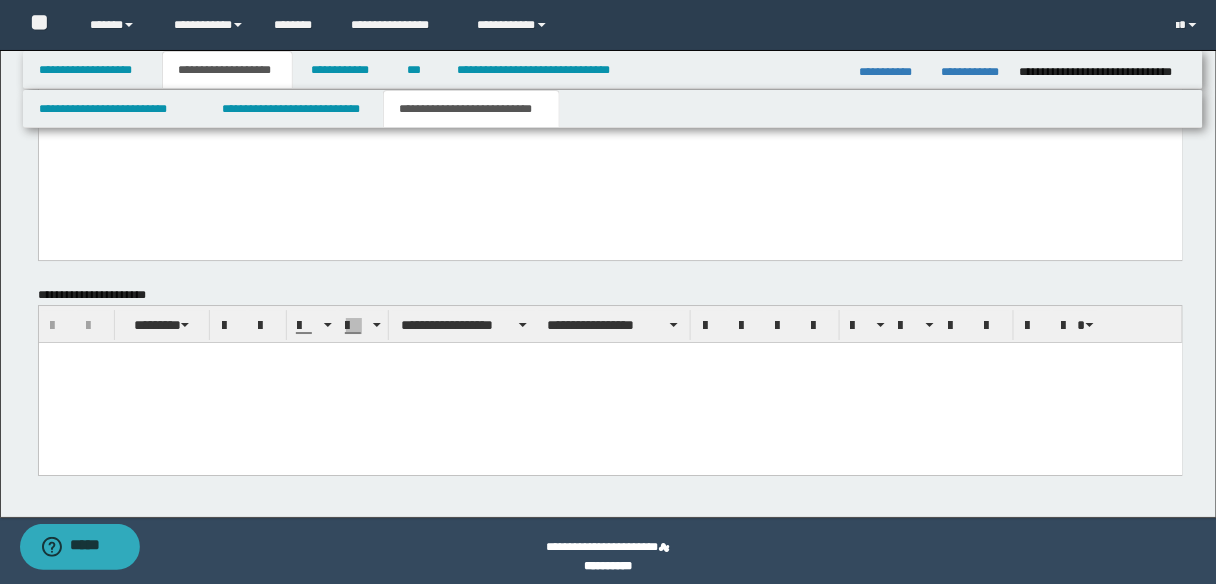 click at bounding box center [610, 358] 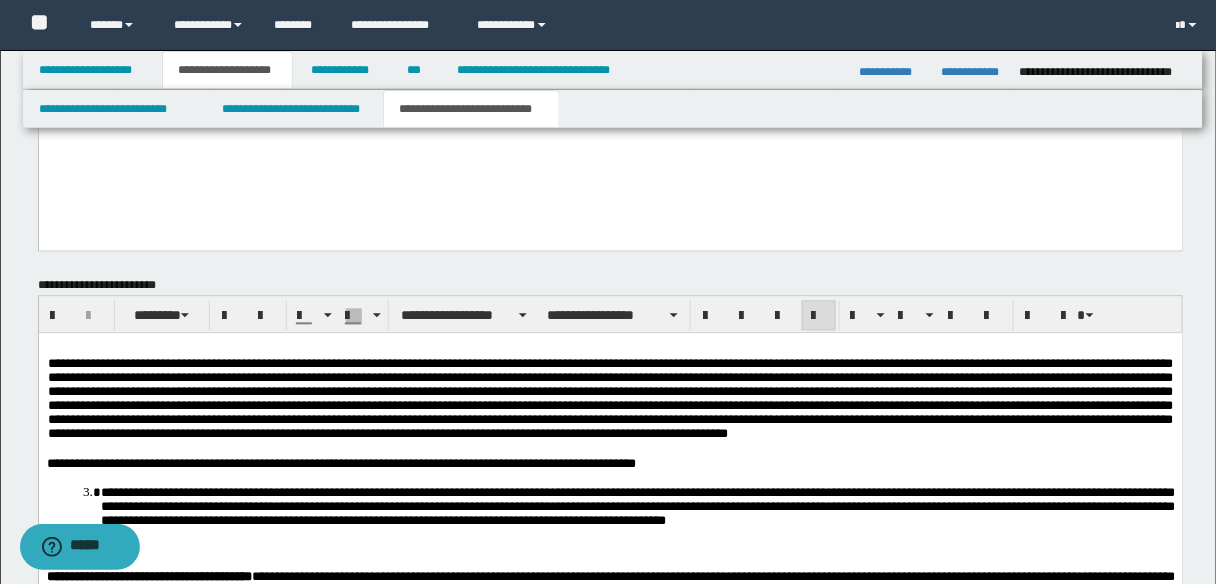 scroll, scrollTop: 737, scrollLeft: 0, axis: vertical 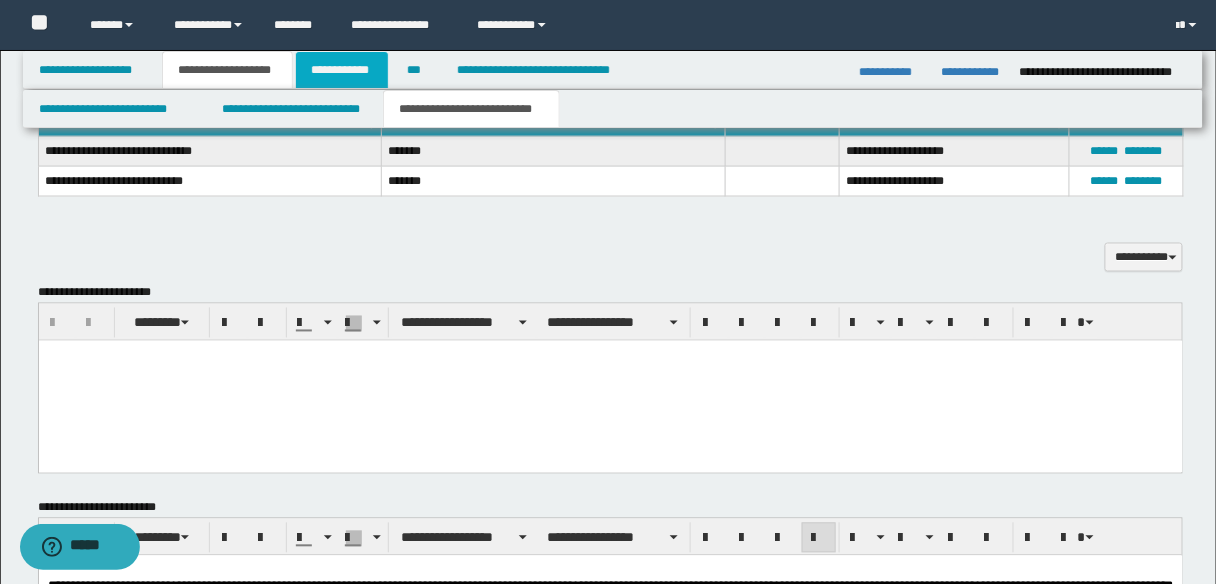 click on "**********" at bounding box center (342, 70) 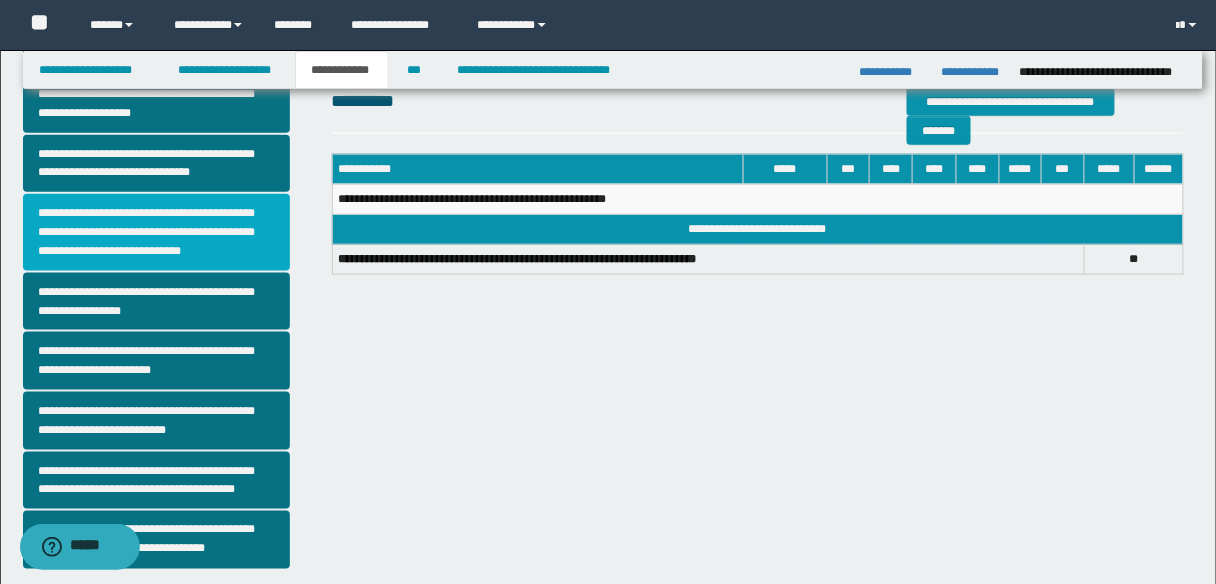 scroll, scrollTop: 564, scrollLeft: 0, axis: vertical 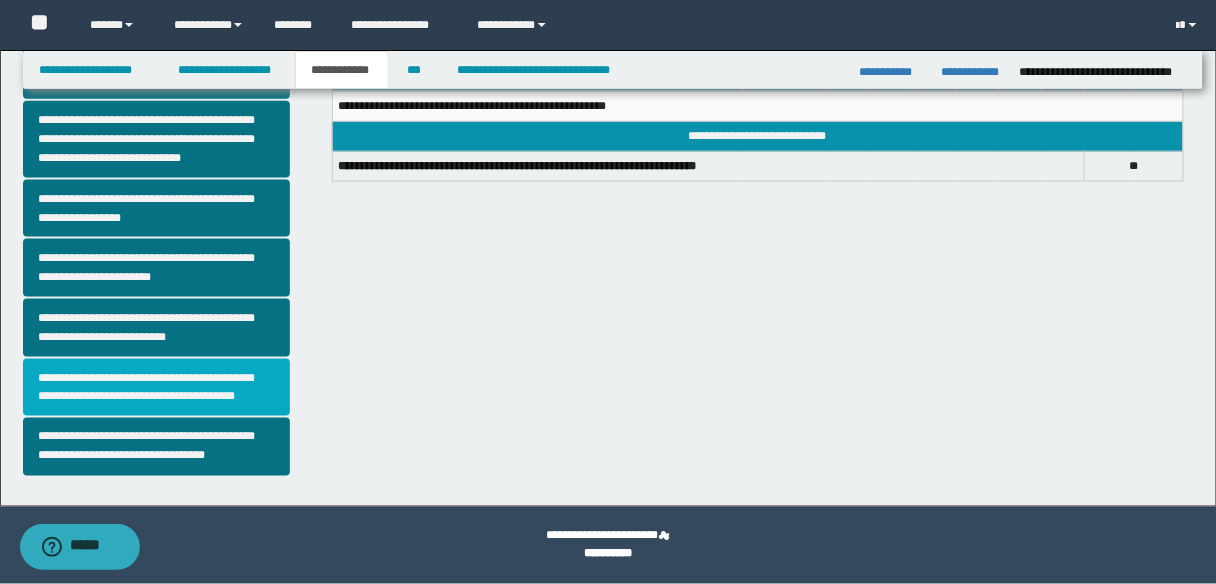 click on "**********" at bounding box center (156, 388) 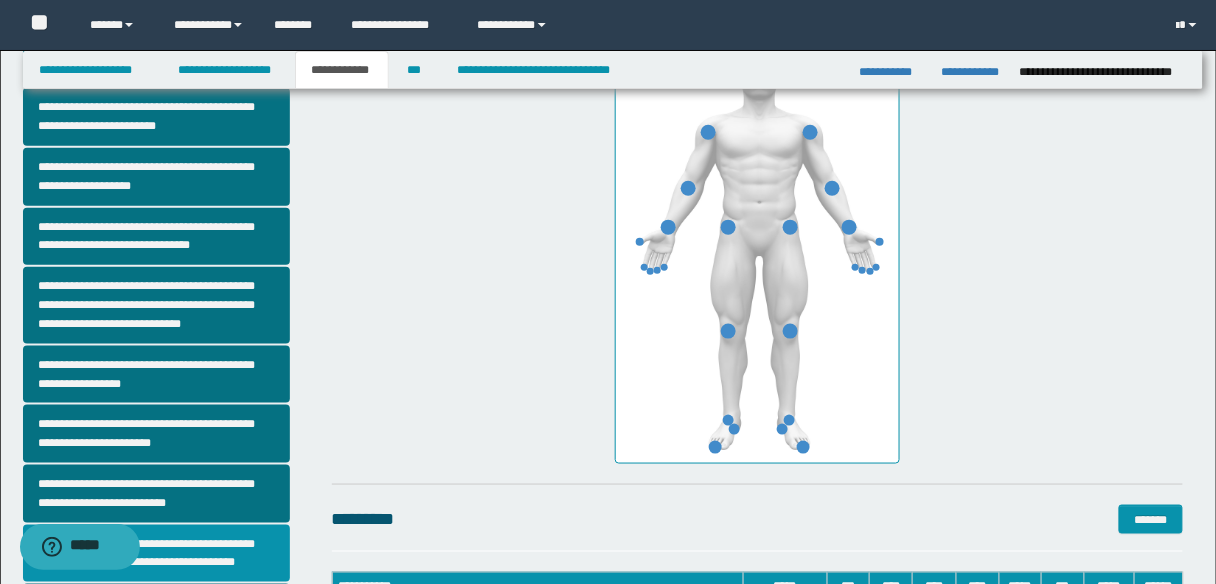 scroll, scrollTop: 480, scrollLeft: 0, axis: vertical 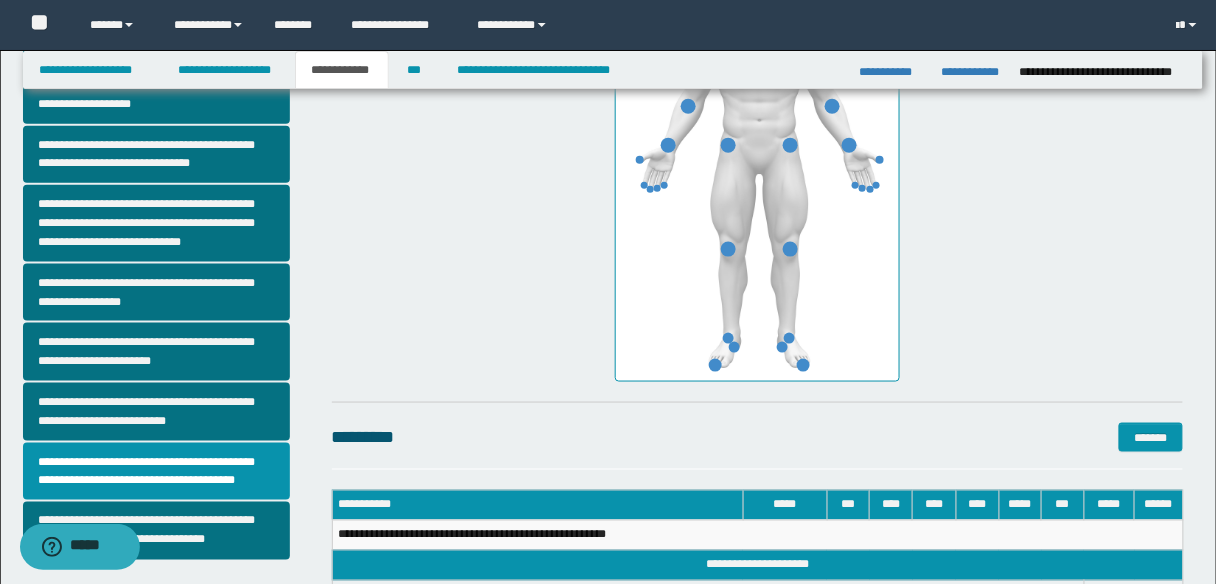 click on "**********" at bounding box center (757, 164) 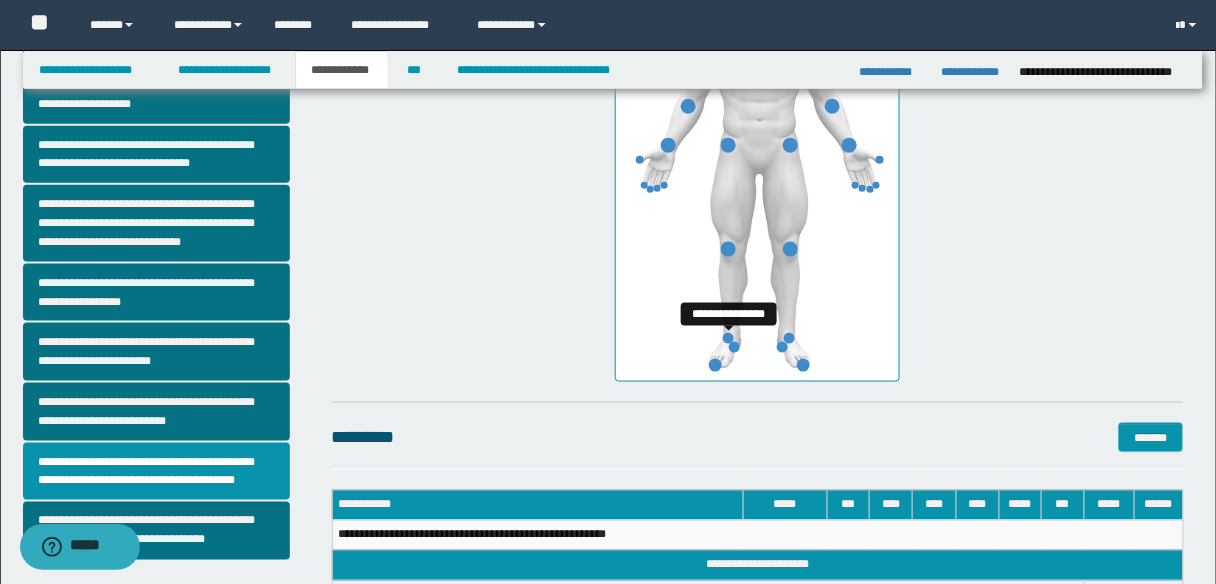 click at bounding box center [728, 338] 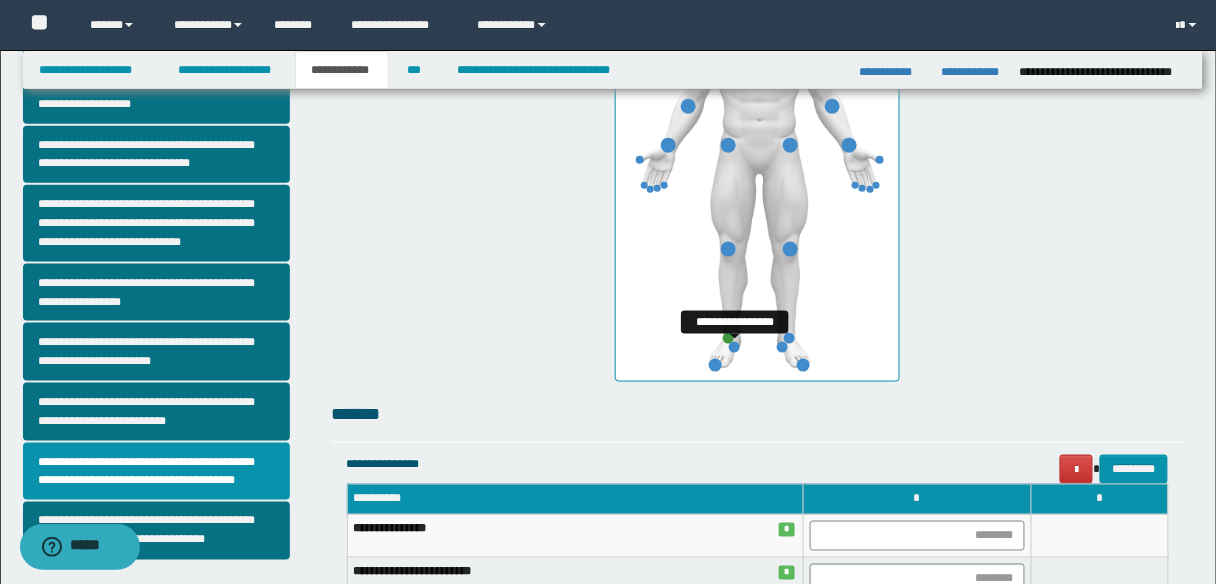 click at bounding box center [734, 347] 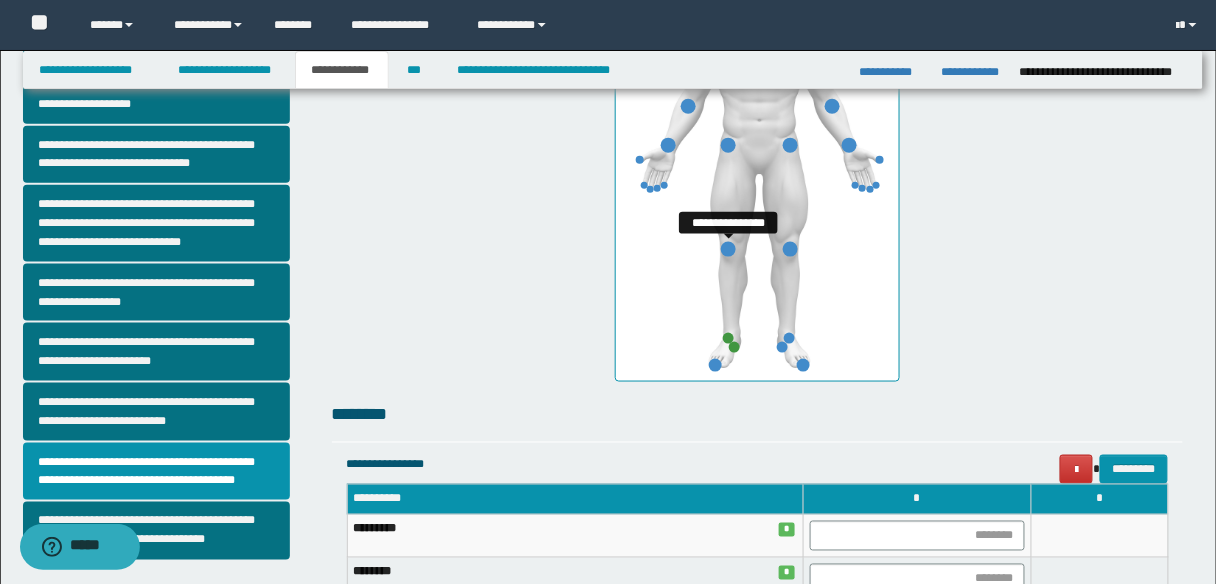 click at bounding box center [728, 249] 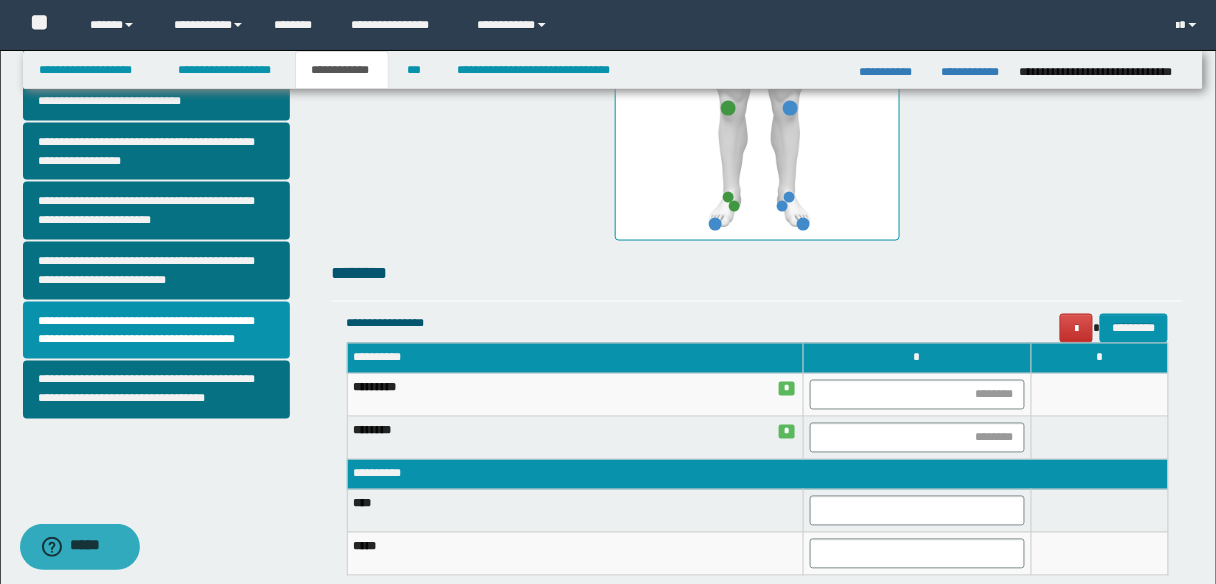scroll, scrollTop: 720, scrollLeft: 0, axis: vertical 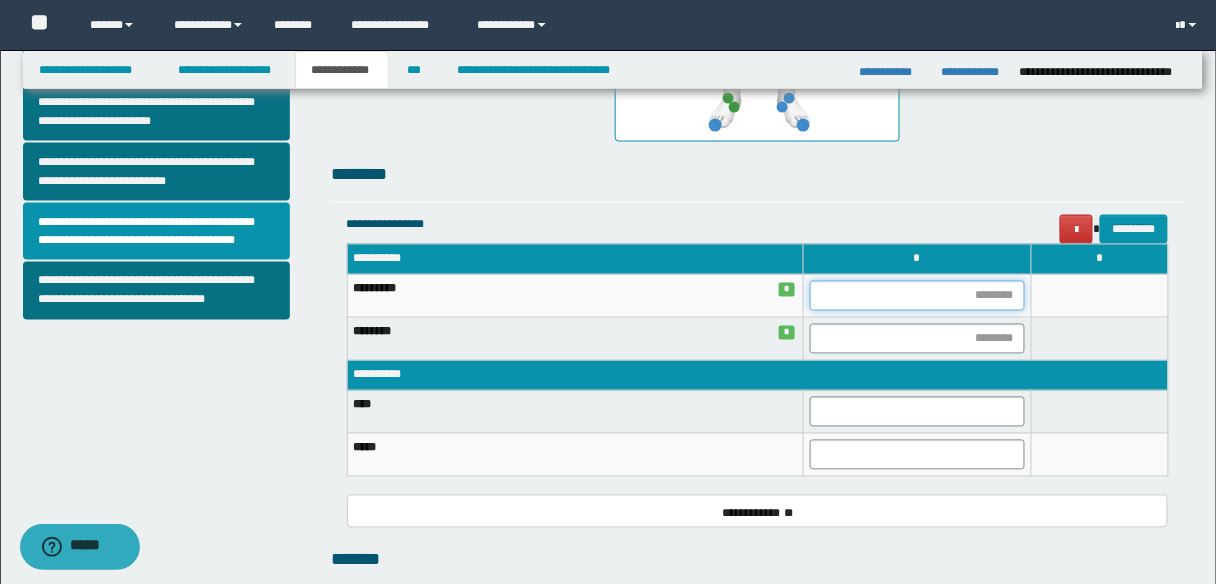 click at bounding box center [917, 296] 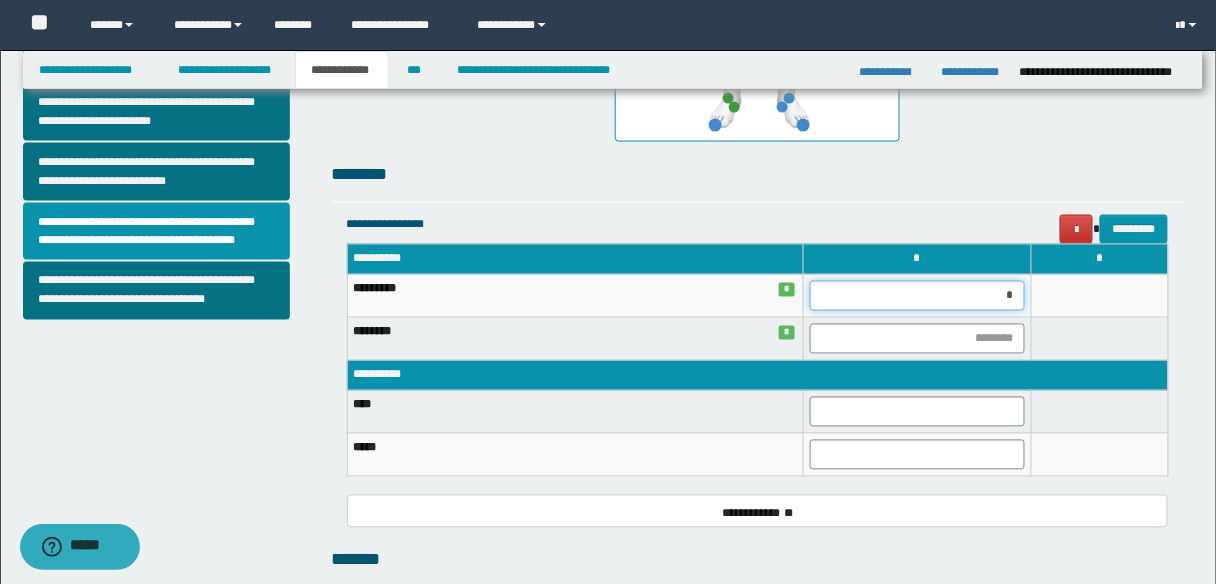 type on "**" 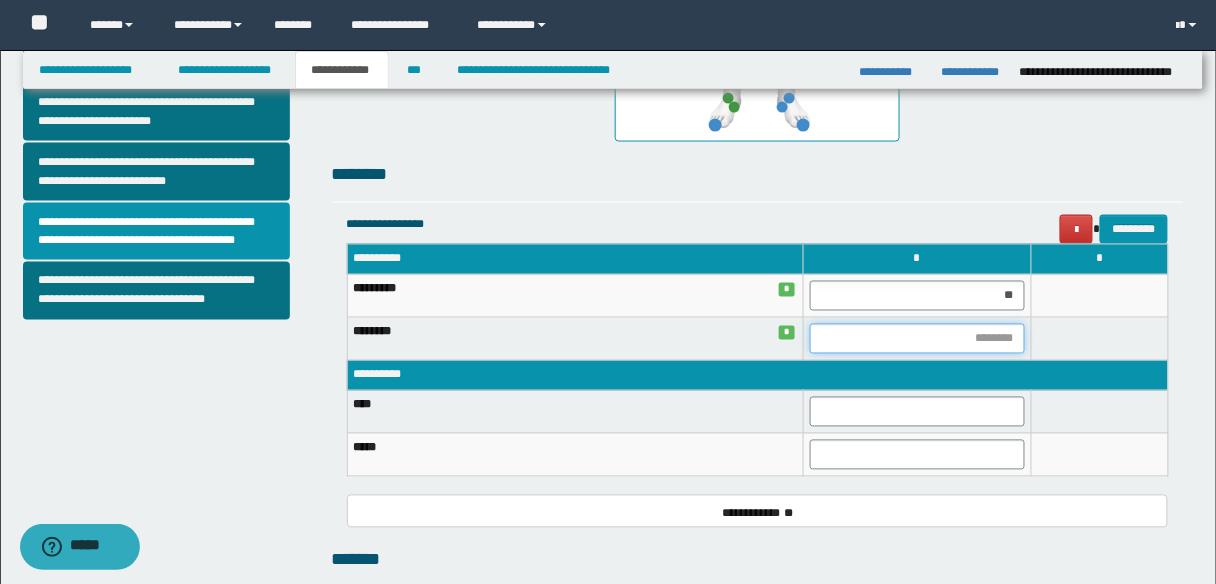 click at bounding box center (917, 339) 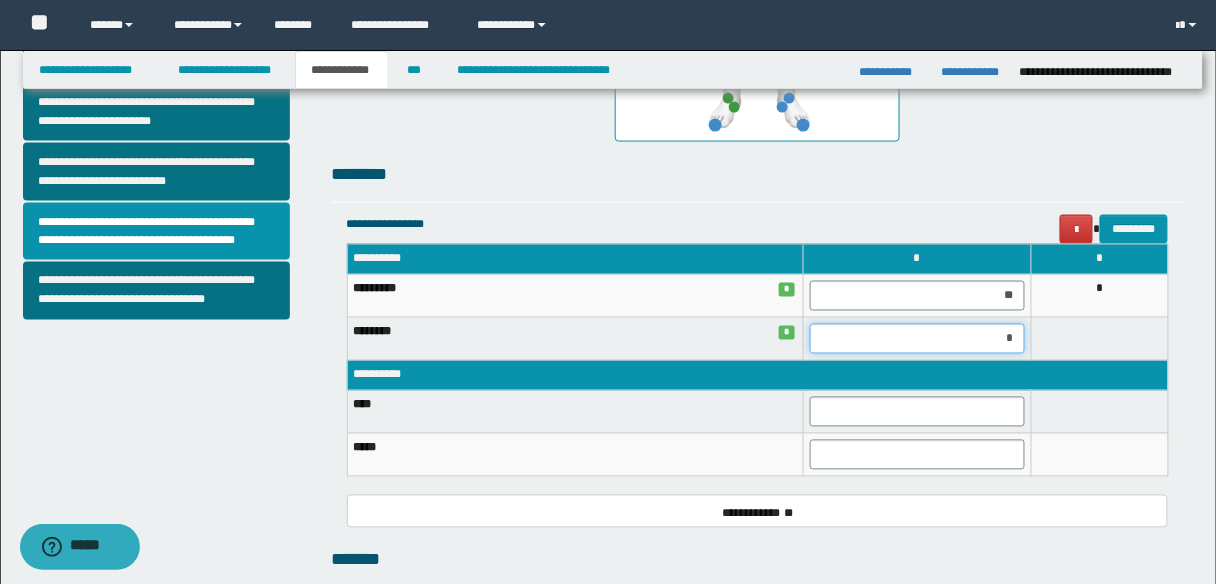 type on "**" 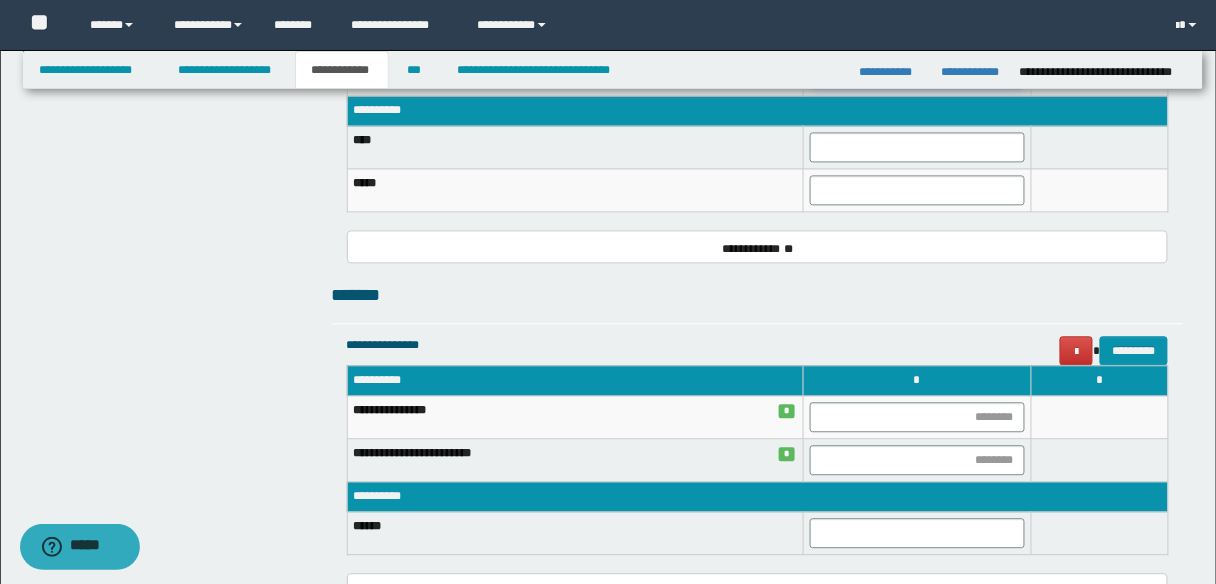 scroll, scrollTop: 1120, scrollLeft: 0, axis: vertical 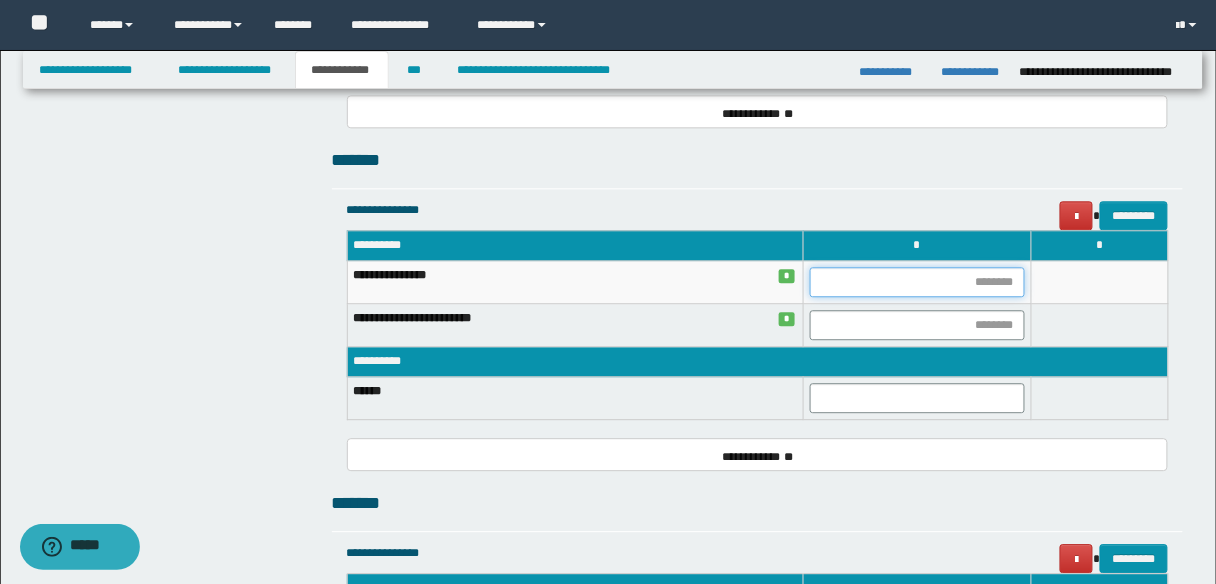 click at bounding box center (917, 282) 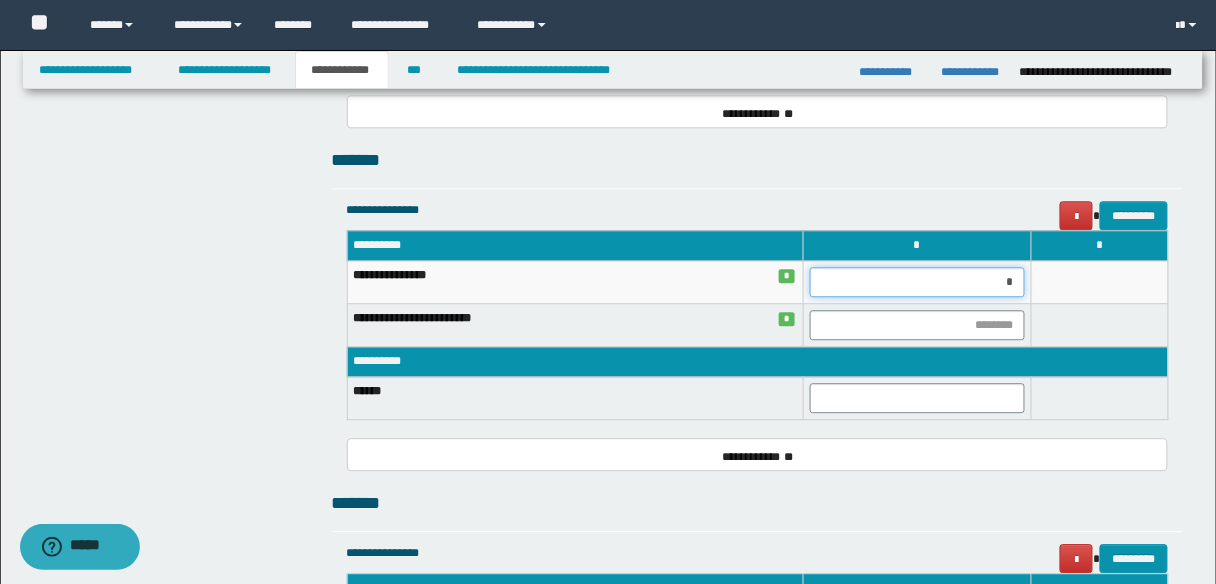 type on "**" 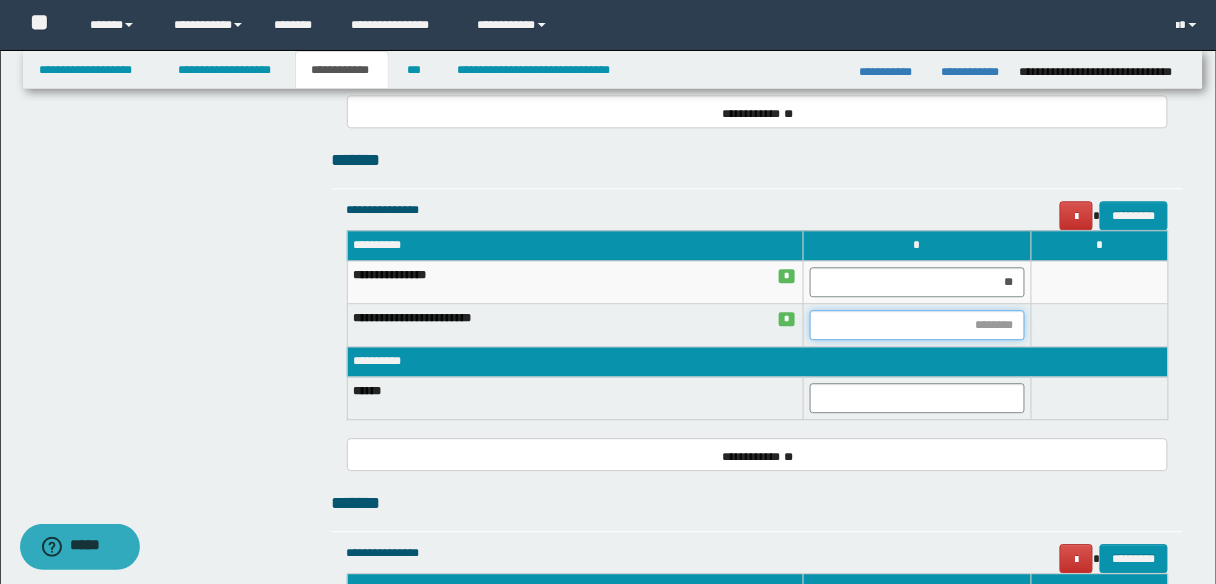 click at bounding box center [917, 325] 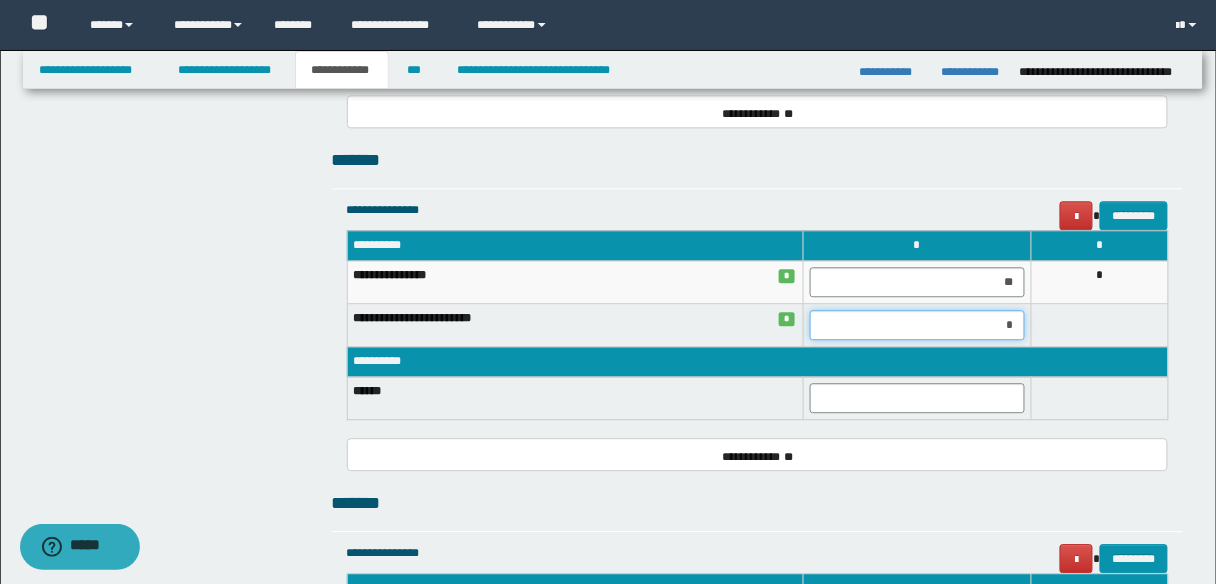 type on "**" 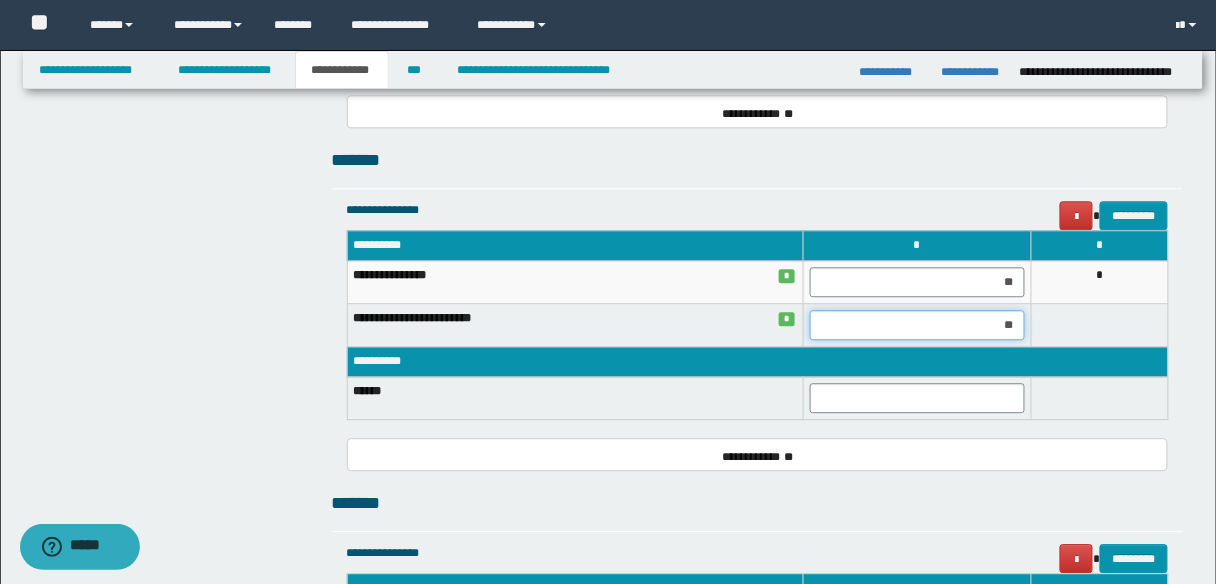 scroll, scrollTop: 1360, scrollLeft: 0, axis: vertical 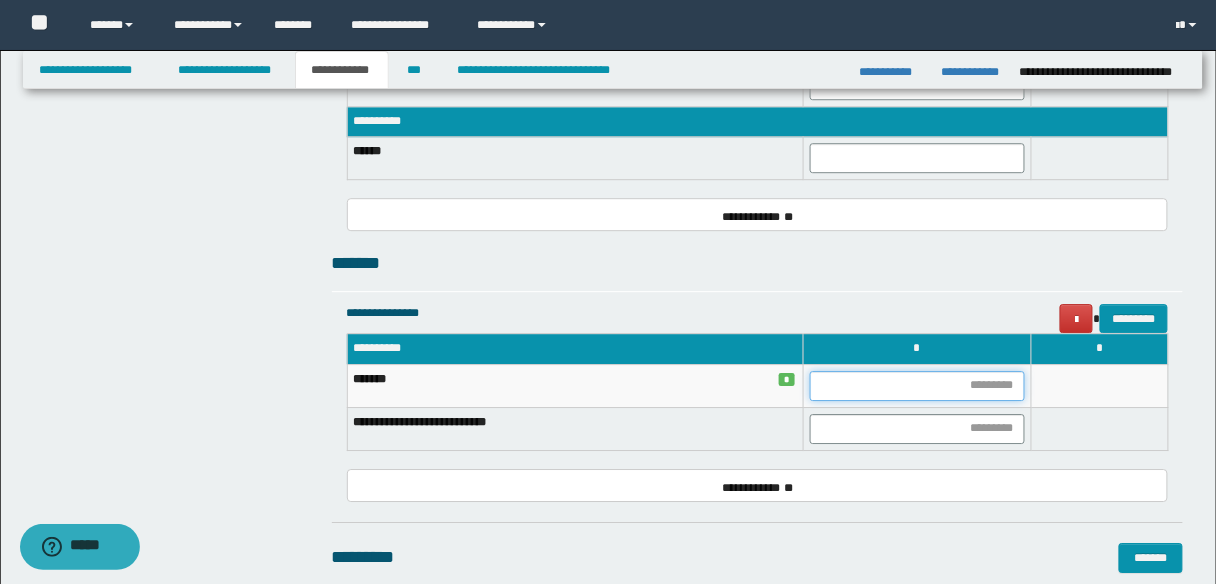 click at bounding box center [917, 386] 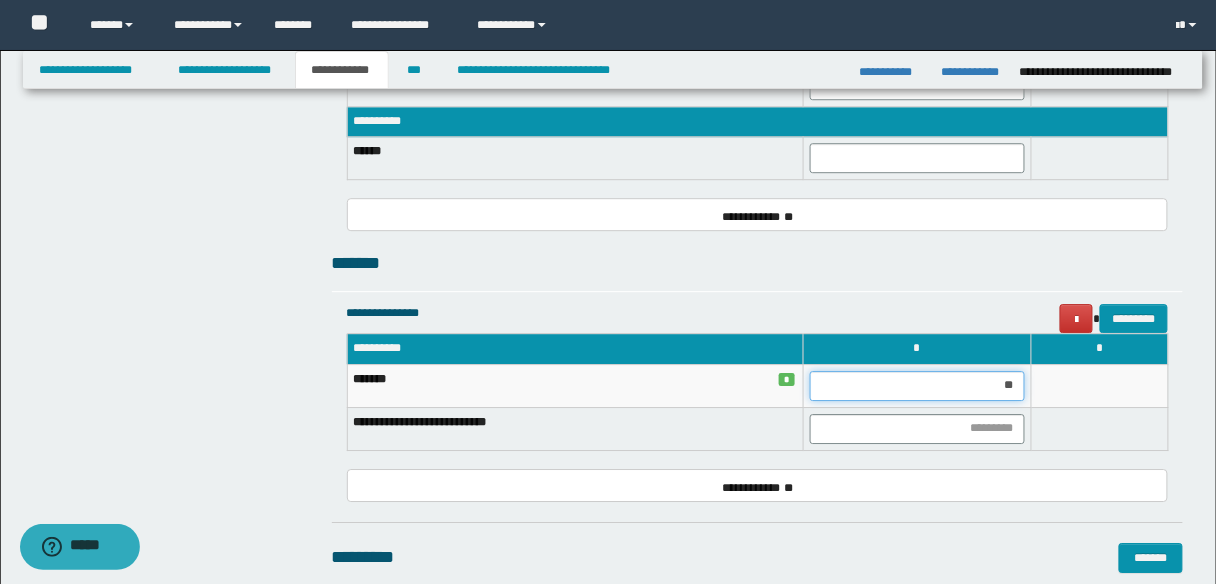 type on "***" 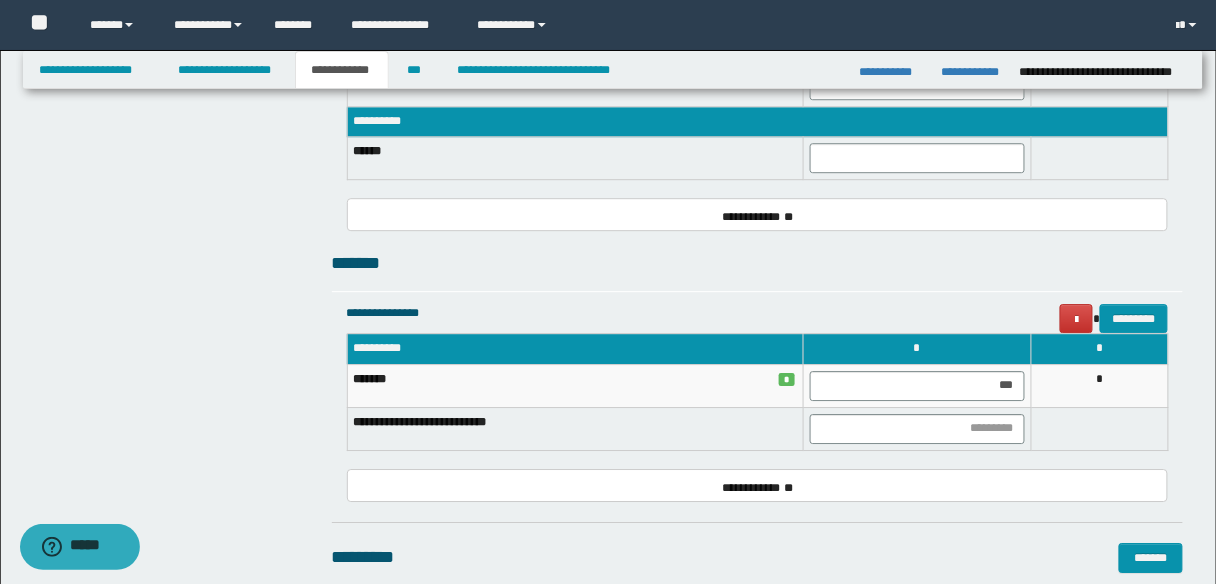 click at bounding box center [1099, 428] 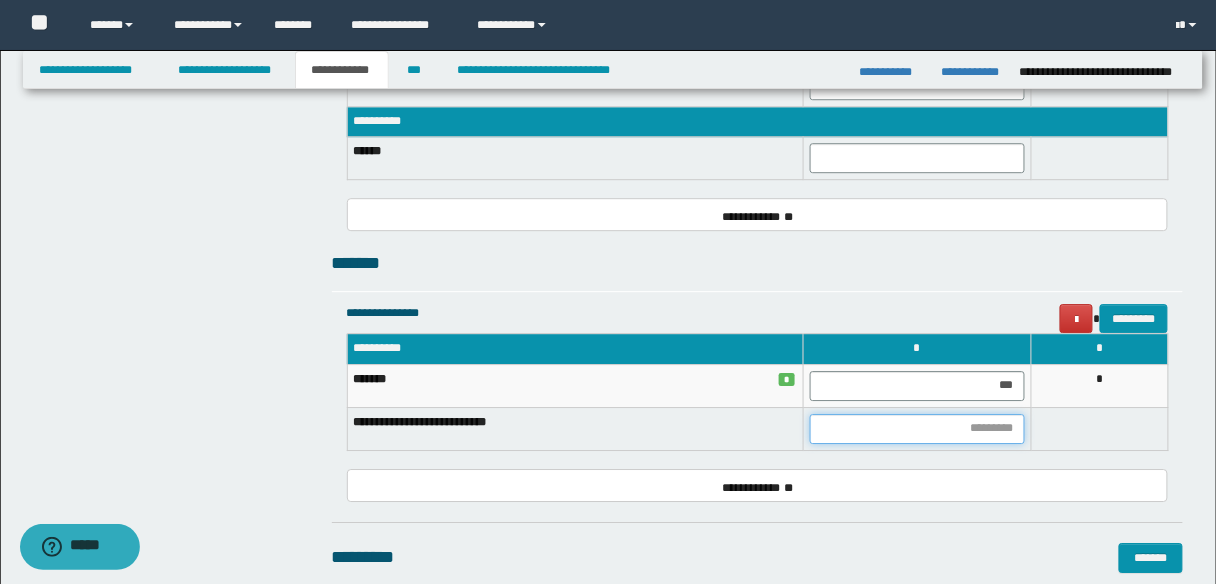 click at bounding box center [917, 429] 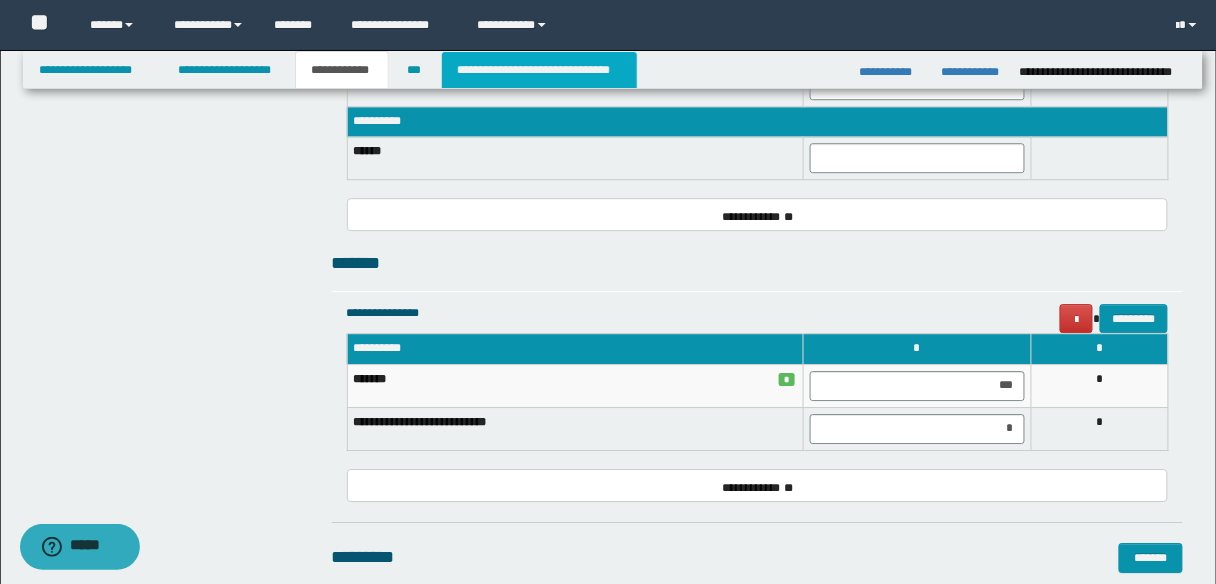 click on "**********" at bounding box center (539, 70) 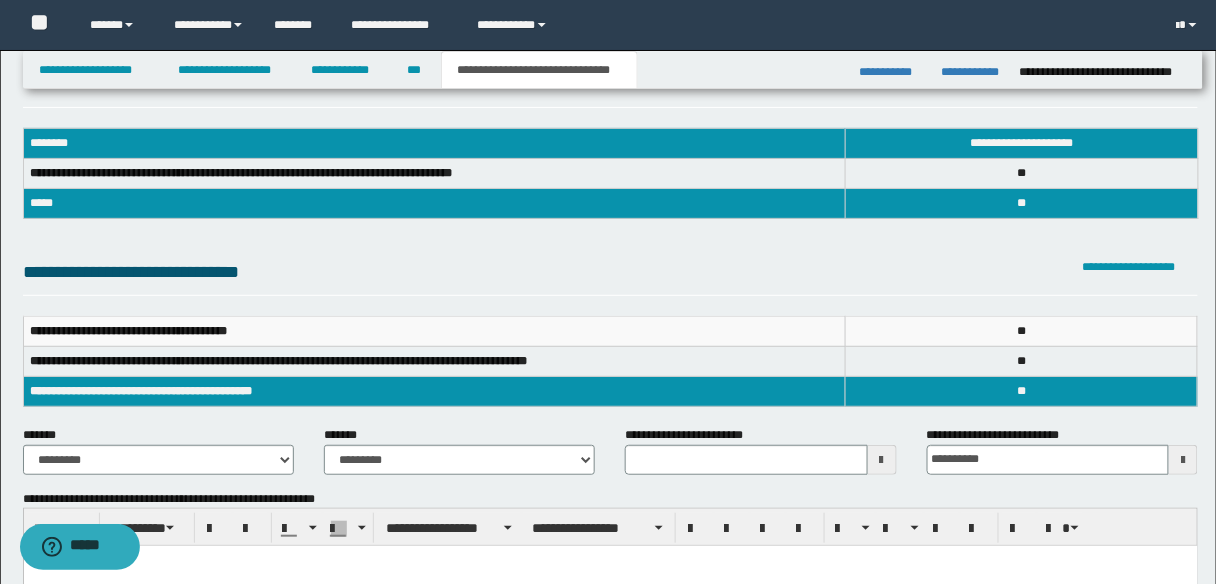 scroll, scrollTop: 160, scrollLeft: 0, axis: vertical 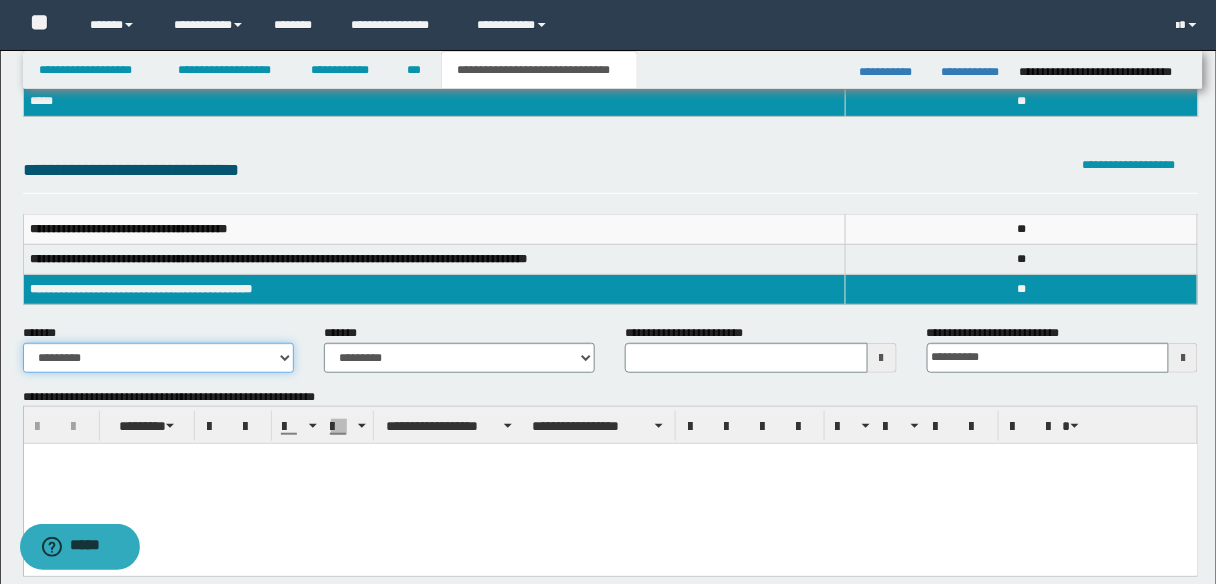 click on "**********" at bounding box center [158, 358] 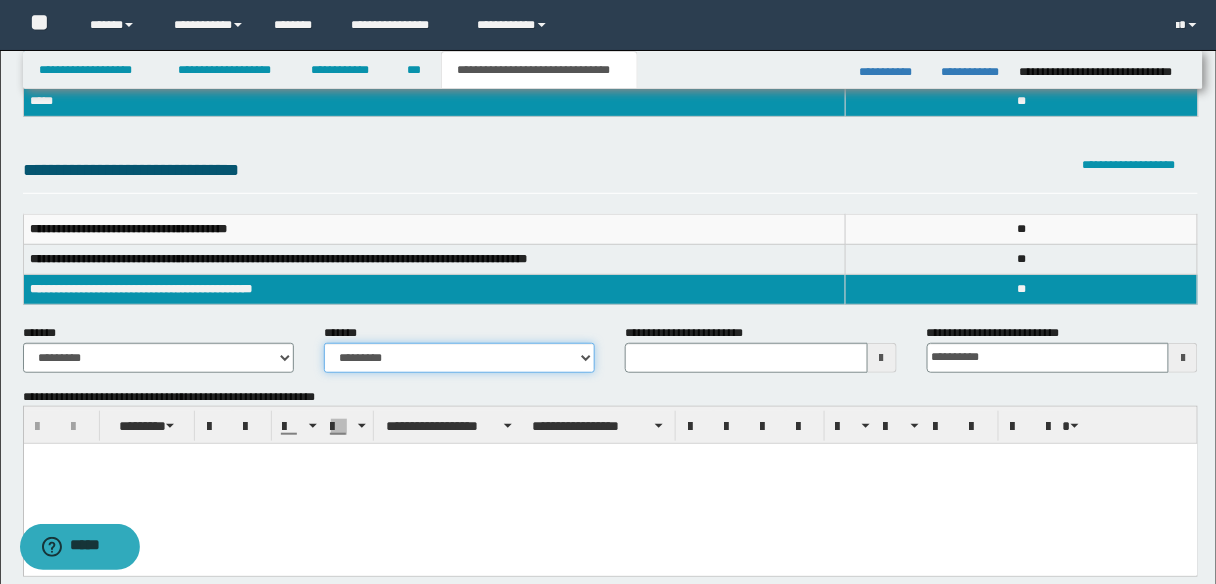 click on "**********" at bounding box center (459, 358) 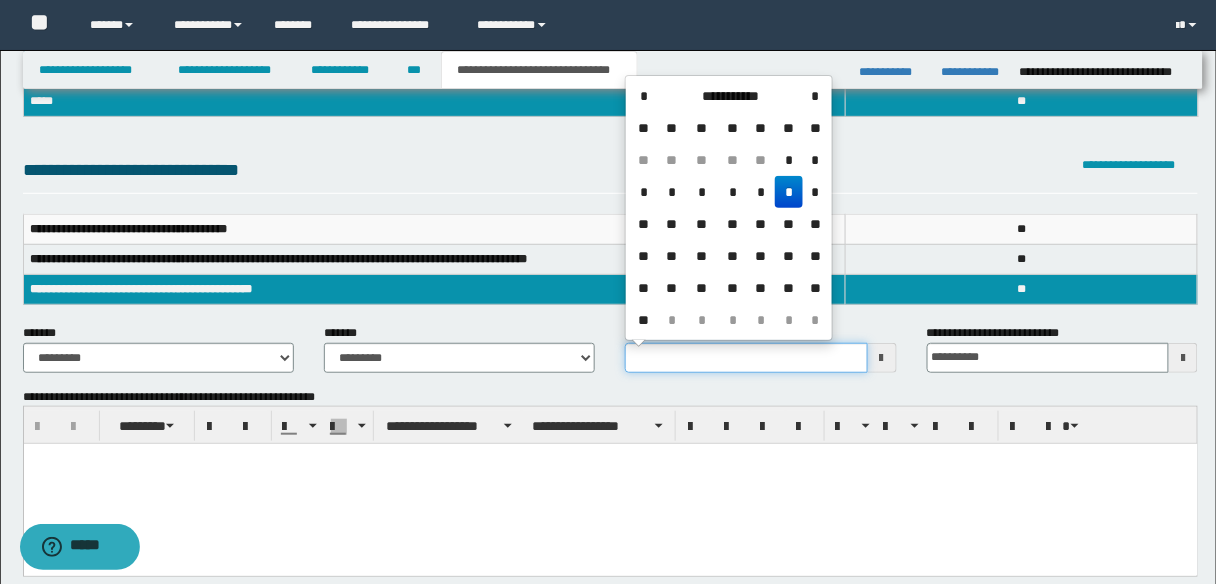 click on "**********" at bounding box center [746, 358] 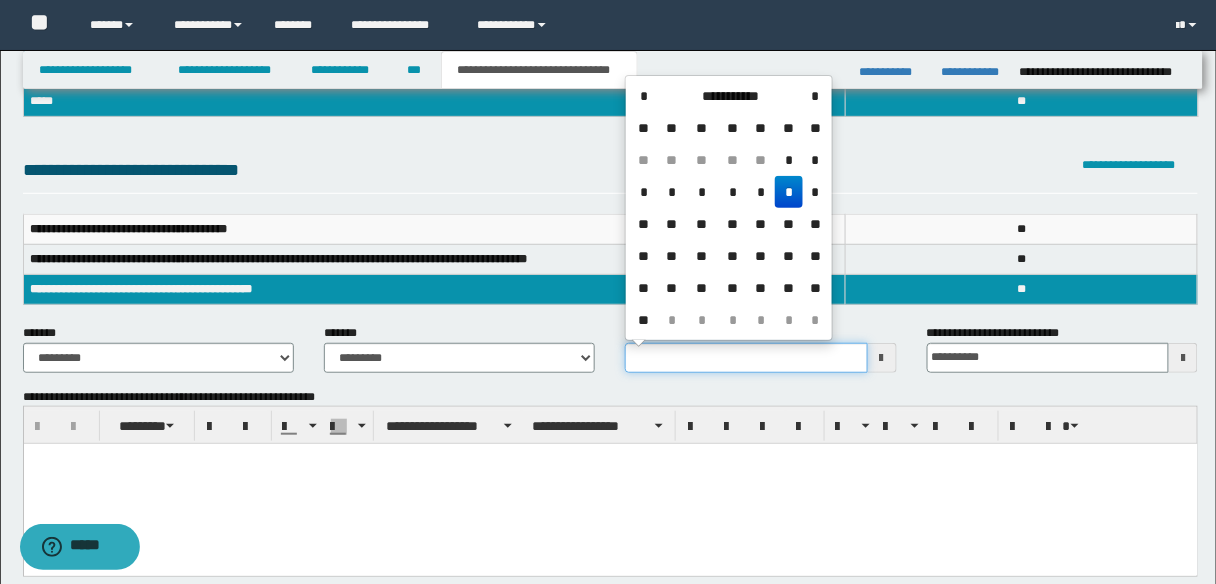 click on "**********" at bounding box center (746, 358) 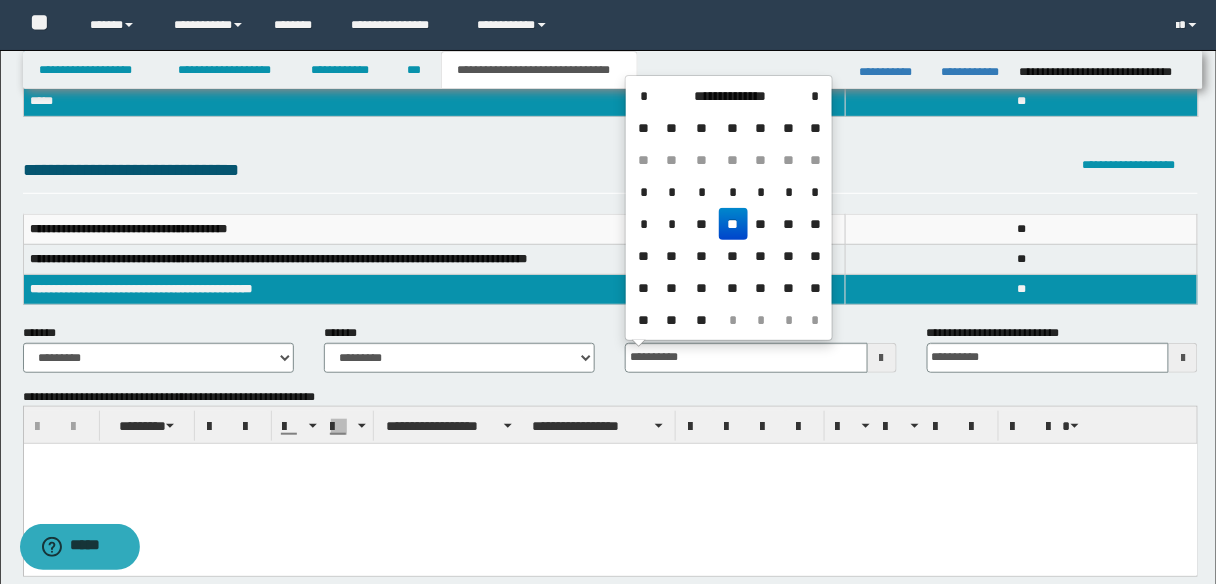 click on "**" at bounding box center [733, 224] 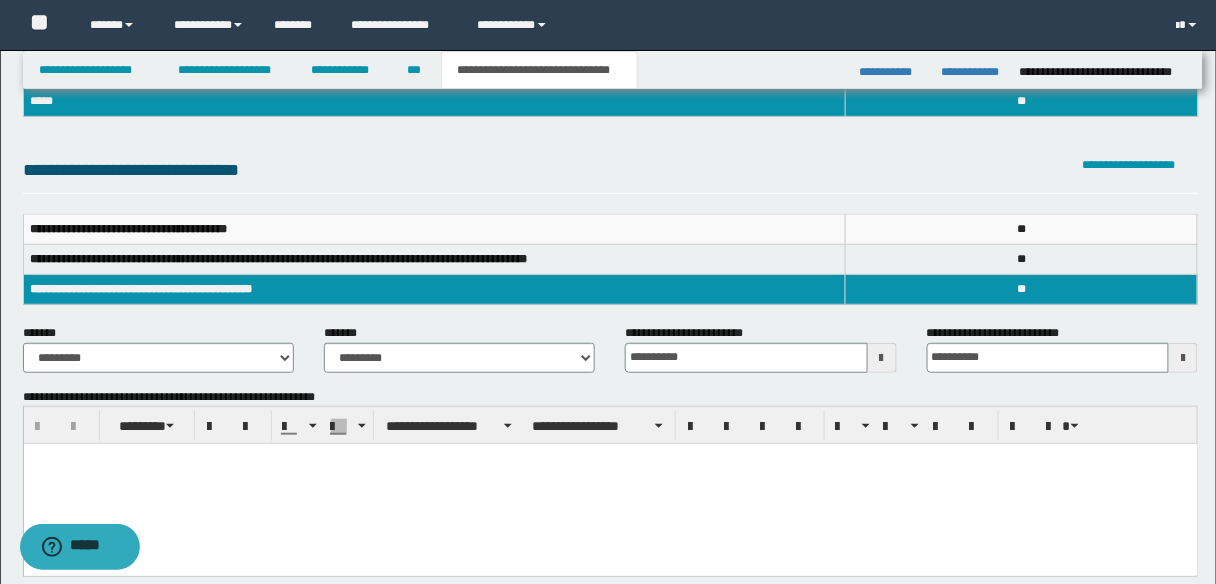 click at bounding box center [610, 459] 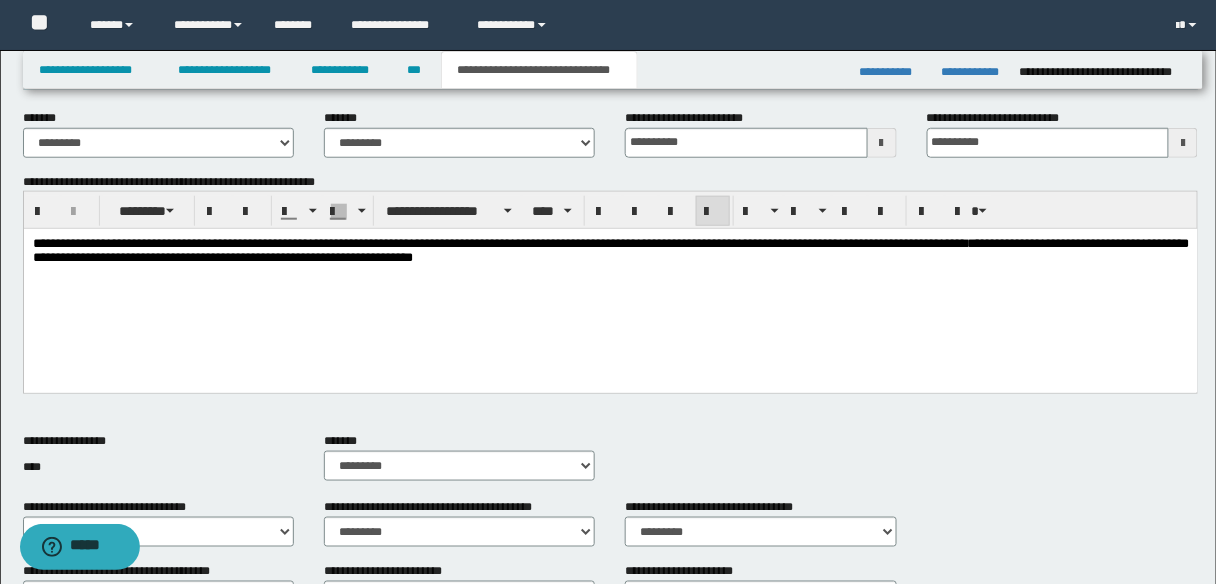scroll, scrollTop: 560, scrollLeft: 0, axis: vertical 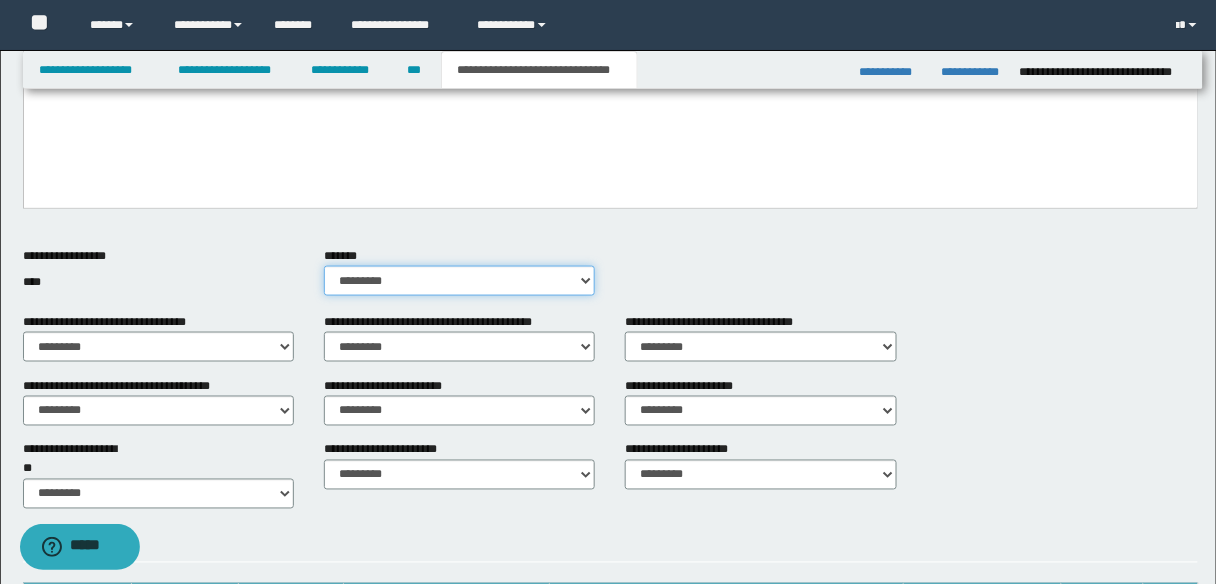 drag, startPoint x: 587, startPoint y: 276, endPoint x: 549, endPoint y: 293, distance: 41.62932 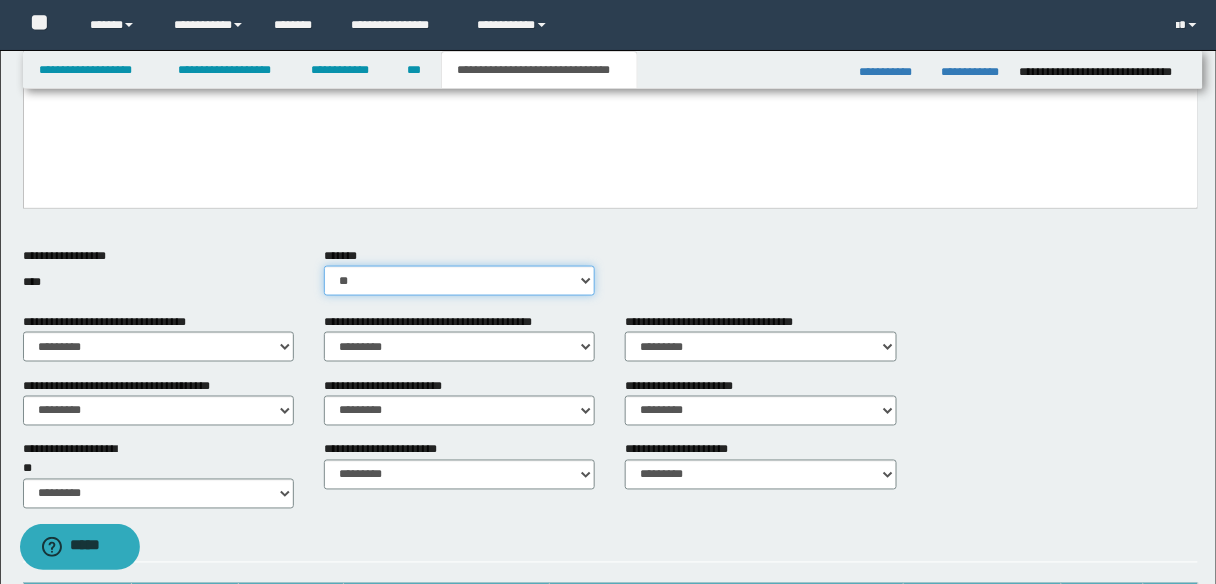 click on "*********
**
**" at bounding box center [459, 281] 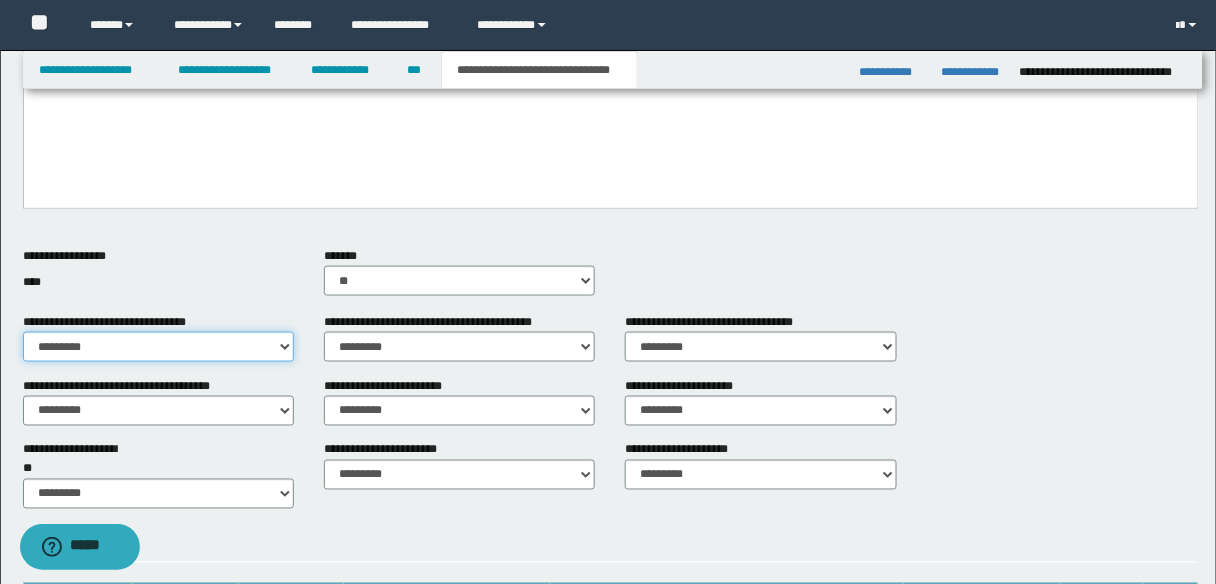 click on "*********
**
**" at bounding box center (158, 347) 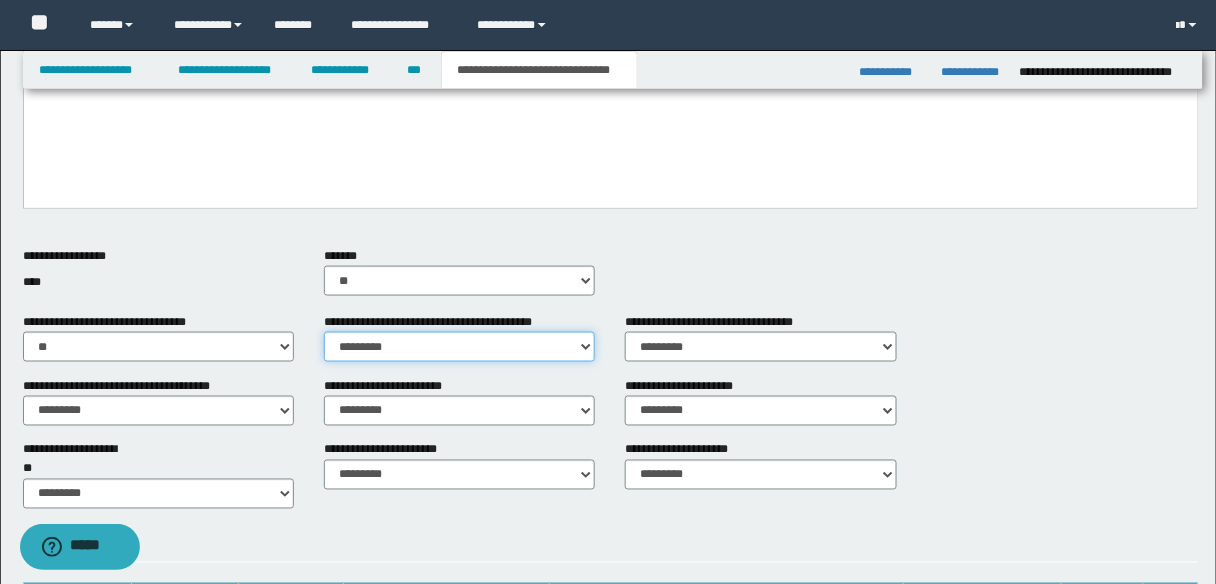 click on "*********
**
**" at bounding box center (459, 347) 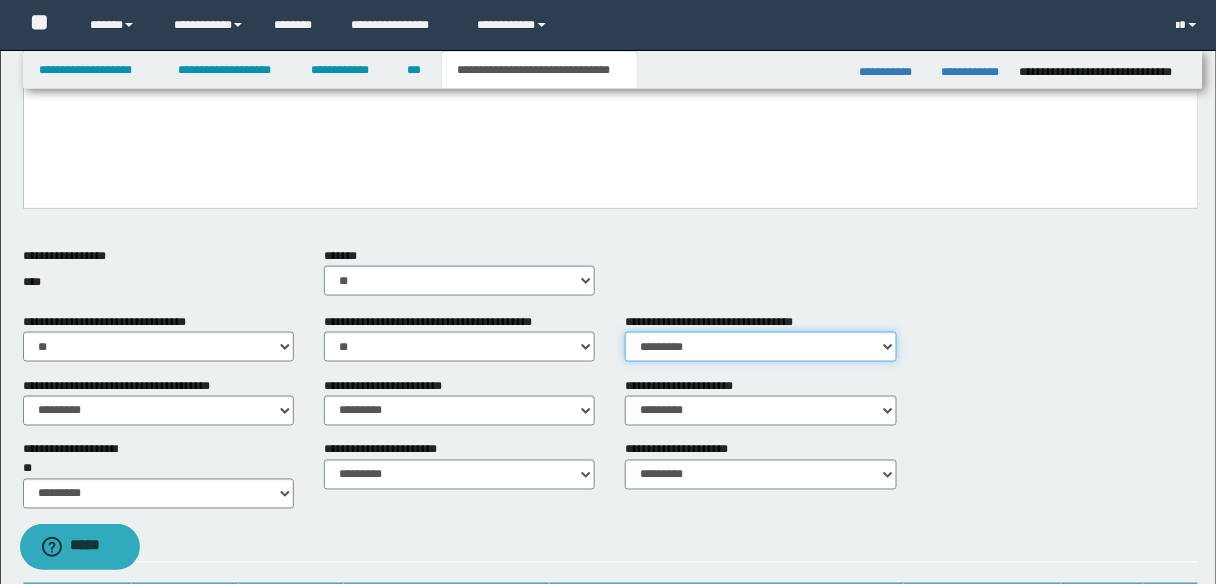 click on "*********
**
**" at bounding box center (760, 347) 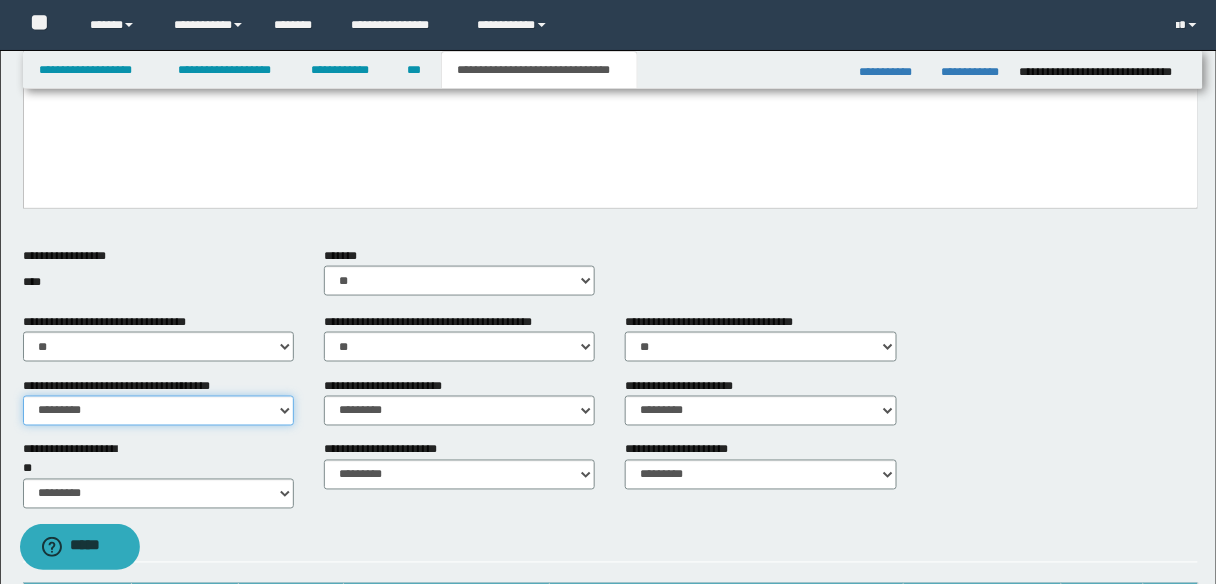 click on "*********
**
**" at bounding box center [158, 411] 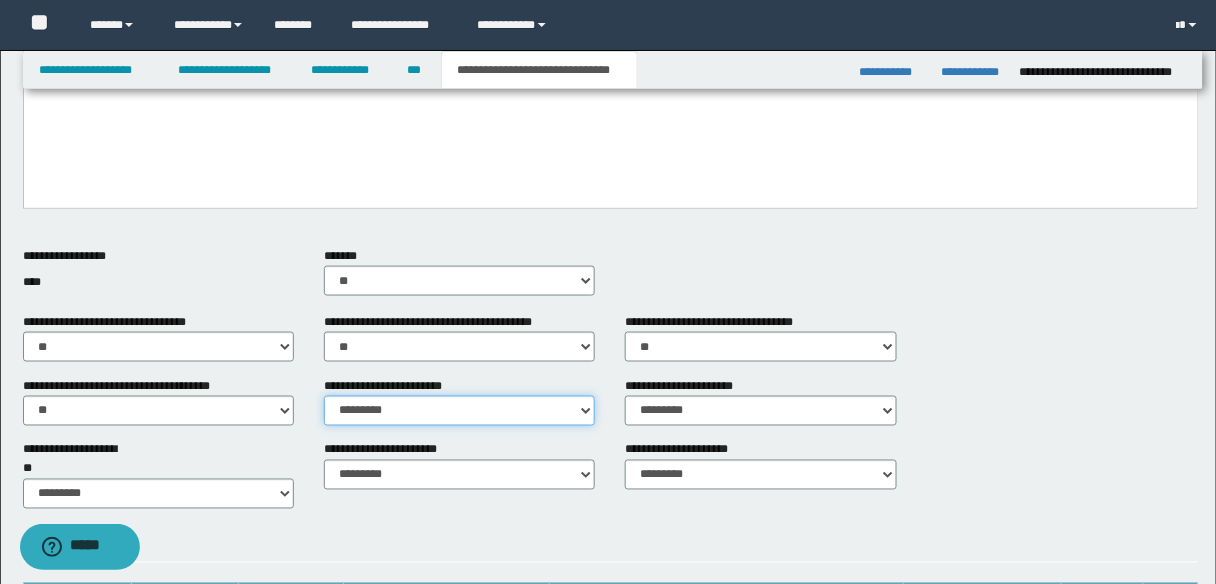 click on "*********
**
**" at bounding box center [459, 411] 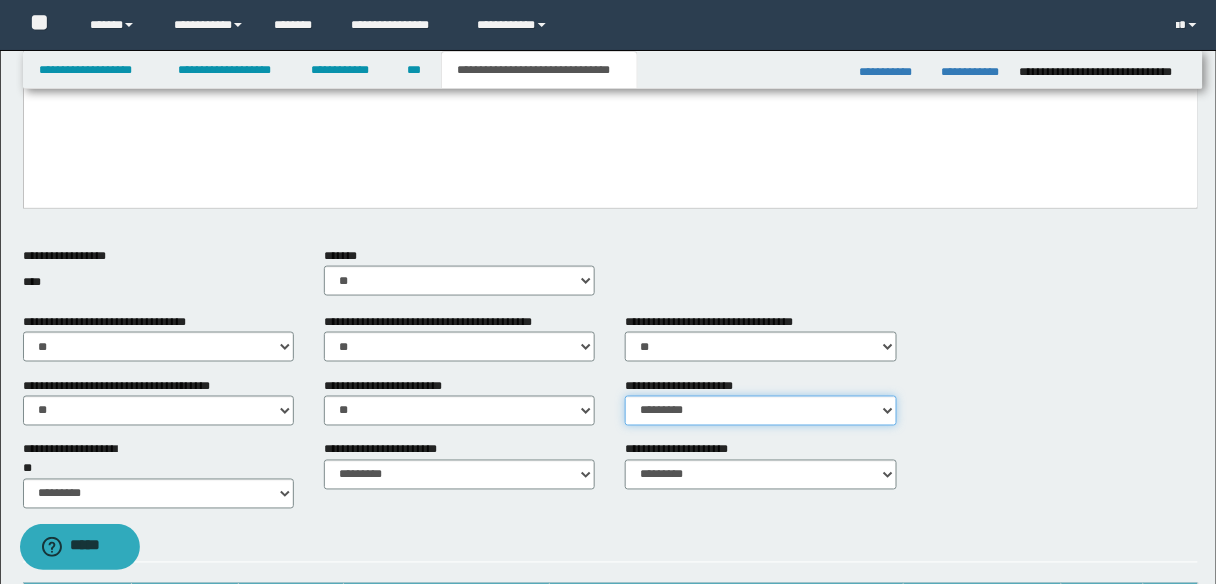 click on "*********
**
**" at bounding box center (760, 411) 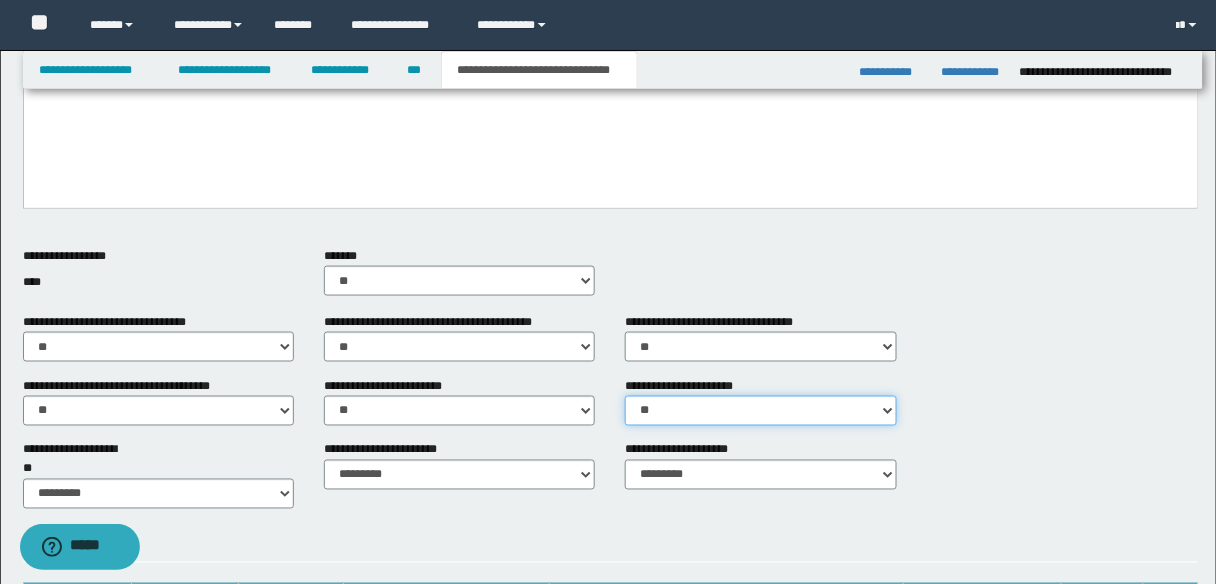 click on "*********
**
**" at bounding box center (760, 411) 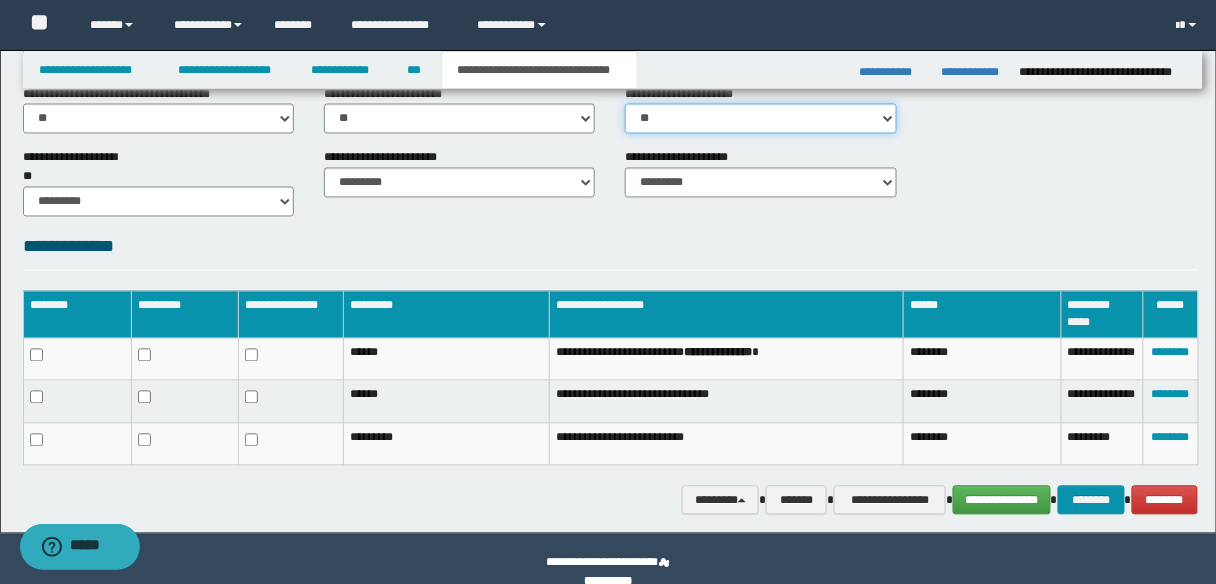 scroll, scrollTop: 880, scrollLeft: 0, axis: vertical 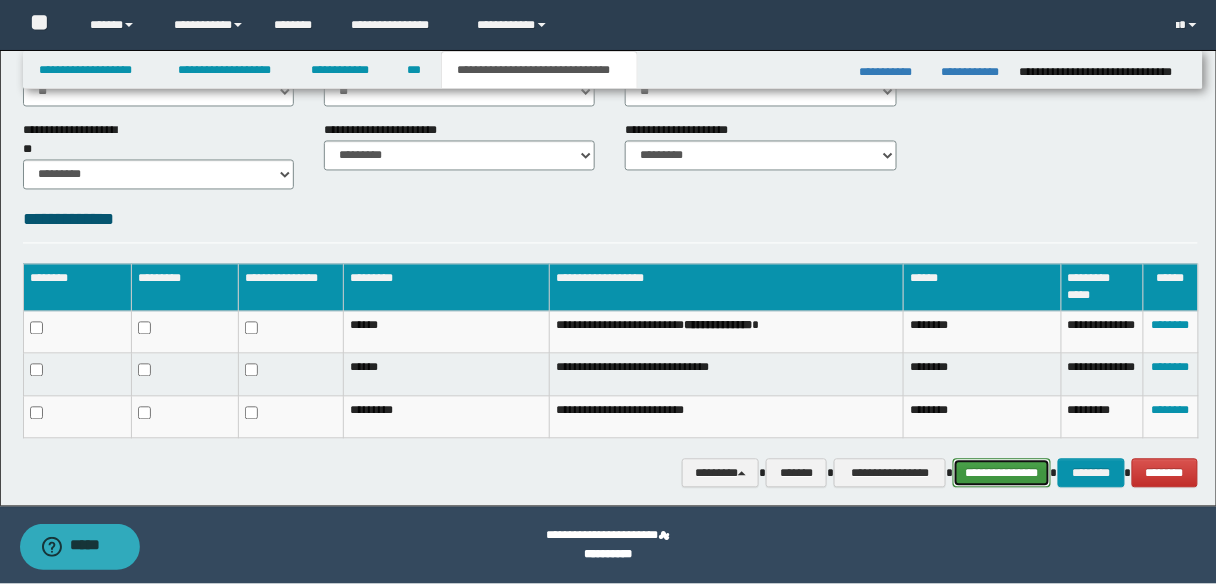 click on "**********" at bounding box center [1001, 473] 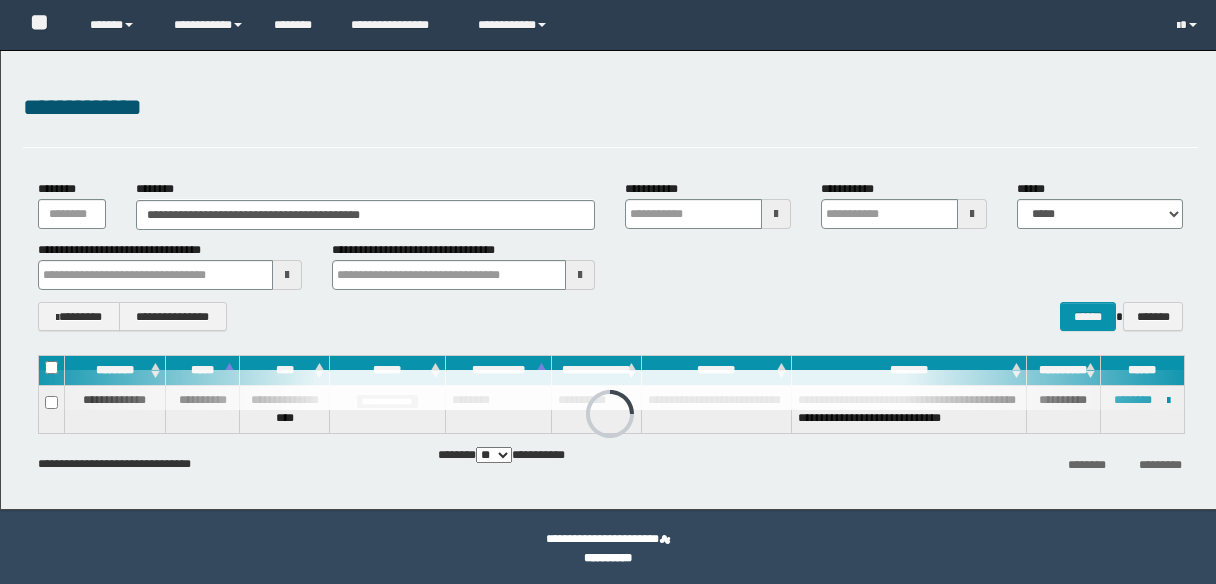 scroll, scrollTop: 0, scrollLeft: 0, axis: both 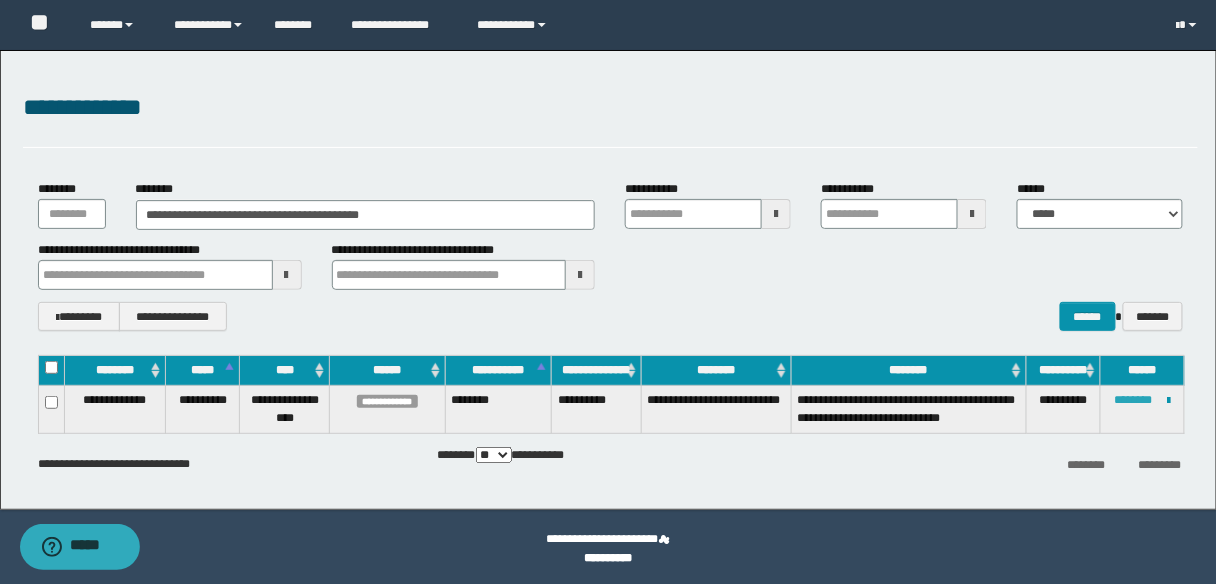 click on "********" at bounding box center (1133, 400) 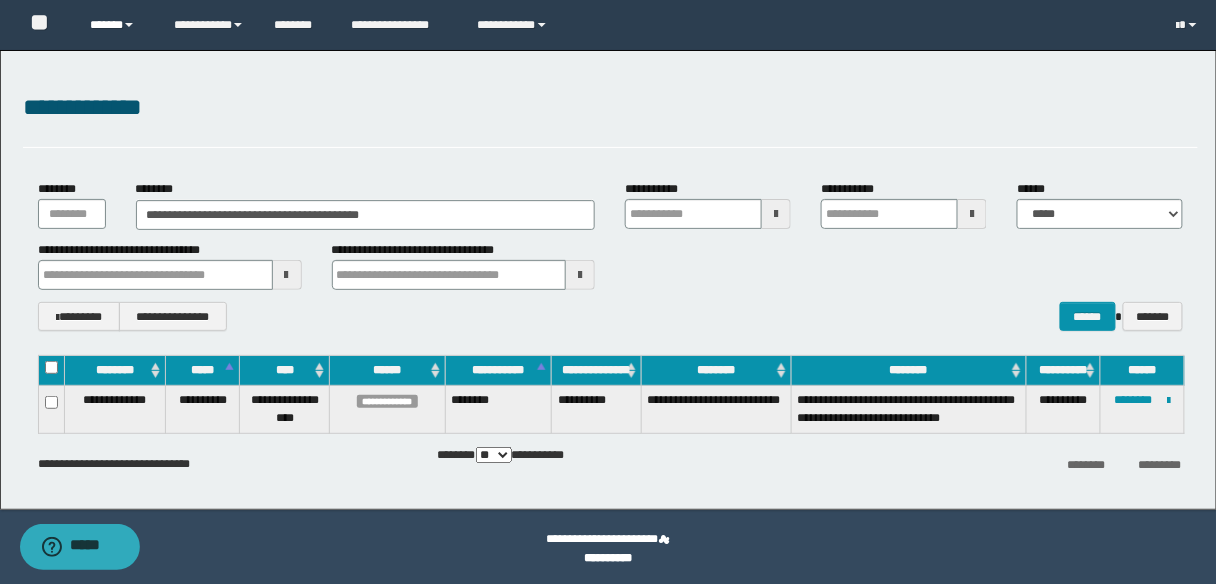 click on "******" at bounding box center (117, 25) 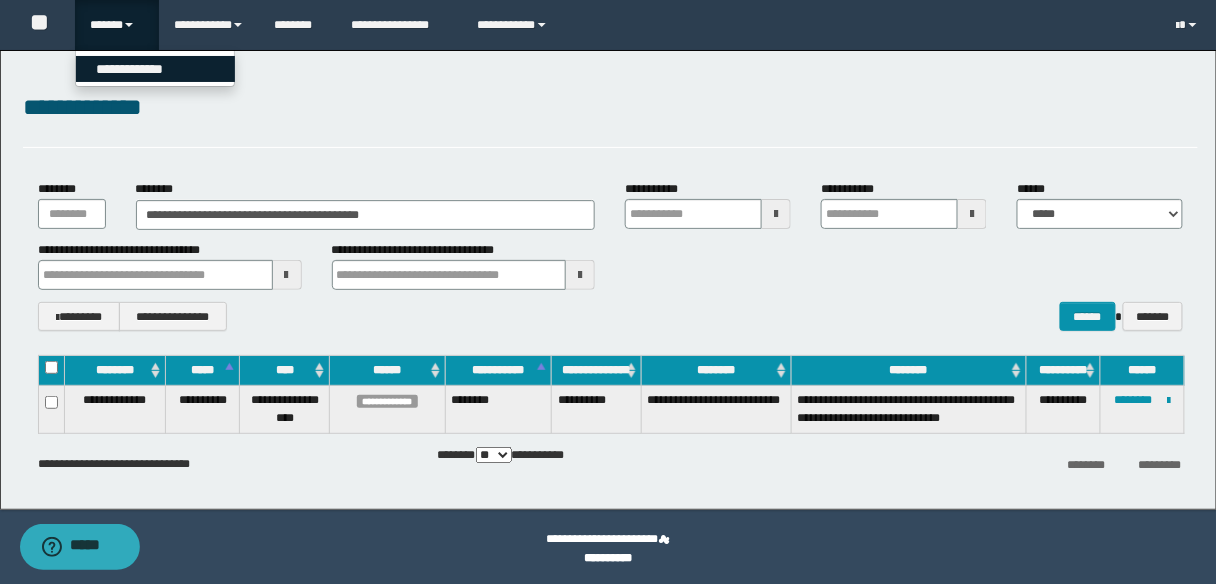 click on "**********" at bounding box center [155, 69] 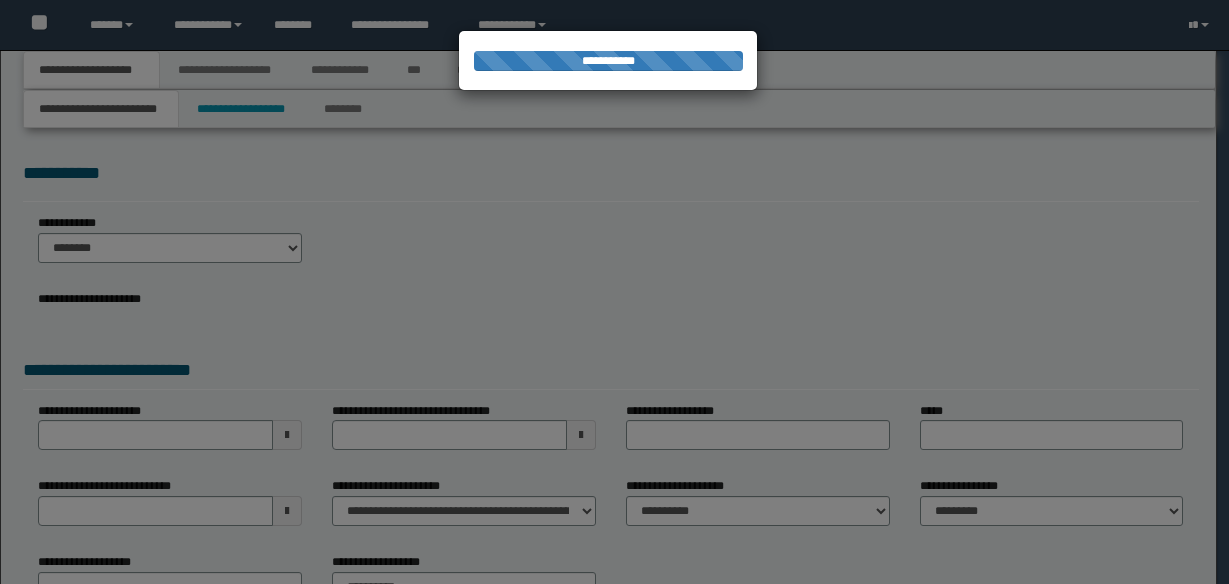 scroll, scrollTop: 0, scrollLeft: 0, axis: both 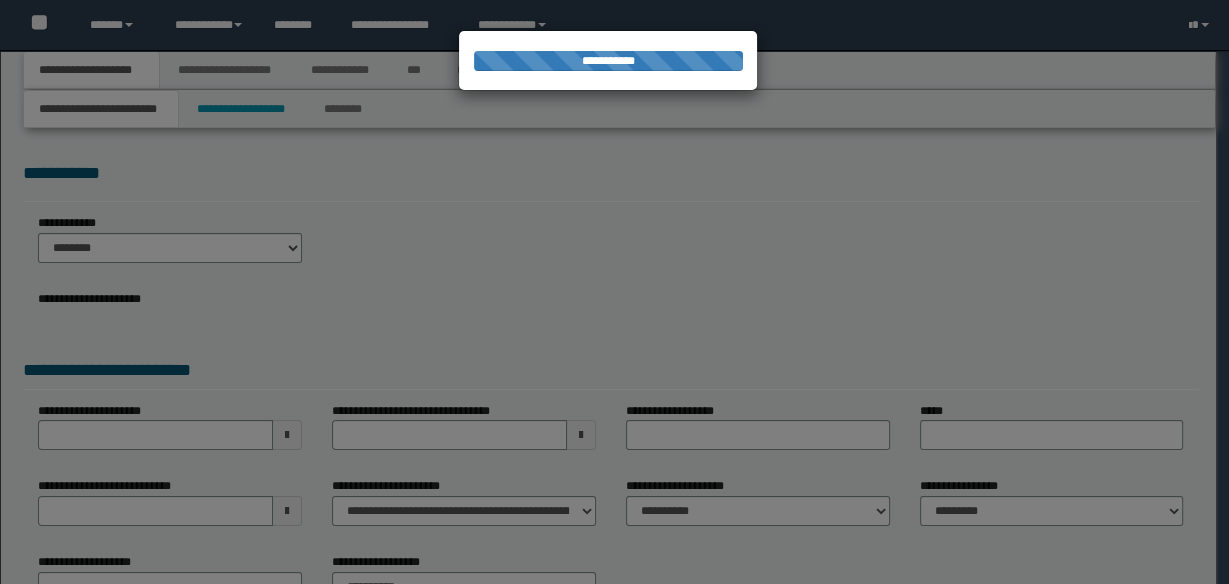 type on "**********" 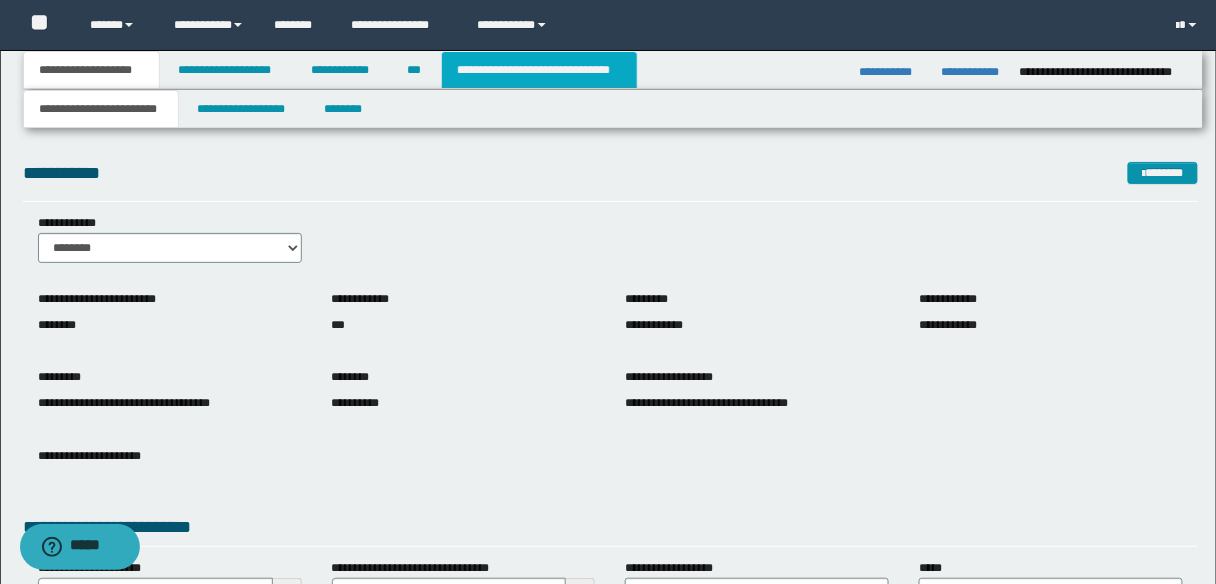 click on "**********" at bounding box center [539, 70] 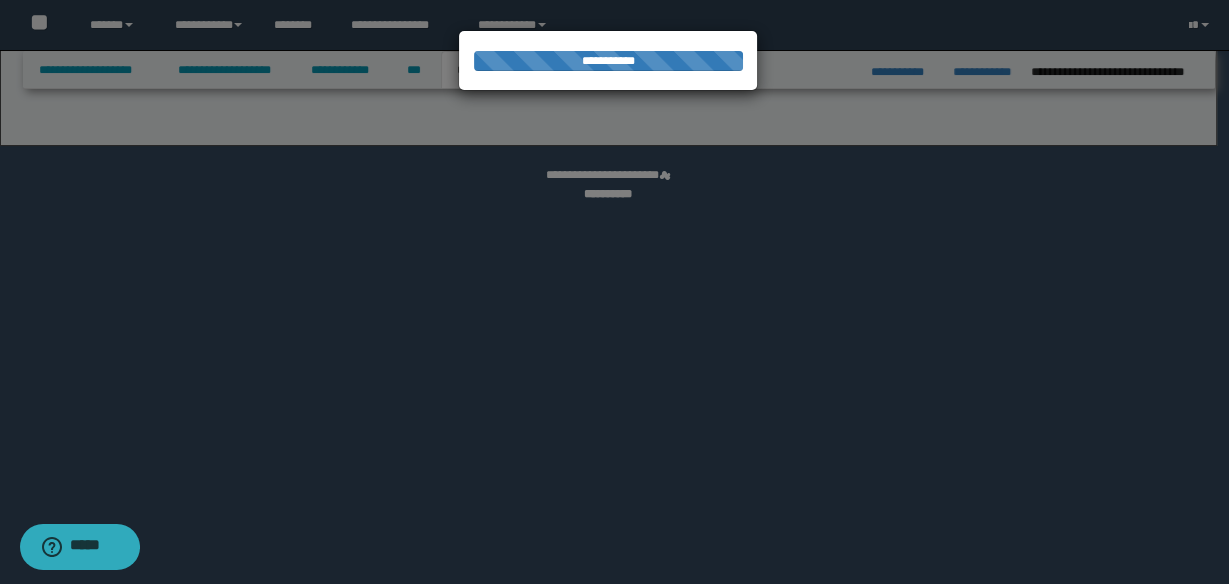 select on "*" 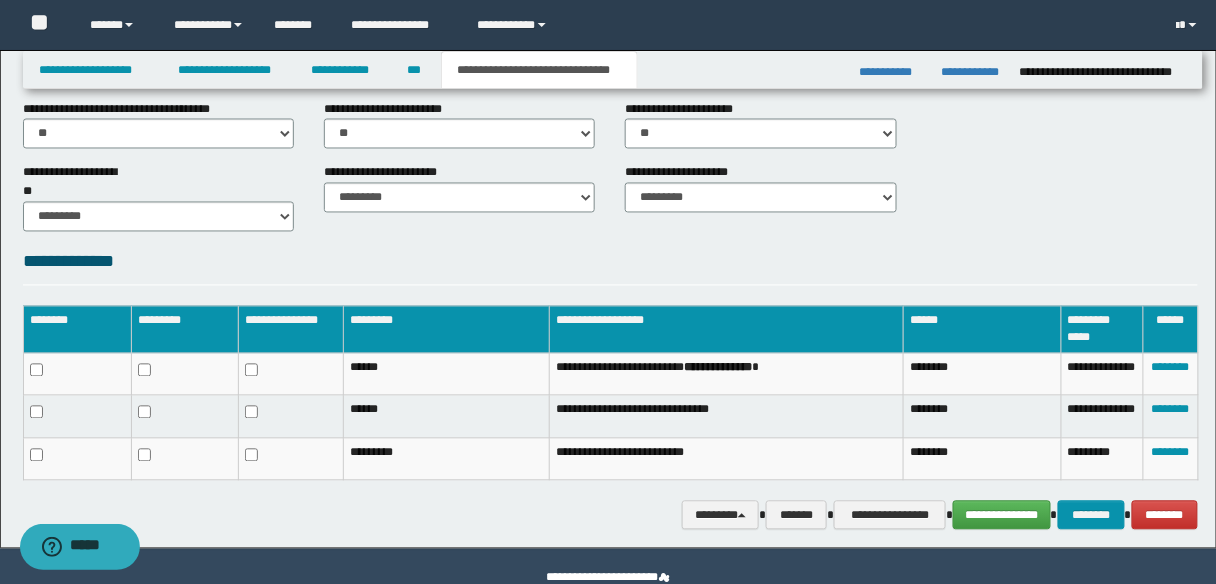 scroll, scrollTop: 880, scrollLeft: 0, axis: vertical 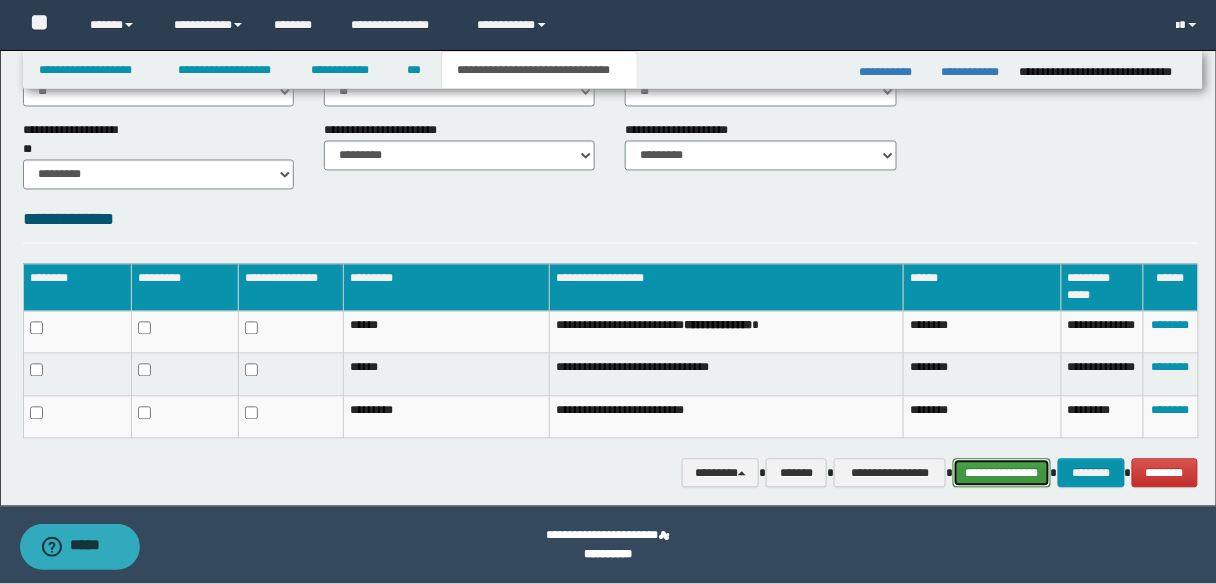 click on "**********" at bounding box center (1001, 473) 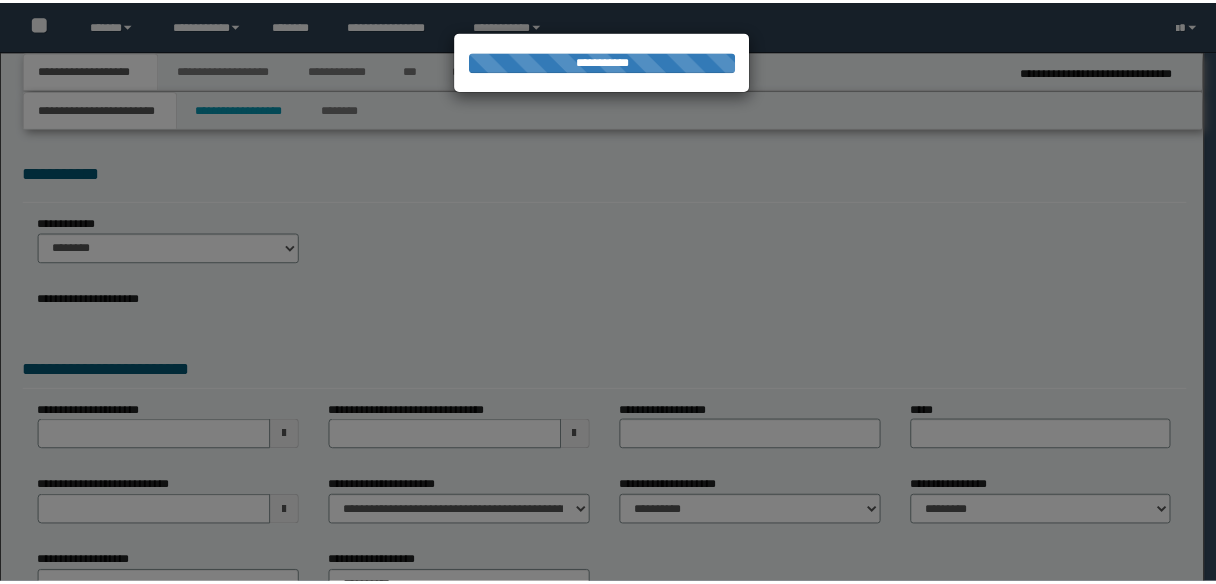 scroll, scrollTop: 0, scrollLeft: 0, axis: both 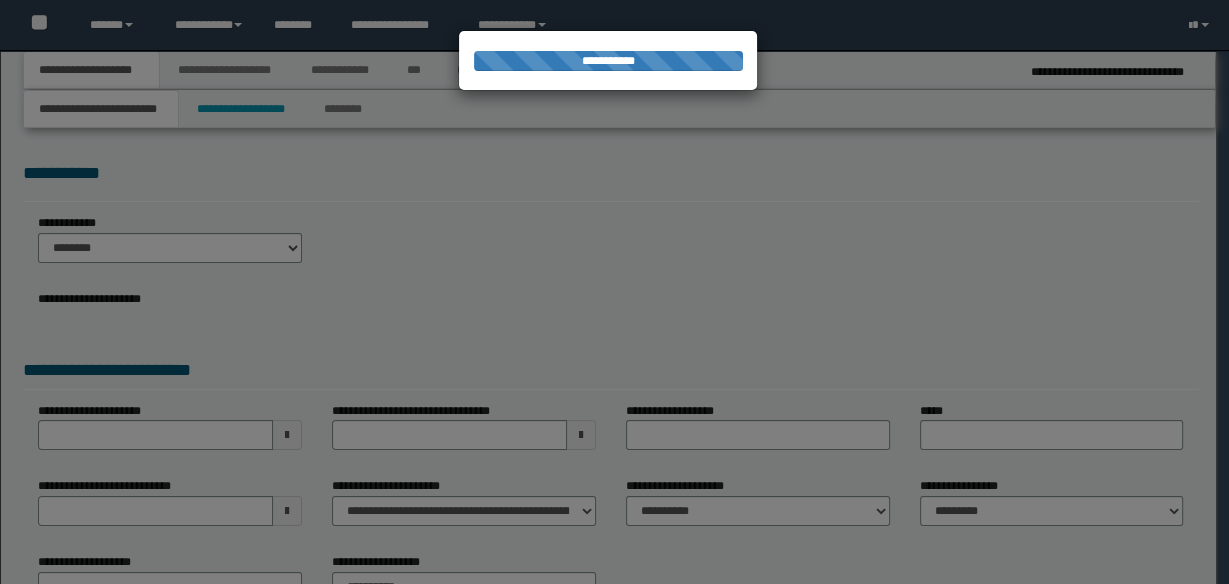 type on "**********" 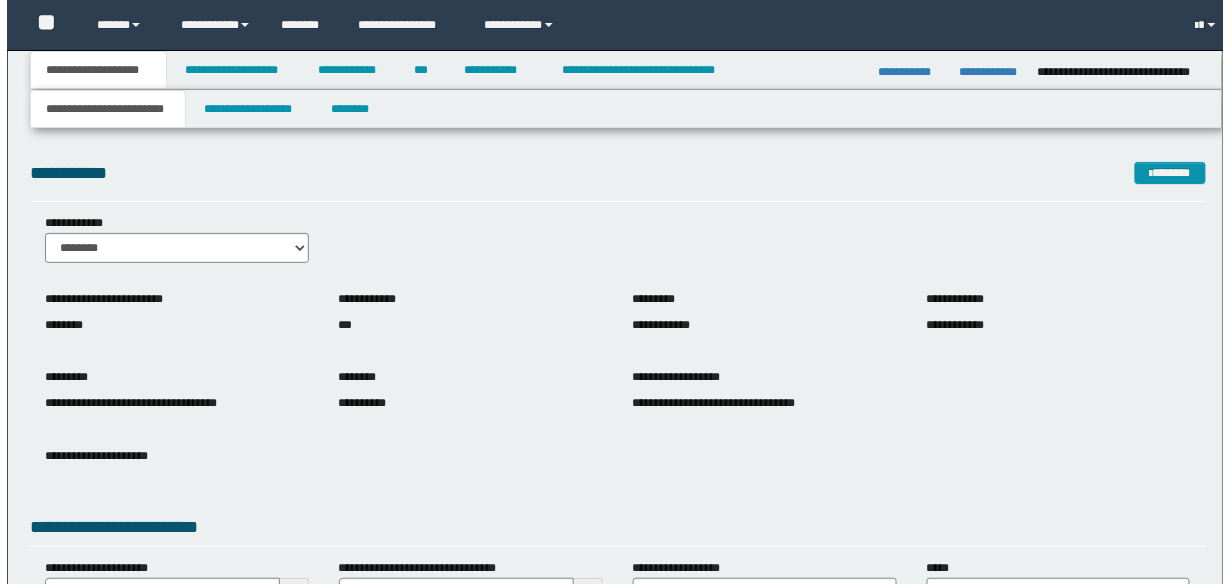 scroll, scrollTop: 0, scrollLeft: 0, axis: both 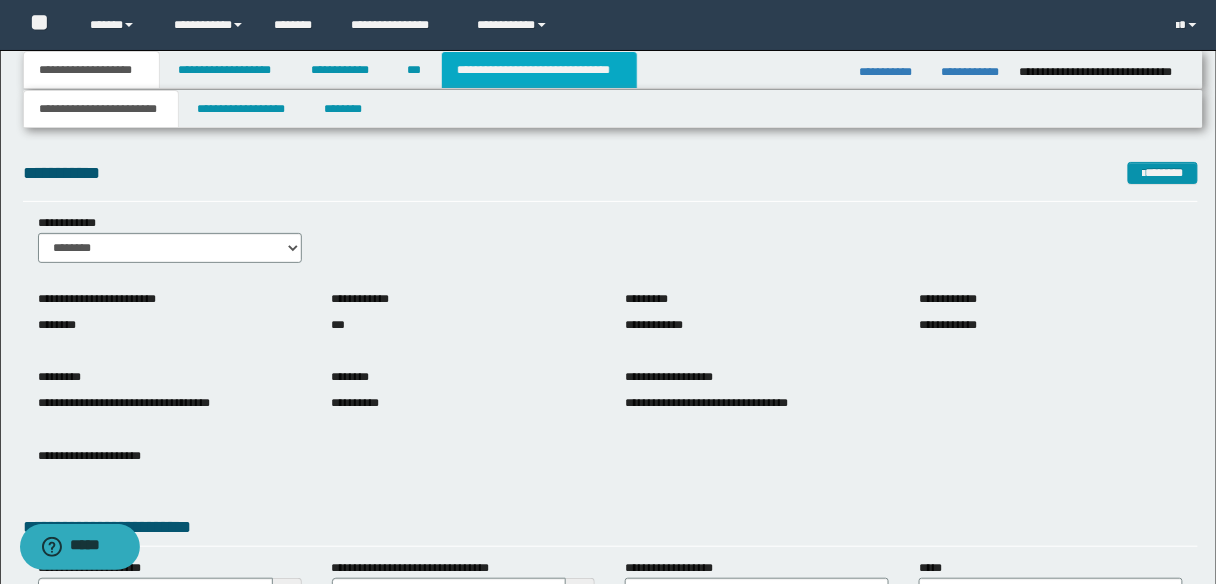 click on "**********" at bounding box center [539, 70] 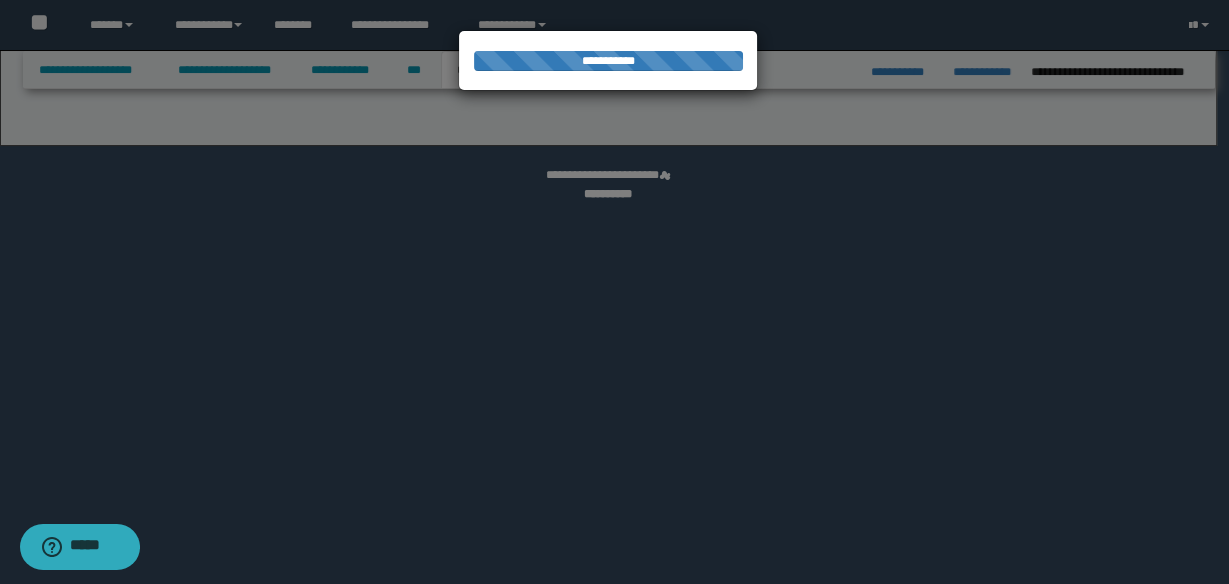 select on "*" 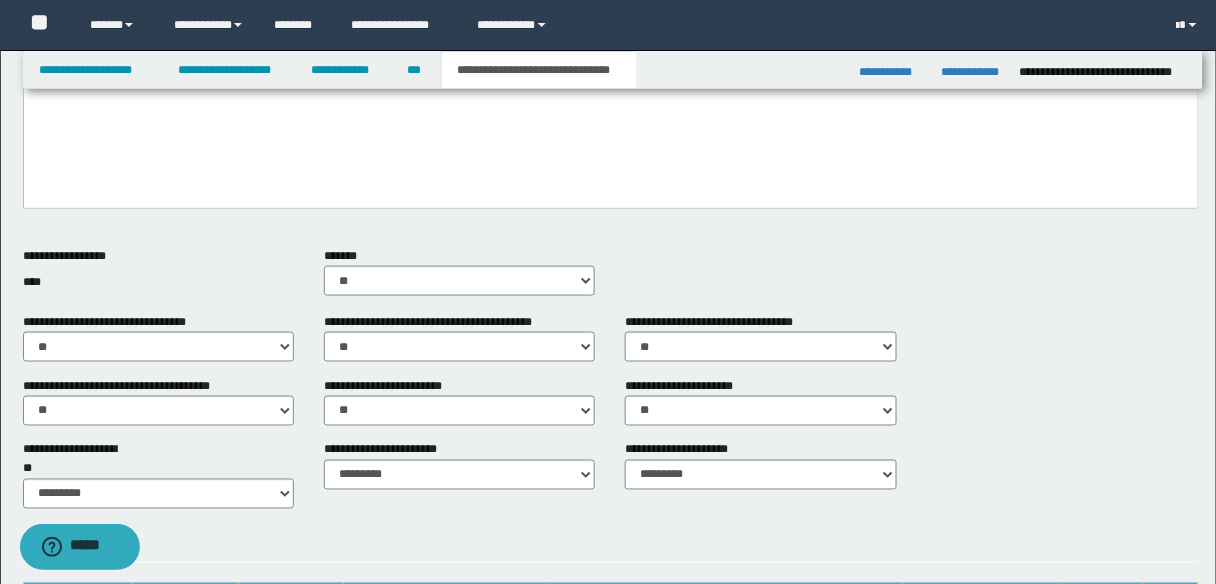 scroll, scrollTop: 880, scrollLeft: 0, axis: vertical 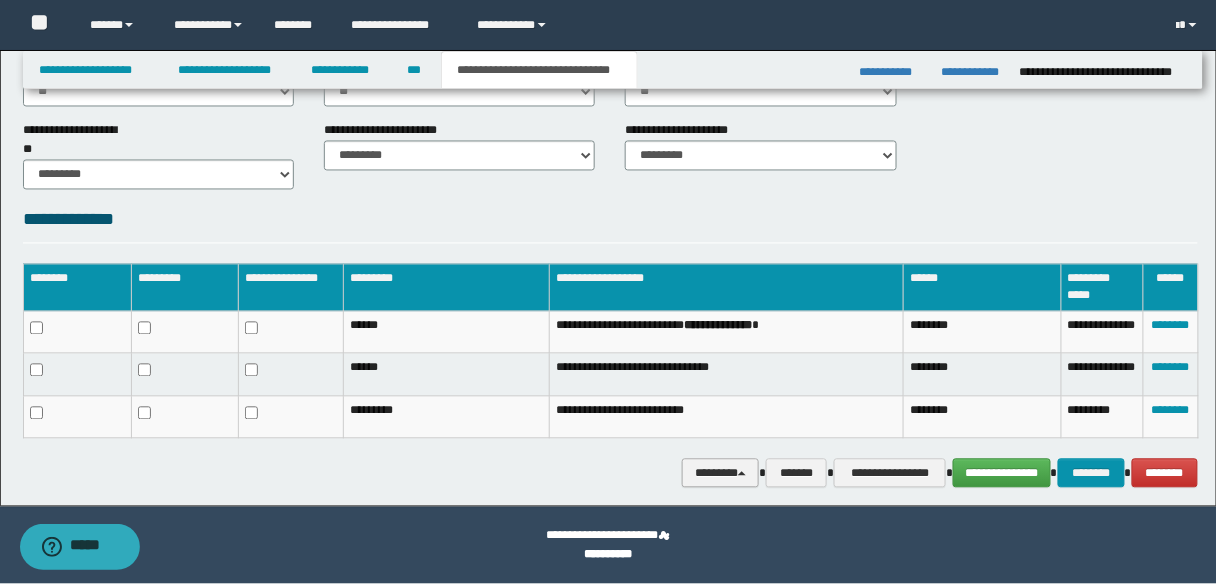 click on "********" at bounding box center [720, 473] 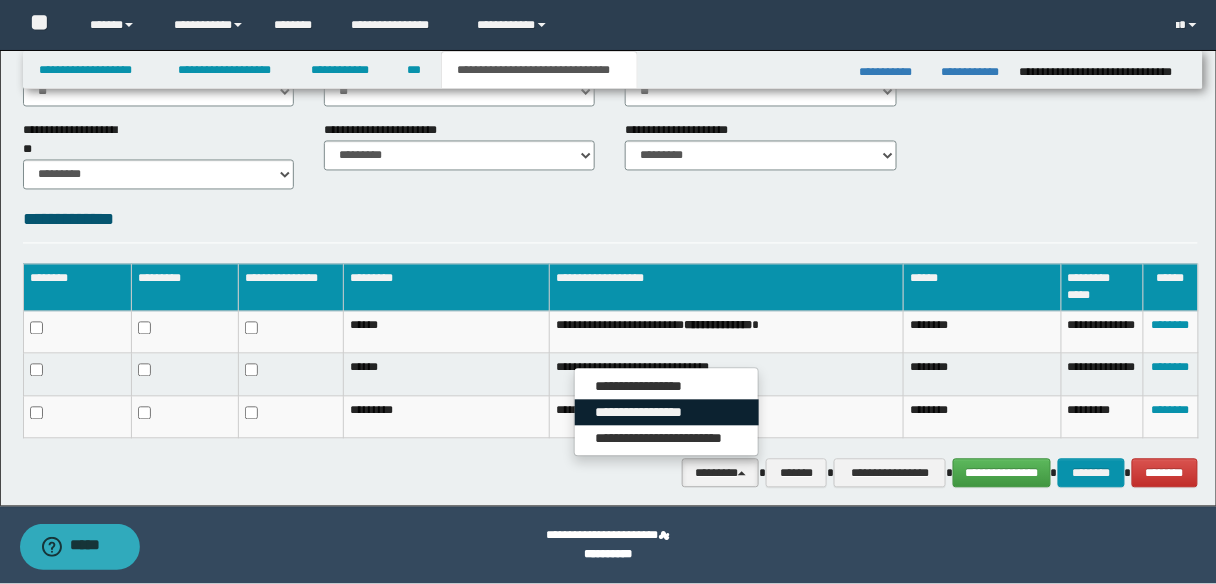 click on "**********" at bounding box center [667, 413] 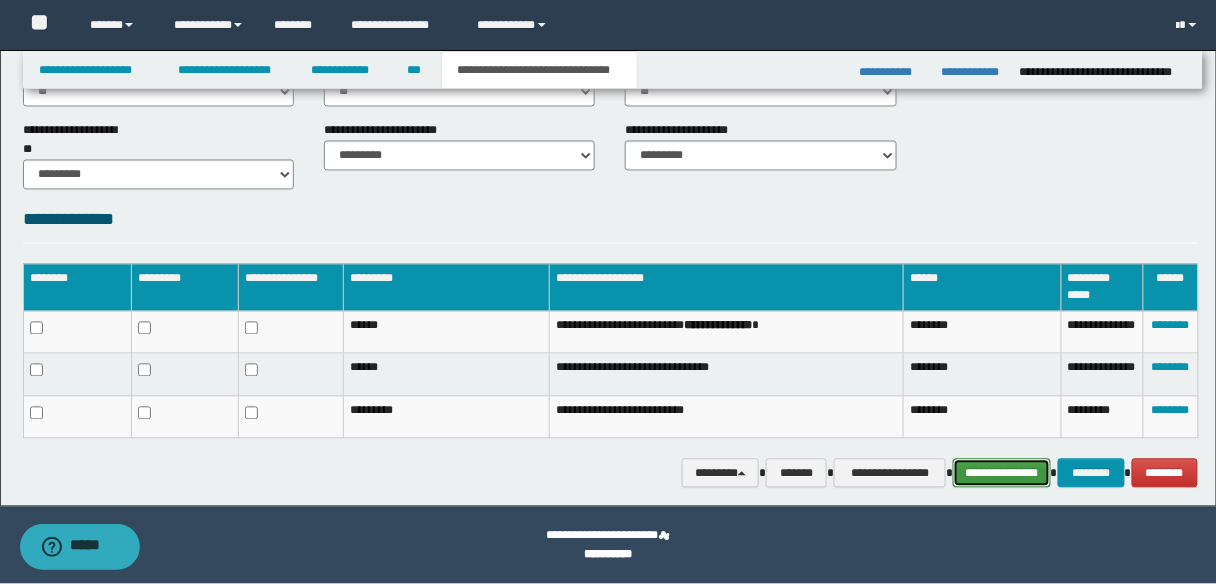 click on "**********" at bounding box center [1001, 473] 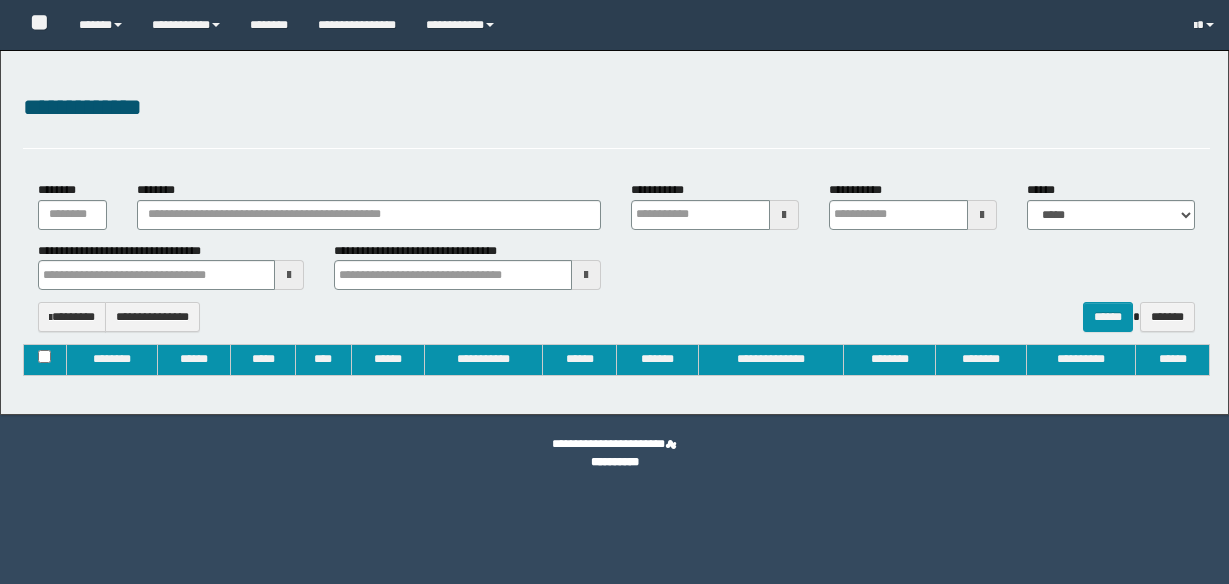 type on "**********" 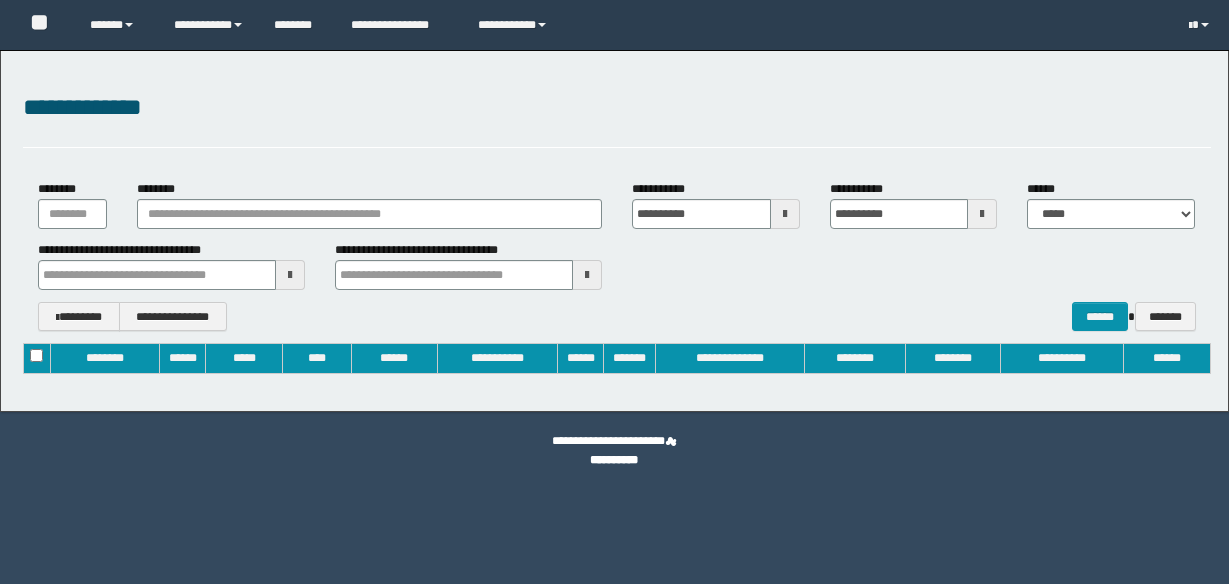 scroll, scrollTop: 0, scrollLeft: 0, axis: both 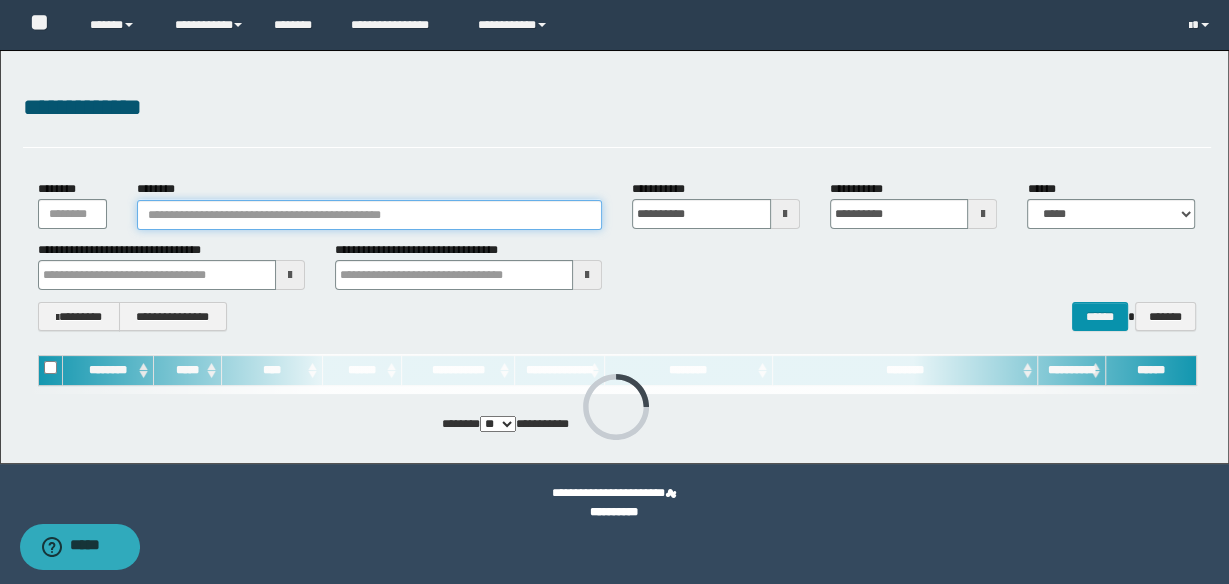 click on "********" at bounding box center [369, 215] 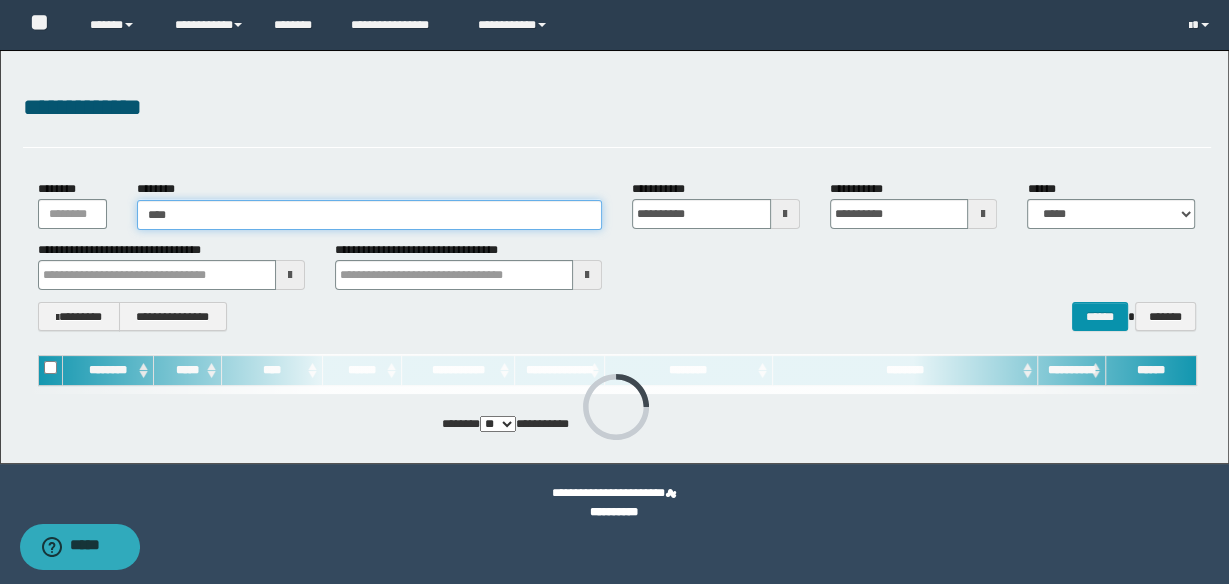 type on "*****" 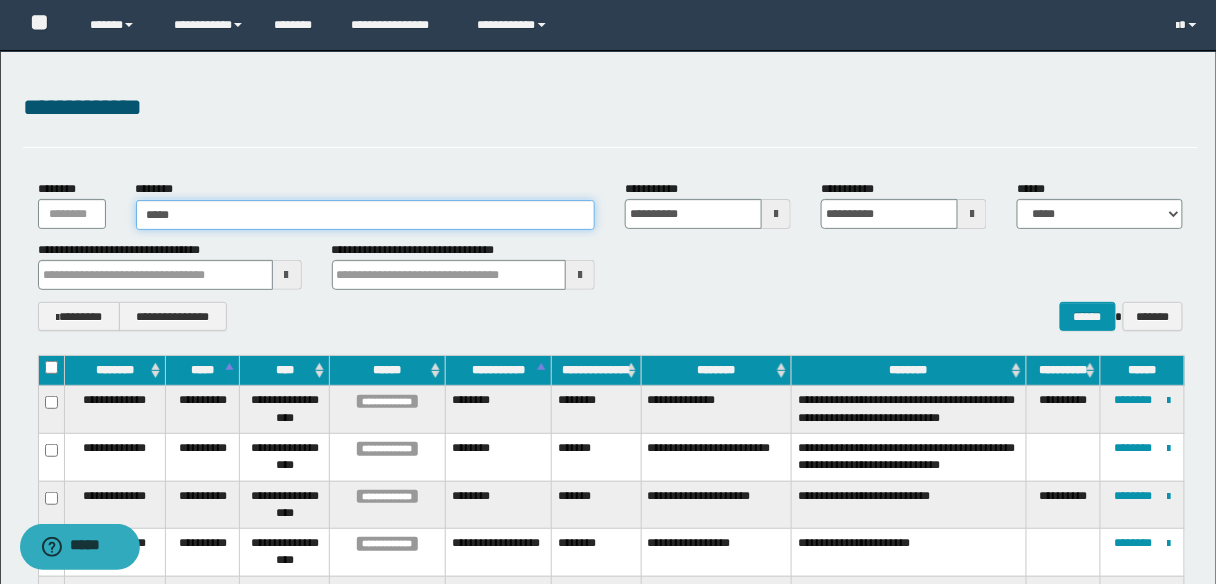 type on "*****" 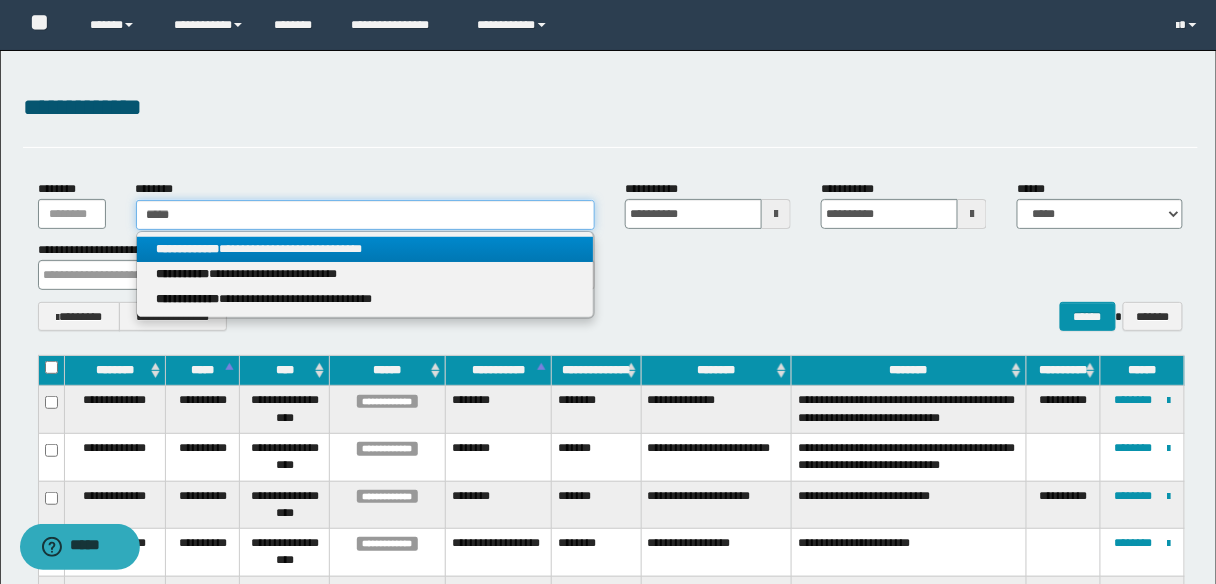 type on "*****" 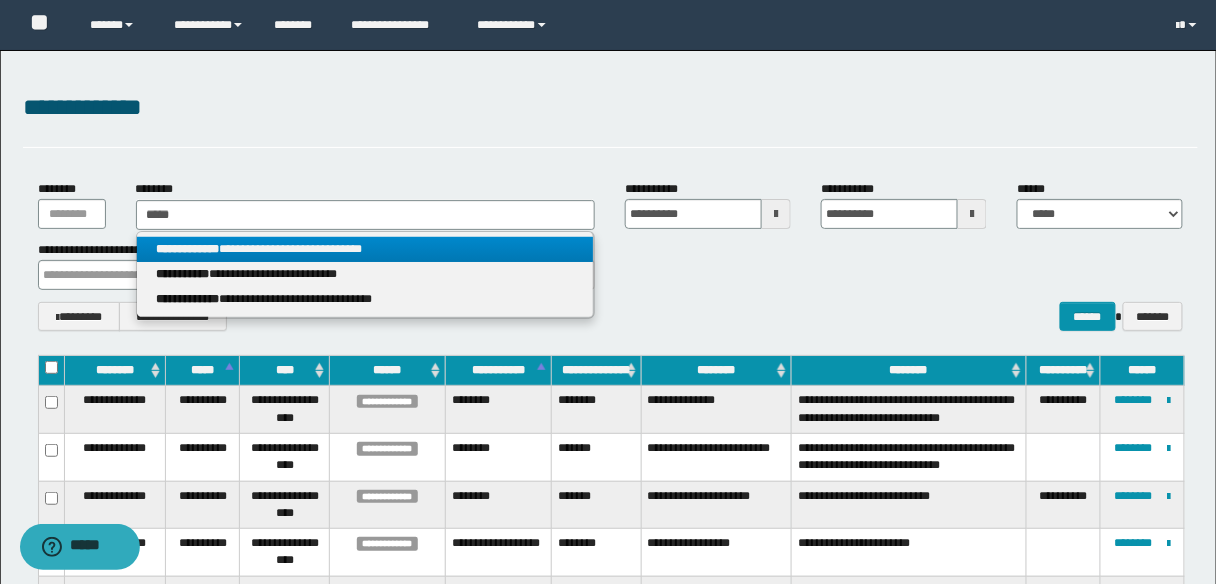 click on "**********" at bounding box center (365, 249) 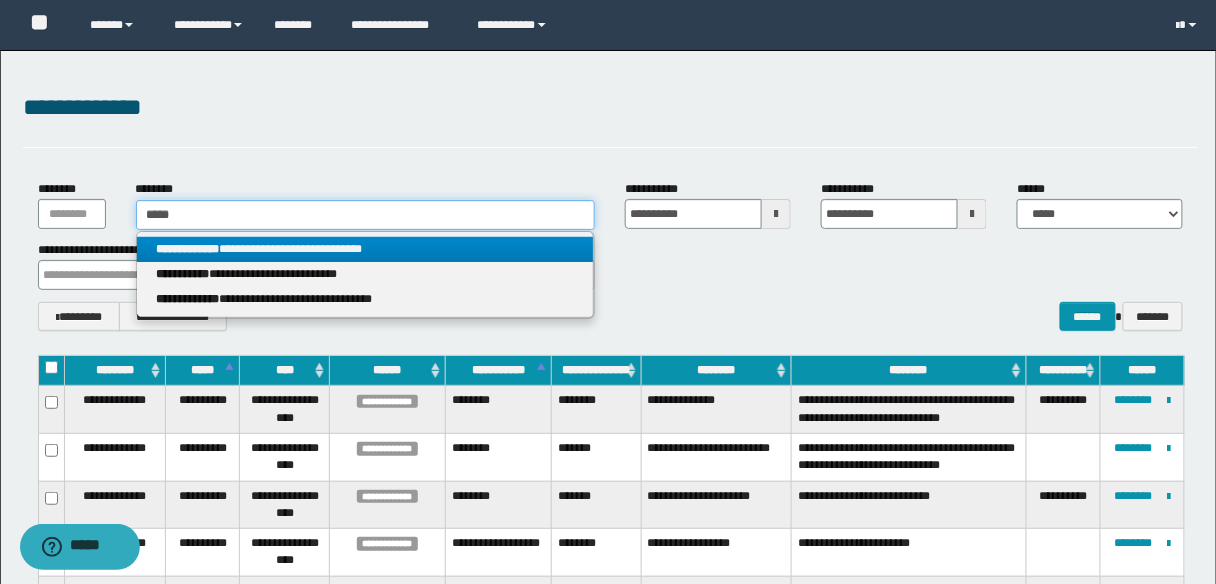 type 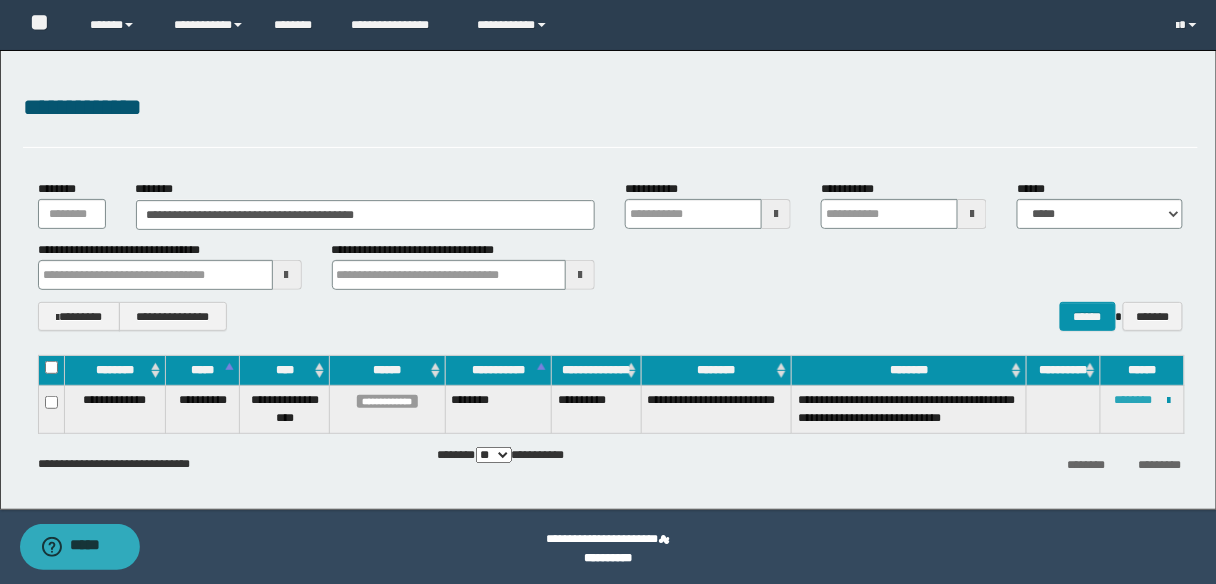 click on "********" at bounding box center (1133, 400) 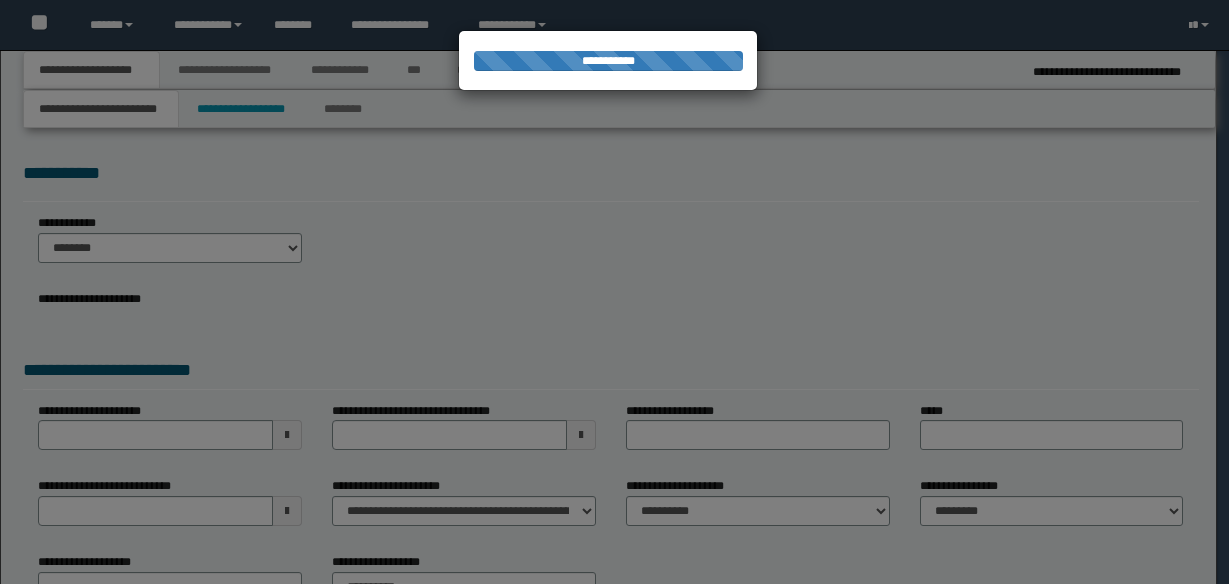 scroll, scrollTop: 0, scrollLeft: 0, axis: both 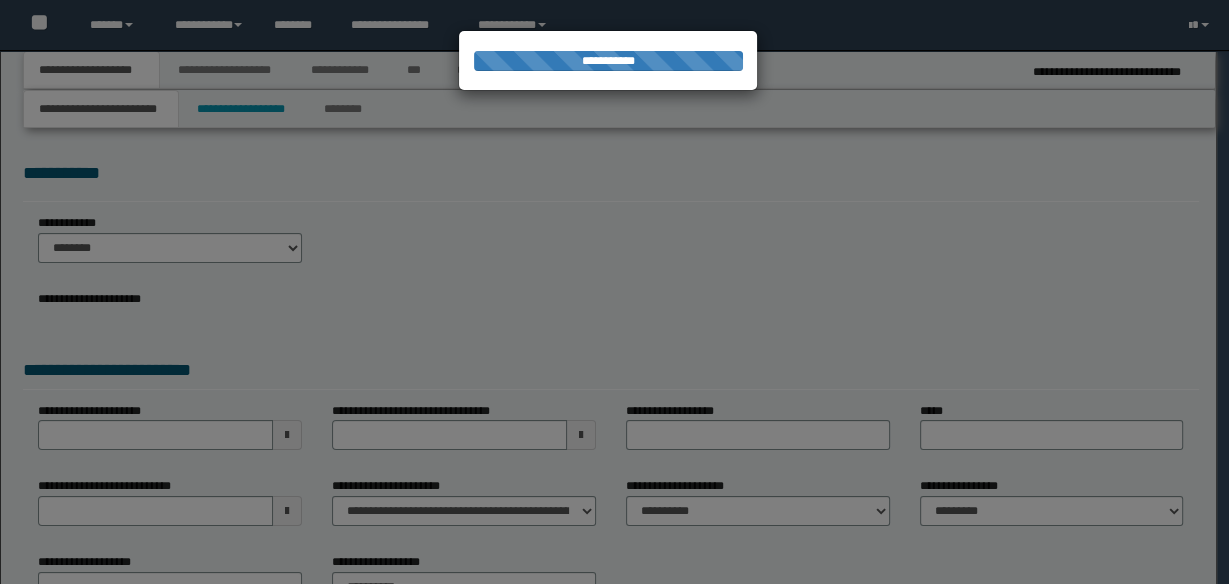 select on "*" 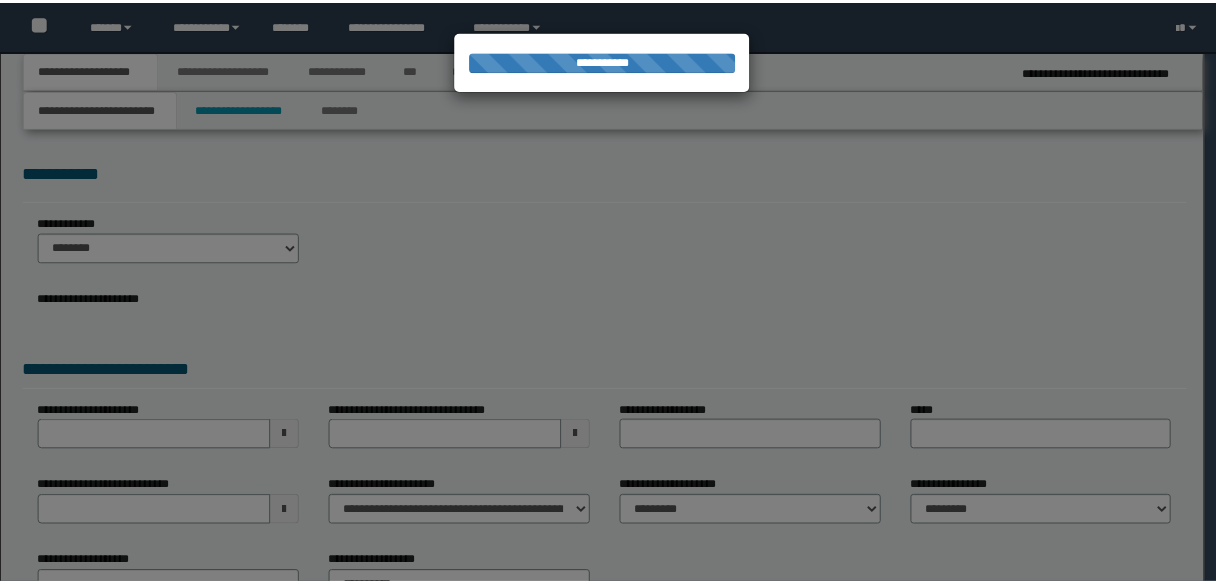 scroll, scrollTop: 0, scrollLeft: 0, axis: both 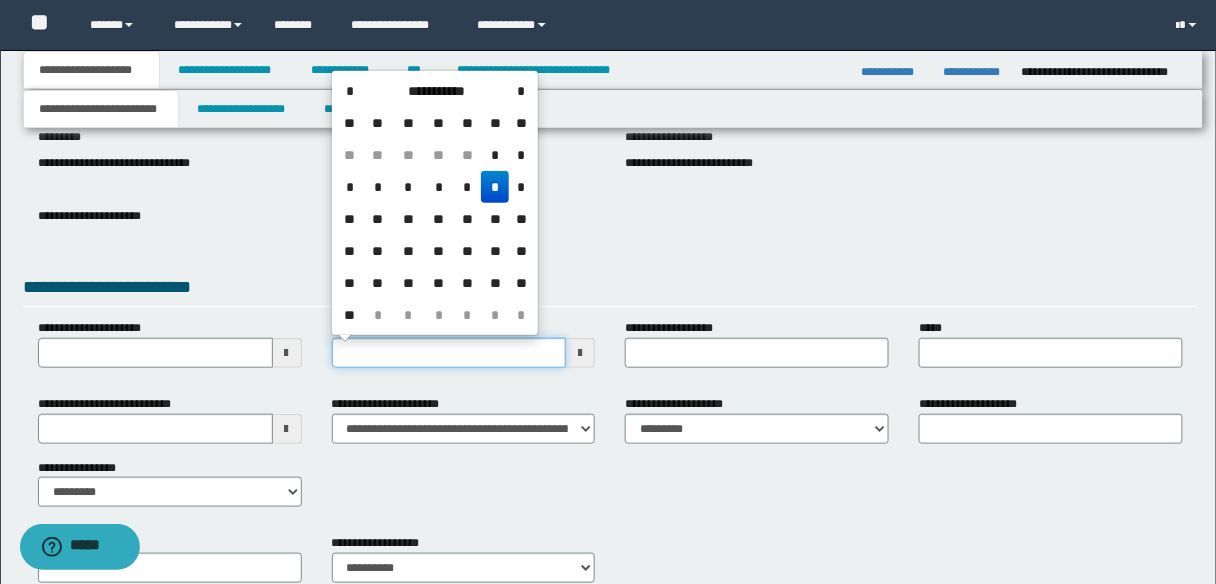 click on "**********" at bounding box center [449, 353] 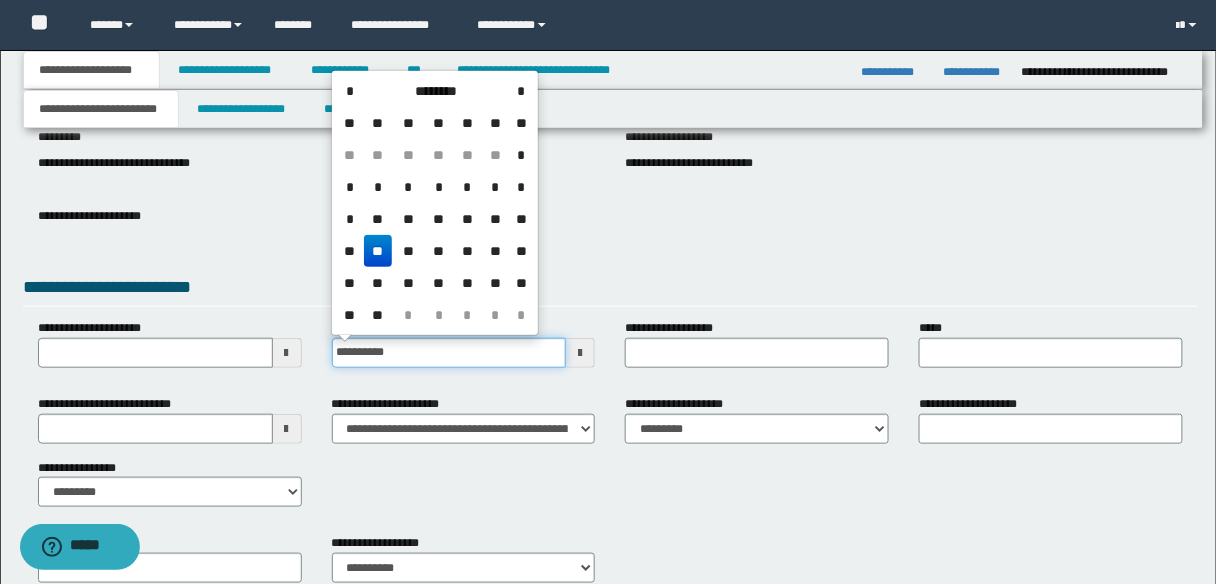 type on "**********" 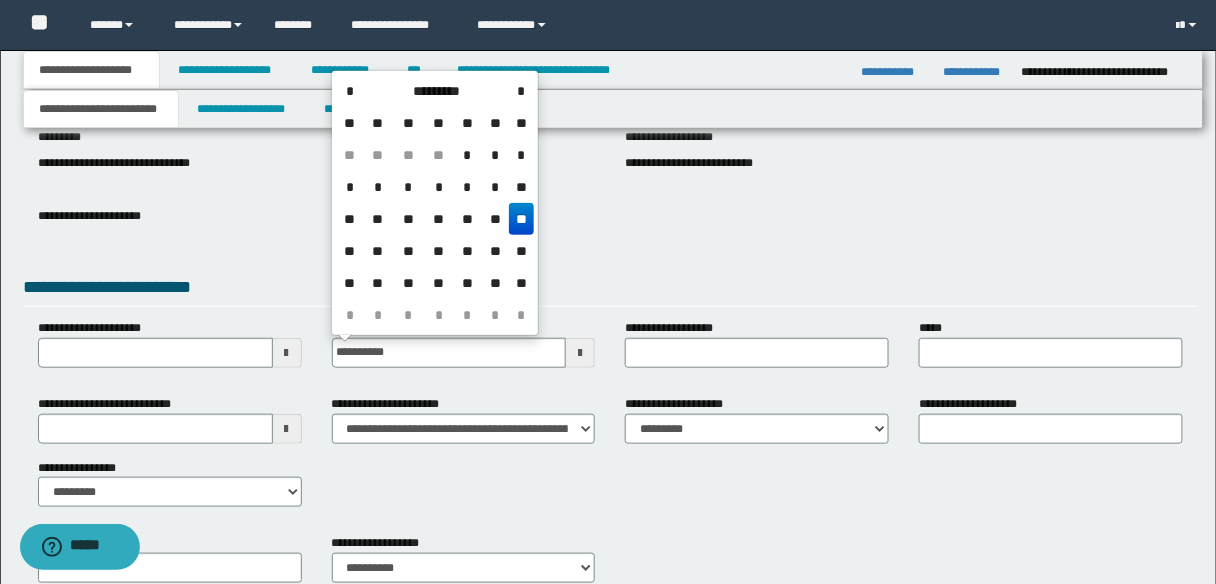 click on "**" at bounding box center [521, 219] 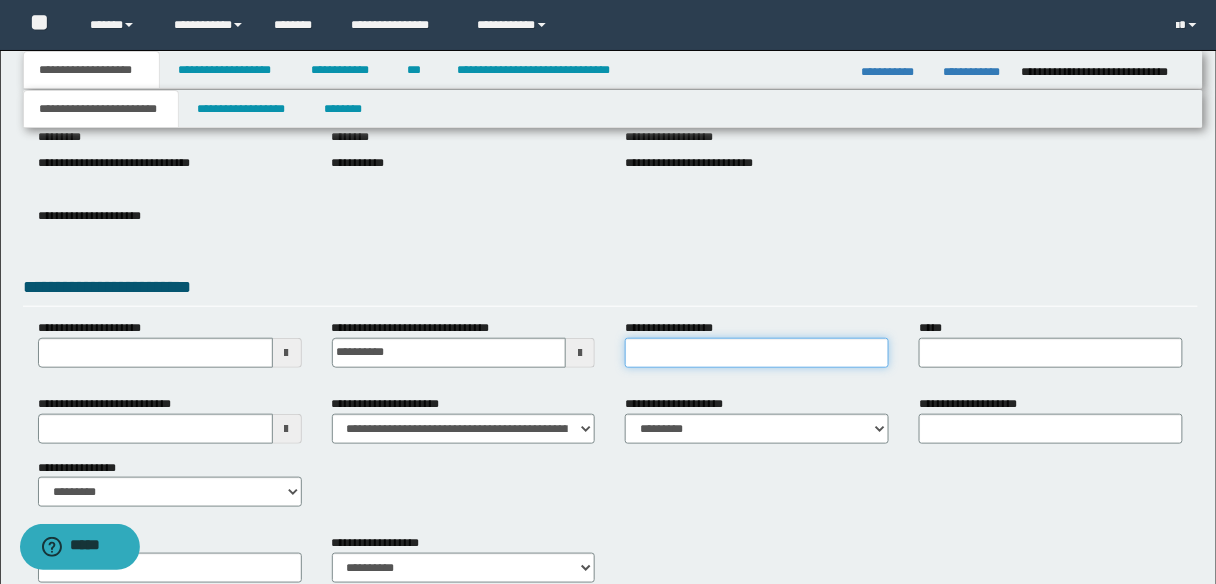click on "**********" at bounding box center [757, 353] 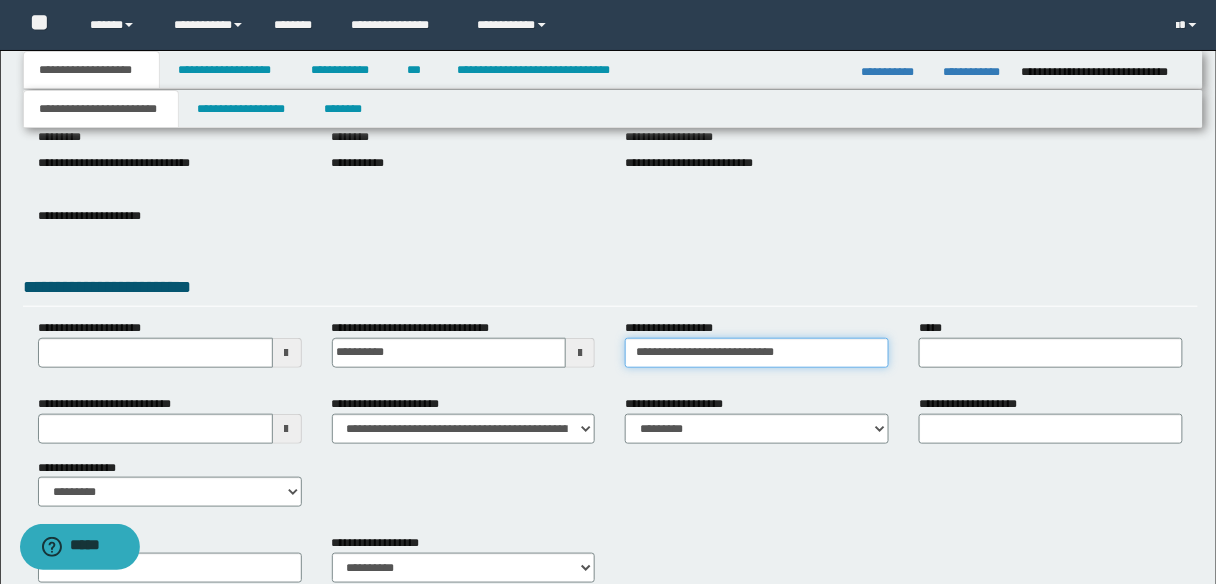click on "**********" at bounding box center (757, 353) 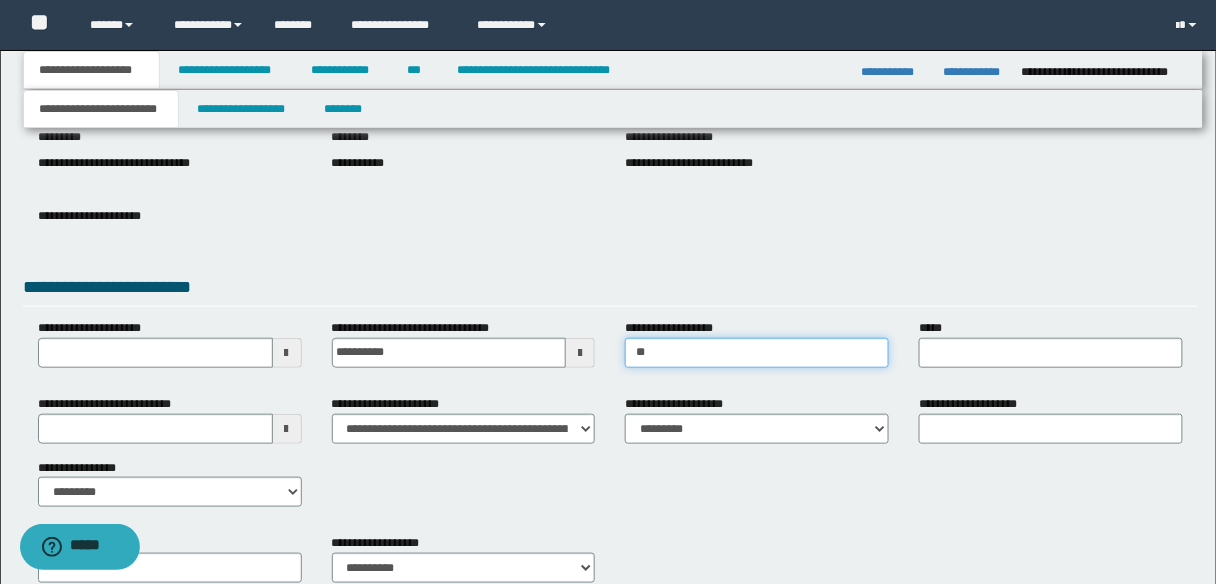 type on "*" 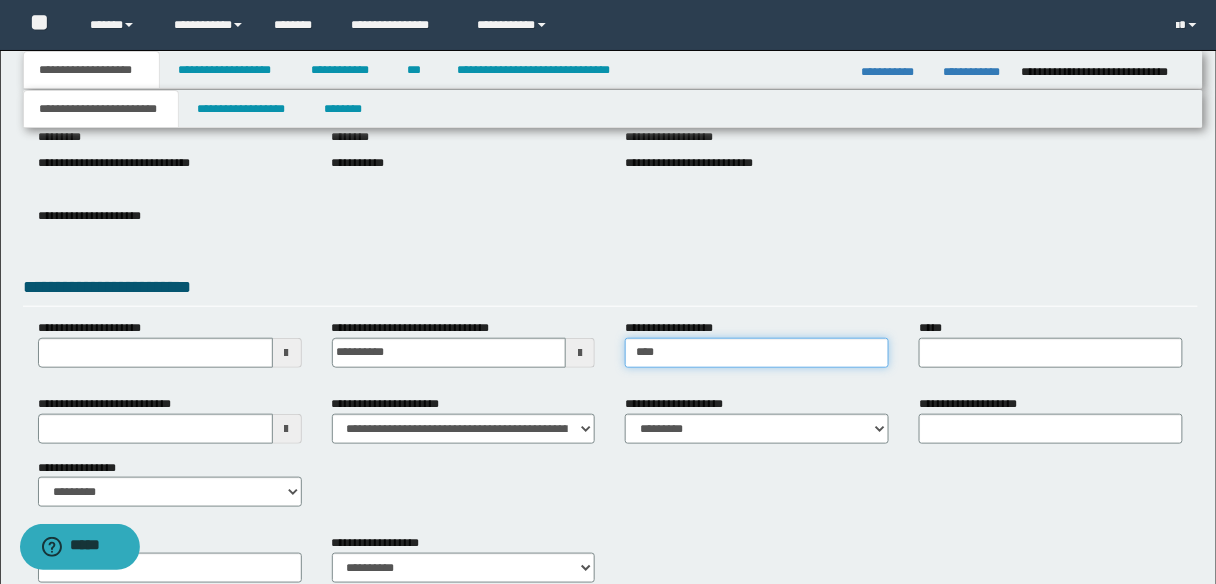 type on "********" 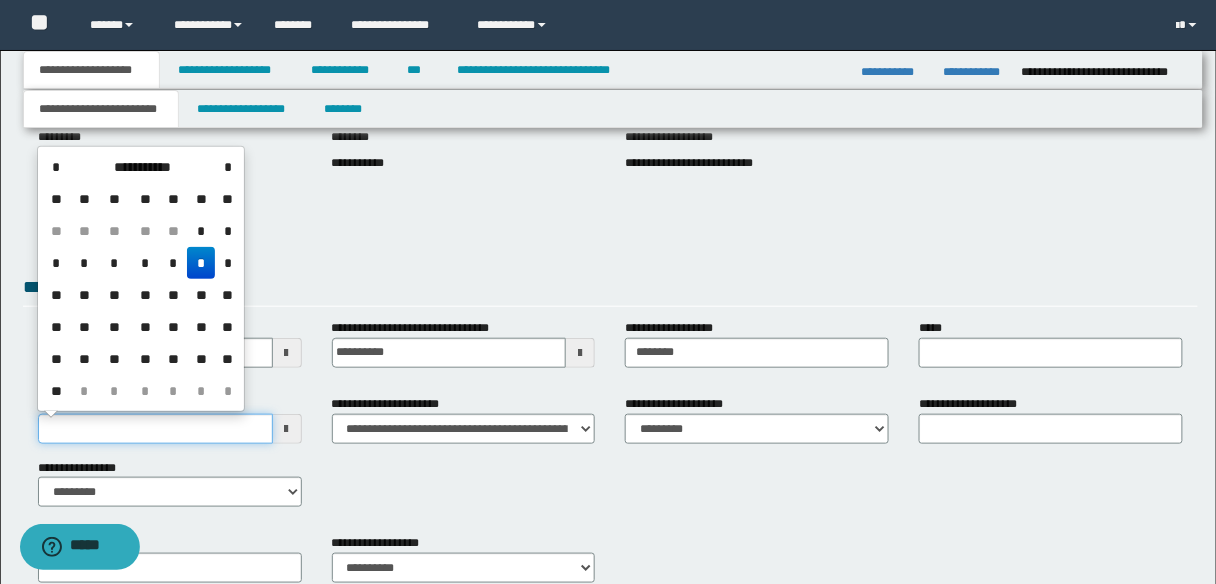click on "**********" at bounding box center [155, 429] 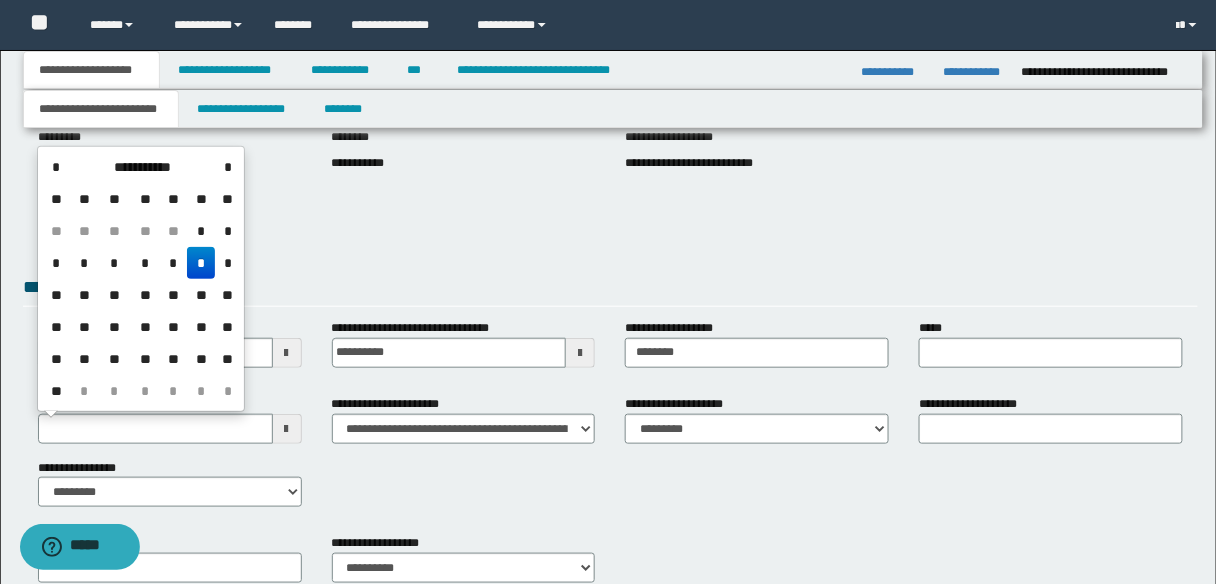click on "*" at bounding box center (201, 263) 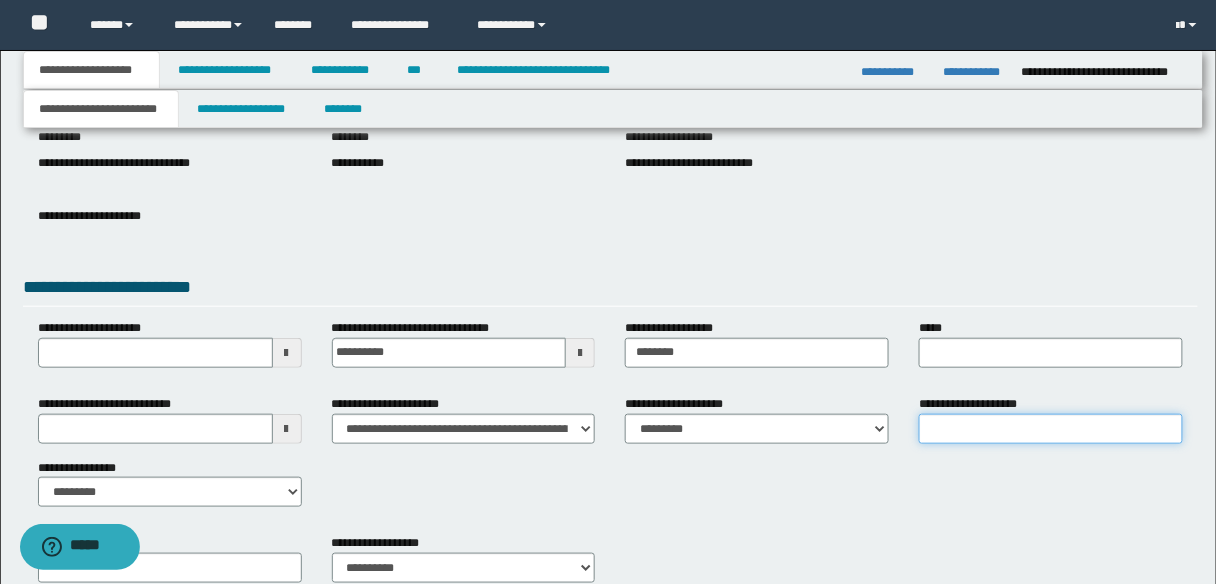 click on "**********" at bounding box center [1051, 429] 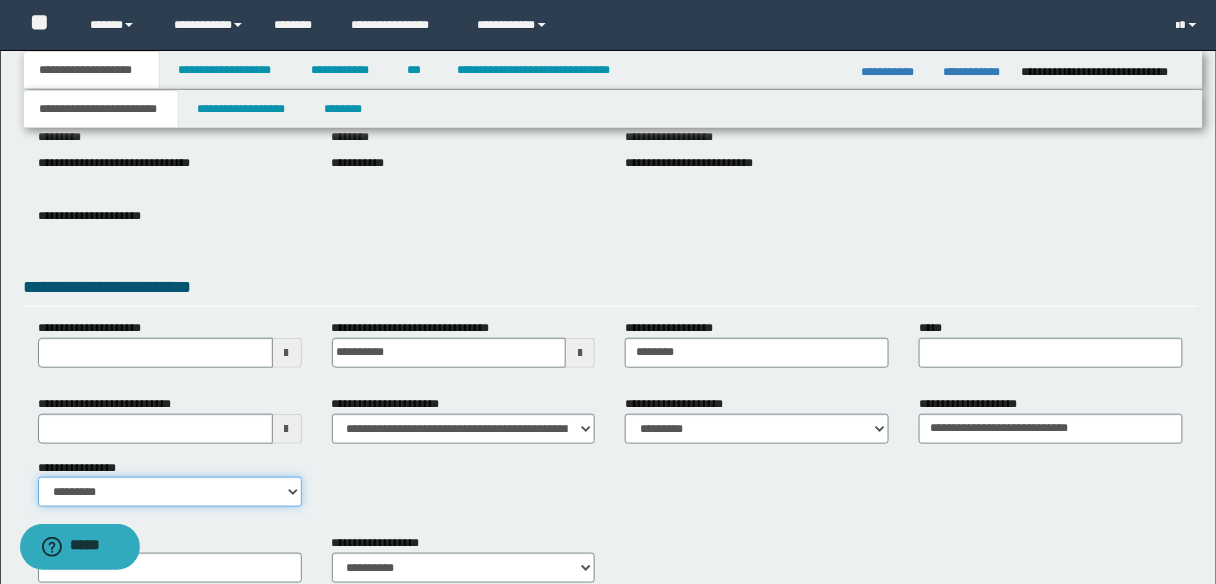 click on "**********" at bounding box center [170, 492] 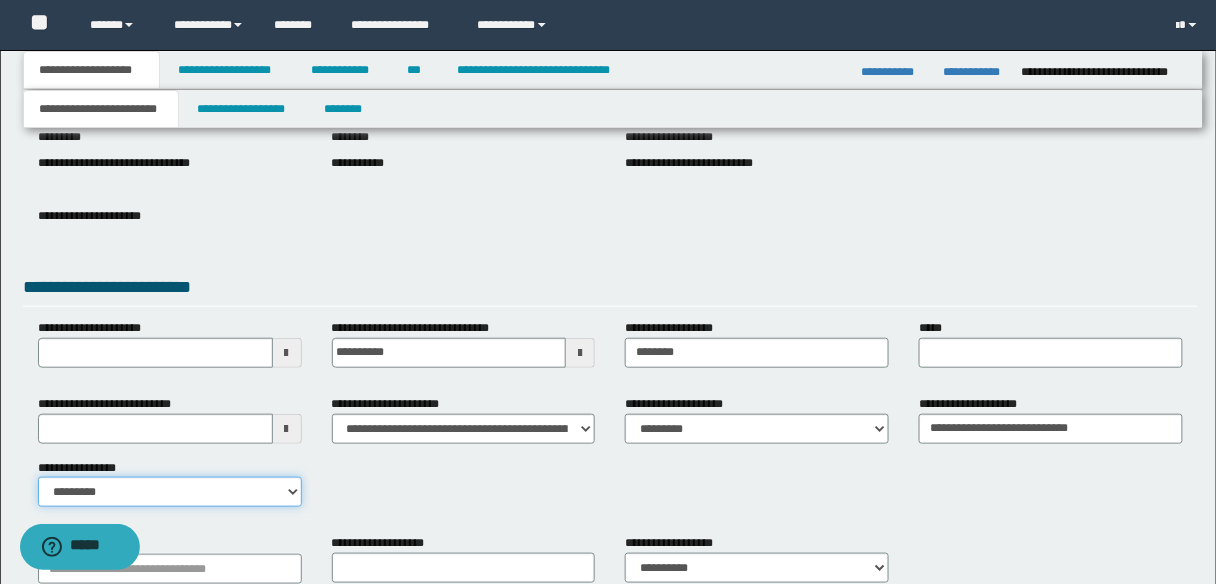 scroll, scrollTop: 362, scrollLeft: 0, axis: vertical 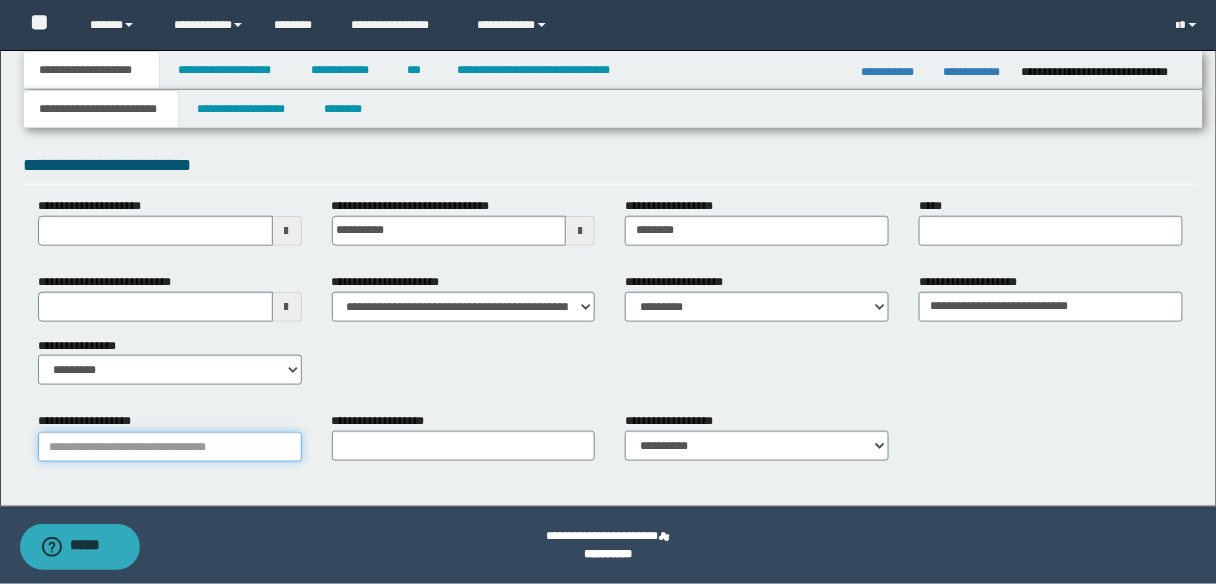 click on "**********" at bounding box center (170, 447) 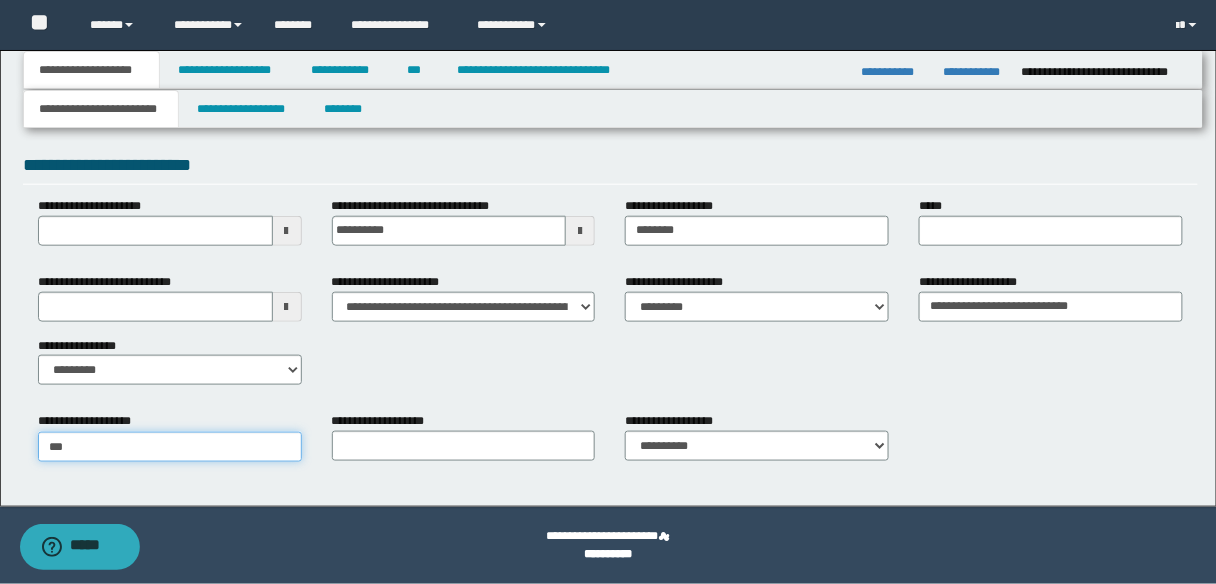 type on "****" 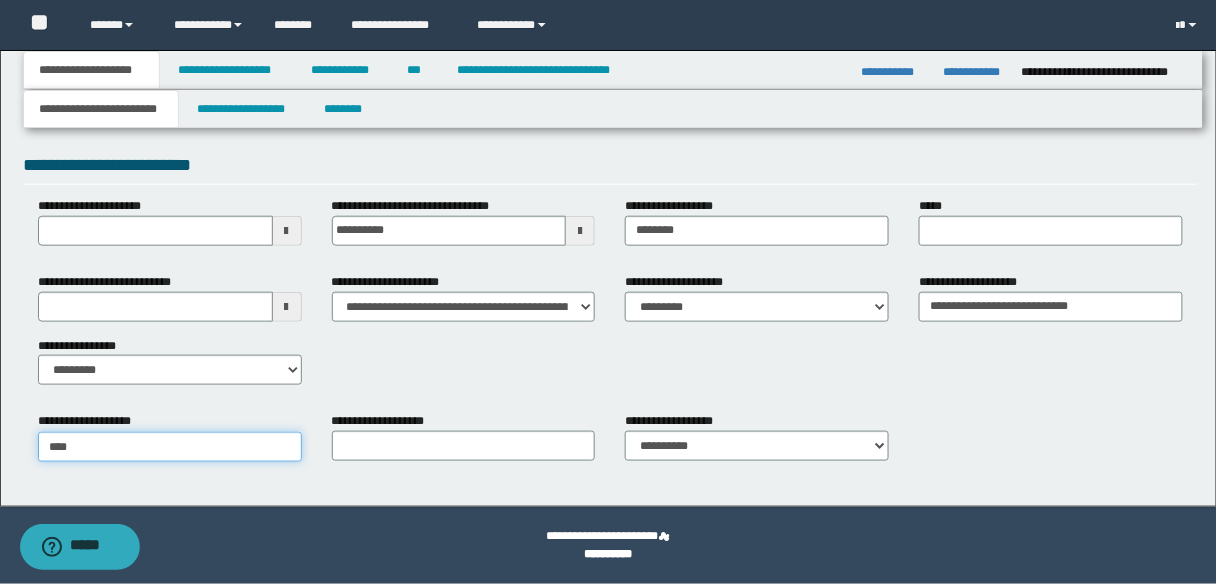 type on "****" 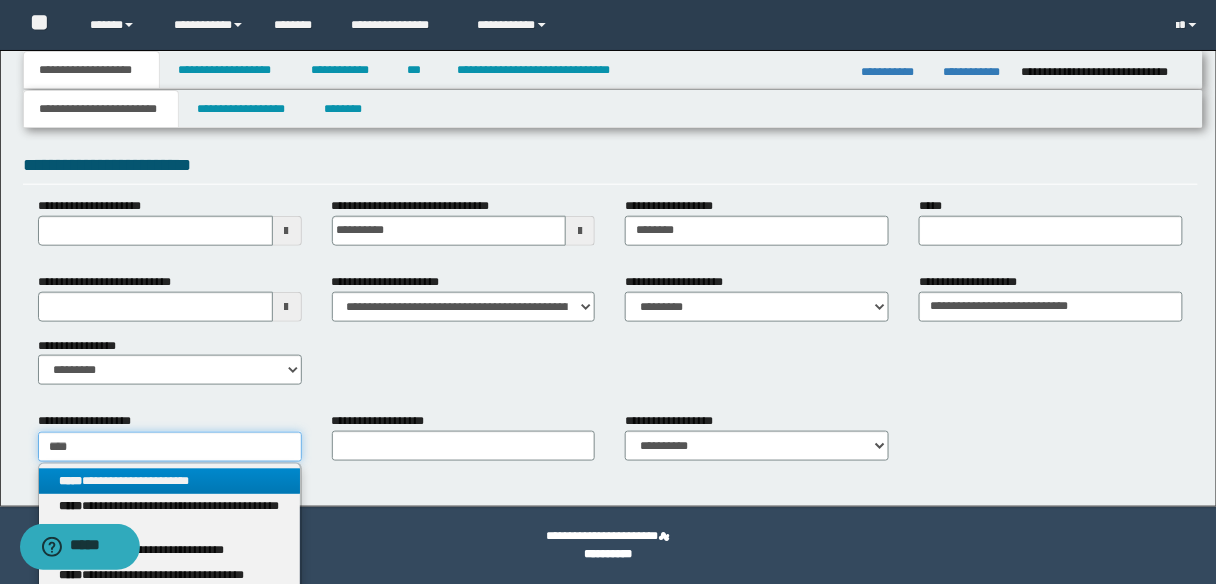 type on "****" 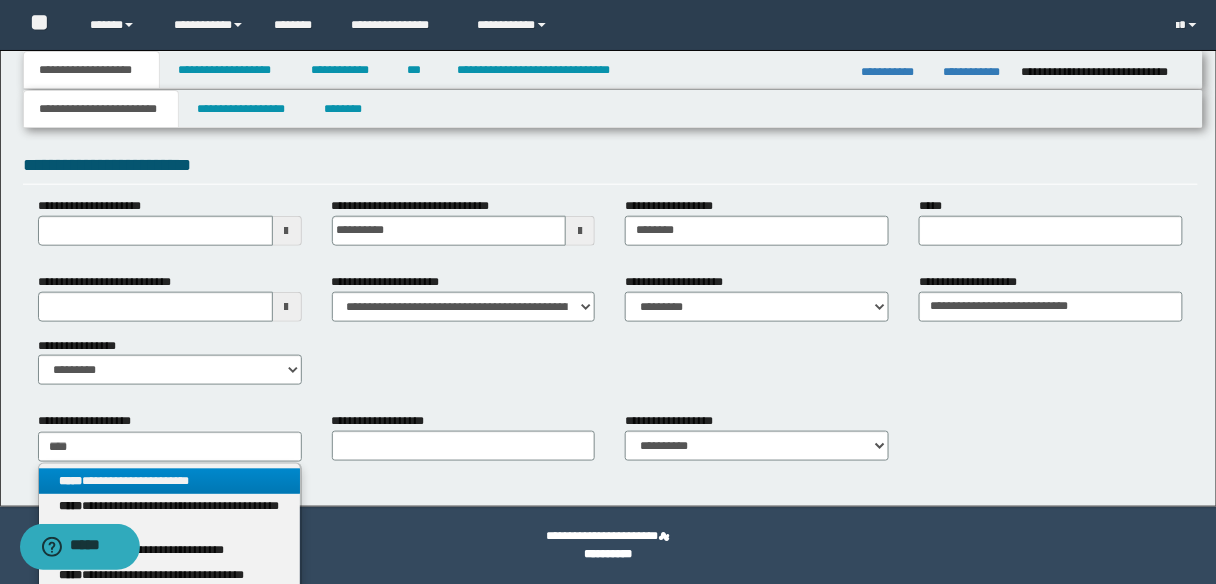 click on "**********" at bounding box center [169, 481] 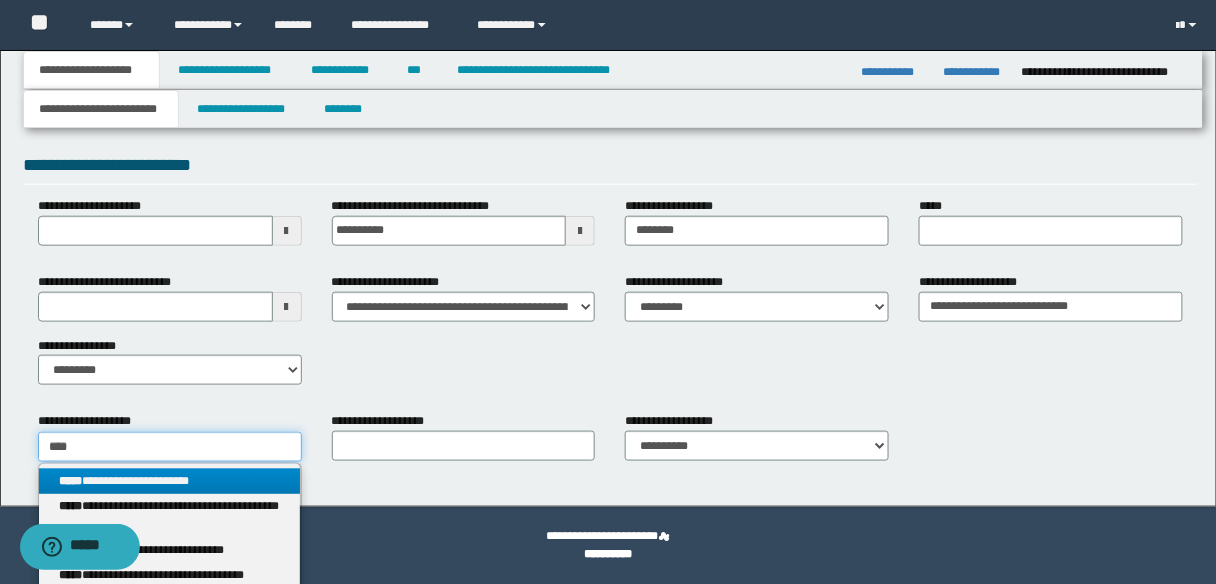 type 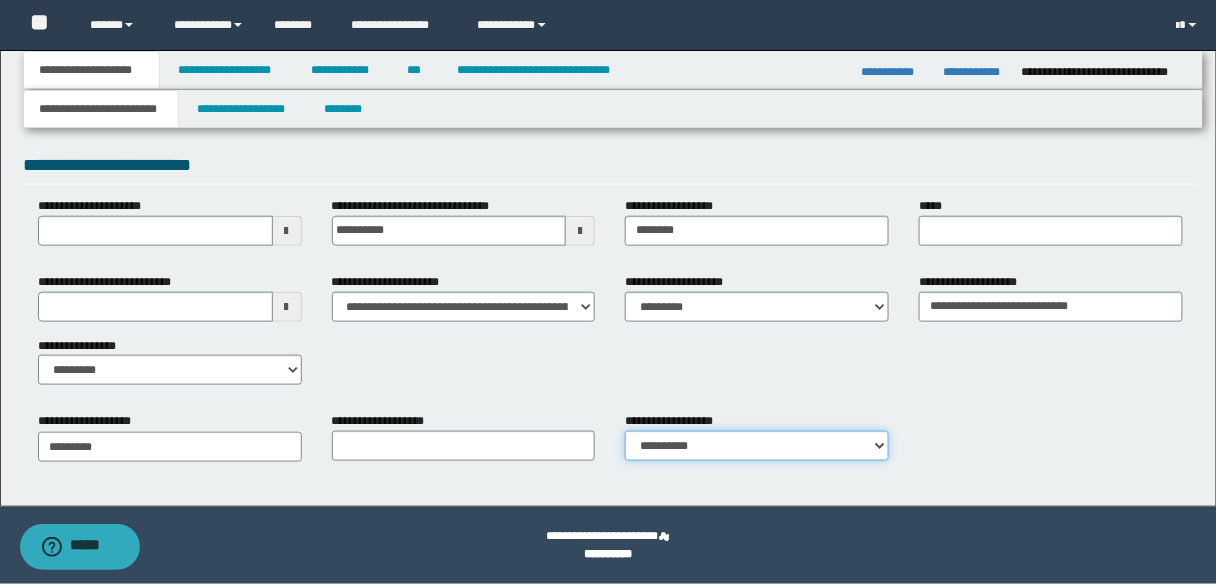click on "**********" at bounding box center [757, 446] 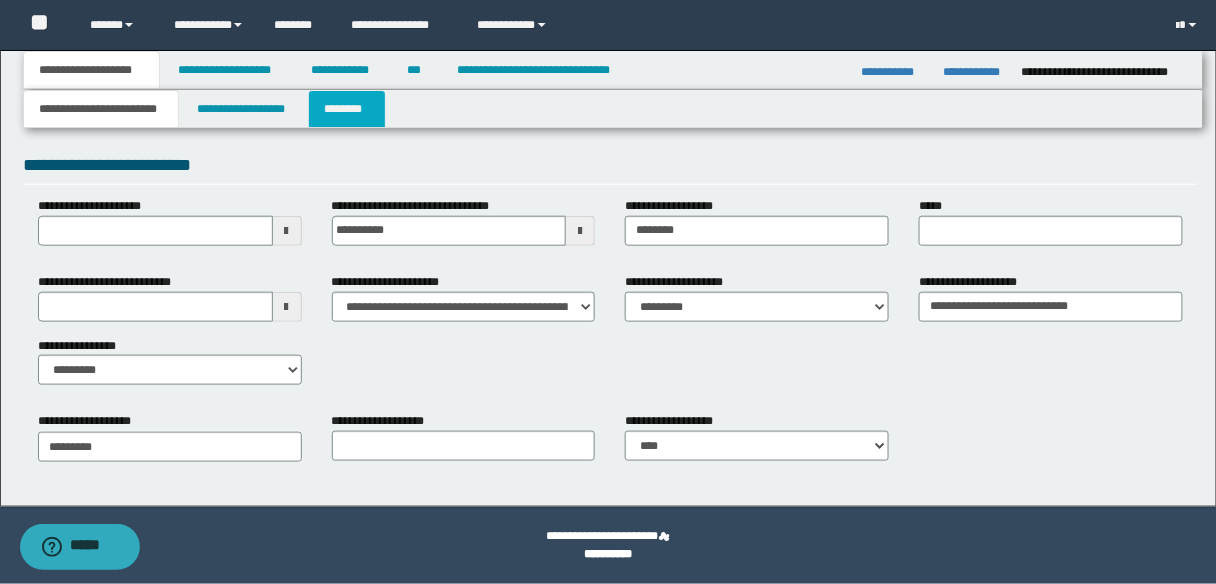 click on "********" at bounding box center (347, 109) 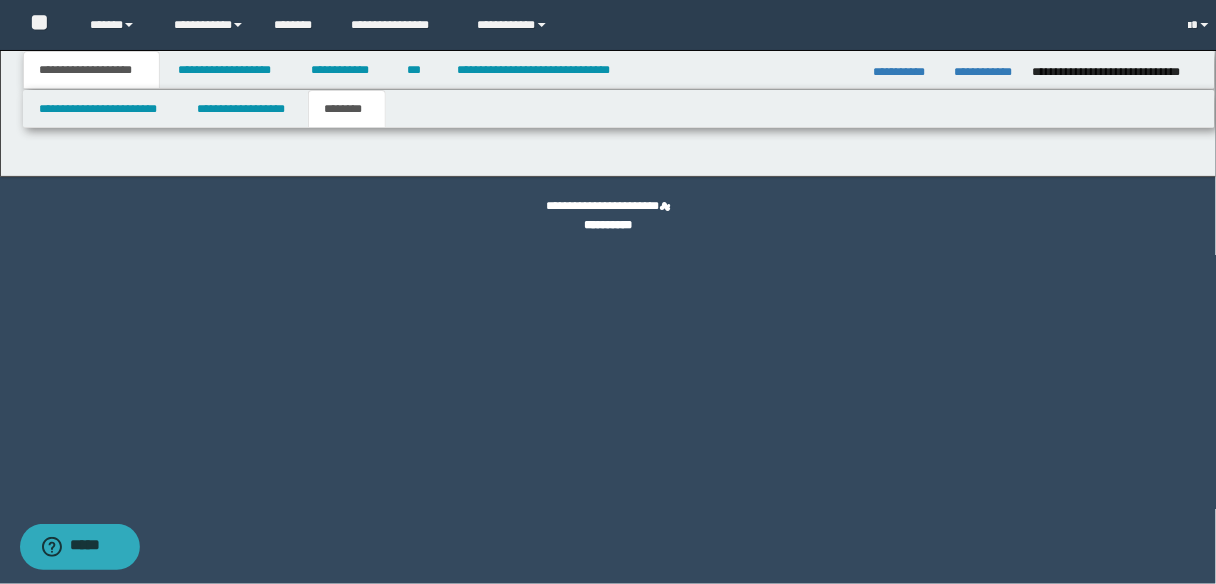 scroll, scrollTop: 0, scrollLeft: 0, axis: both 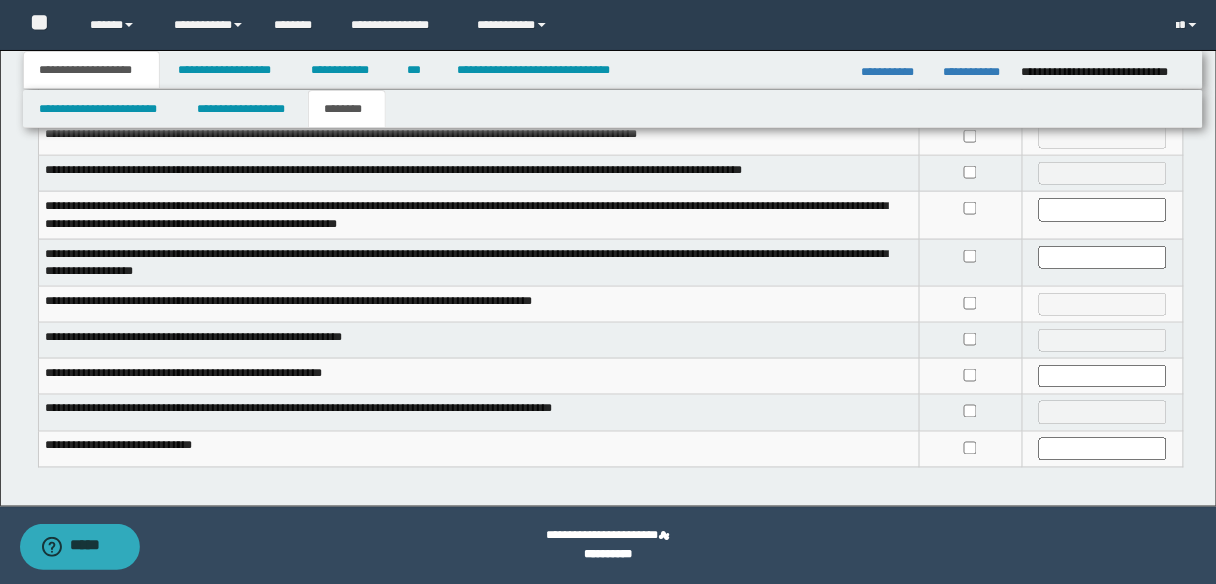 click at bounding box center (970, 174) 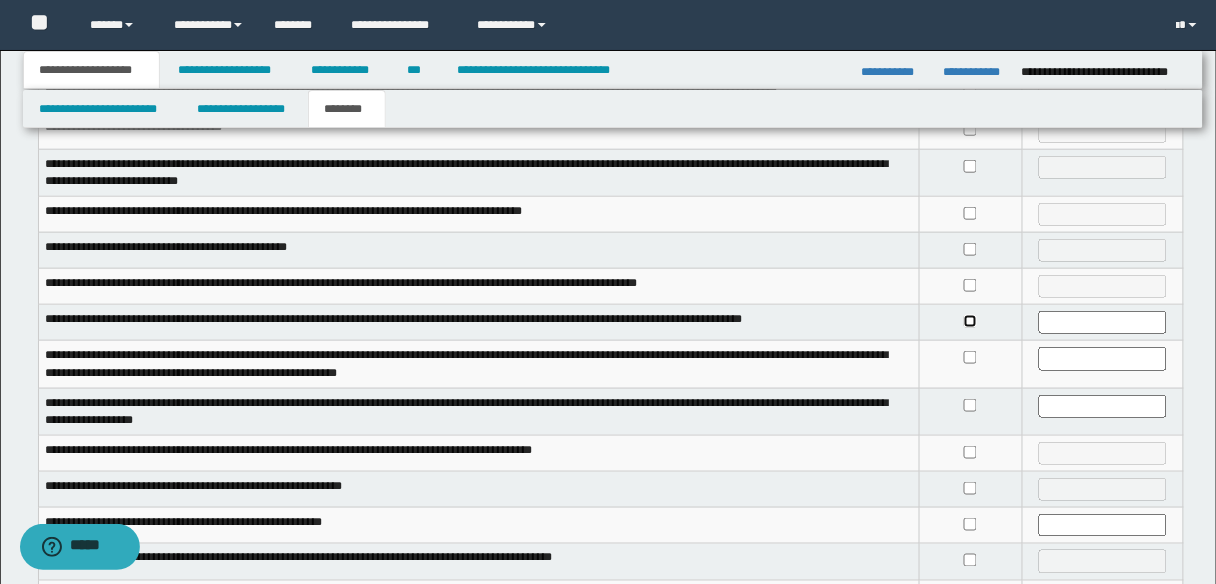 scroll, scrollTop: 408, scrollLeft: 0, axis: vertical 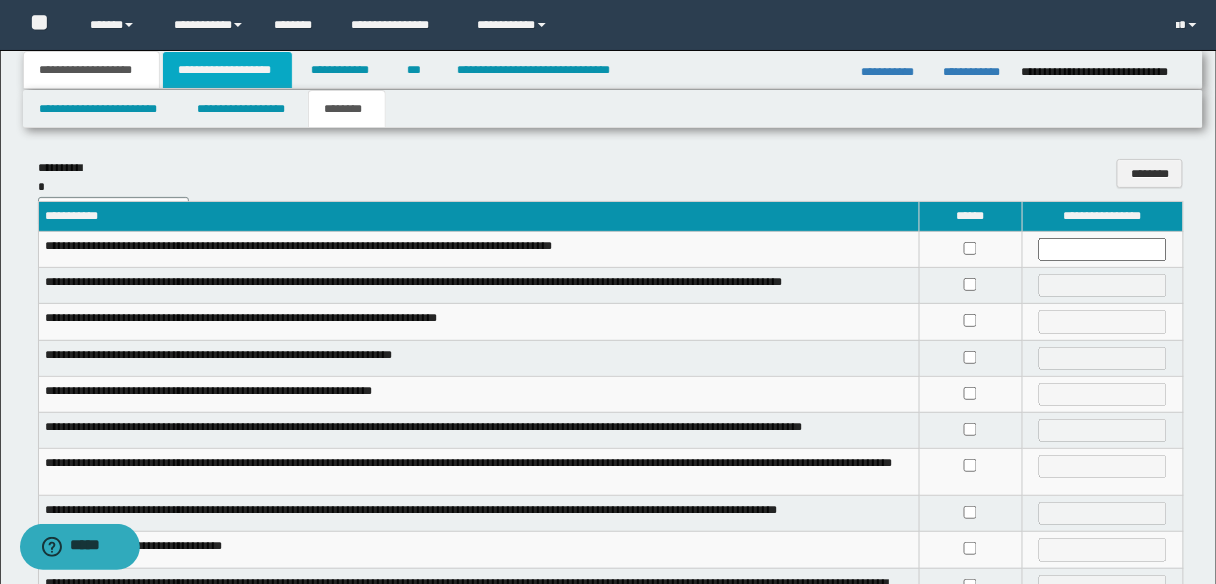 click on "**********" at bounding box center (227, 70) 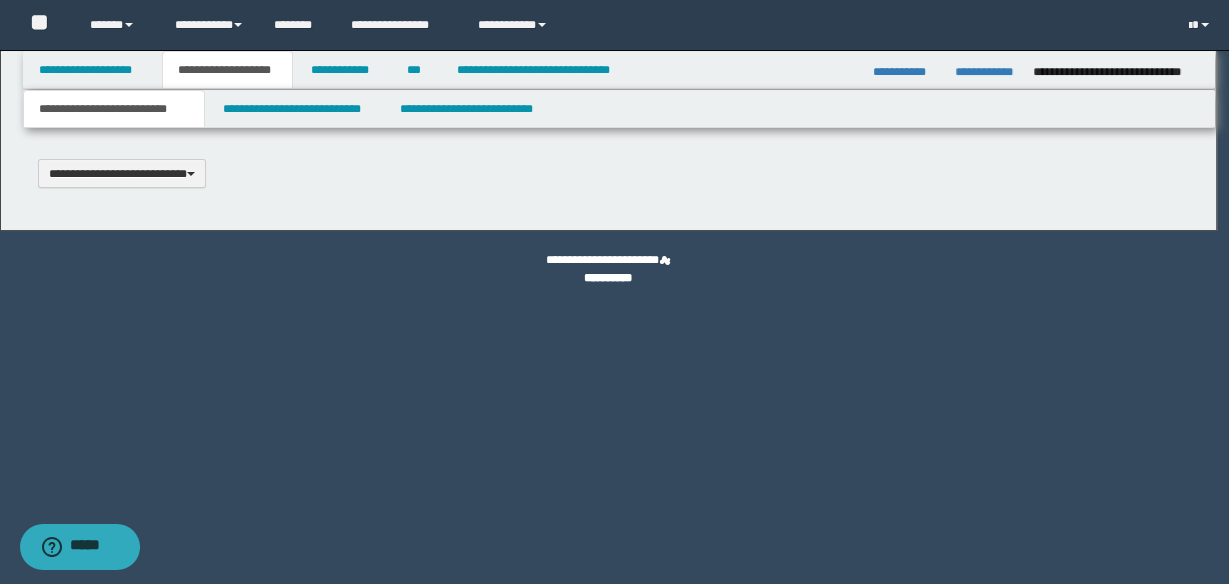 type 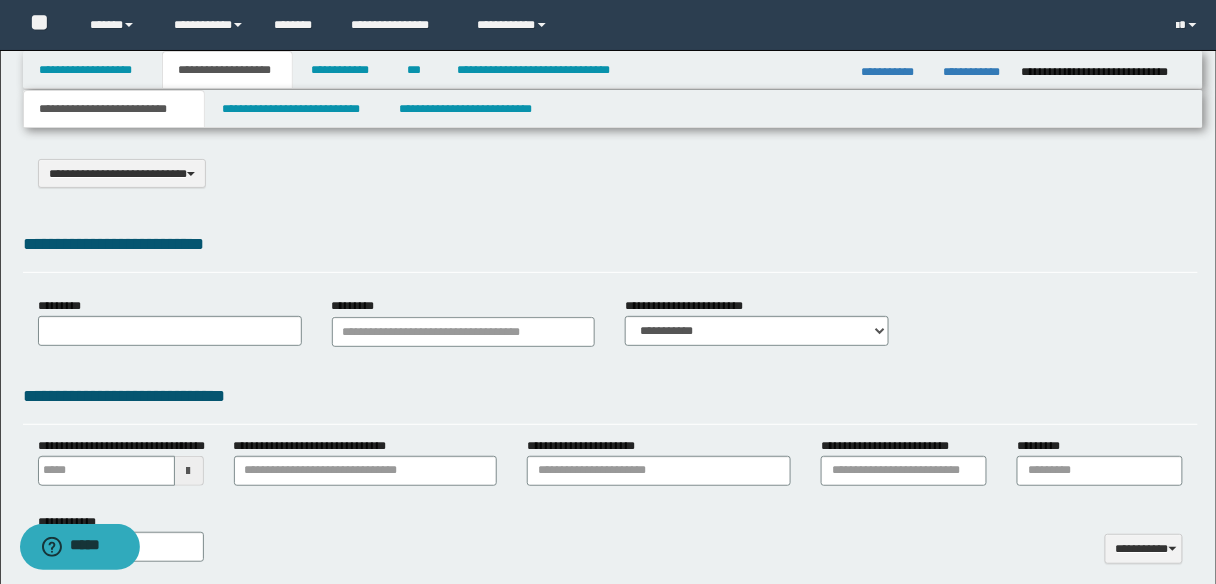 select on "*" 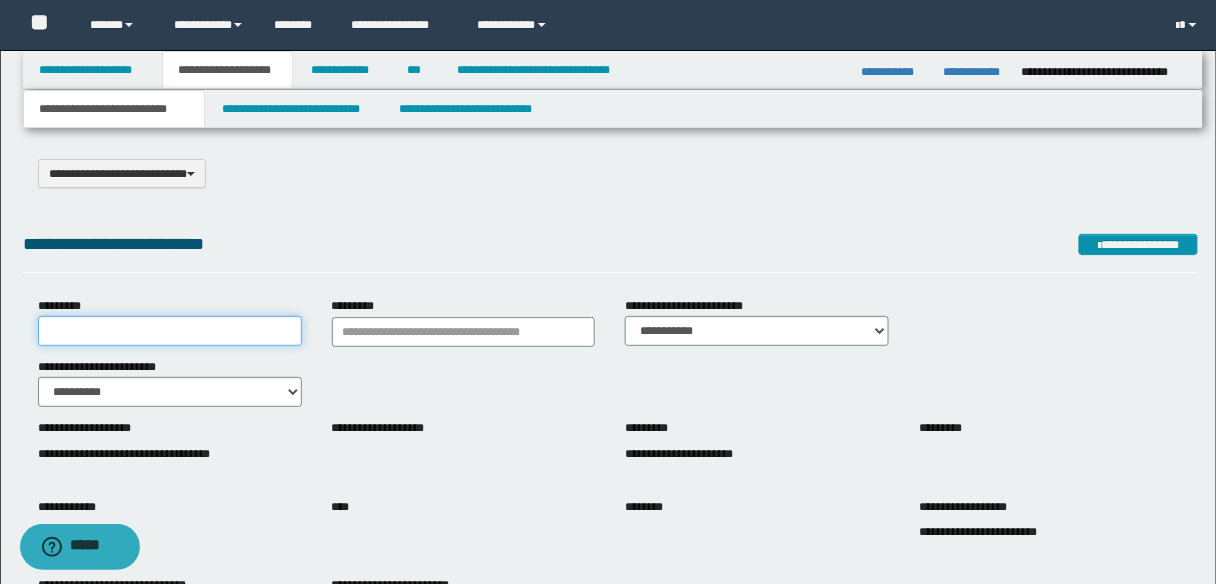 click on "*********" at bounding box center (170, 331) 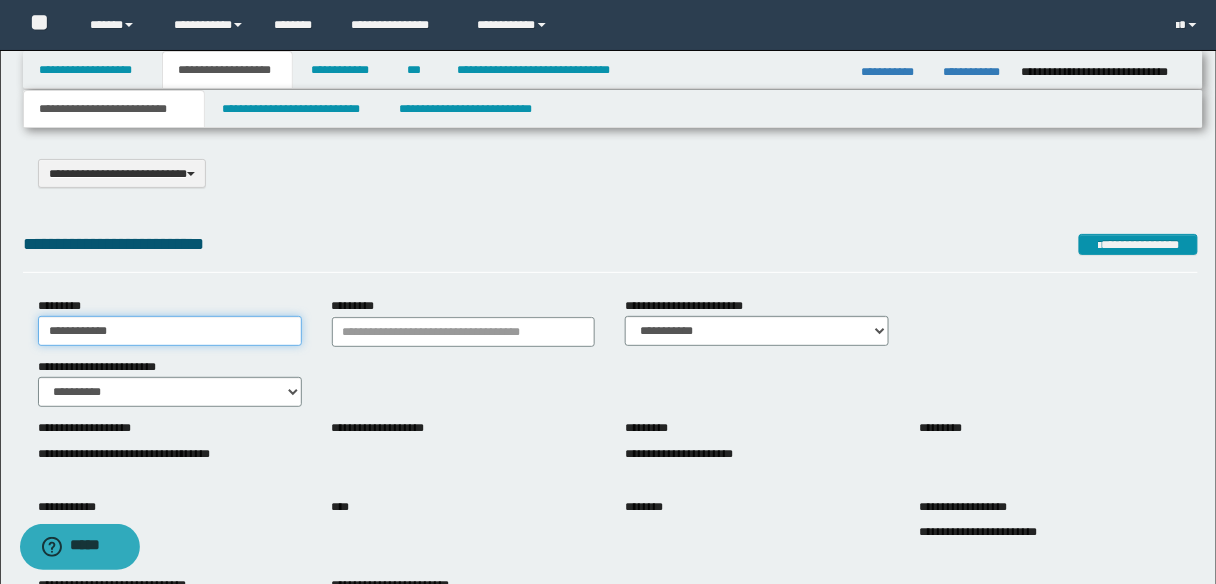 type on "**********" 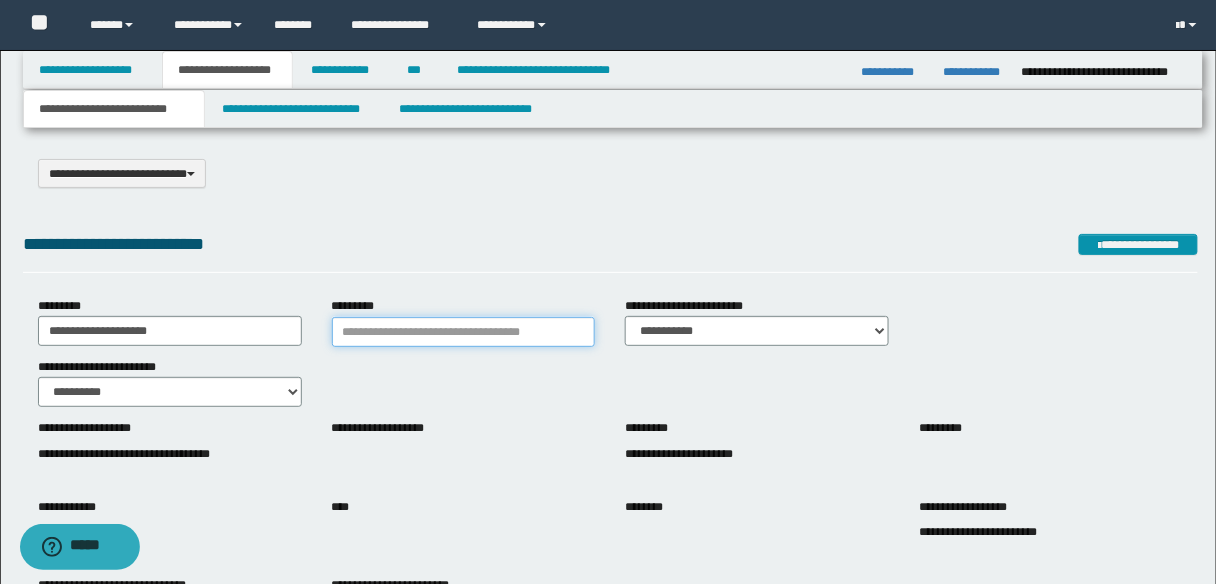 click on "*********" at bounding box center [464, 332] 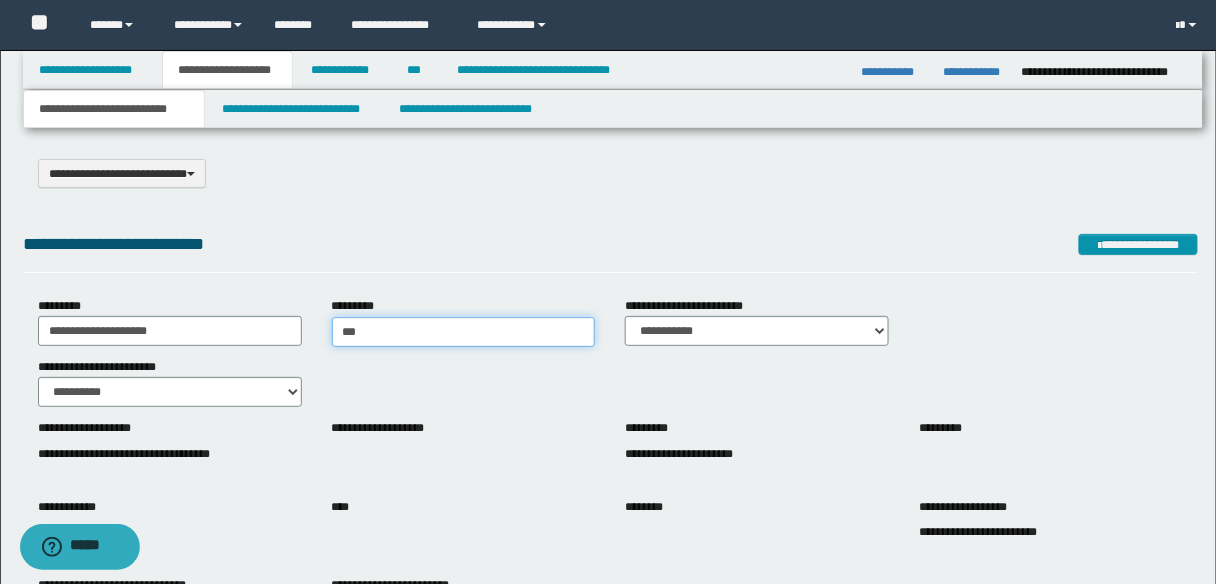 type on "****" 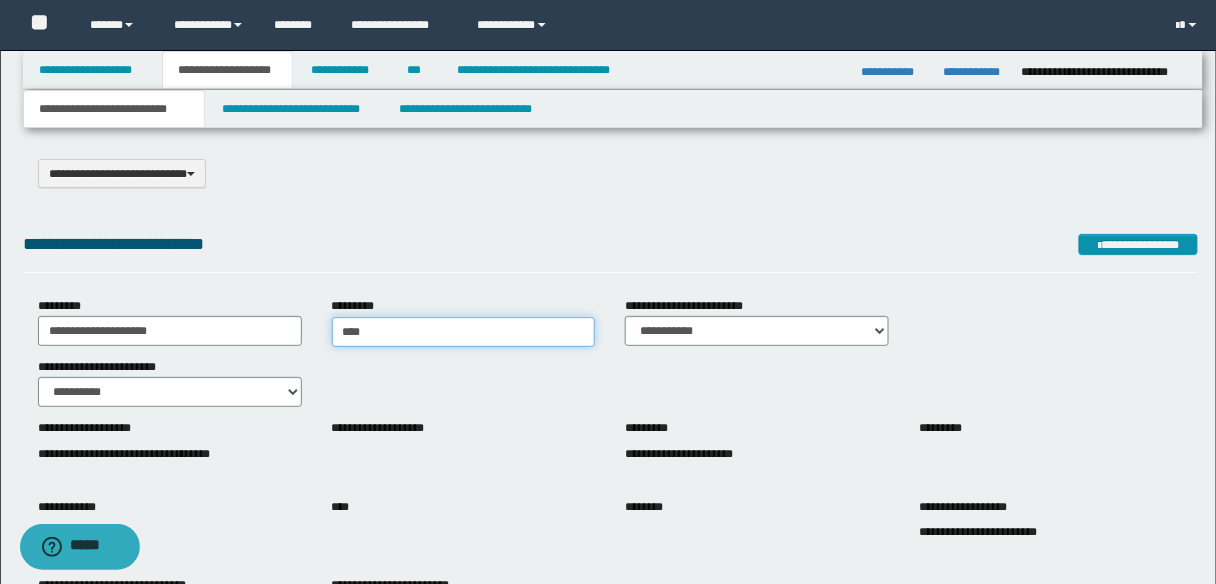 type on "**********" 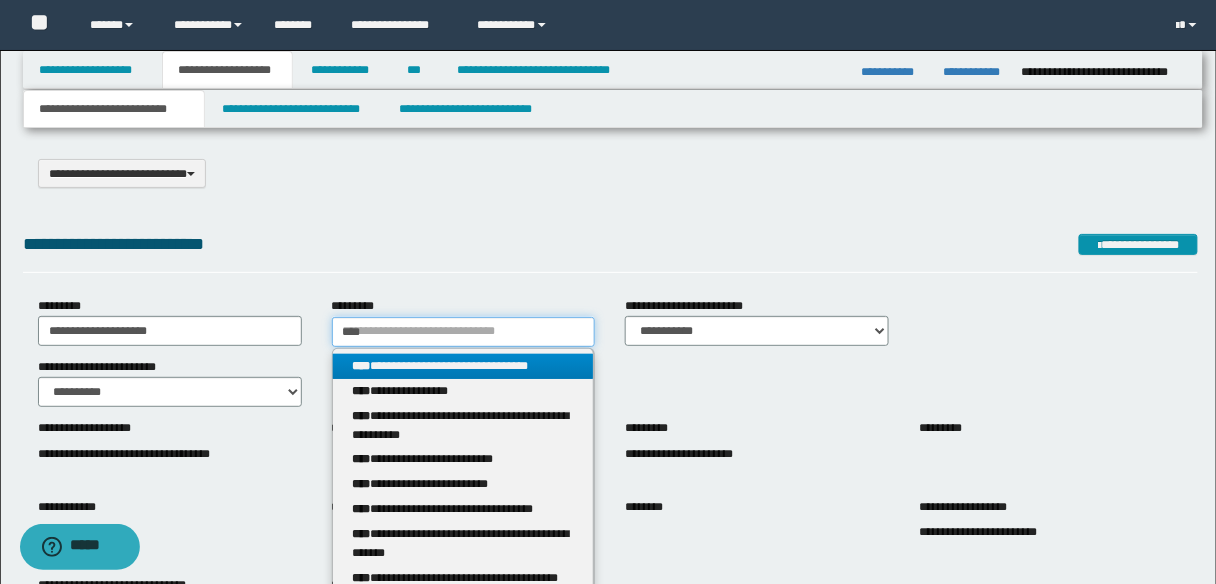 type on "****" 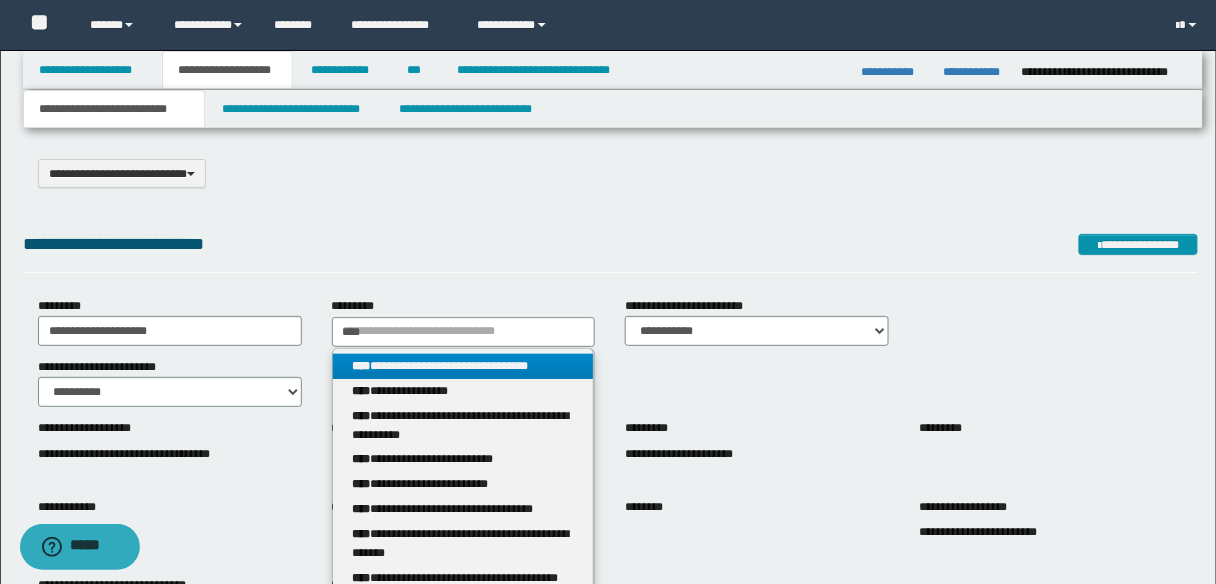 click on "**********" at bounding box center (463, 366) 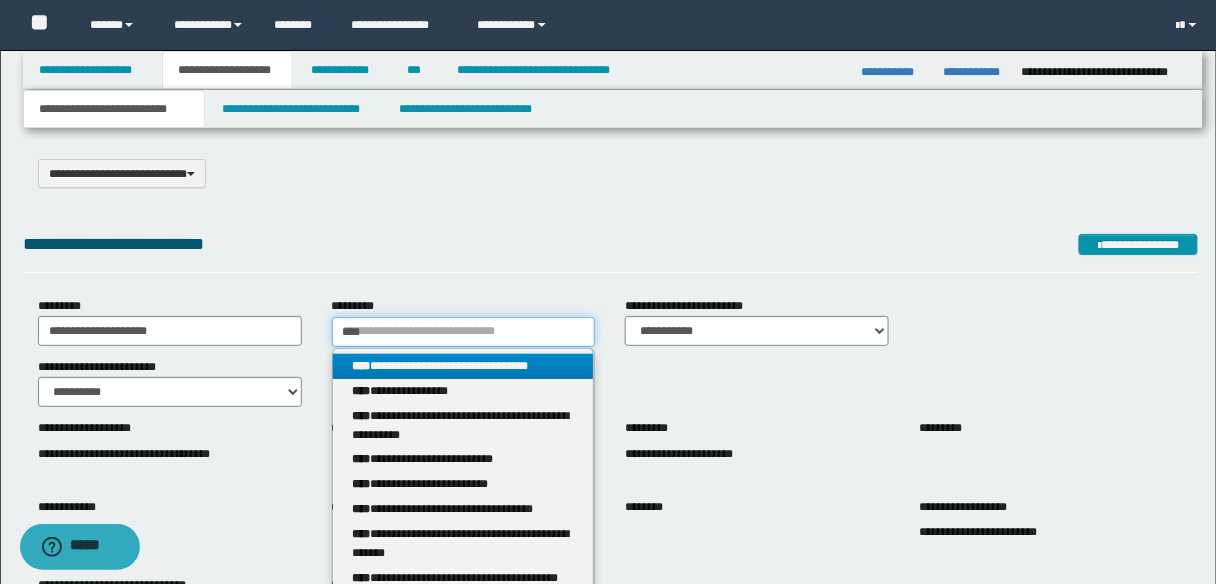 type 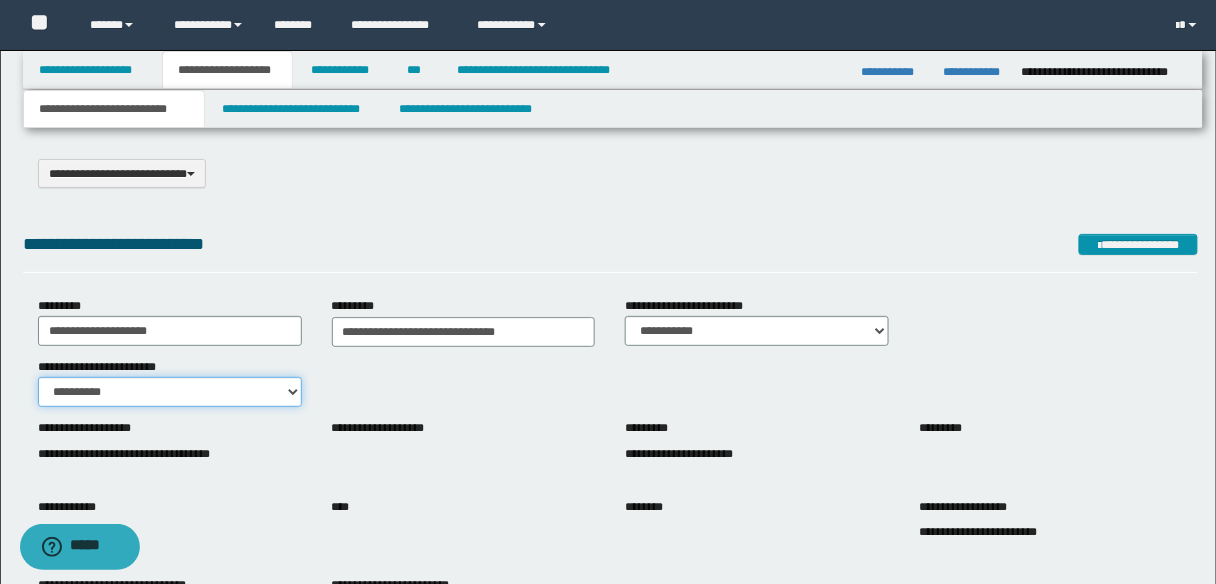 click on "**********" at bounding box center [170, 392] 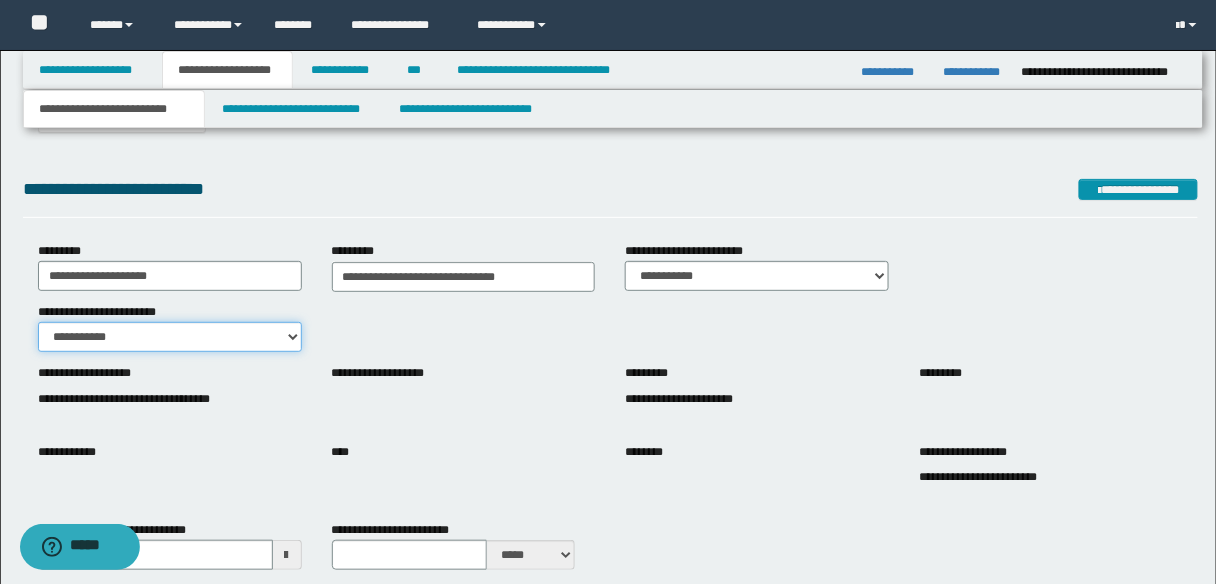 scroll, scrollTop: 320, scrollLeft: 0, axis: vertical 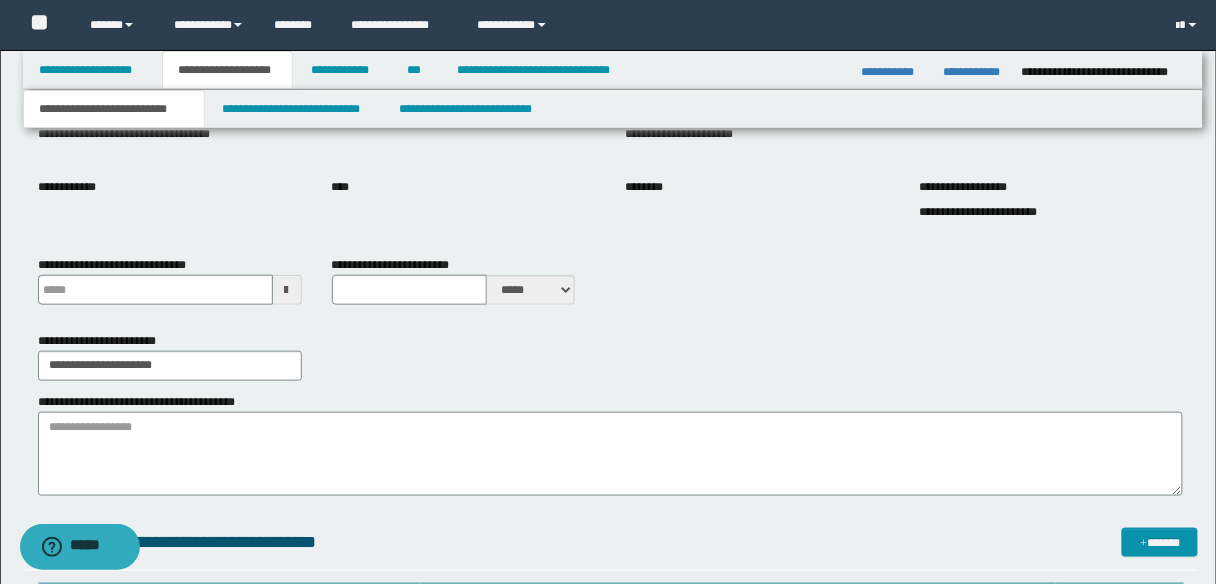 type 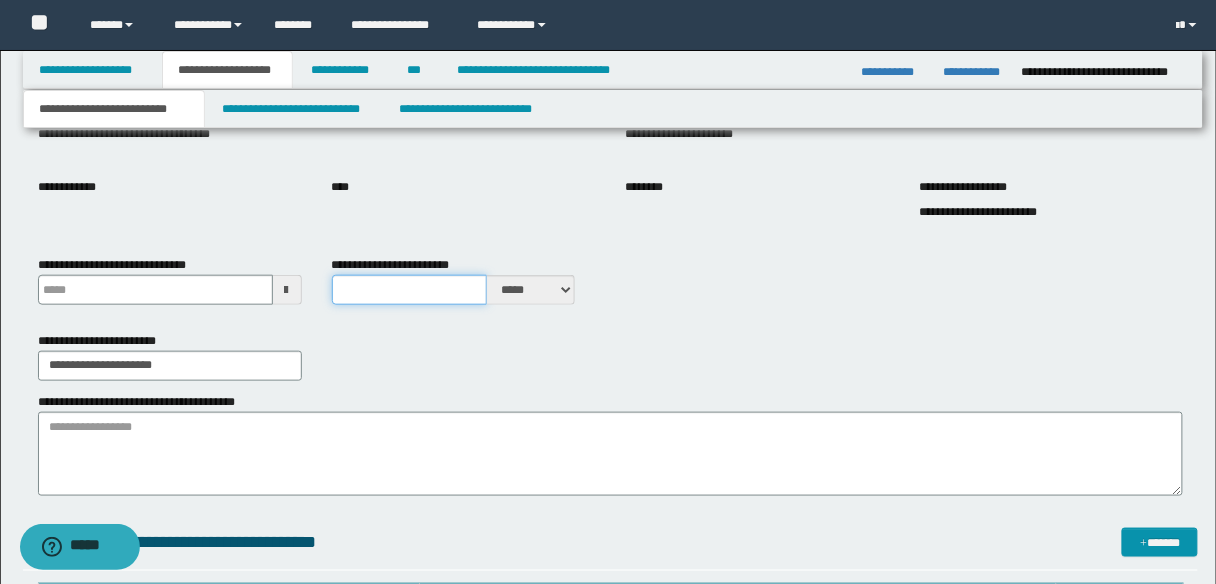 click on "**********" at bounding box center (410, 290) 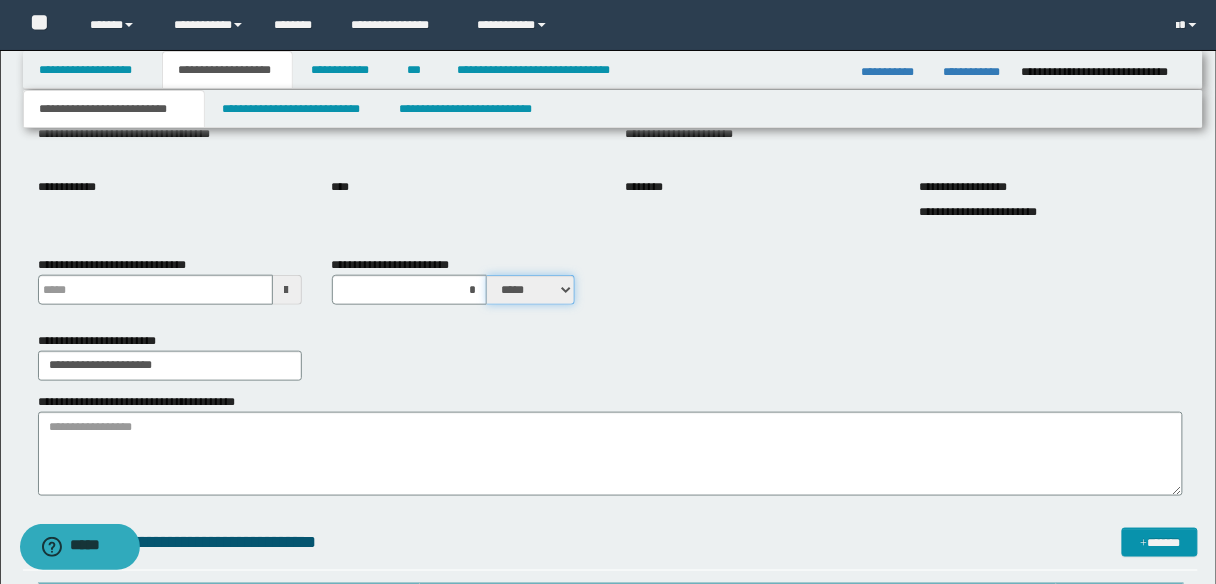 click on "*****
****" at bounding box center (531, 290) 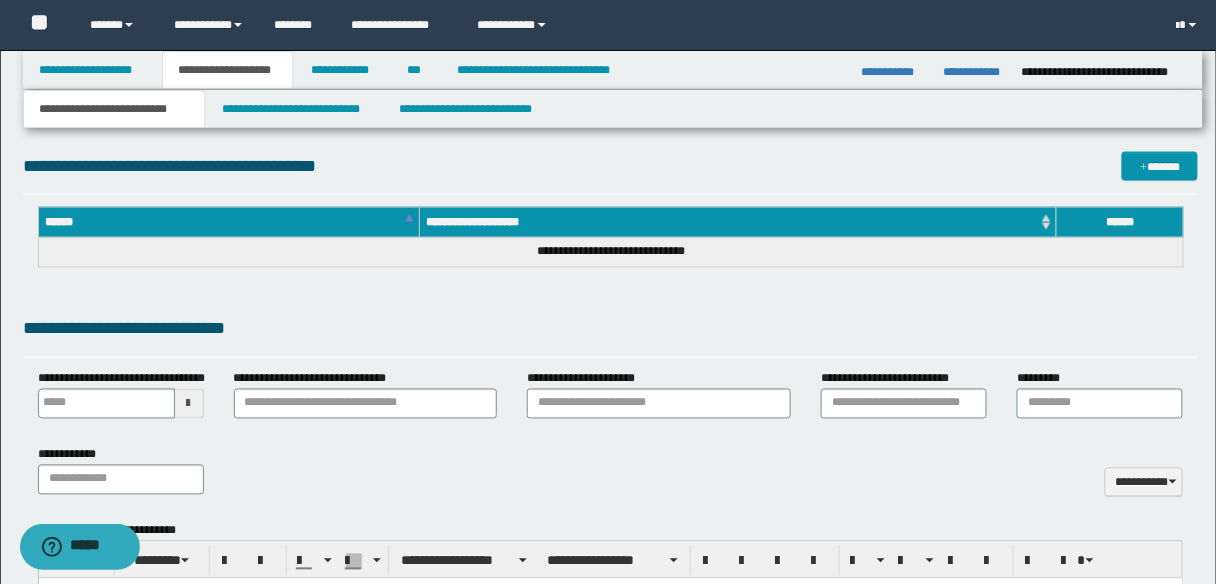scroll, scrollTop: 640, scrollLeft: 0, axis: vertical 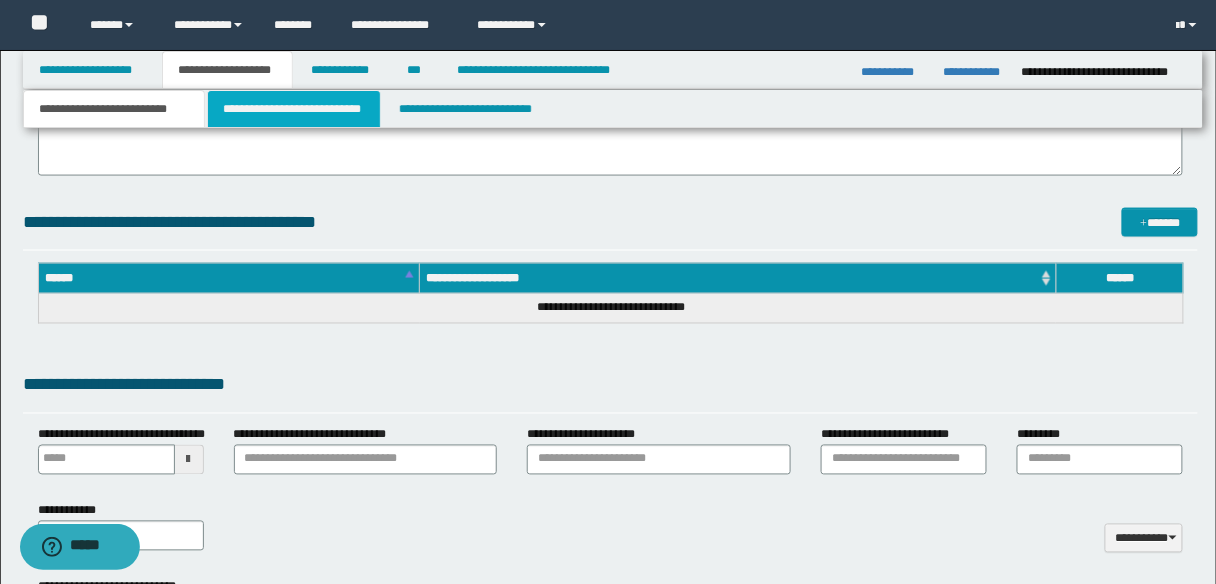 click on "**********" at bounding box center (294, 109) 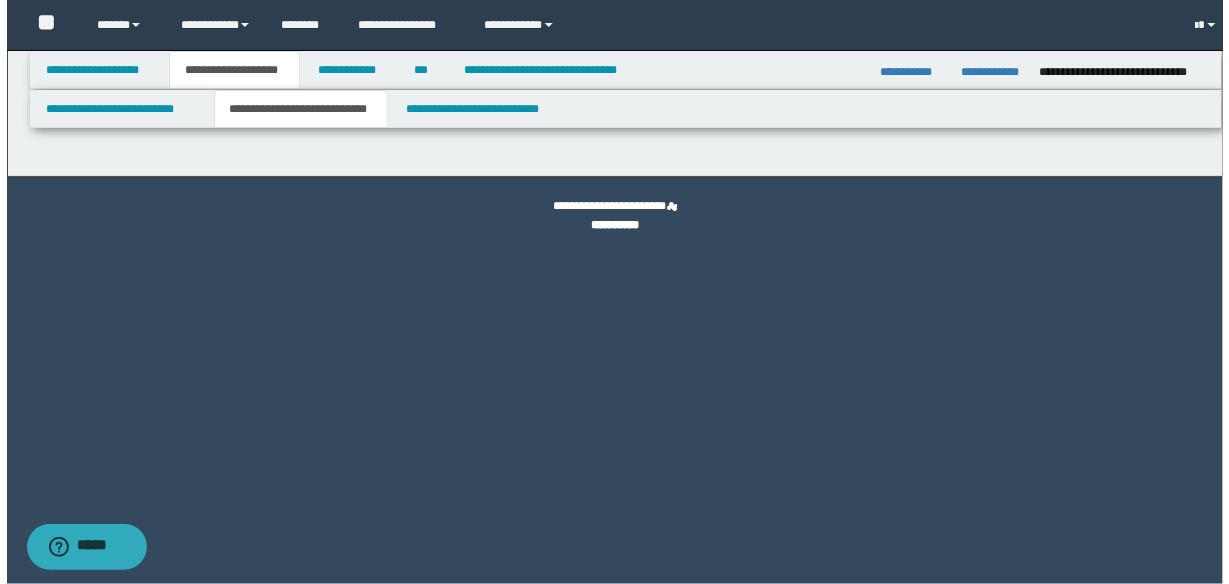 scroll, scrollTop: 0, scrollLeft: 0, axis: both 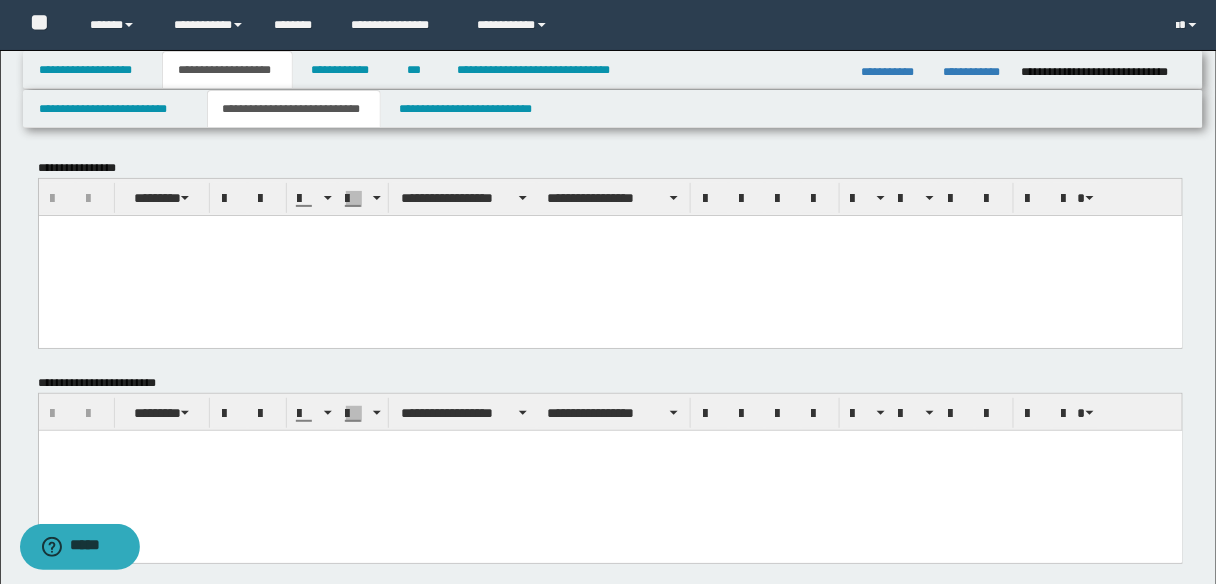 click at bounding box center [610, 255] 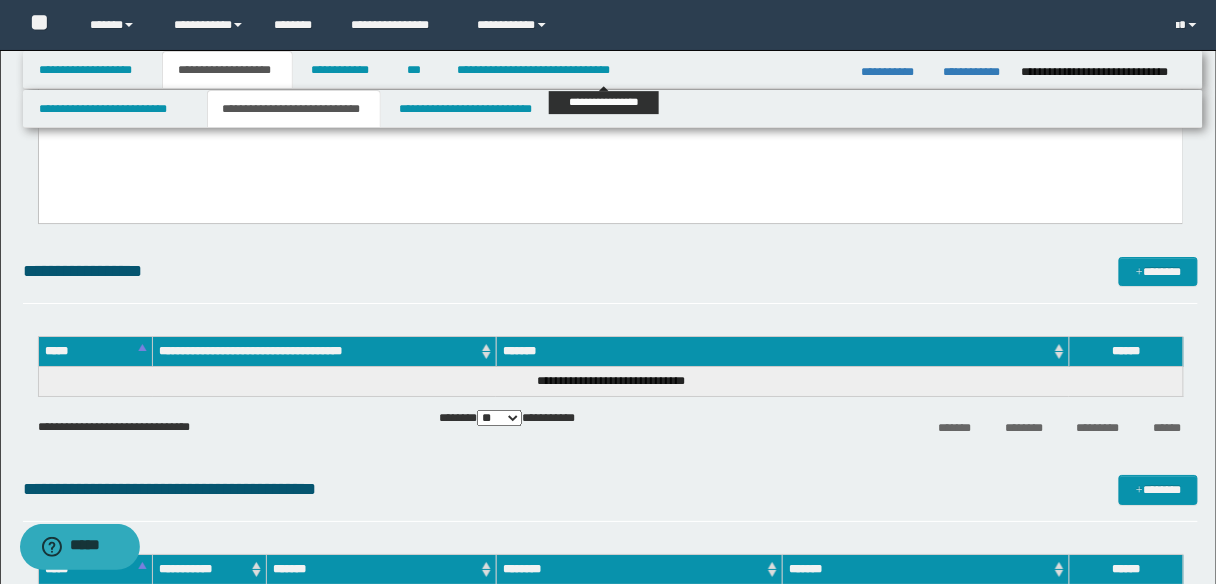scroll, scrollTop: 1440, scrollLeft: 0, axis: vertical 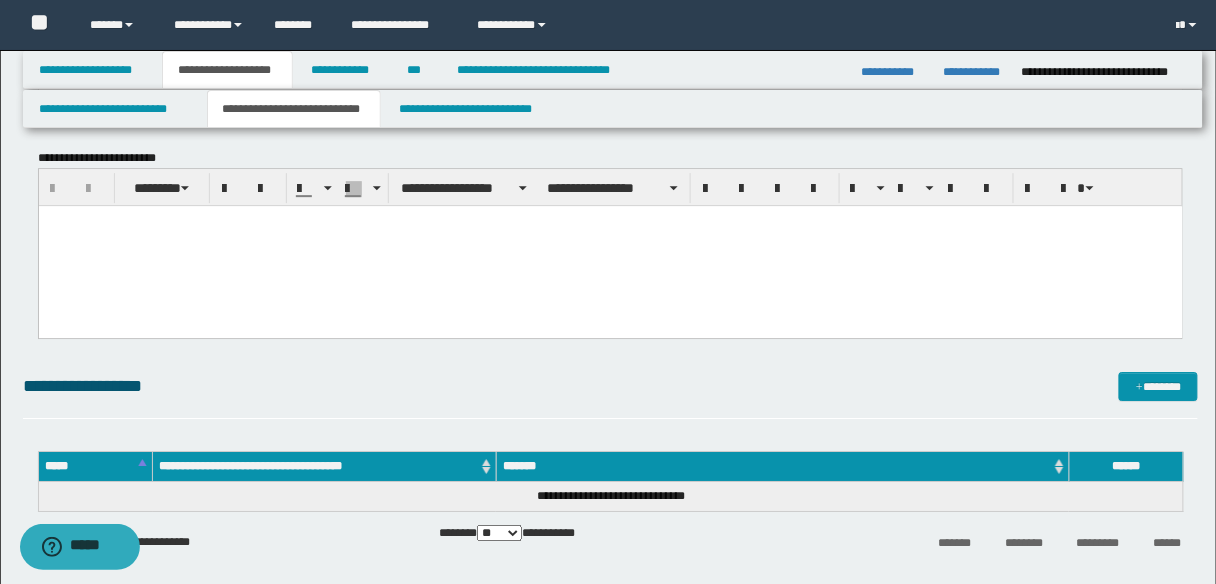 click at bounding box center (610, 220) 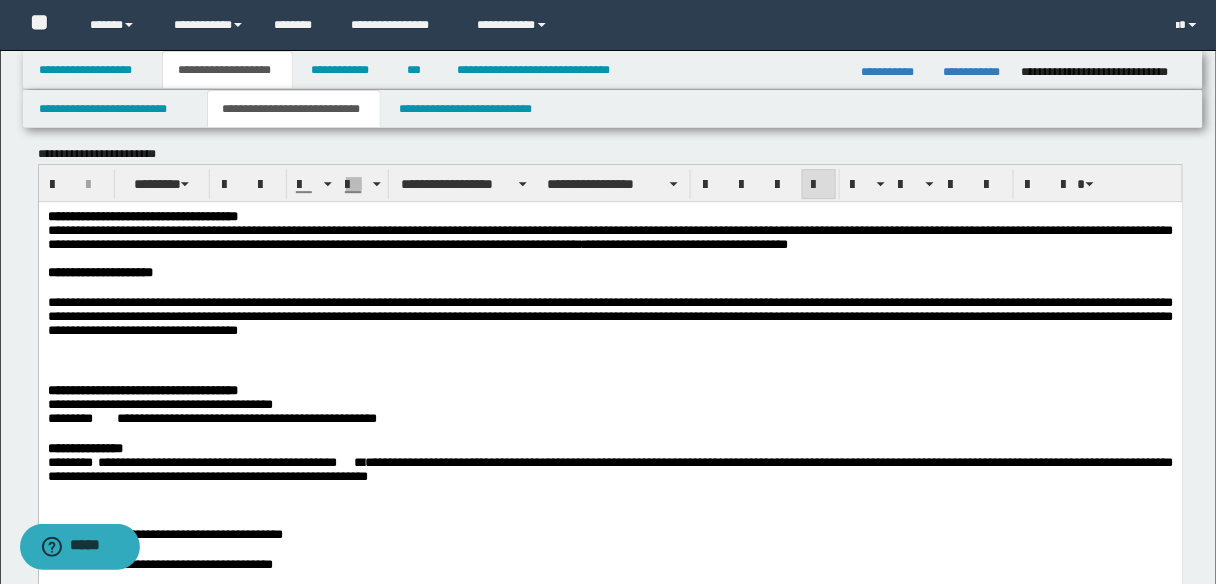 scroll, scrollTop: 1520, scrollLeft: 0, axis: vertical 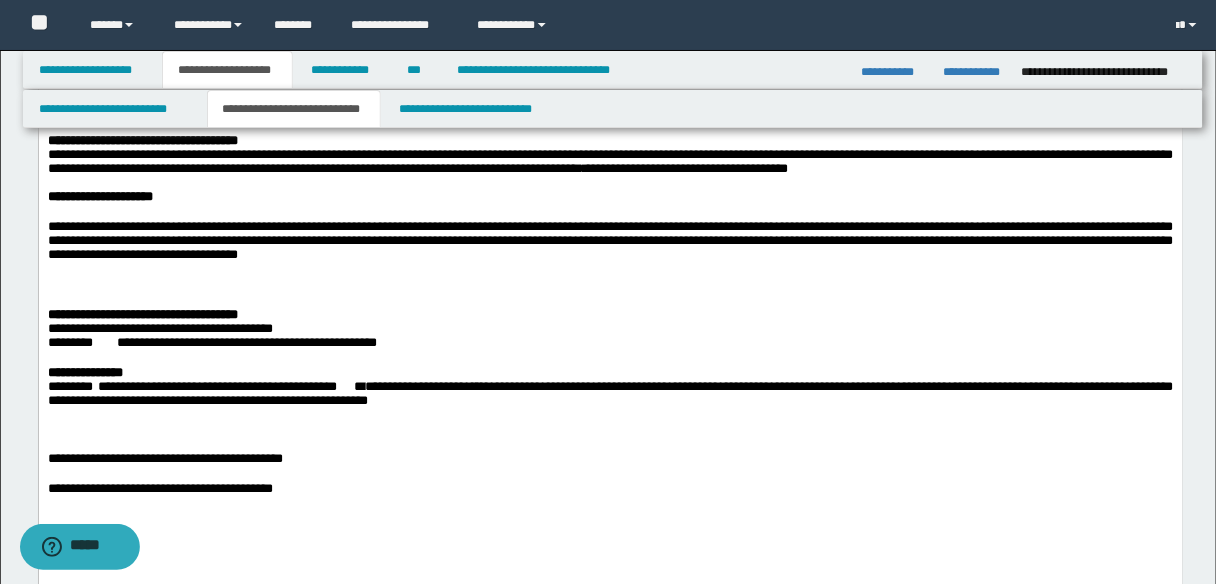 click on "**********" at bounding box center (159, 327) 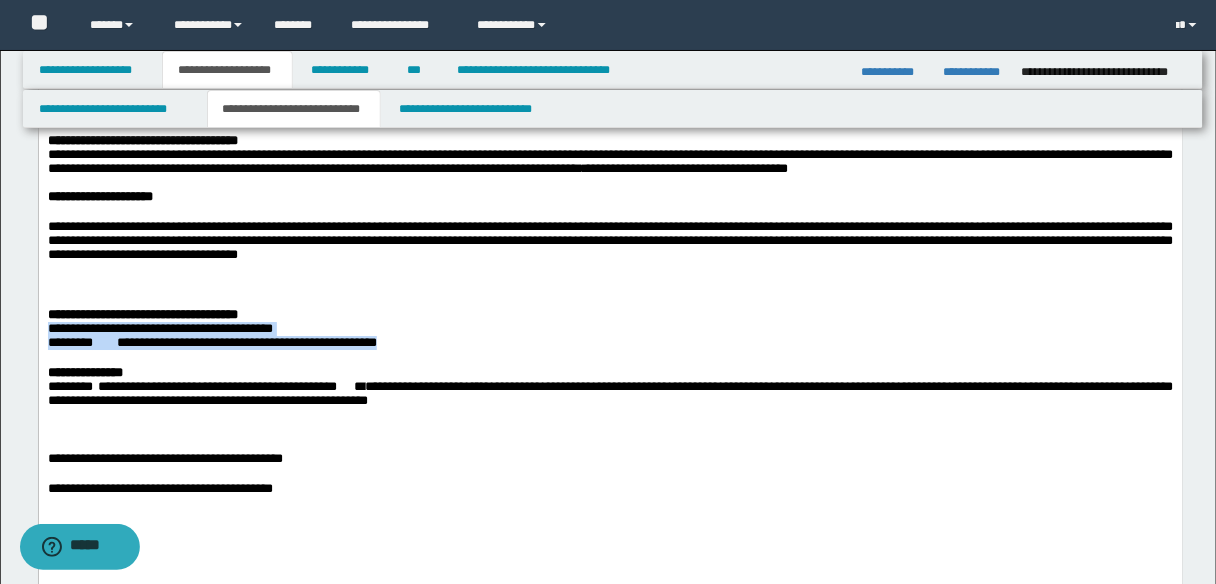 drag, startPoint x: 46, startPoint y: 353, endPoint x: 463, endPoint y: 369, distance: 417.30685 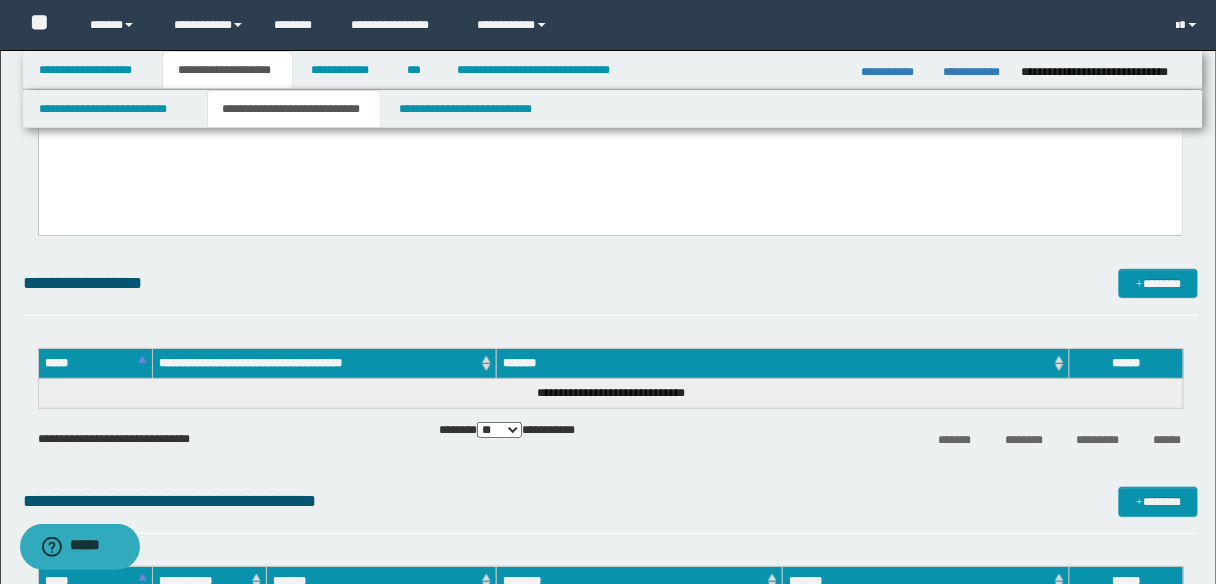 scroll, scrollTop: 1920, scrollLeft: 0, axis: vertical 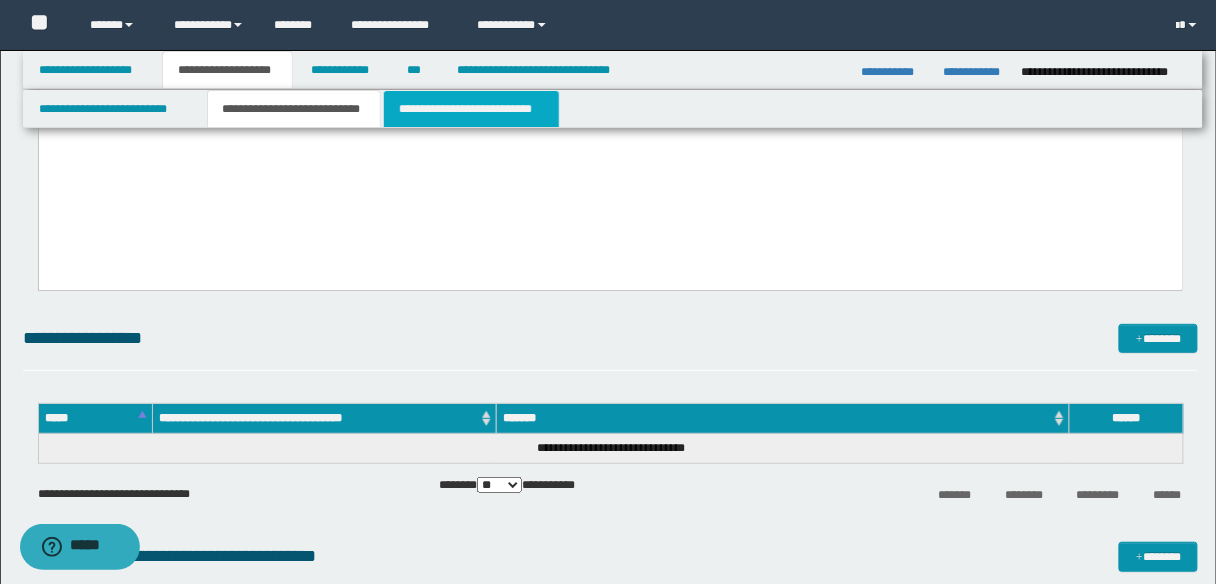 click on "**********" at bounding box center [471, 109] 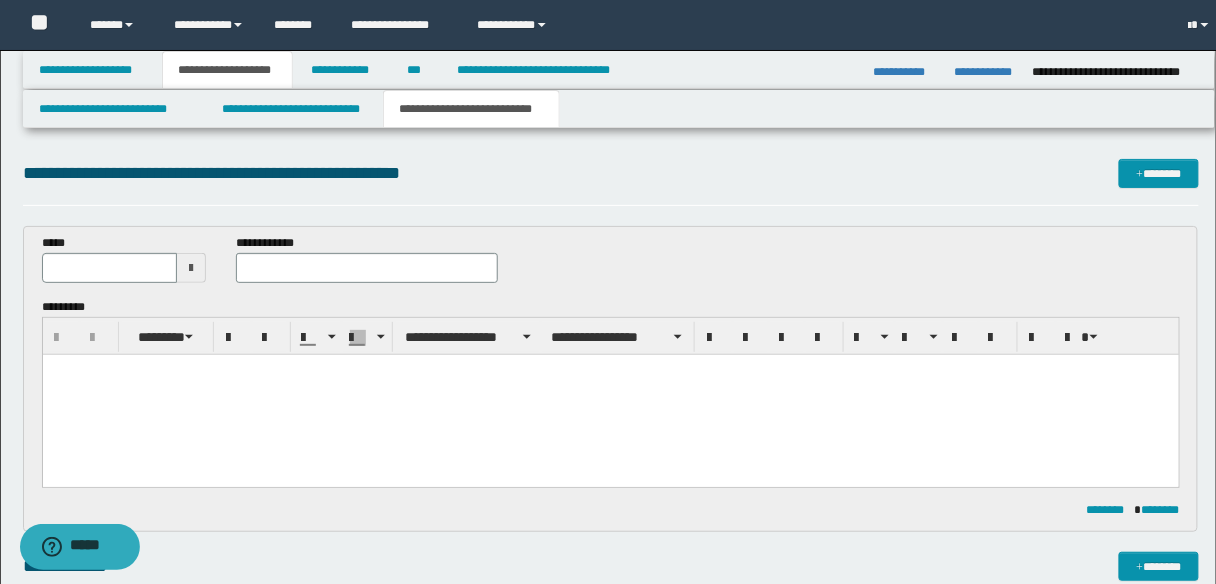 scroll, scrollTop: 0, scrollLeft: 0, axis: both 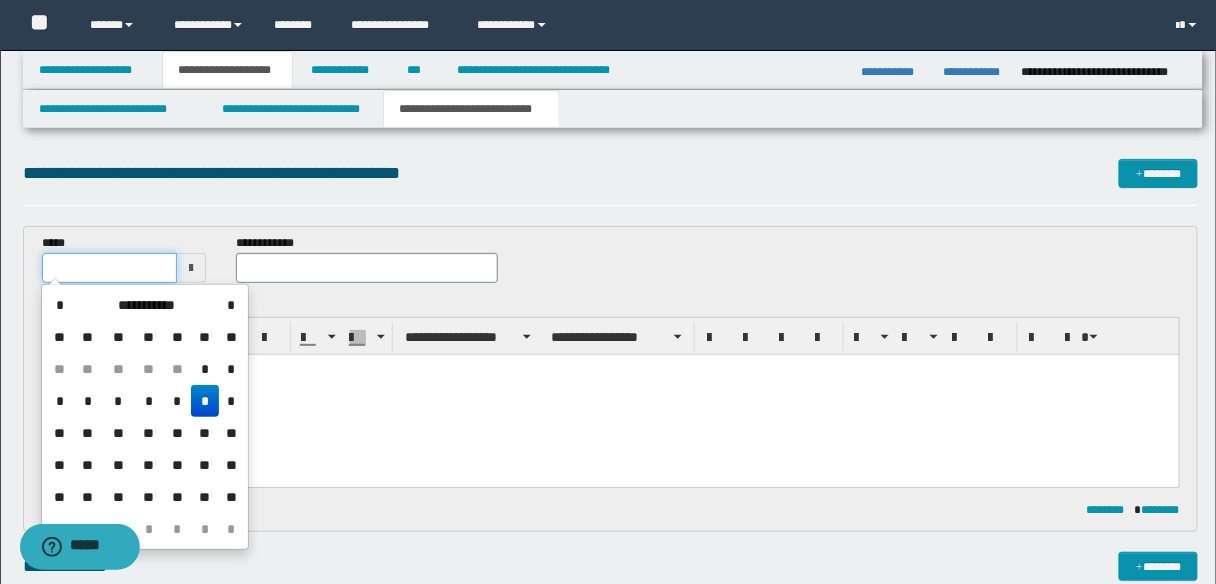 click at bounding box center [110, 268] 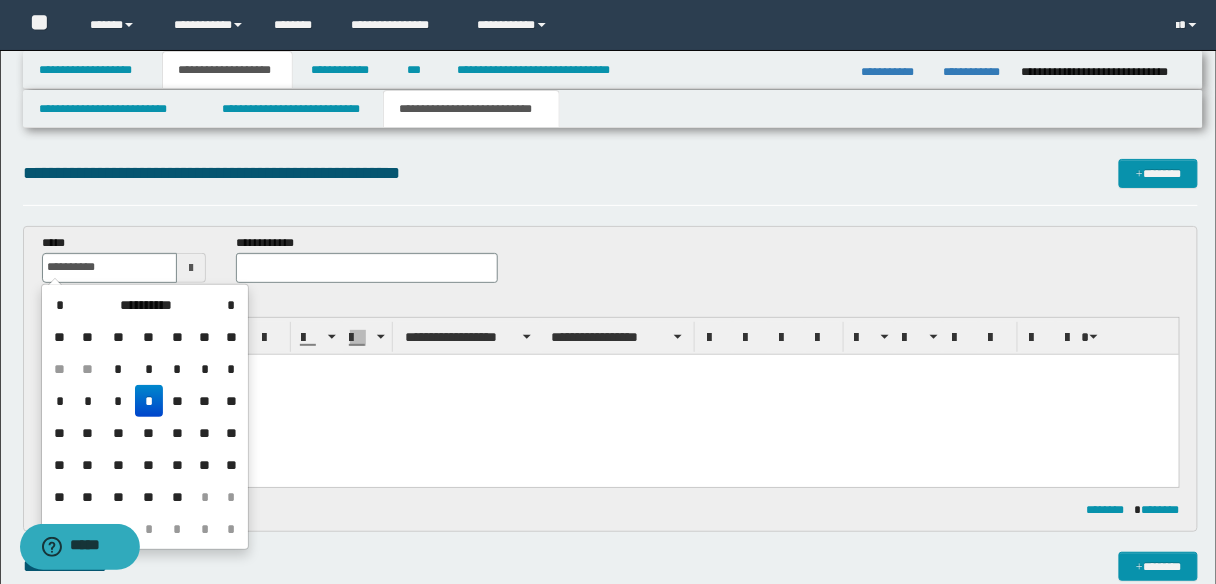 click on "*" at bounding box center (149, 401) 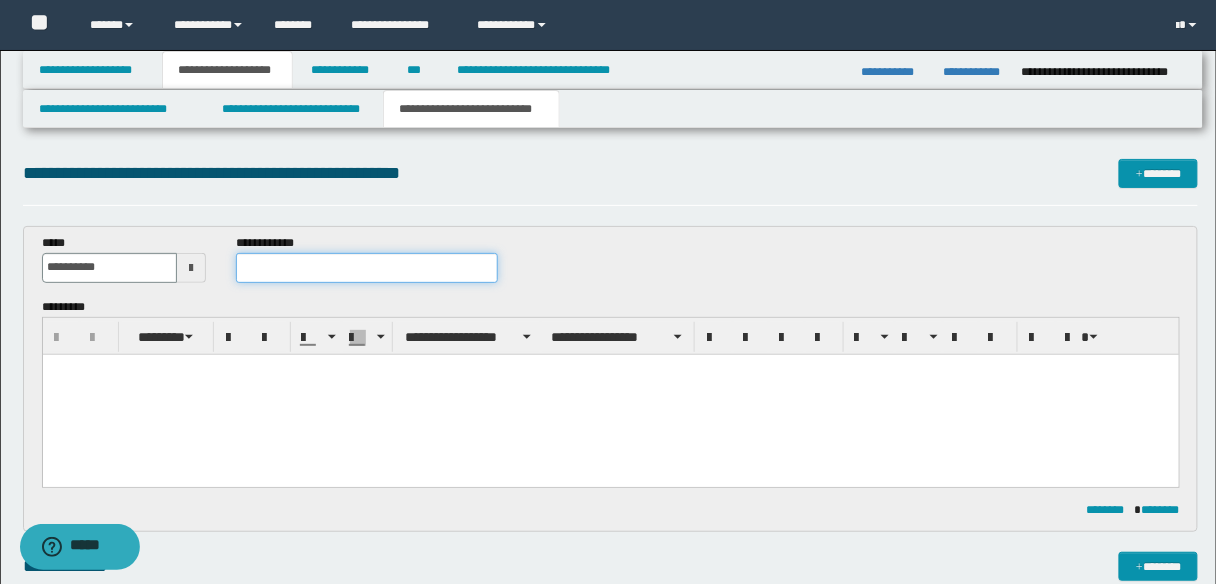 click at bounding box center (367, 268) 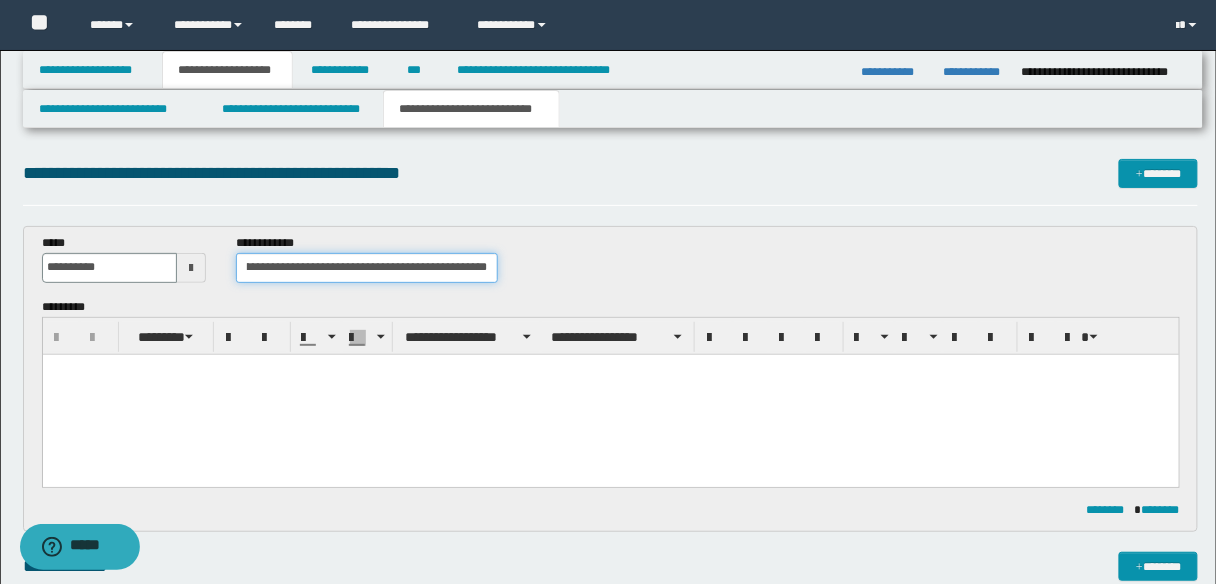 scroll, scrollTop: 0, scrollLeft: 194, axis: horizontal 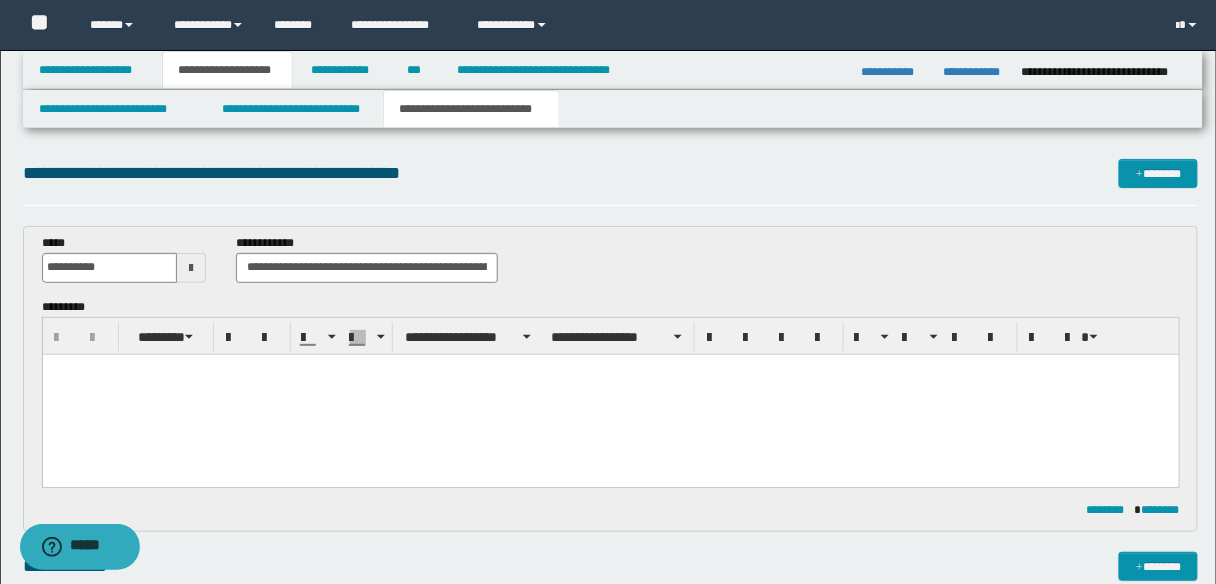click at bounding box center [610, 394] 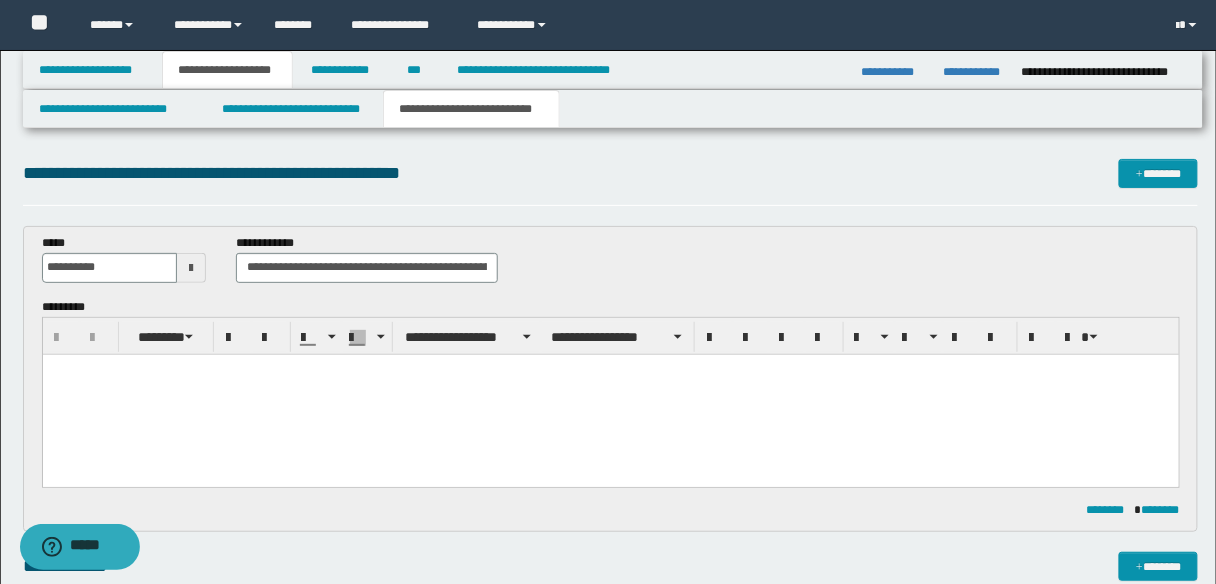 type 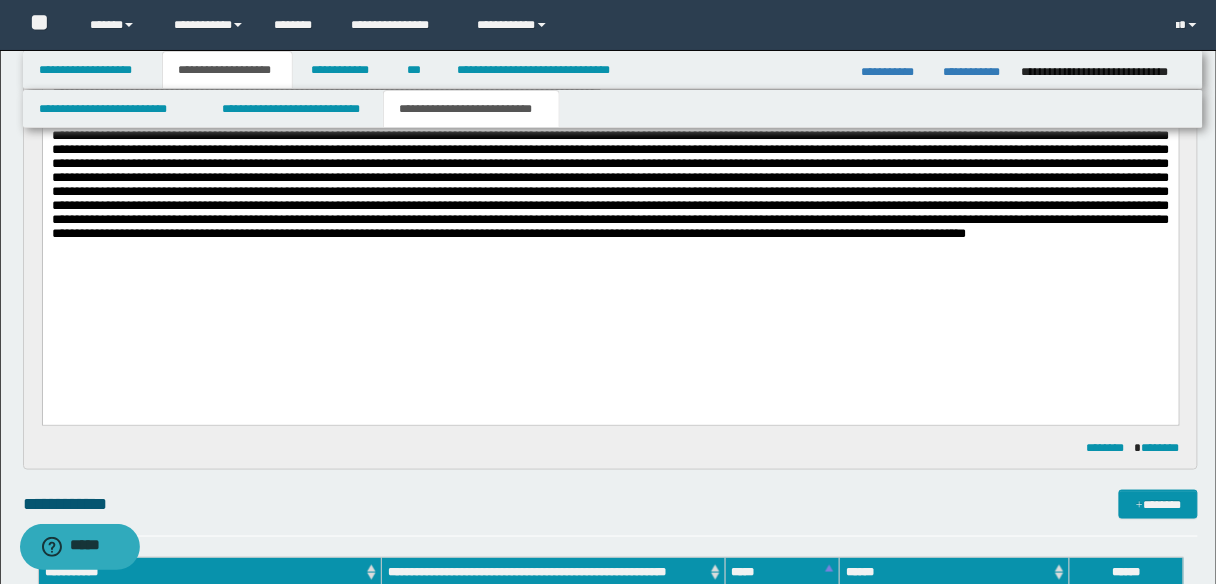 scroll, scrollTop: 480, scrollLeft: 0, axis: vertical 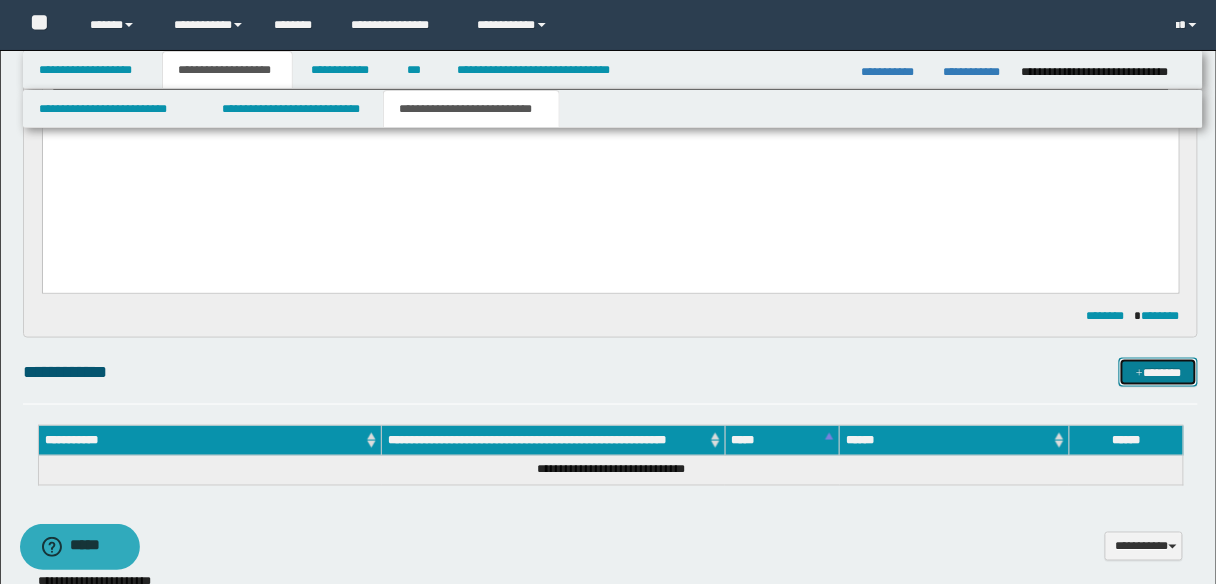 click on "*******" at bounding box center (1158, 372) 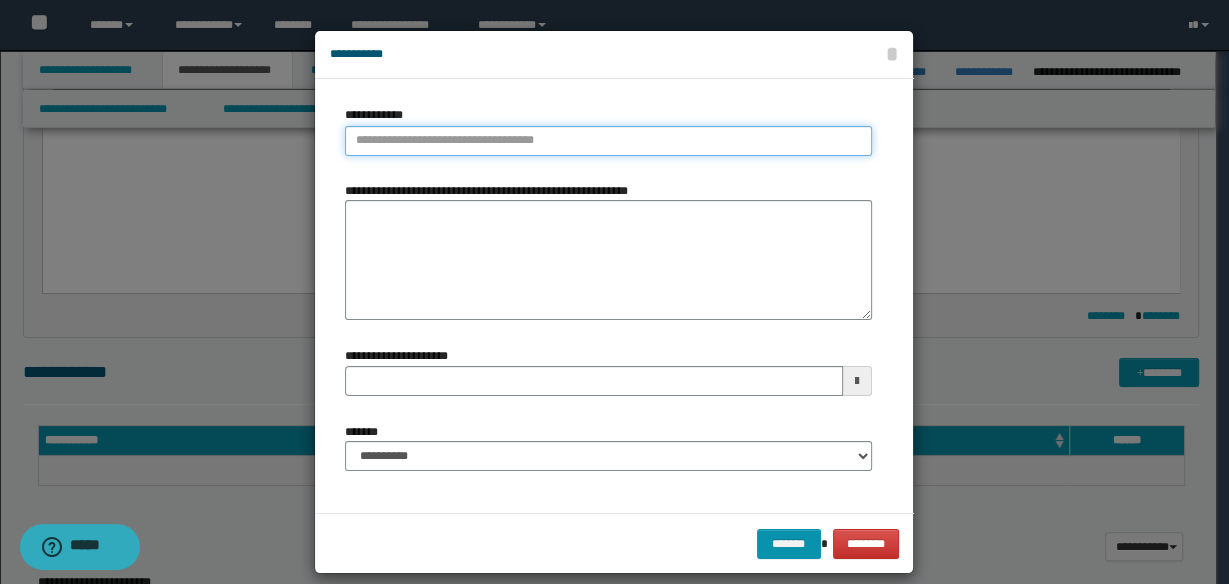 click on "**********" at bounding box center [608, 141] 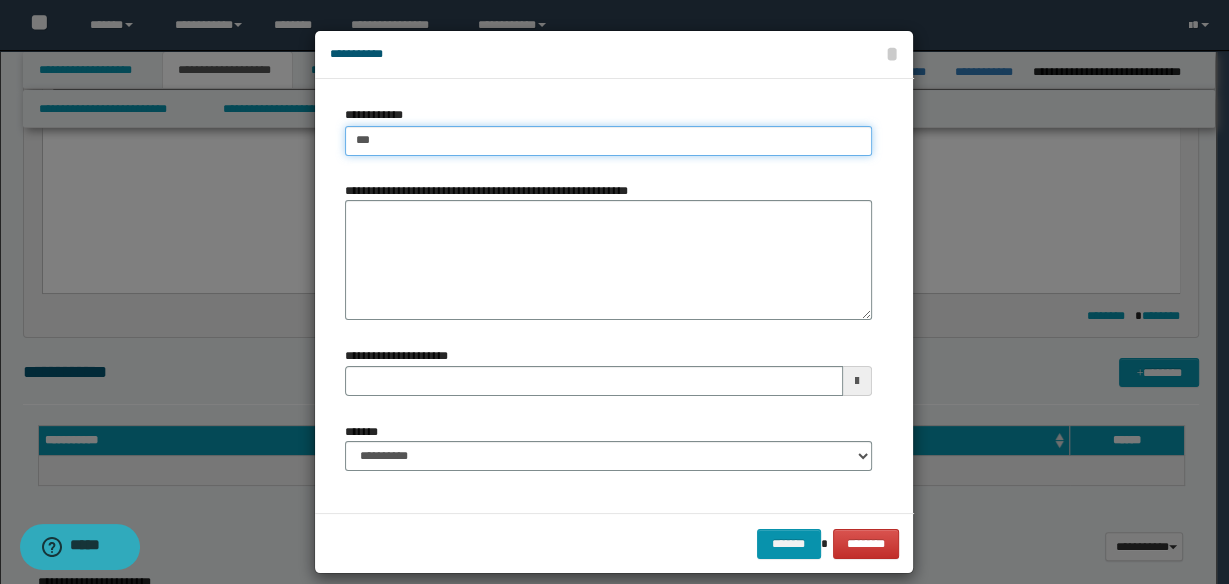 type on "****" 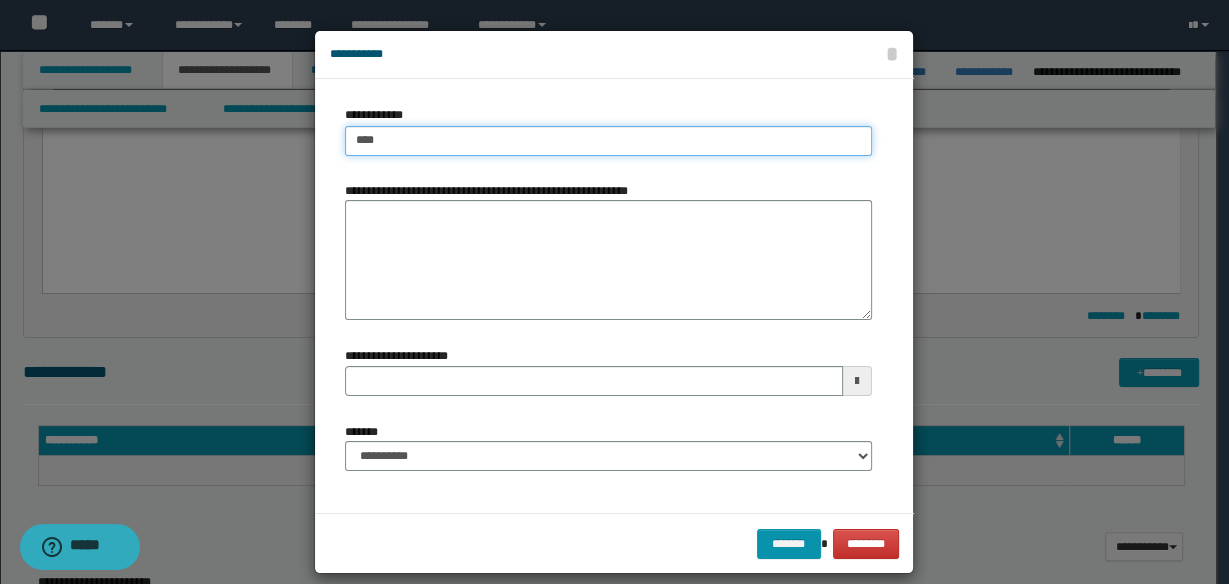 type on "****" 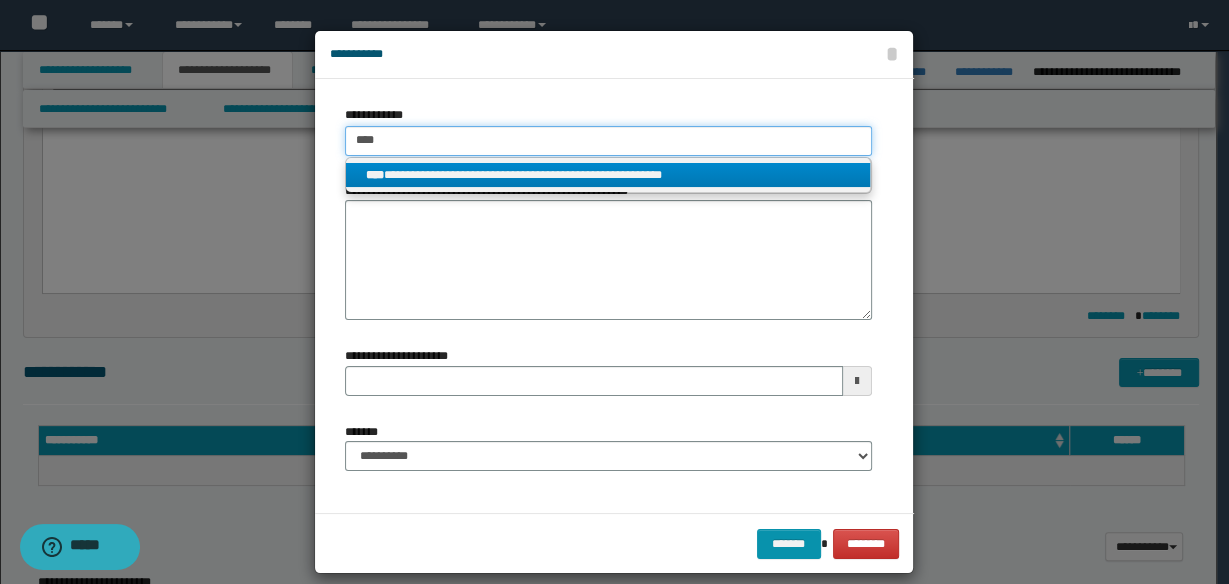 type on "****" 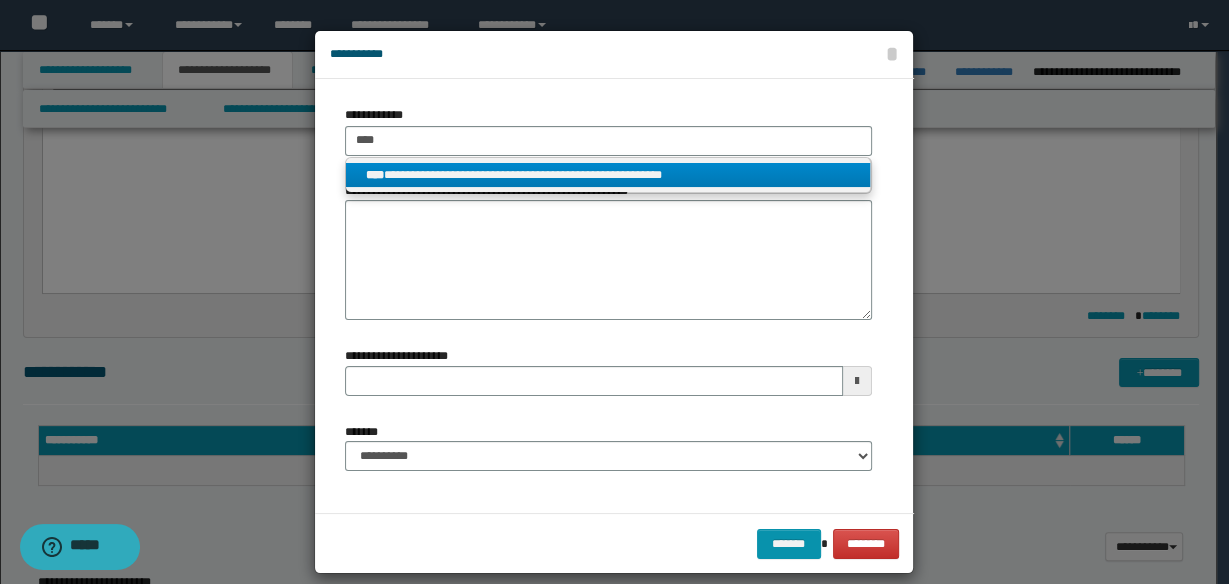 click on "**********" at bounding box center (608, 175) 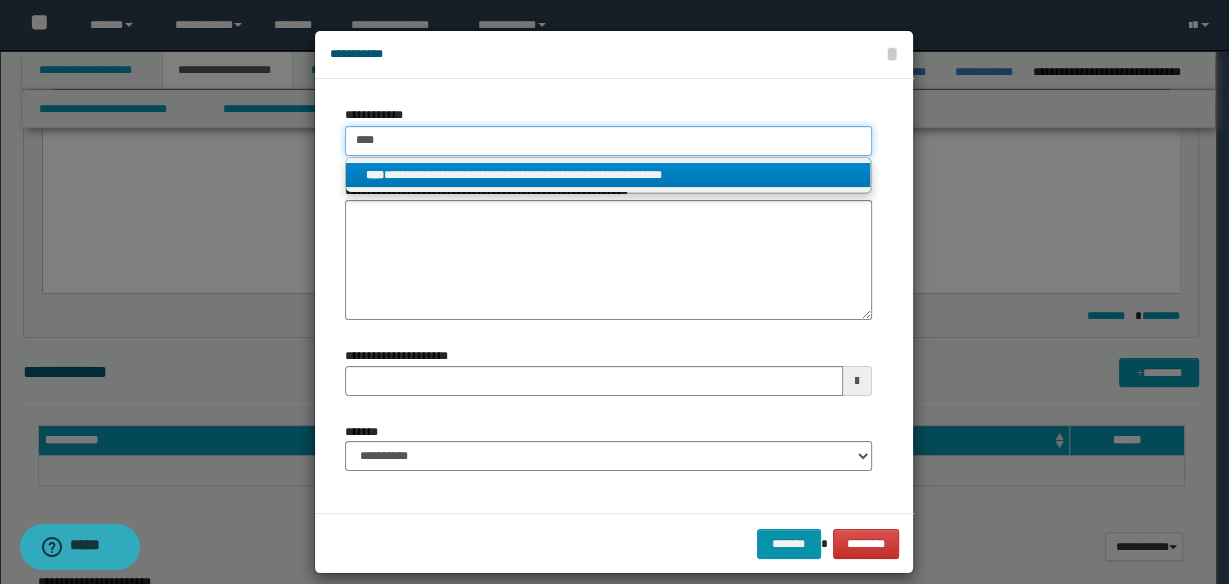 type 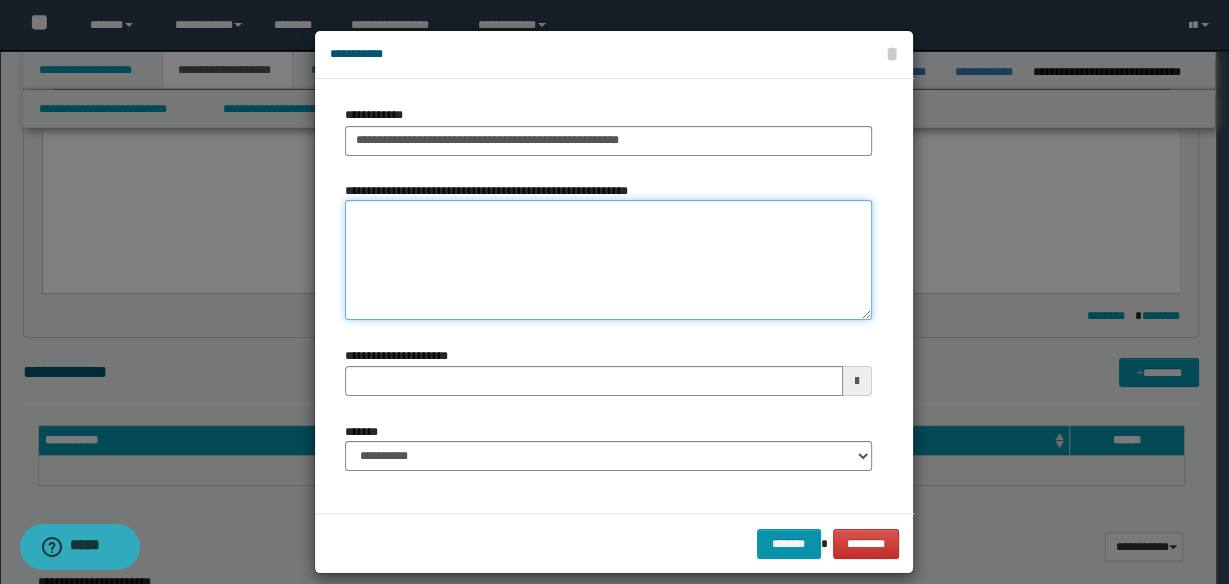 click on "**********" at bounding box center [608, 260] 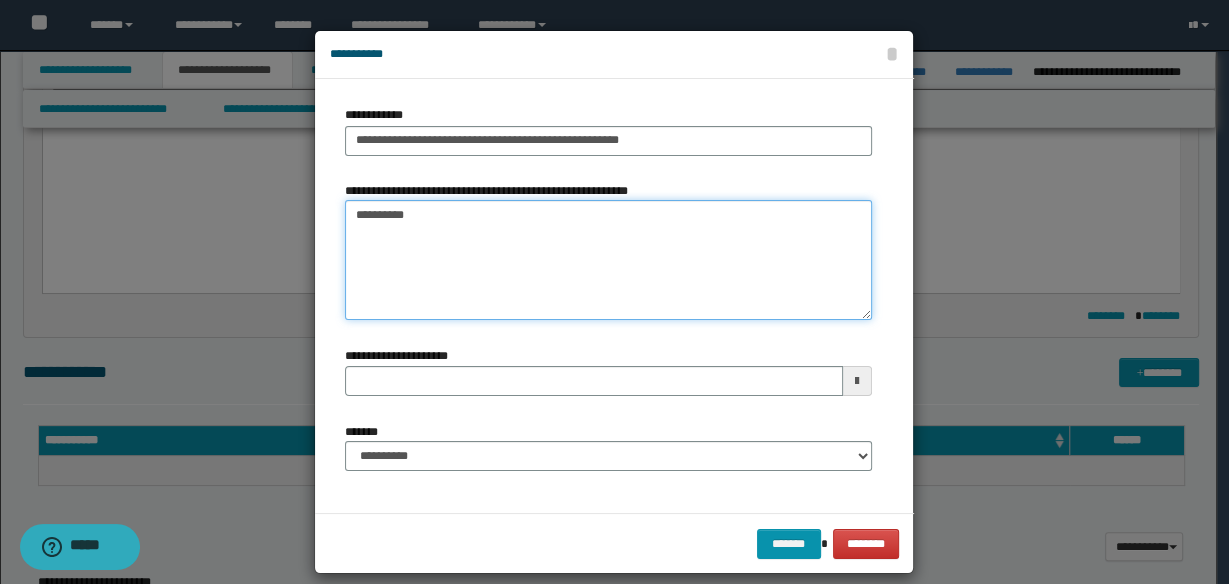 type on "**********" 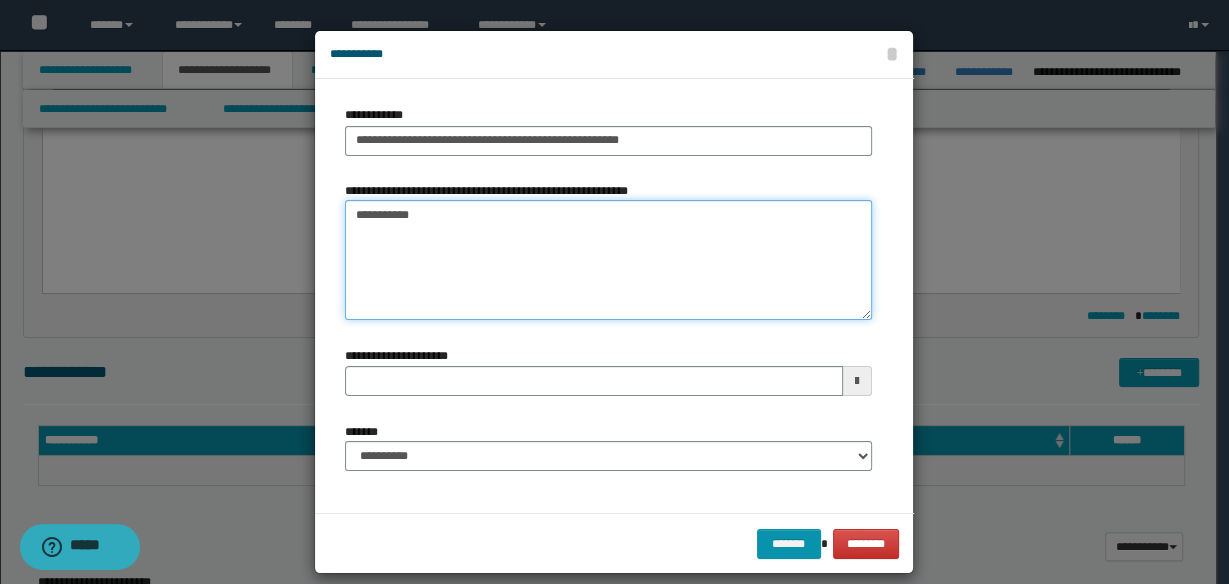 type 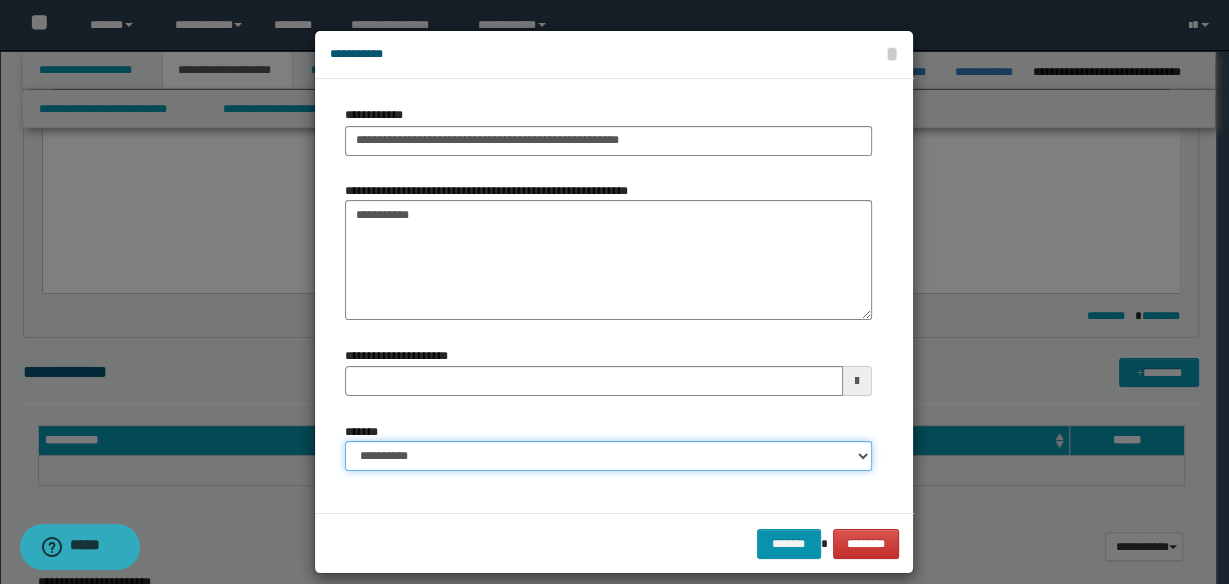 click on "**********" at bounding box center (608, 456) 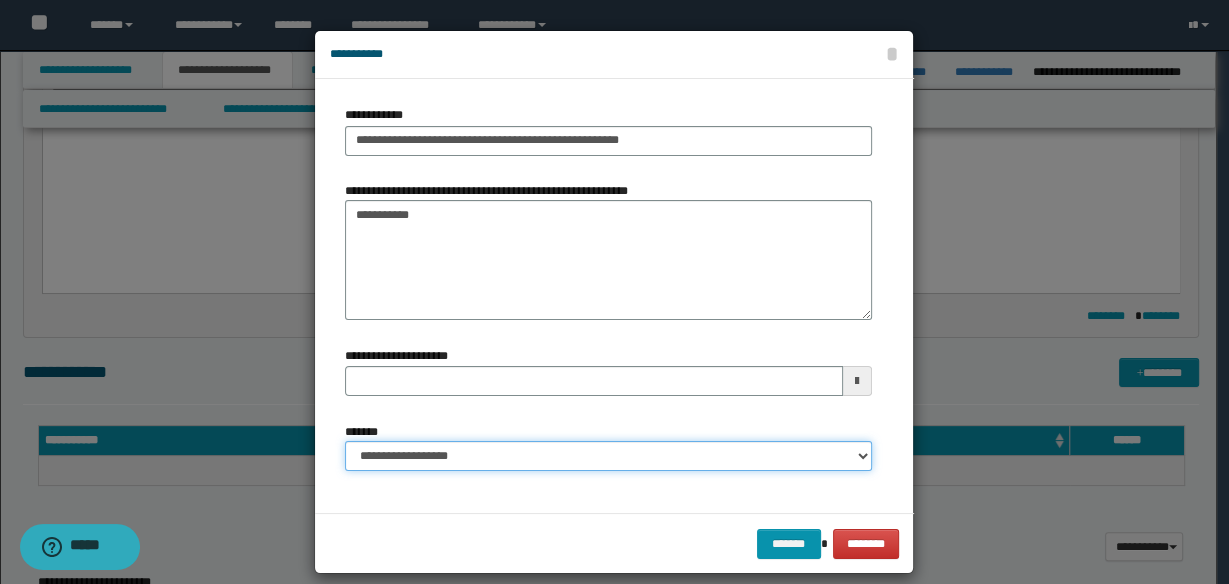 type 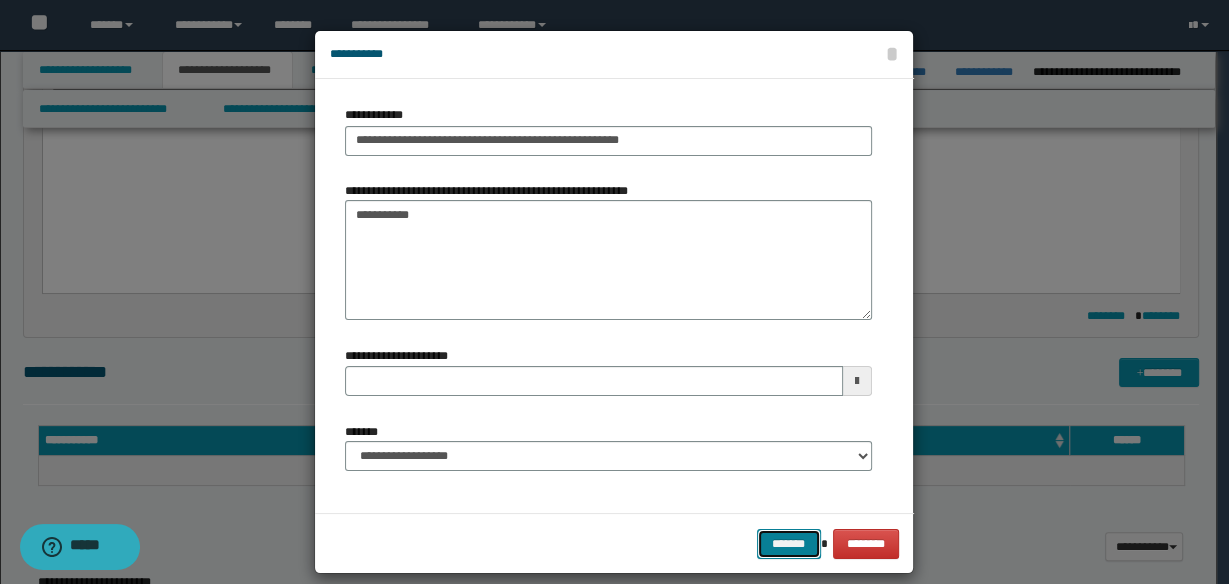 click on "*******" at bounding box center [789, 543] 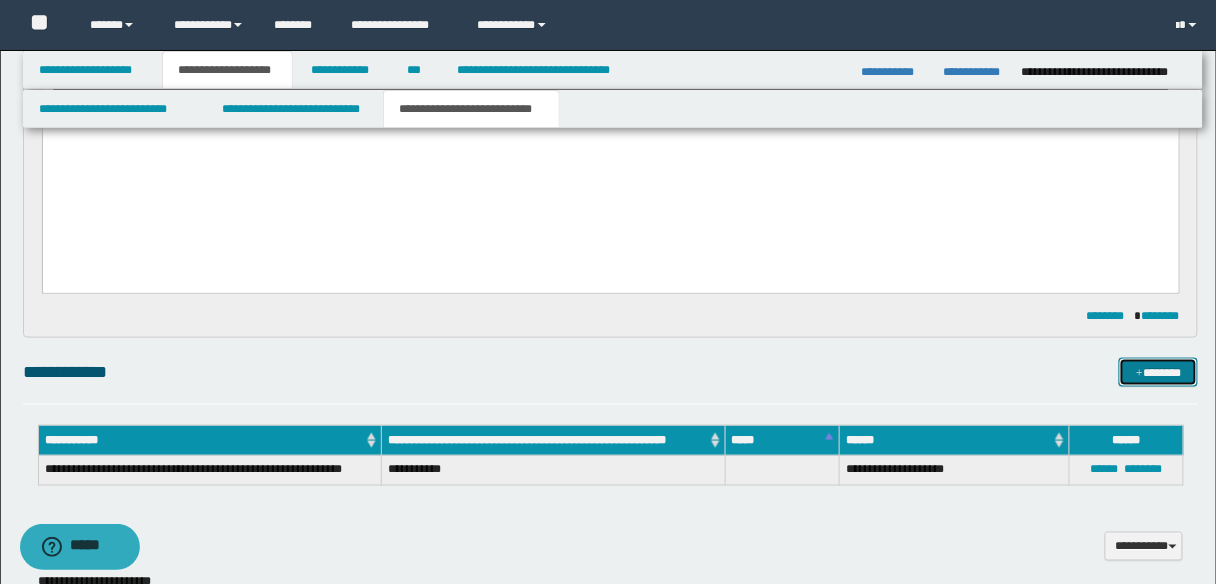 click on "*******" at bounding box center [1158, 372] 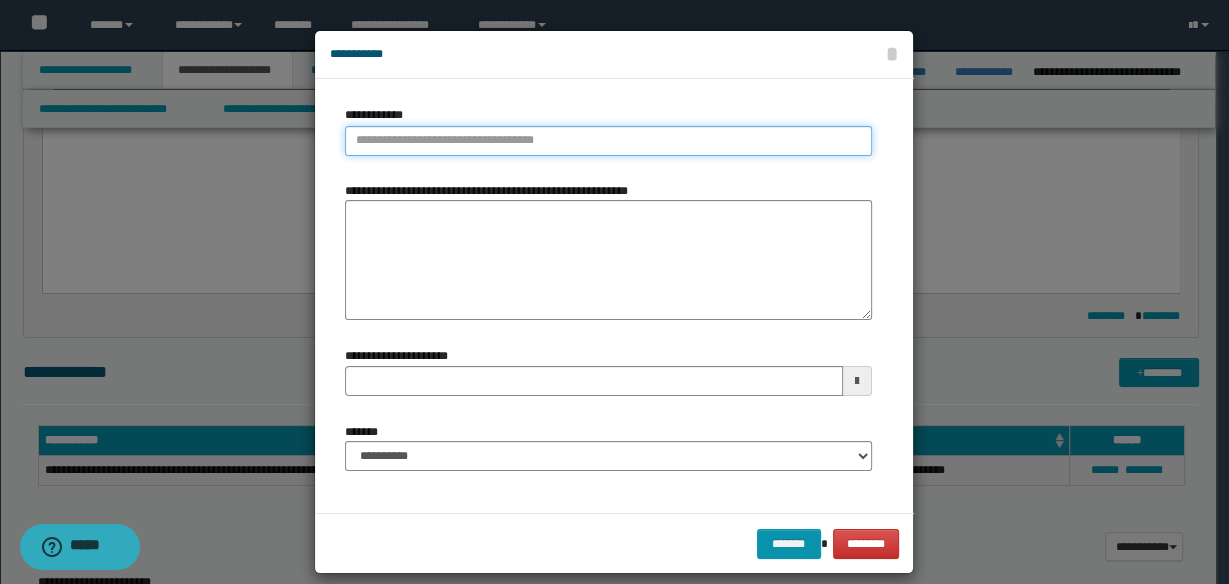 type on "**********" 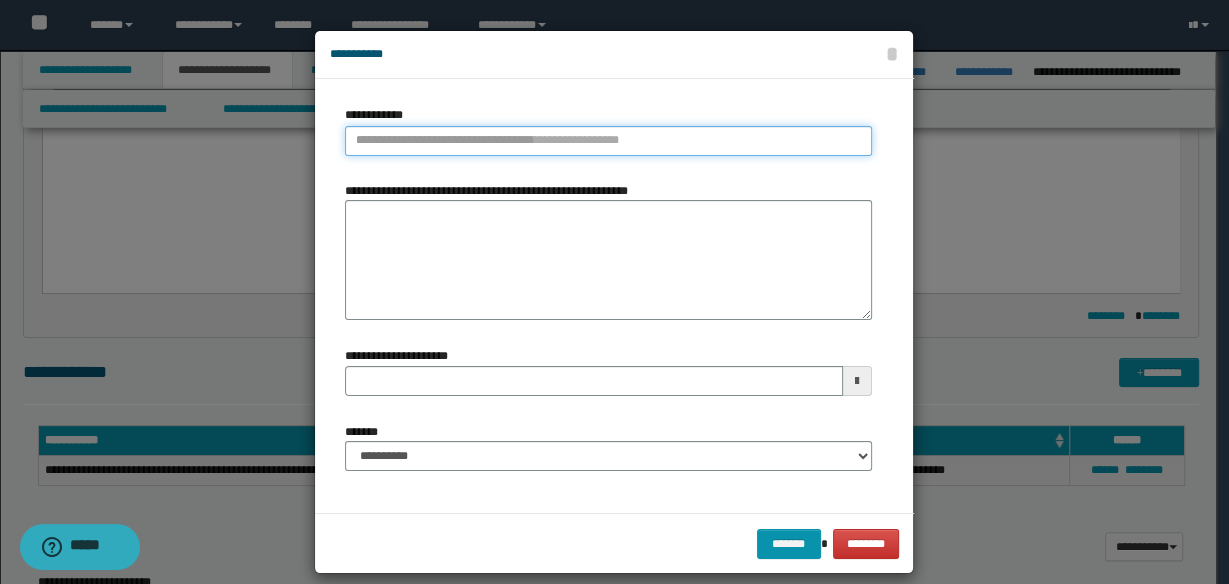 click on "**********" at bounding box center [608, 141] 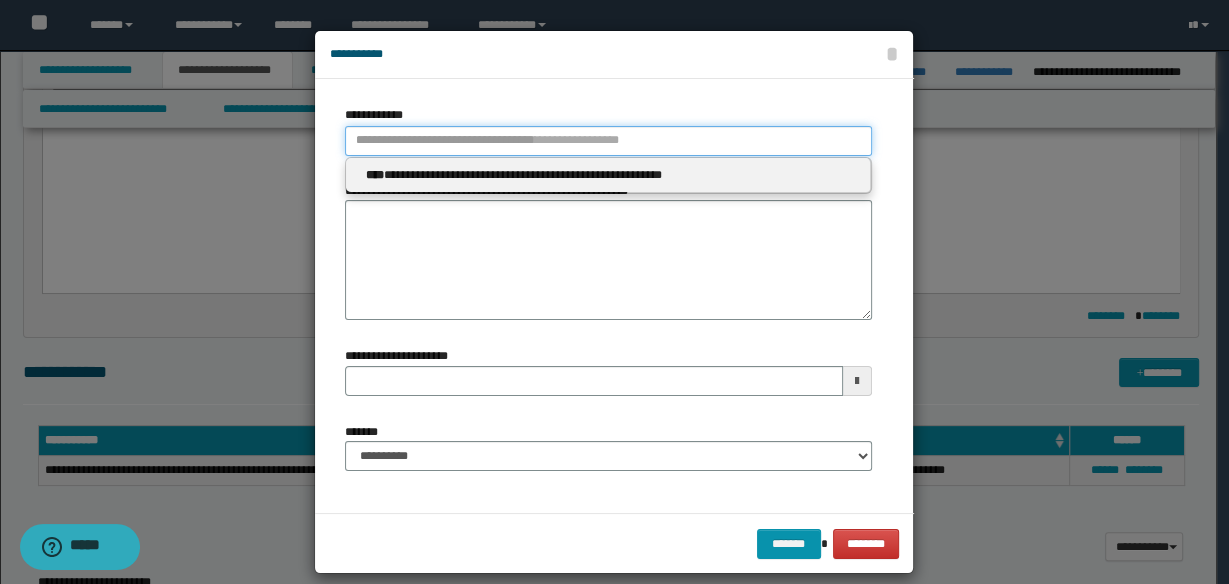 type 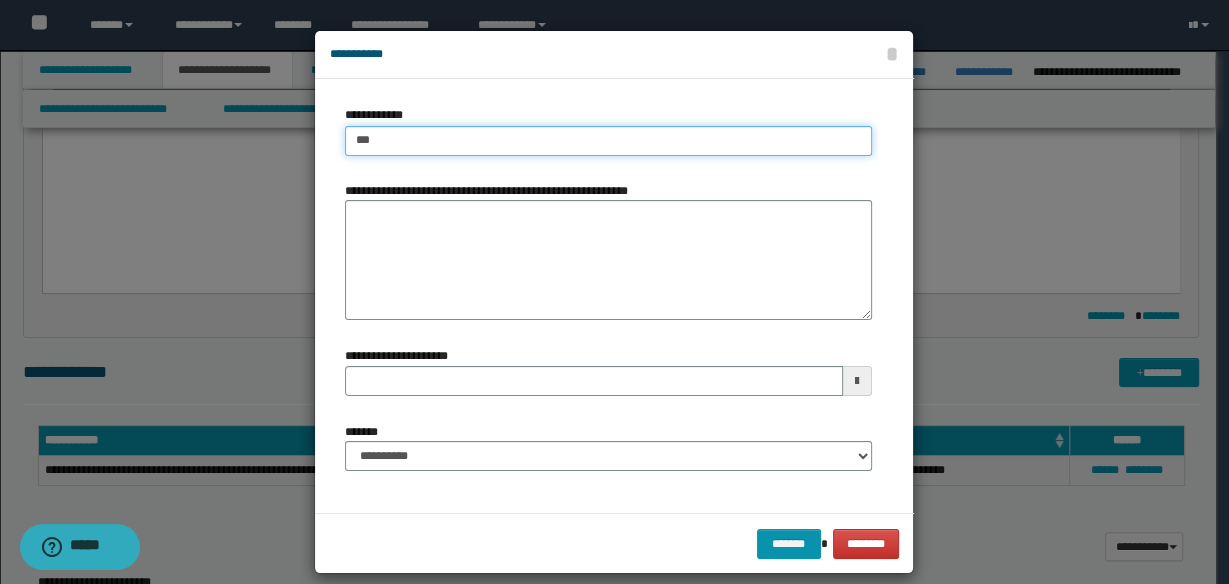 type on "****" 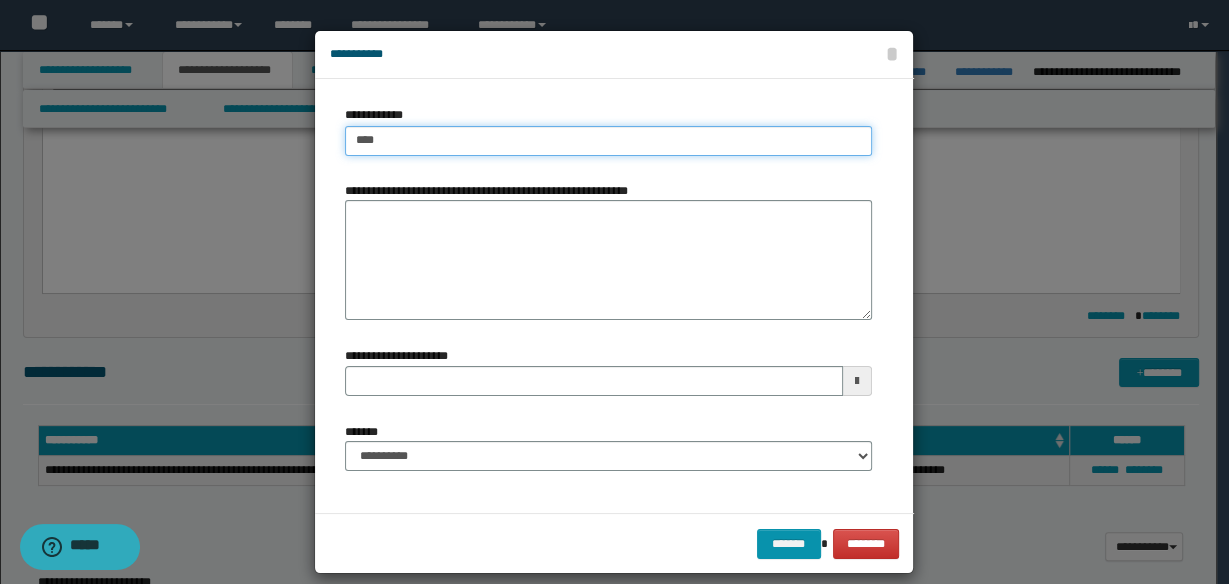 type on "****" 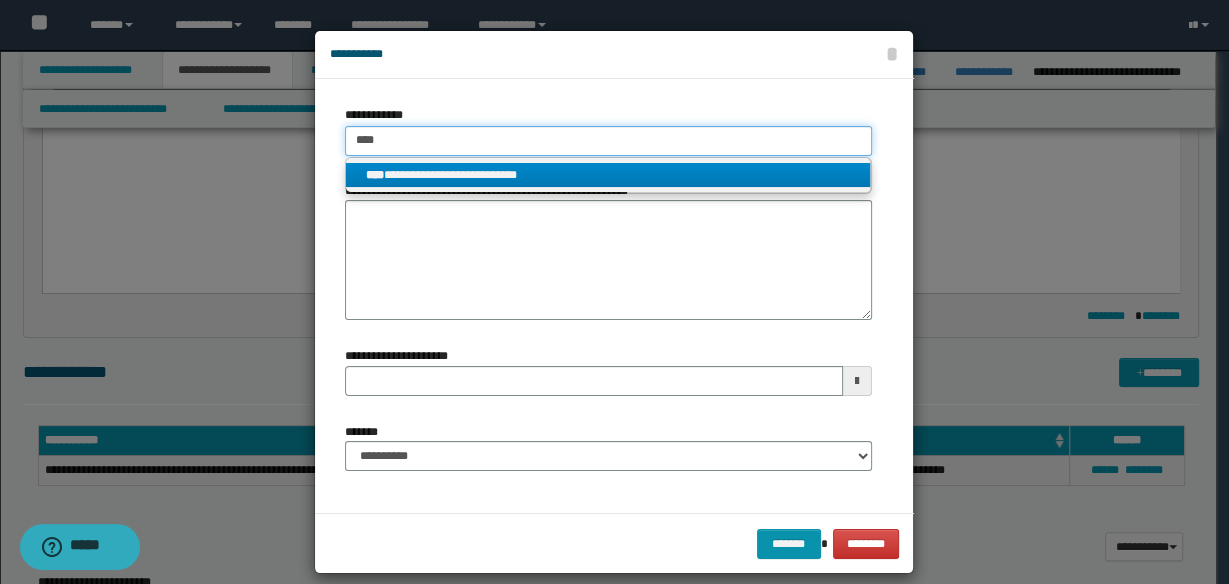 type on "****" 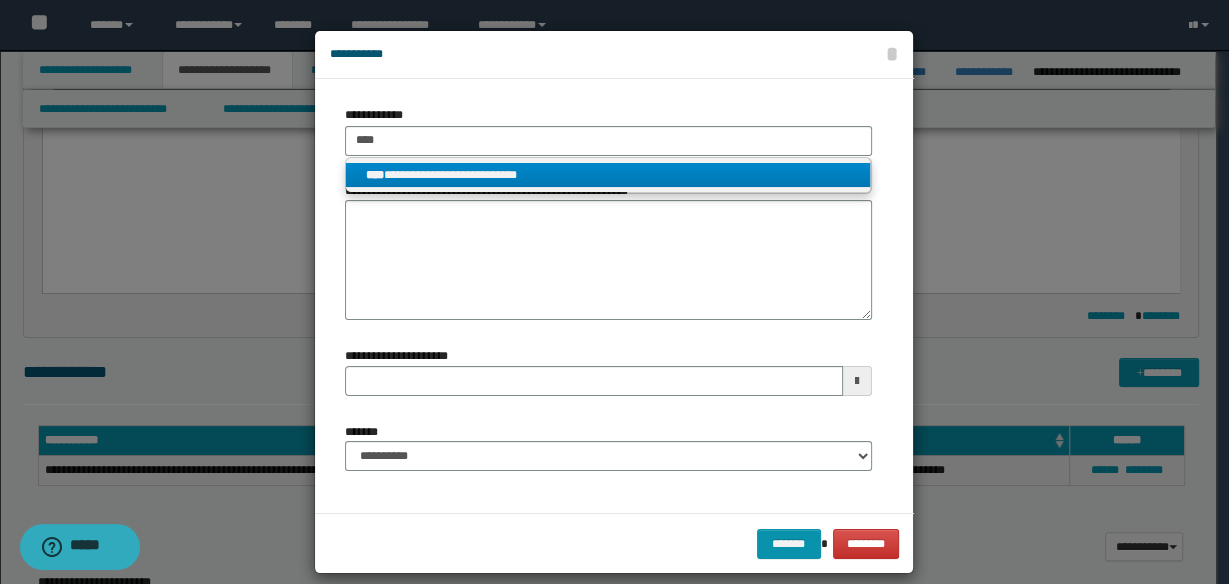 click on "**********" at bounding box center (608, 175) 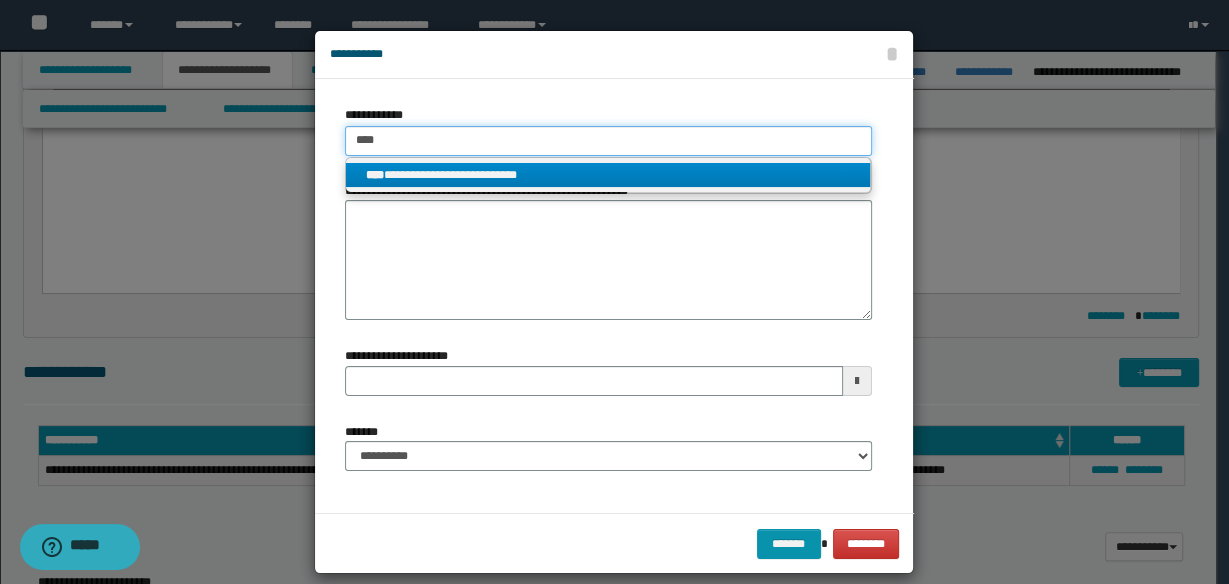 type 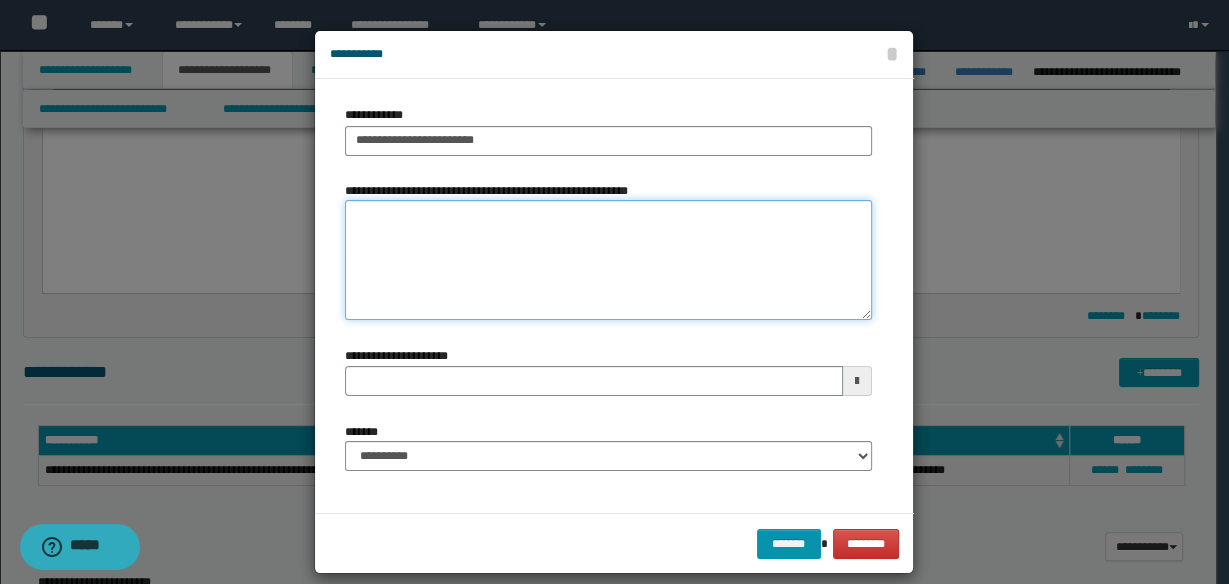 click on "**********" at bounding box center (608, 260) 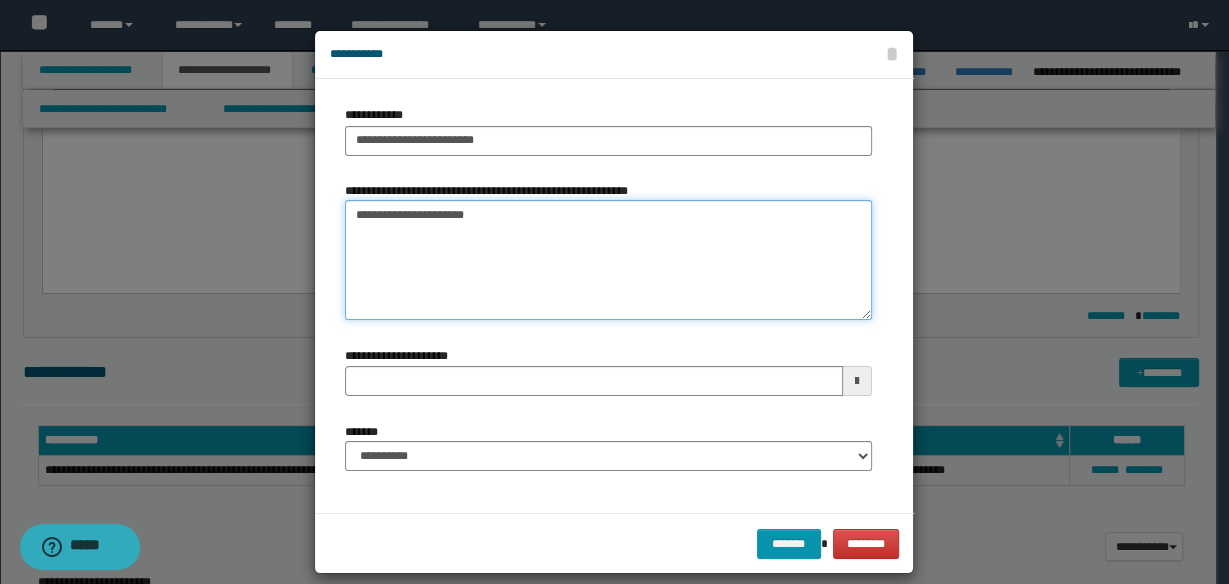 type on "**********" 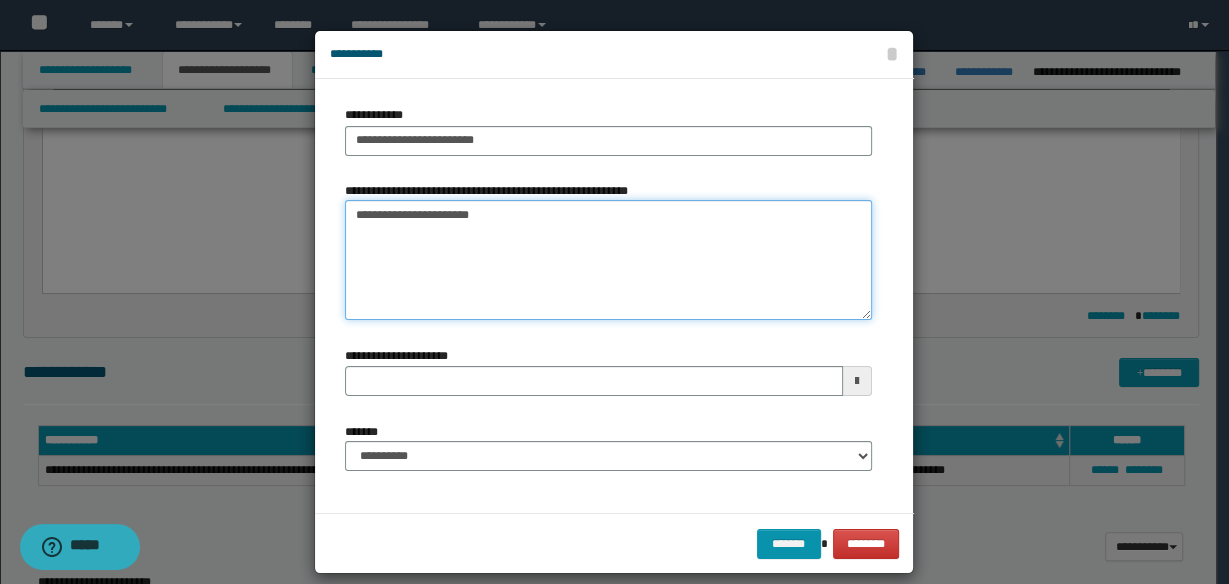type 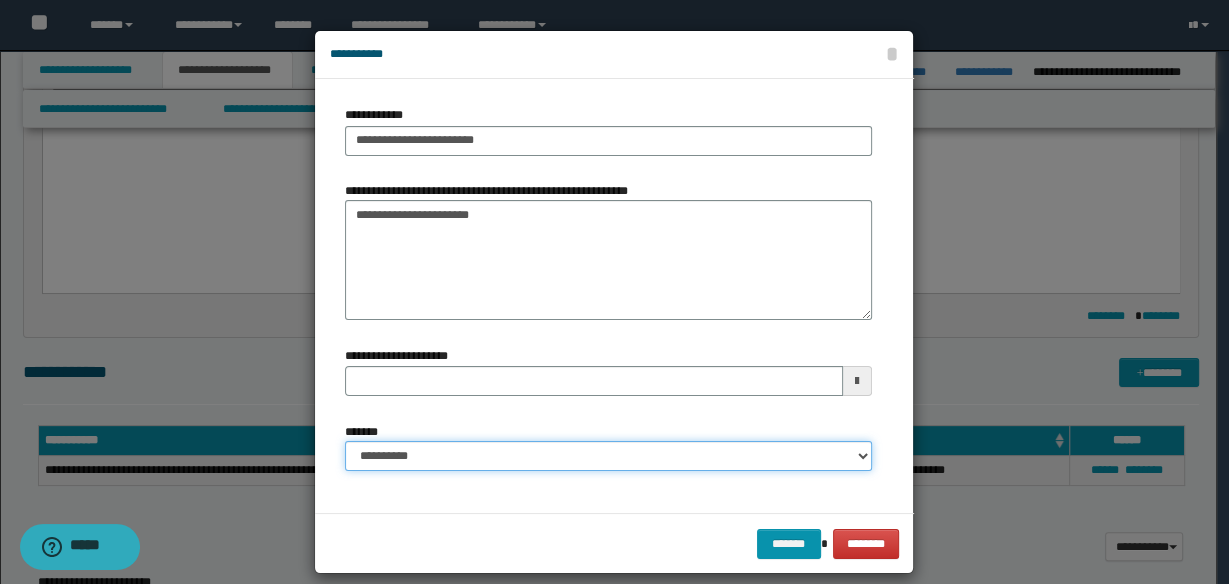 click on "**********" at bounding box center [608, 456] 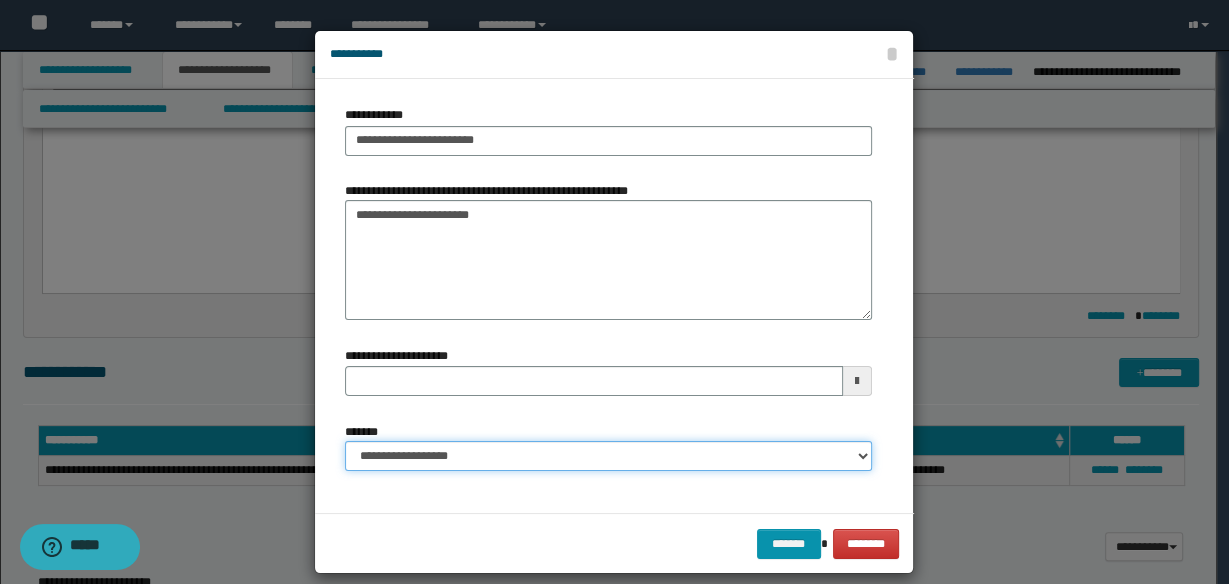 click on "**********" at bounding box center (608, 456) 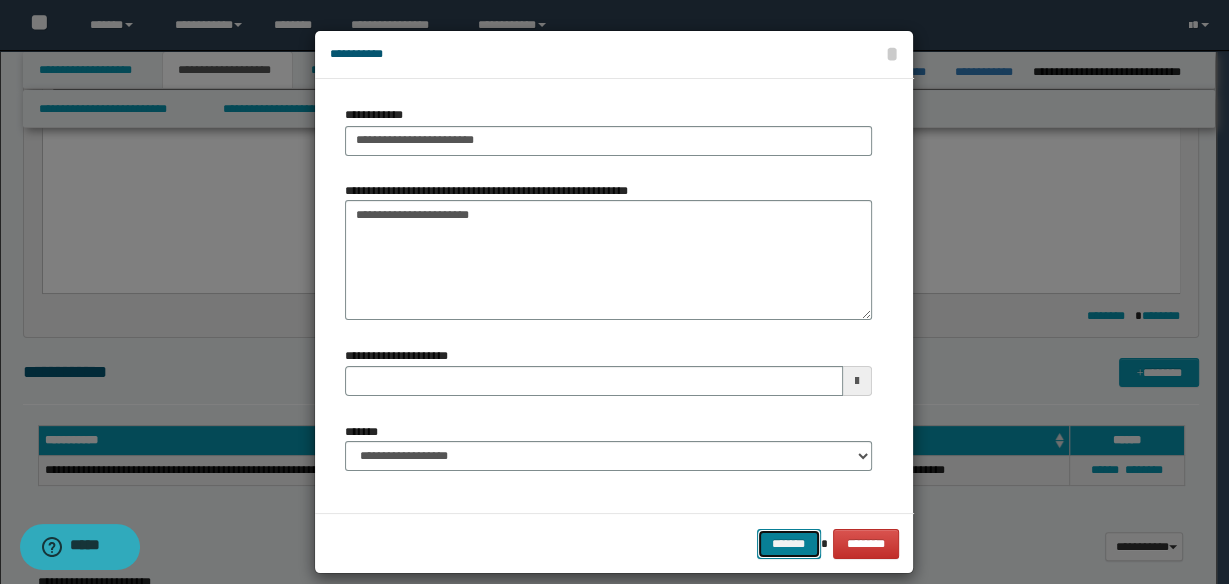 click on "*******" at bounding box center [789, 543] 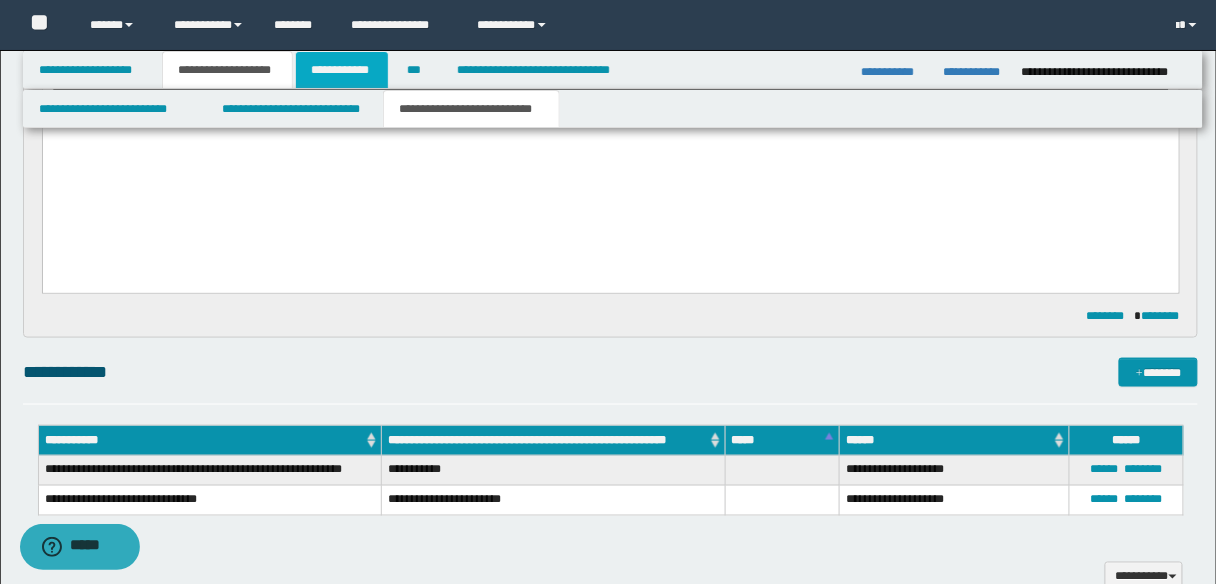 click on "**********" at bounding box center [342, 70] 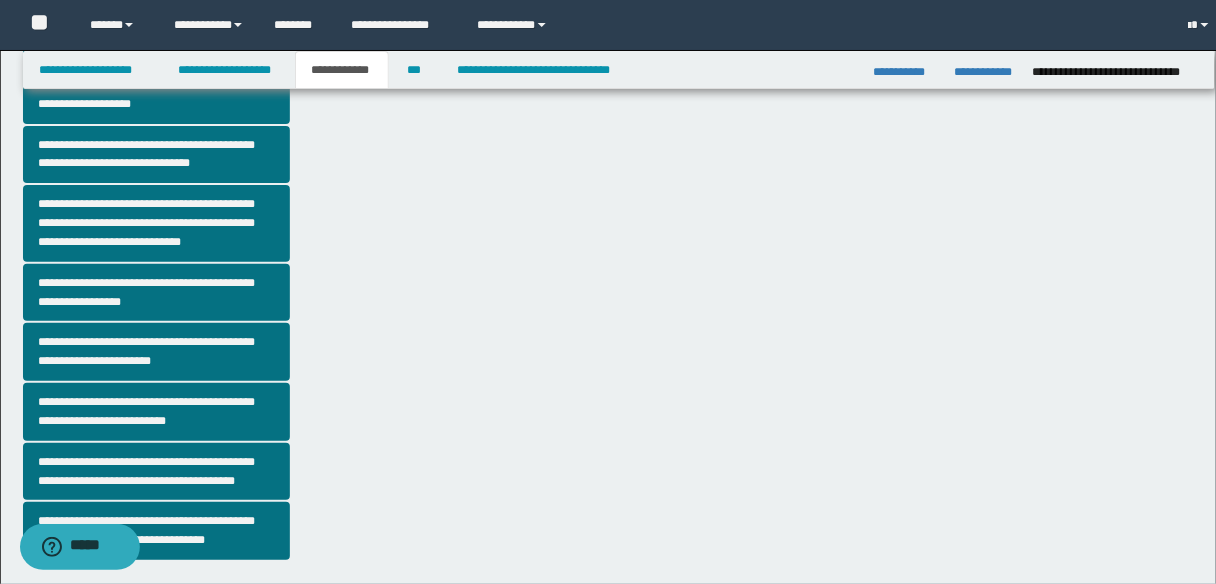 scroll, scrollTop: 448, scrollLeft: 0, axis: vertical 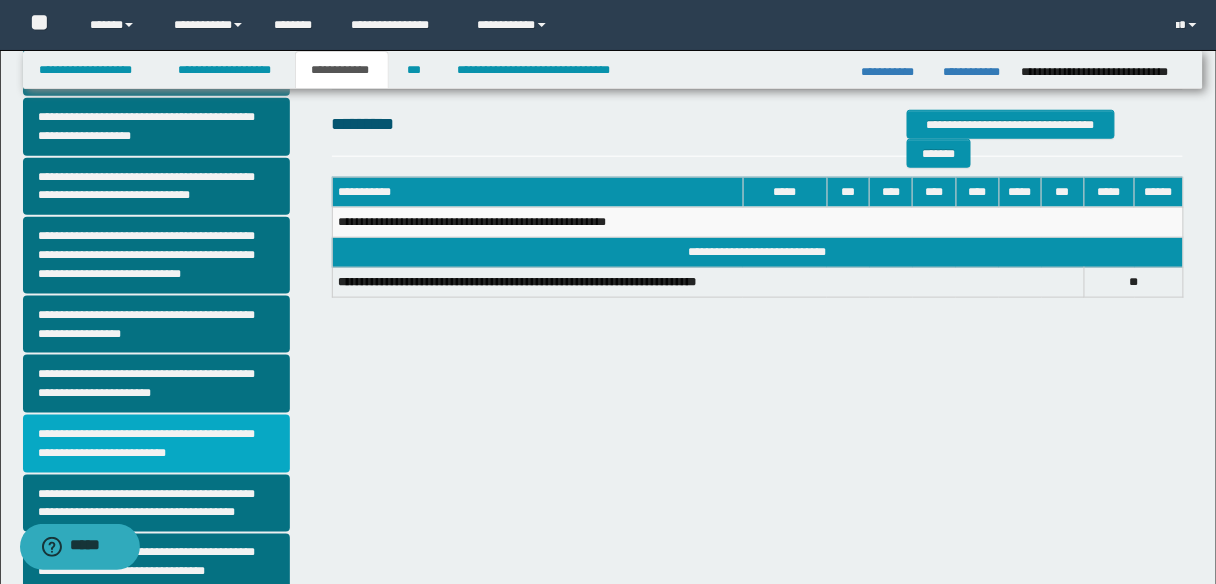 click on "**********" at bounding box center [156, 444] 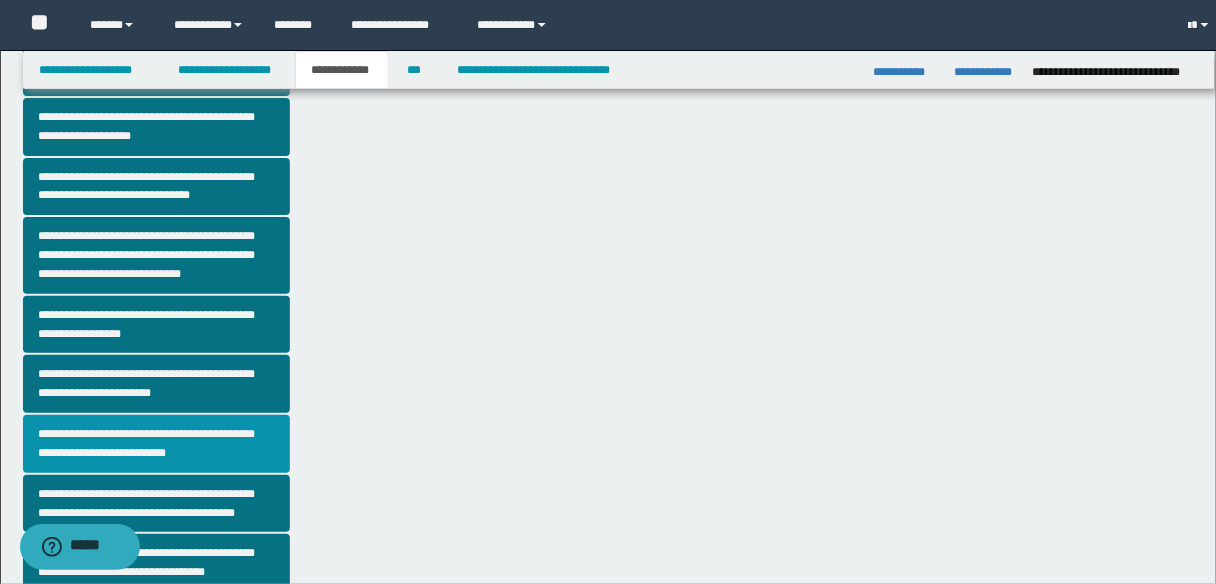scroll, scrollTop: 0, scrollLeft: 0, axis: both 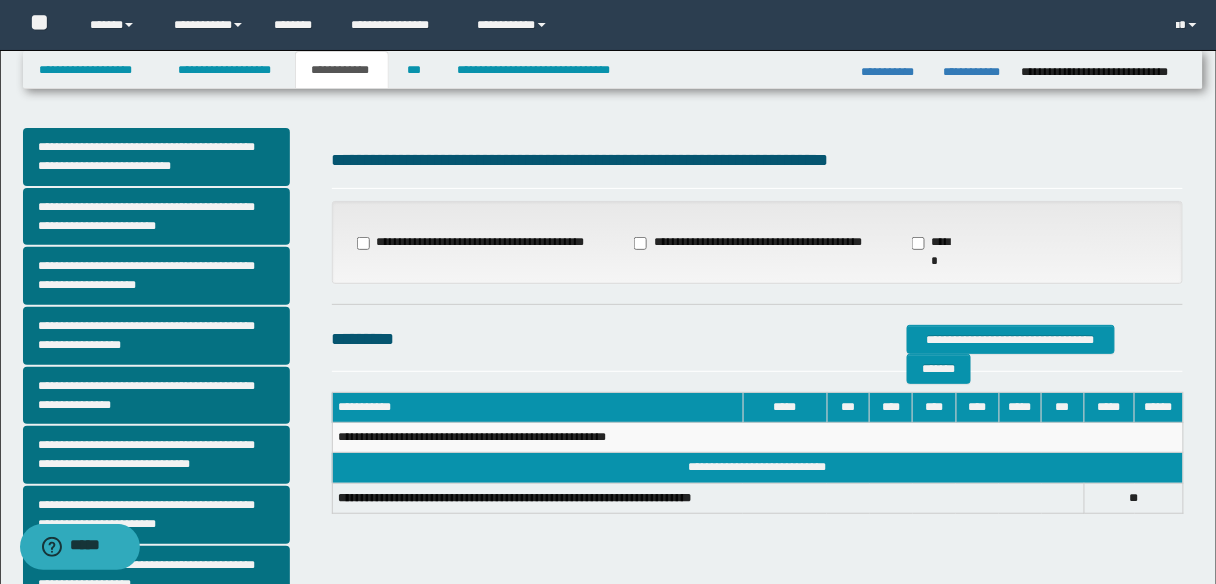 click on "**********" at bounding box center [750, 243] 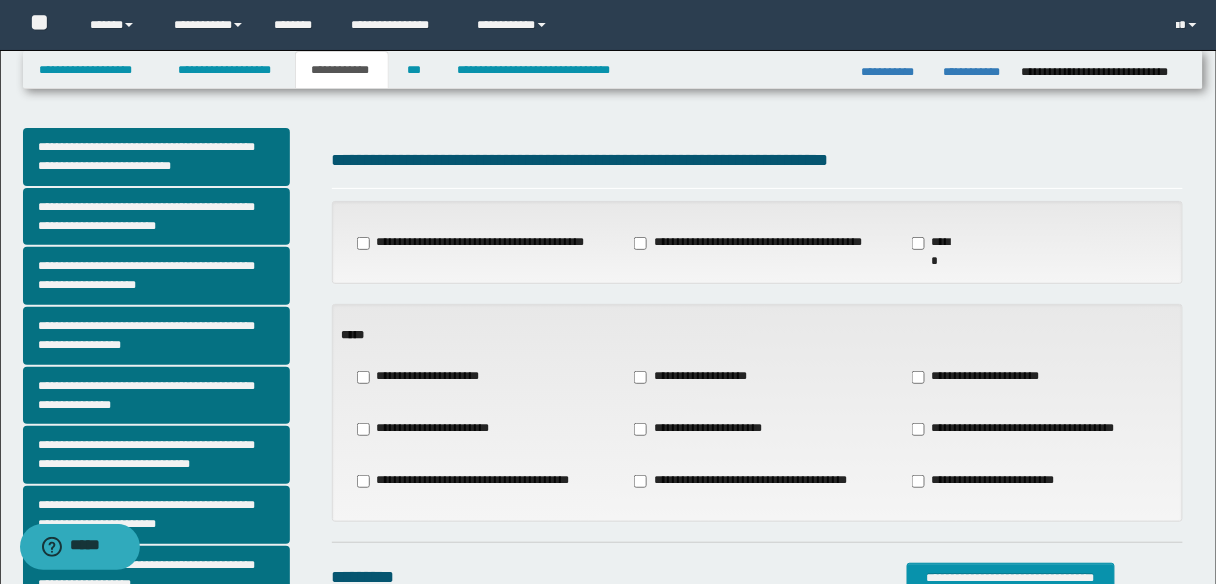 click on "**********" at bounding box center [703, 429] 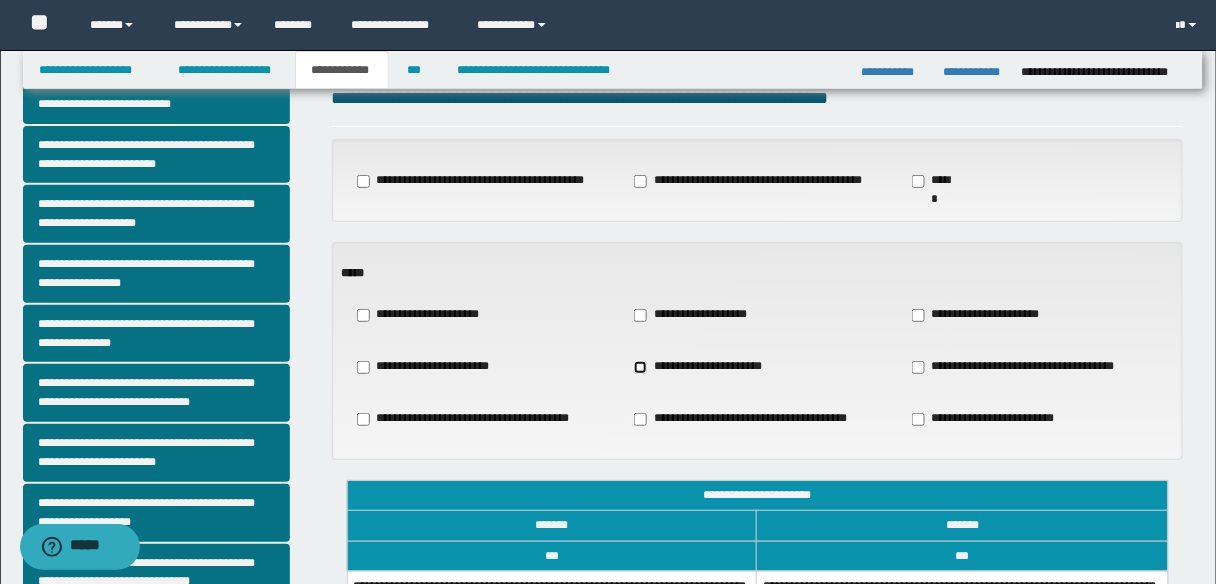 scroll, scrollTop: 240, scrollLeft: 0, axis: vertical 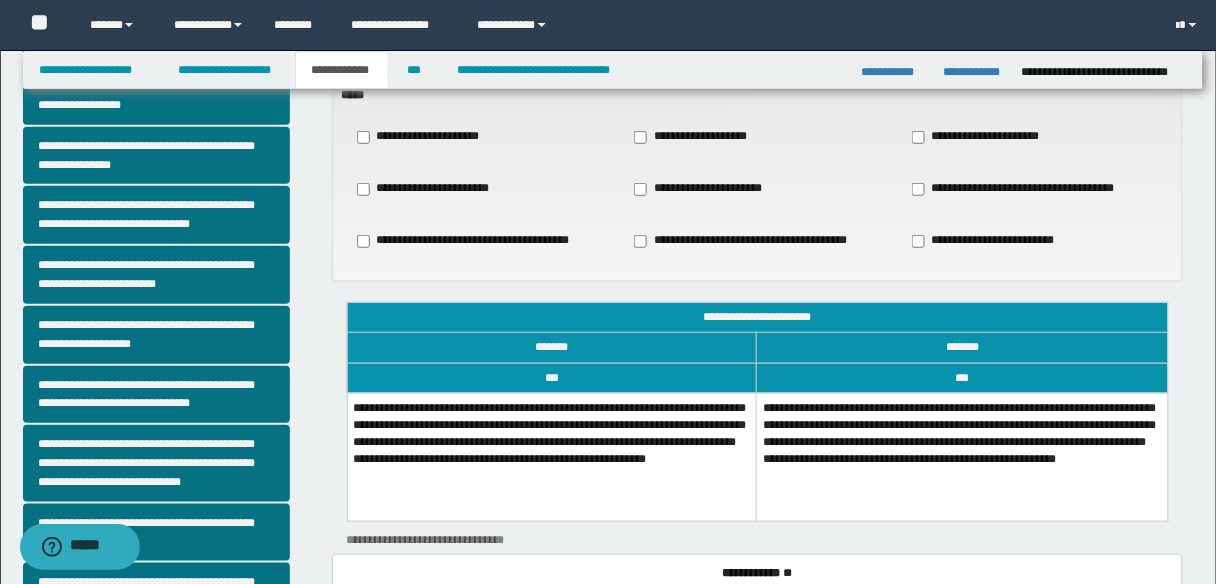 click on "**********" at bounding box center (552, 457) 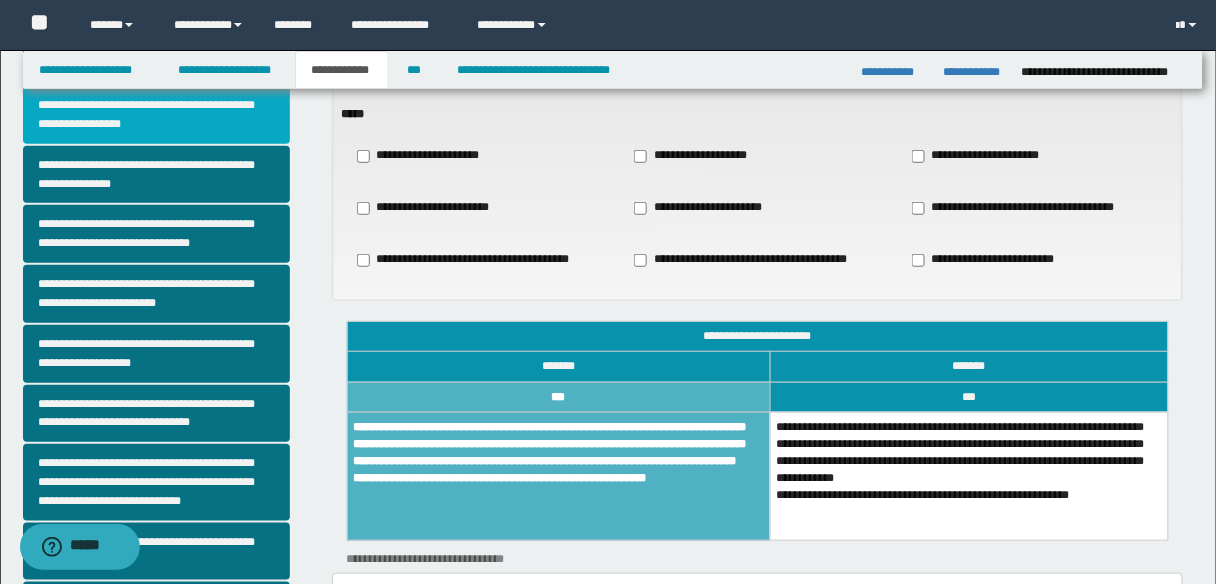 scroll, scrollTop: 320, scrollLeft: 0, axis: vertical 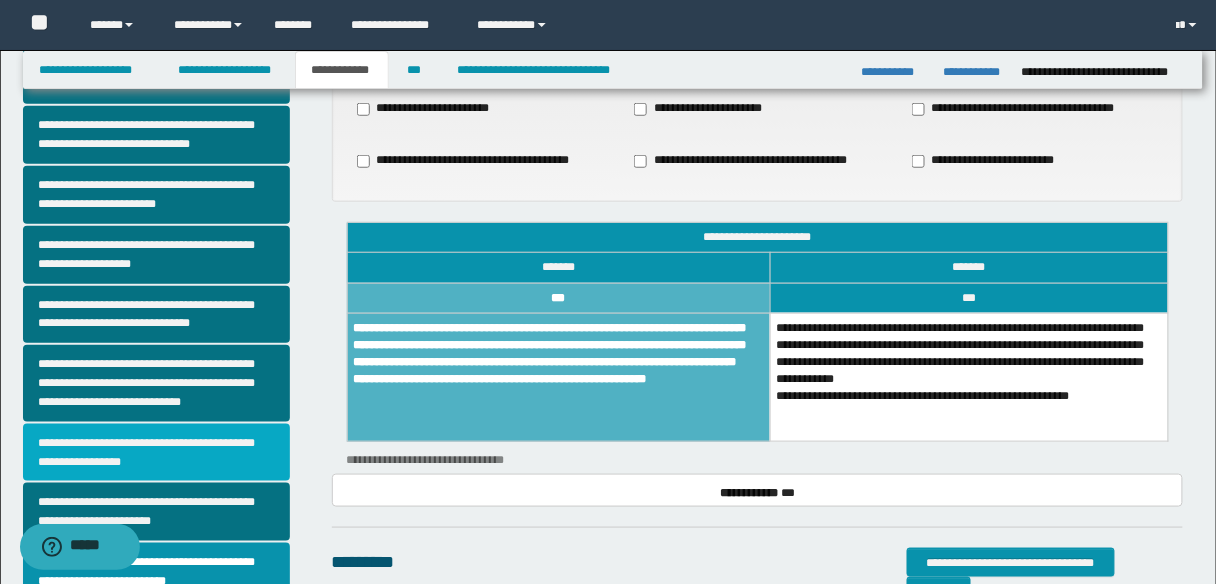 click on "**********" at bounding box center [156, 453] 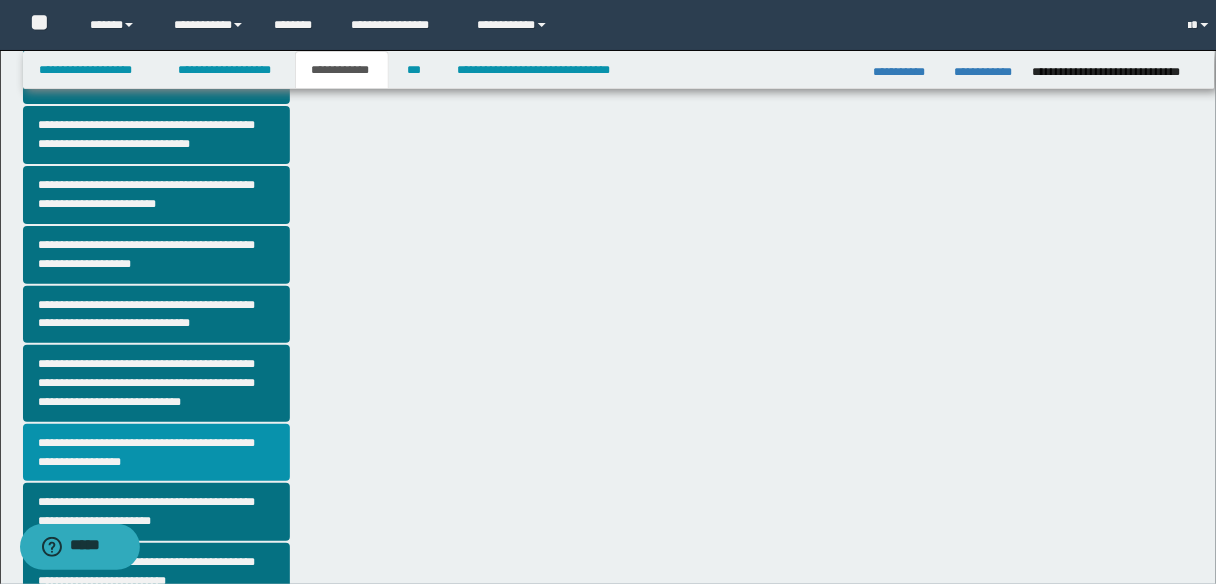 scroll, scrollTop: 0, scrollLeft: 0, axis: both 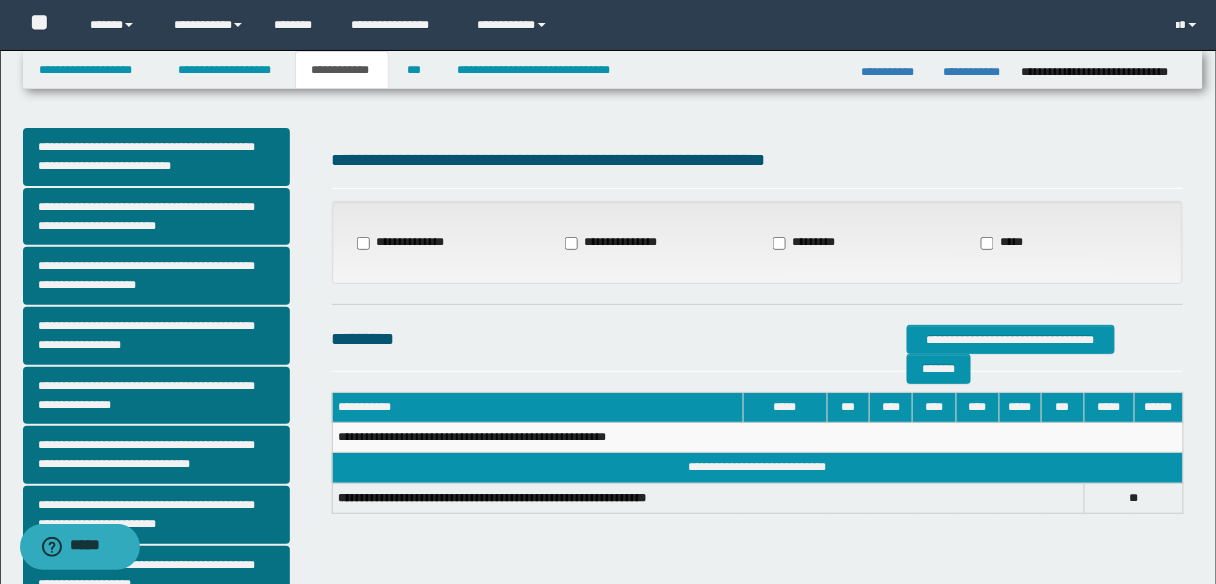 click on "**********" at bounding box center [406, 243] 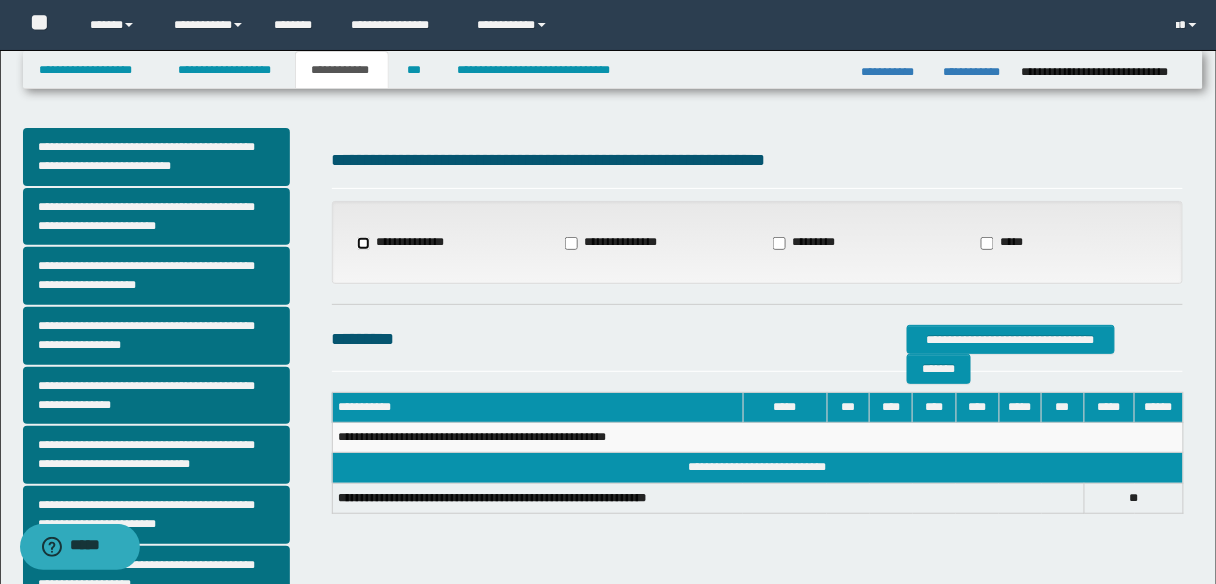 select on "*" 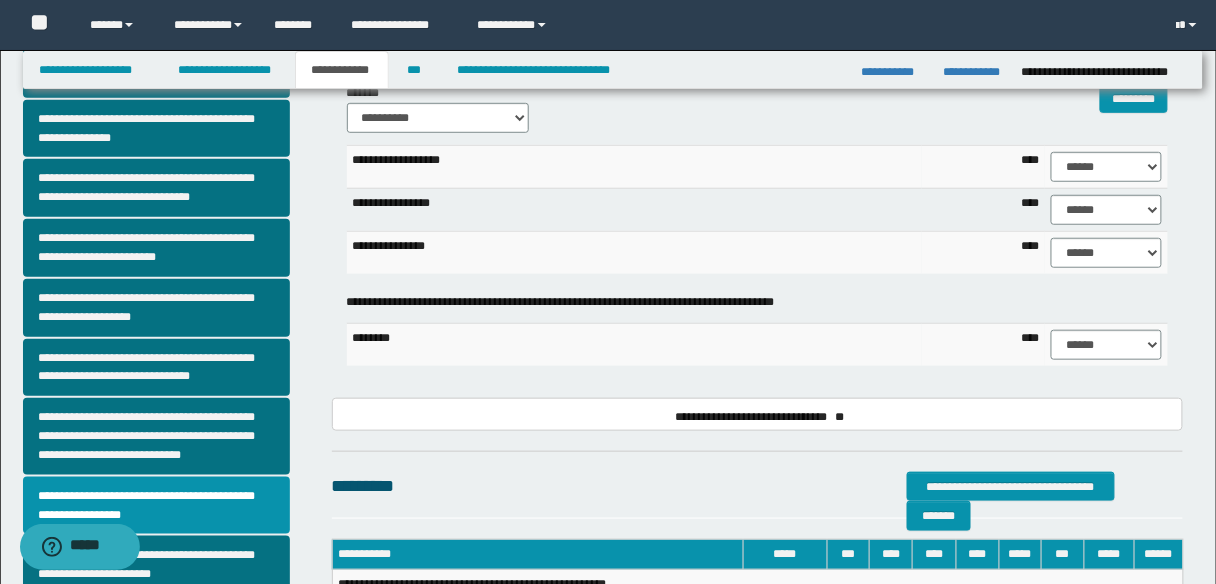 scroll, scrollTop: 240, scrollLeft: 0, axis: vertical 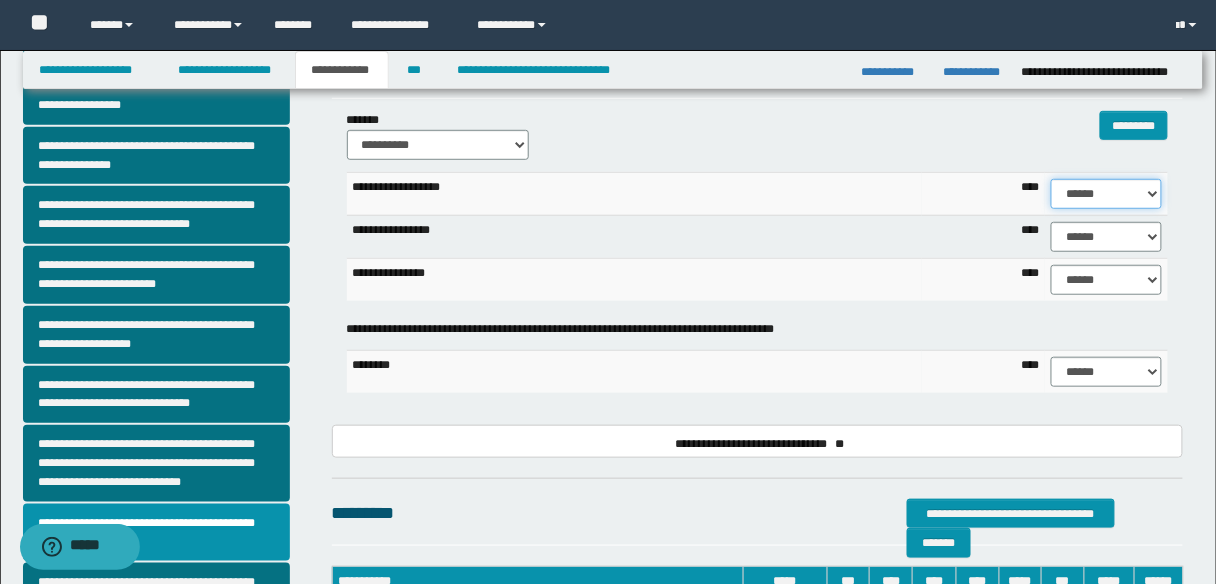 click on "******
****
**
**
**
**
**
**
**
**
***
***
***
***
***
***
***
***
***
***
****
****
****
****" at bounding box center (1106, 194) 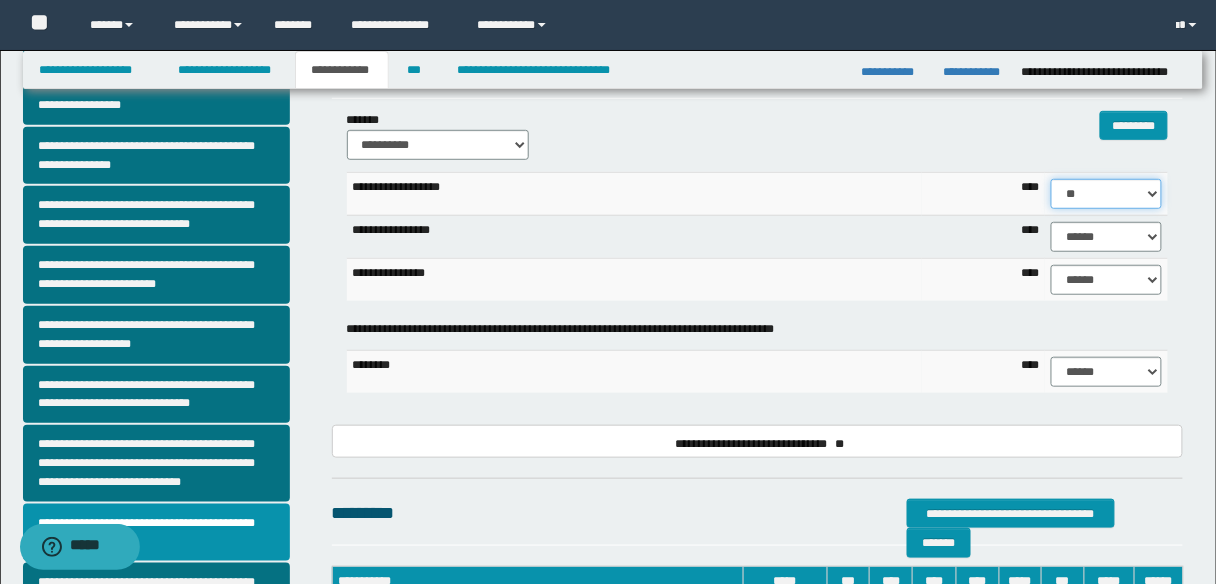 click on "******
****
**
**
**
**
**
**
**
**
***
***
***
***
***
***
***
***
***
***
****
****
****
****" at bounding box center [1106, 194] 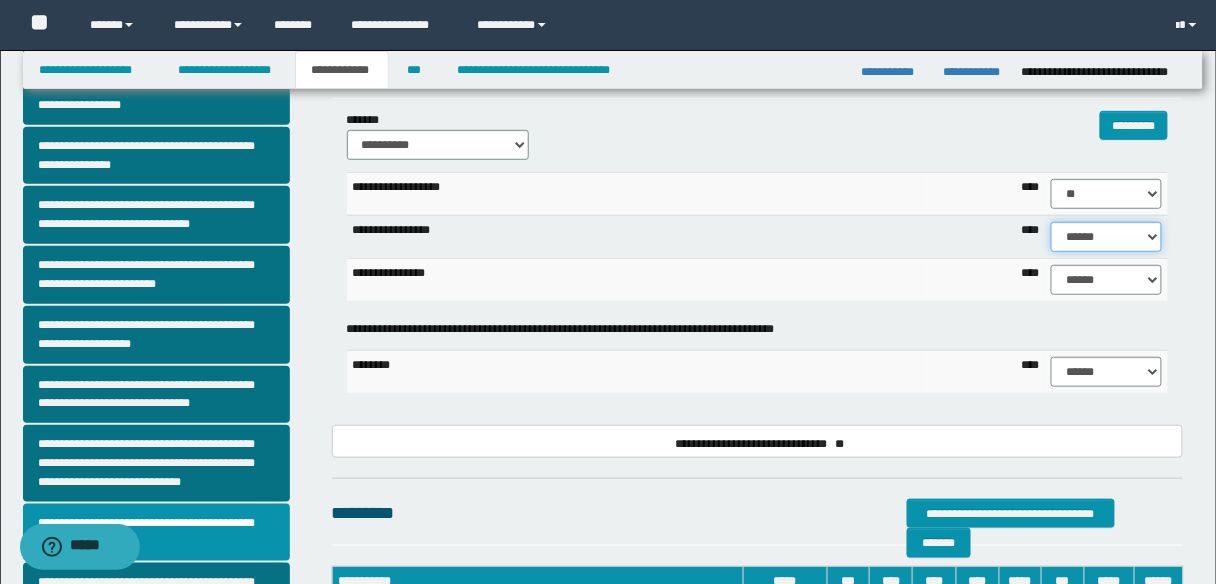 click on "******
****
**
**
**
**
**
**
**
**
***
***
***
***
***
***
***
***
***
***
****
****
****
****" at bounding box center [1106, 237] 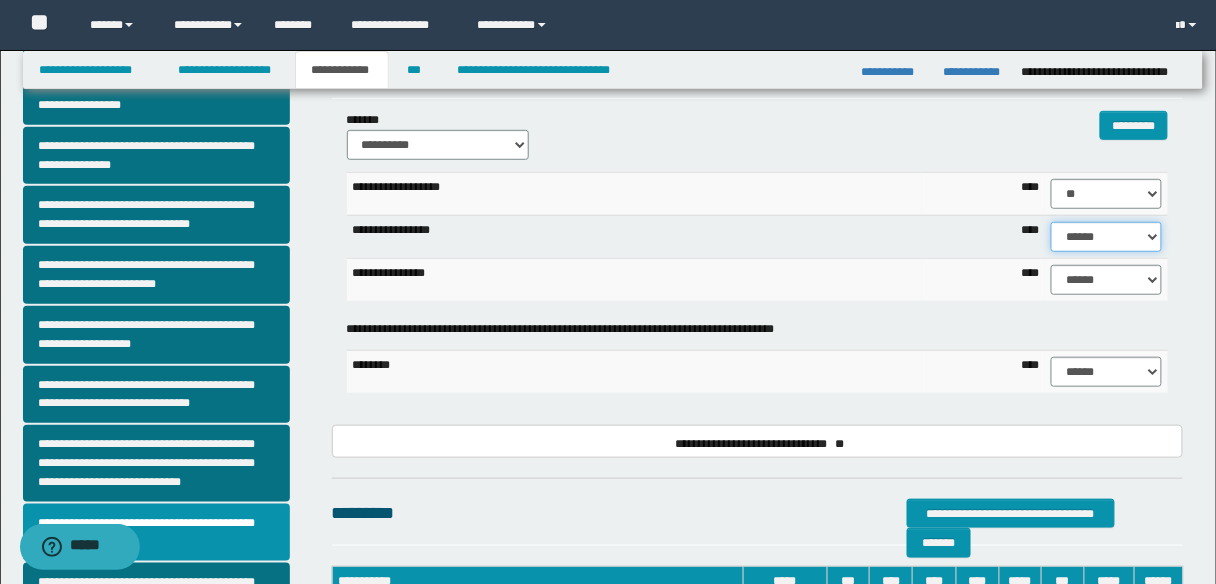 select on "**" 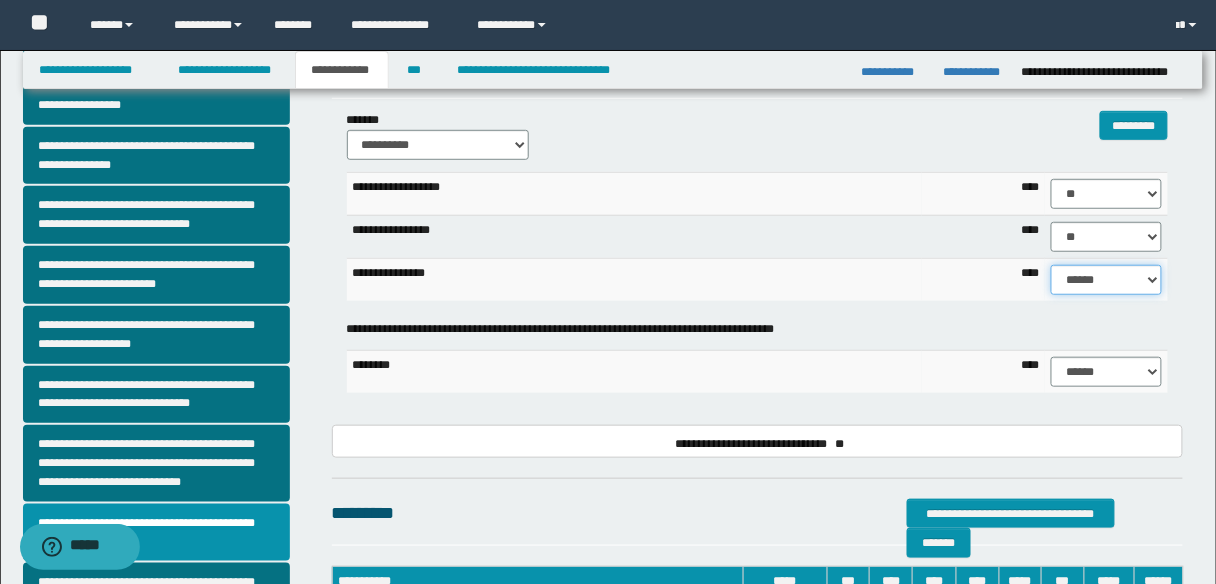 click on "******
****
**
**
**
**
**
**
**
**
***
***
***
***
***
***
***
***
***
***
****
****
****
****" at bounding box center (1106, 280) 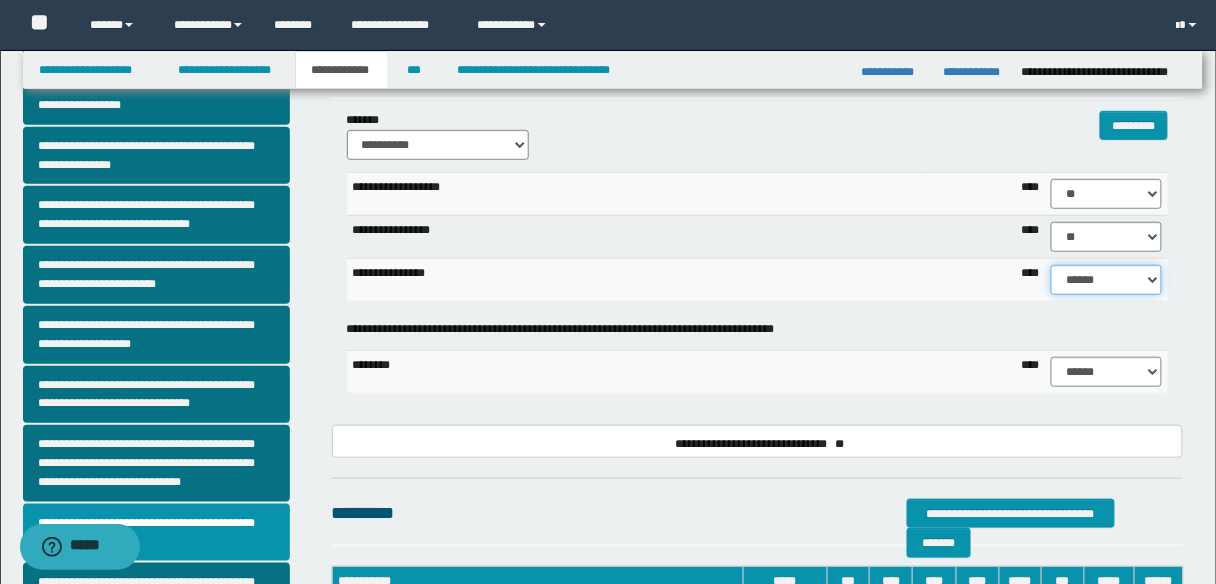 select on "**" 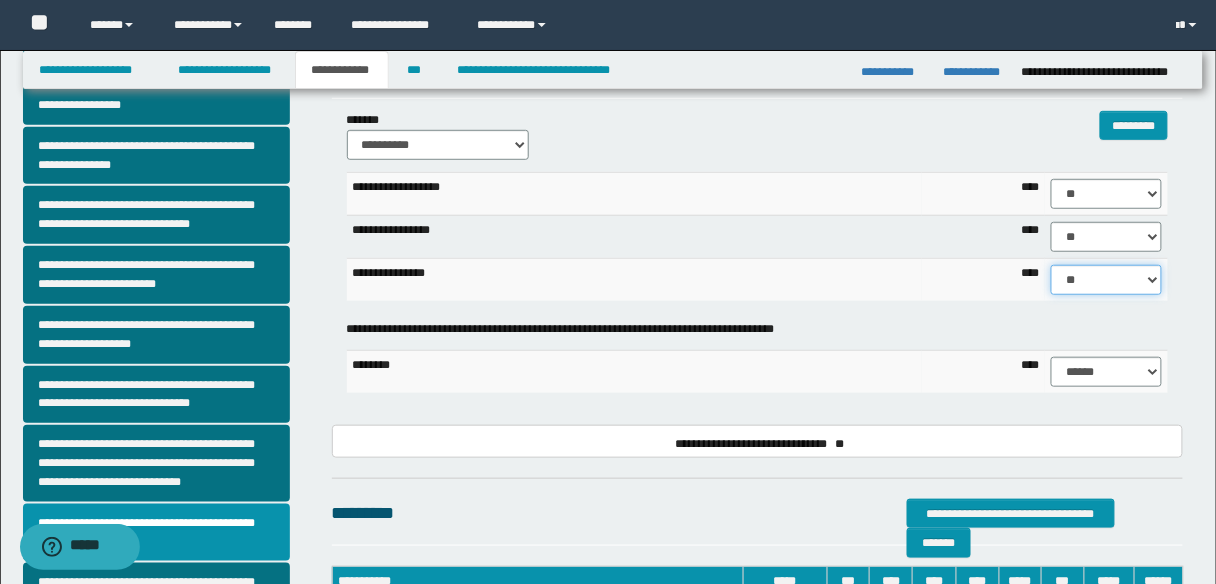 click on "******
****
**
**
**
**
**
**
**
**
***
***
***
***
***
***
***
***
***
***
****
****
****
****" at bounding box center [1106, 280] 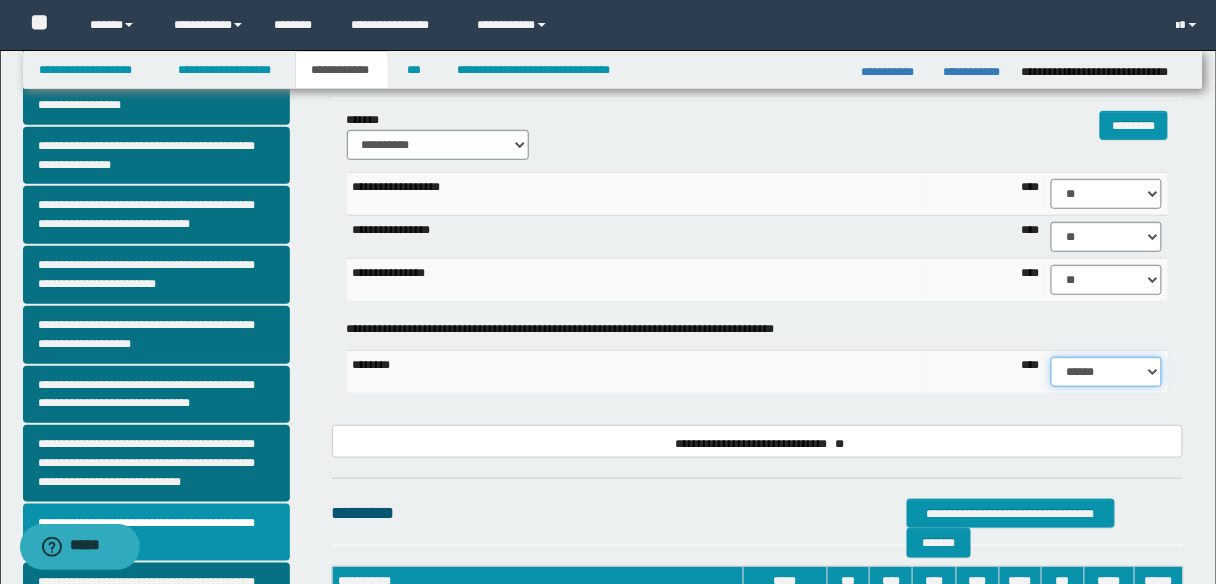 click on "******
****
**
**
**
**
**
**
**
**
***" at bounding box center [1106, 372] 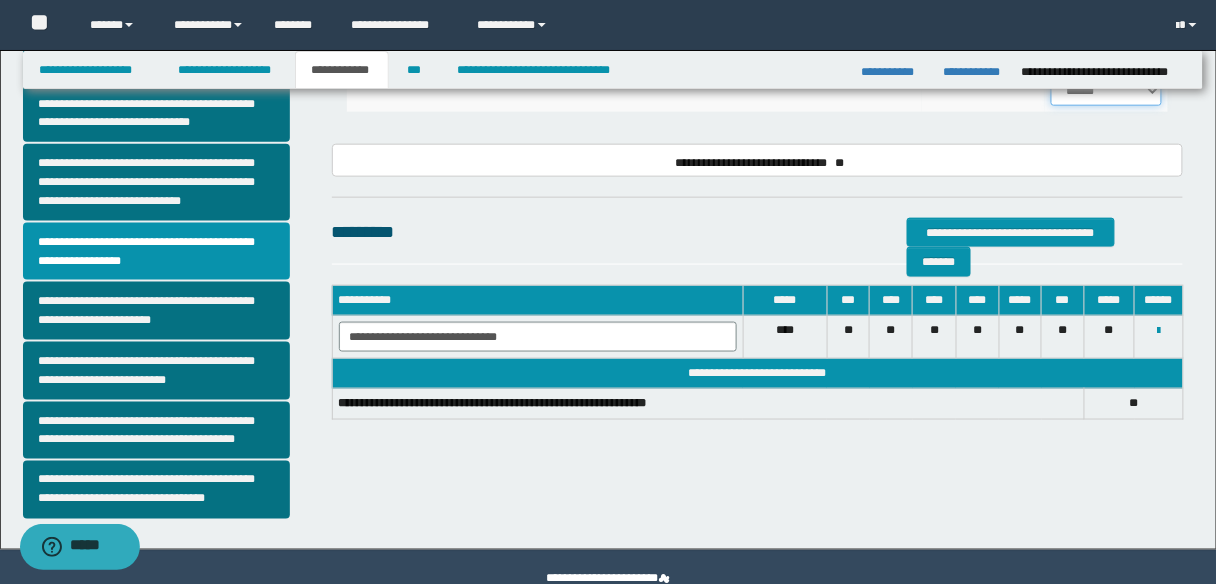 scroll, scrollTop: 560, scrollLeft: 0, axis: vertical 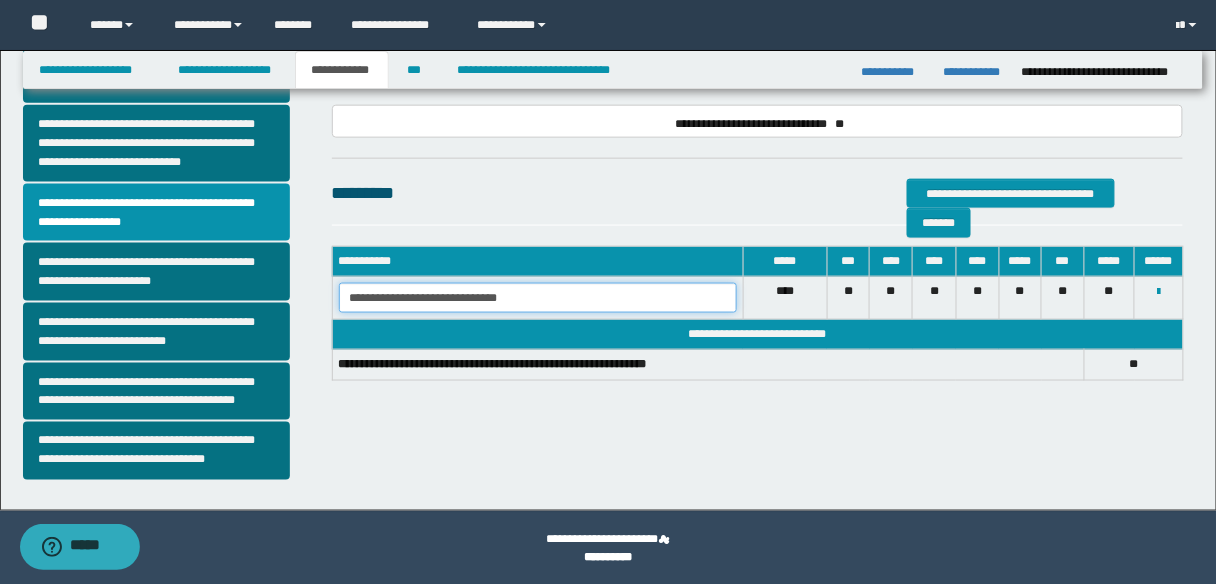 click on "**********" at bounding box center [538, 298] 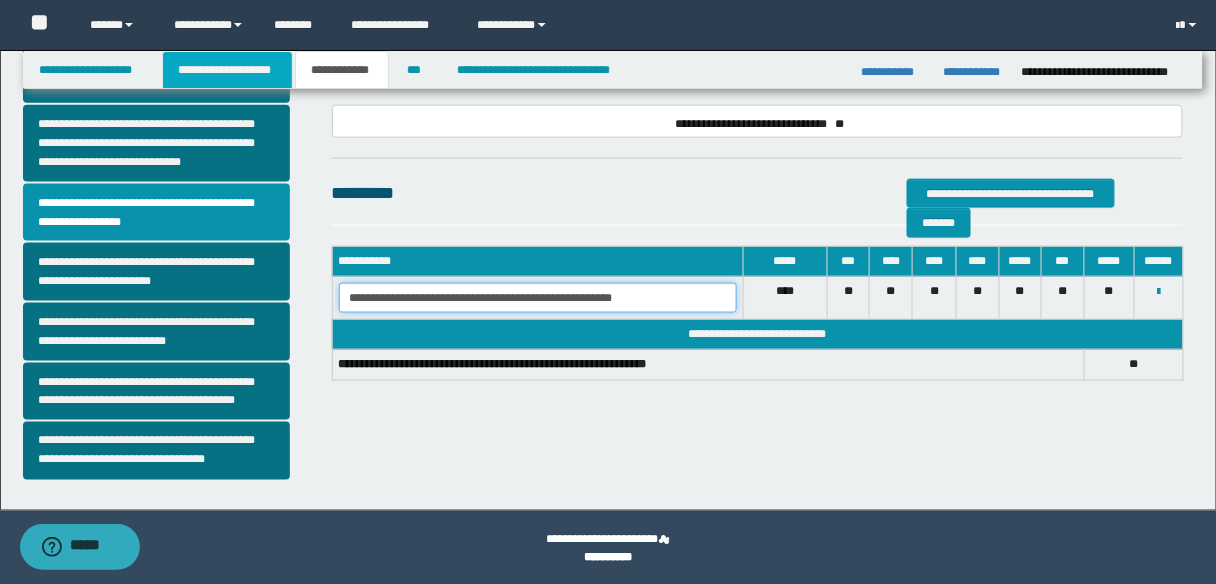 type on "**********" 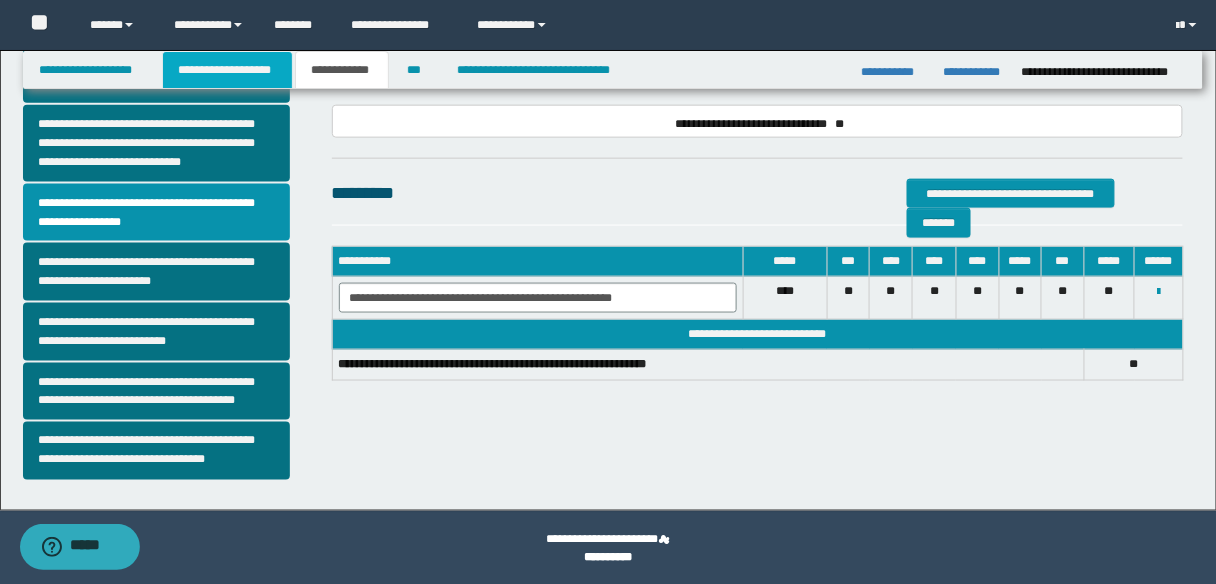 click on "**********" at bounding box center (227, 70) 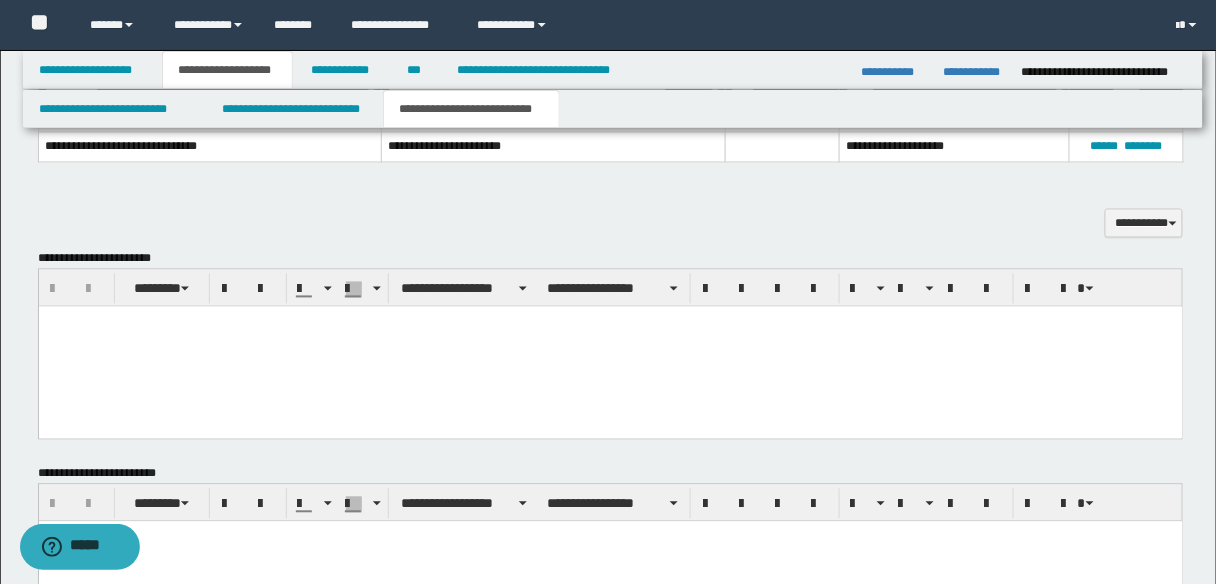 scroll, scrollTop: 831, scrollLeft: 0, axis: vertical 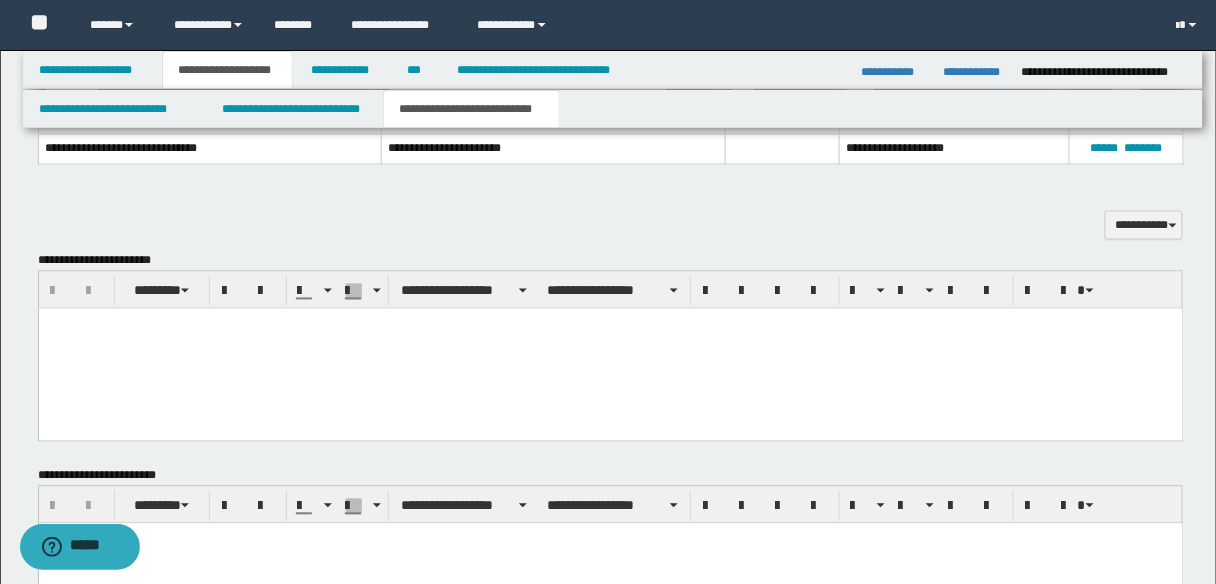 click at bounding box center [610, 538] 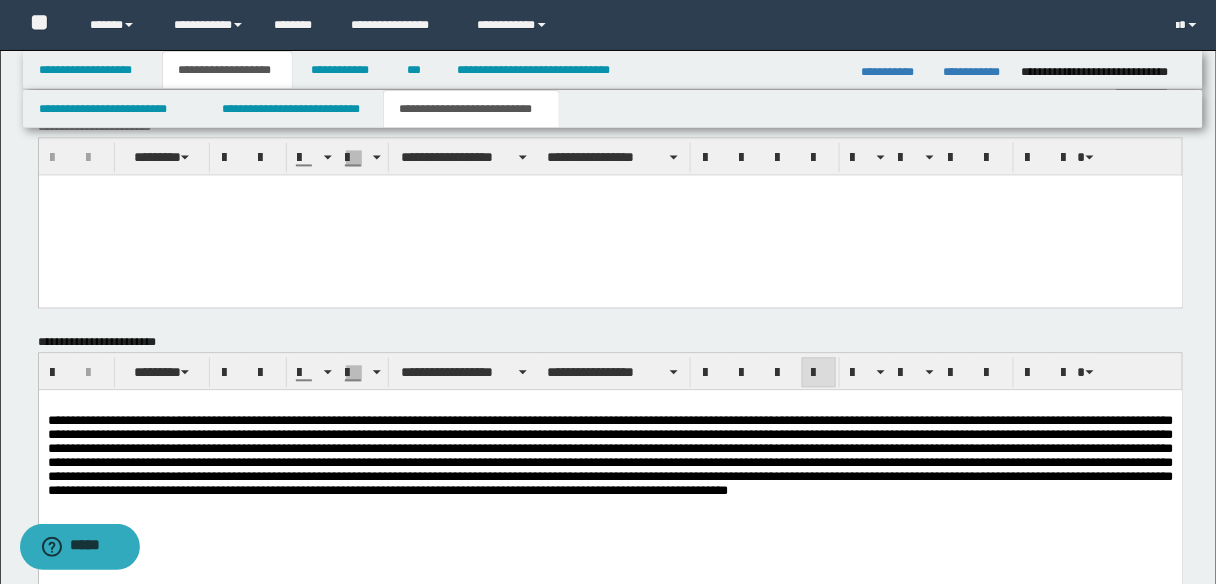 scroll, scrollTop: 1151, scrollLeft: 0, axis: vertical 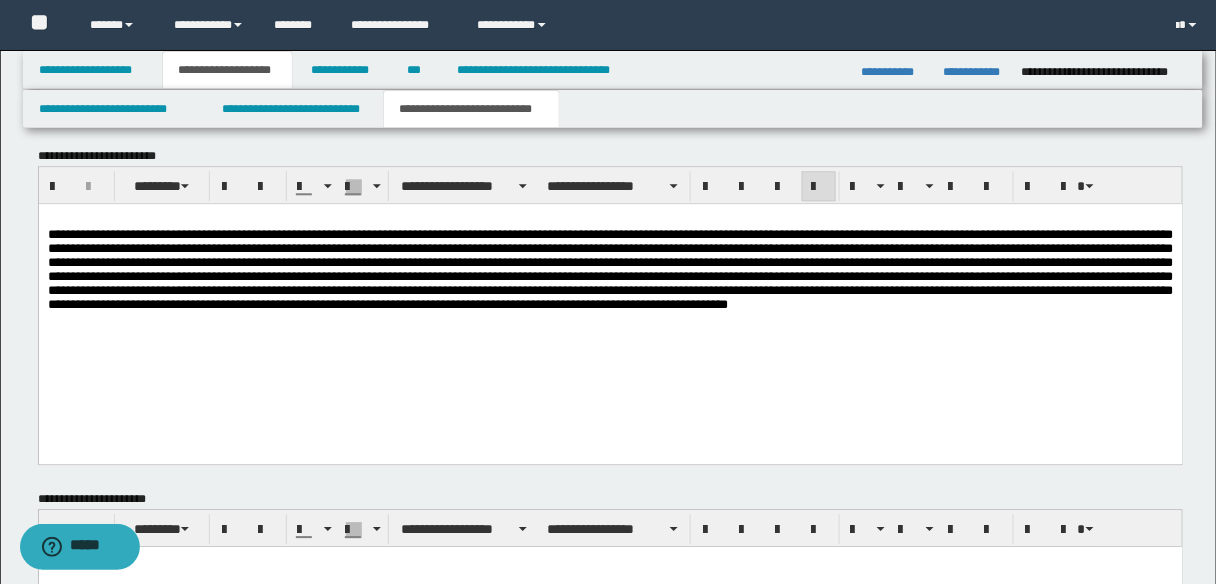click at bounding box center [610, 295] 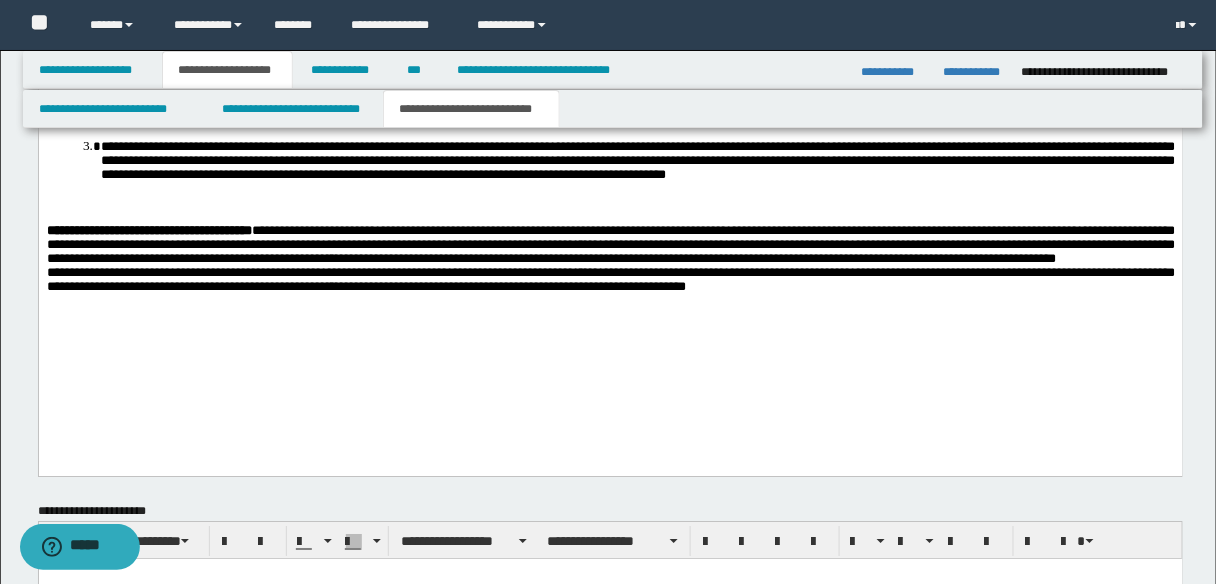 scroll, scrollTop: 1626, scrollLeft: 0, axis: vertical 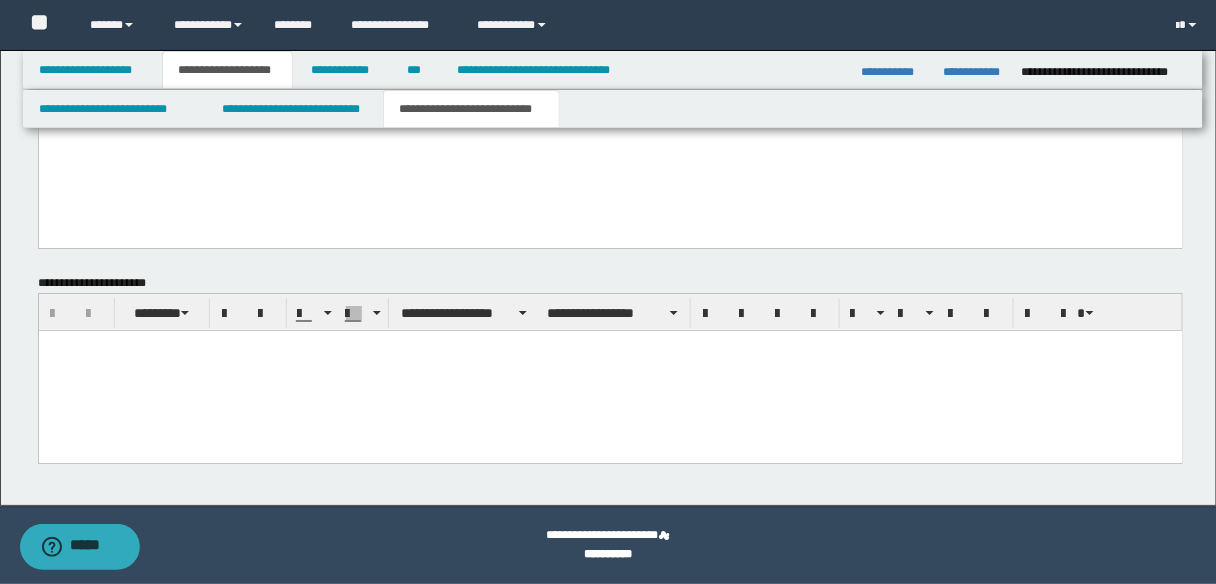 click at bounding box center (610, 371) 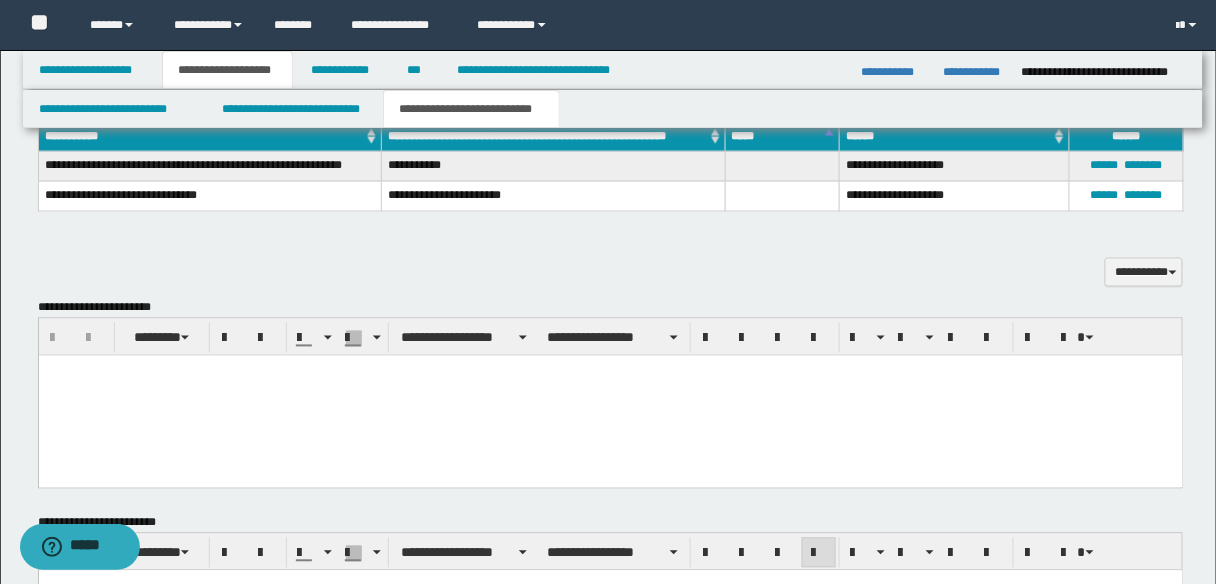 scroll, scrollTop: 746, scrollLeft: 0, axis: vertical 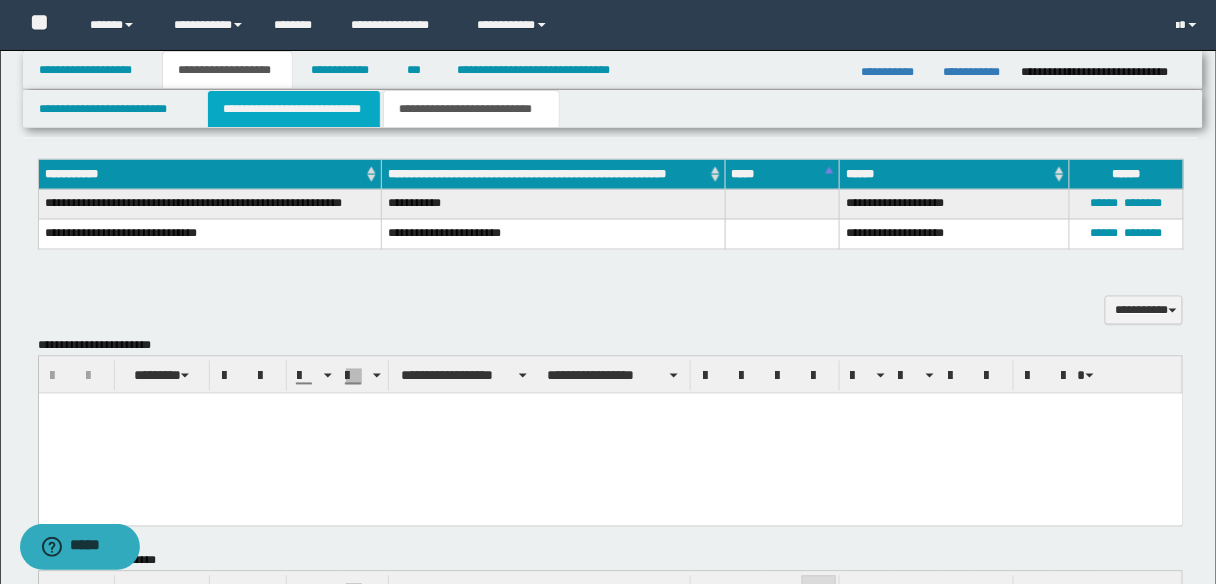 click on "**********" at bounding box center (294, 109) 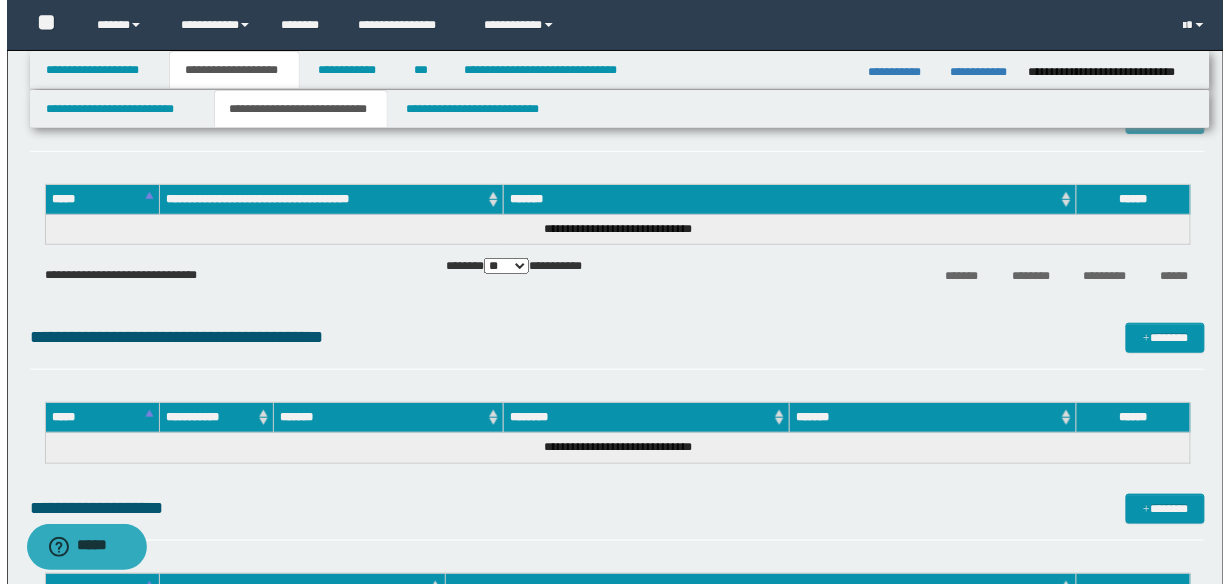 scroll, scrollTop: 1946, scrollLeft: 0, axis: vertical 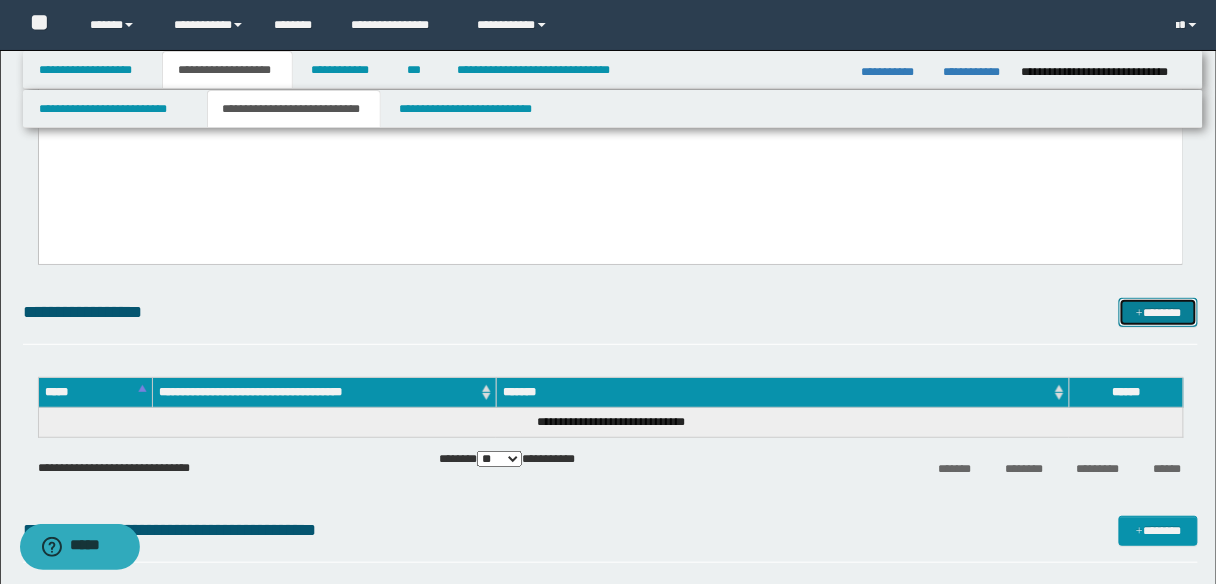 click on "*******" at bounding box center (1158, 312) 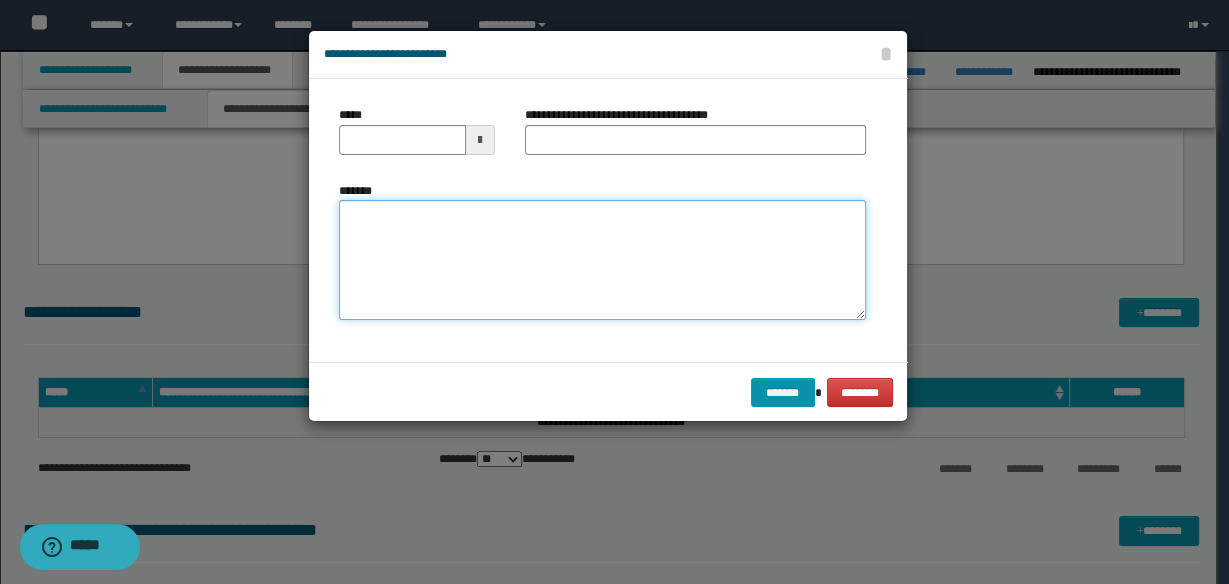 click on "*******" at bounding box center (602, 260) 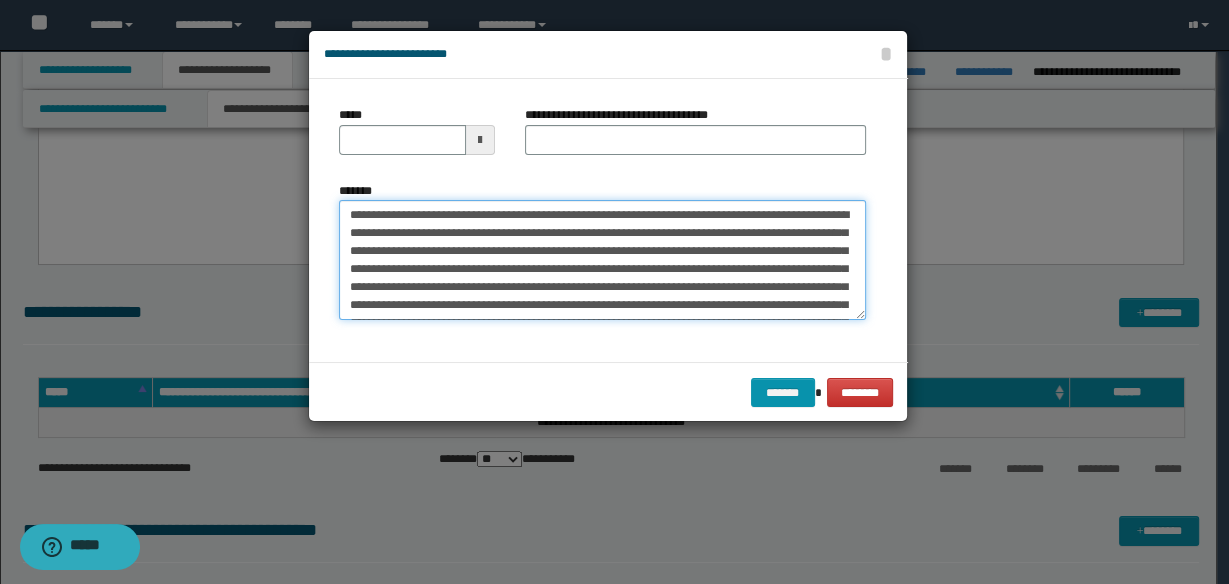 scroll, scrollTop: 138, scrollLeft: 0, axis: vertical 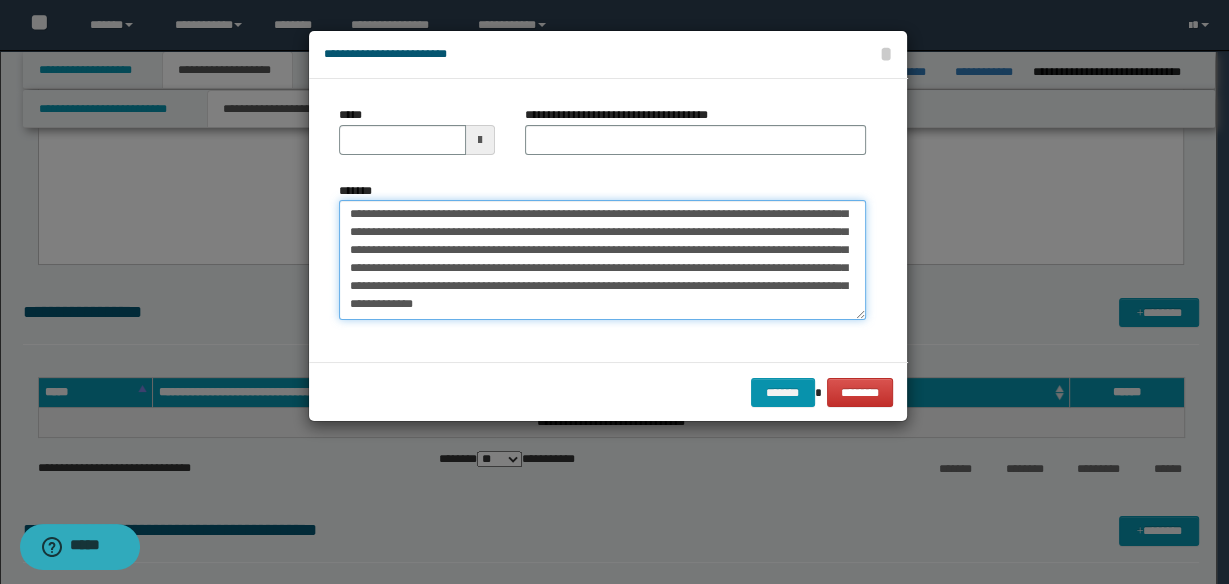 type on "**********" 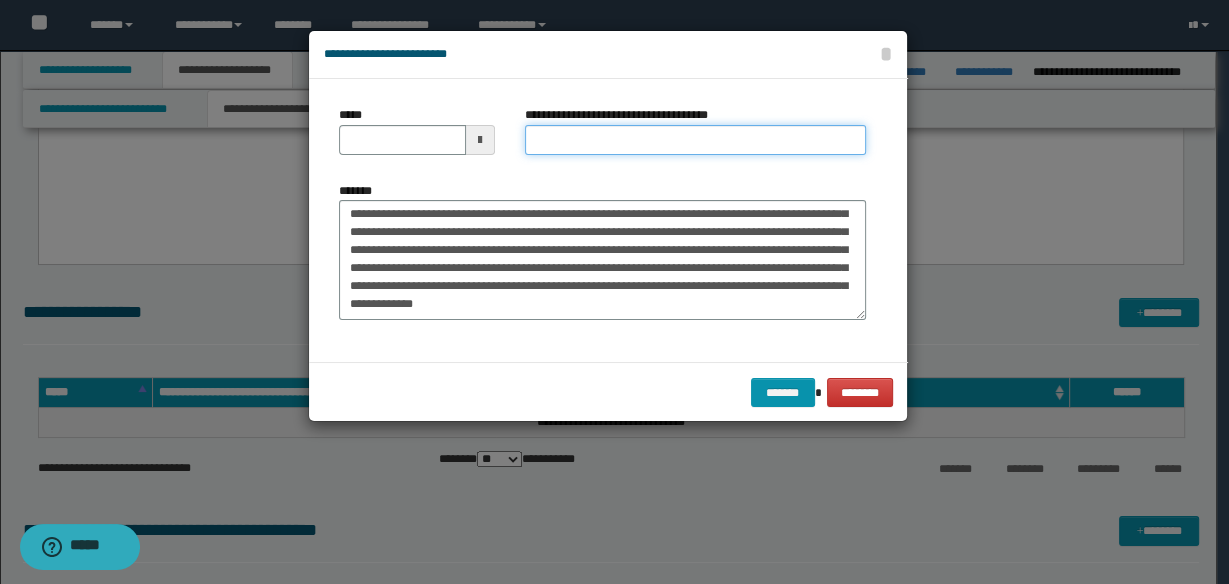 click on "**********" at bounding box center [695, 140] 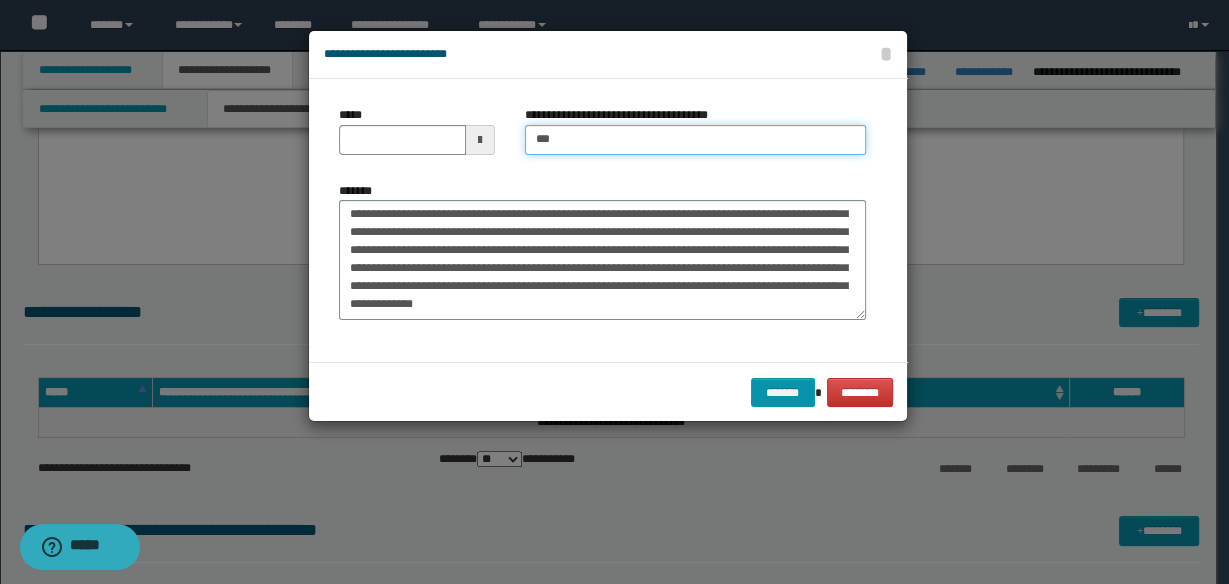 type on "**********" 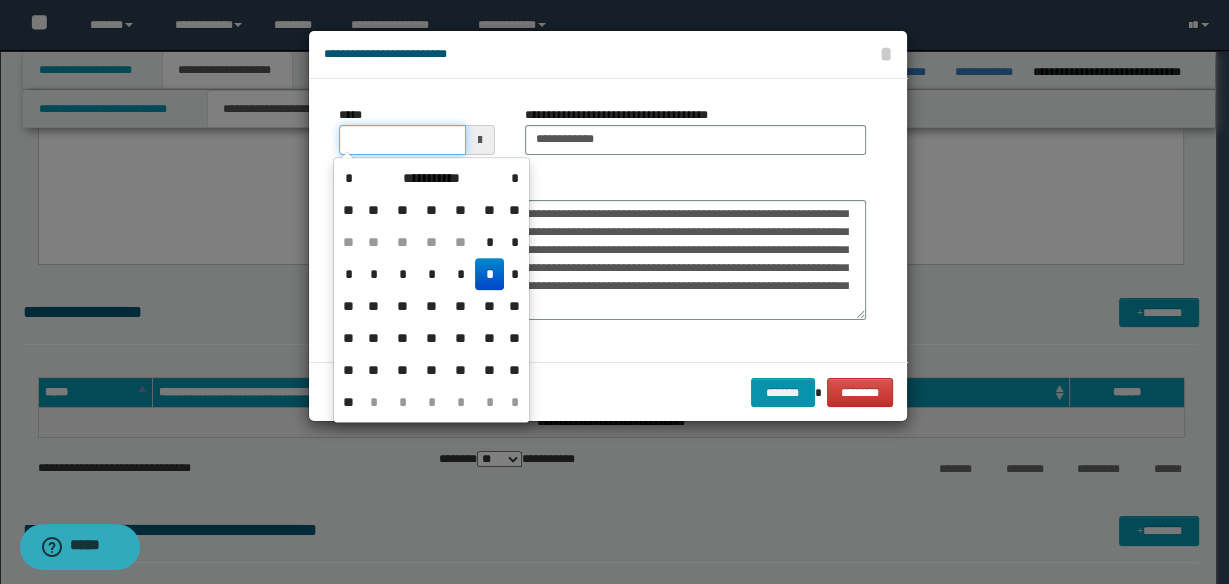 click on "*****" at bounding box center (402, 140) 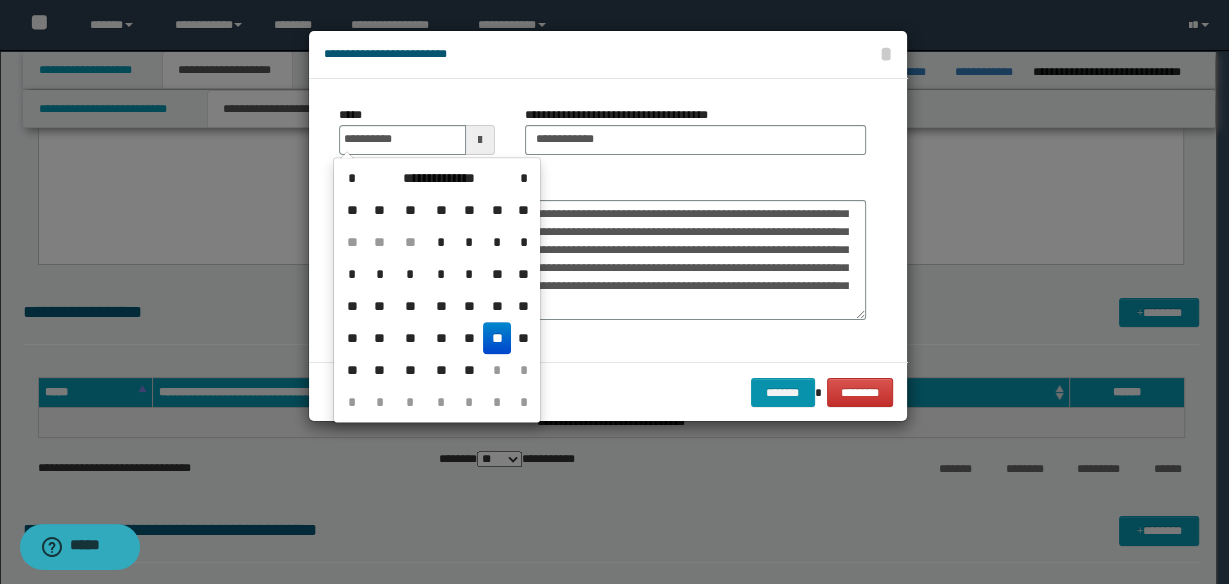 click on "**" at bounding box center [497, 338] 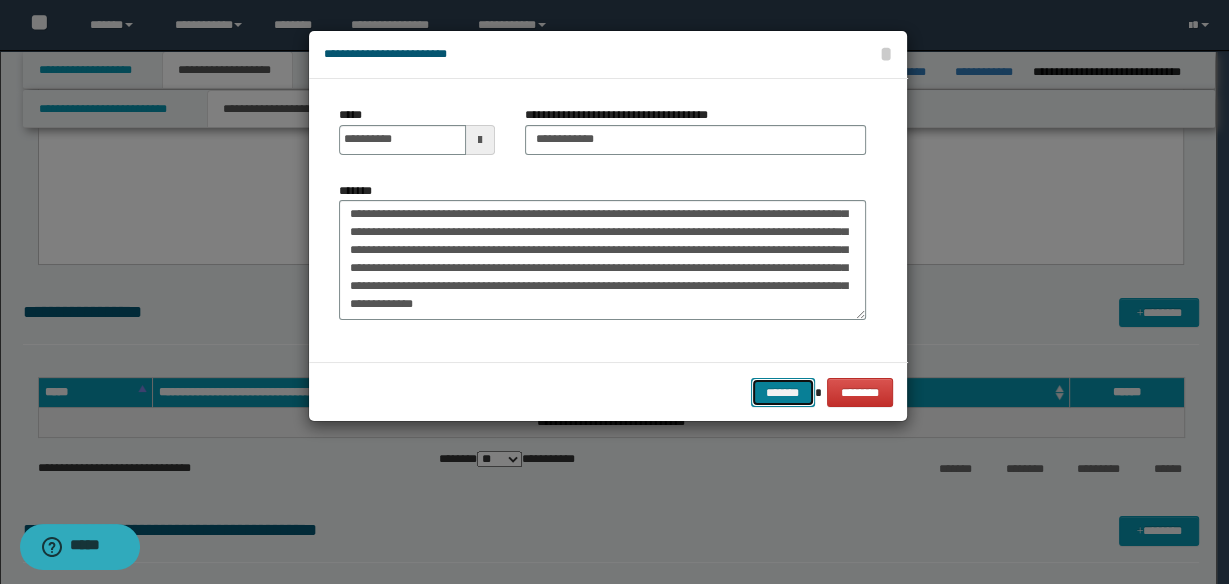 click on "*******" at bounding box center [783, 392] 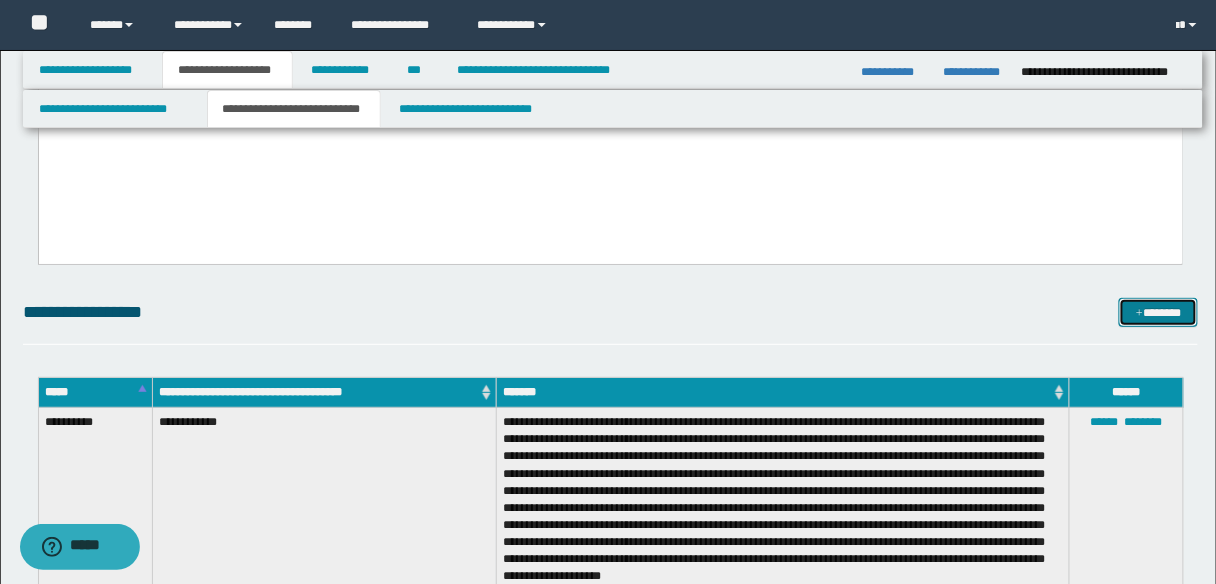 click on "*******" at bounding box center (1158, 312) 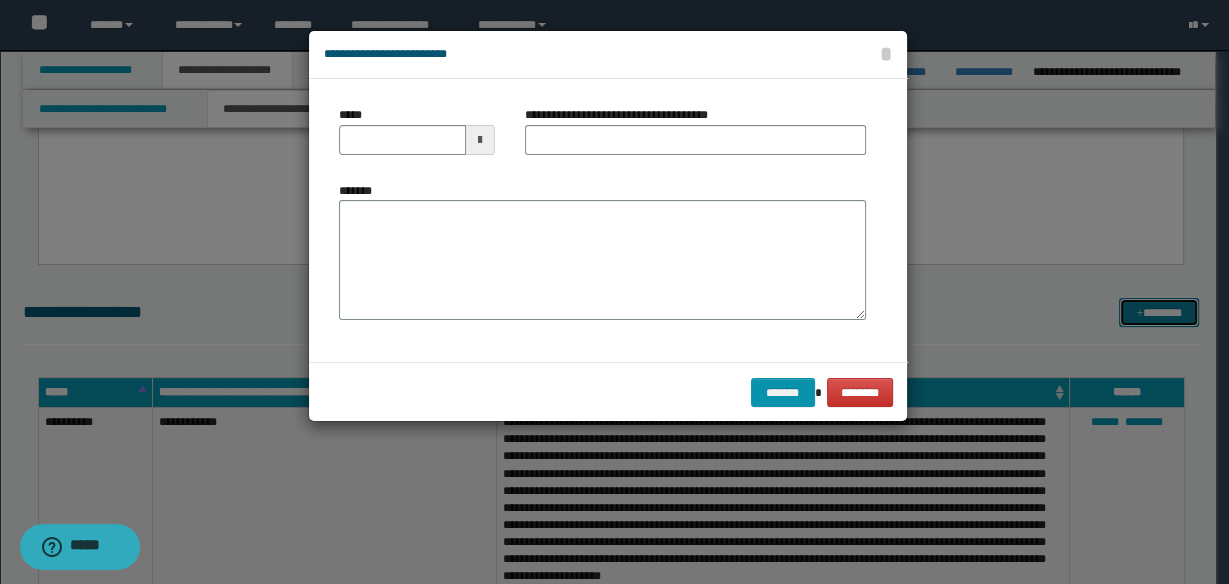 scroll, scrollTop: 0, scrollLeft: 0, axis: both 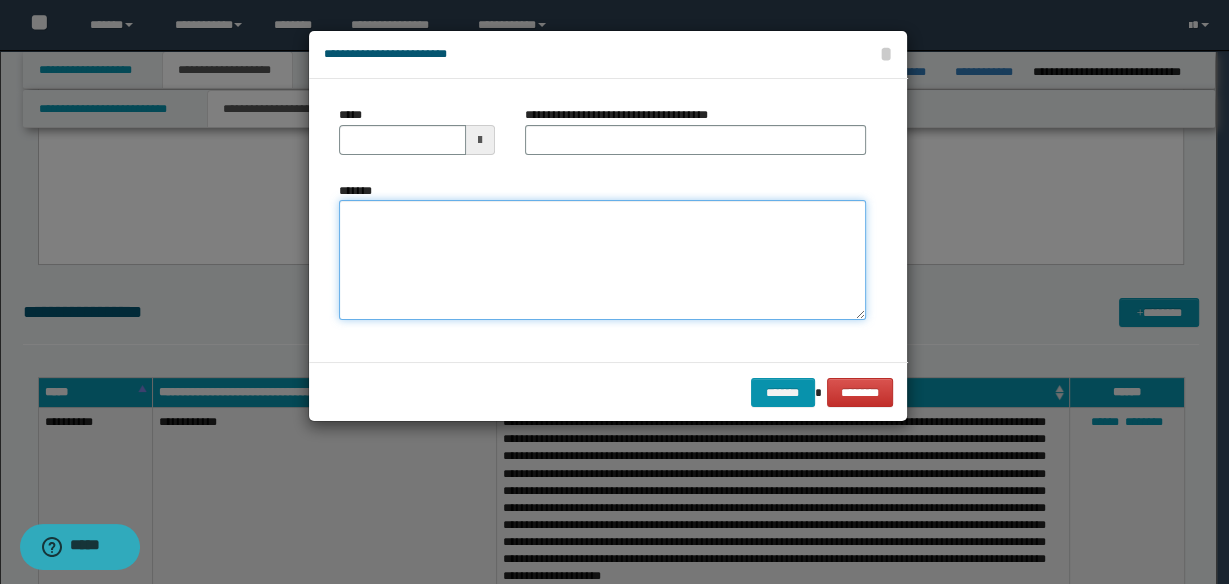 click on "*******" at bounding box center [602, 259] 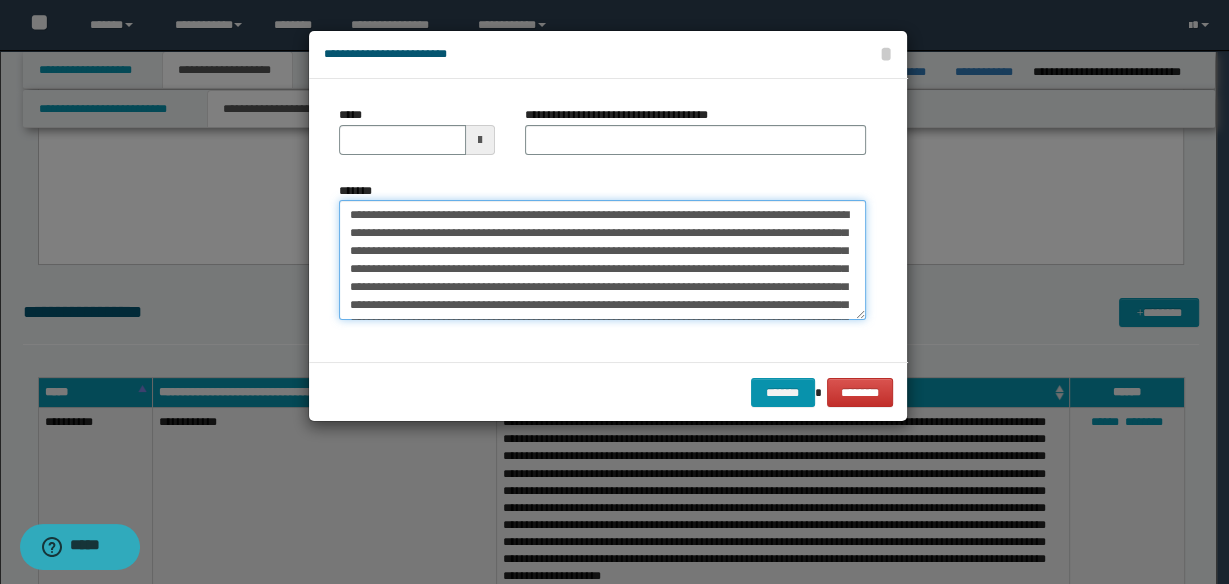 scroll, scrollTop: 282, scrollLeft: 0, axis: vertical 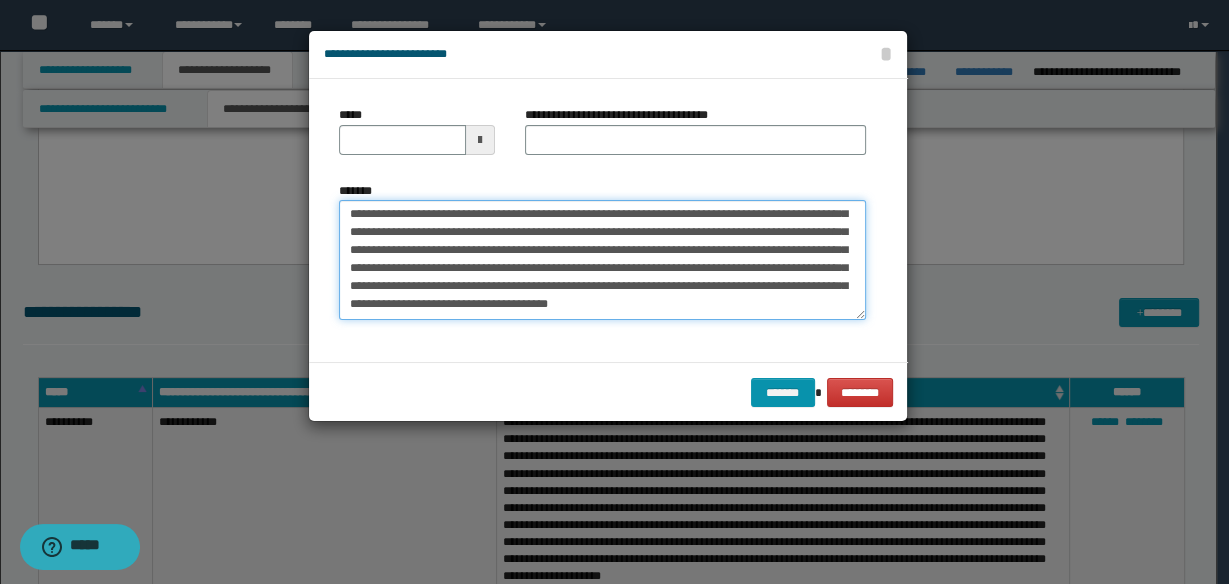 type on "**********" 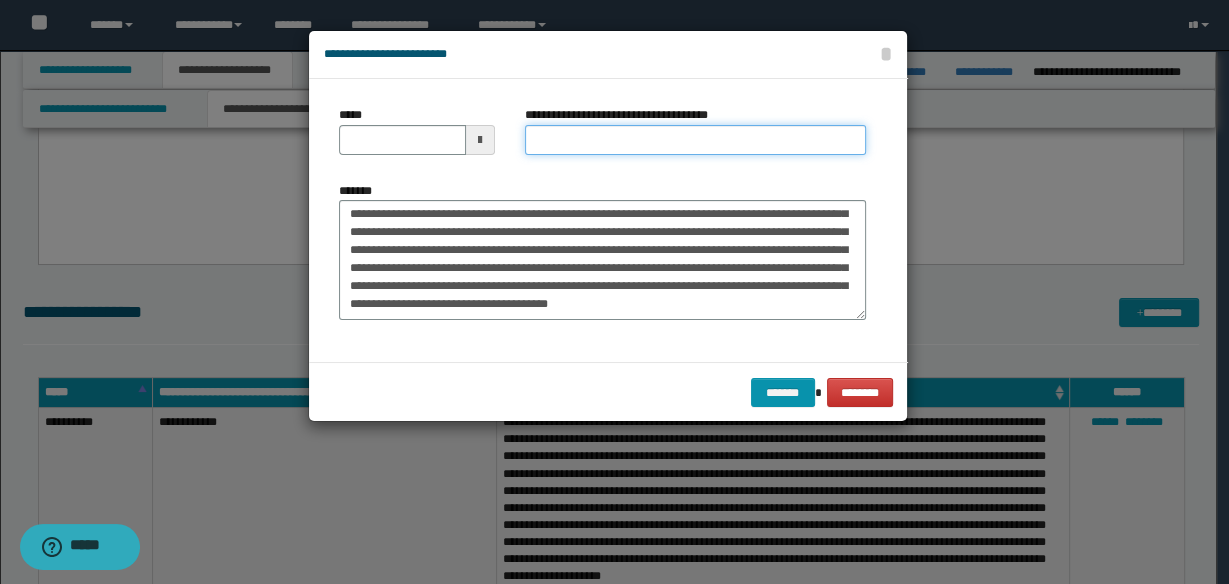 click on "**********" at bounding box center [695, 140] 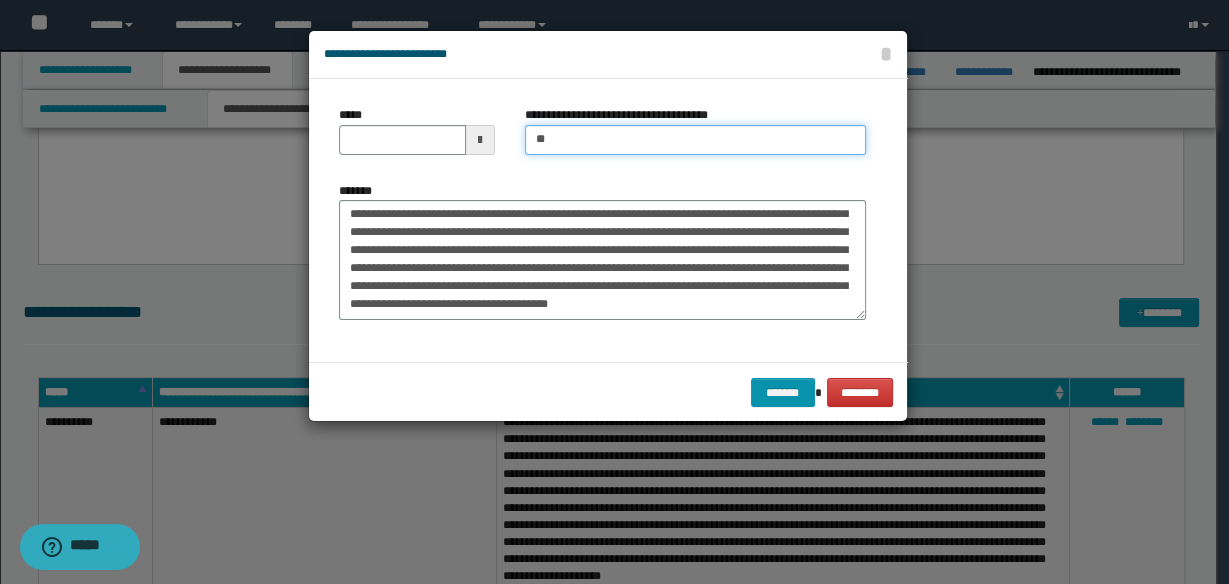 type on "**********" 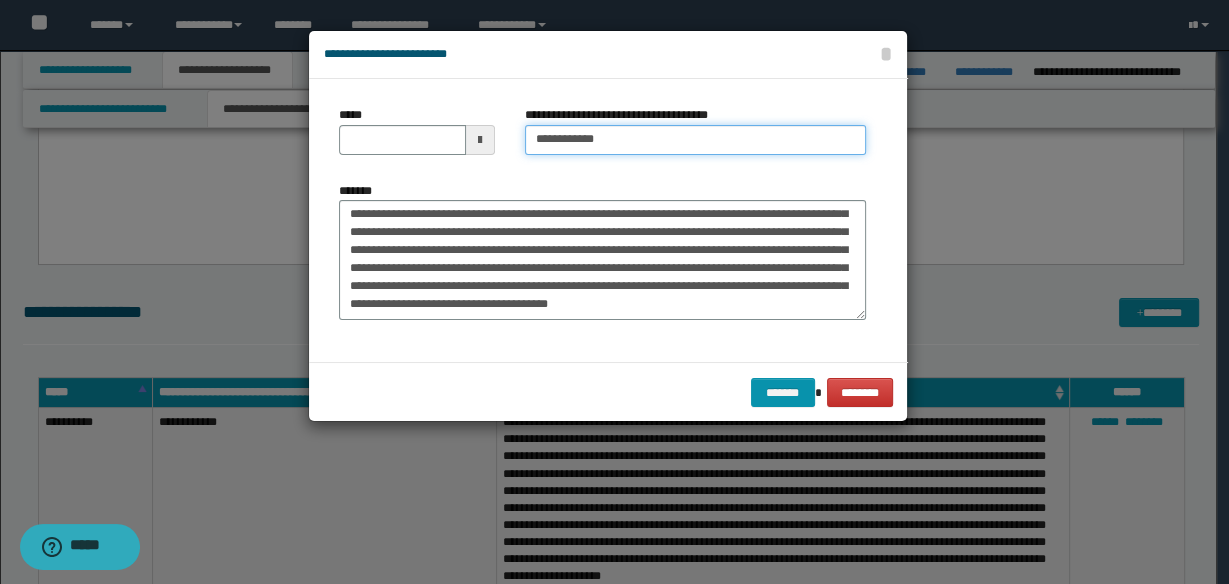 scroll, scrollTop: 0, scrollLeft: 0, axis: both 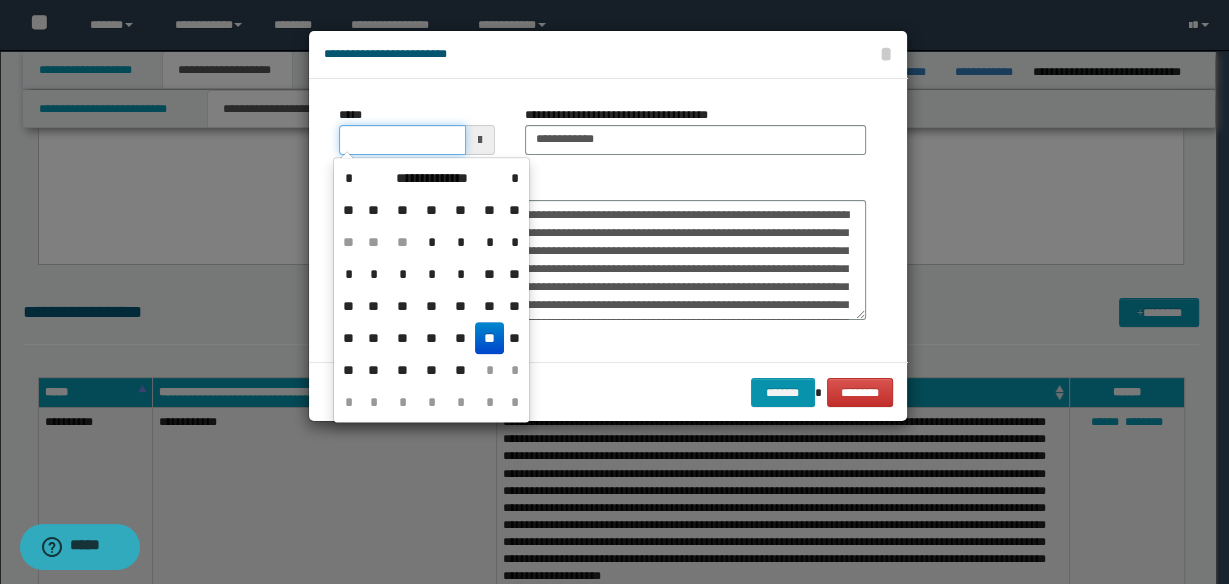 click on "*****" at bounding box center (402, 140) 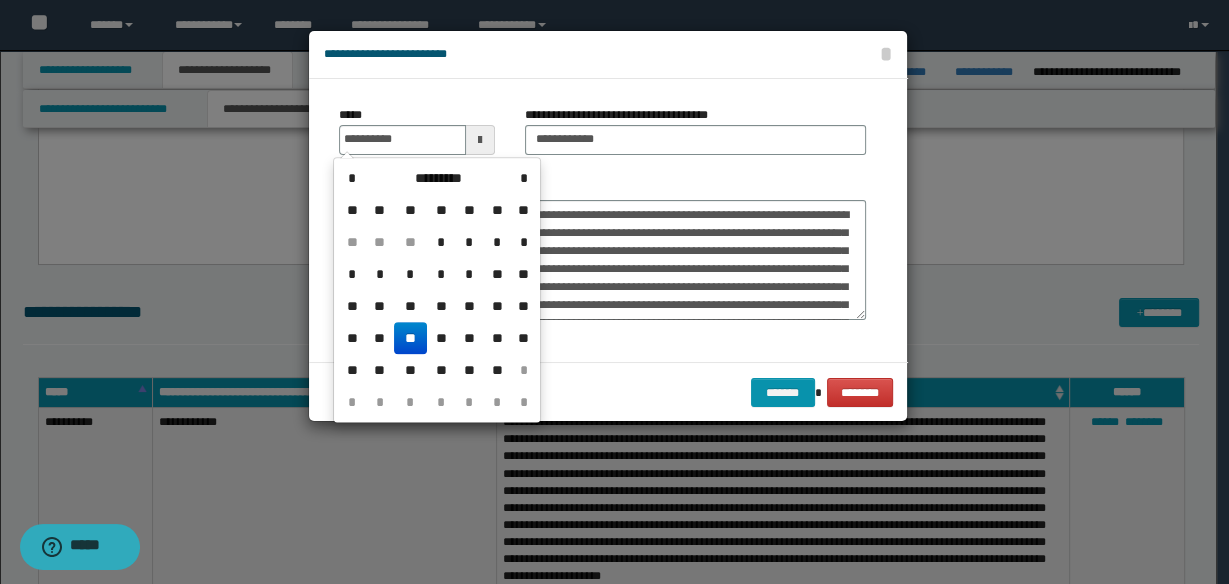 click on "**" at bounding box center [410, 338] 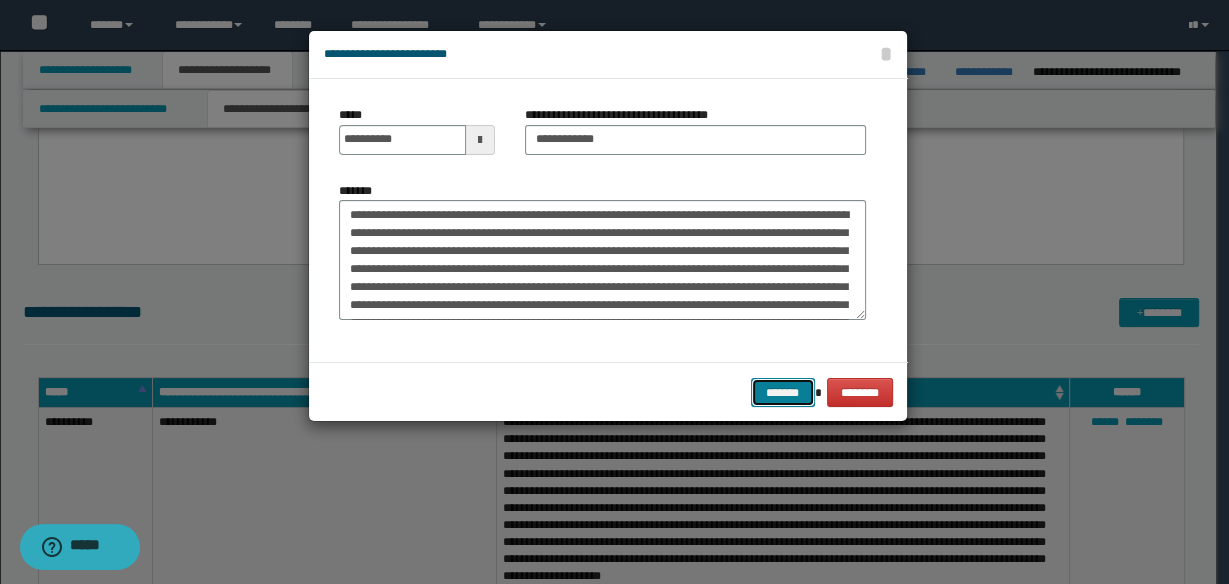 click on "*******" at bounding box center [783, 392] 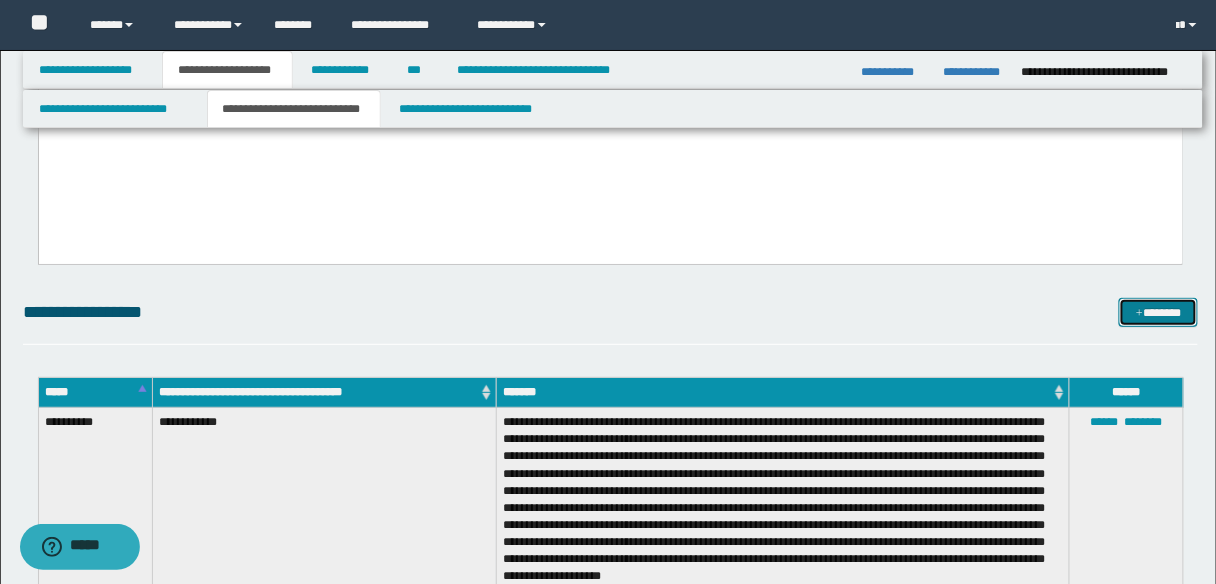 click on "*******" at bounding box center [1158, 312] 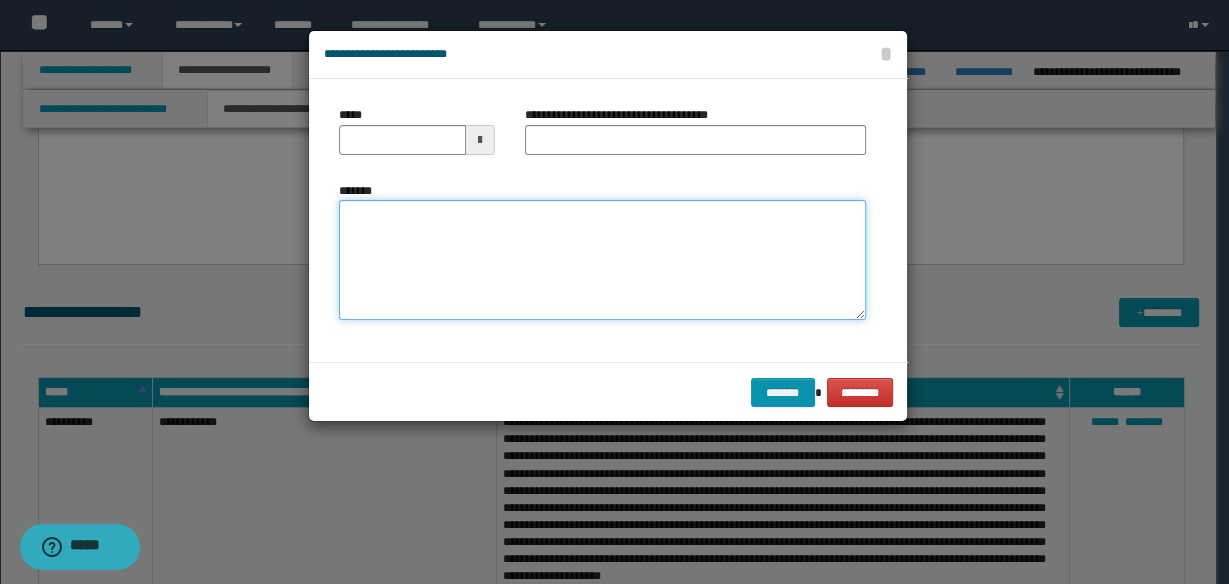 click on "*******" at bounding box center [602, 259] 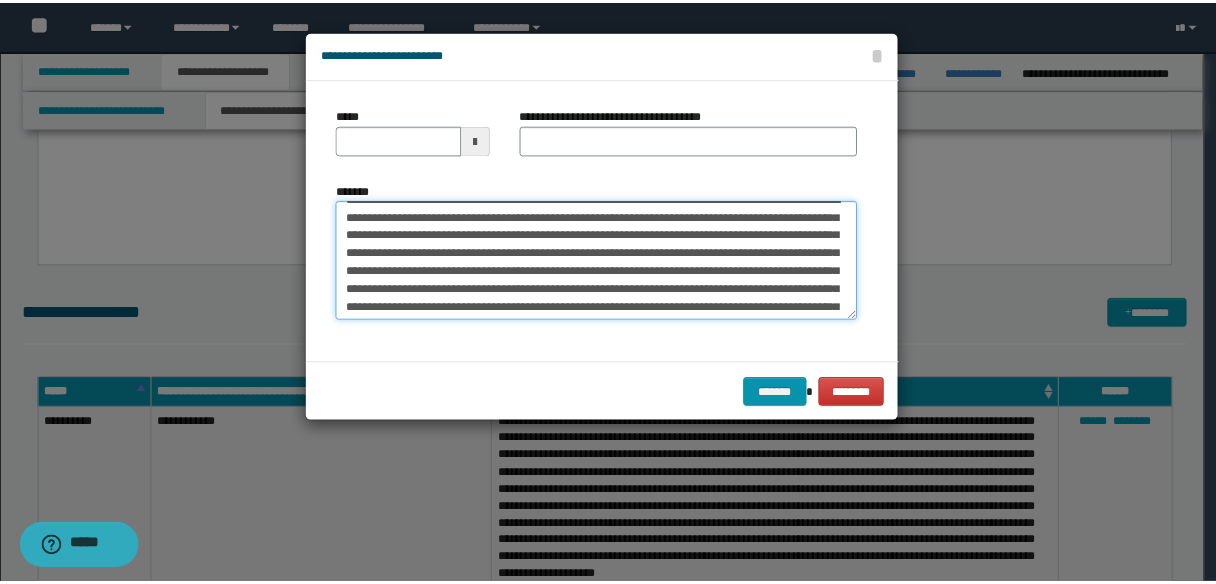scroll, scrollTop: 0, scrollLeft: 0, axis: both 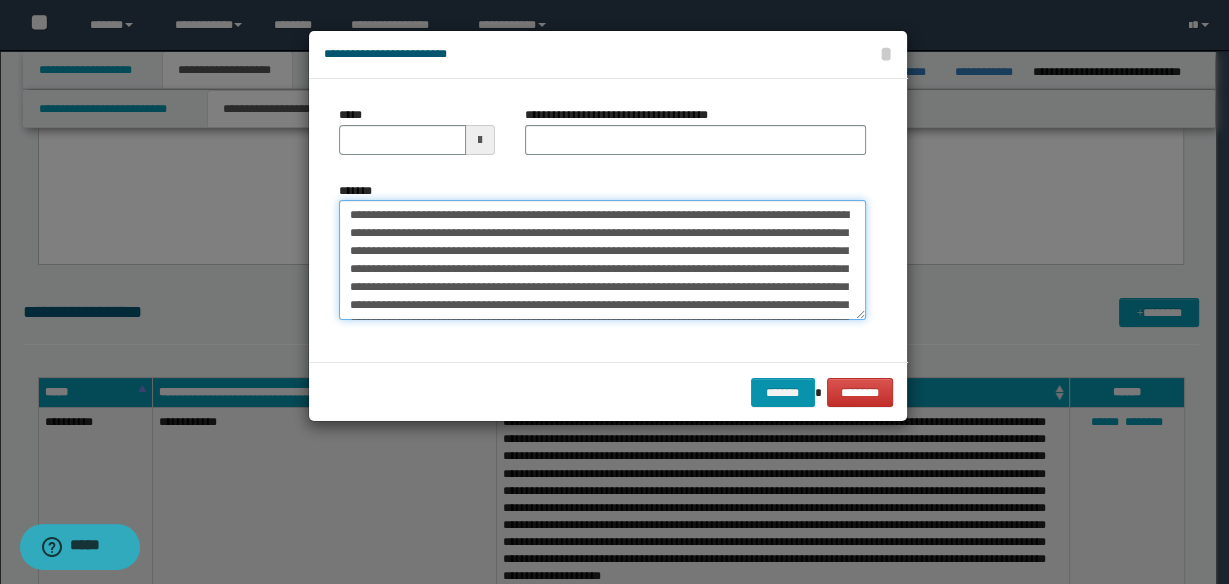 type on "**********" 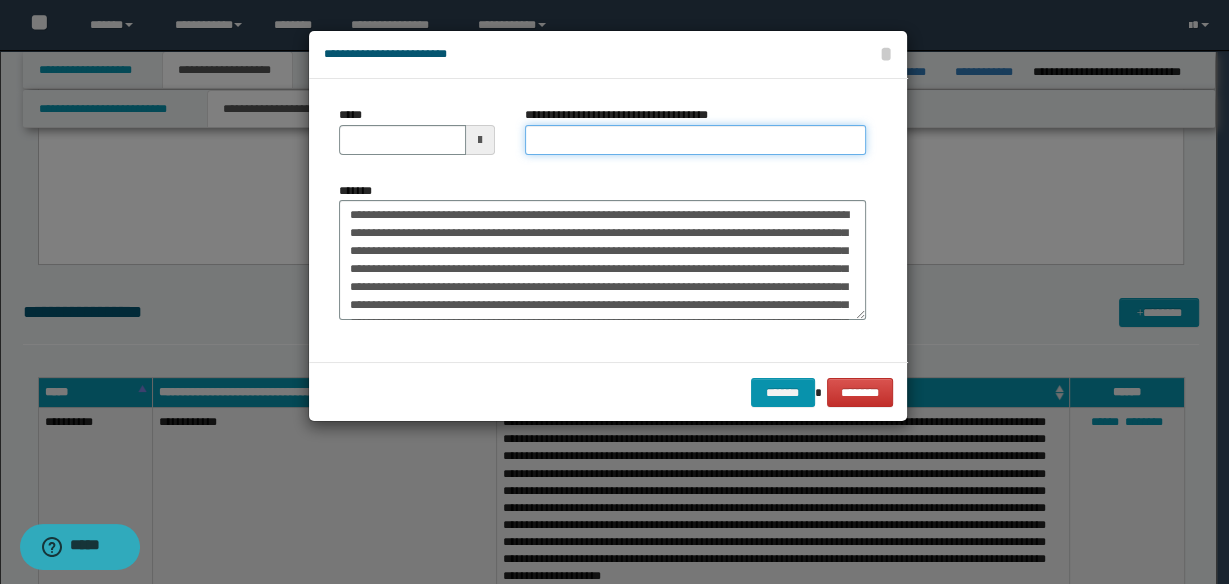 click on "**********" at bounding box center (695, 140) 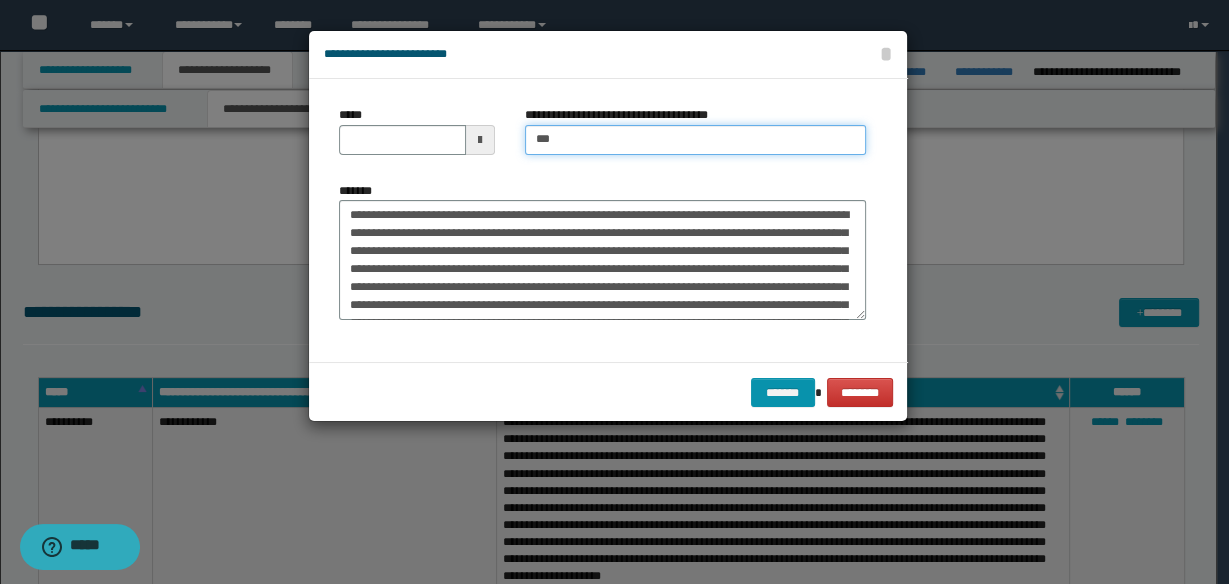 type on "**********" 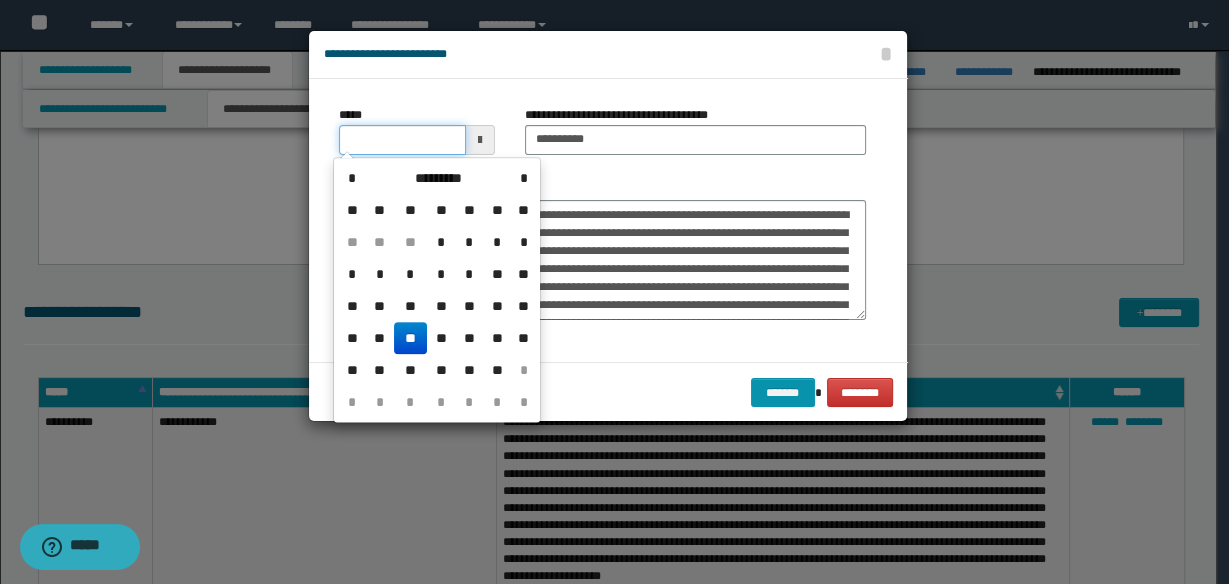 click on "*****" at bounding box center [402, 140] 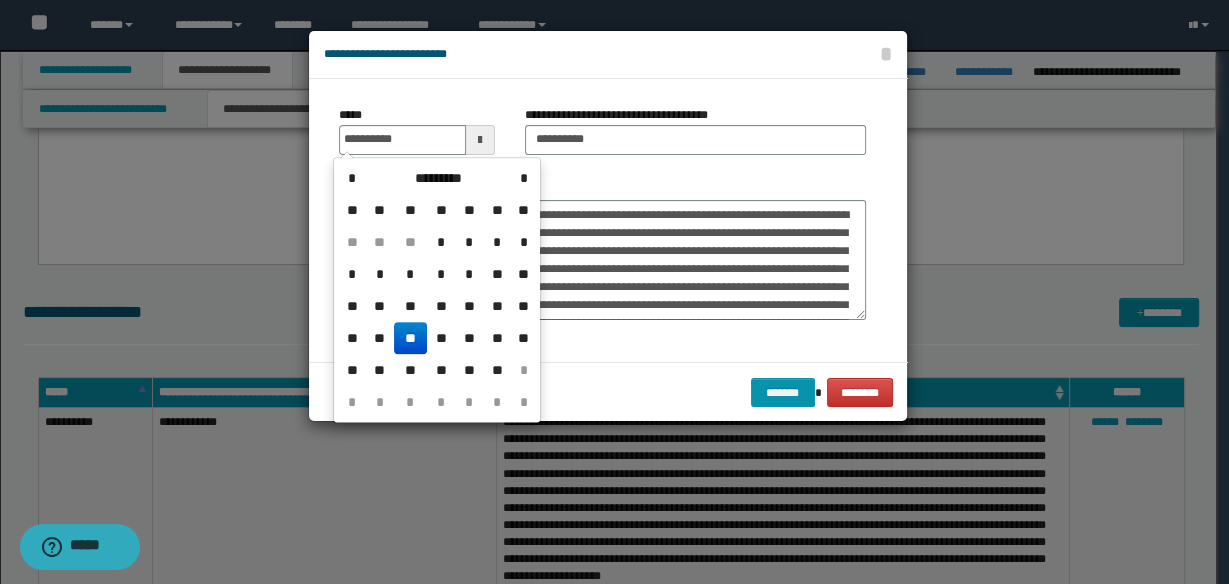 click on "**" at bounding box center [410, 338] 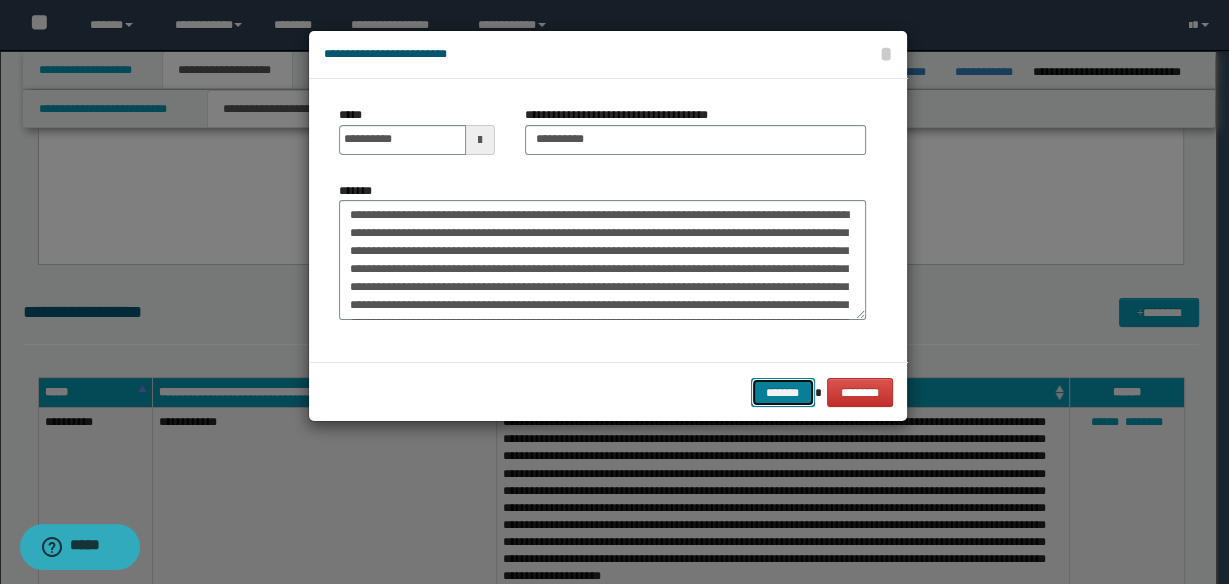 click on "*******" at bounding box center (783, 392) 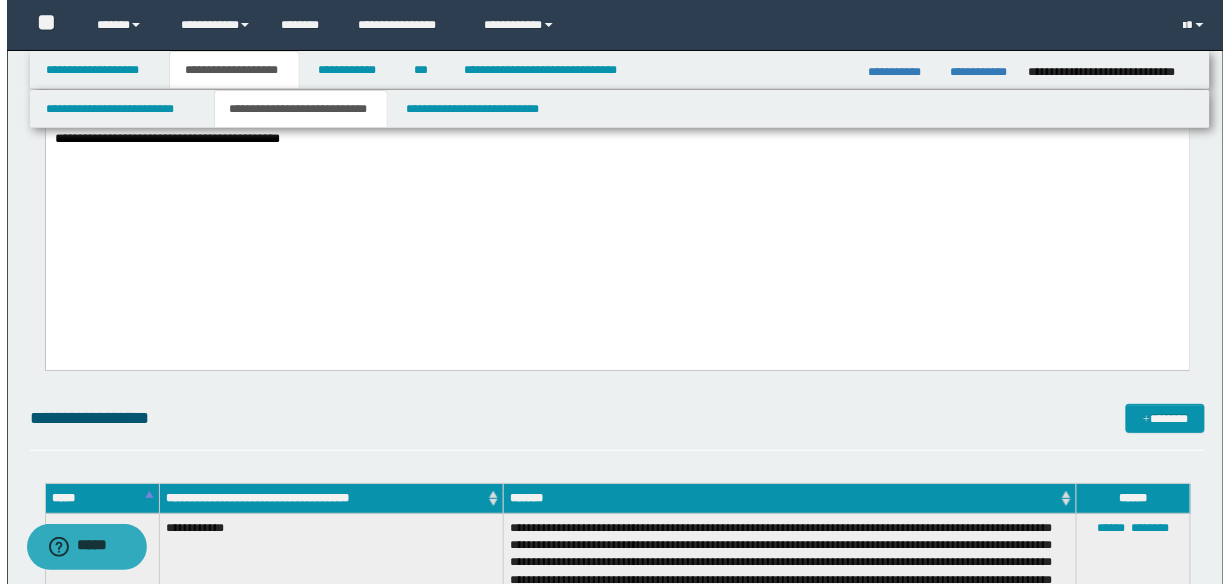 scroll, scrollTop: 1866, scrollLeft: 0, axis: vertical 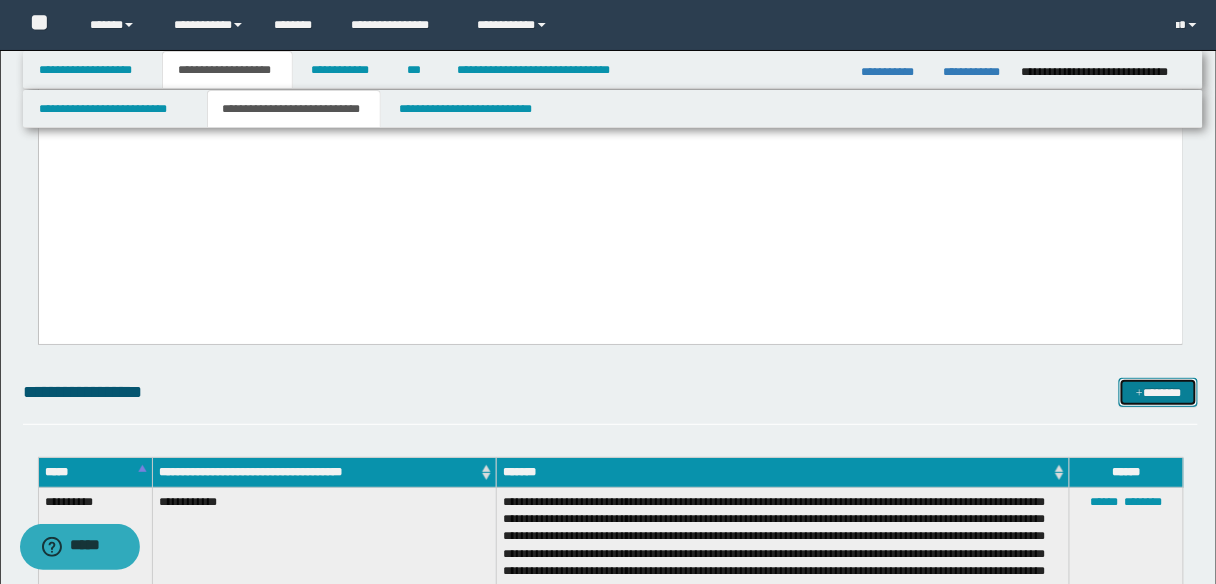 click on "*******" at bounding box center (1158, 392) 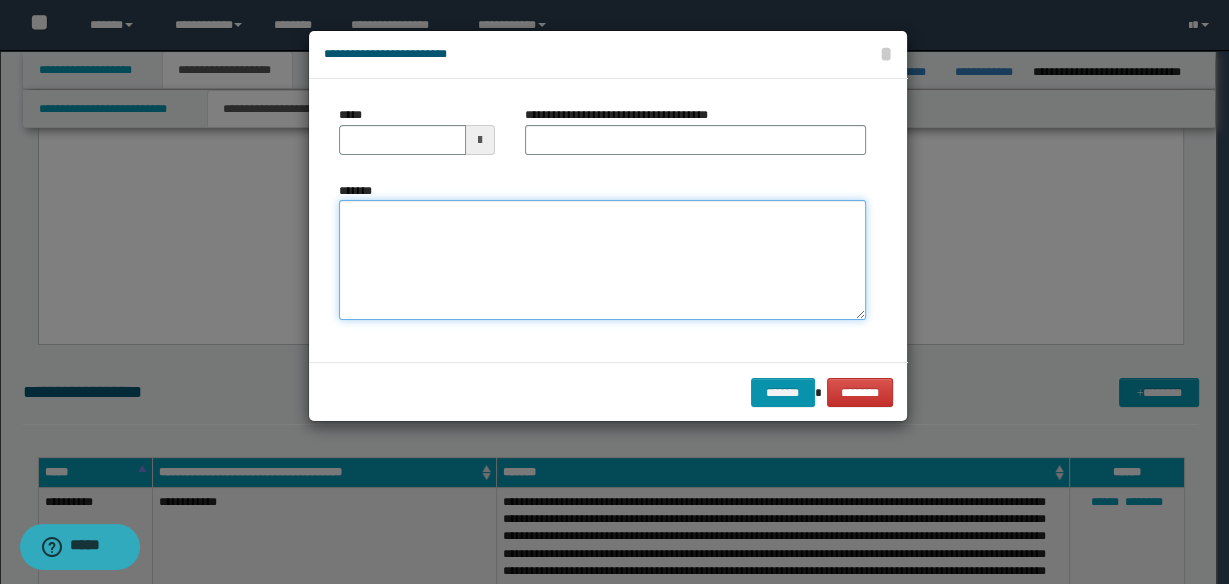 click on "*******" at bounding box center (602, 259) 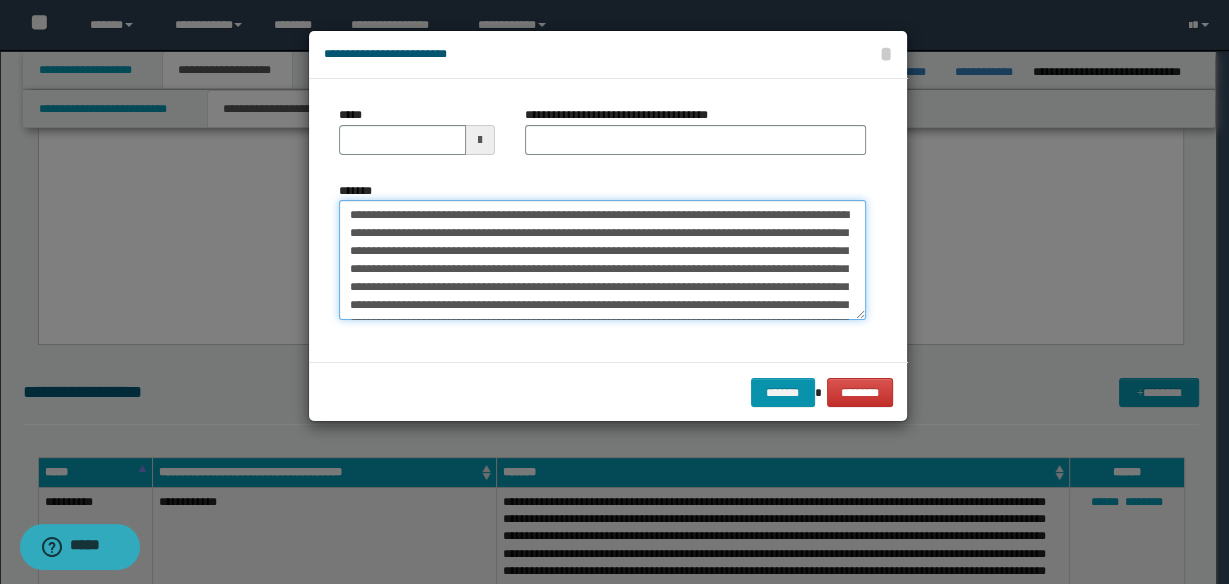 scroll, scrollTop: 263, scrollLeft: 0, axis: vertical 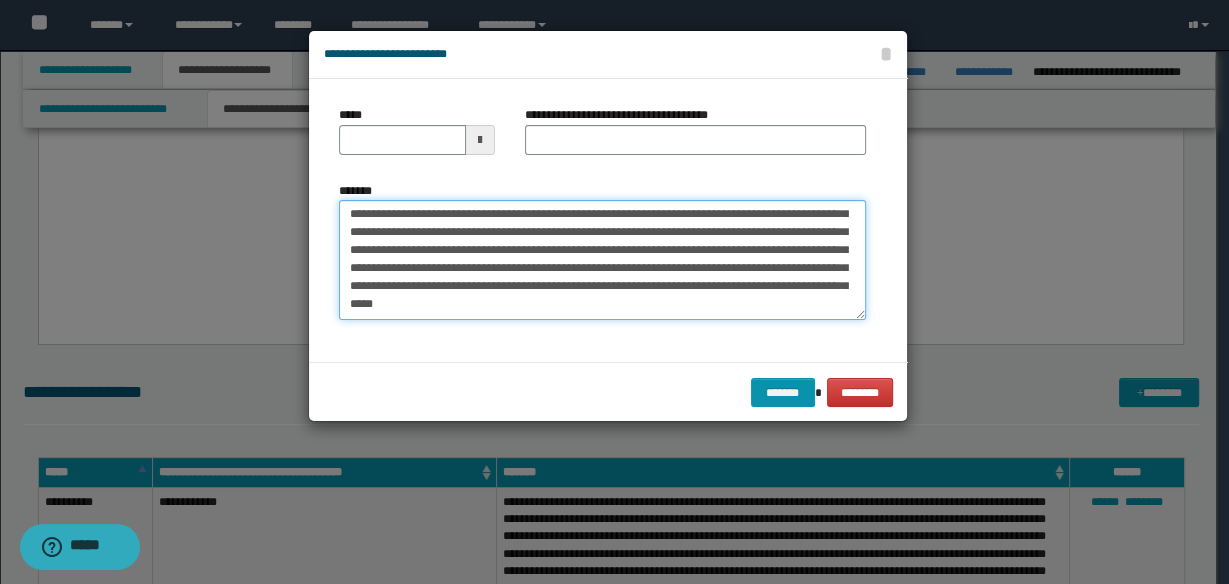type on "**********" 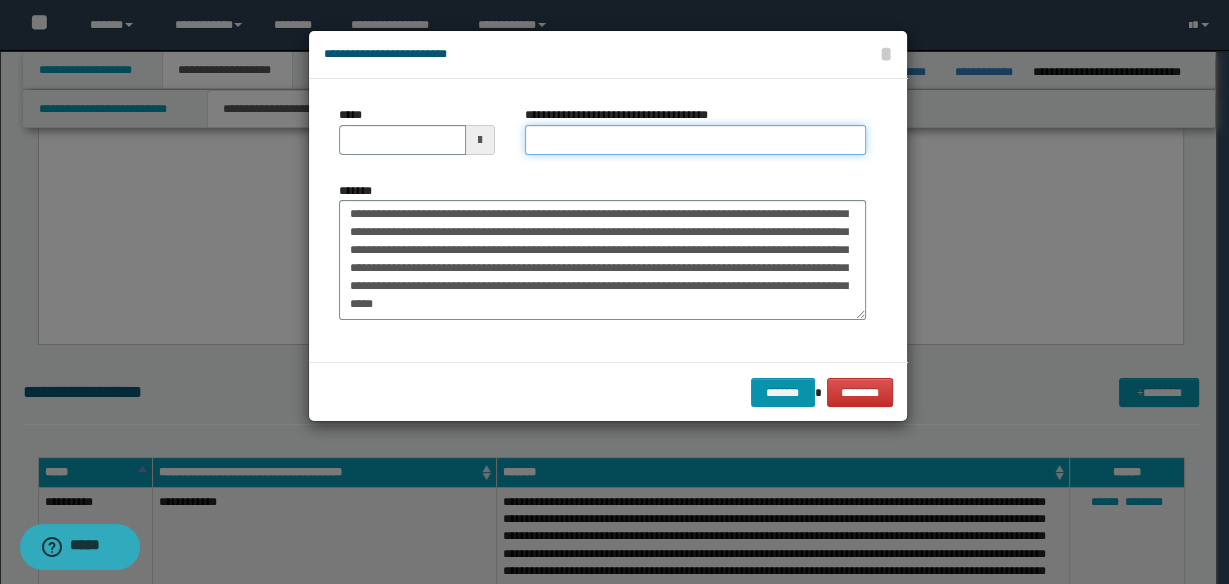 click on "**********" at bounding box center (695, 140) 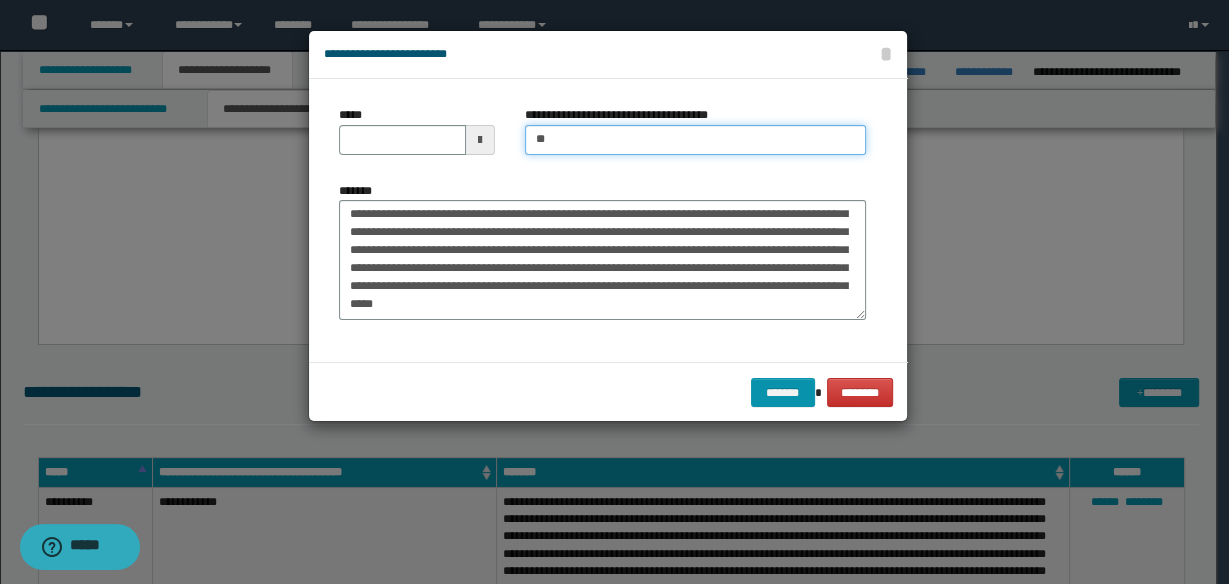 type on "**********" 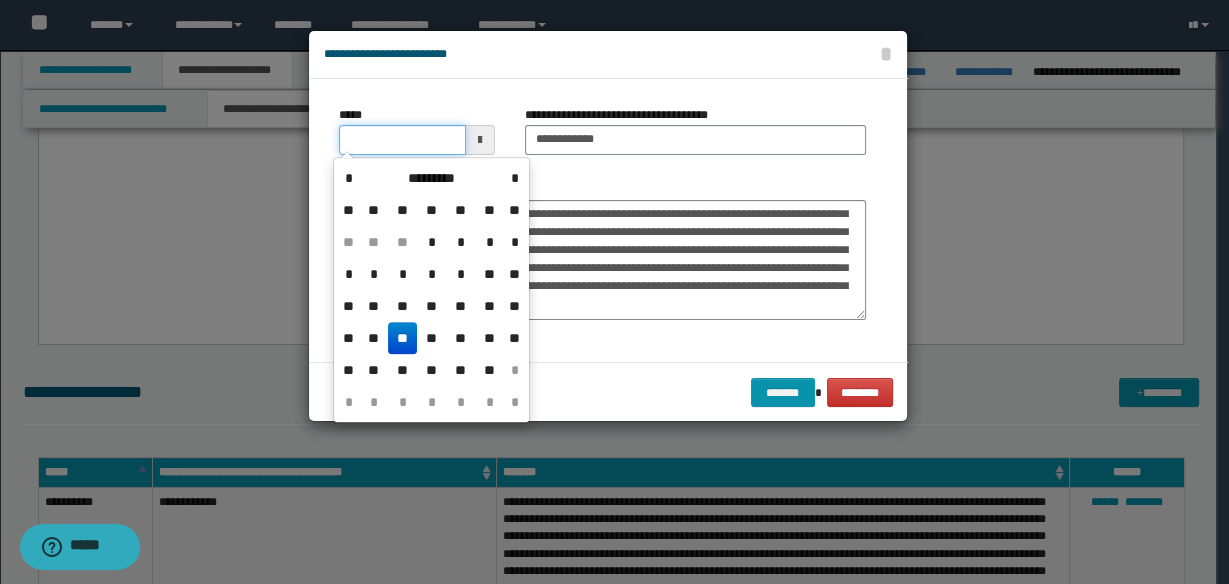 click on "*****" at bounding box center [402, 140] 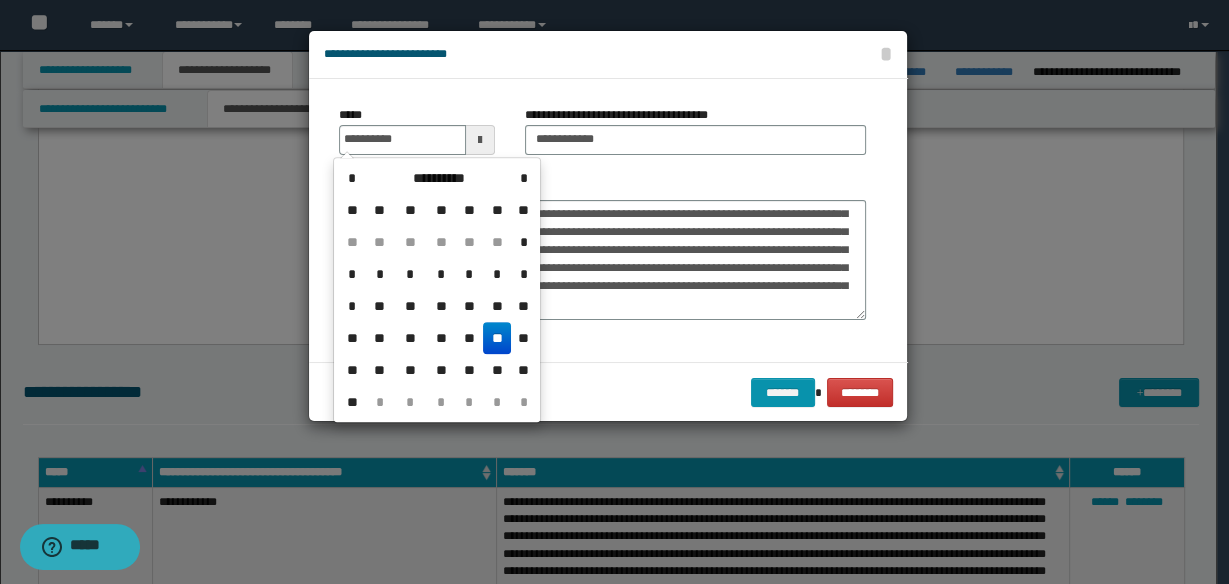 click on "**" at bounding box center [497, 338] 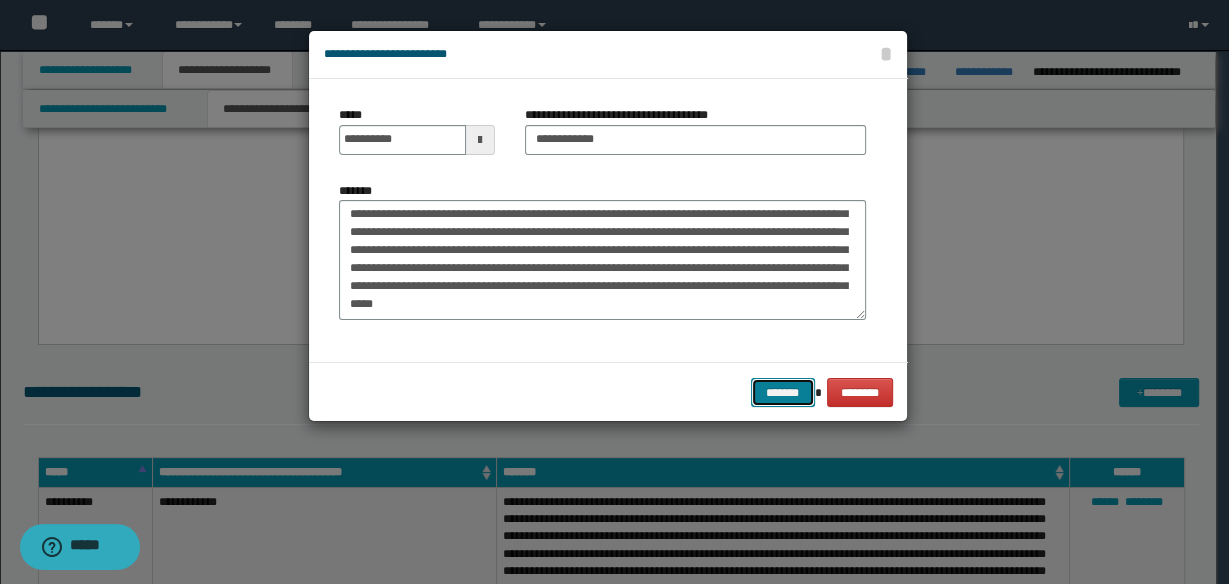 click on "*******" at bounding box center (783, 392) 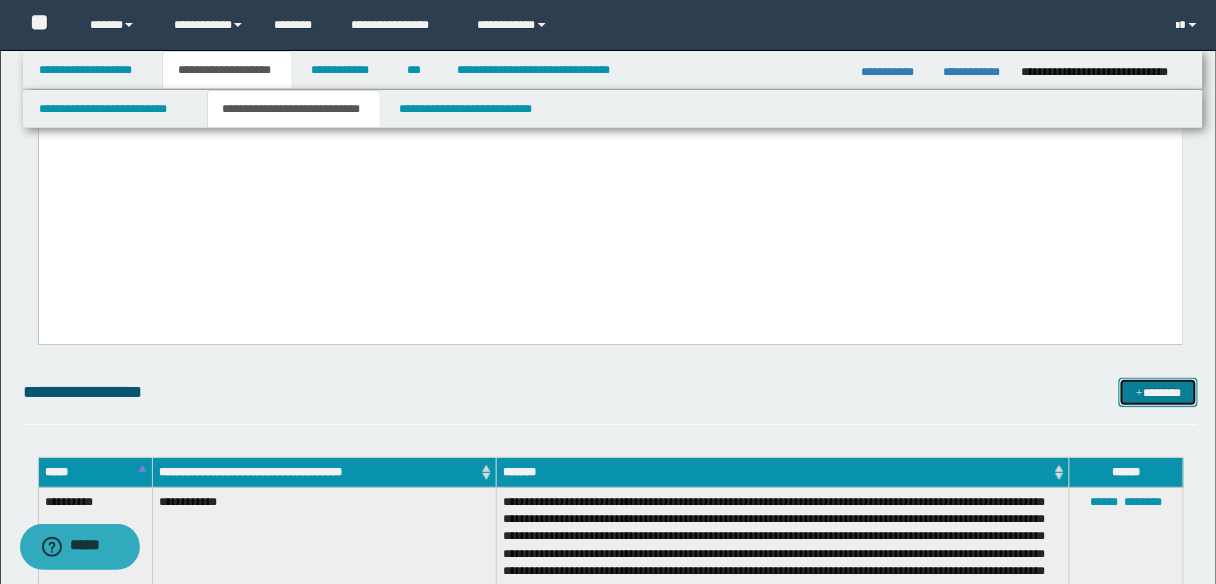click on "*******" at bounding box center (1158, 392) 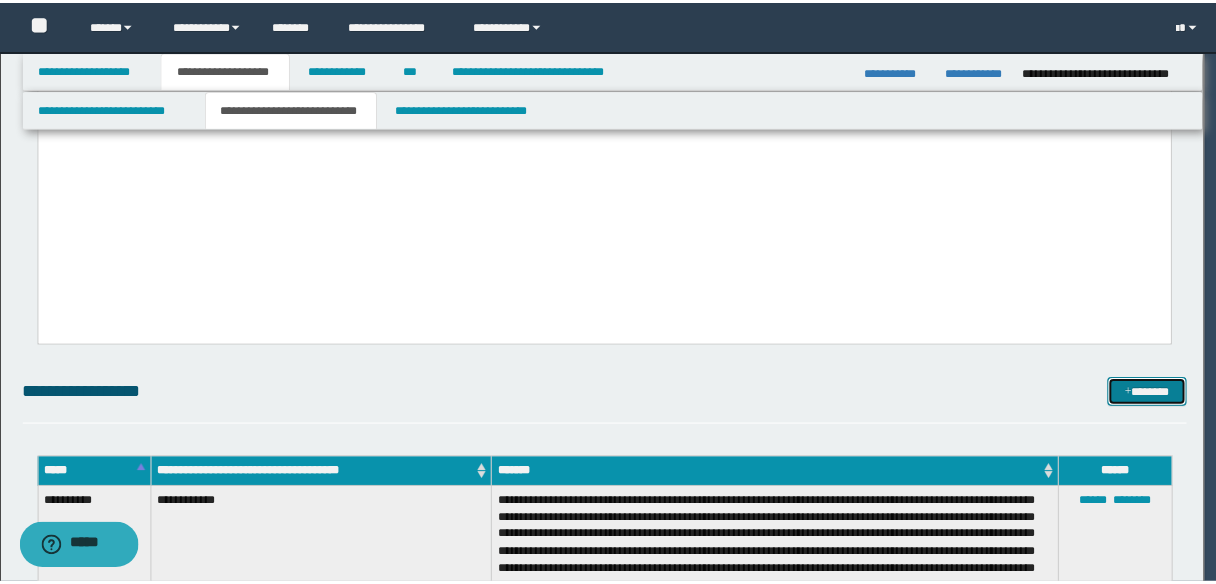 scroll, scrollTop: 0, scrollLeft: 0, axis: both 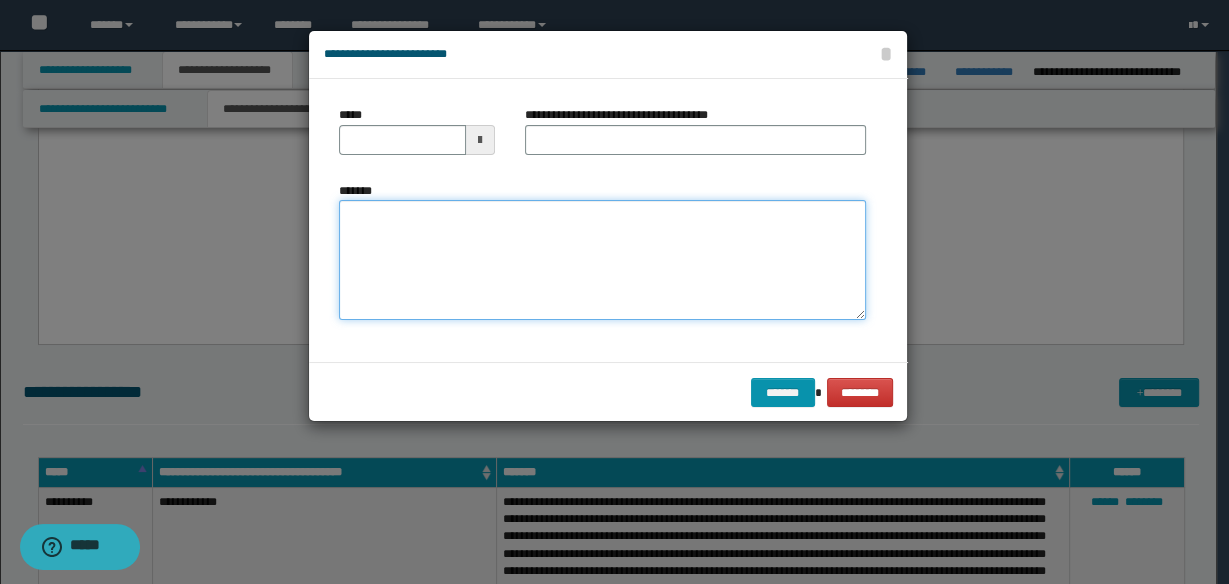 click on "*******" at bounding box center [602, 259] 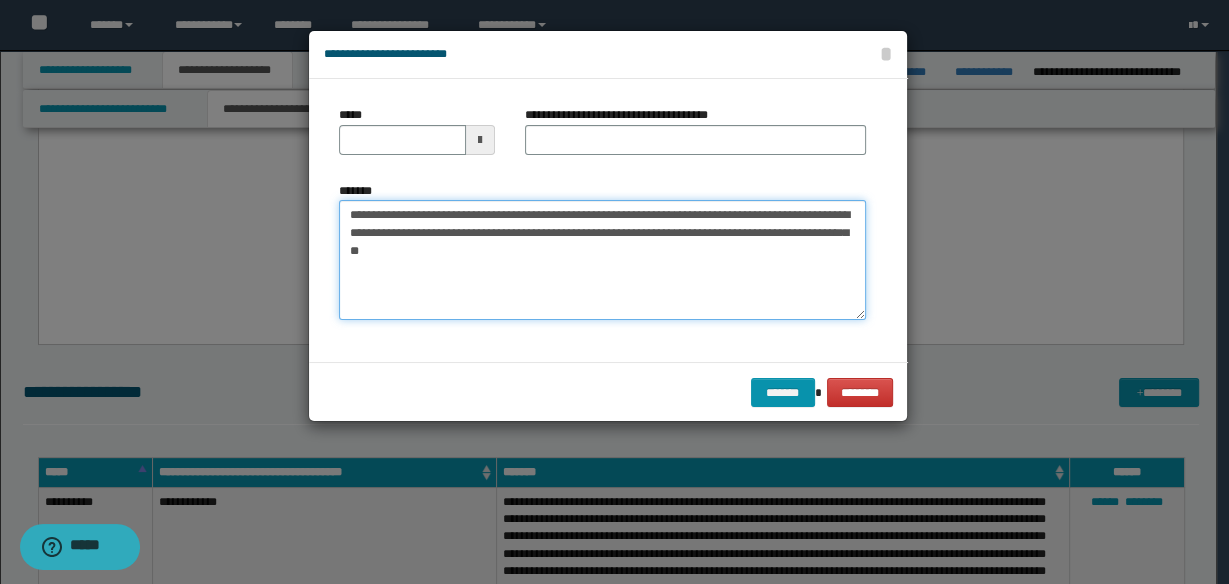 type on "**********" 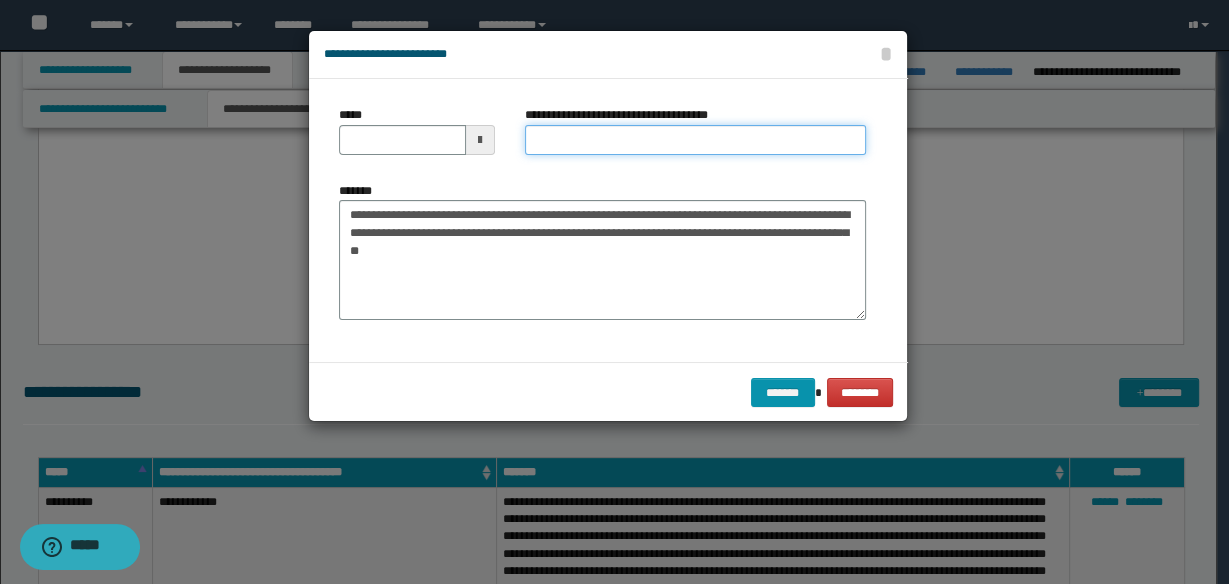 click on "**********" at bounding box center [695, 140] 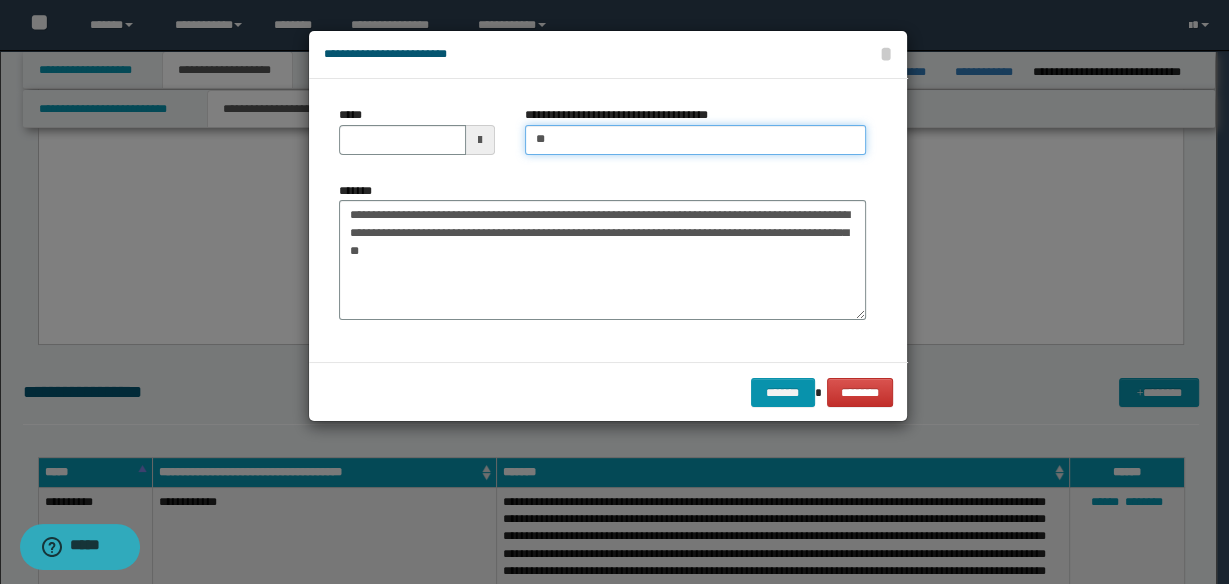 type on "**********" 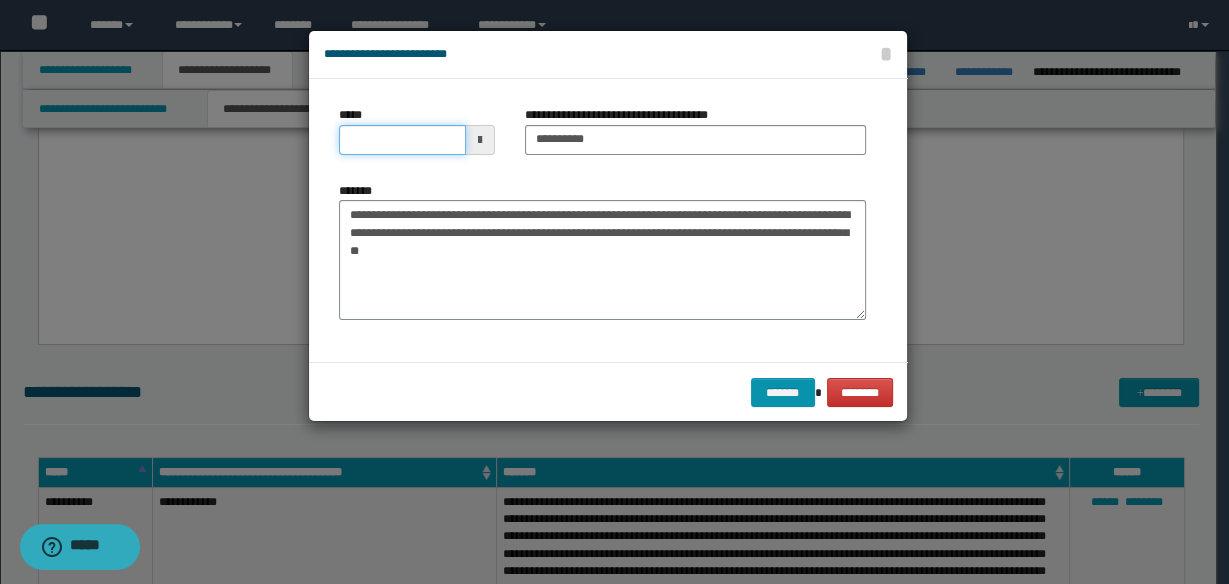 click on "*****" at bounding box center [402, 140] 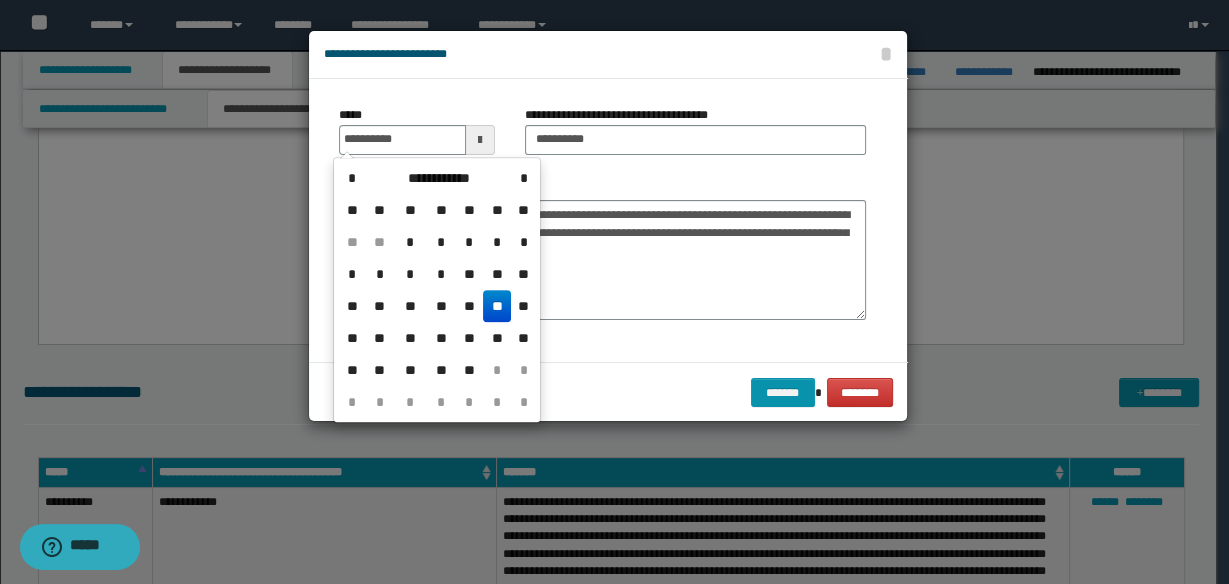 click on "**" at bounding box center [497, 306] 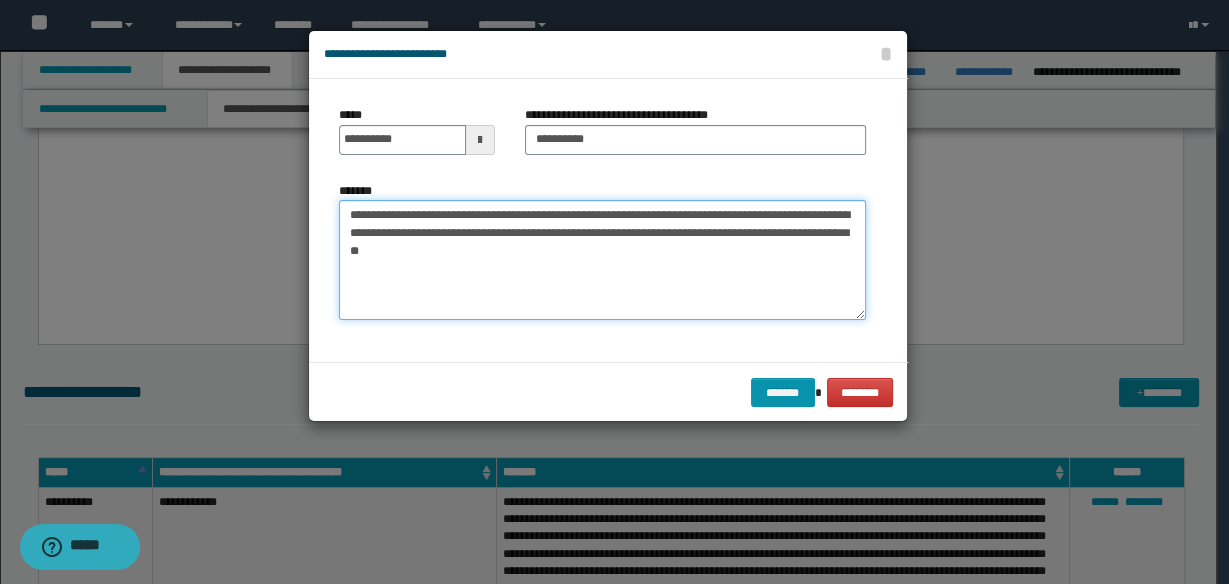 click on "**********" at bounding box center (602, 259) 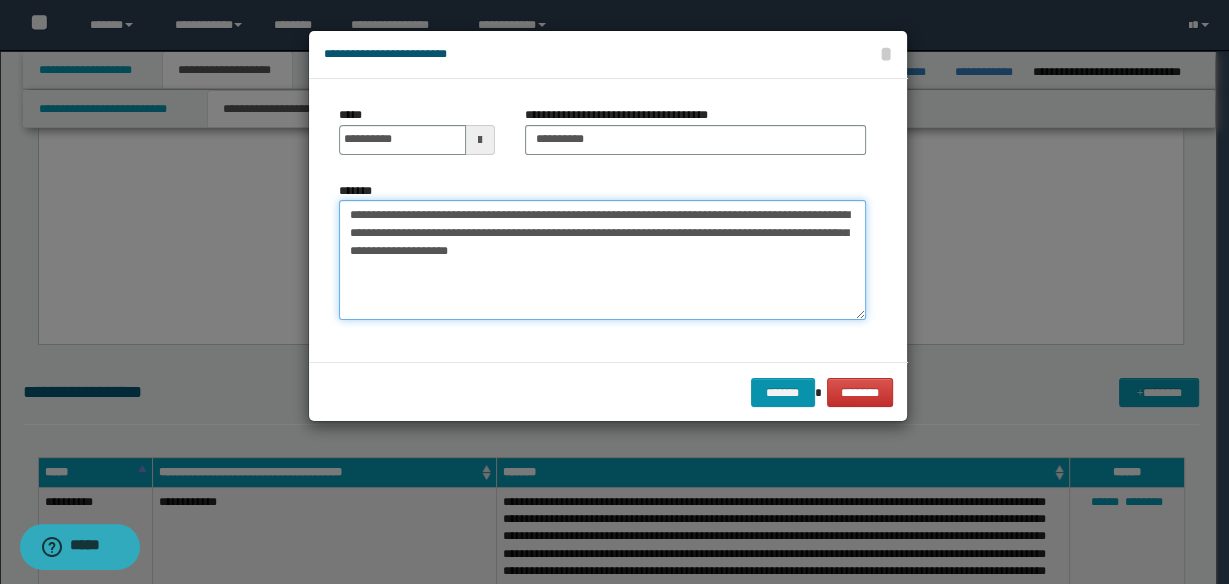 click on "**********" at bounding box center [602, 259] 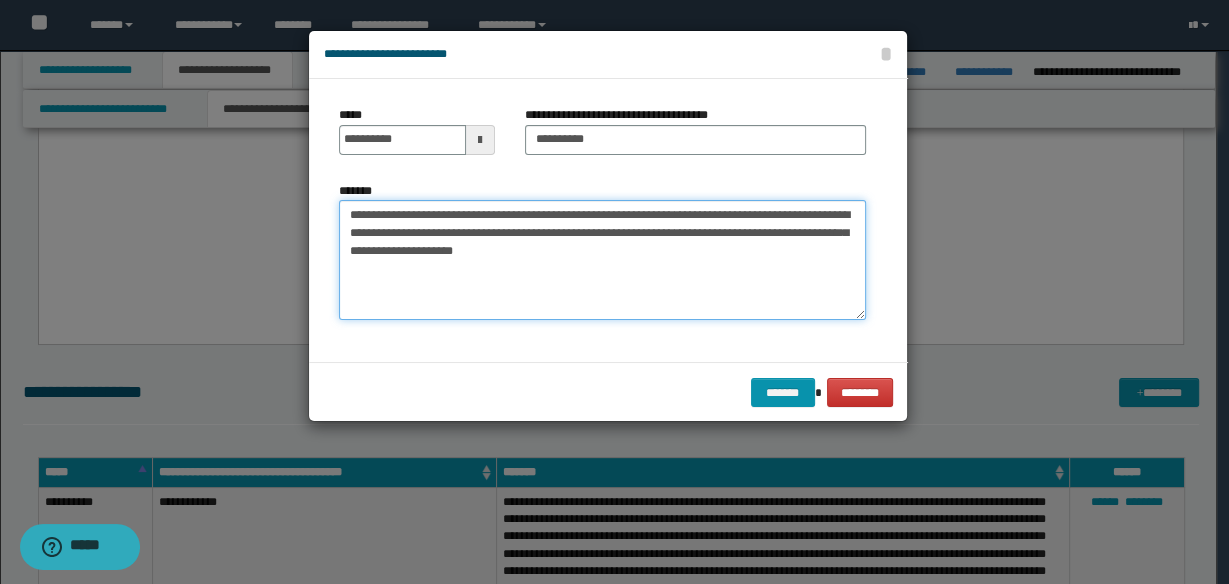 click on "**********" at bounding box center (602, 259) 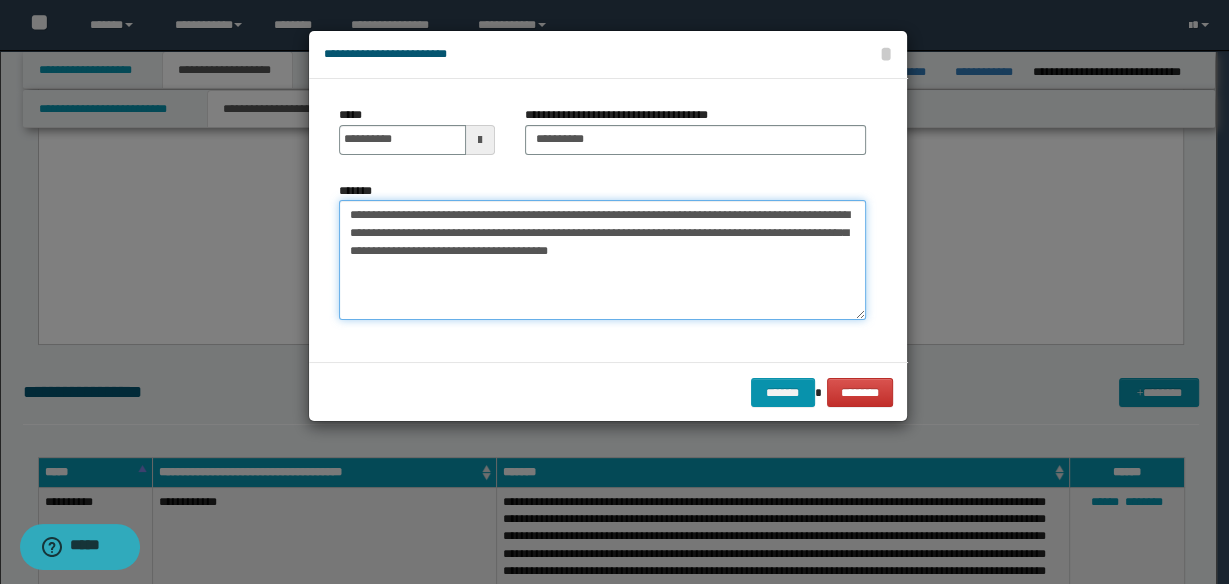 click on "**********" at bounding box center (602, 259) 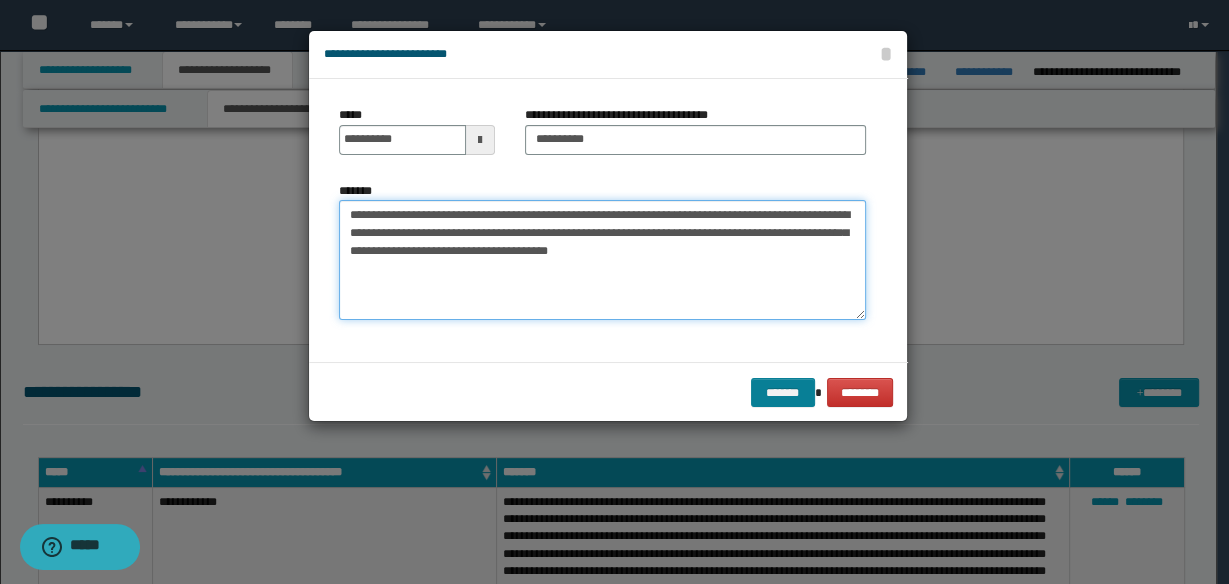 type on "**********" 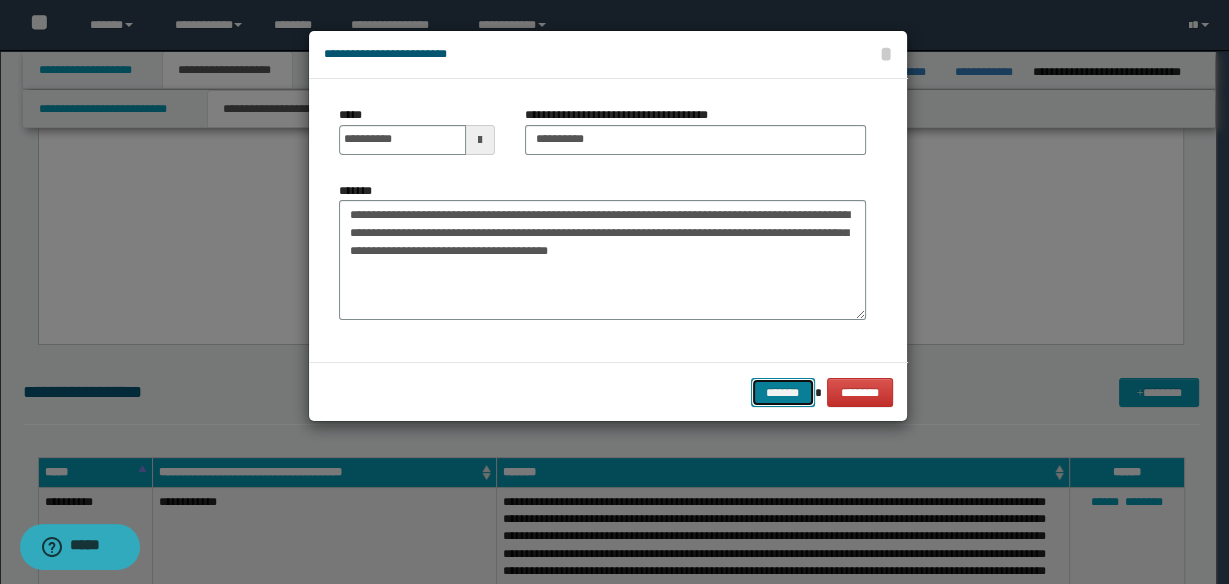 click on "*******" at bounding box center (783, 392) 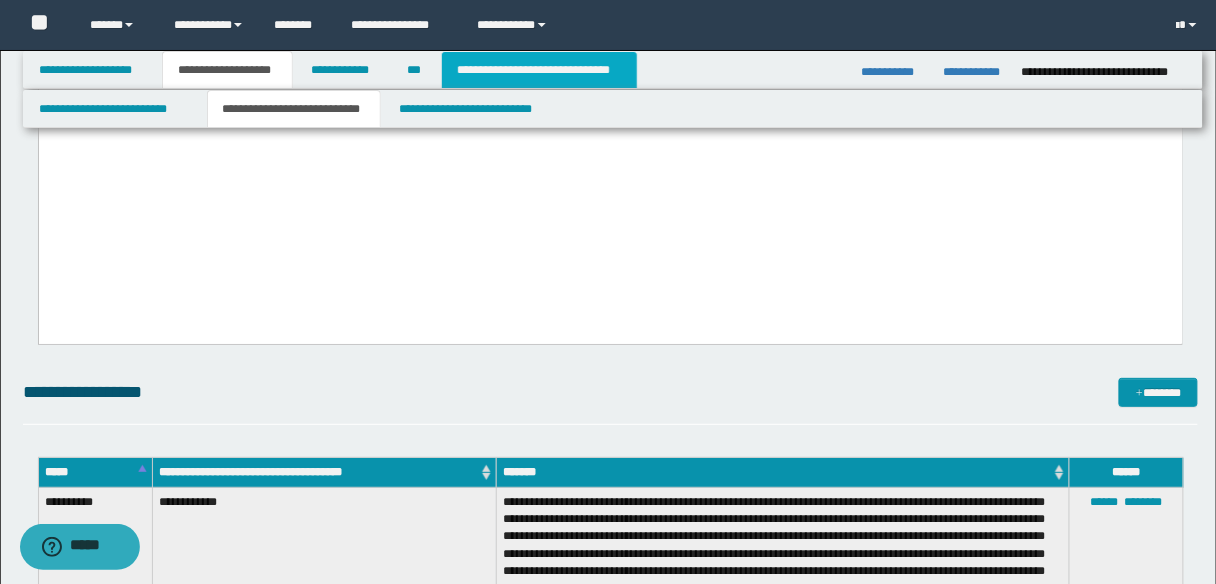 click on "**********" at bounding box center (539, 70) 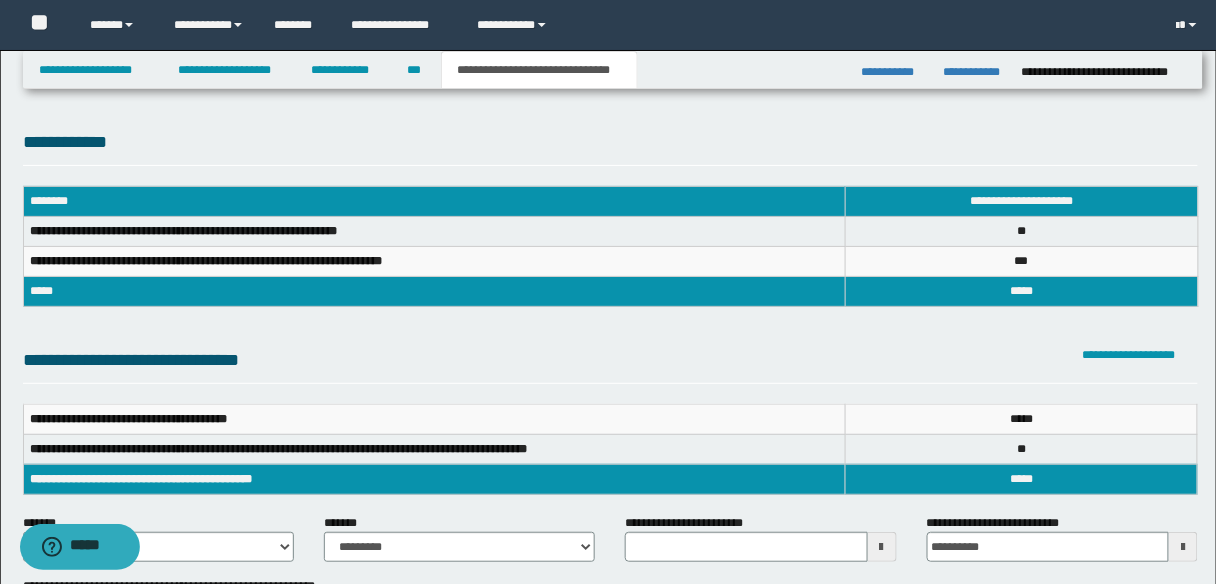 scroll, scrollTop: 240, scrollLeft: 0, axis: vertical 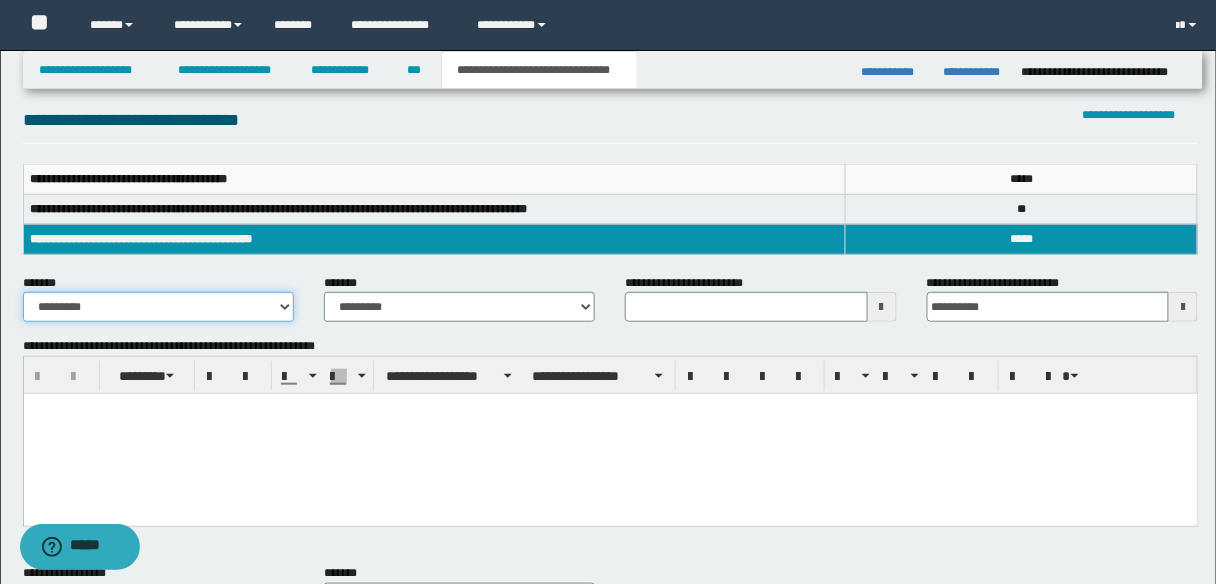 click on "**********" at bounding box center (158, 307) 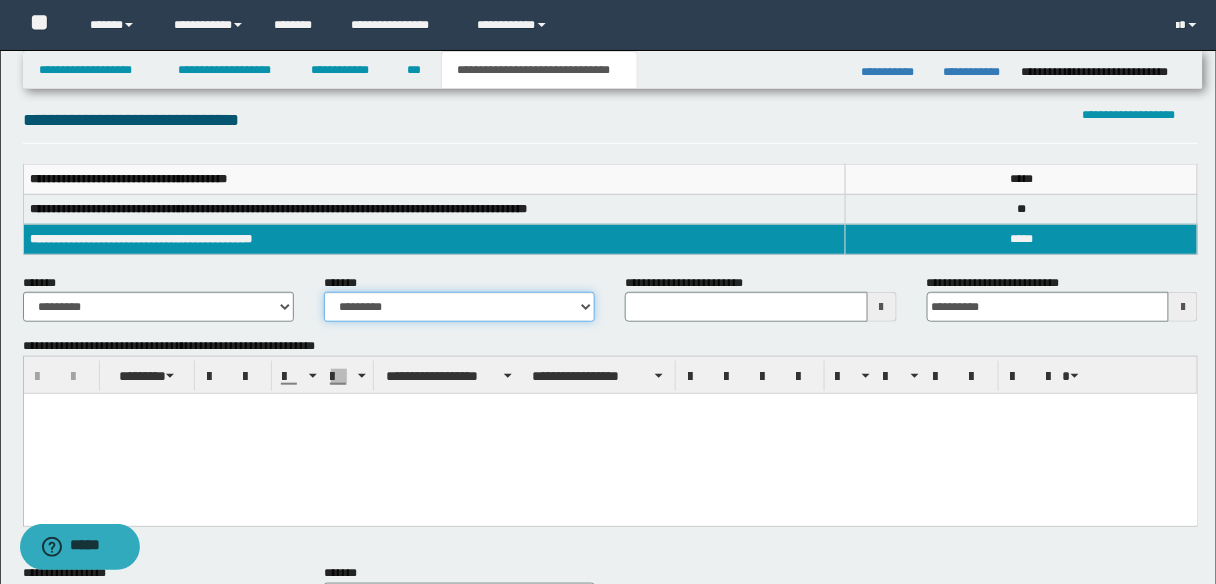 click on "**********" at bounding box center (459, 307) 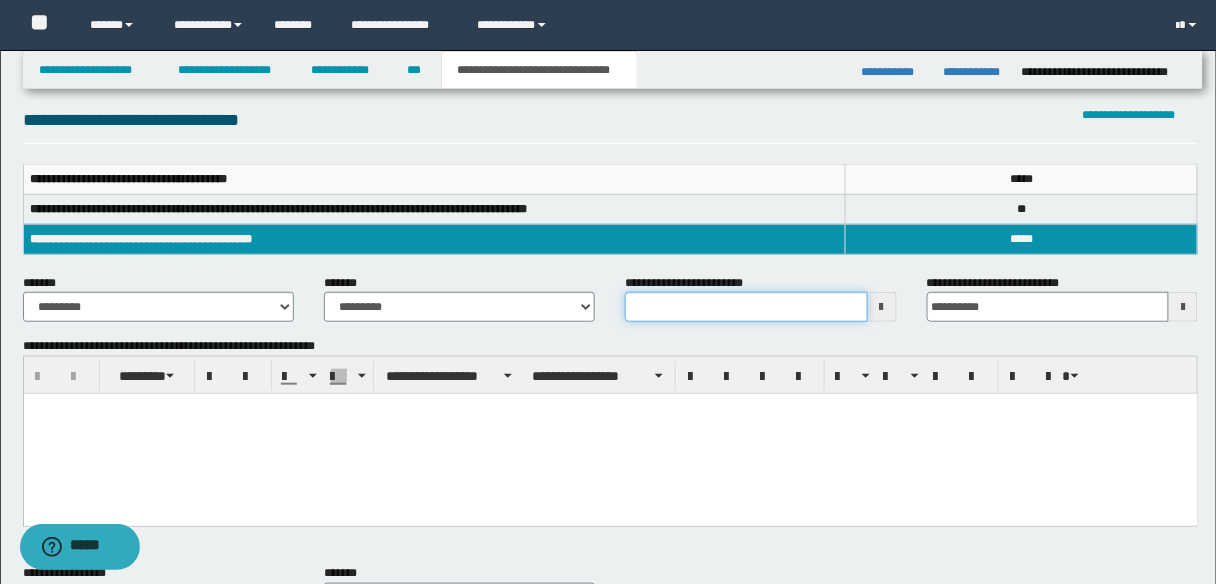 click on "**********" at bounding box center (746, 307) 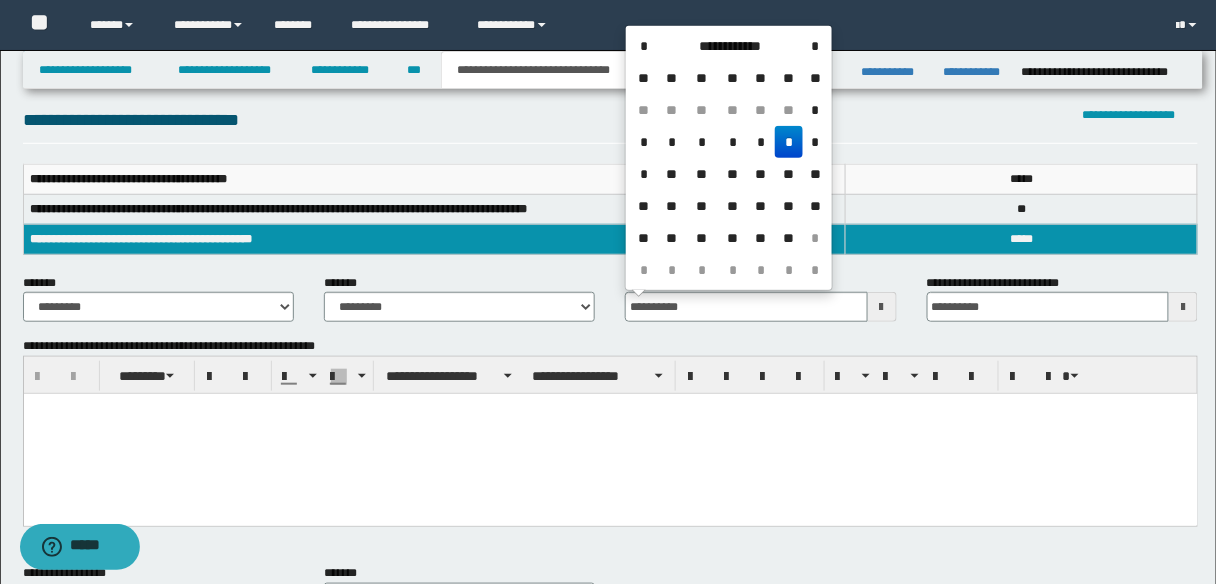 click on "*" at bounding box center [789, 142] 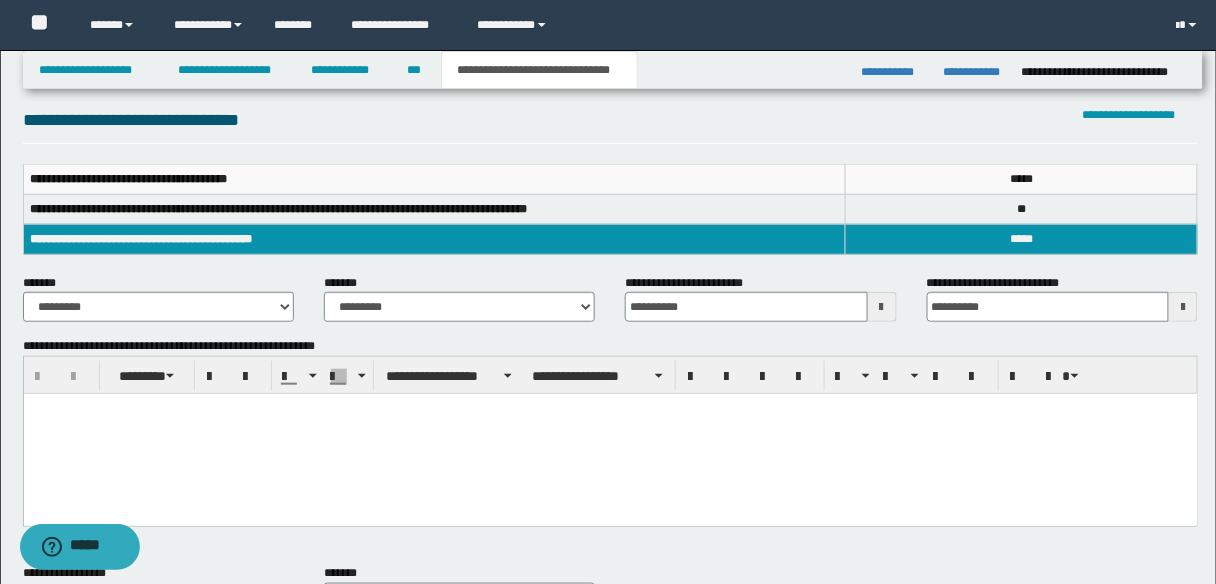 click at bounding box center [610, 434] 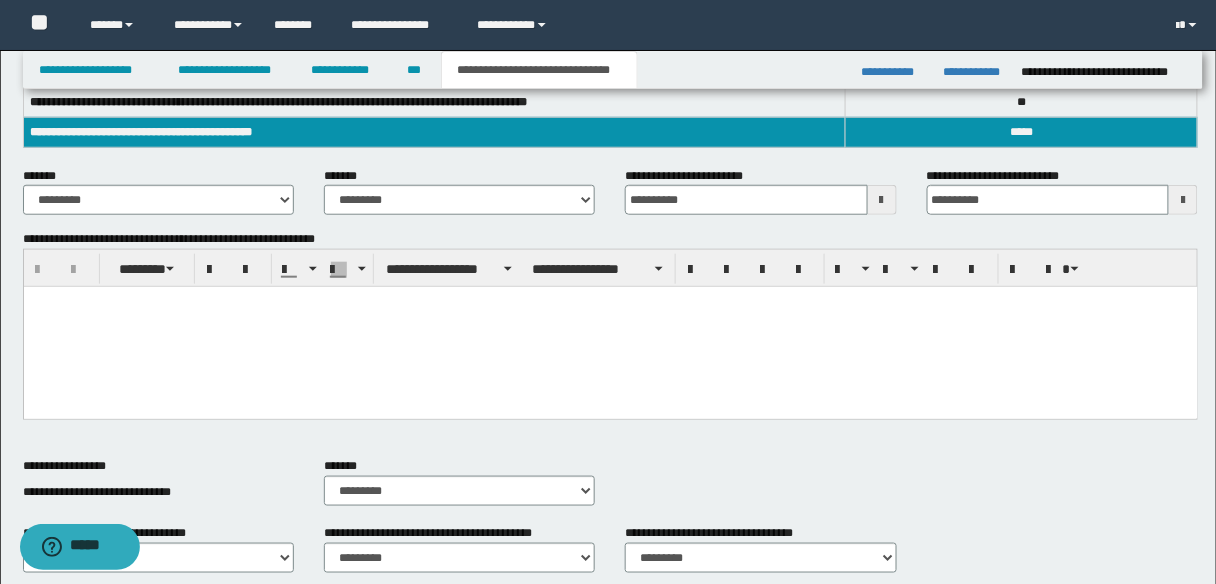 scroll, scrollTop: 480, scrollLeft: 0, axis: vertical 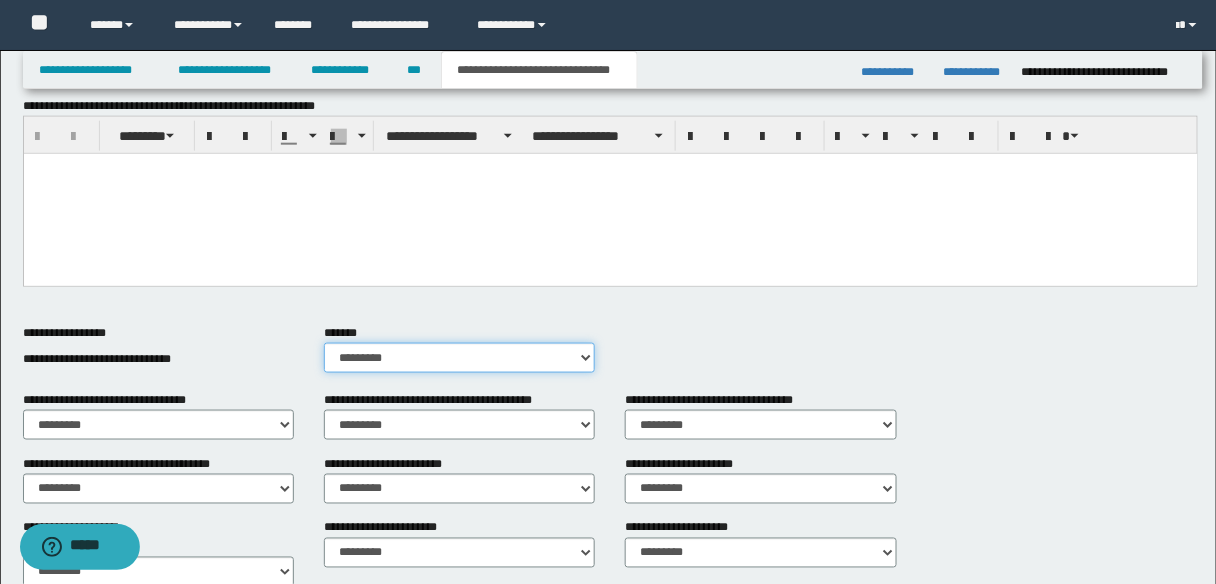 click on "*********
**
**" at bounding box center (459, 358) 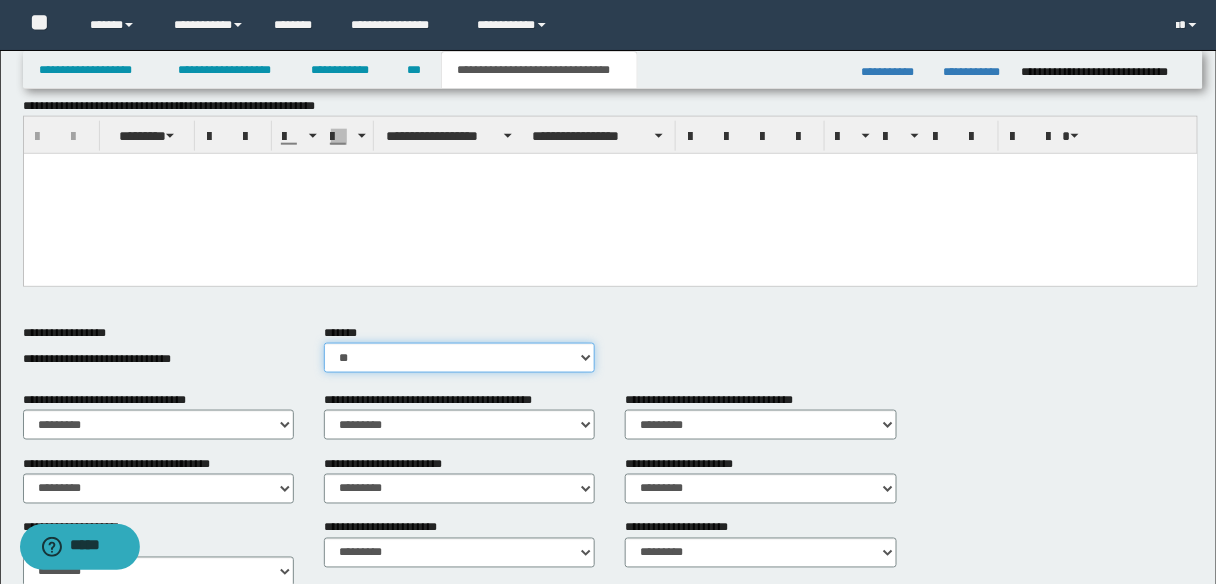 click on "*********
**
**" at bounding box center [459, 358] 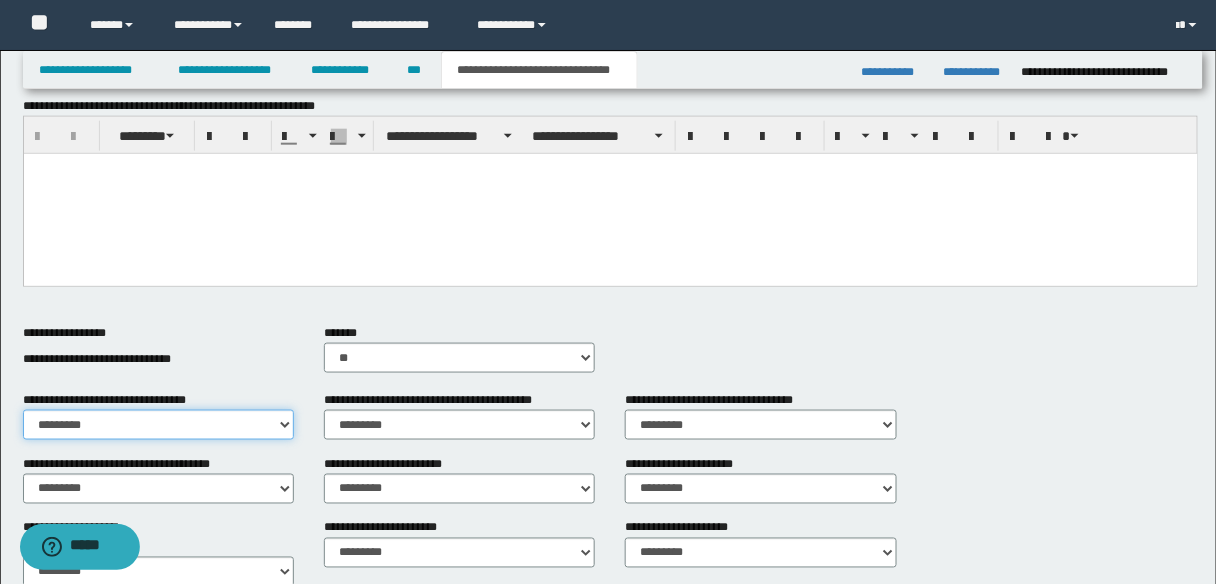 click on "*********
**
**" at bounding box center [158, 425] 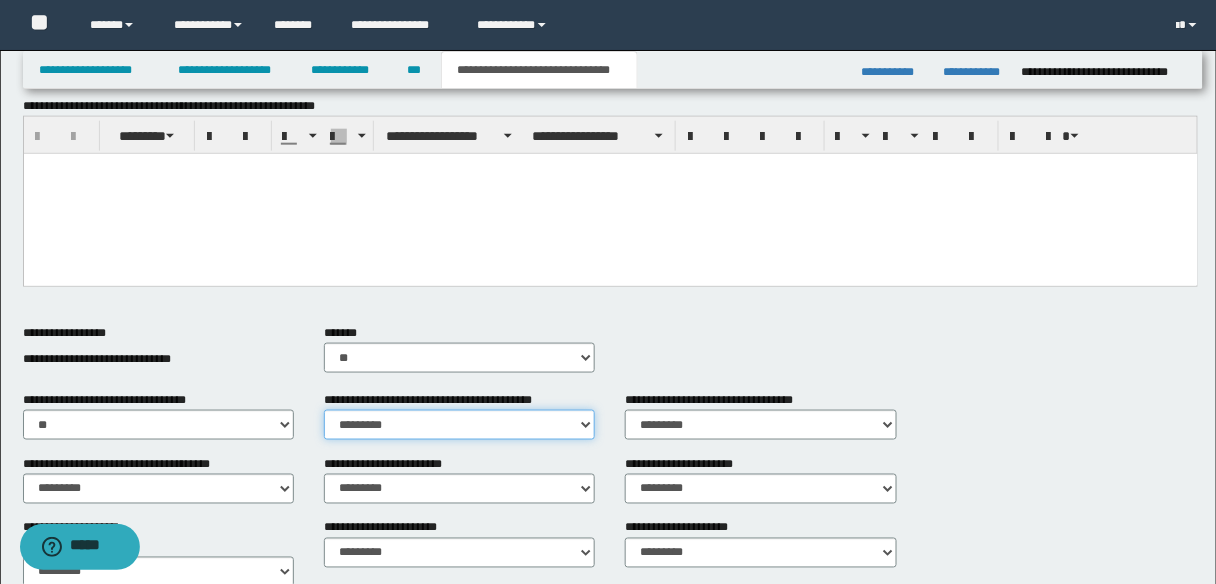drag, startPoint x: 588, startPoint y: 425, endPoint x: 570, endPoint y: 436, distance: 21.095022 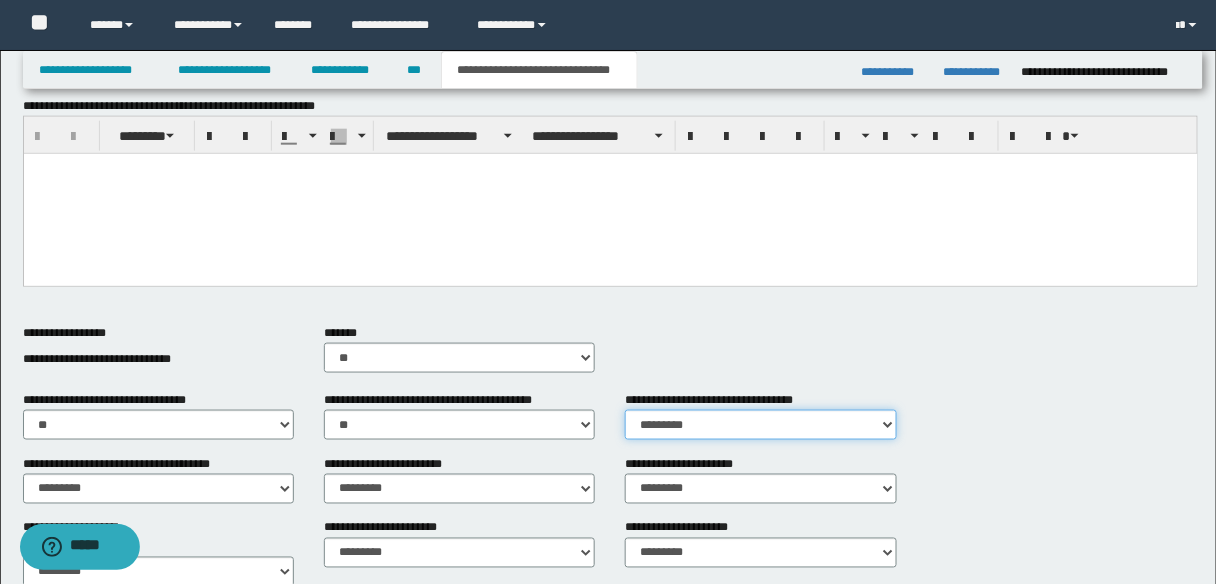click on "*********
**
**" at bounding box center (760, 425) 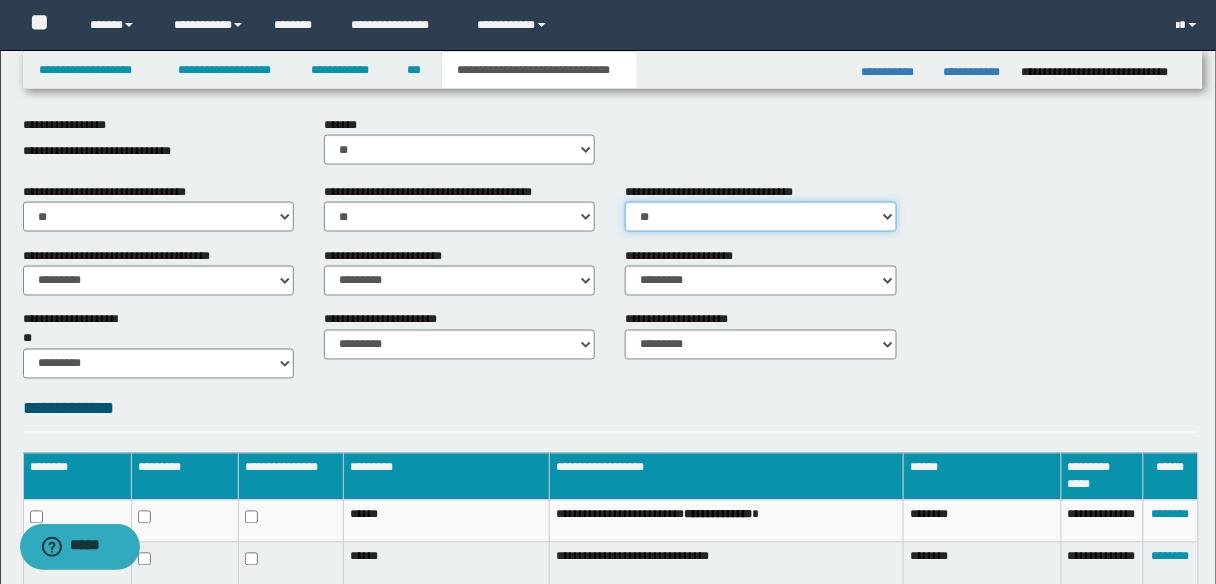 scroll, scrollTop: 800, scrollLeft: 0, axis: vertical 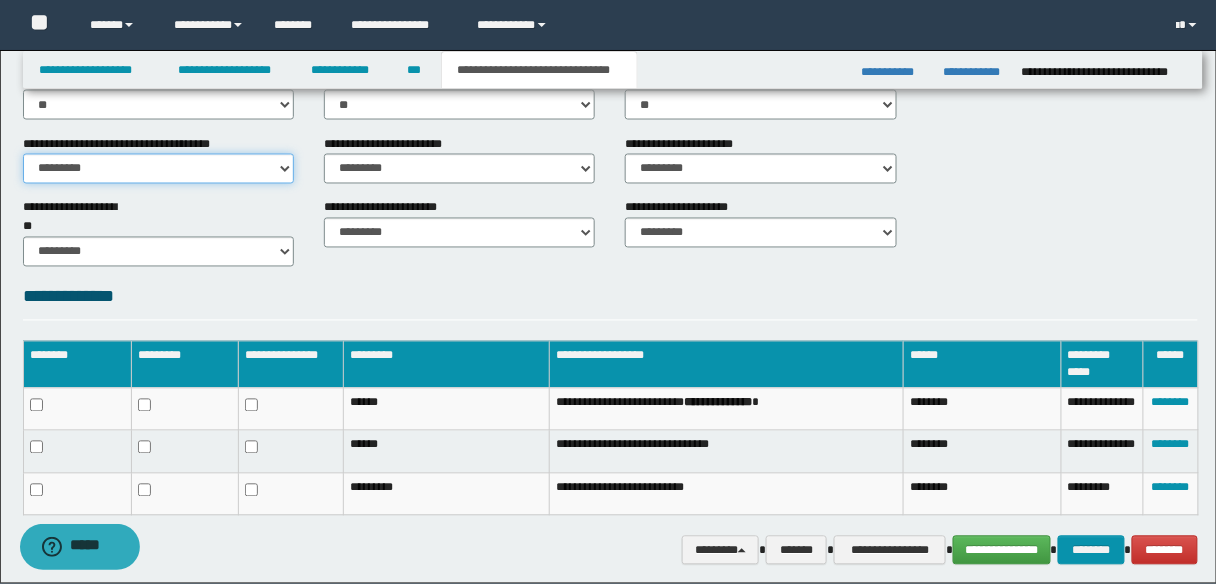 click on "*********
**
**" at bounding box center [158, 169] 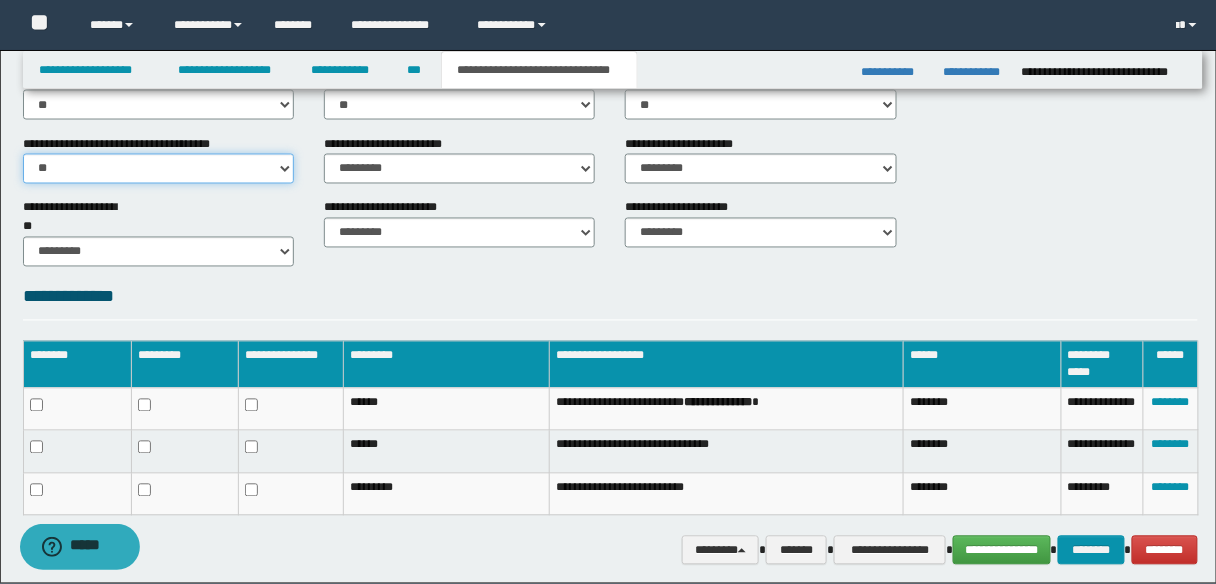 click on "*********
**
**" at bounding box center [158, 169] 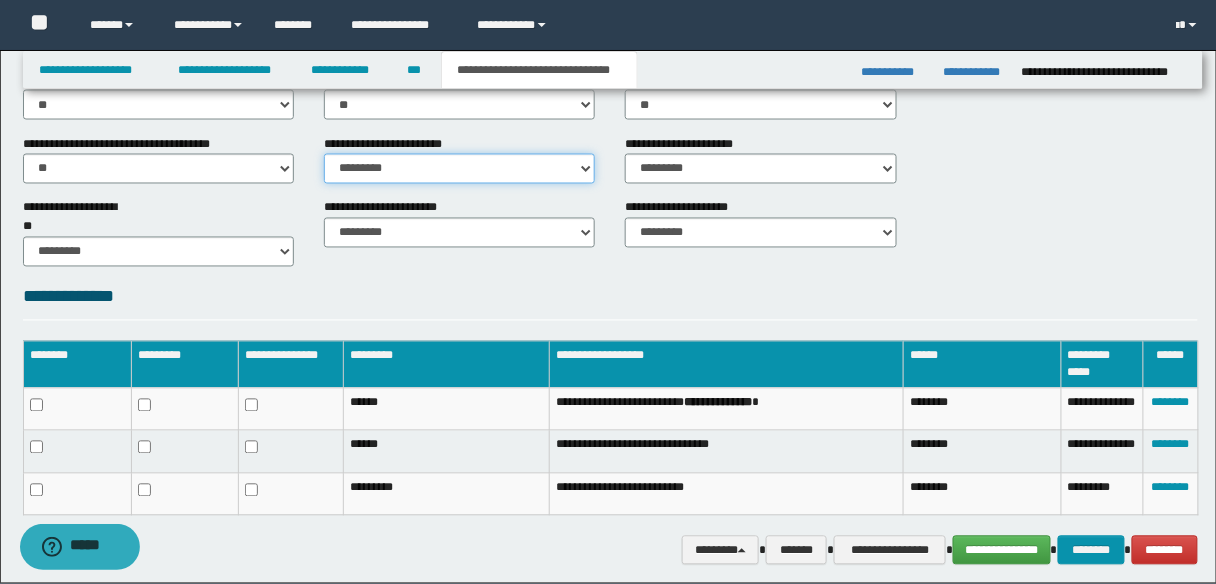 click on "*********
**
**" at bounding box center [459, 169] 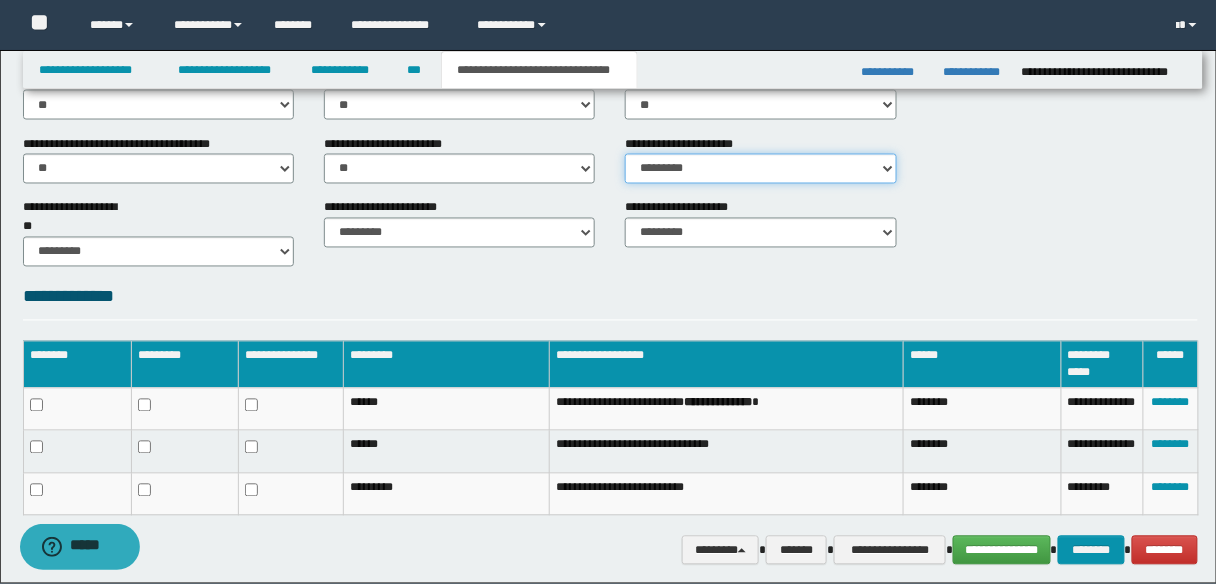 drag, startPoint x: 887, startPoint y: 166, endPoint x: 874, endPoint y: 171, distance: 13.928389 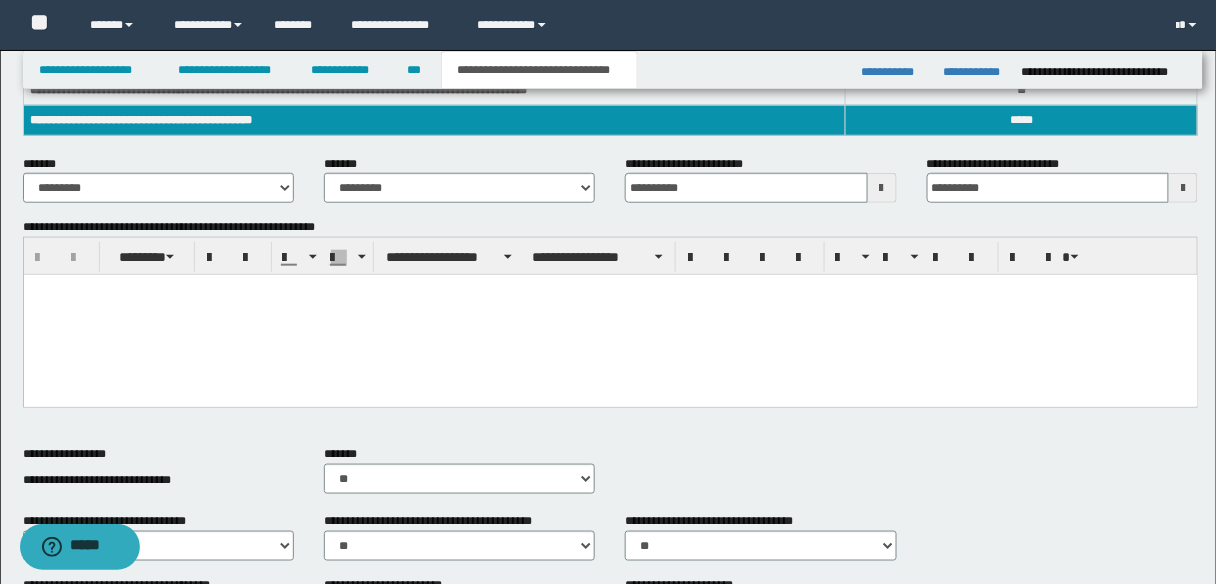 scroll, scrollTop: 320, scrollLeft: 0, axis: vertical 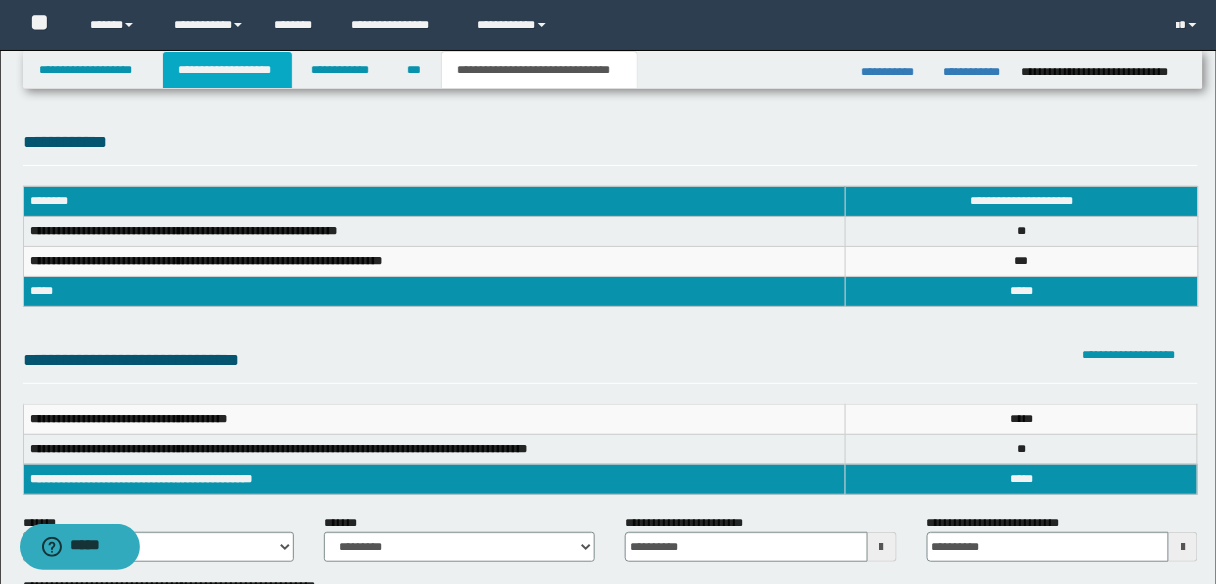 click on "**********" at bounding box center [227, 70] 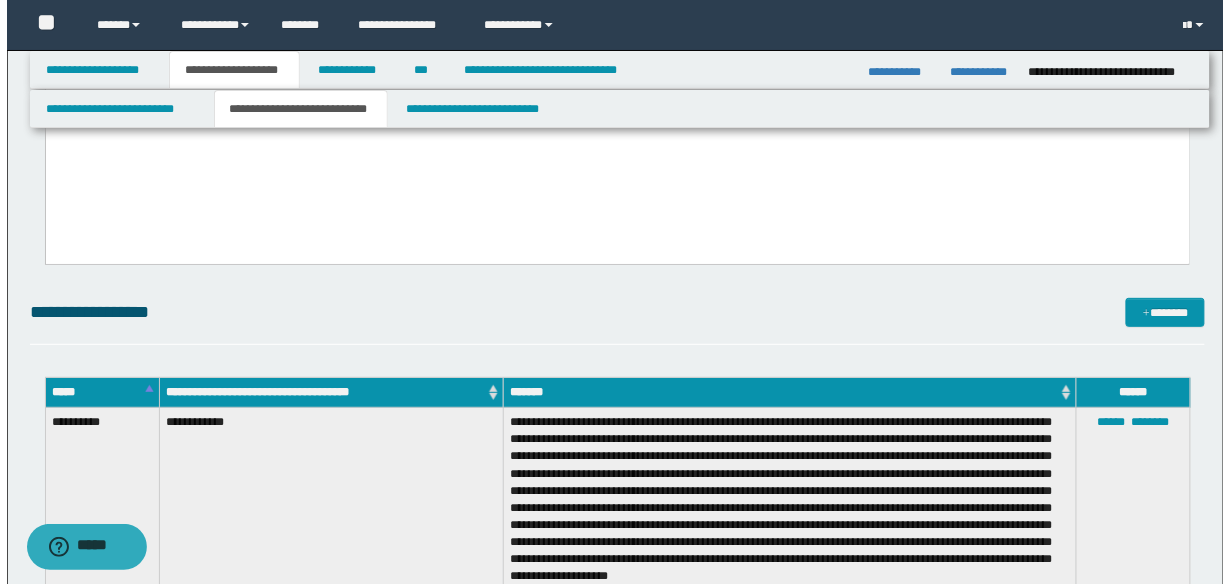 scroll, scrollTop: 2080, scrollLeft: 0, axis: vertical 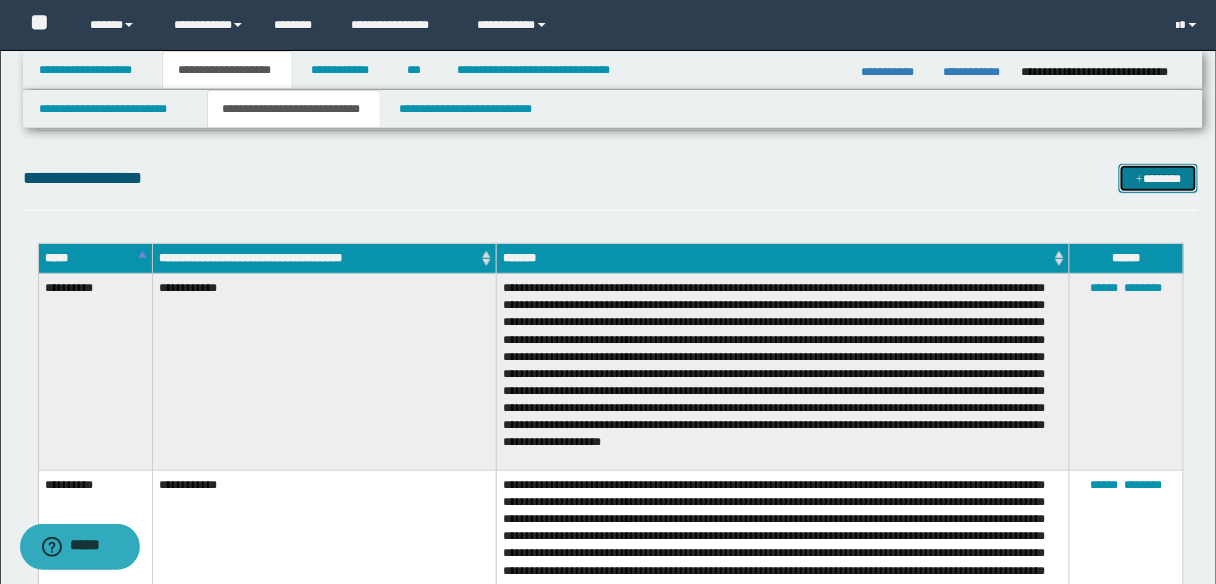 click on "*******" at bounding box center [1158, 178] 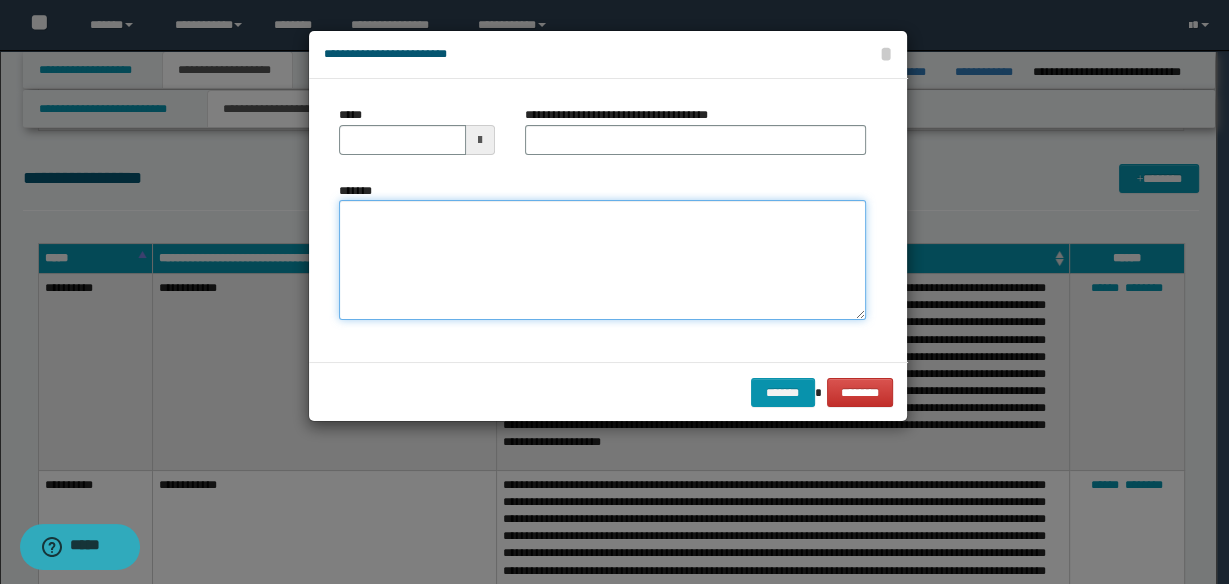 click on "*******" at bounding box center [602, 259] 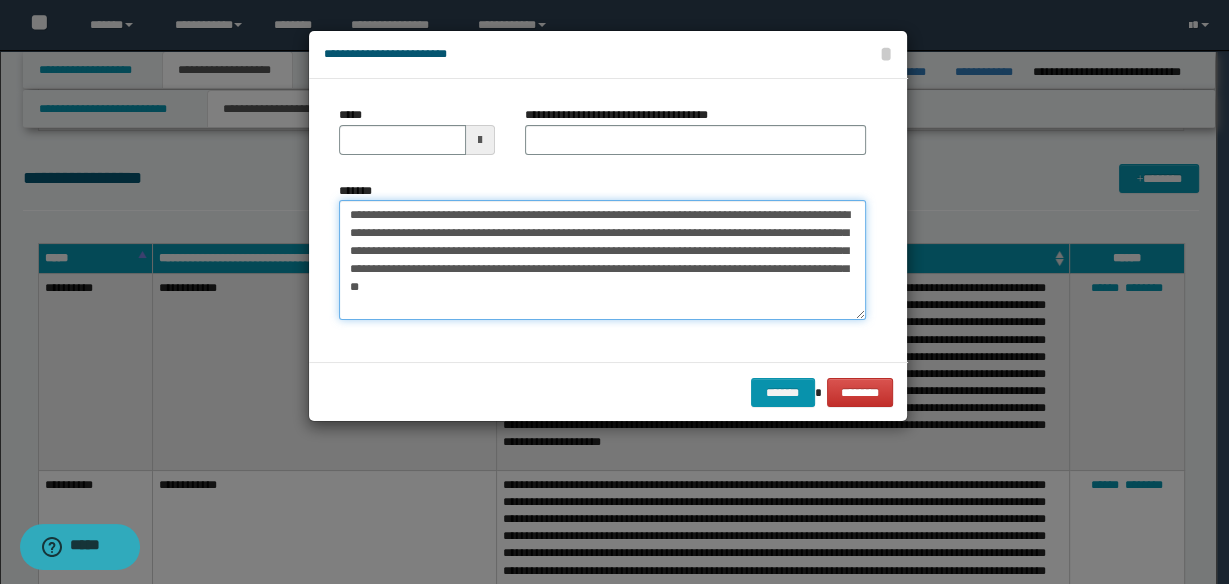 type 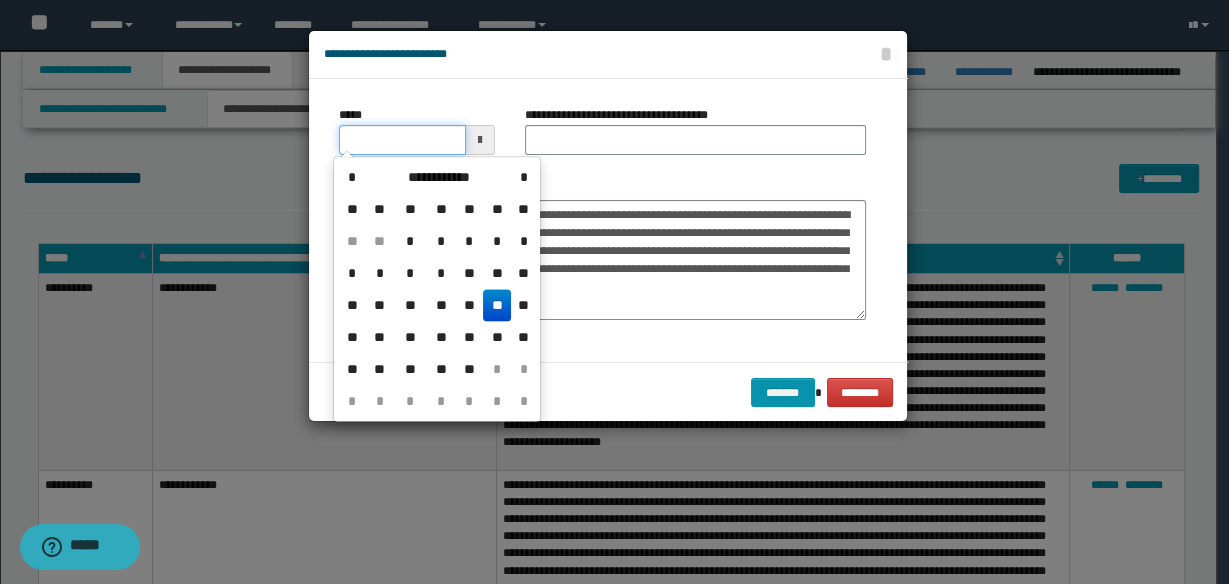click on "*****" at bounding box center [402, 140] 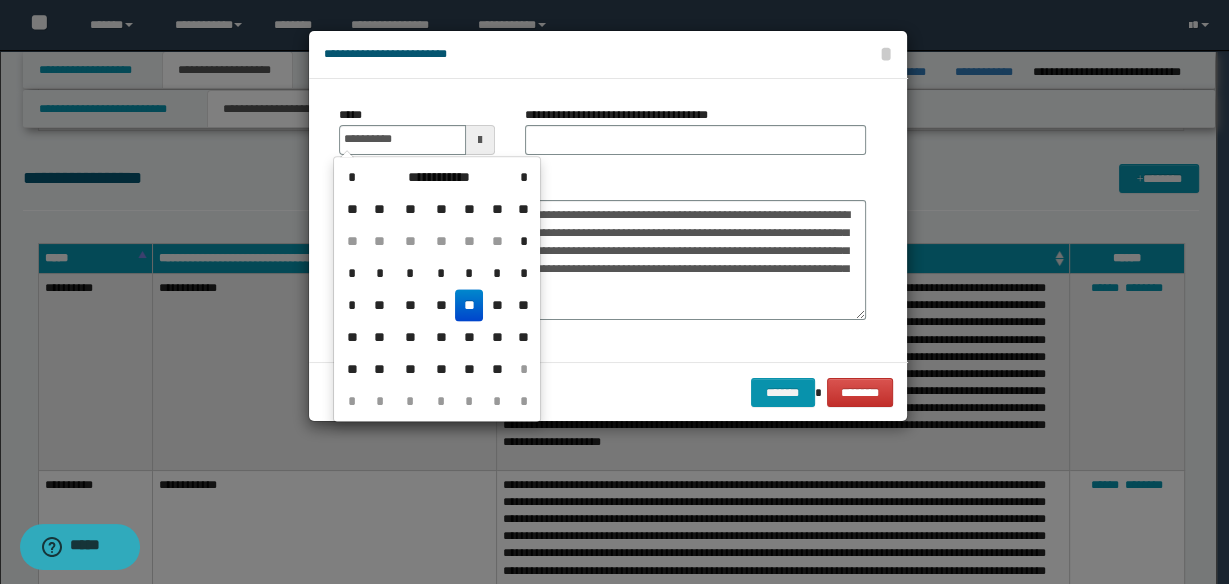 click on "**" at bounding box center (469, 305) 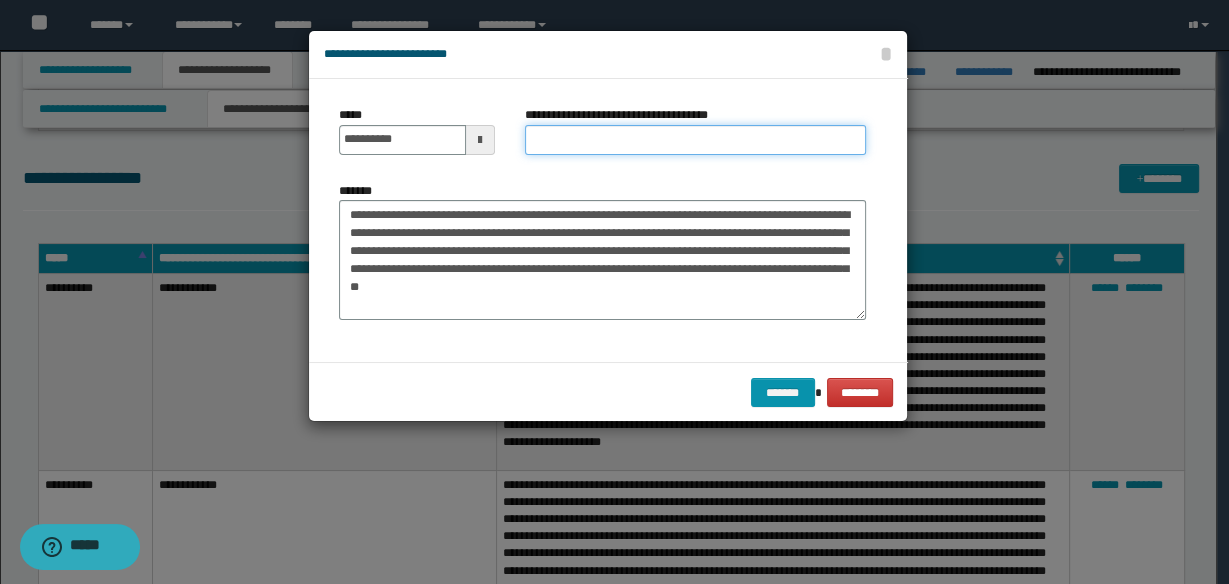 click on "**********" at bounding box center [695, 140] 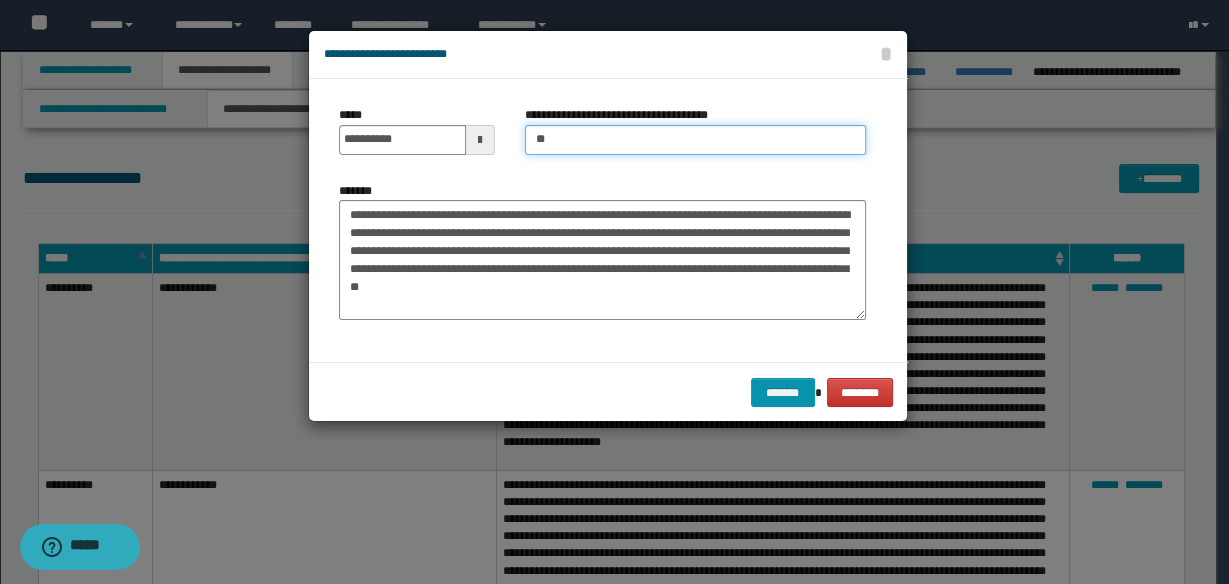 type on "**********" 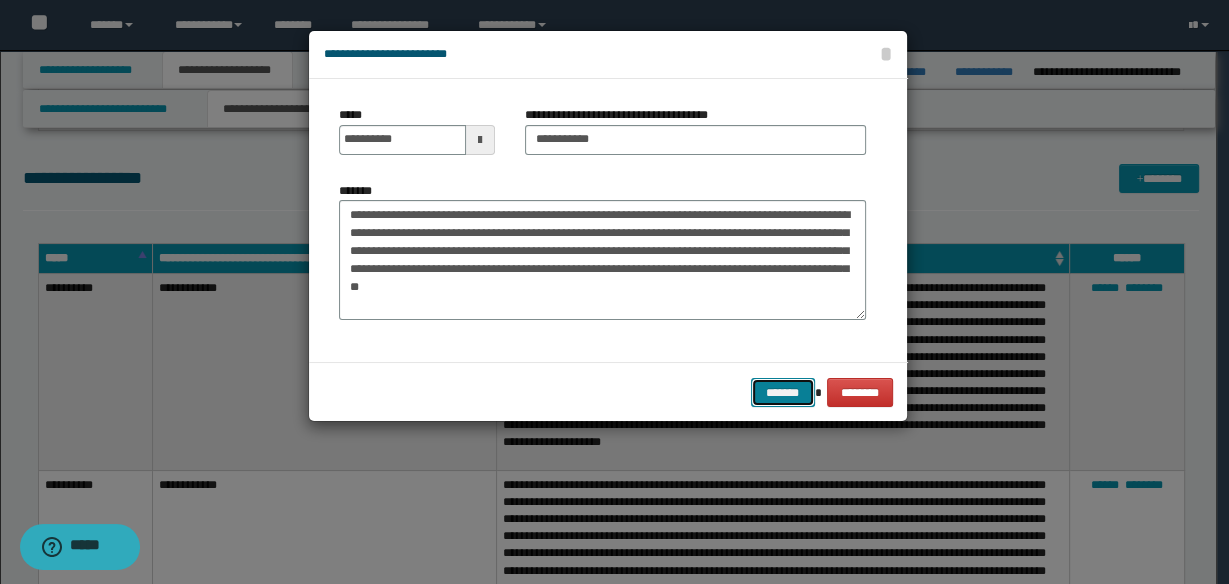 click on "*******" at bounding box center (783, 392) 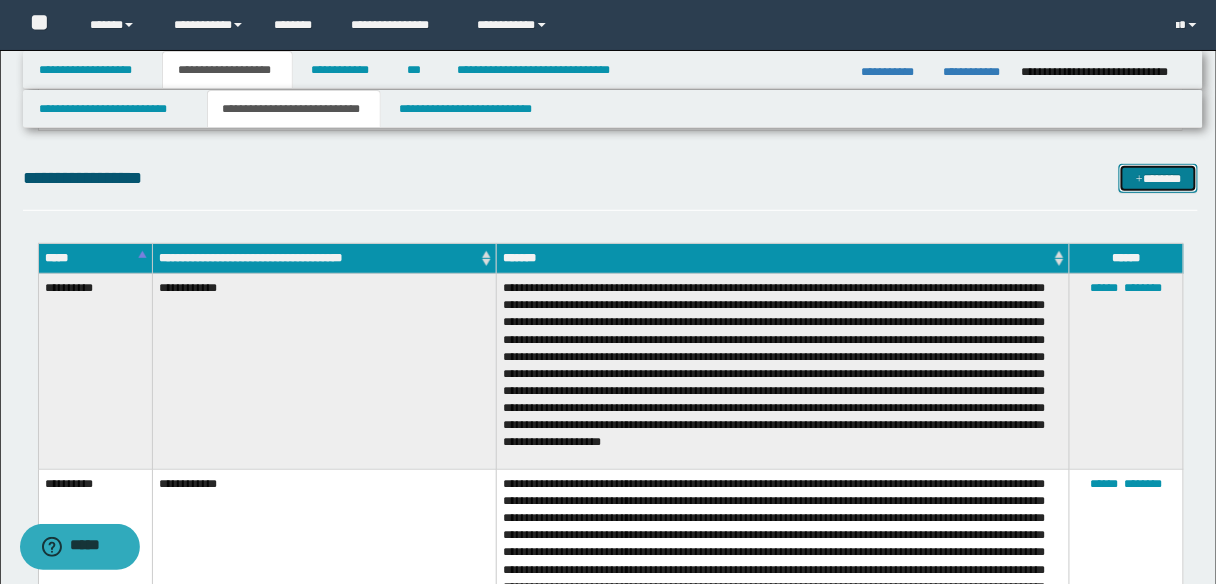 click on "*******" at bounding box center [1158, 178] 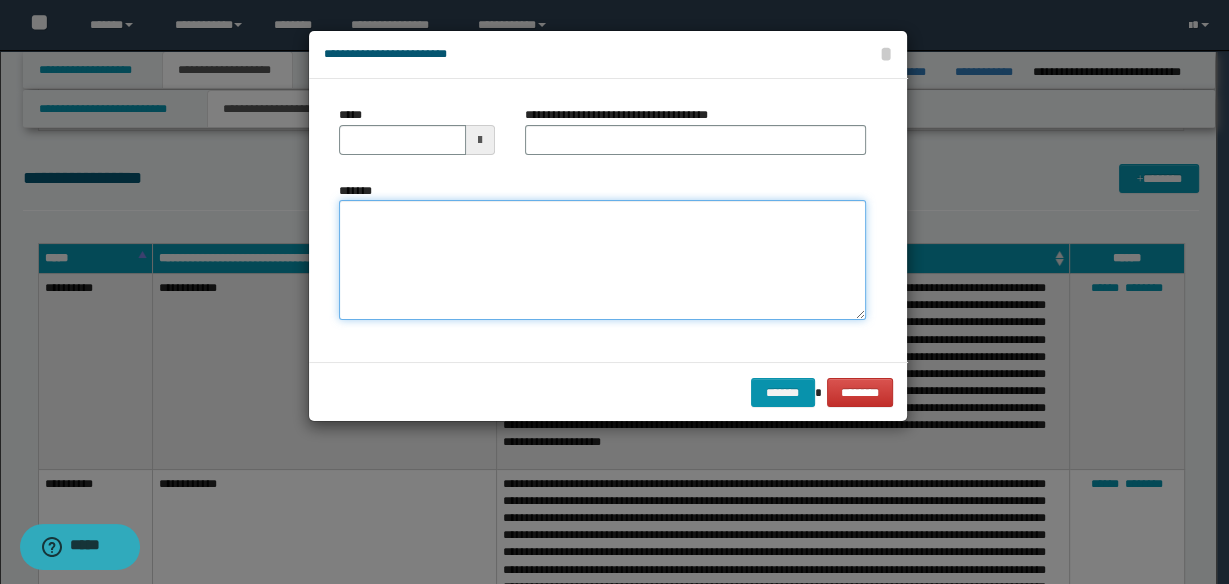 click on "*******" at bounding box center (602, 259) 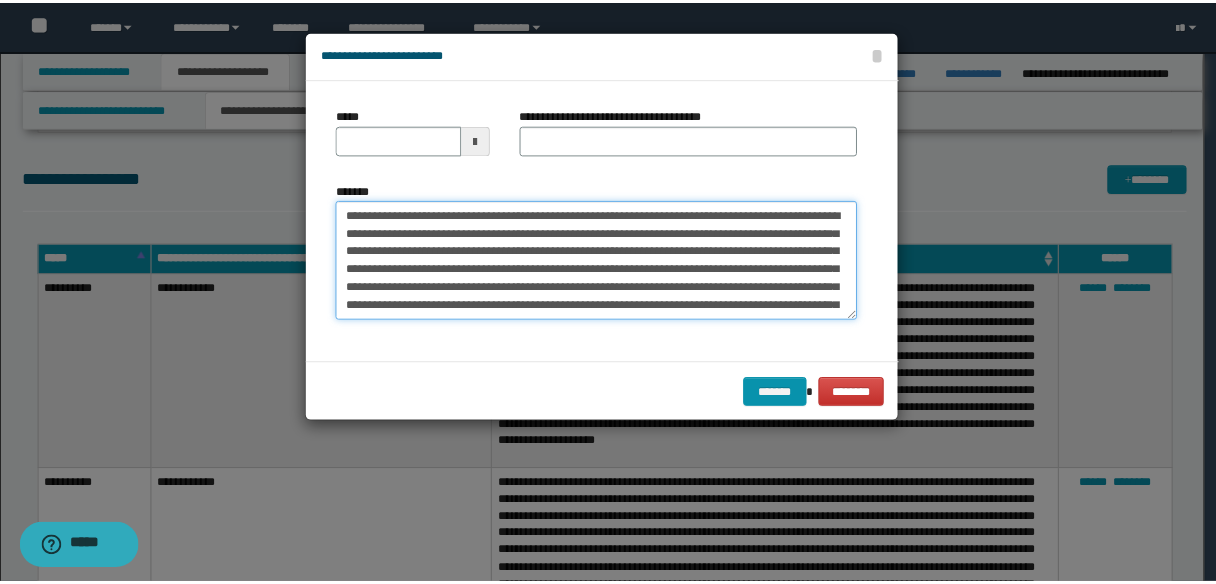 scroll, scrollTop: 48, scrollLeft: 0, axis: vertical 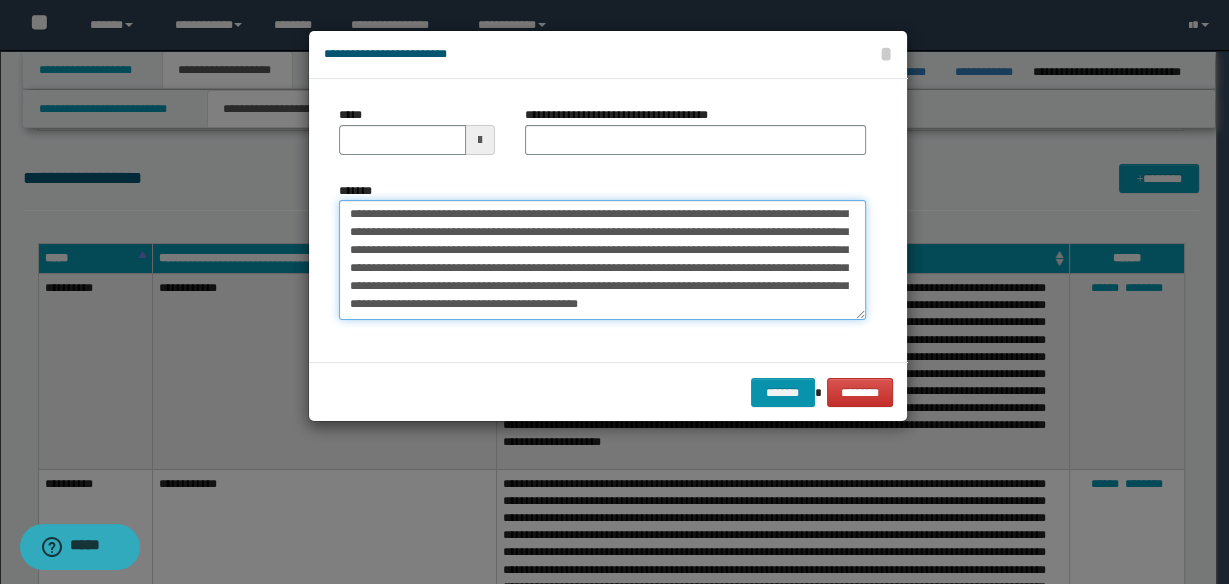 type 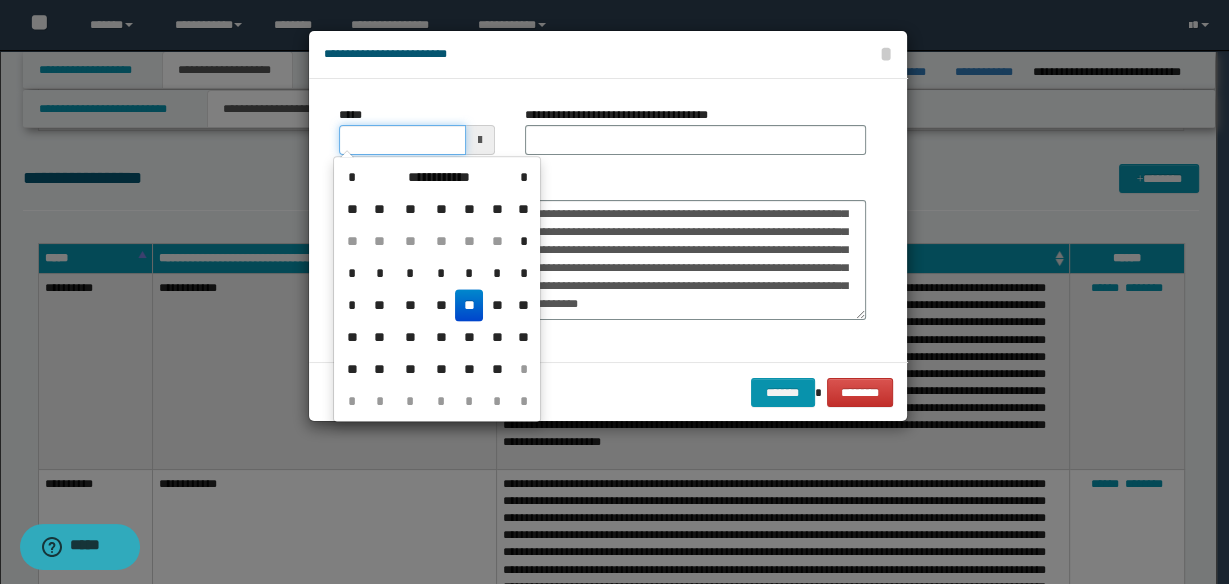click on "*****" at bounding box center (402, 140) 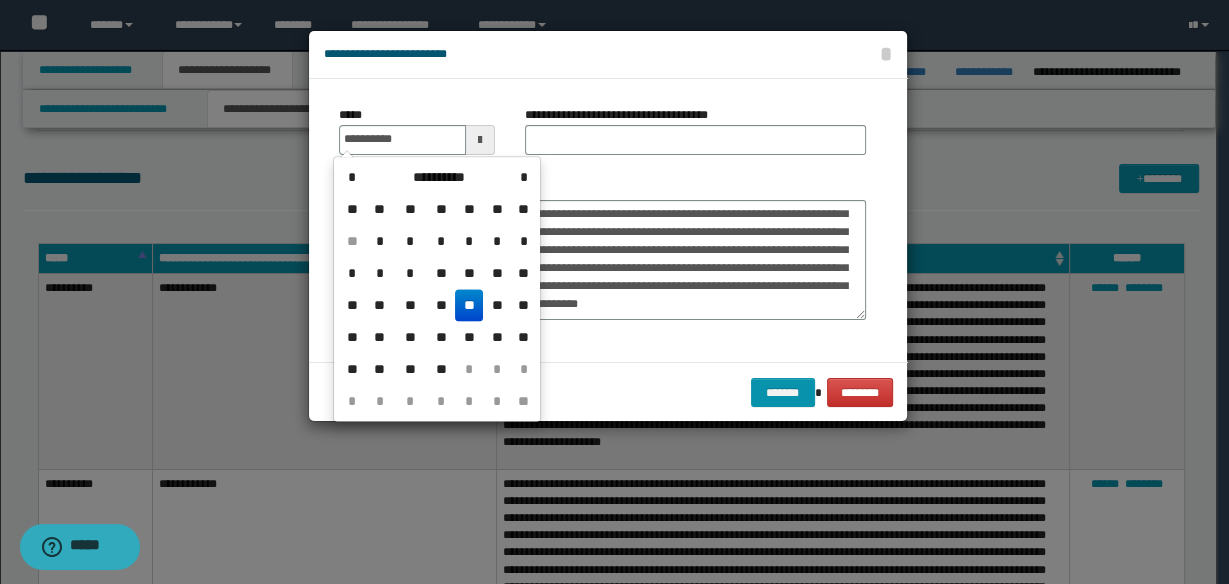 click on "**" at bounding box center [469, 305] 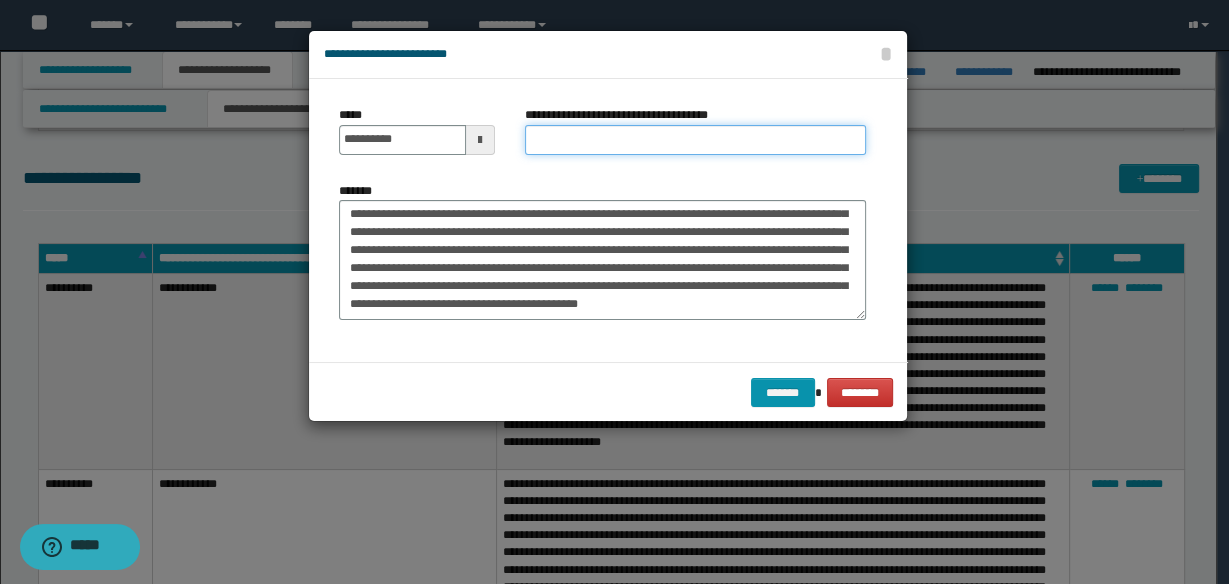 click on "**********" at bounding box center (695, 140) 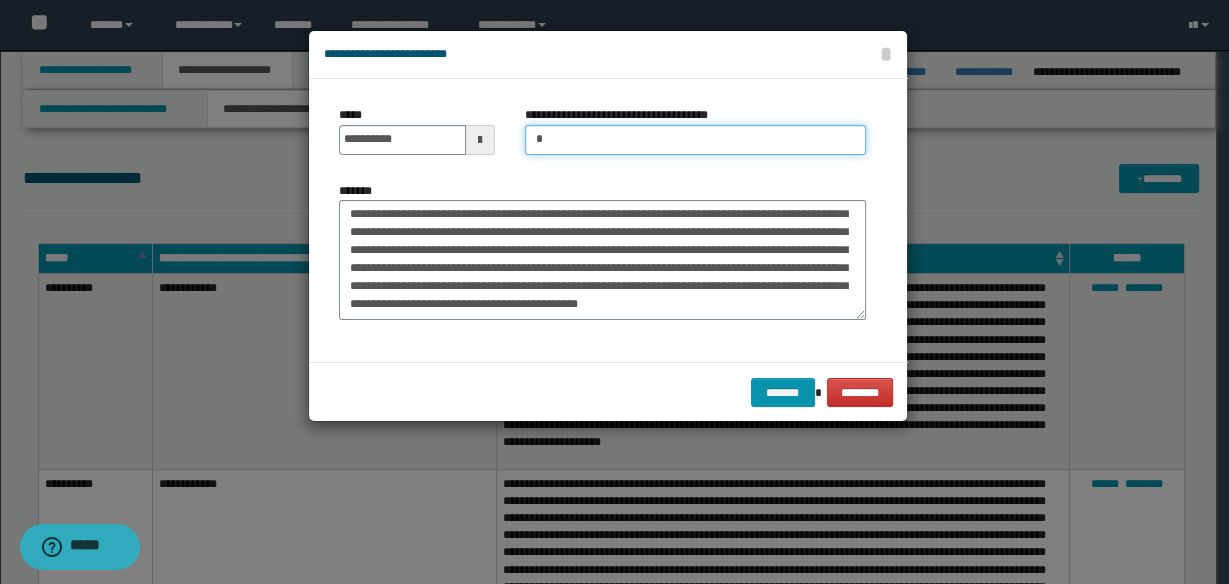 type on "**********" 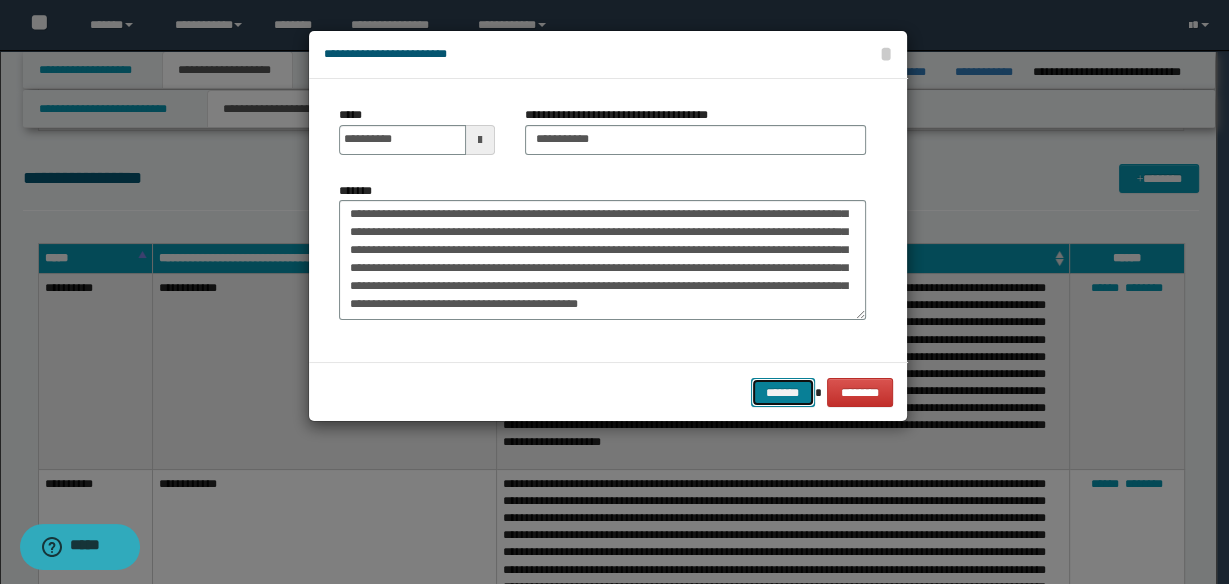 click on "*******" at bounding box center (783, 392) 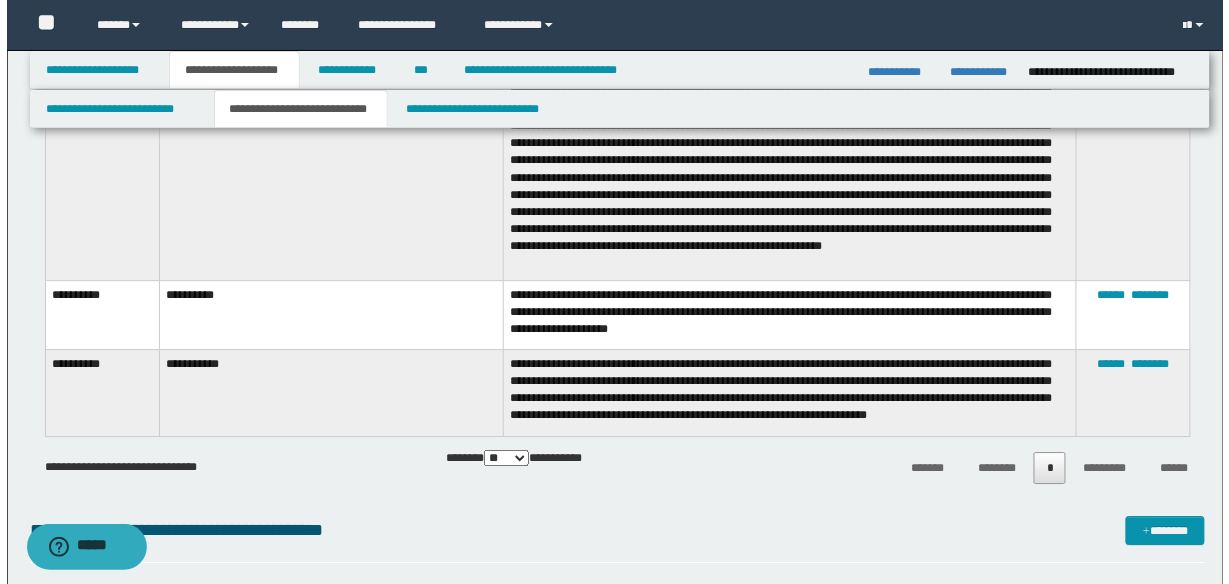 scroll, scrollTop: 3360, scrollLeft: 0, axis: vertical 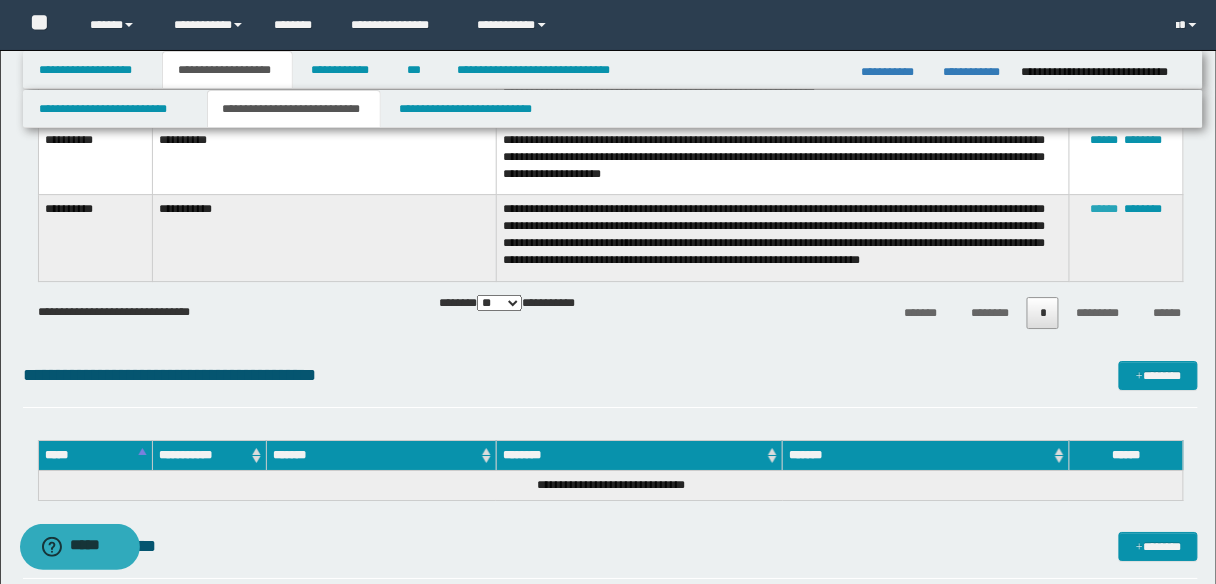 click on "******" at bounding box center [1105, 209] 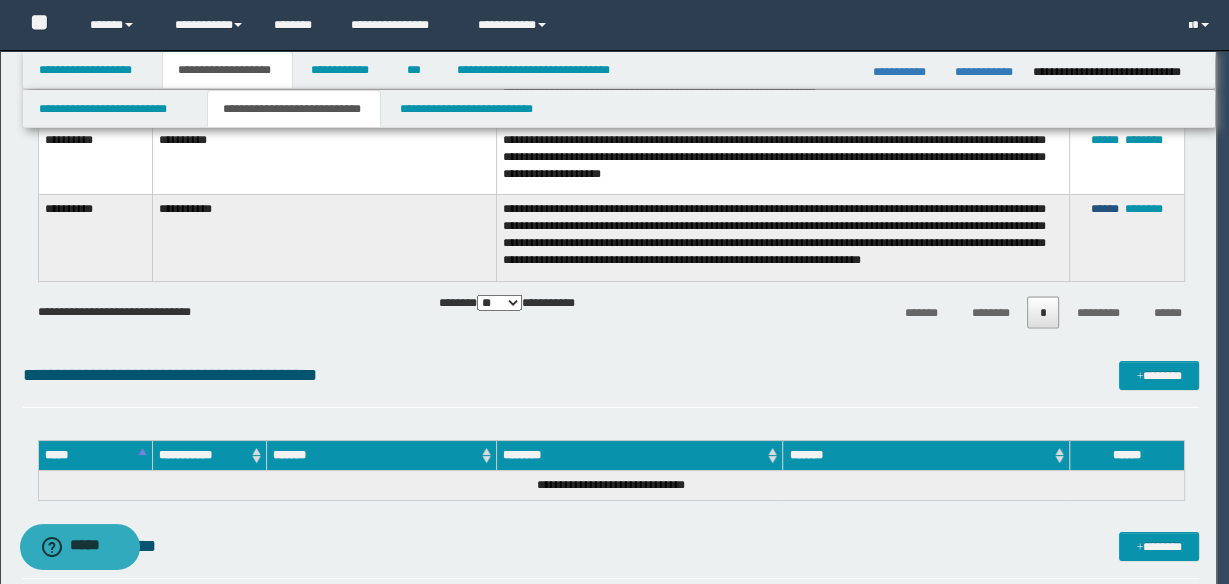 scroll, scrollTop: 0, scrollLeft: 0, axis: both 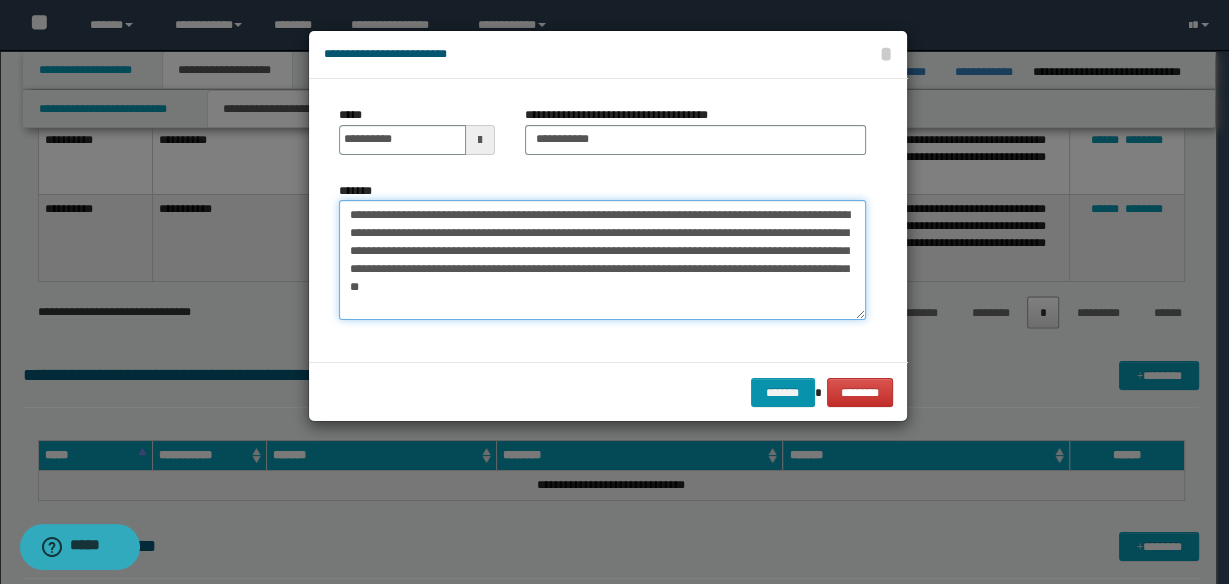 drag, startPoint x: 344, startPoint y: 210, endPoint x: 679, endPoint y: 296, distance: 345.8627 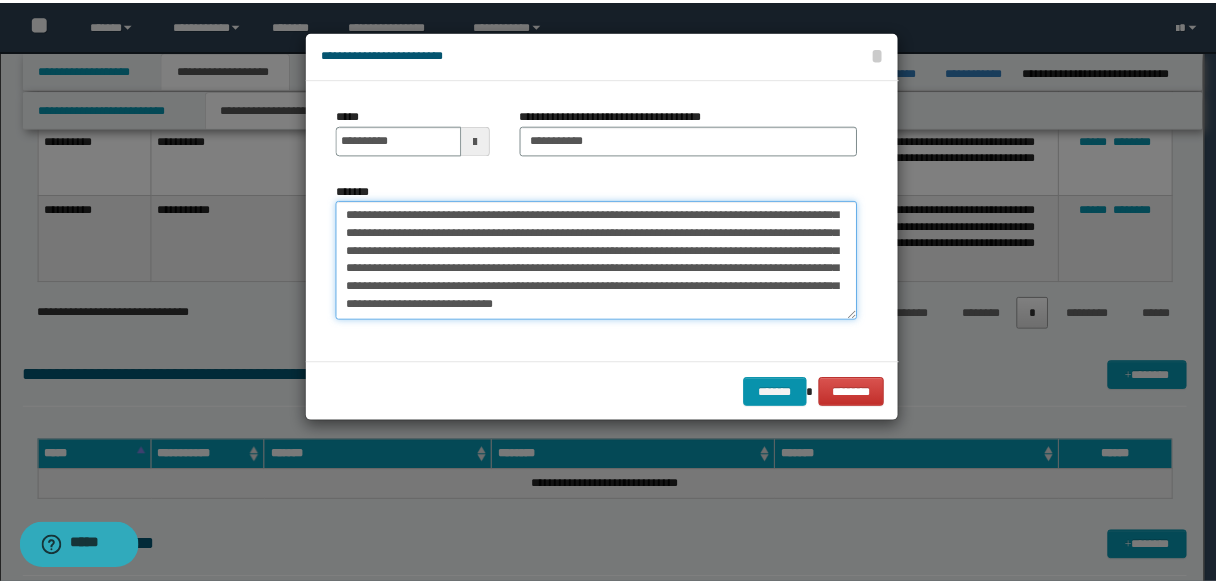 scroll, scrollTop: 0, scrollLeft: 0, axis: both 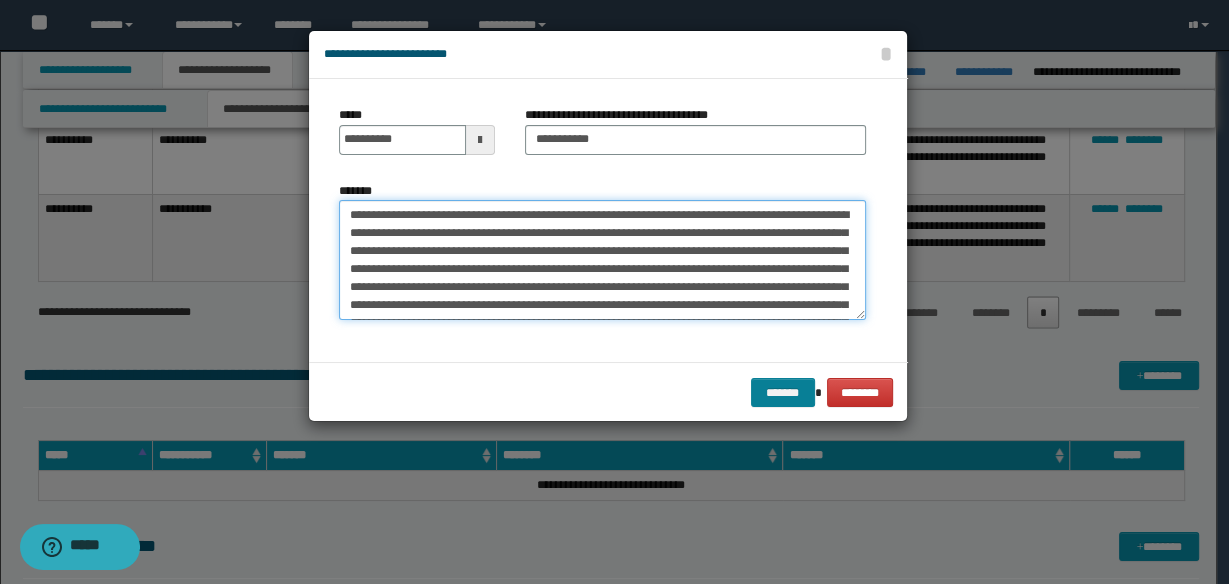 type on "**********" 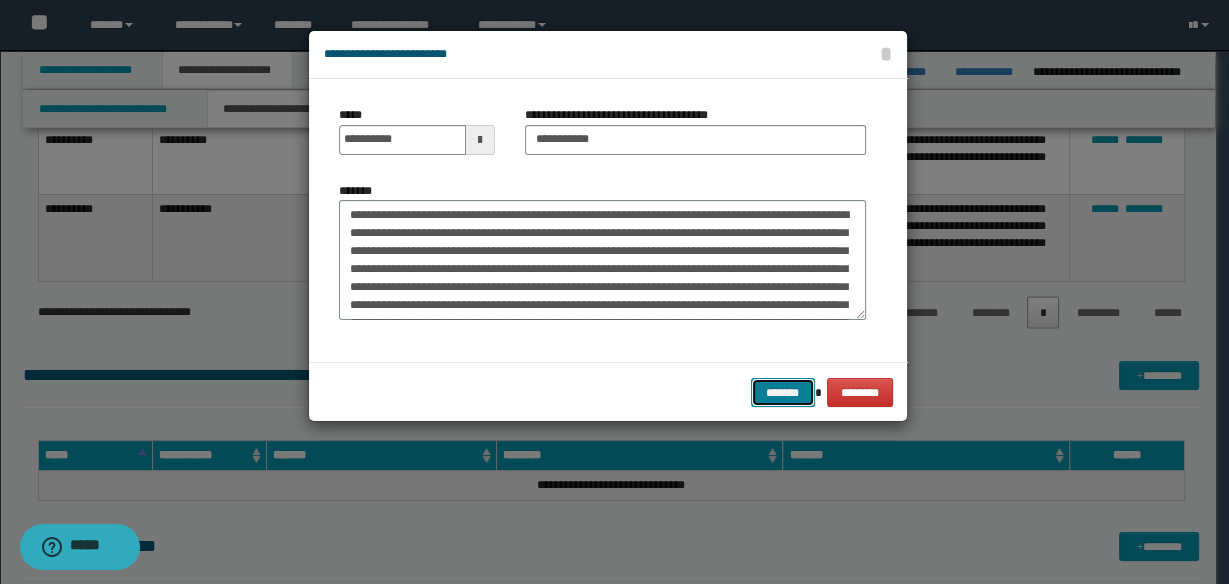click on "*******" at bounding box center (783, 392) 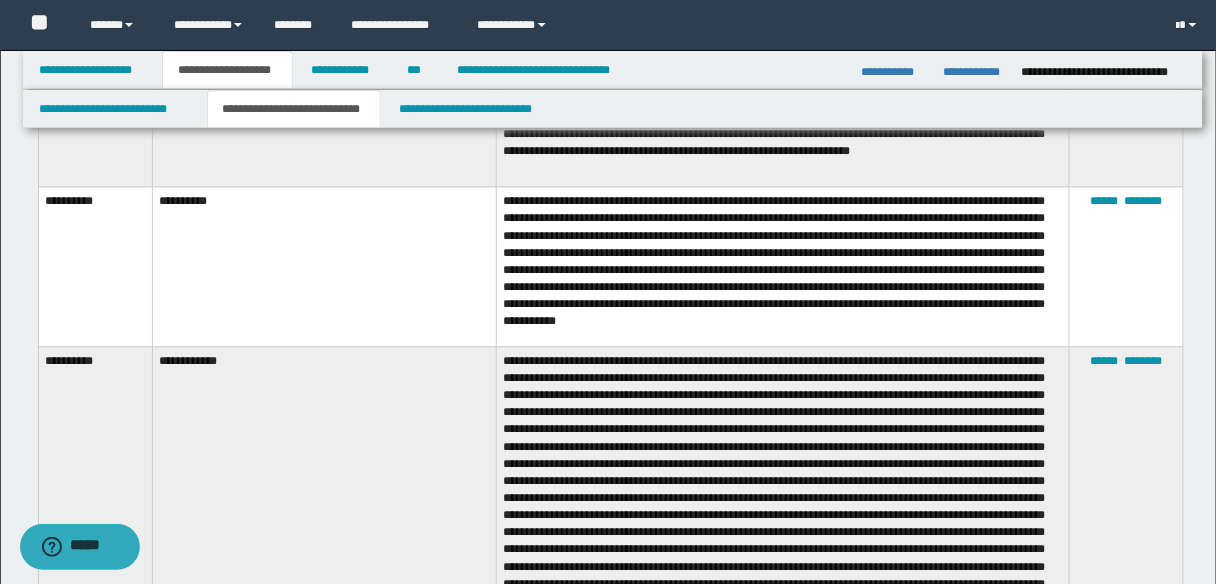 scroll, scrollTop: 2800, scrollLeft: 0, axis: vertical 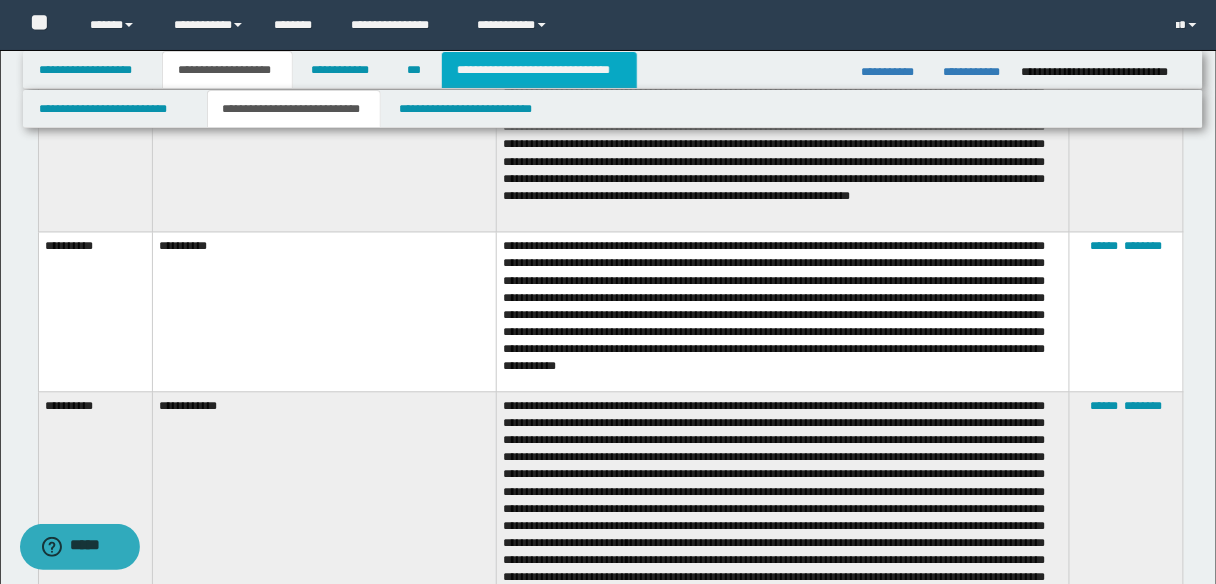 click on "**********" at bounding box center (539, 70) 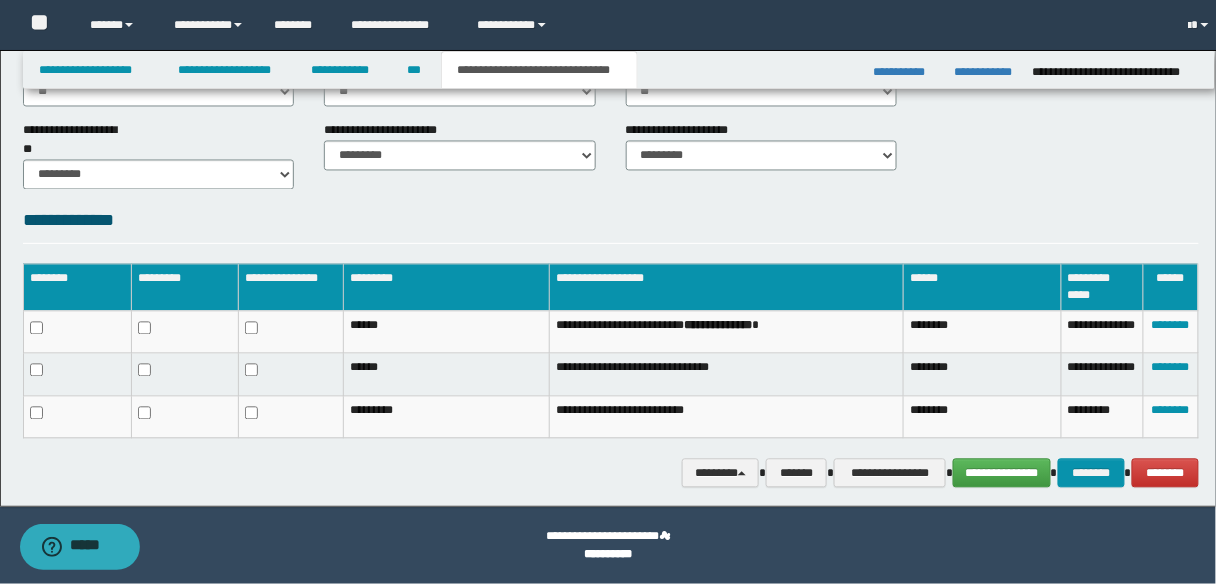 scroll, scrollTop: 877, scrollLeft: 0, axis: vertical 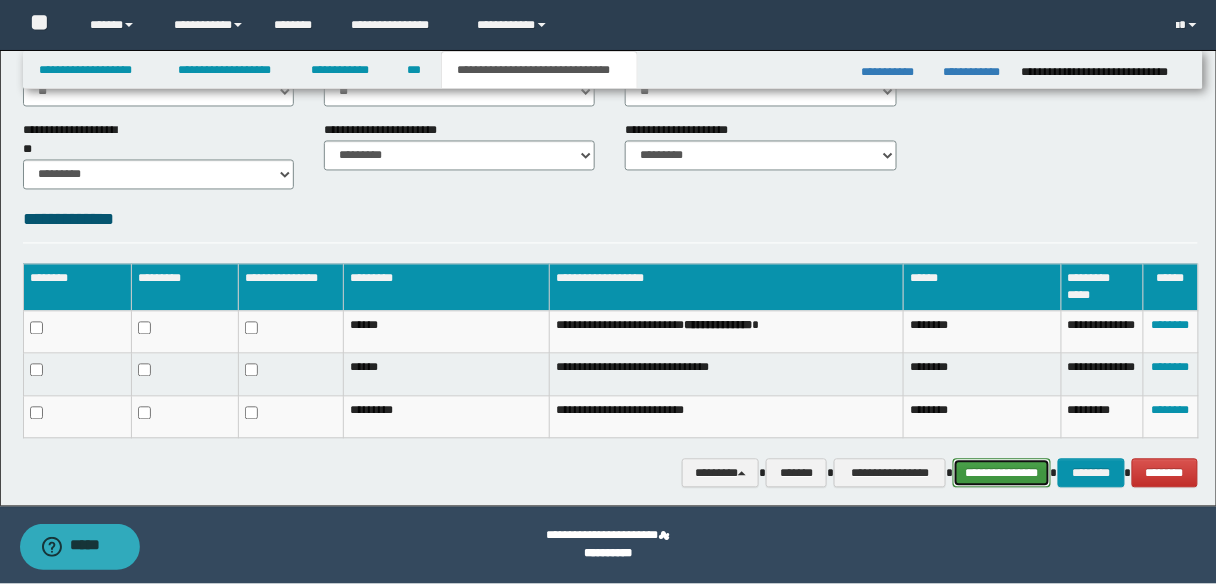 click on "**********" at bounding box center [1001, 473] 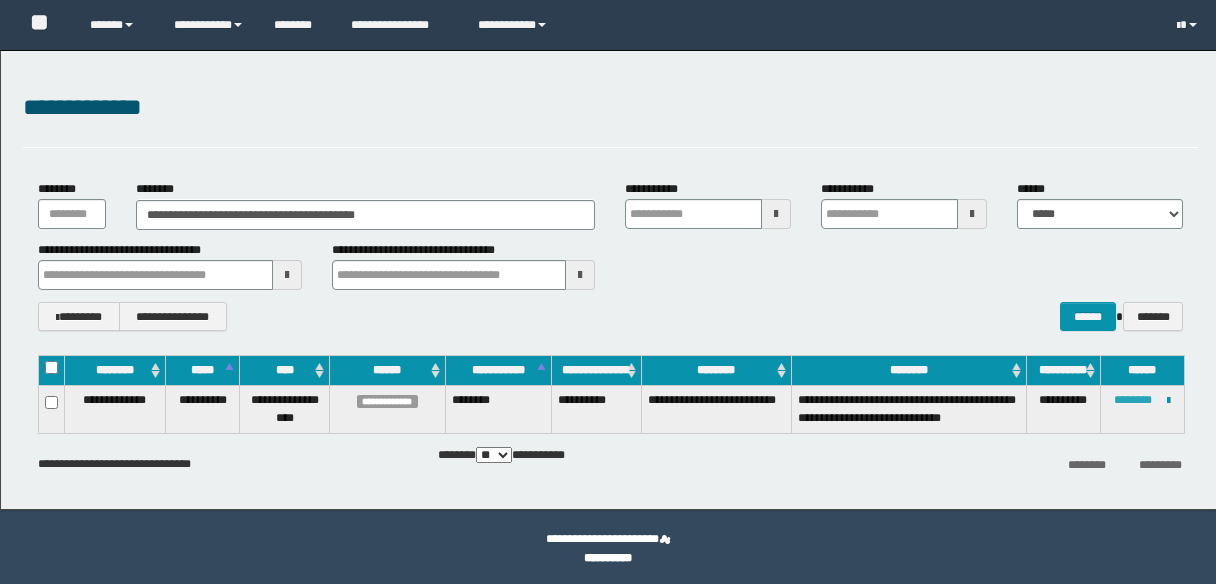 scroll, scrollTop: 0, scrollLeft: 0, axis: both 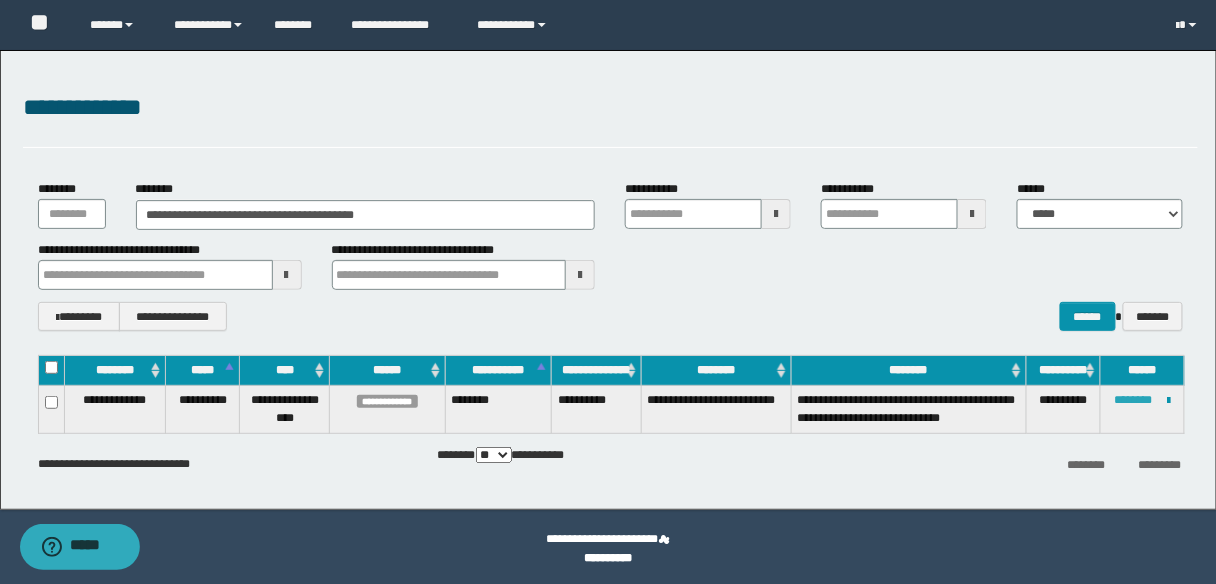 click on "********" at bounding box center [1133, 400] 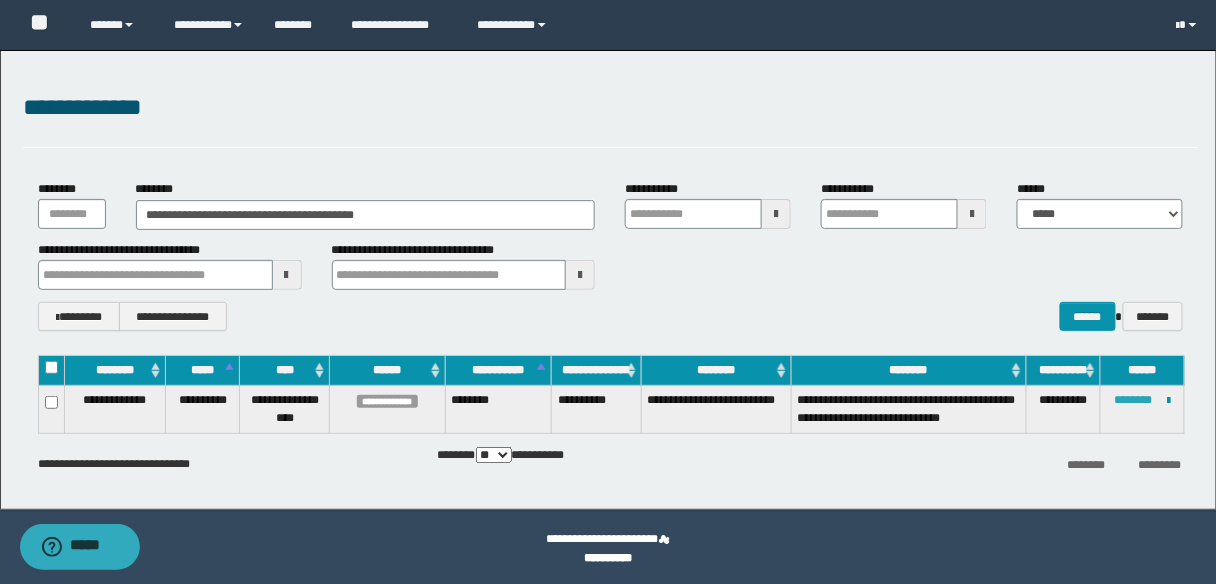 click on "********" at bounding box center [1133, 400] 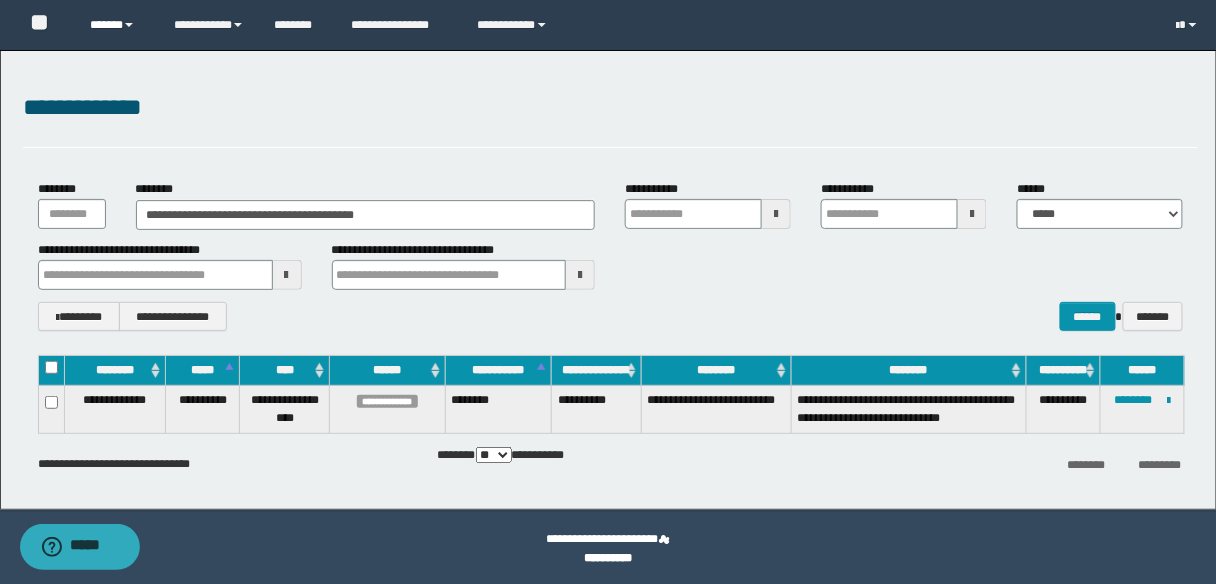 click on "******" at bounding box center (117, 25) 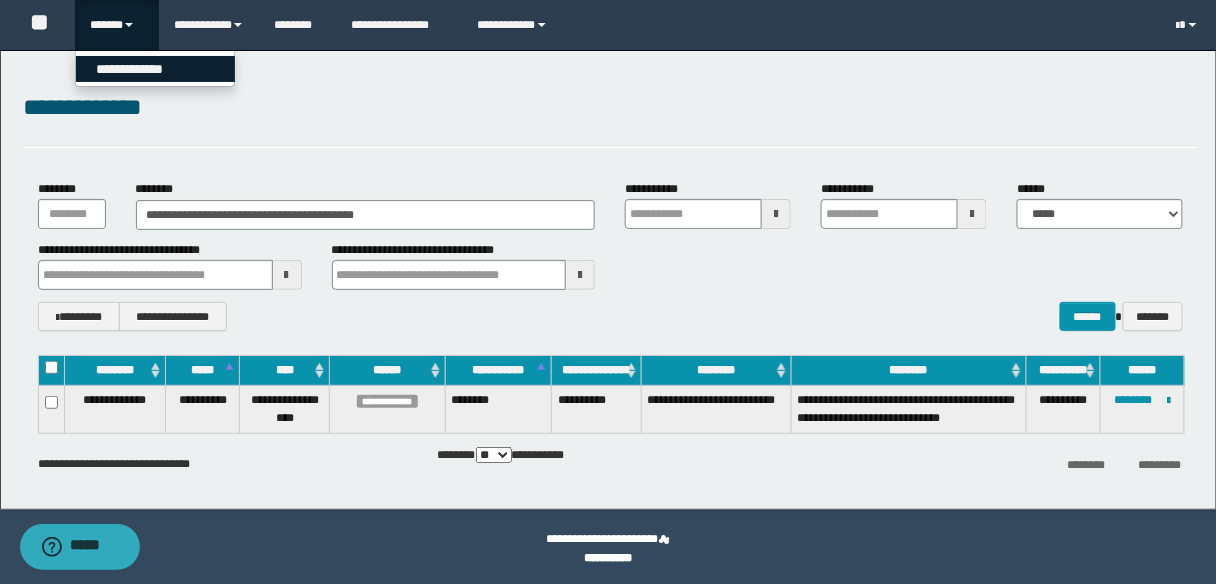 click on "**********" at bounding box center (155, 69) 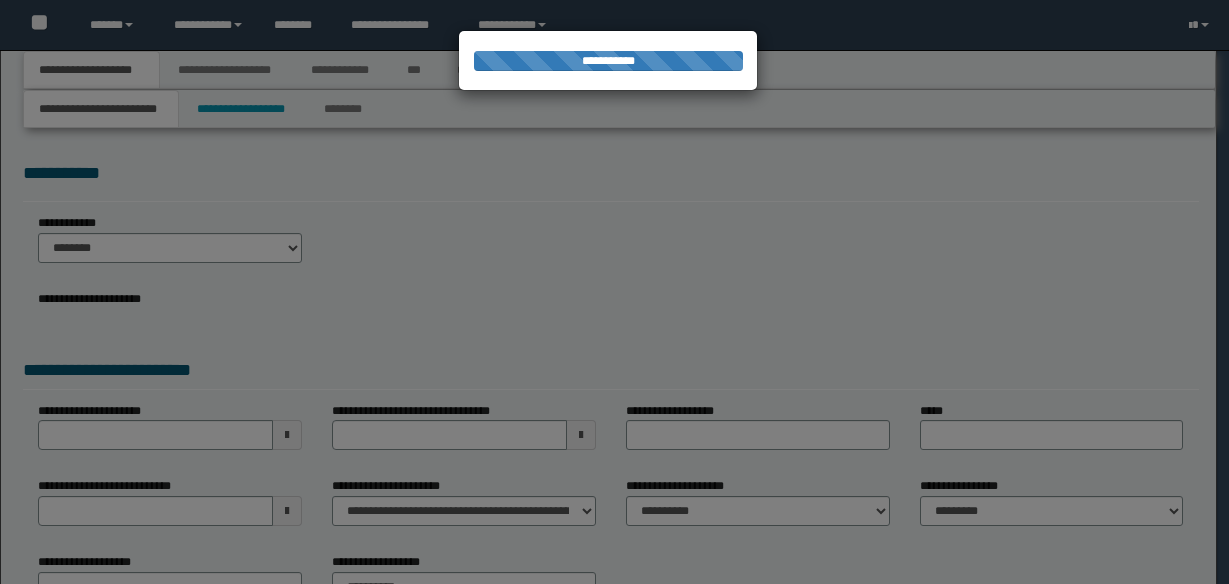 scroll, scrollTop: 0, scrollLeft: 0, axis: both 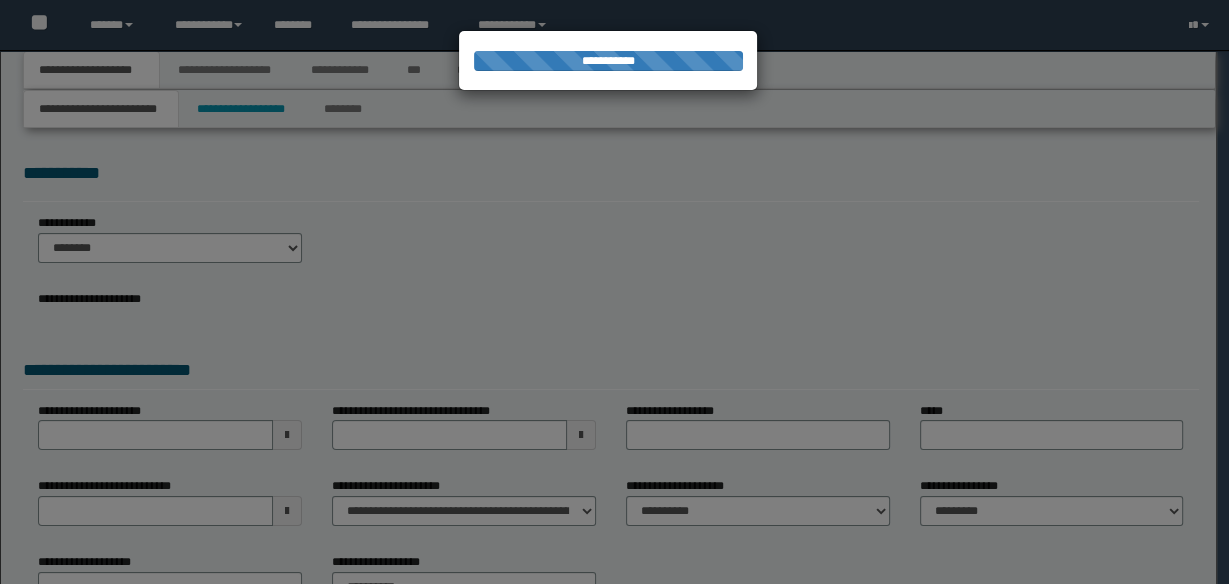 type on "********" 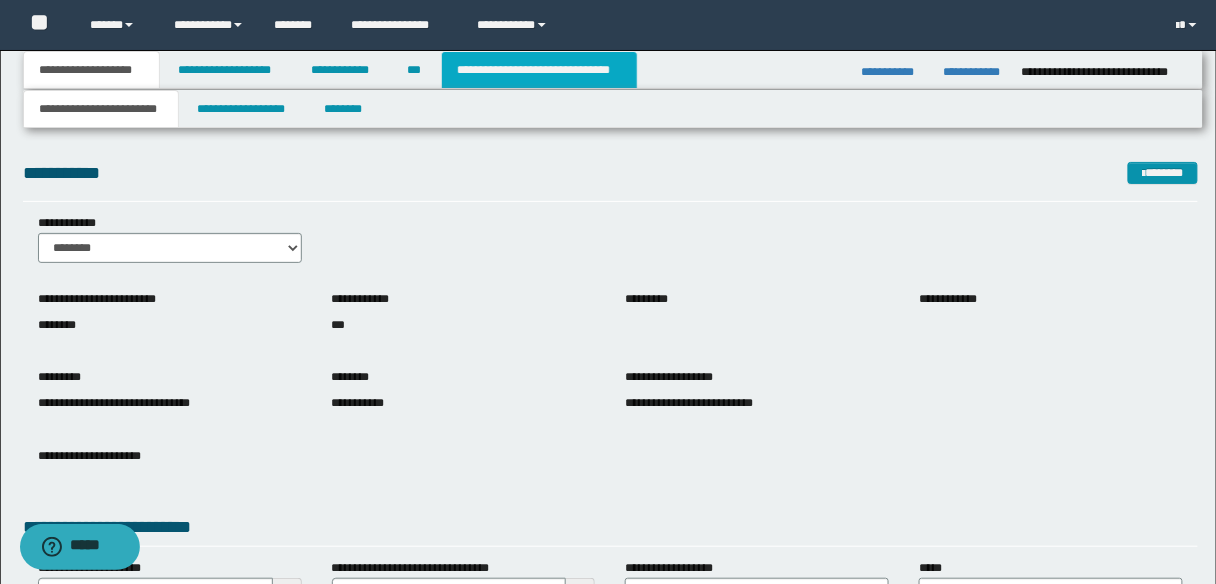 click on "**********" at bounding box center [539, 70] 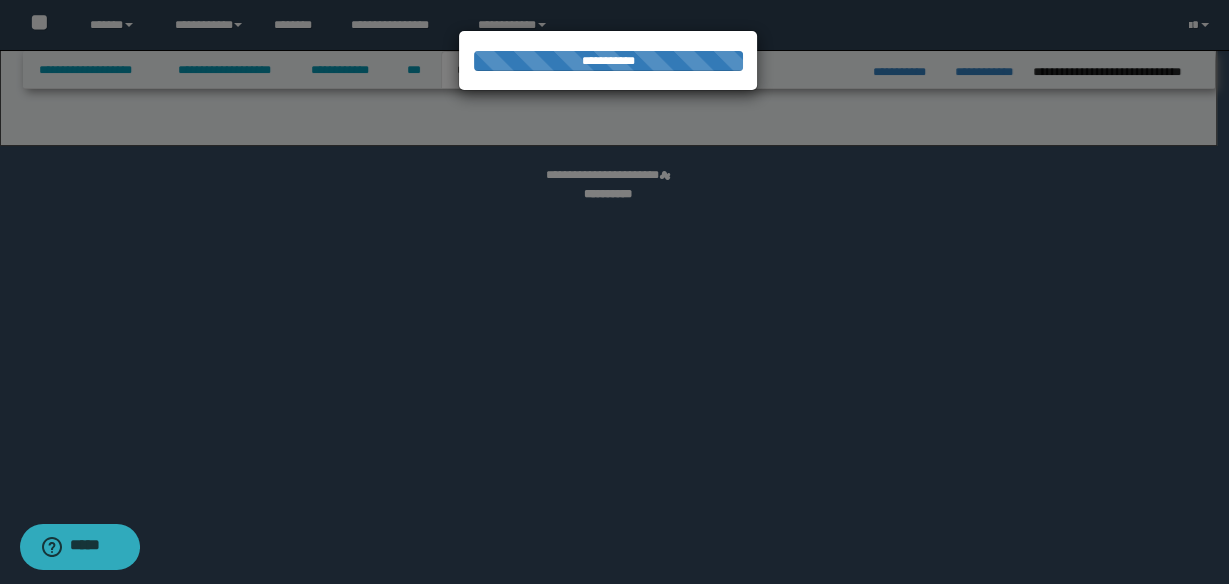 select on "*" 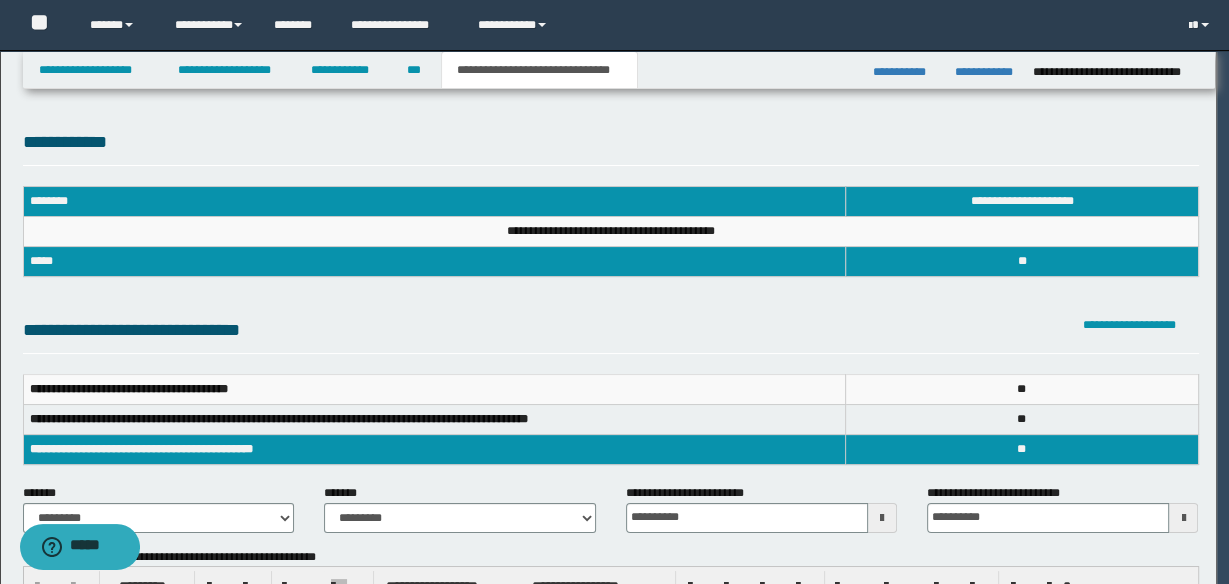 scroll, scrollTop: 0, scrollLeft: 0, axis: both 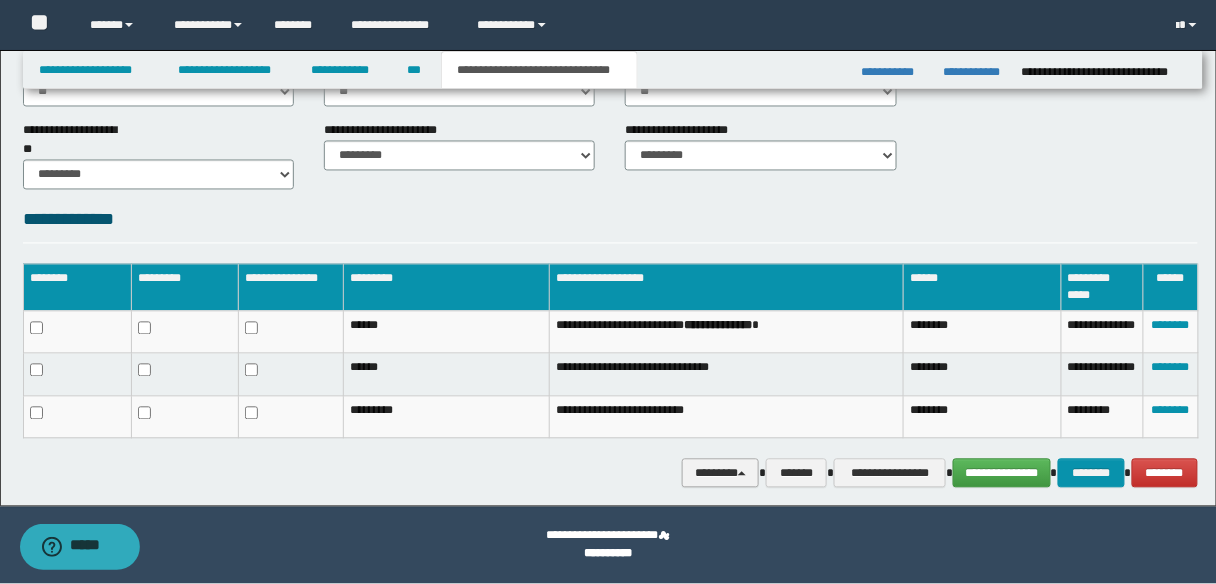 click on "********" at bounding box center (720, 473) 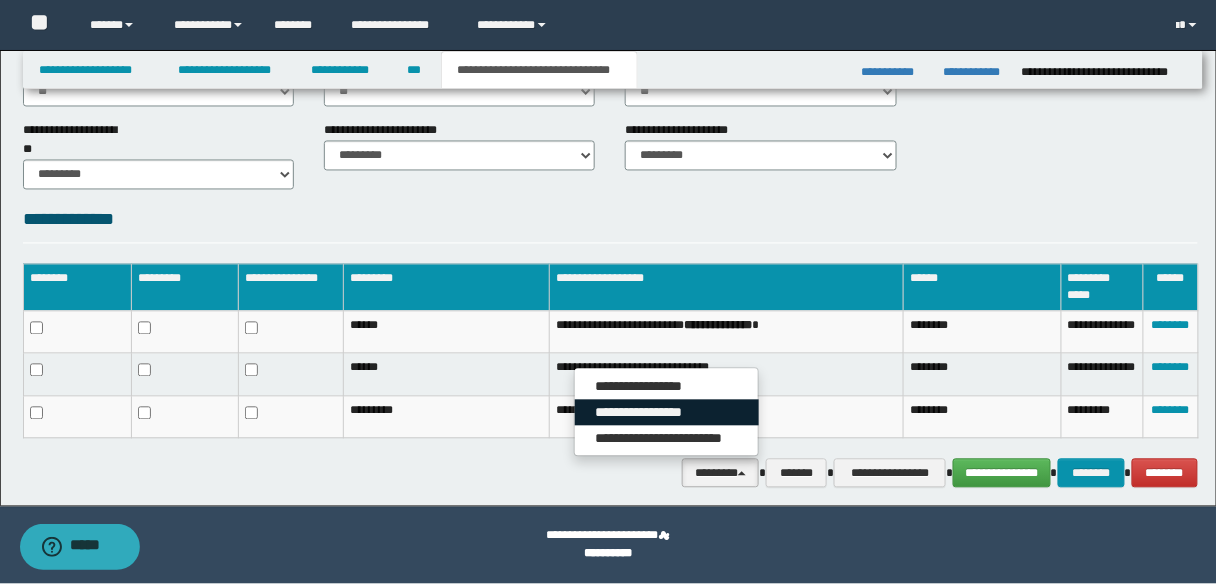 click on "**********" at bounding box center [667, 413] 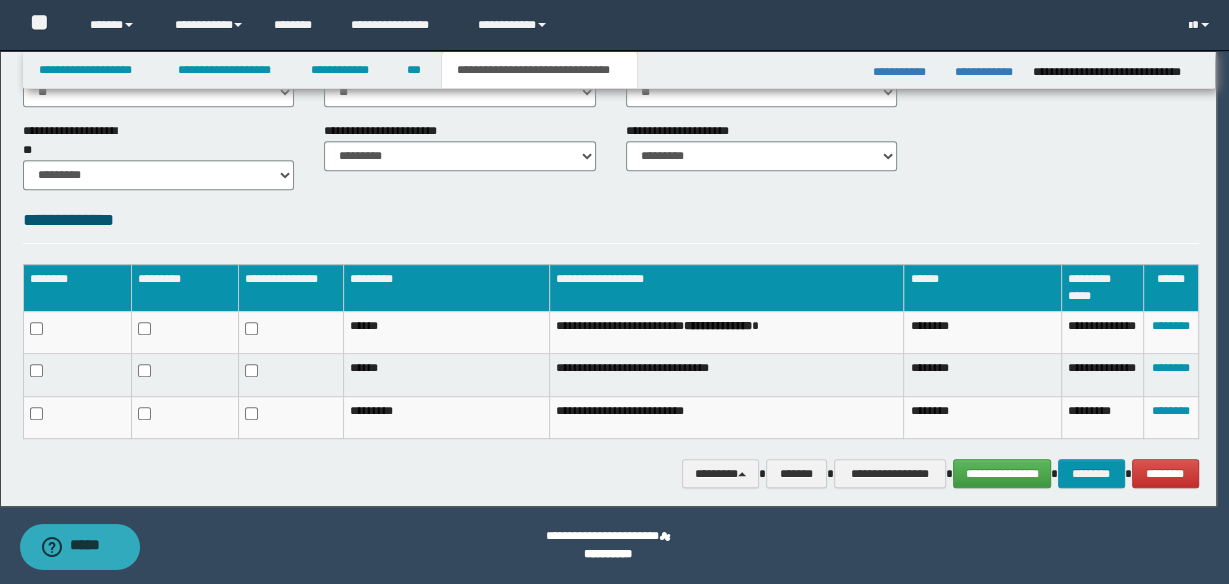 scroll, scrollTop: 0, scrollLeft: 0, axis: both 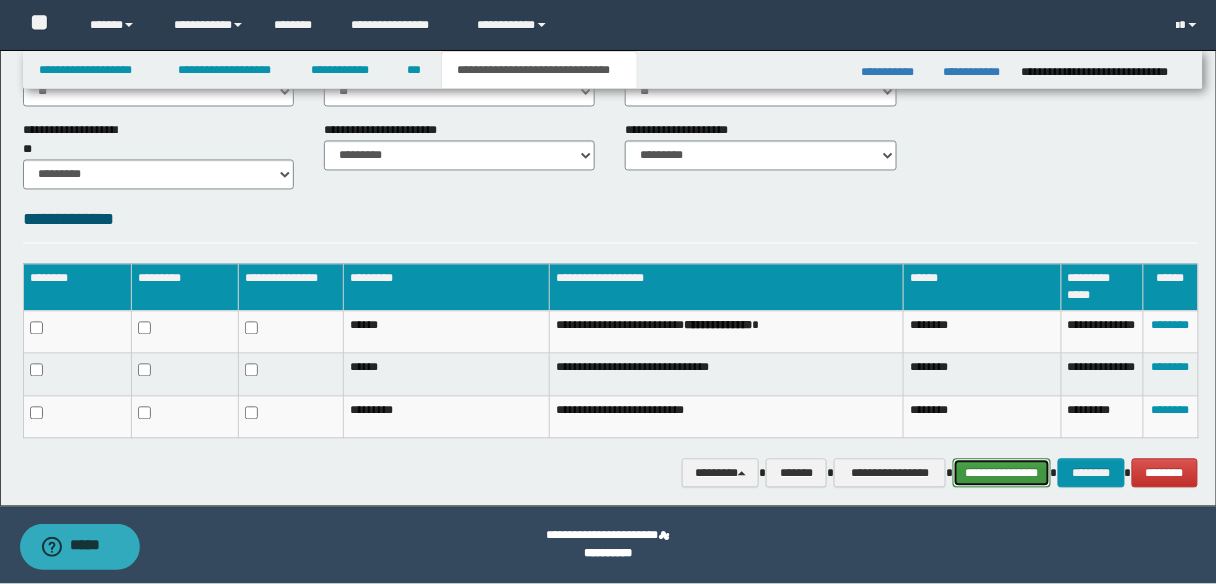 click on "**********" at bounding box center (1001, 473) 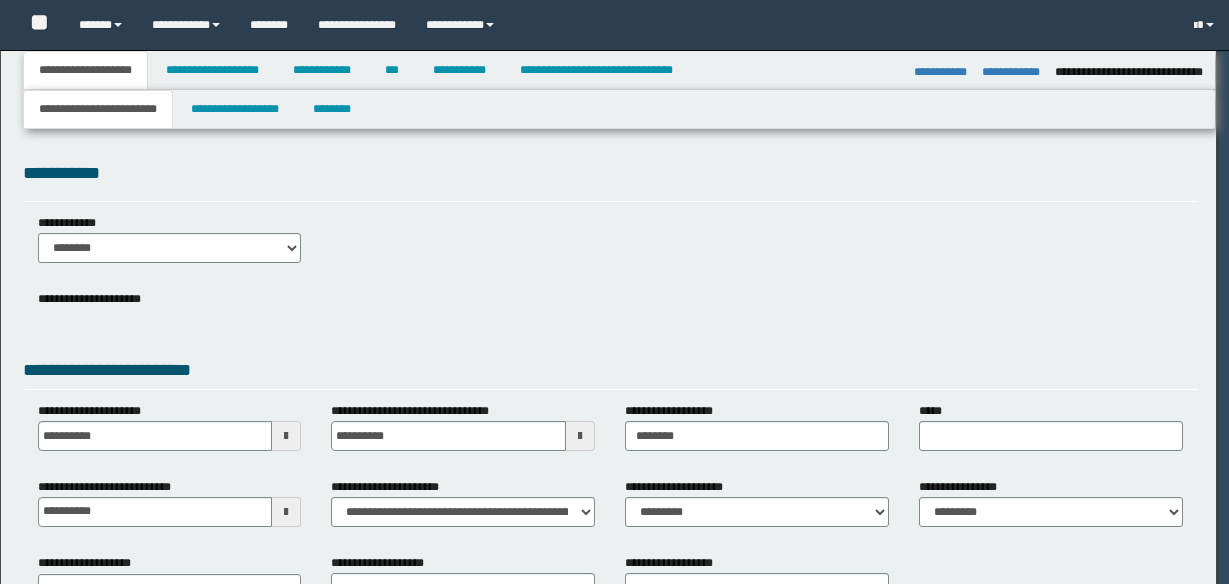 select on "*" 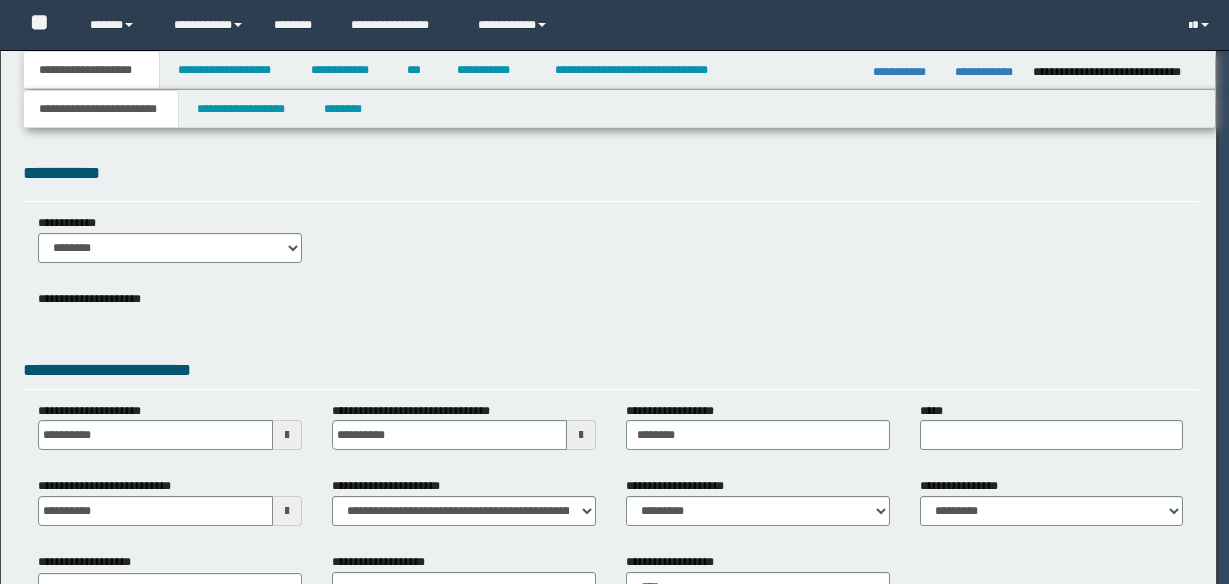 scroll, scrollTop: 0, scrollLeft: 0, axis: both 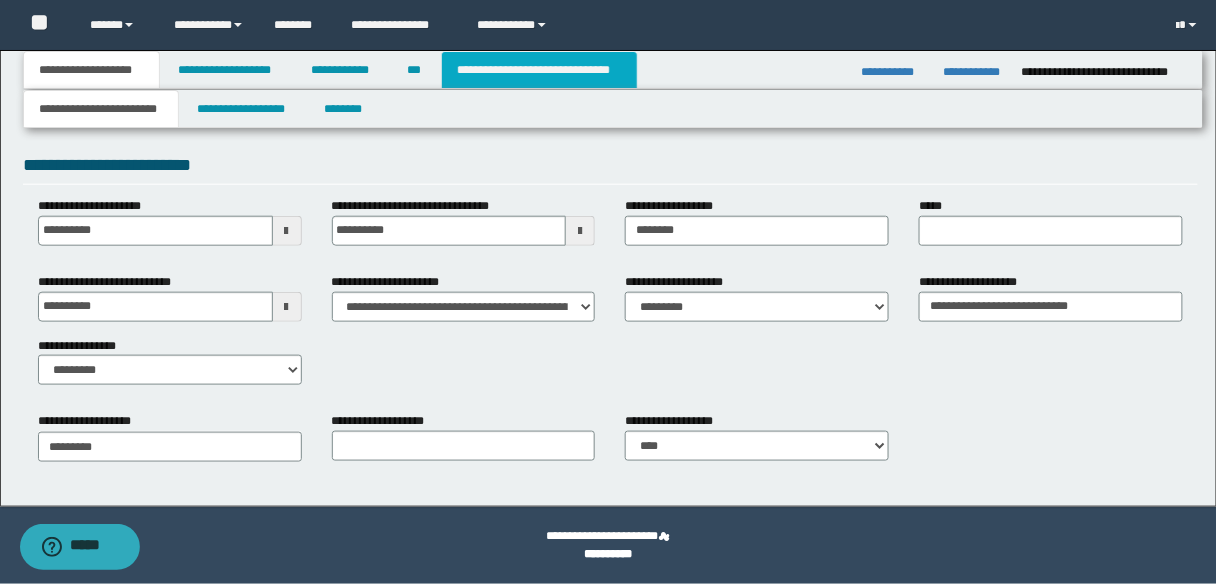 click on "**********" at bounding box center [539, 70] 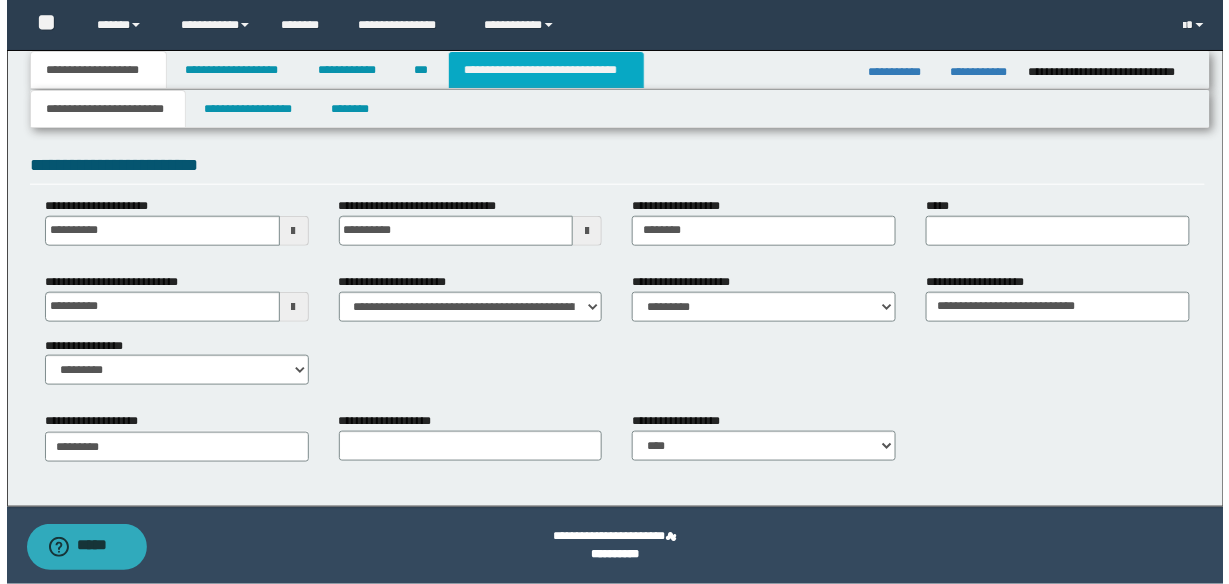 scroll, scrollTop: 0, scrollLeft: 0, axis: both 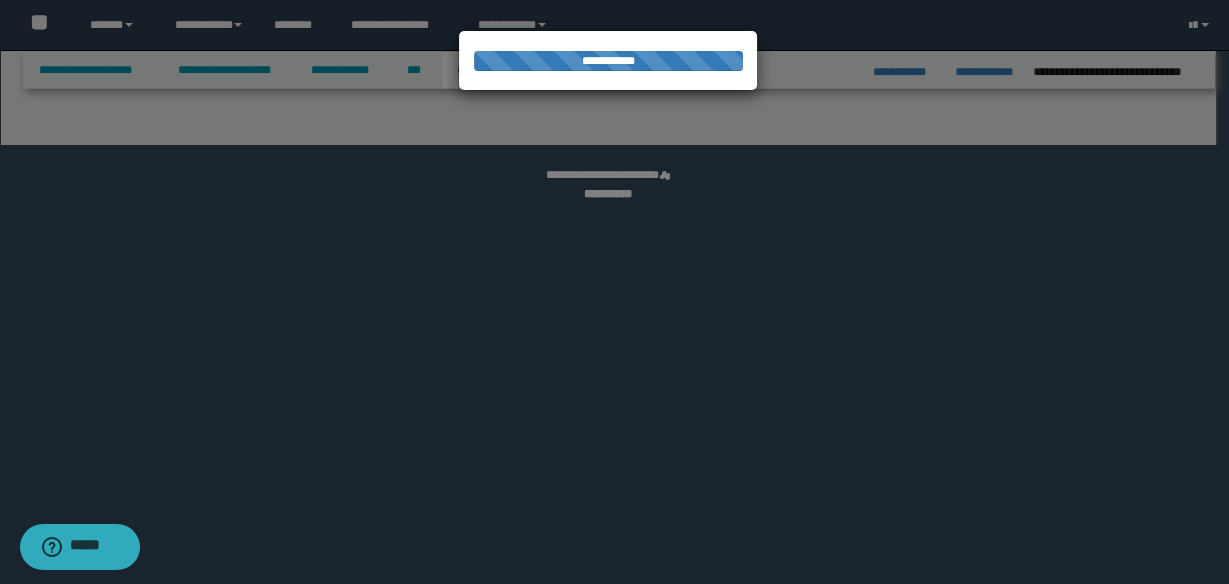 select on "*" 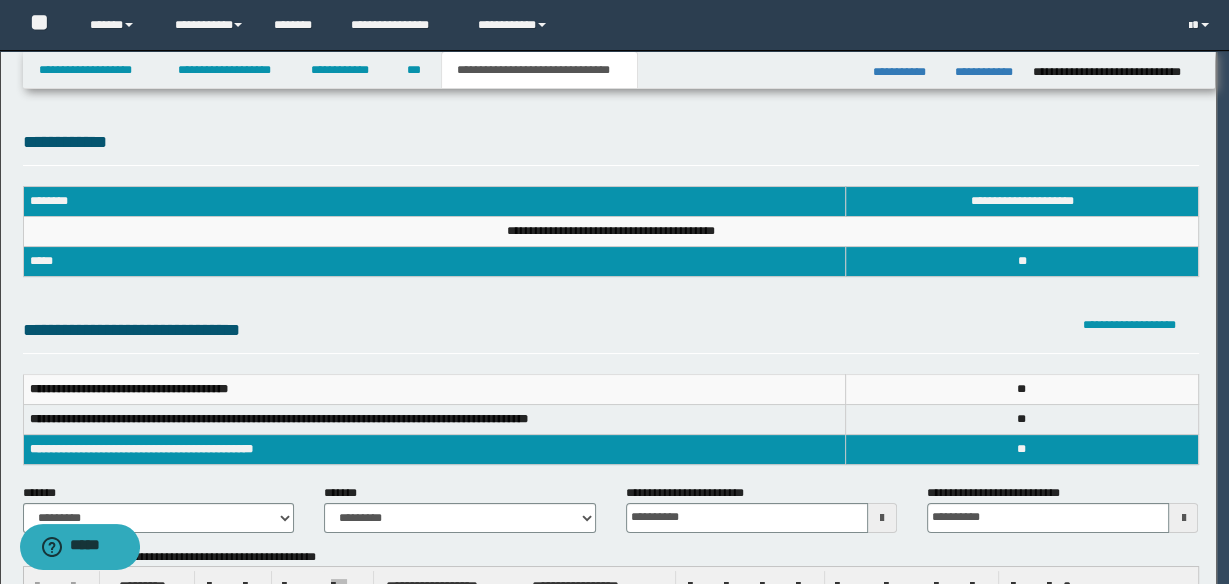 scroll, scrollTop: 0, scrollLeft: 0, axis: both 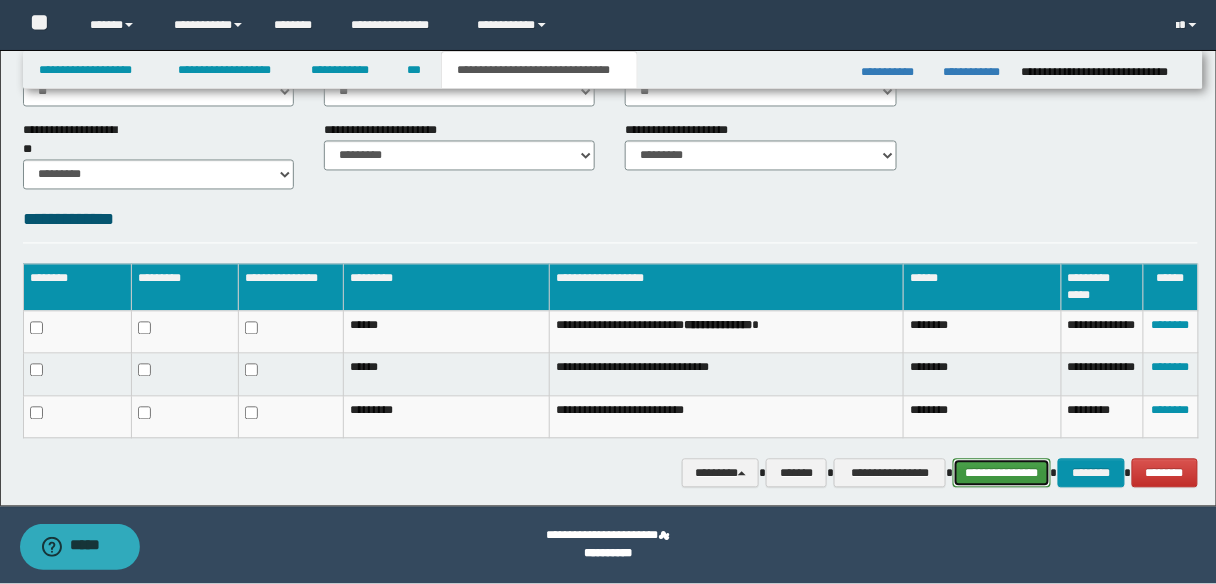 click on "**********" at bounding box center (1001, 473) 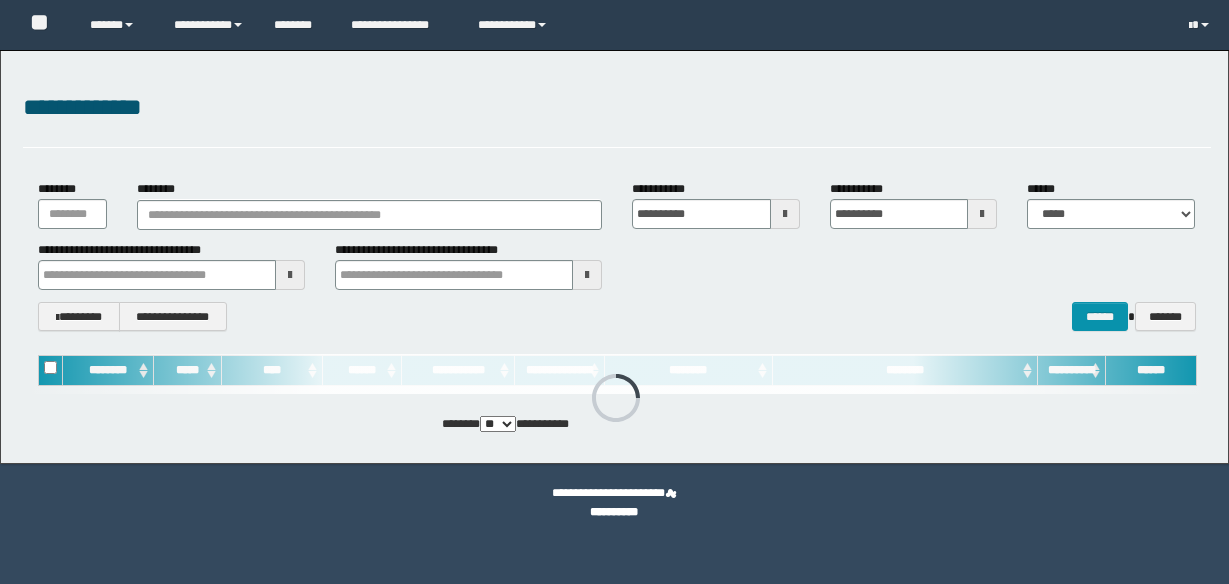 scroll, scrollTop: 0, scrollLeft: 0, axis: both 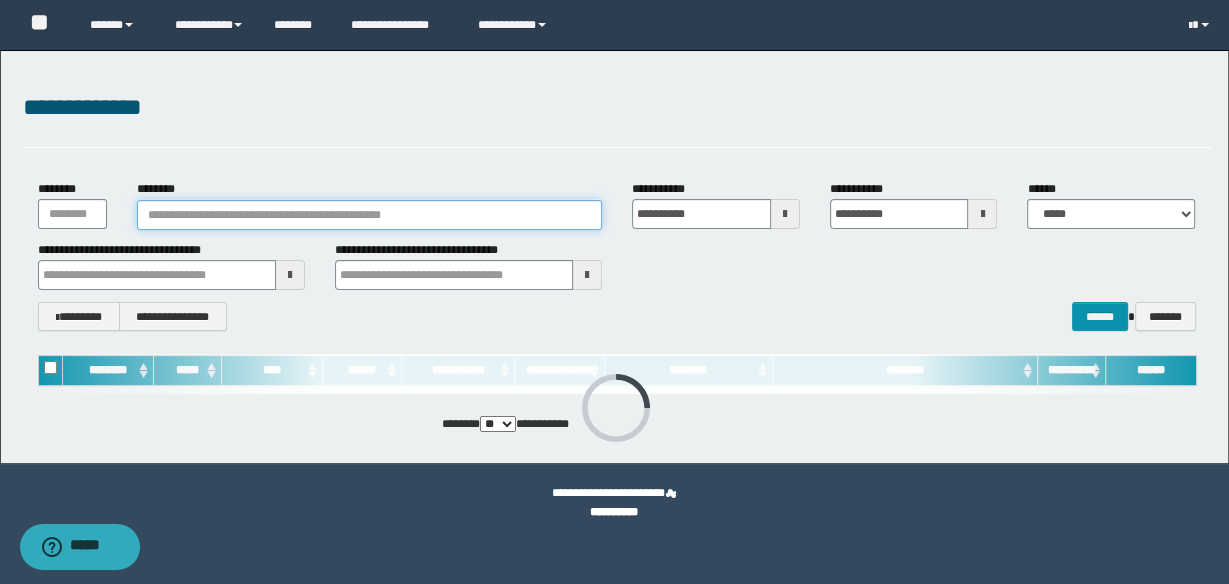 click on "********" at bounding box center (369, 215) 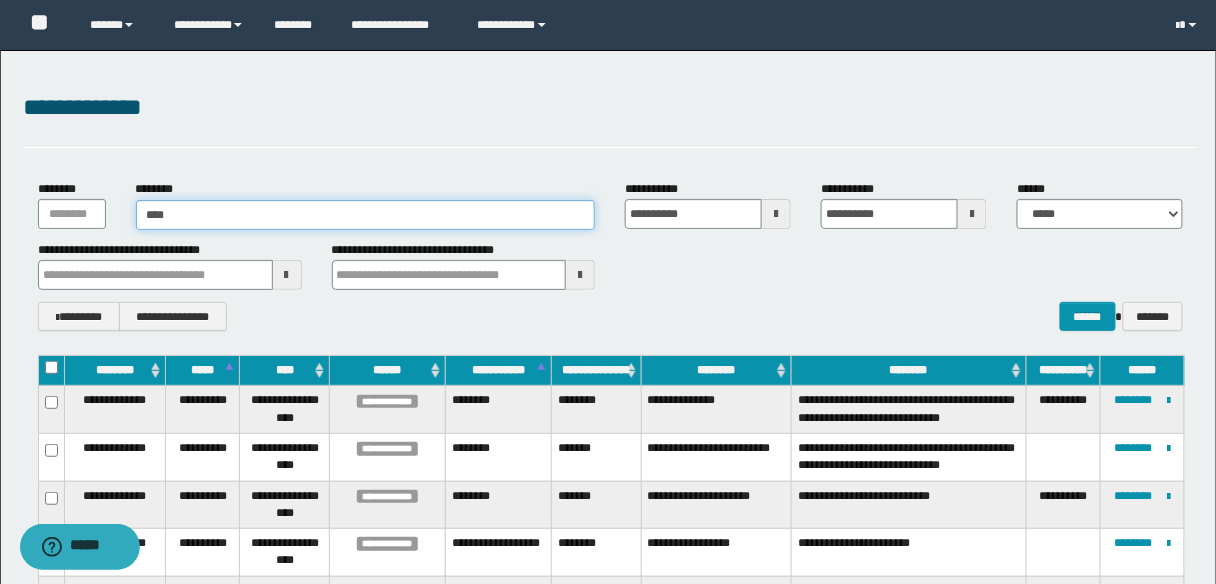 type on "*****" 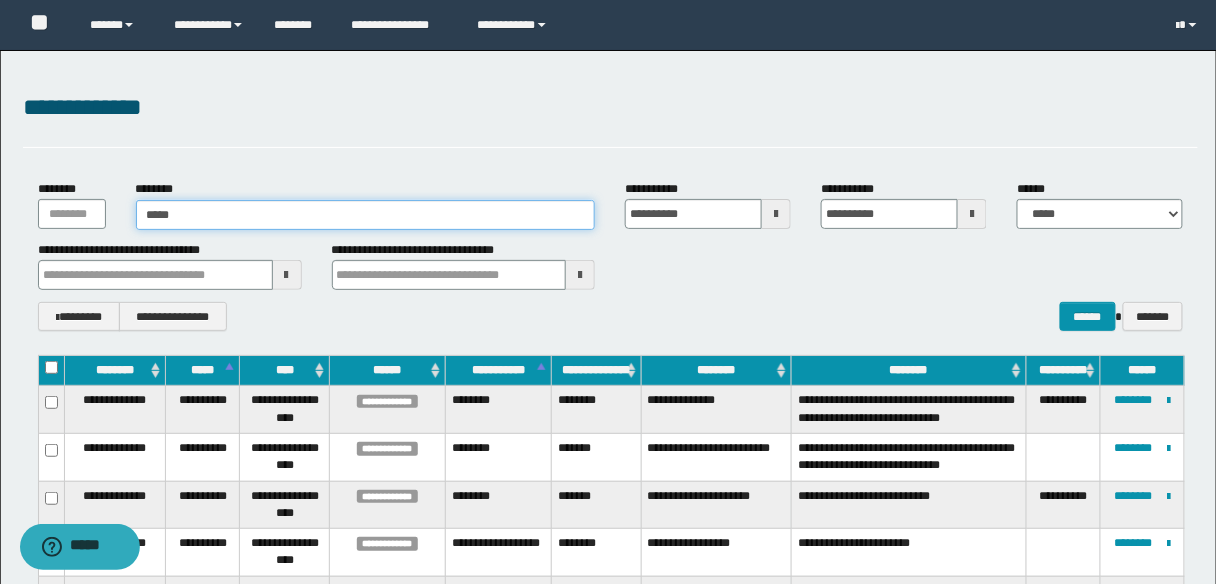 type on "*****" 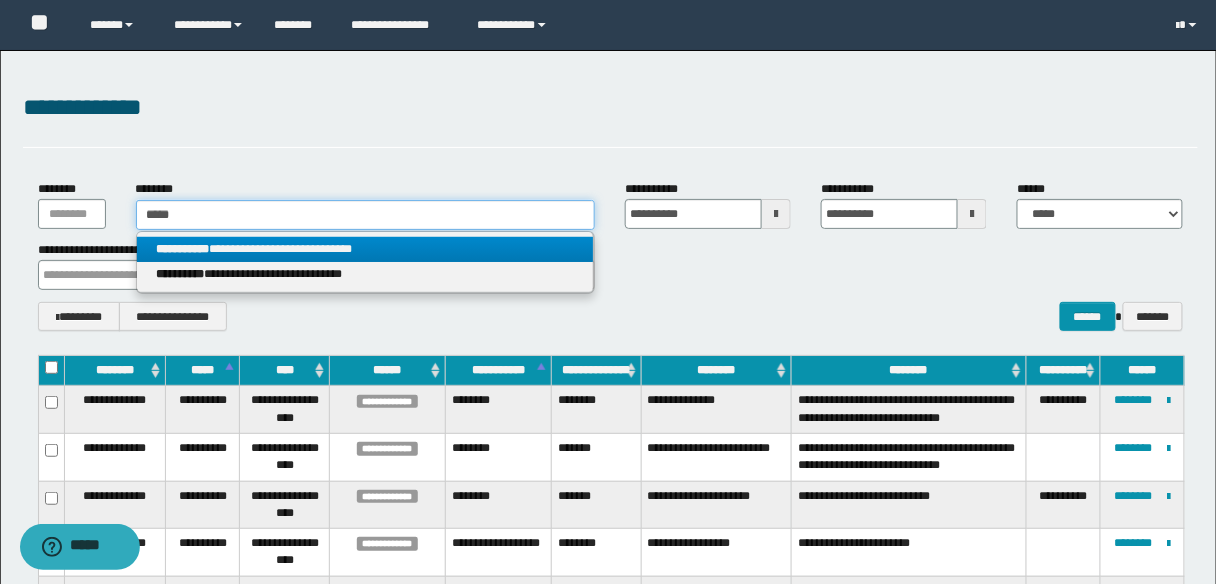 type on "*****" 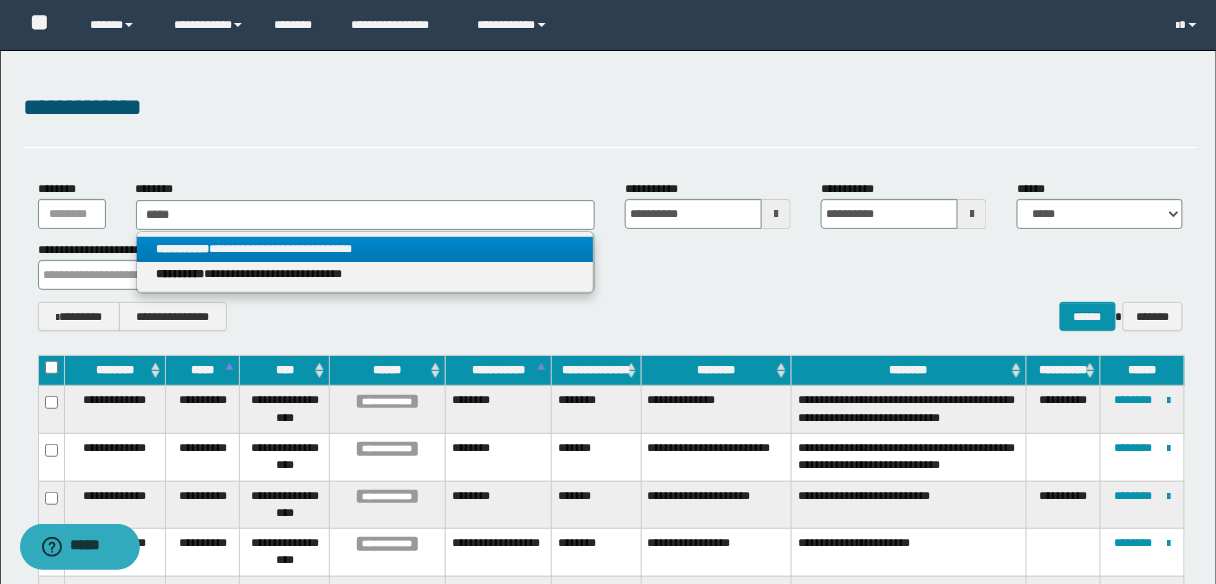 click on "**********" at bounding box center (365, 249) 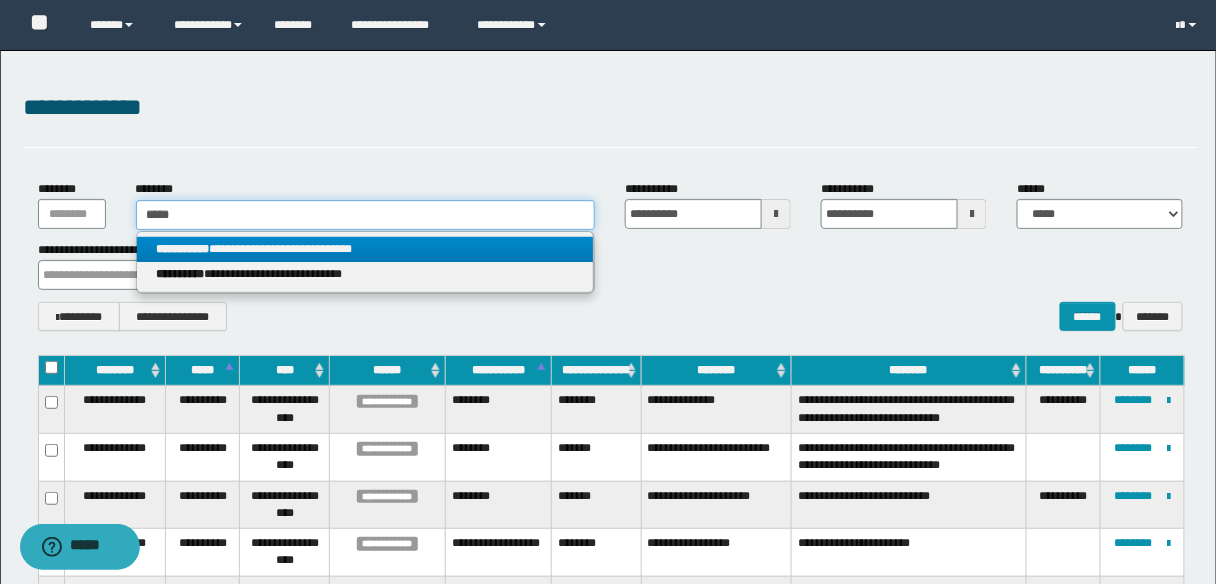 type 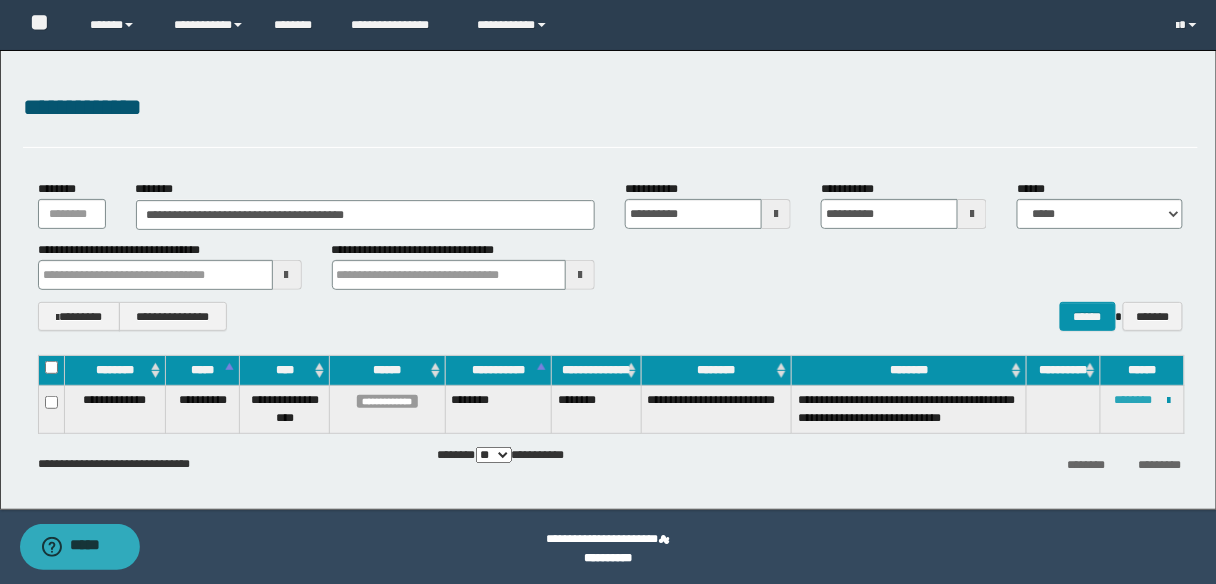 click on "********" at bounding box center (1133, 400) 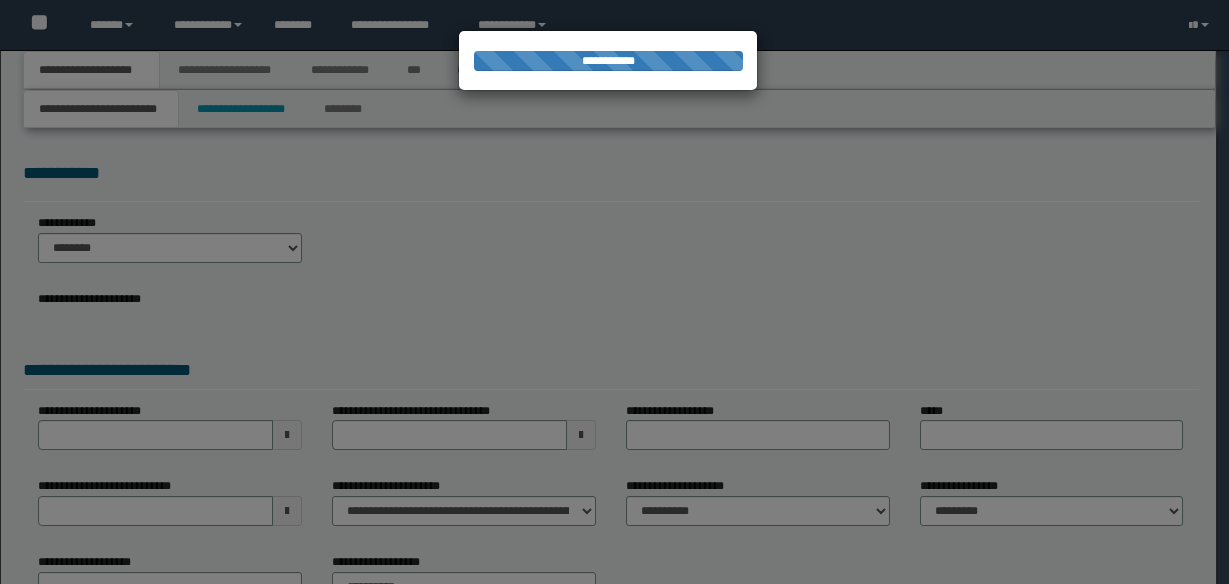 scroll, scrollTop: 0, scrollLeft: 0, axis: both 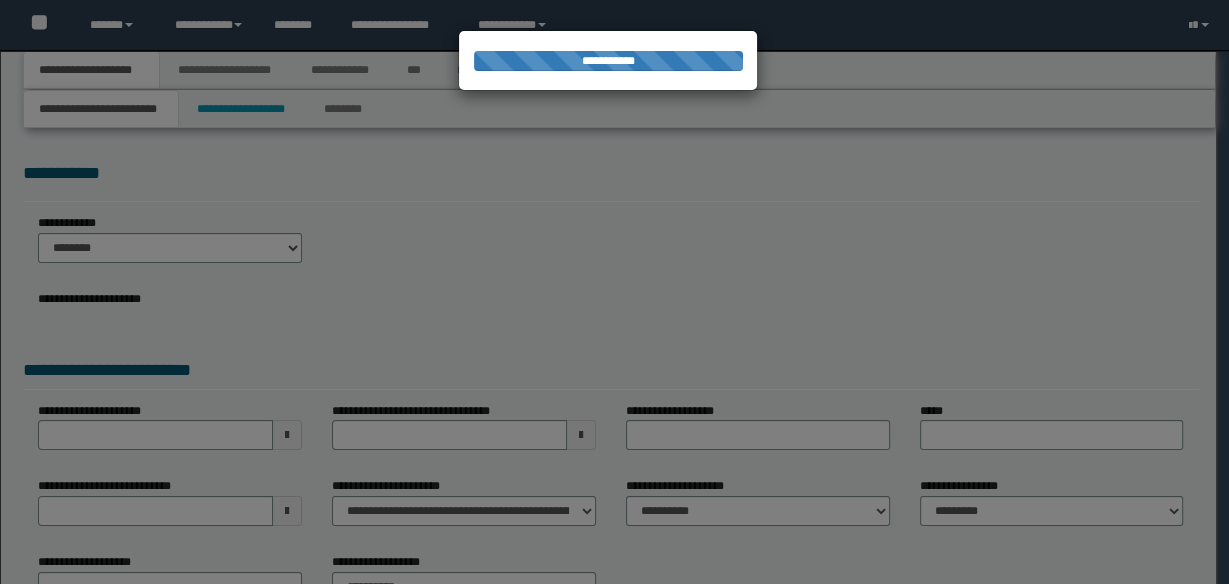 select on "*" 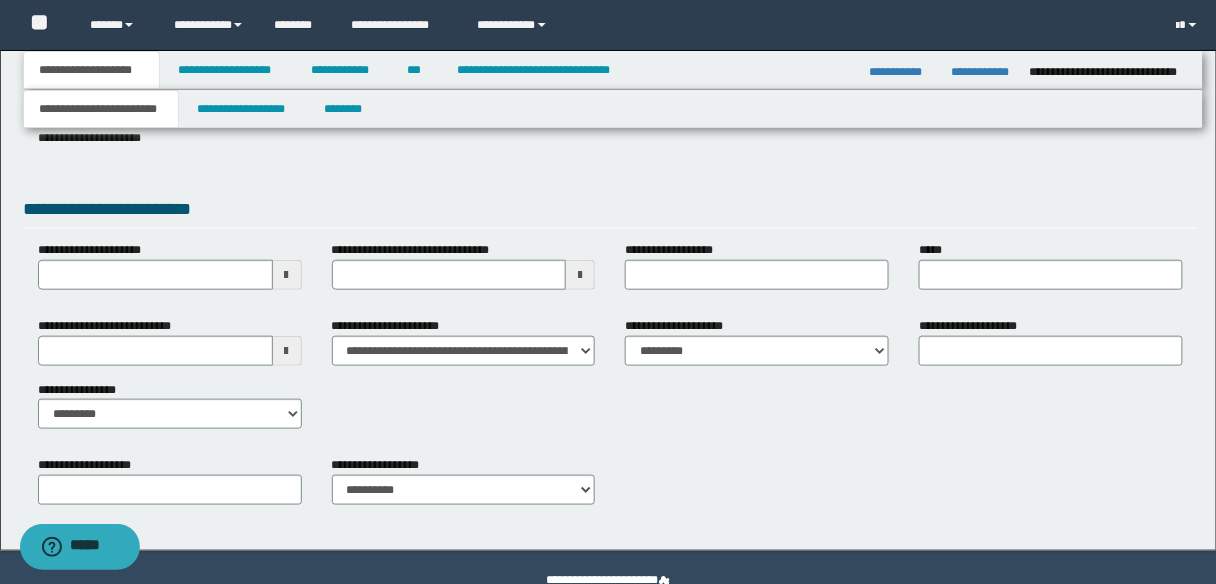 scroll, scrollTop: 320, scrollLeft: 0, axis: vertical 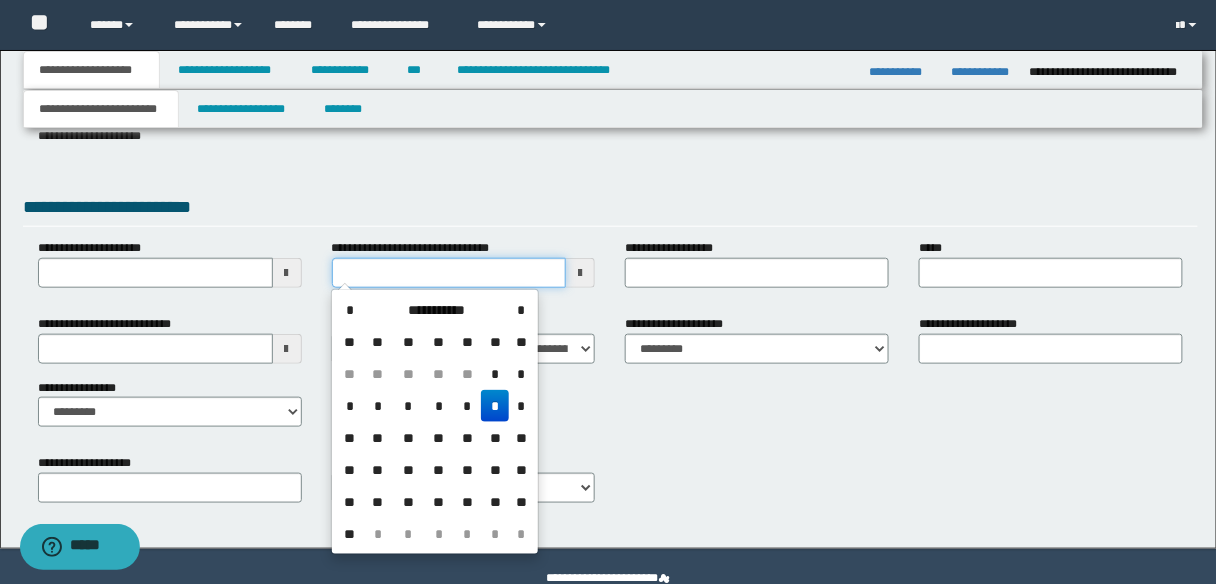 click on "**********" at bounding box center [449, 273] 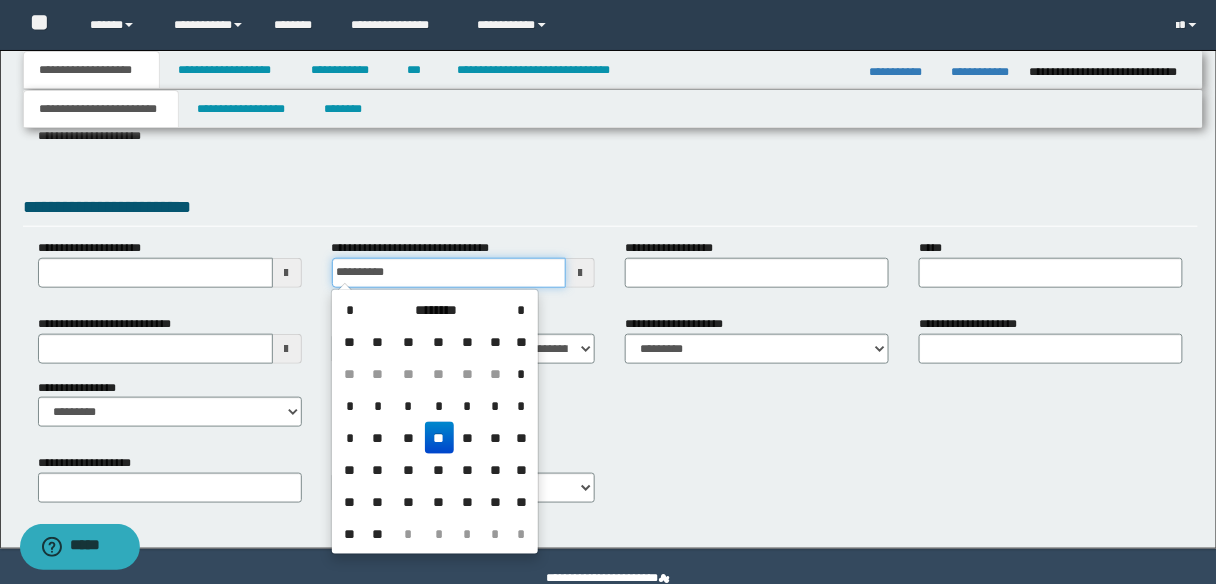 type on "**********" 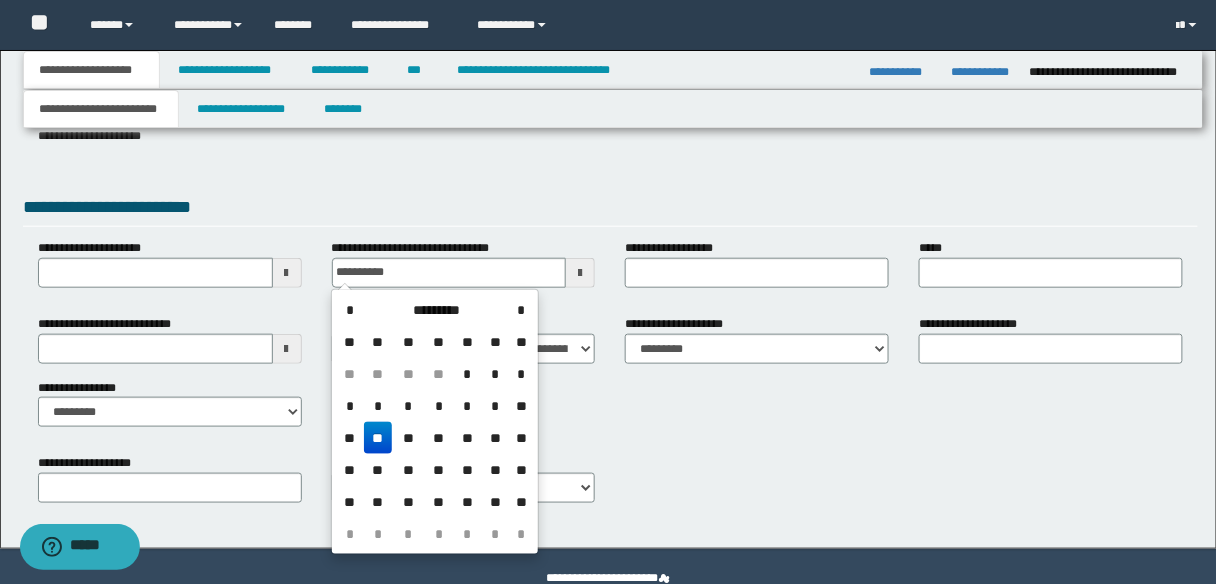 drag, startPoint x: 378, startPoint y: 435, endPoint x: 579, endPoint y: 313, distance: 235.12762 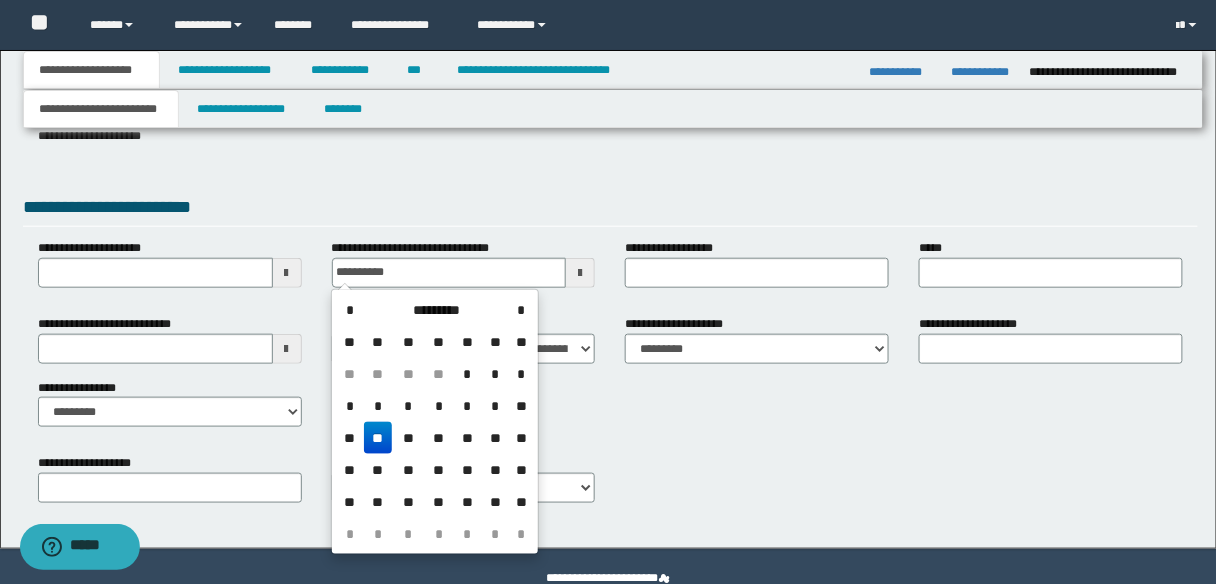 click on "**" at bounding box center (378, 438) 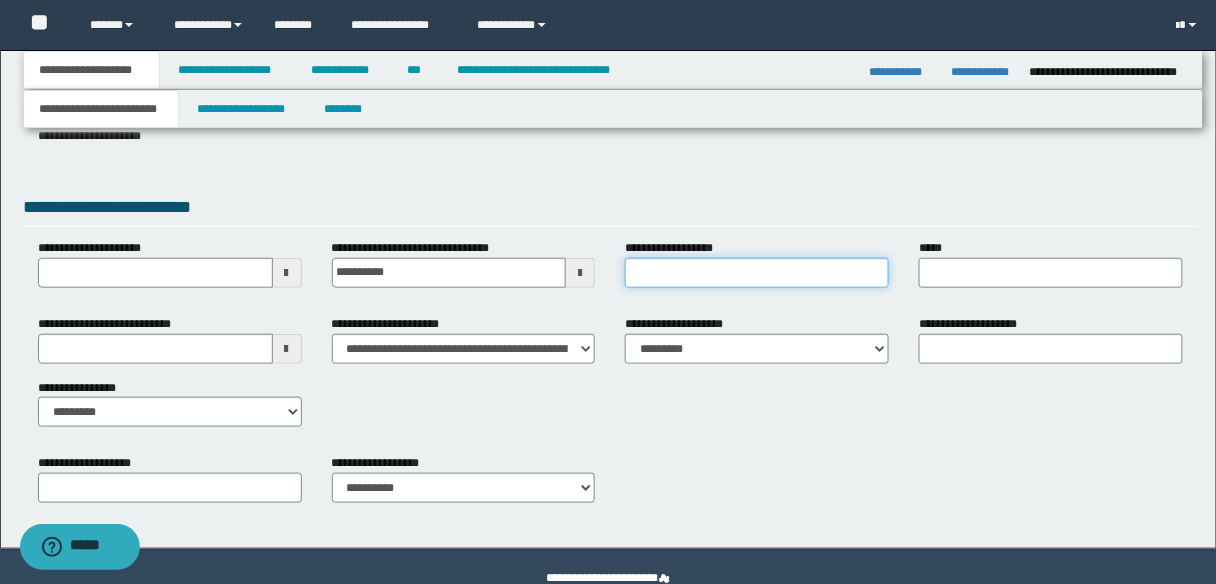 click on "**********" at bounding box center [757, 273] 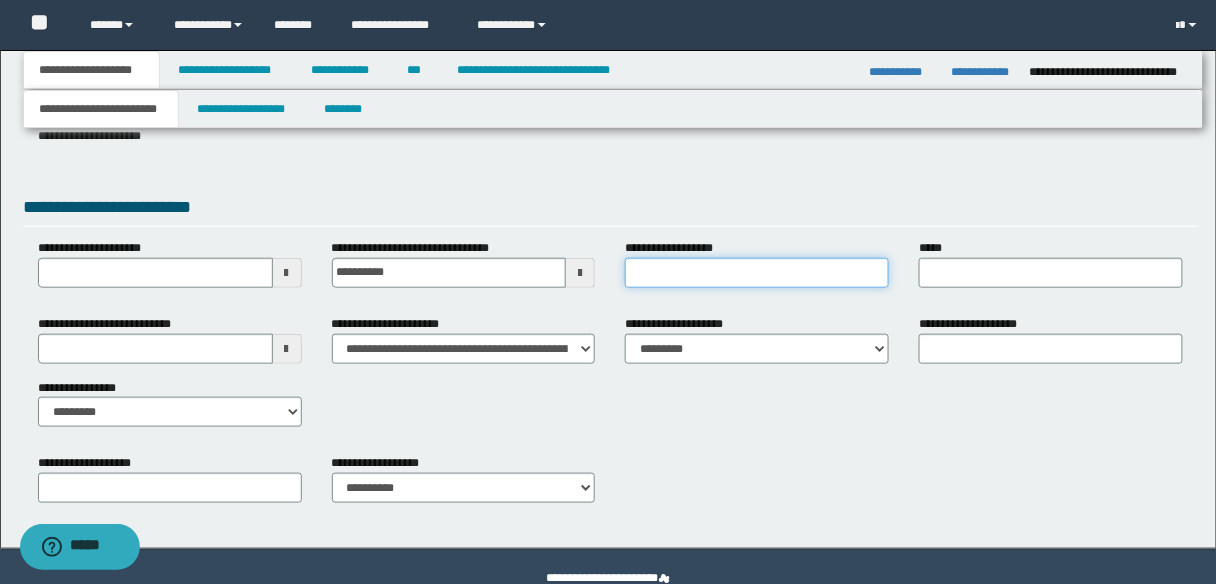 click on "**********" at bounding box center [757, 273] 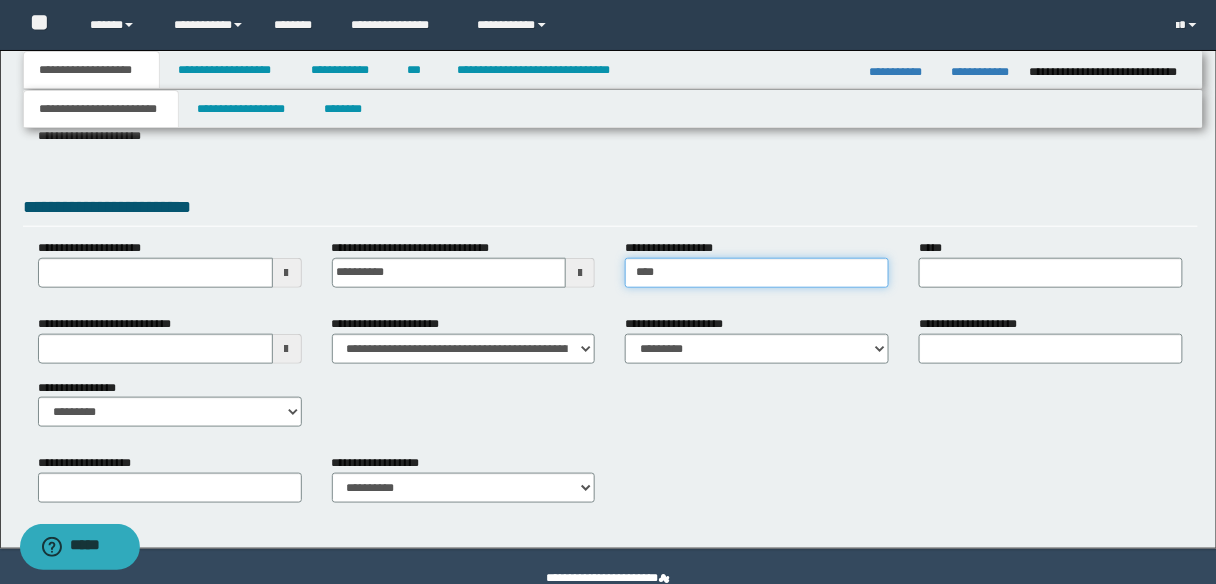 type on "**********" 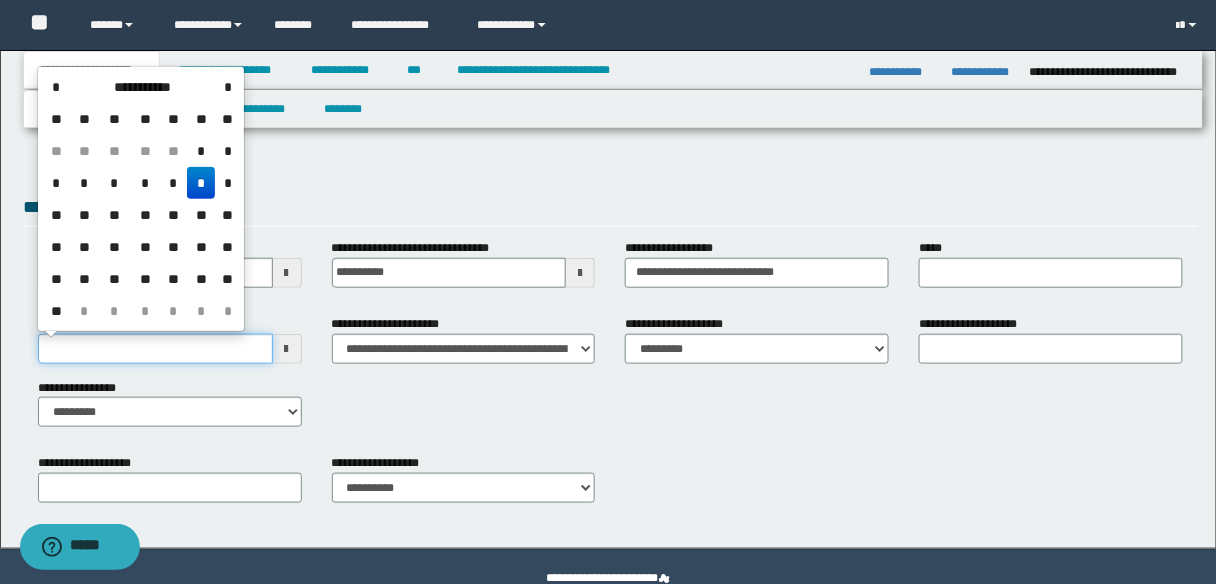 click on "**********" at bounding box center [155, 349] 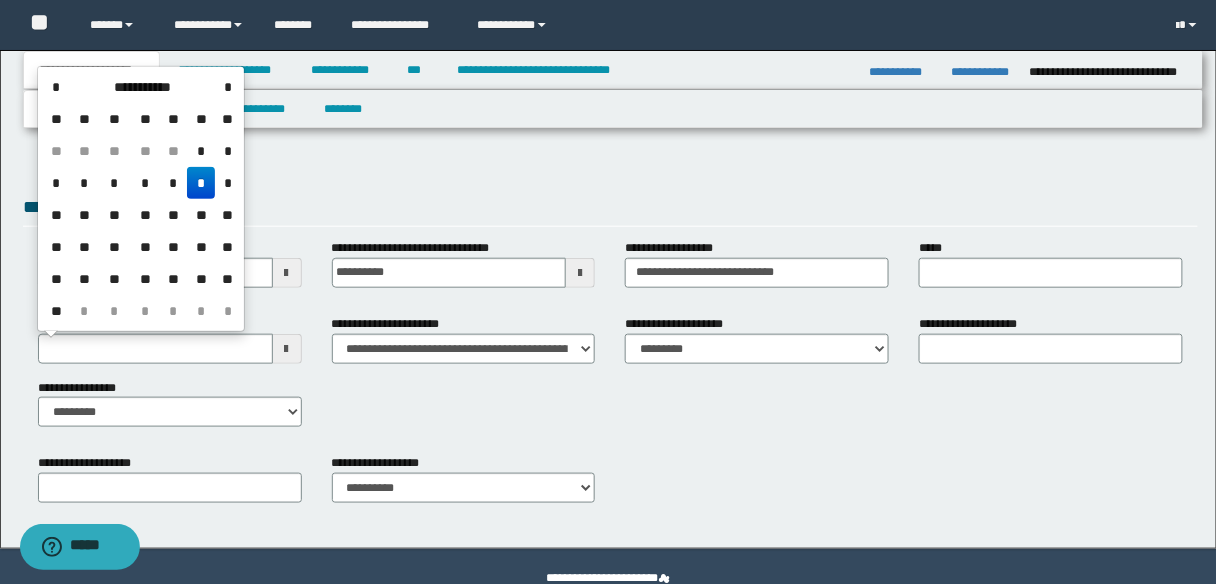 click on "*" at bounding box center [201, 183] 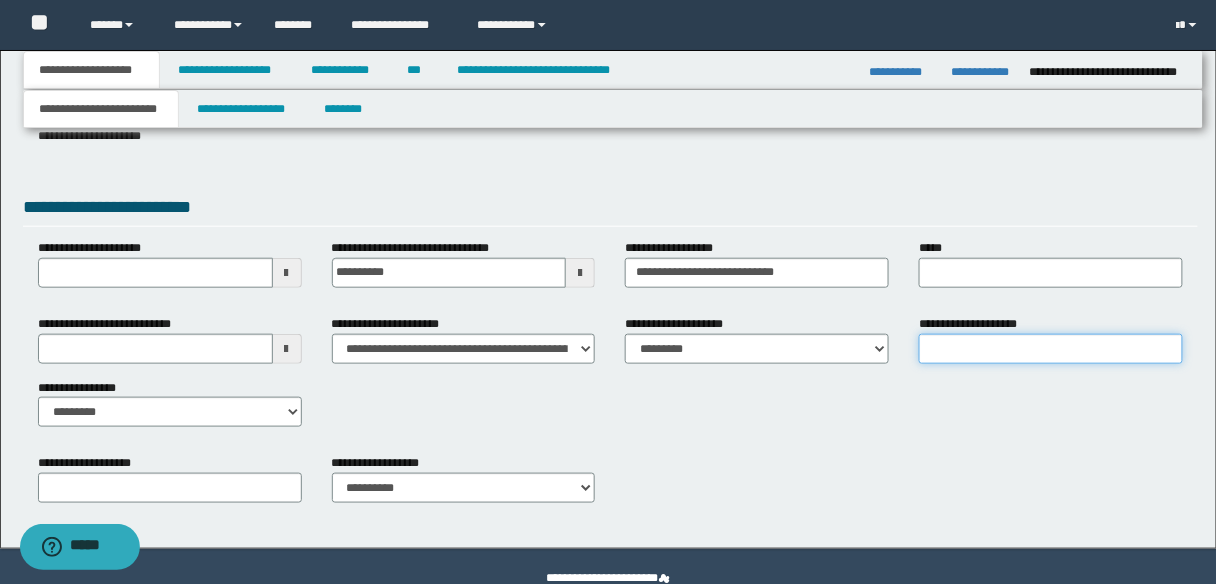 click on "**********" at bounding box center [1051, 349] 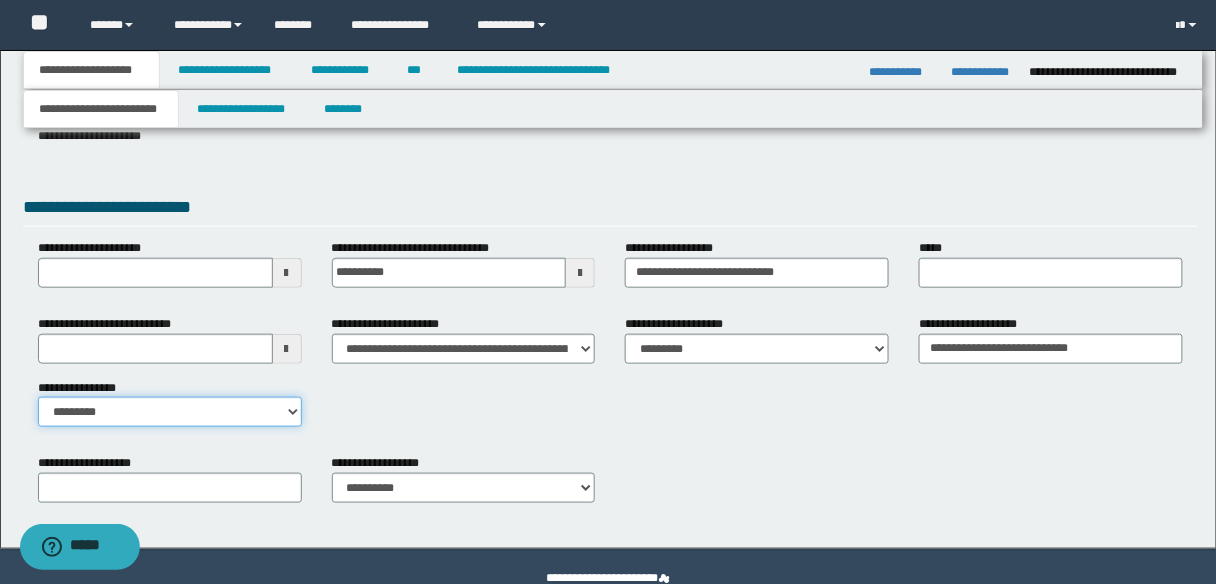 click on "**********" at bounding box center (170, 412) 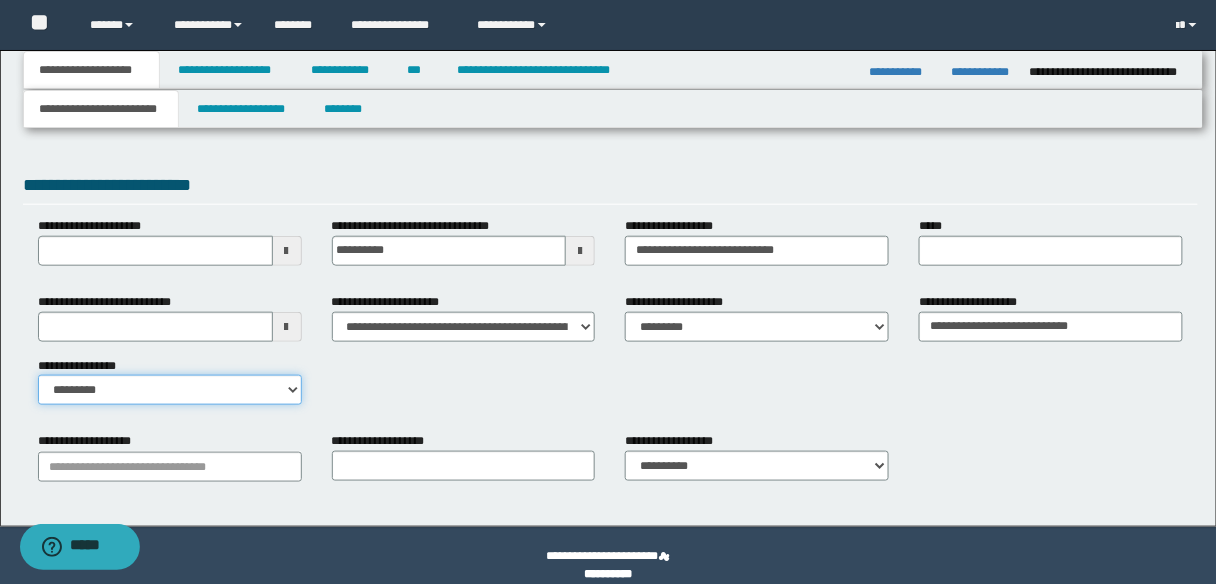 scroll, scrollTop: 362, scrollLeft: 0, axis: vertical 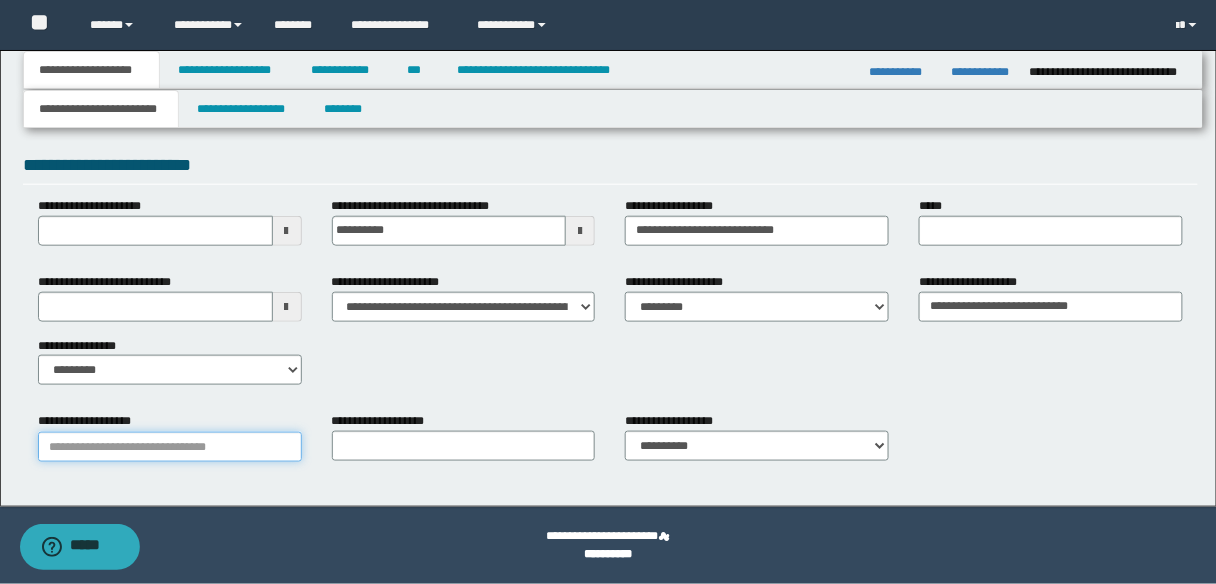 click on "**********" at bounding box center (170, 447) 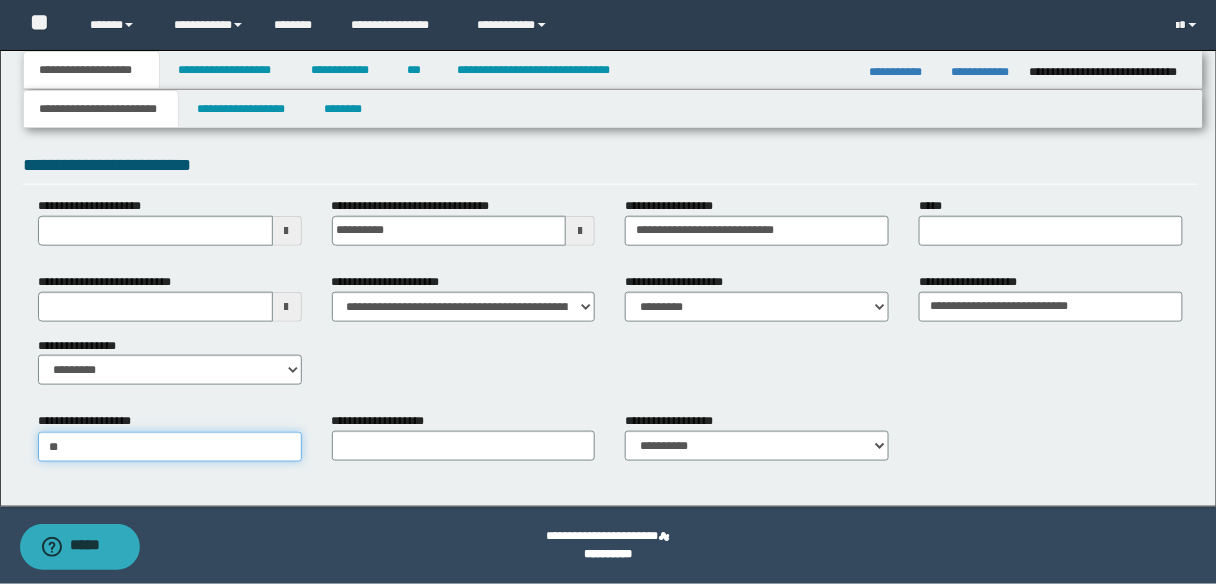 type on "***" 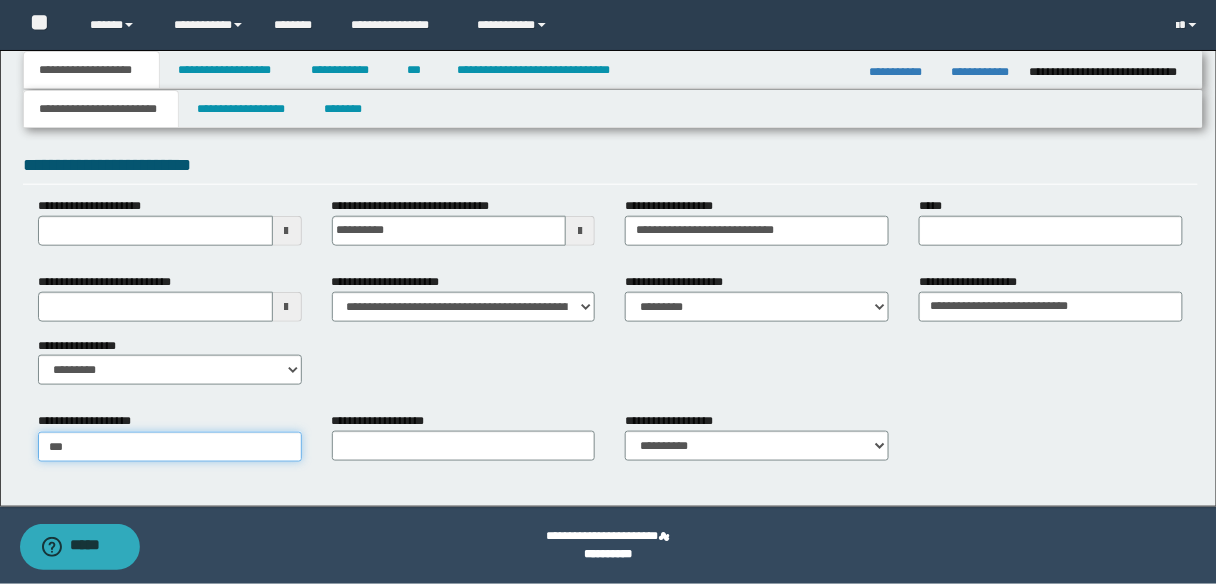 type on "********" 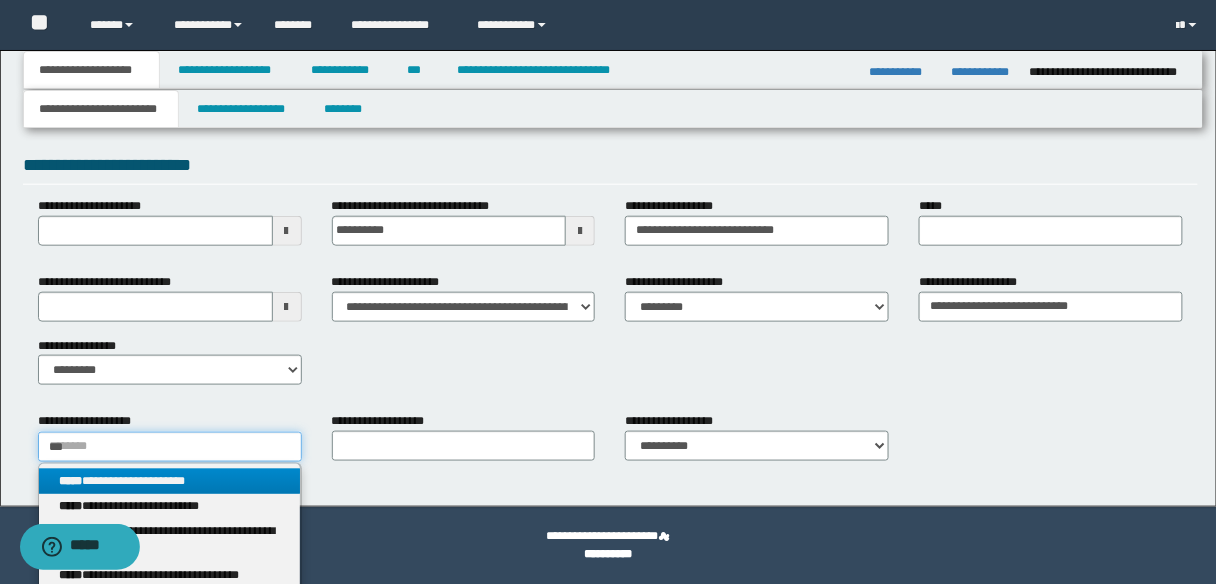 type on "***" 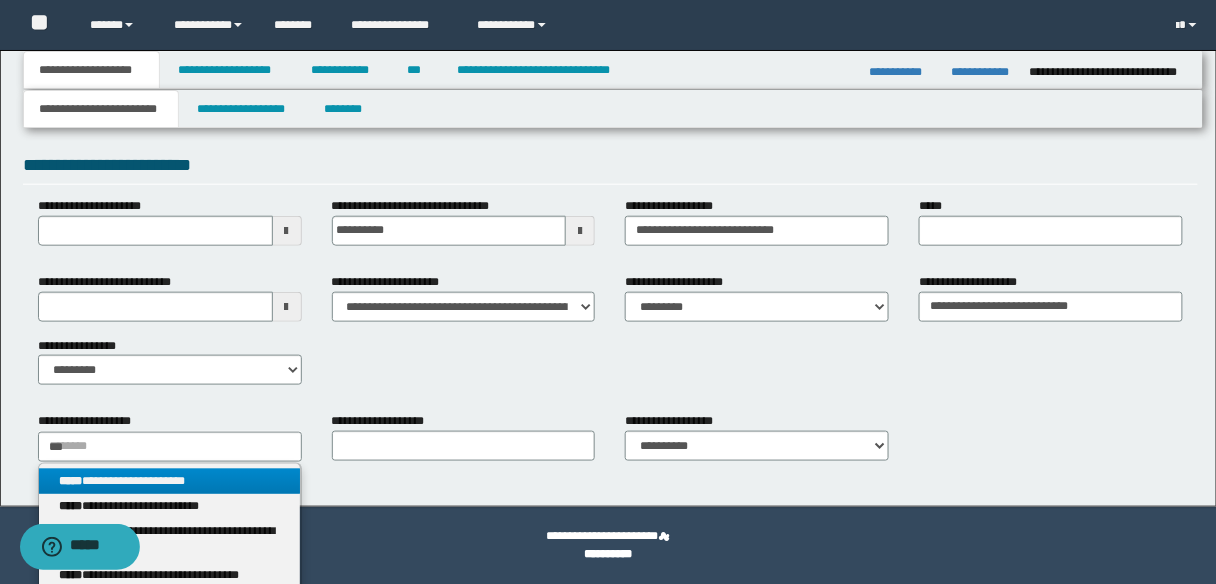 click on "**********" at bounding box center [169, 481] 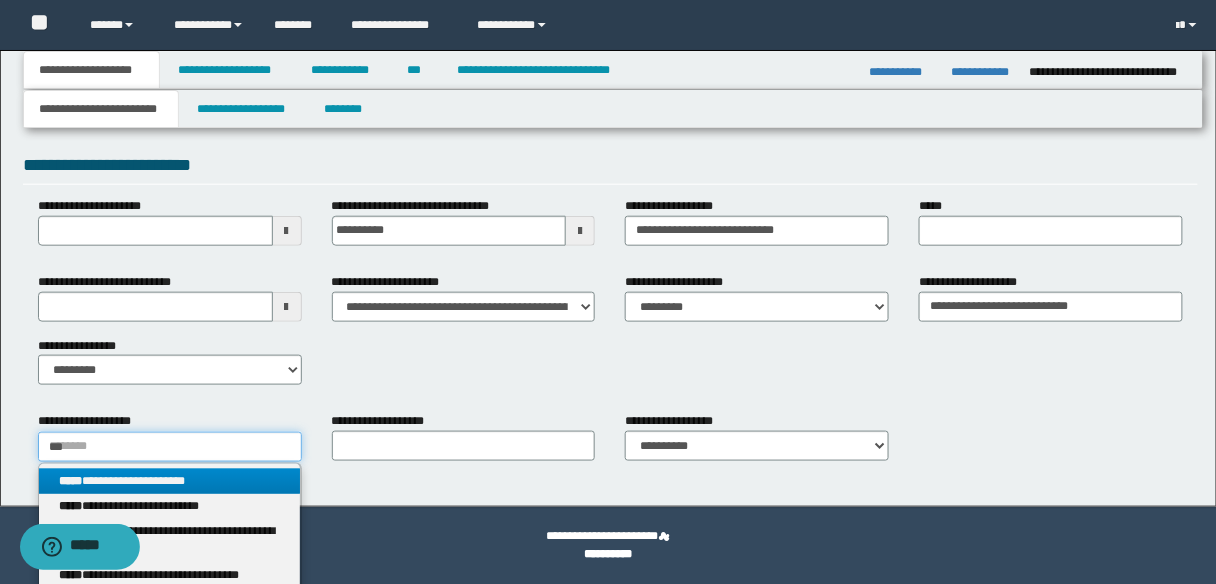type 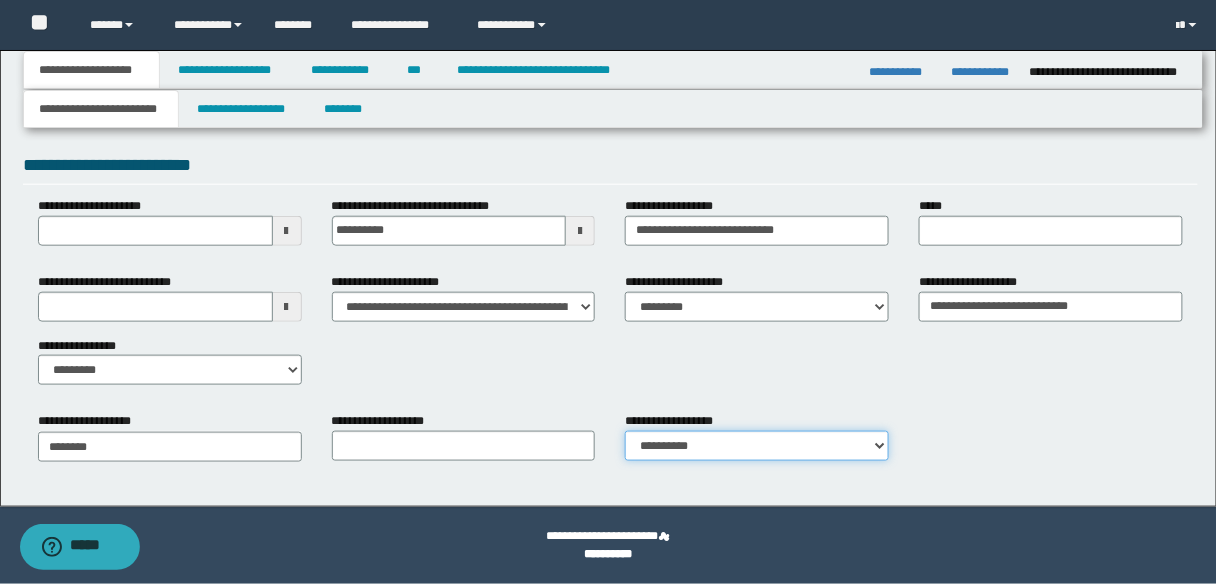 click on "**********" at bounding box center [757, 446] 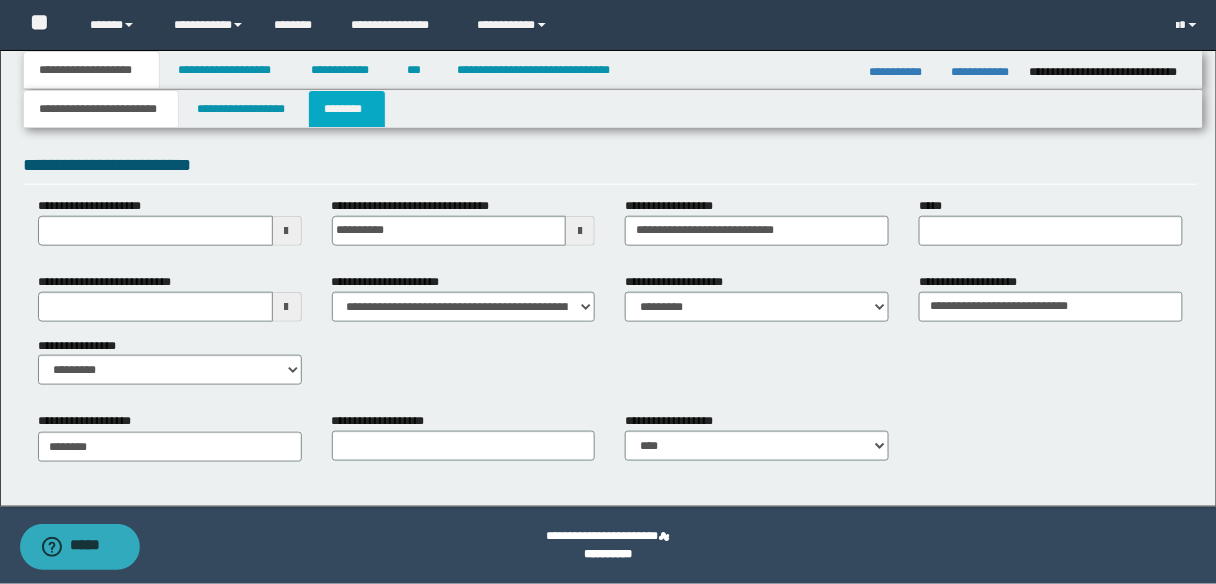 click on "********" at bounding box center [347, 109] 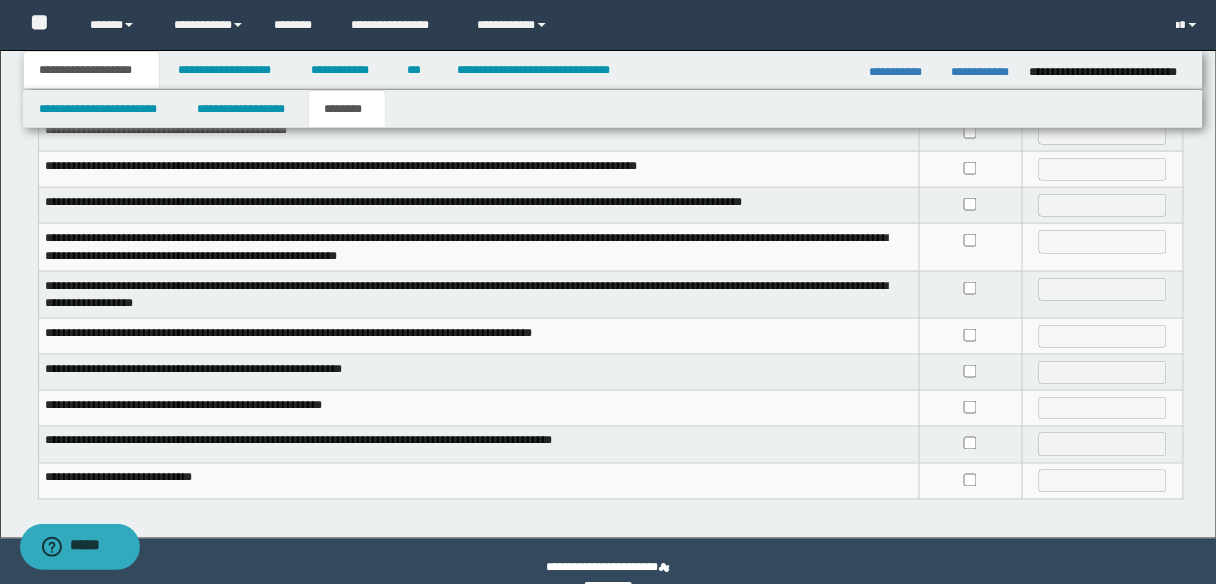 scroll, scrollTop: 568, scrollLeft: 0, axis: vertical 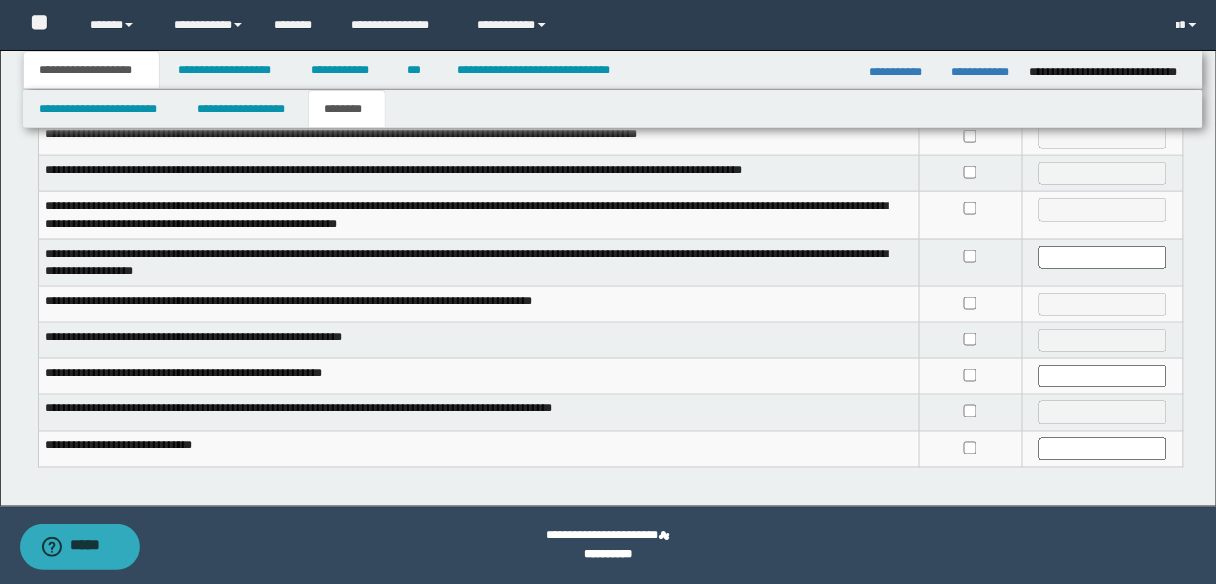 click at bounding box center (970, 215) 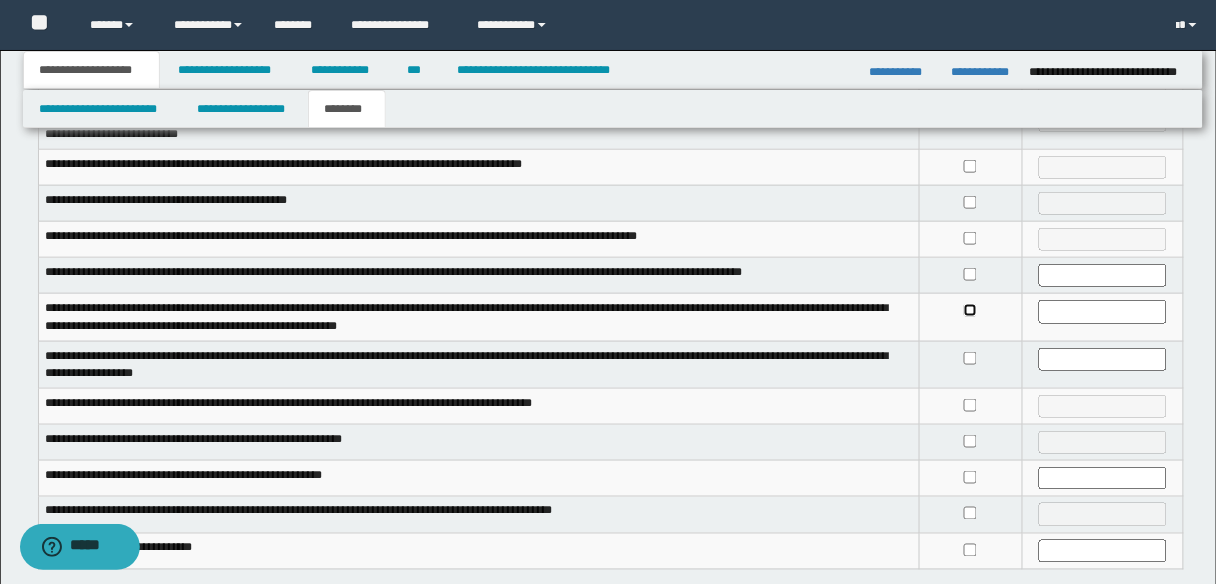 scroll, scrollTop: 408, scrollLeft: 0, axis: vertical 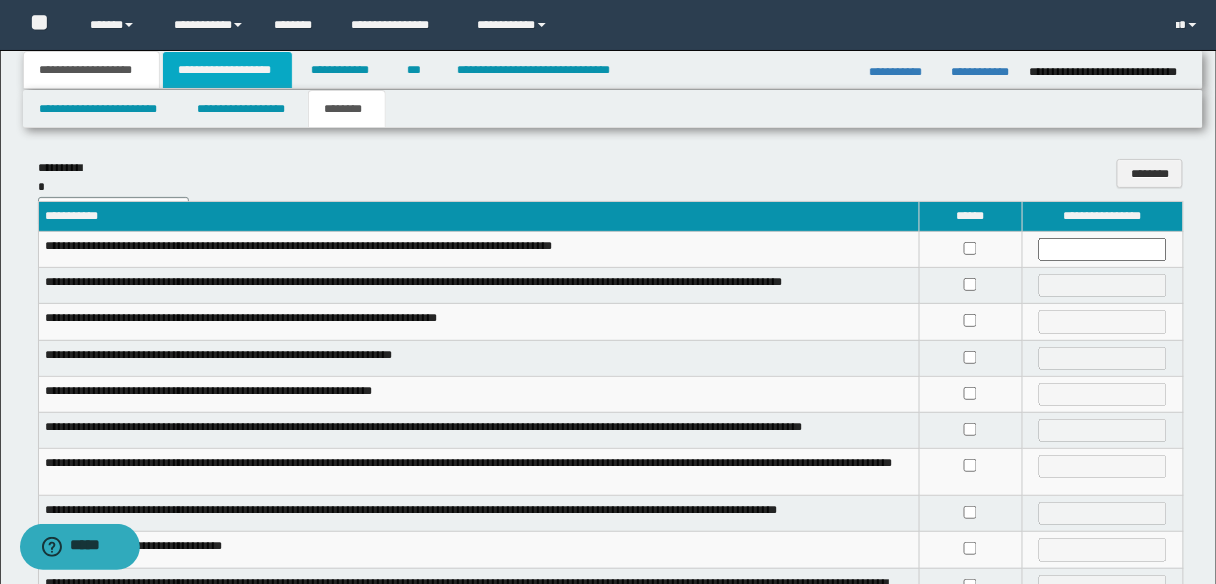click on "**********" at bounding box center (227, 70) 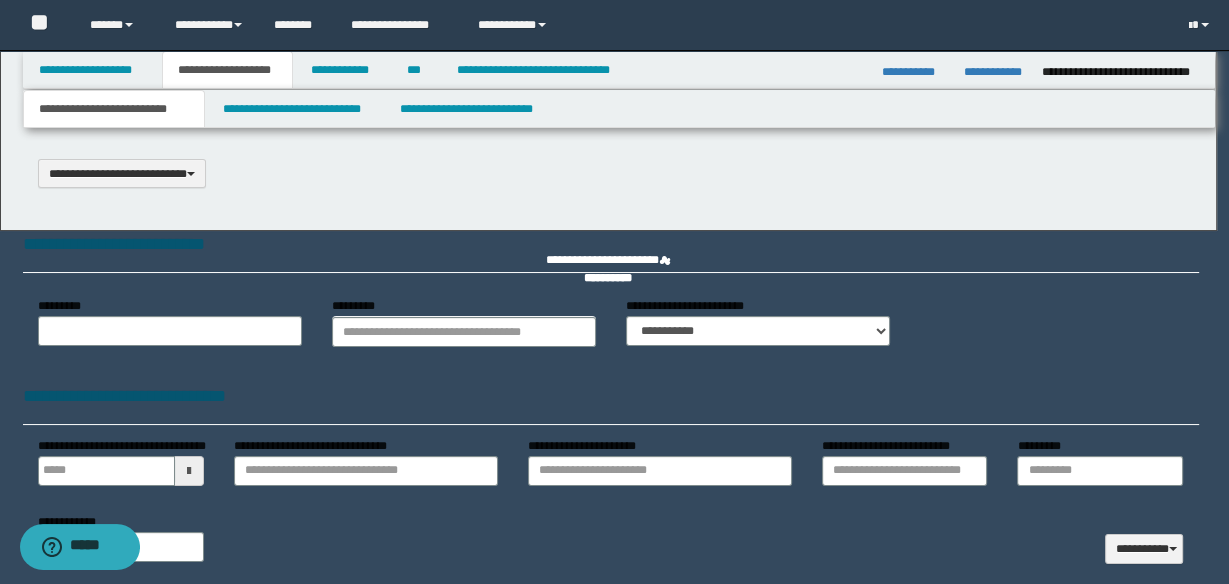 select on "*" 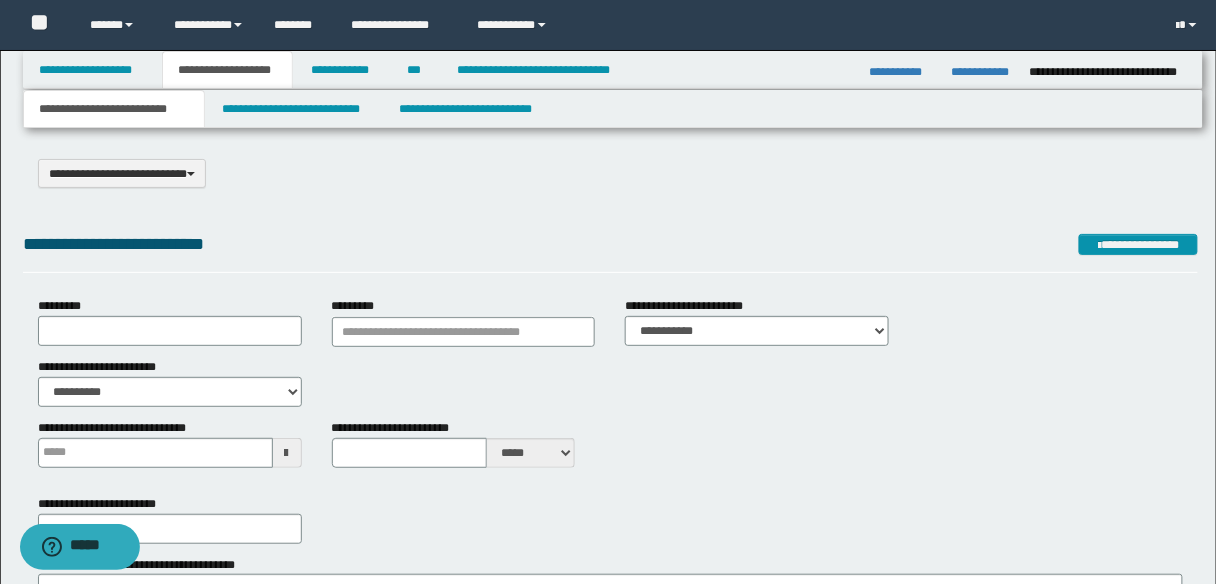 scroll, scrollTop: 0, scrollLeft: 0, axis: both 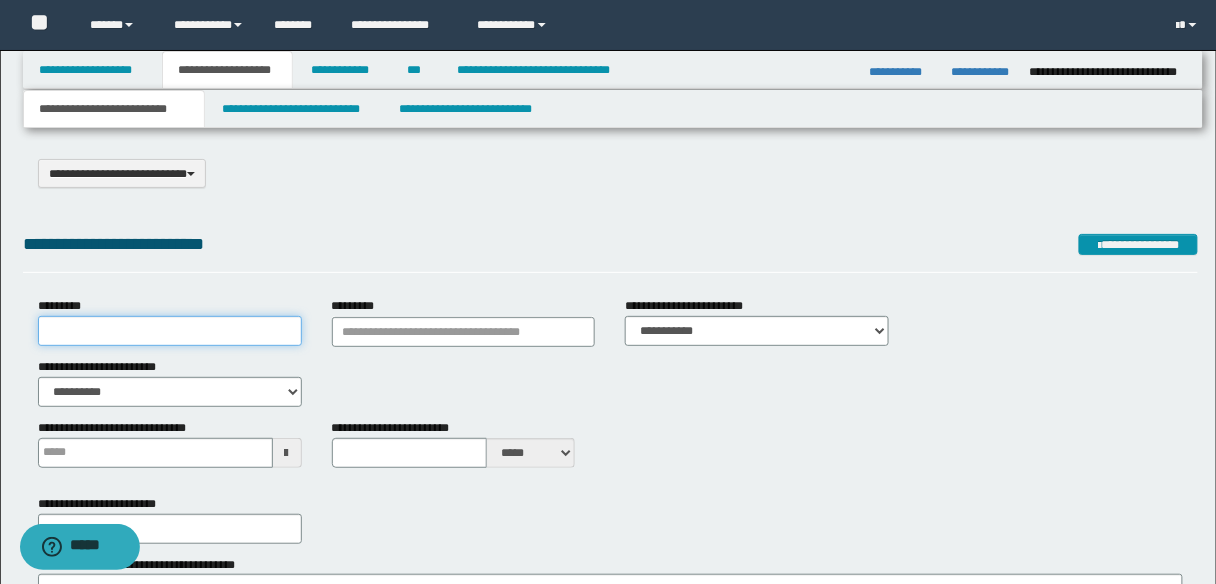 click on "*********" at bounding box center (170, 331) 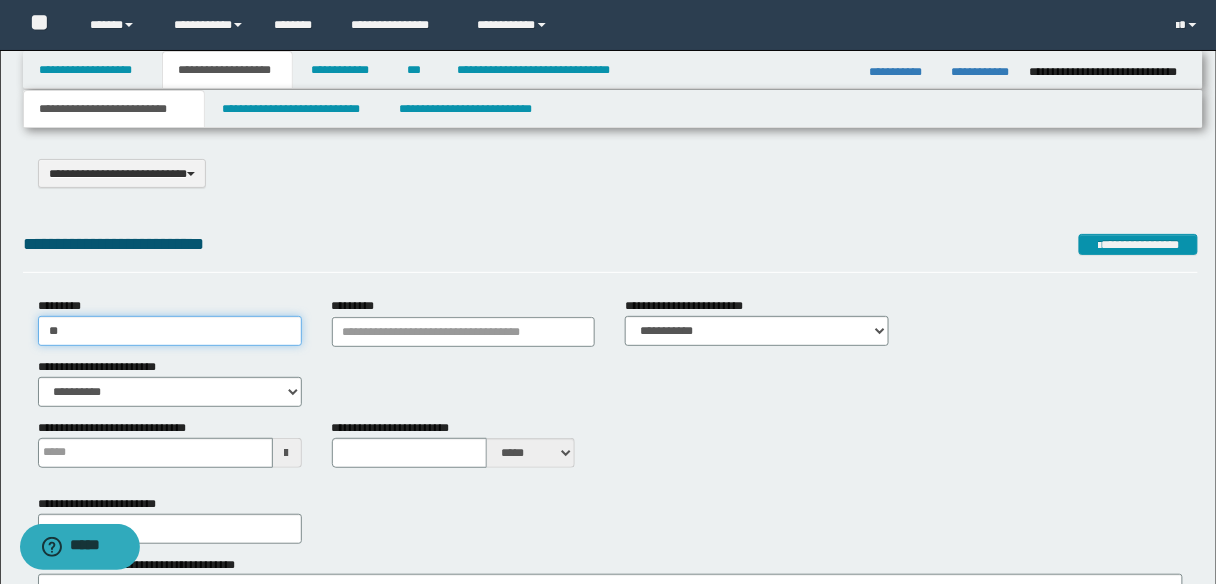 type on "*********" 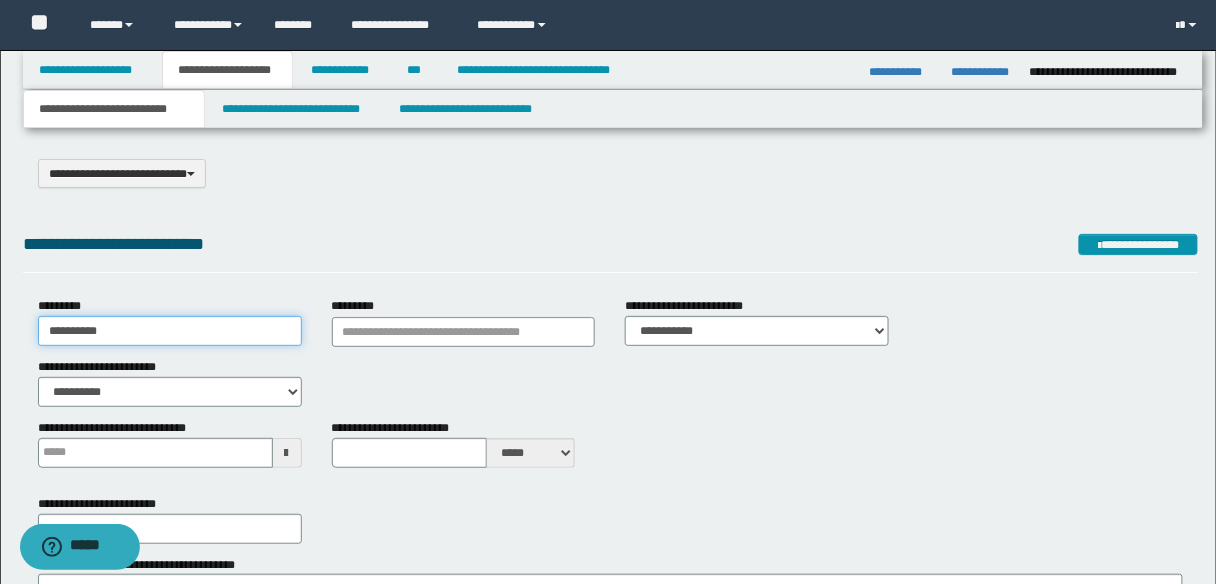 type 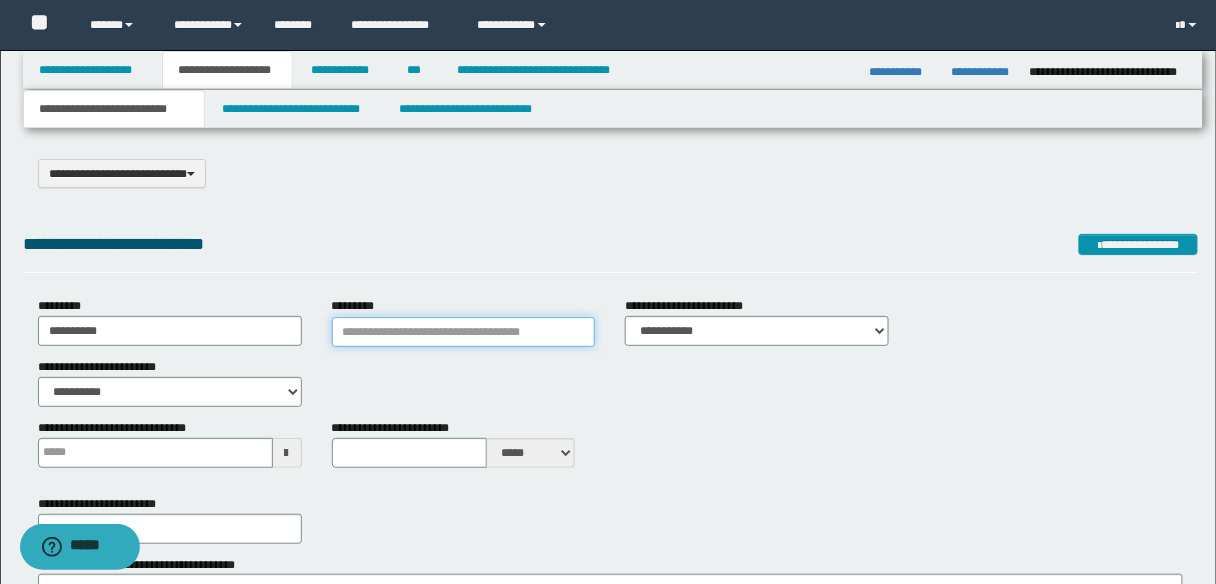 click on "*********" at bounding box center [464, 332] 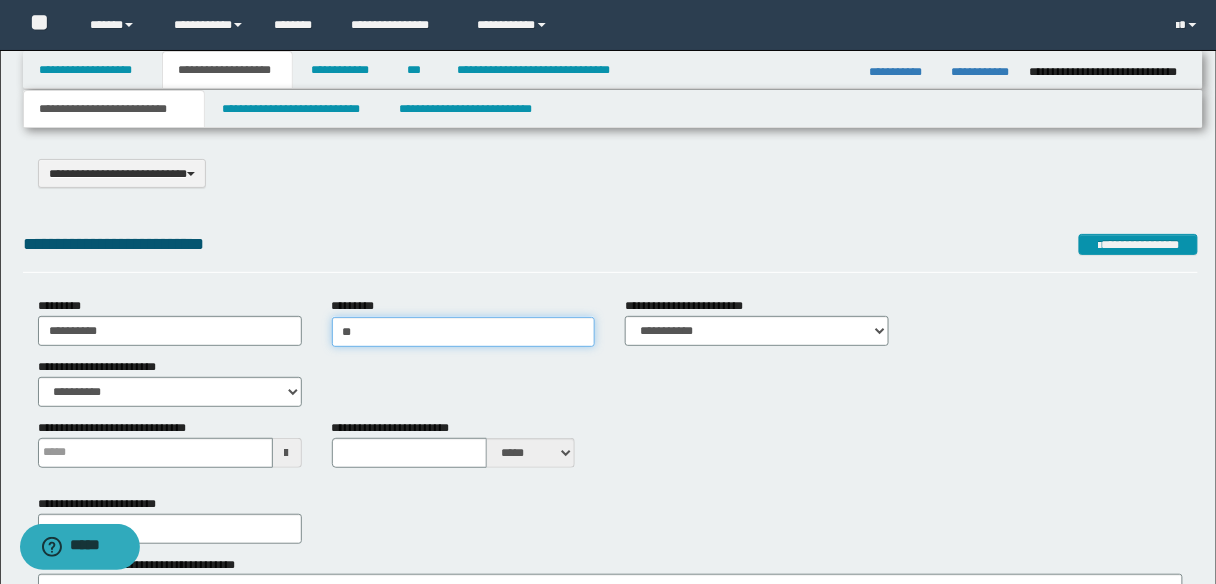 type on "***" 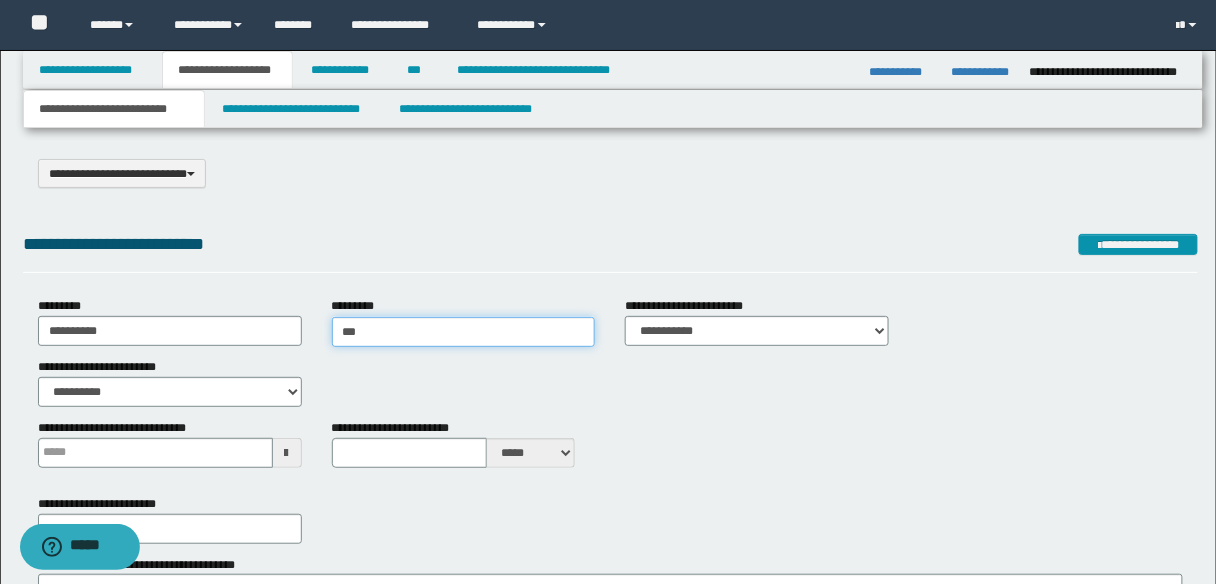 type on "***" 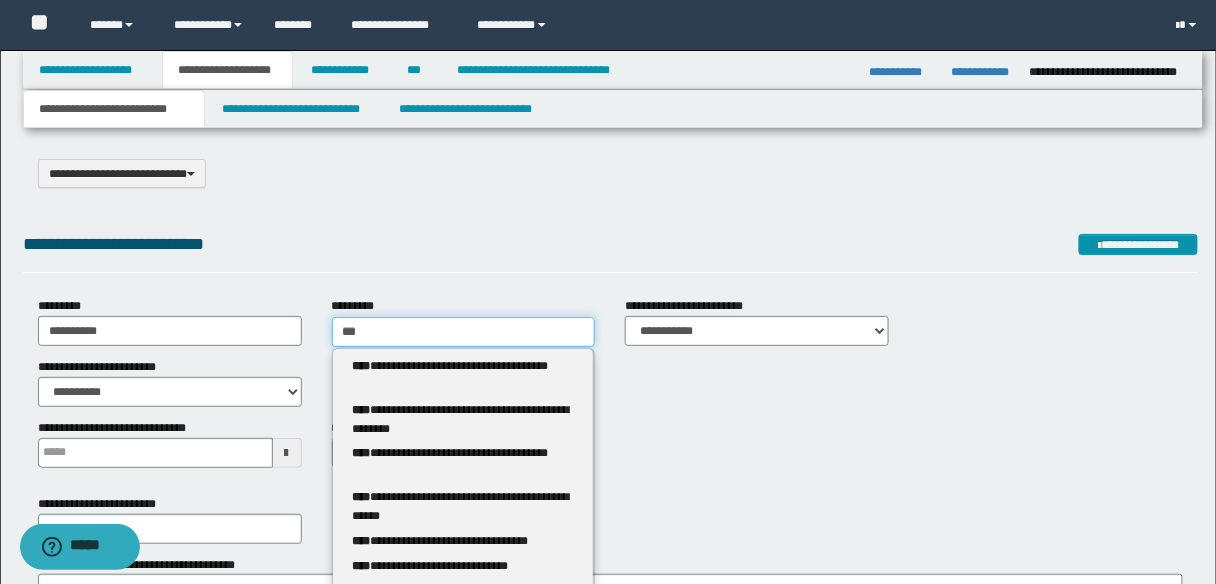 type 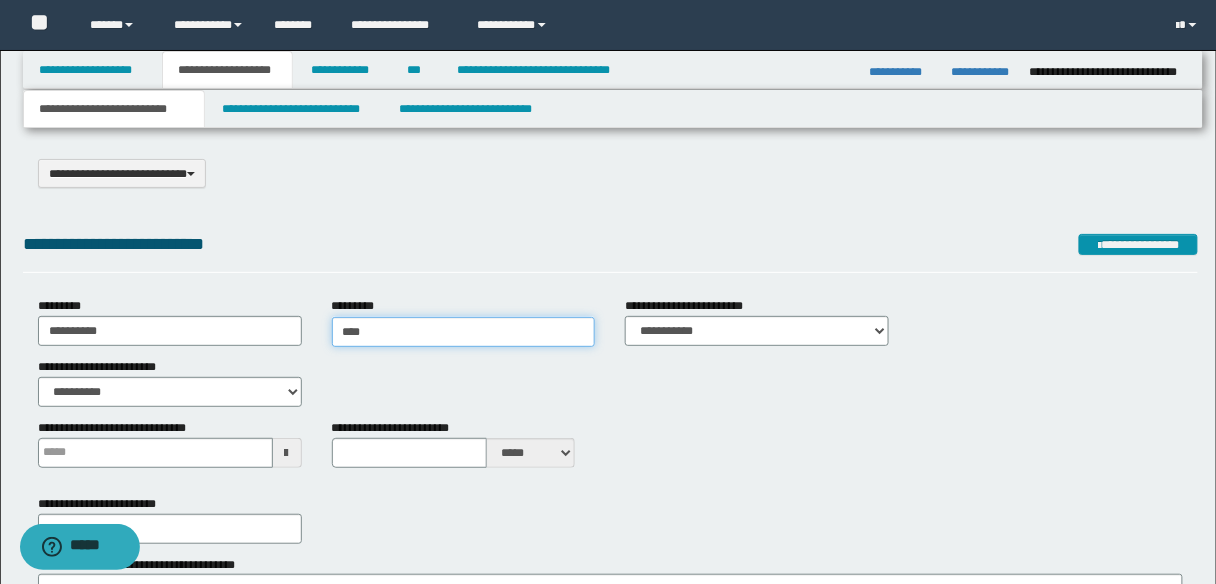 type on "*****" 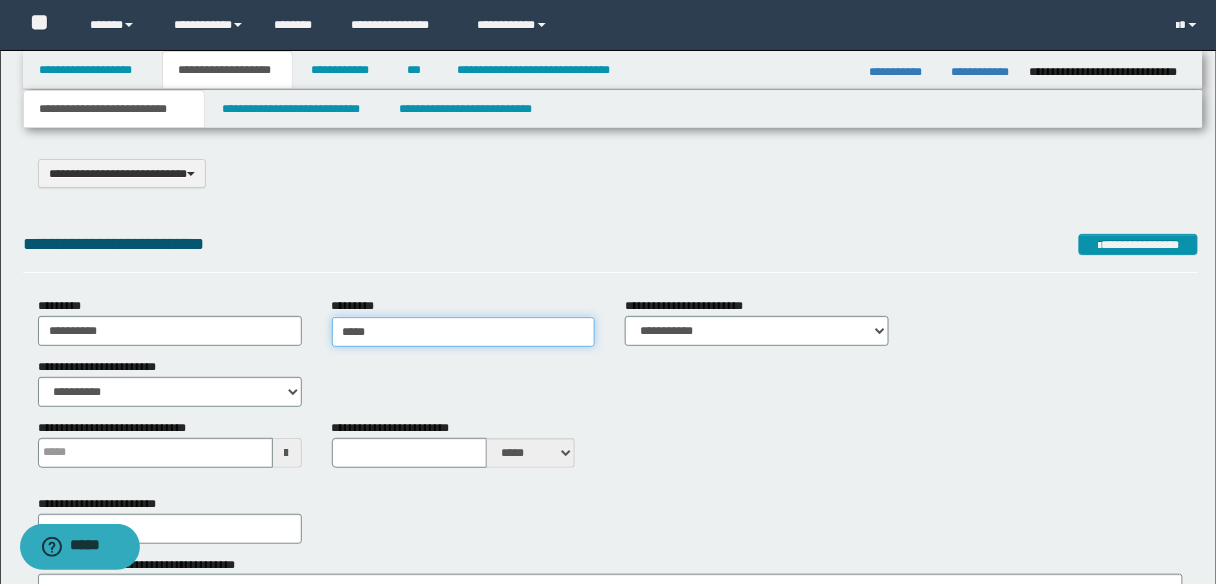 type on "**********" 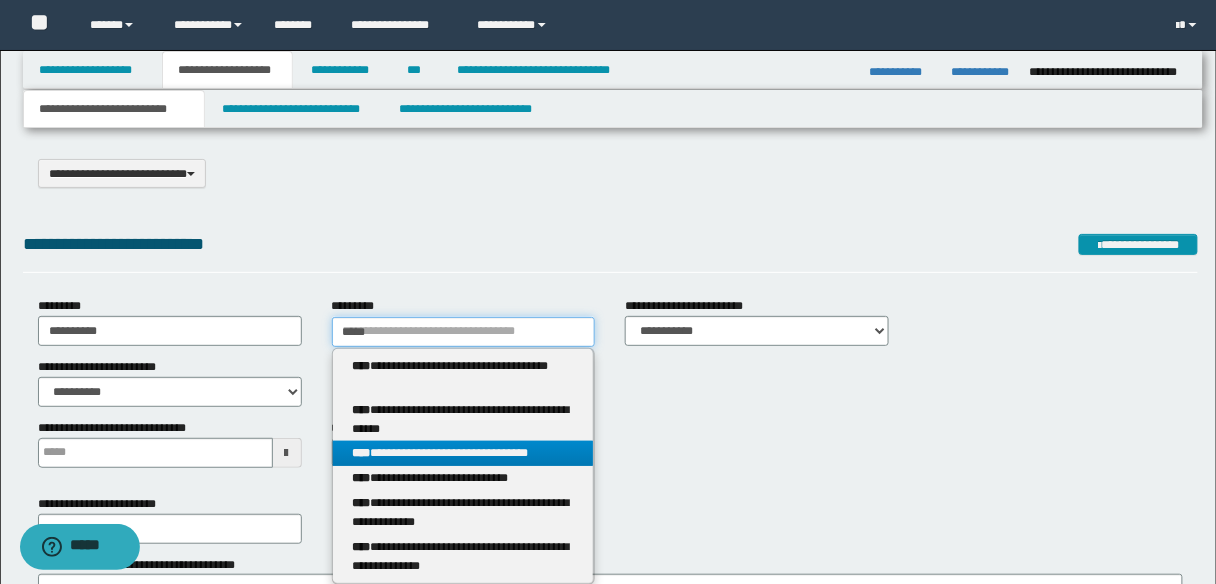 type on "*****" 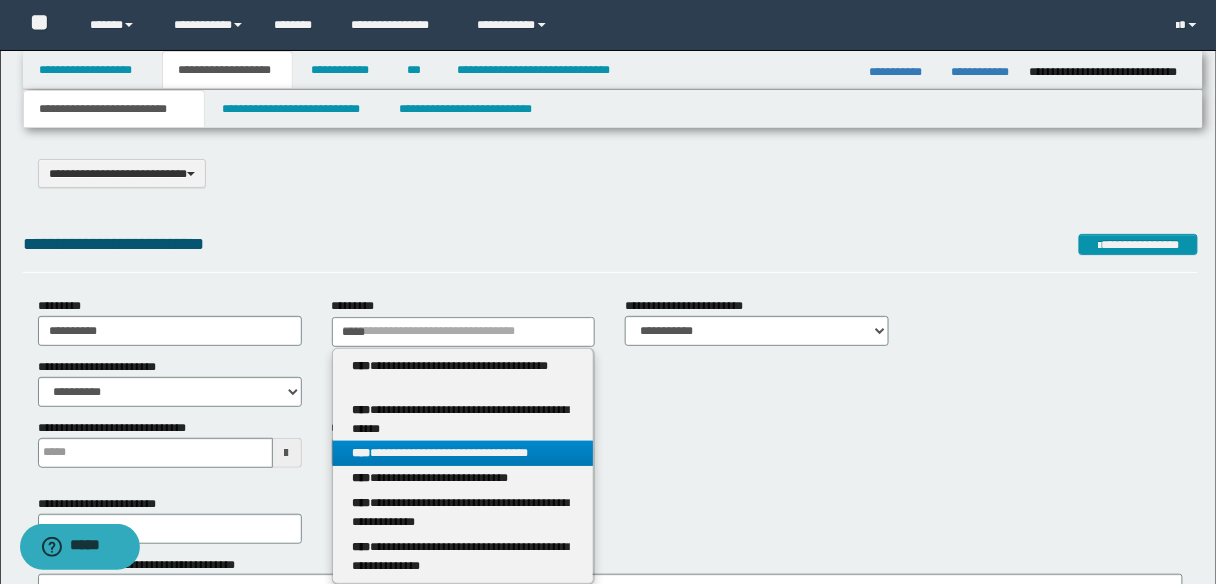 click on "**********" at bounding box center [463, 453] 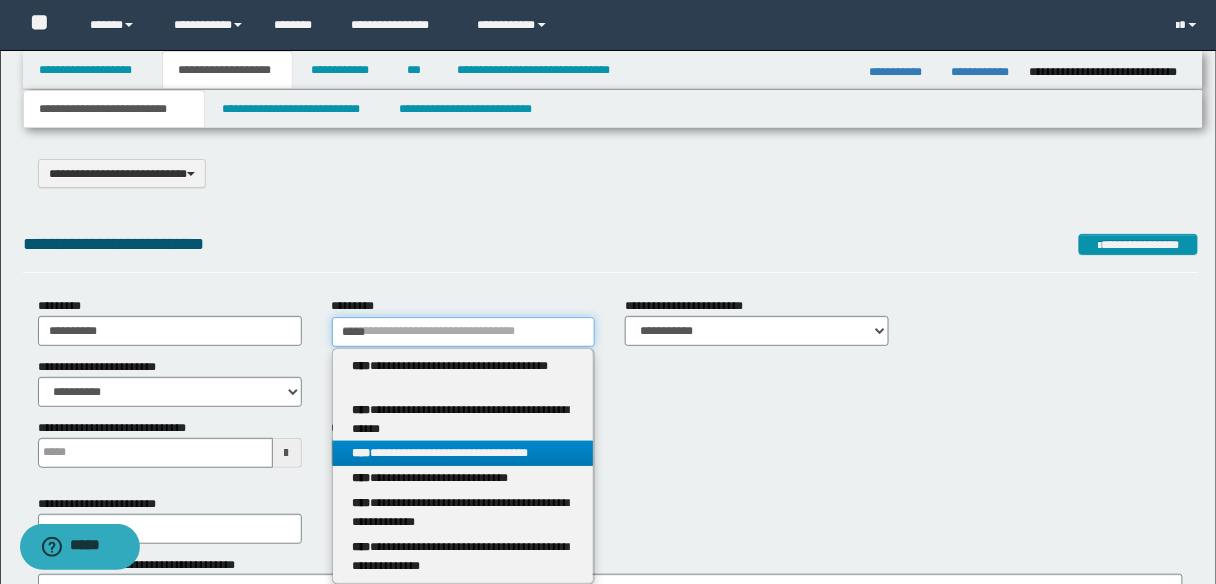 type 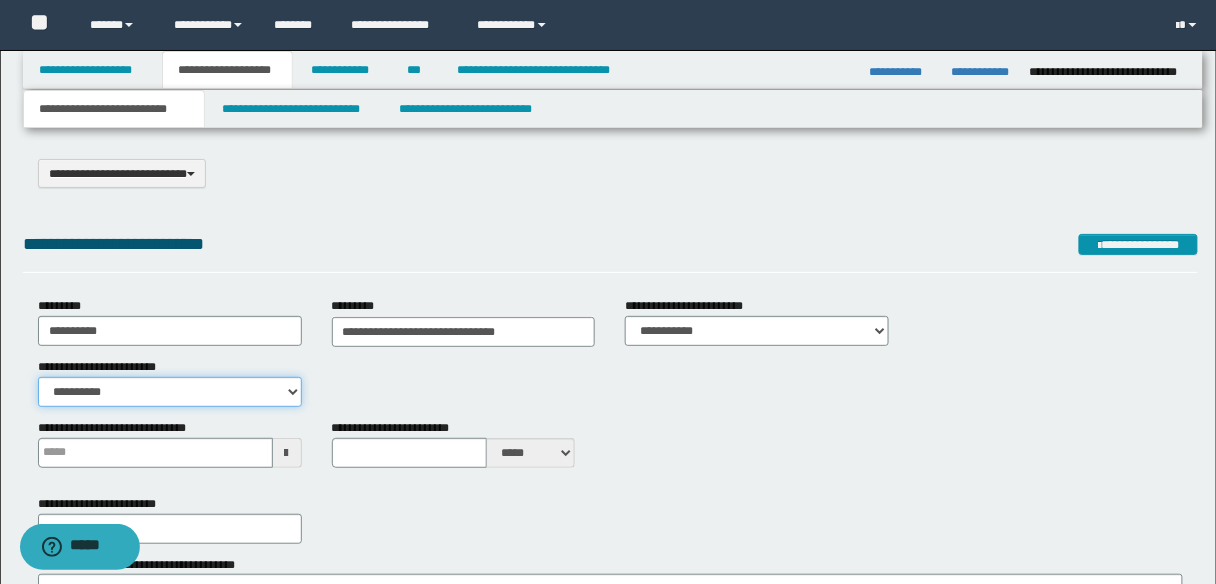 click on "**********" at bounding box center (170, 392) 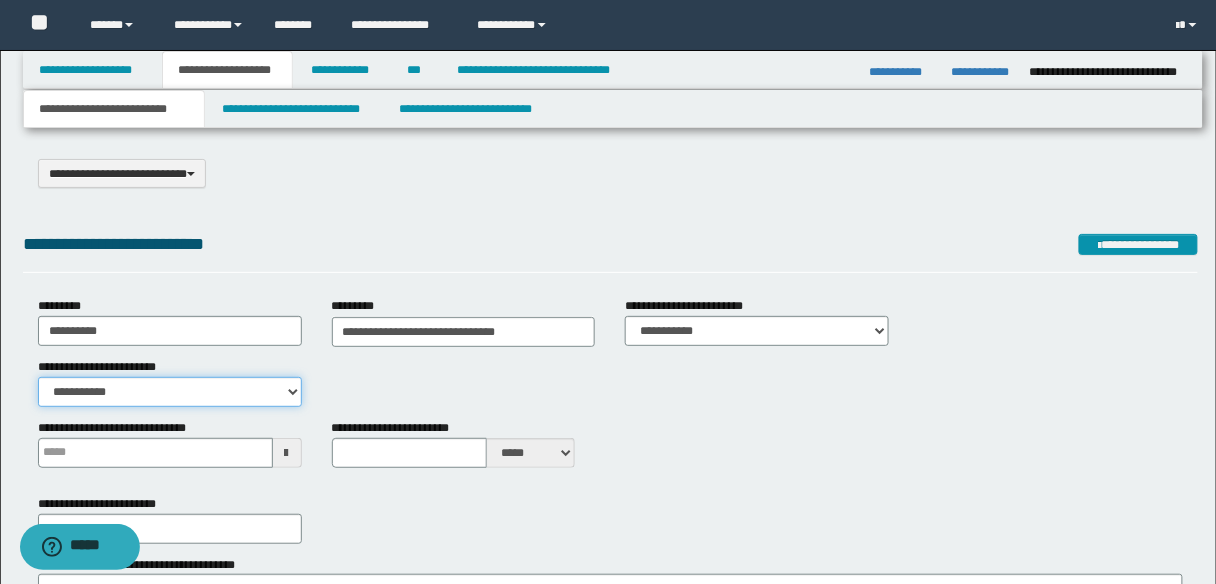 click on "**********" at bounding box center [170, 392] 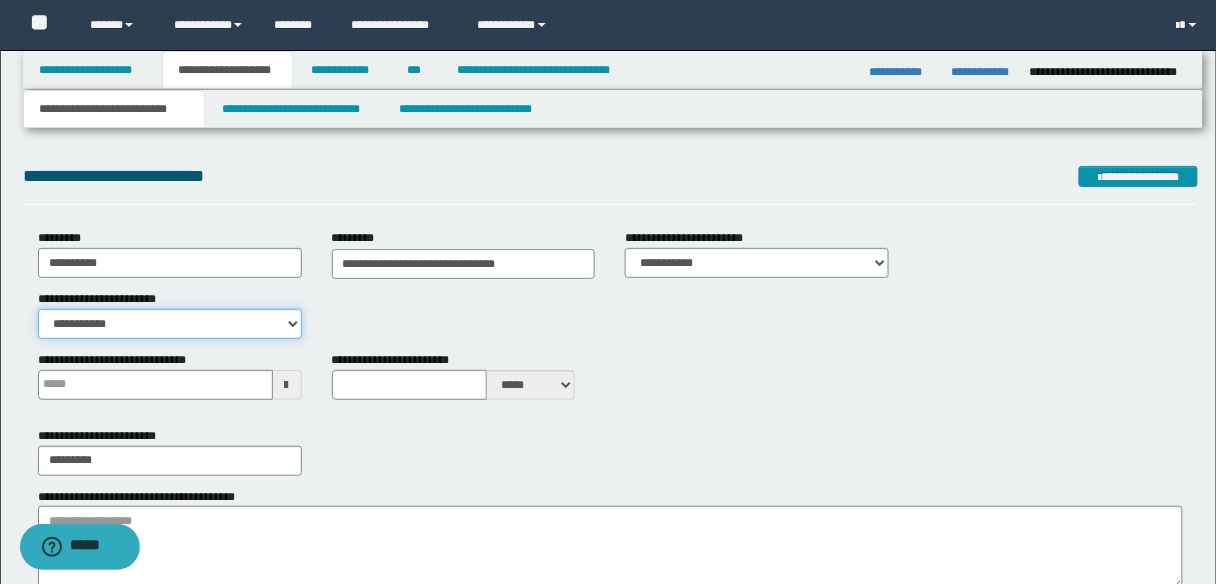 scroll, scrollTop: 160, scrollLeft: 0, axis: vertical 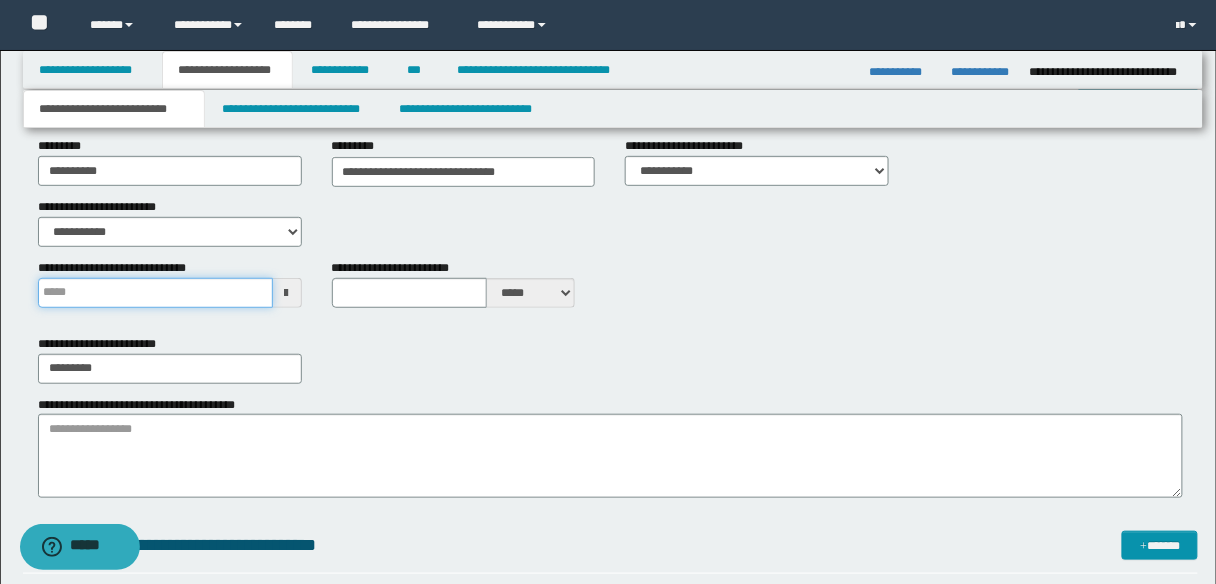 click on "**********" at bounding box center (155, 293) 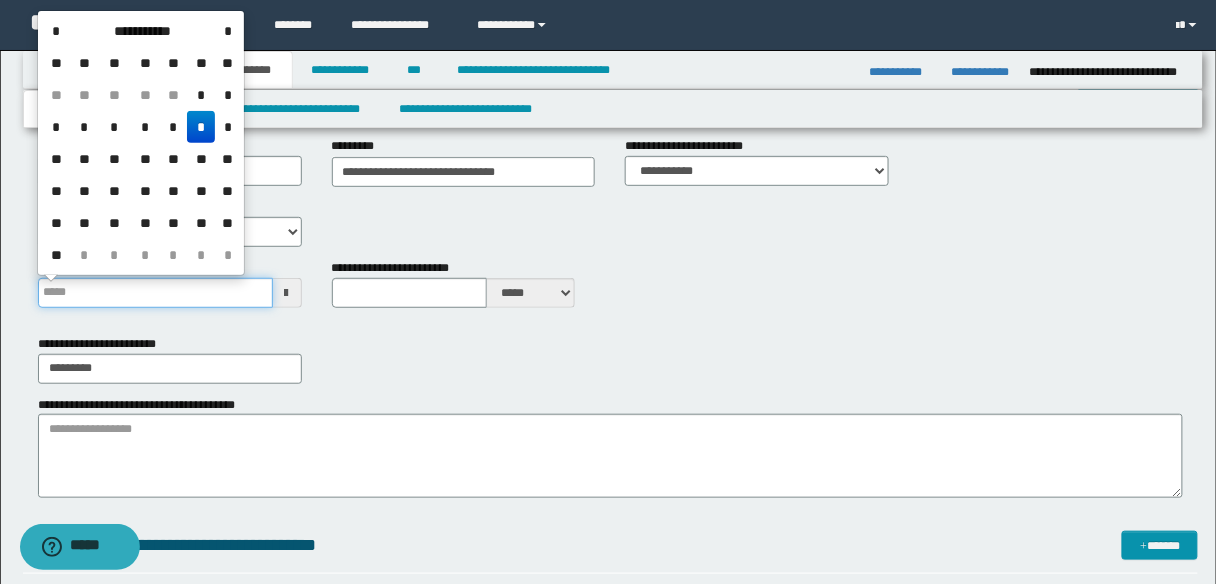 click on "**********" at bounding box center [155, 293] 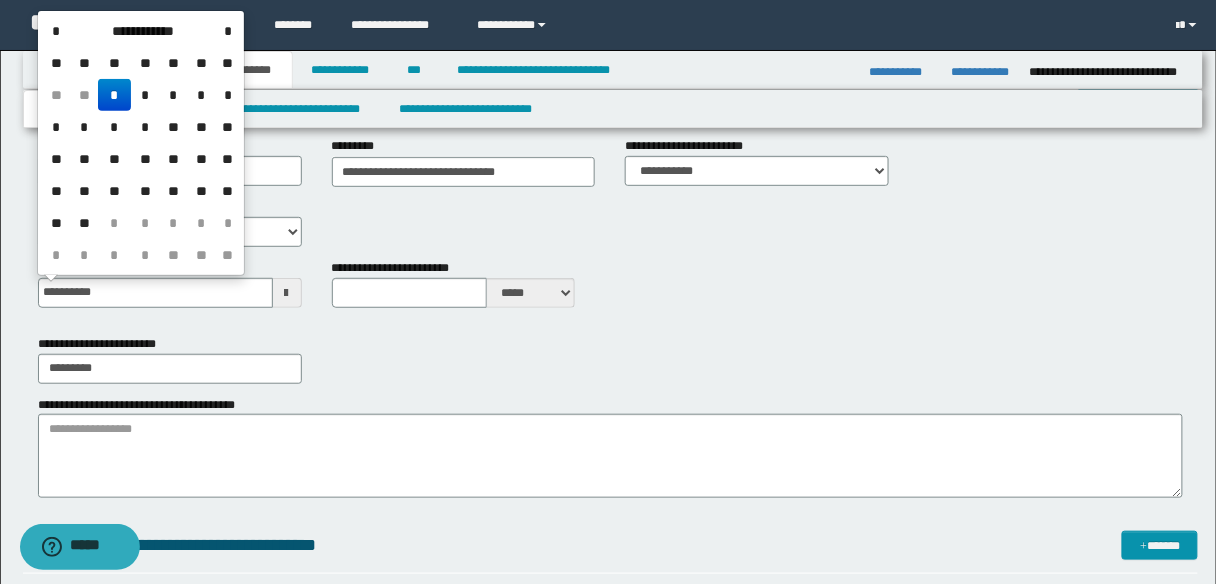 click on "*" at bounding box center (114, 95) 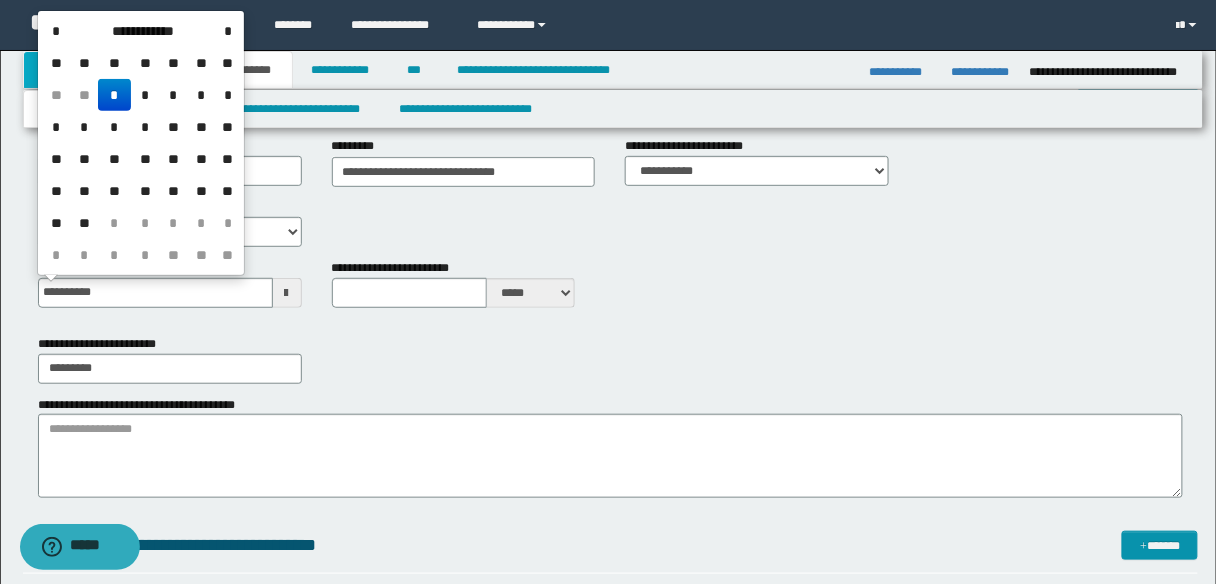 type on "**********" 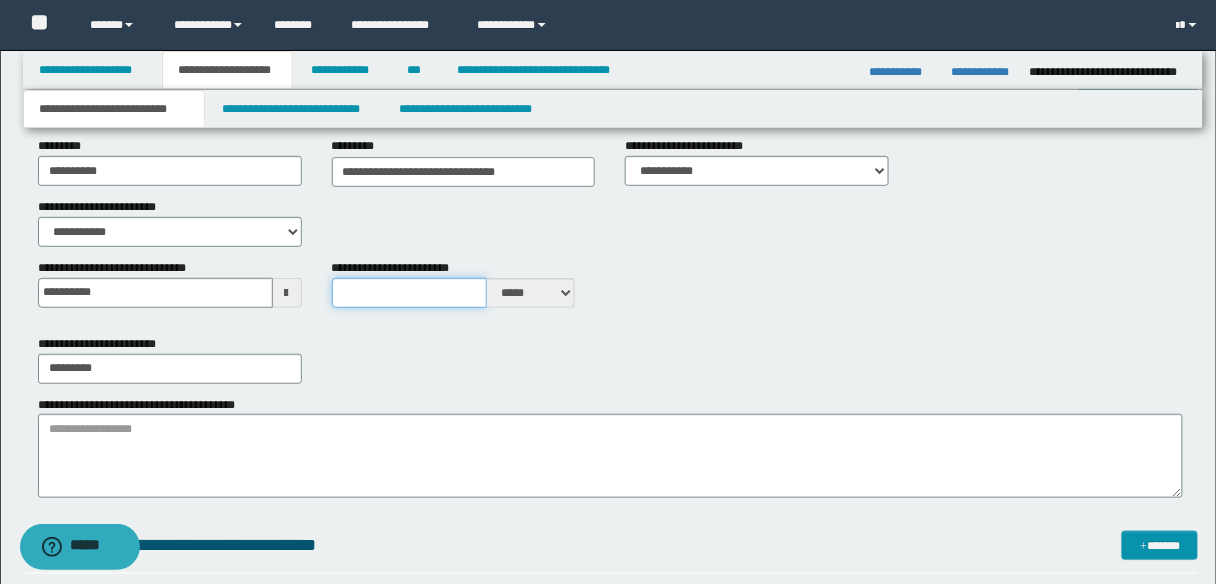 click on "**********" at bounding box center (410, 293) 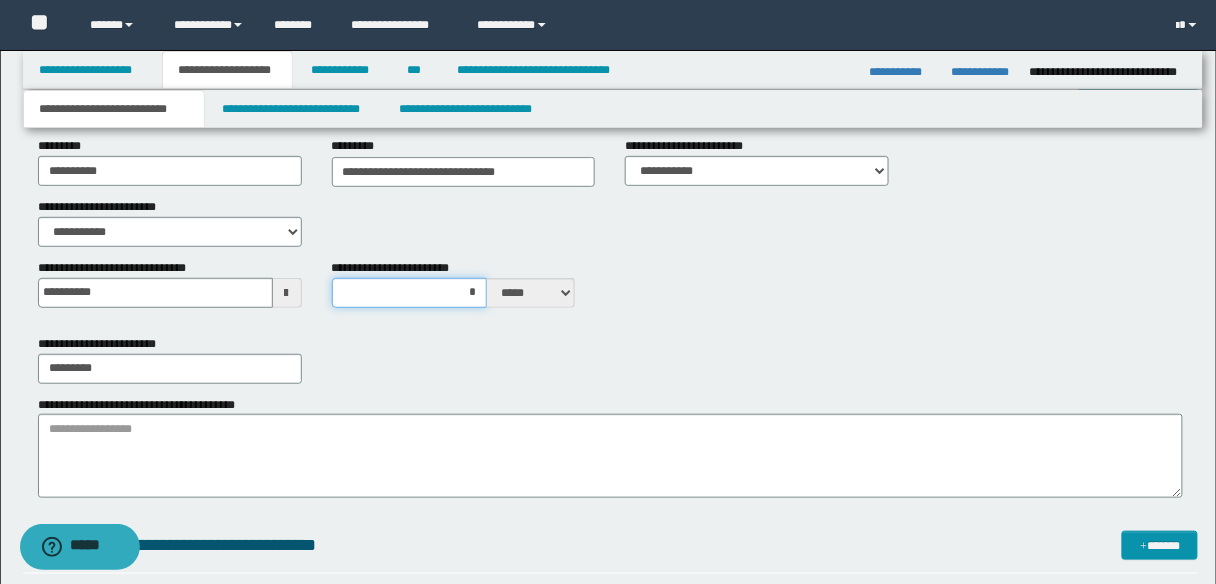 type on "**" 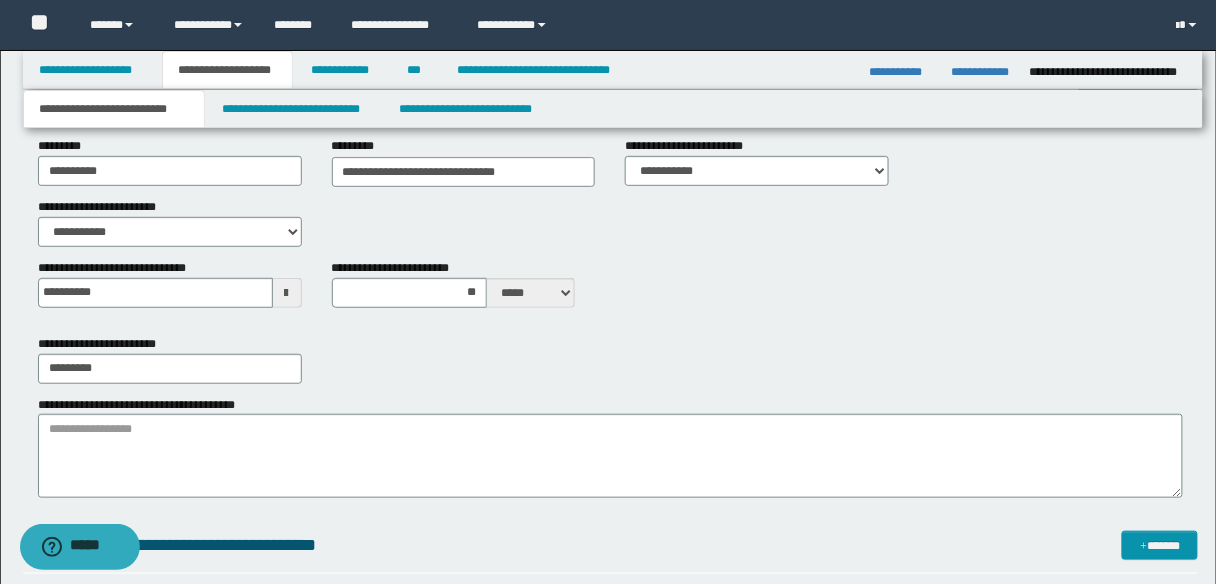 click on "**********" at bounding box center (611, 359) 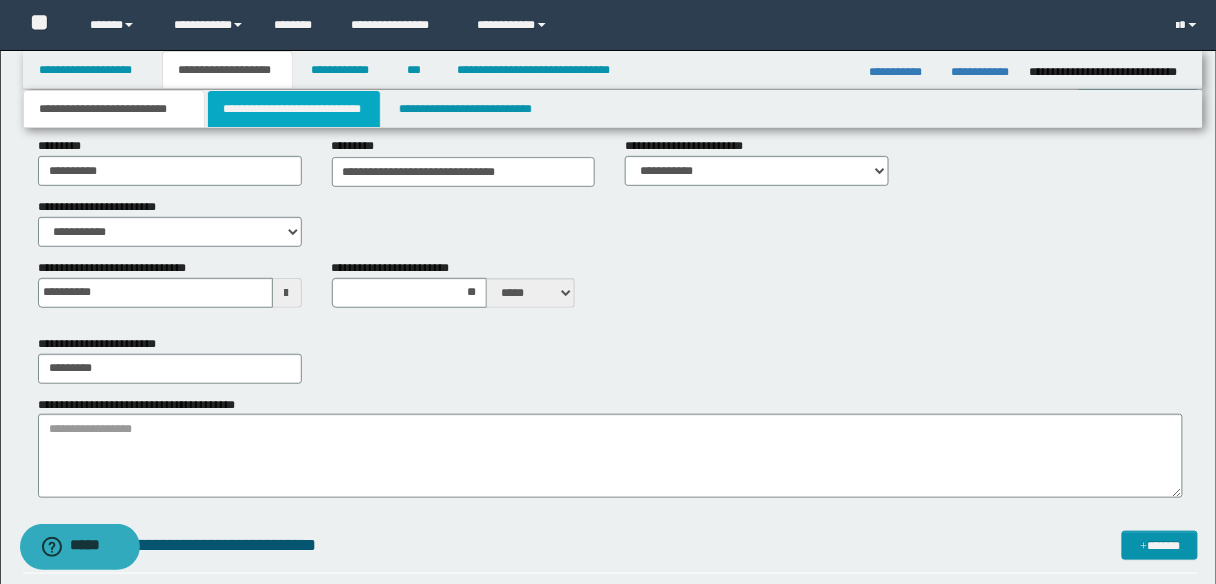 click on "**********" at bounding box center (294, 109) 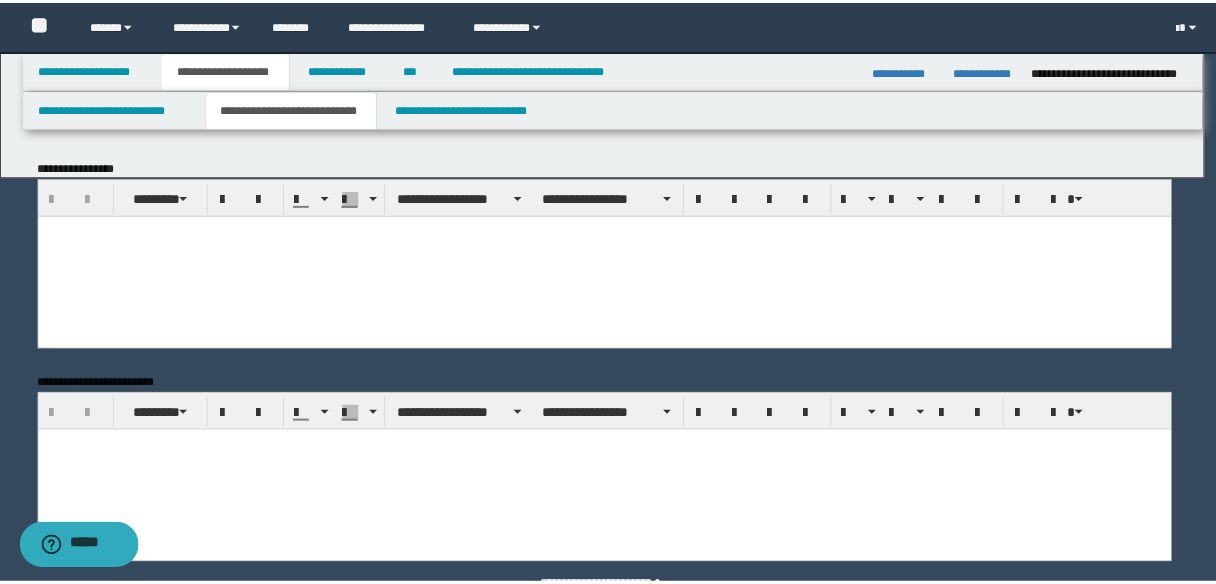 scroll, scrollTop: 0, scrollLeft: 0, axis: both 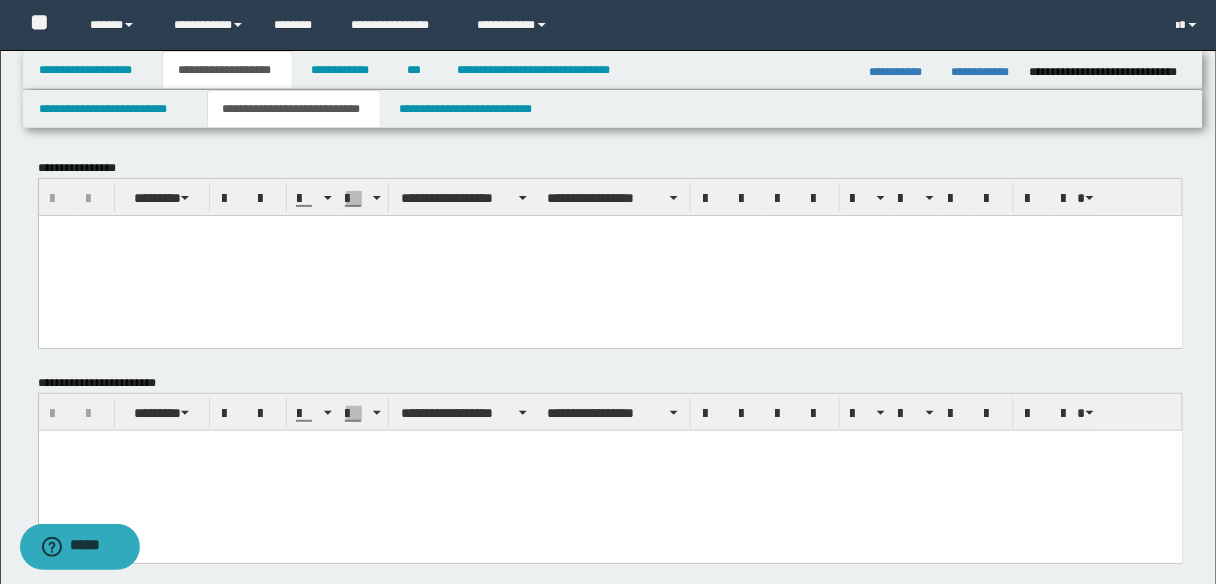 click at bounding box center [610, 255] 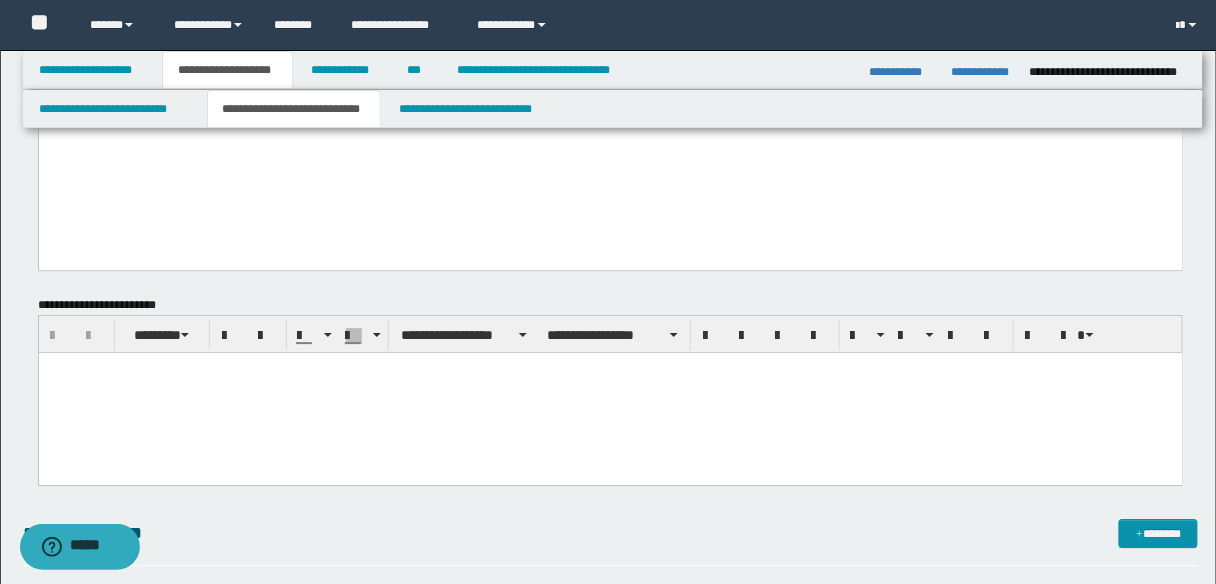 scroll, scrollTop: 1360, scrollLeft: 0, axis: vertical 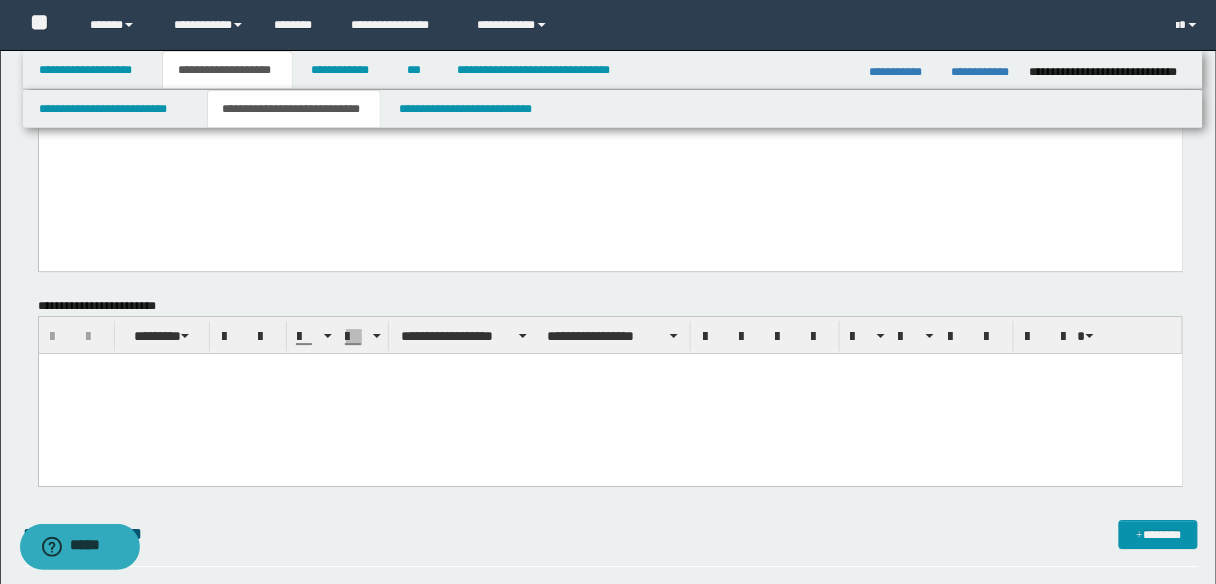 click at bounding box center (610, 368) 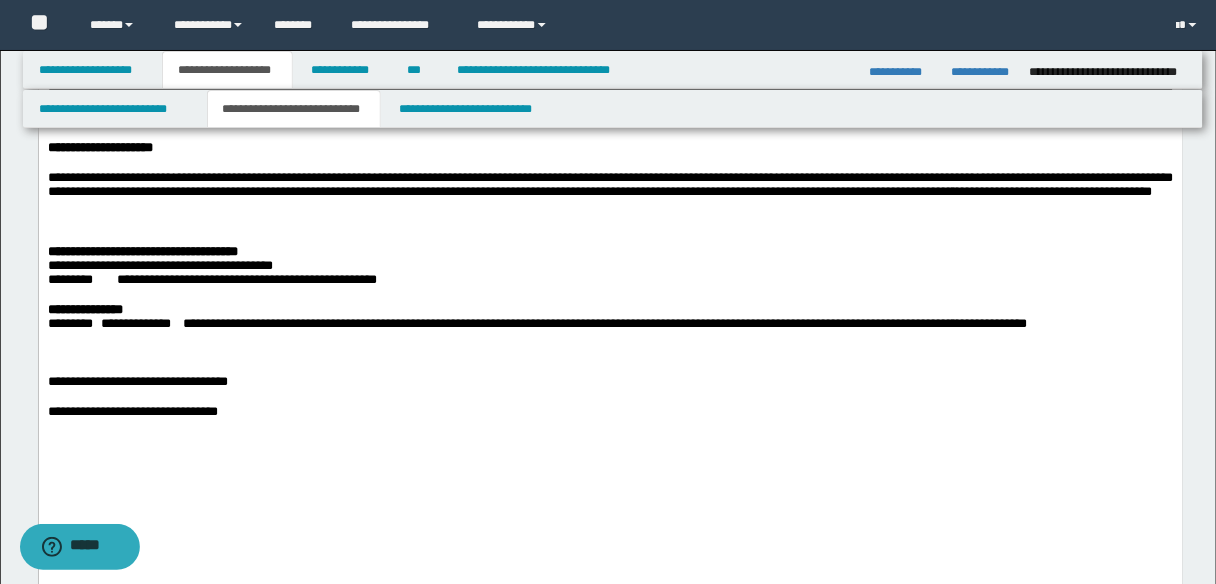 scroll, scrollTop: 1680, scrollLeft: 0, axis: vertical 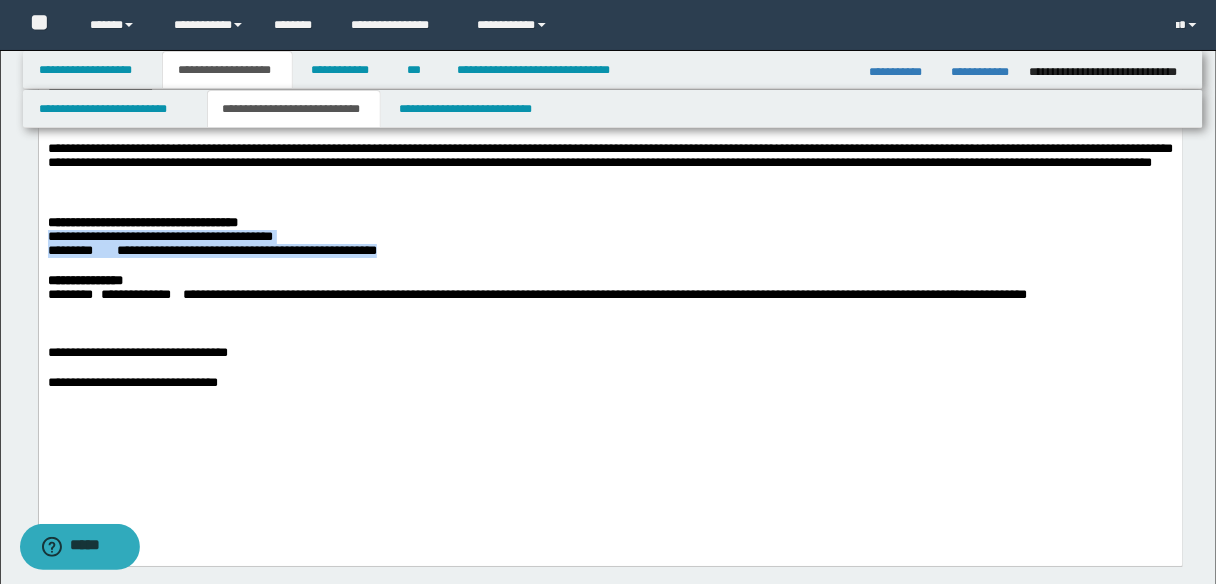 drag, startPoint x: 49, startPoint y: 273, endPoint x: 457, endPoint y: 283, distance: 408.12253 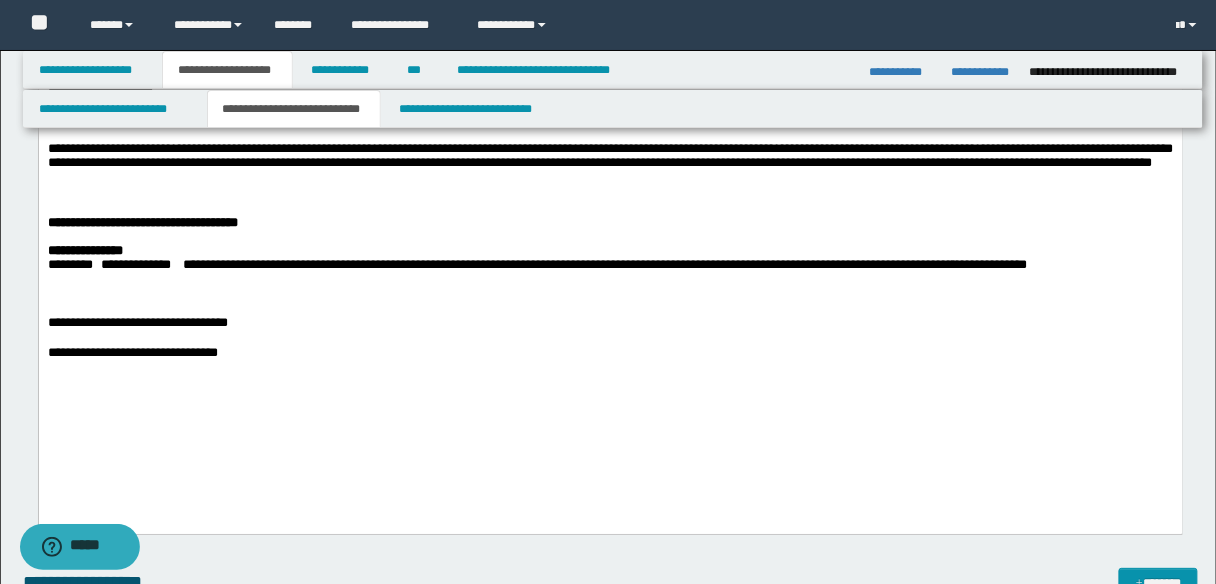 click on "**********" at bounding box center [610, 322] 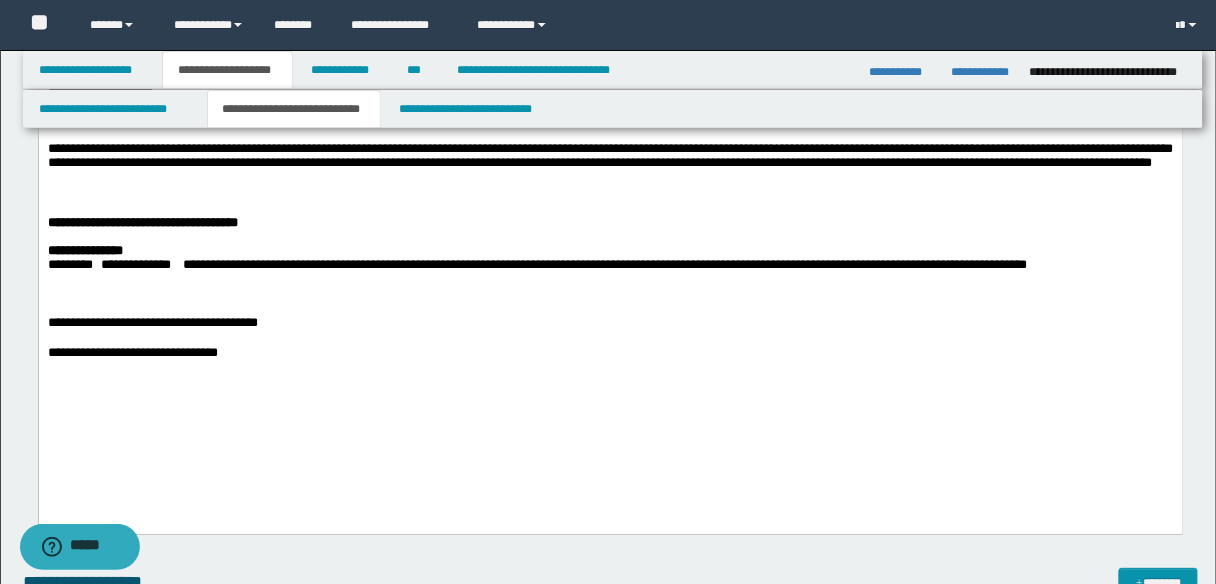 click on "**********" at bounding box center (610, 352) 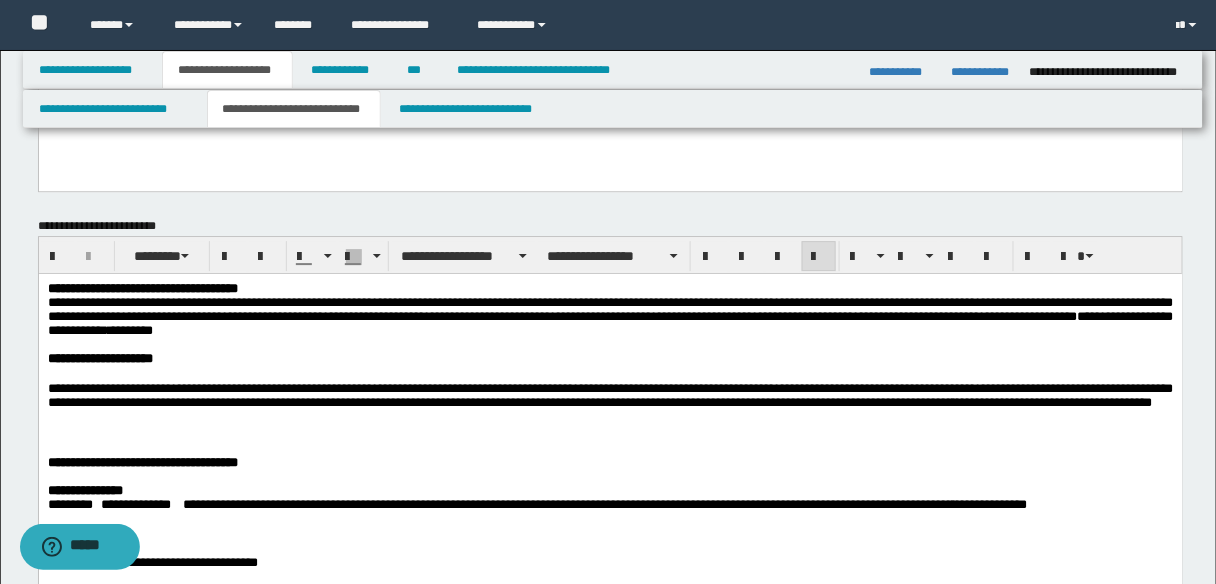 scroll, scrollTop: 1120, scrollLeft: 0, axis: vertical 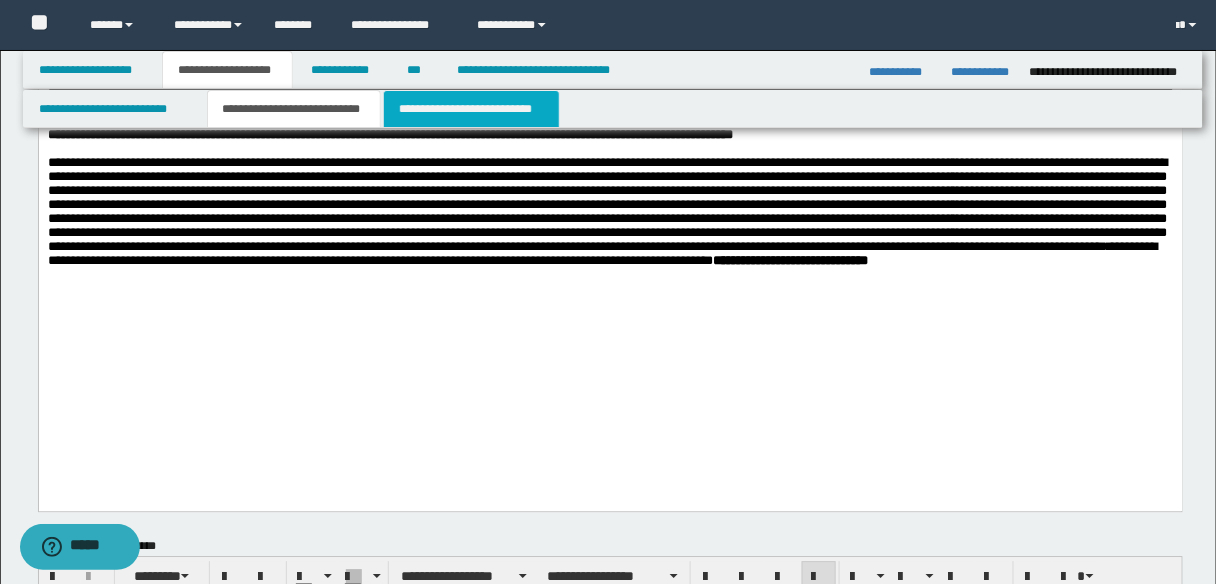 click on "**********" at bounding box center (471, 109) 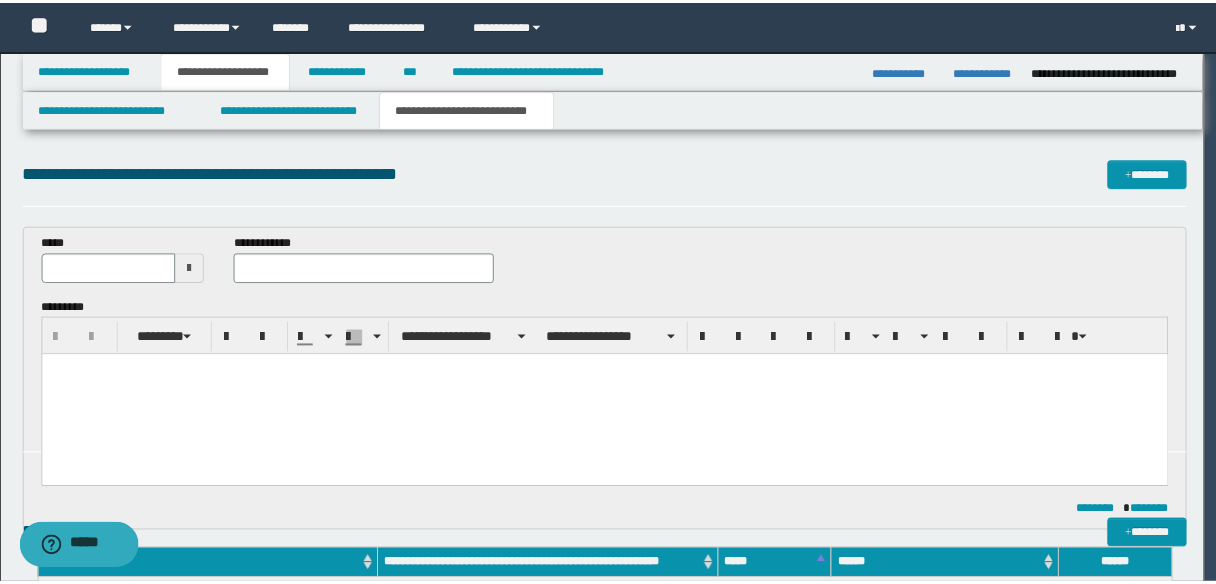 scroll, scrollTop: 0, scrollLeft: 0, axis: both 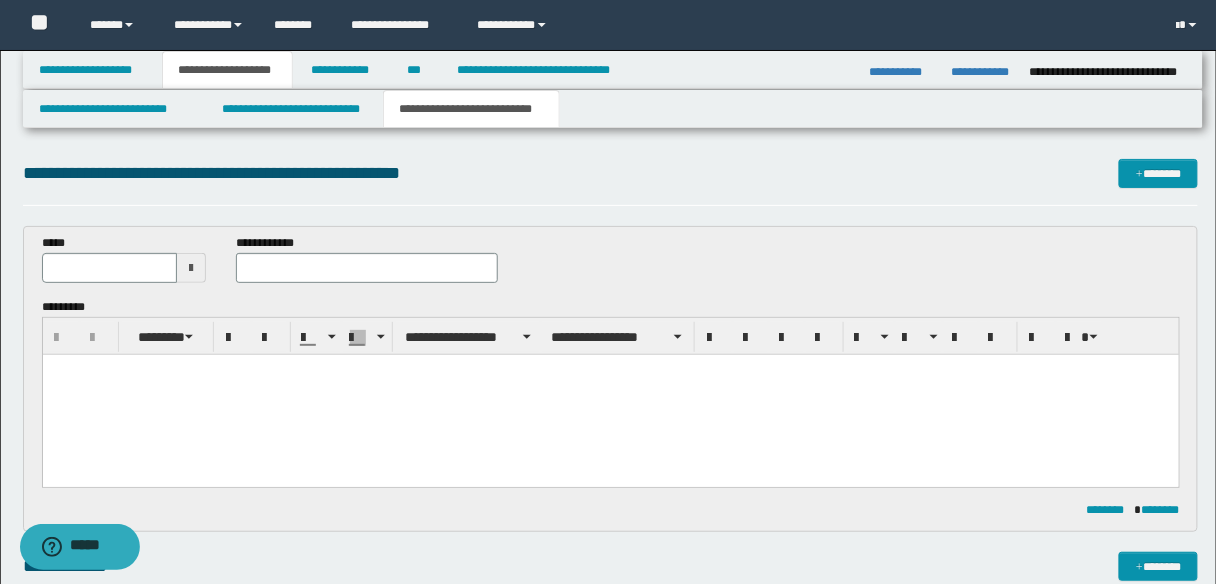 click at bounding box center (610, 369) 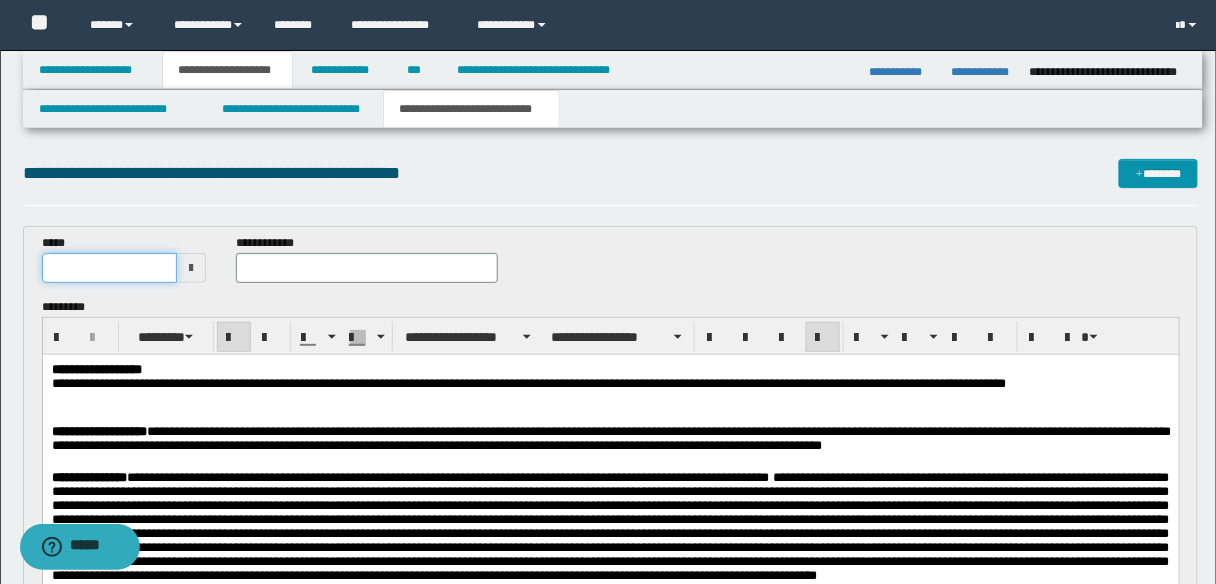 click at bounding box center (110, 268) 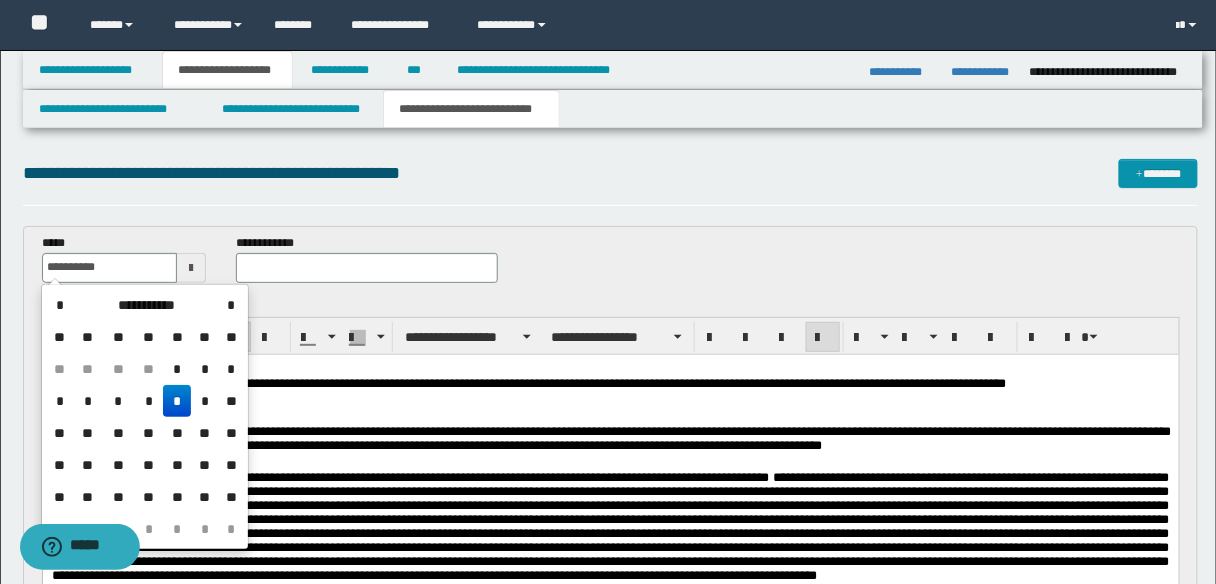 click on "*" at bounding box center (177, 401) 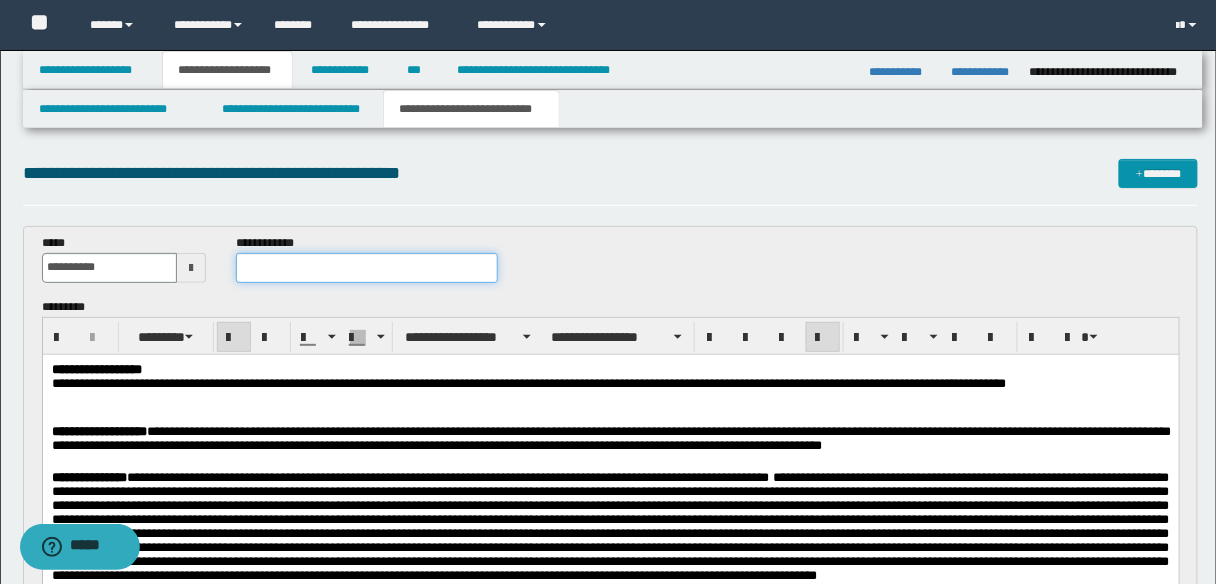 click at bounding box center (367, 268) 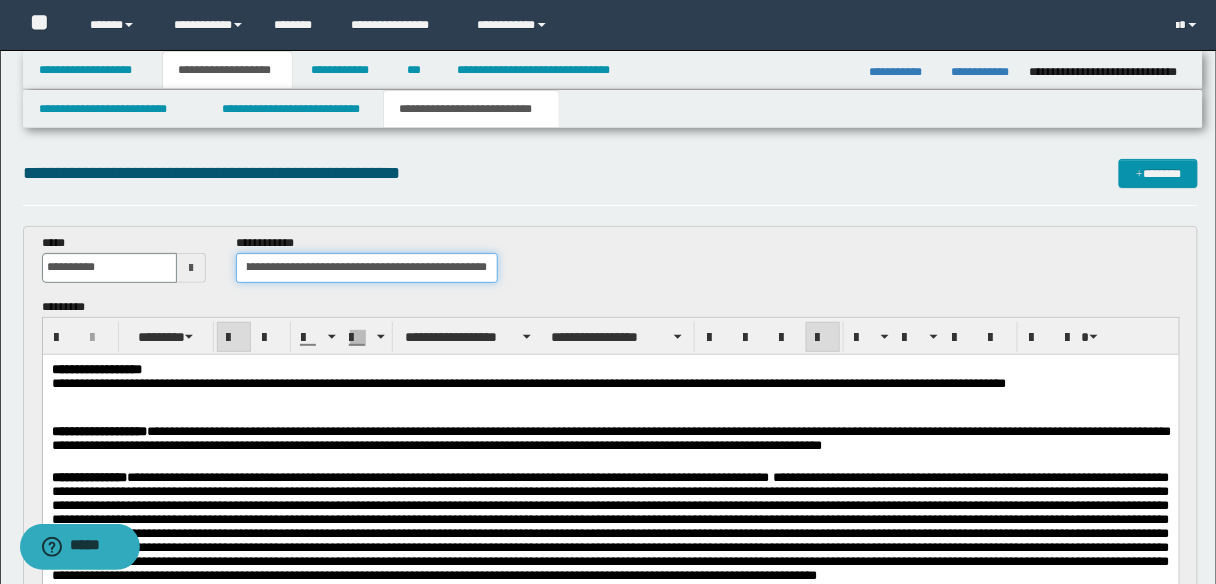 scroll, scrollTop: 0, scrollLeft: 197, axis: horizontal 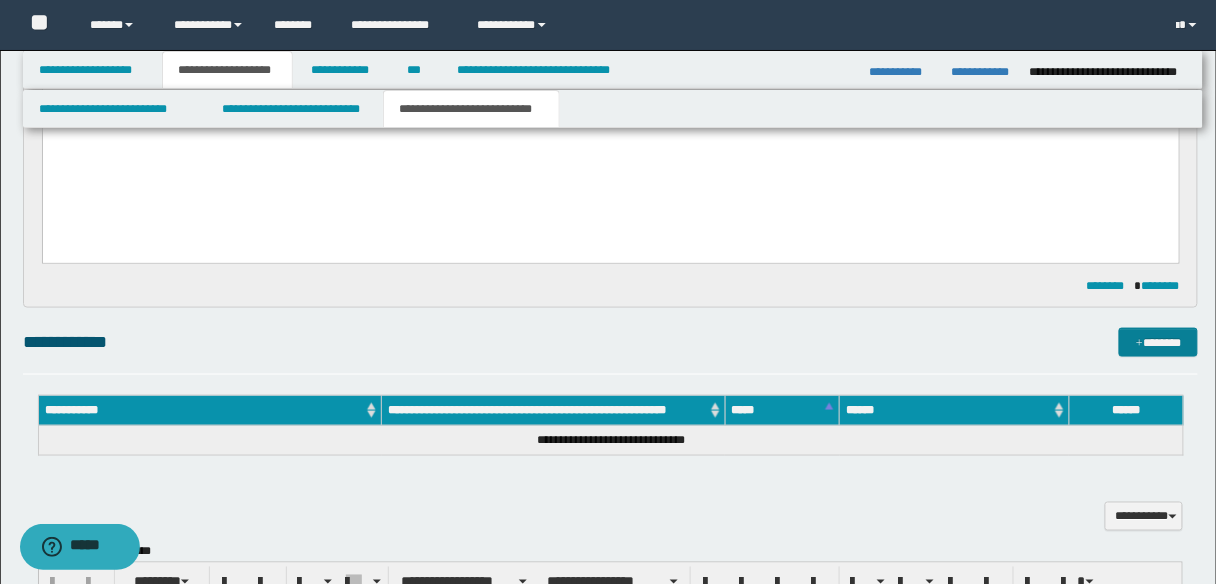type on "**********" 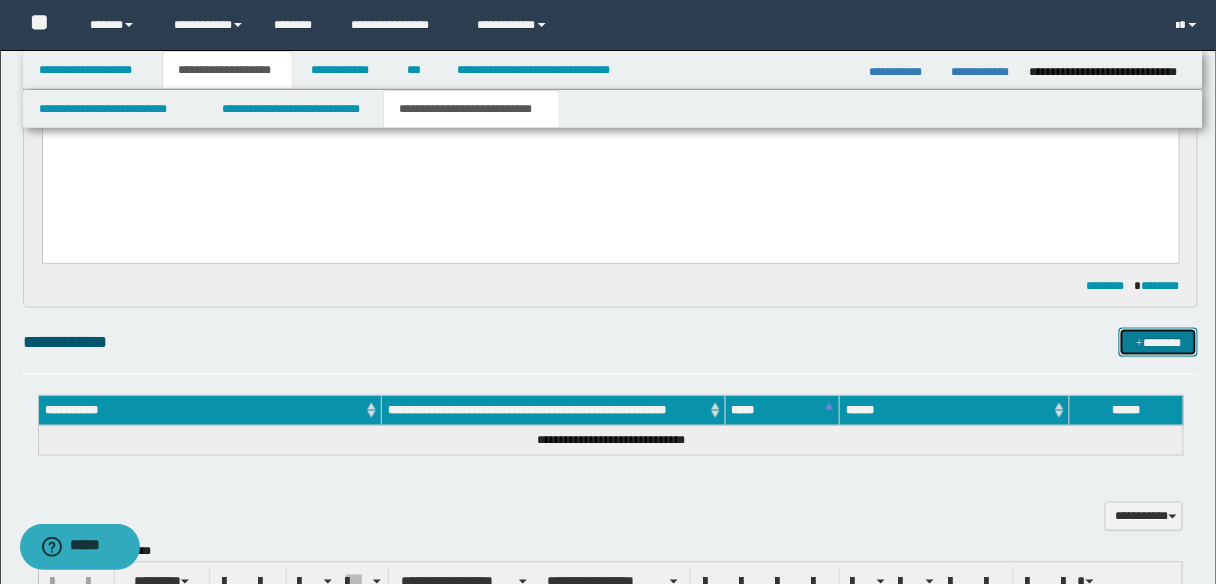 scroll, scrollTop: 0, scrollLeft: 0, axis: both 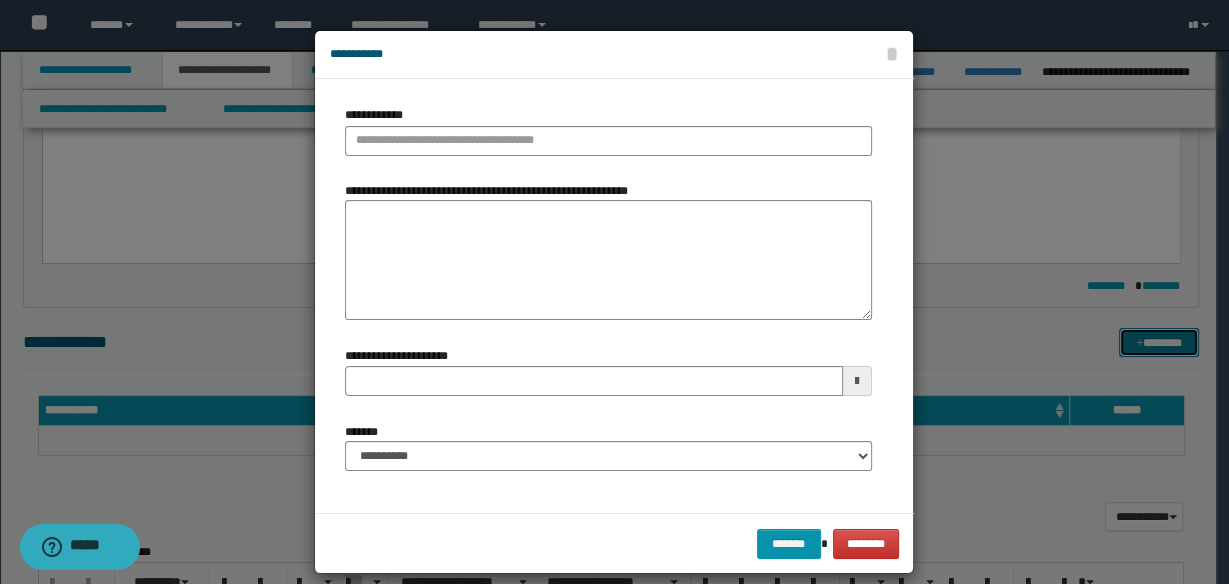type 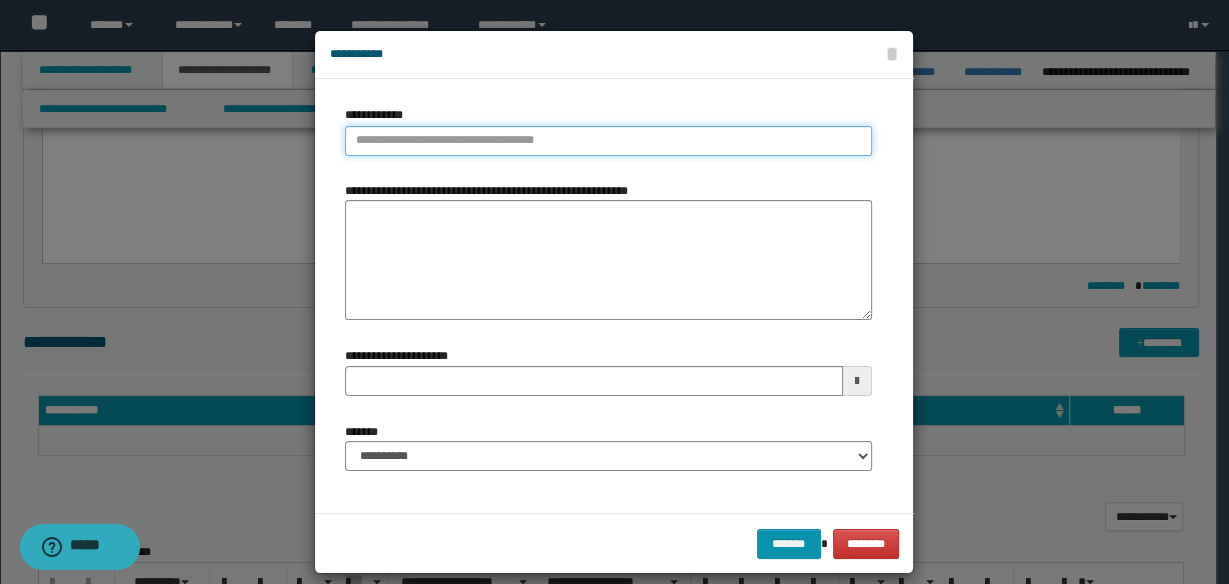 click on "**********" at bounding box center [608, 141] 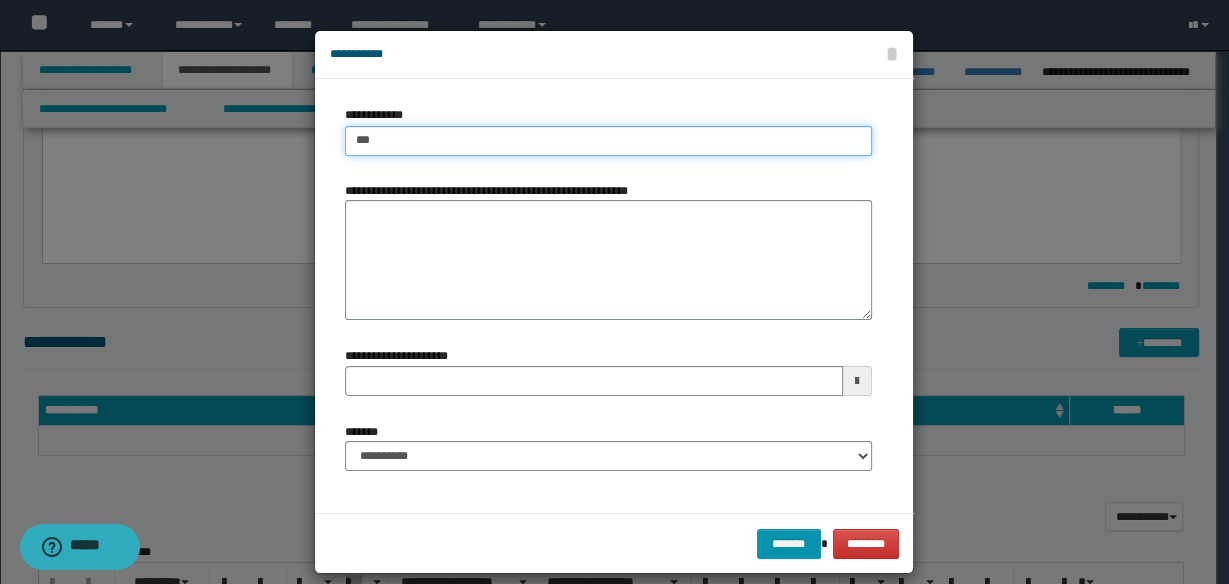 type on "****" 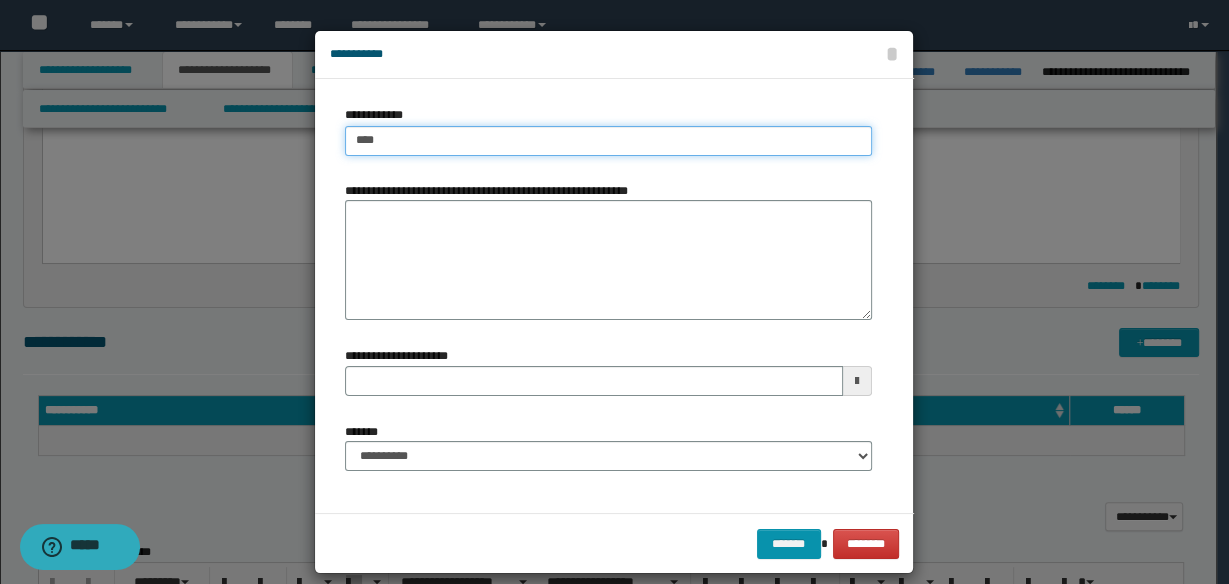 type on "****" 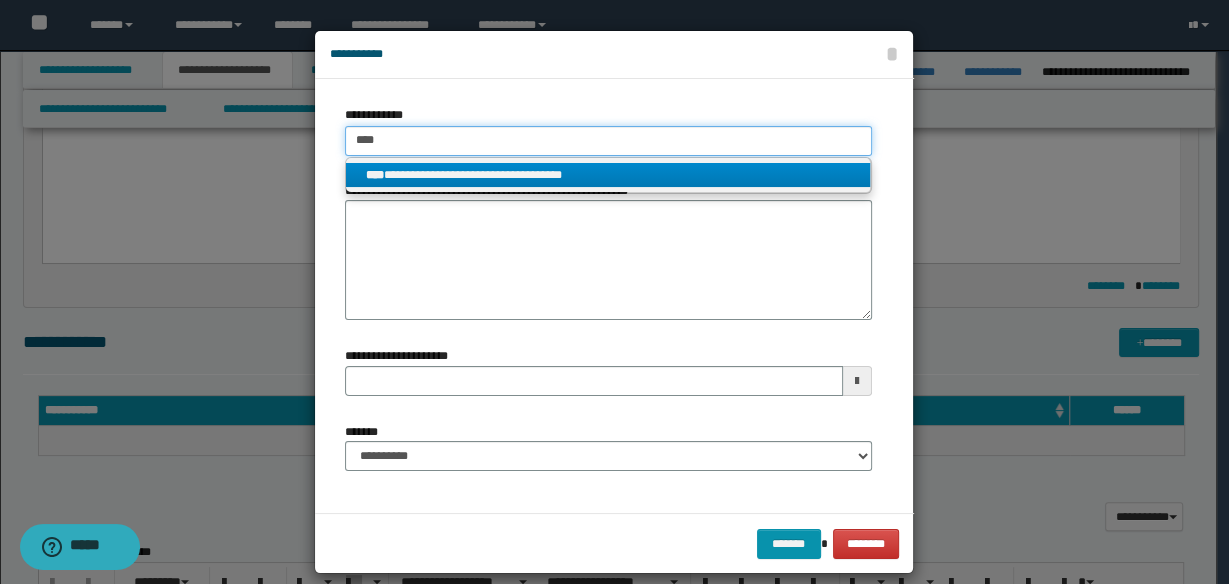 type on "****" 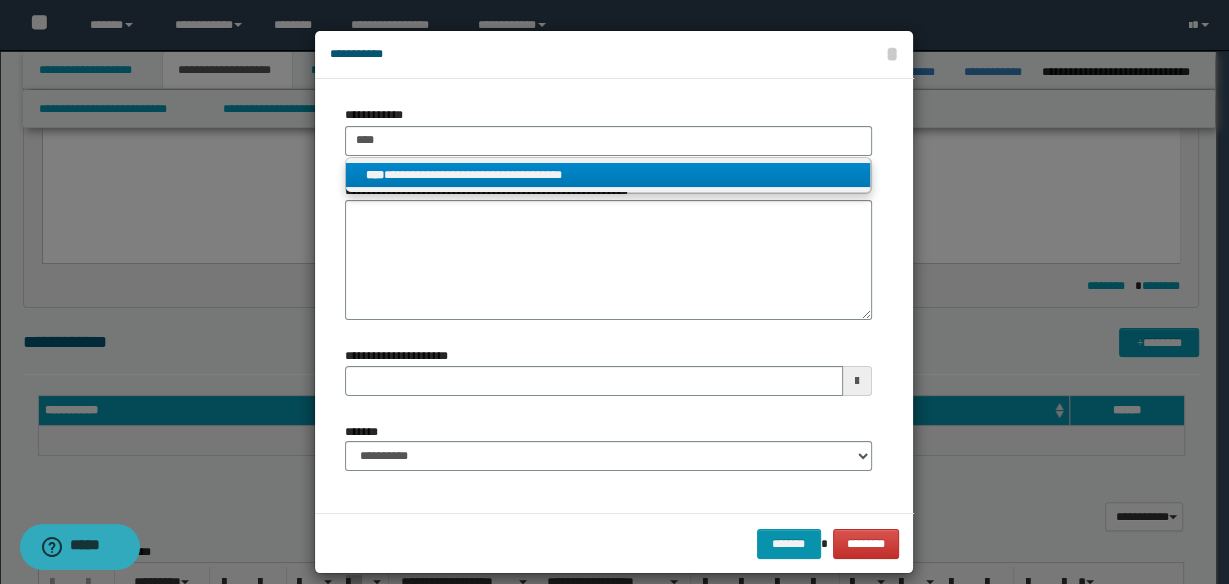 click on "**********" at bounding box center [608, 175] 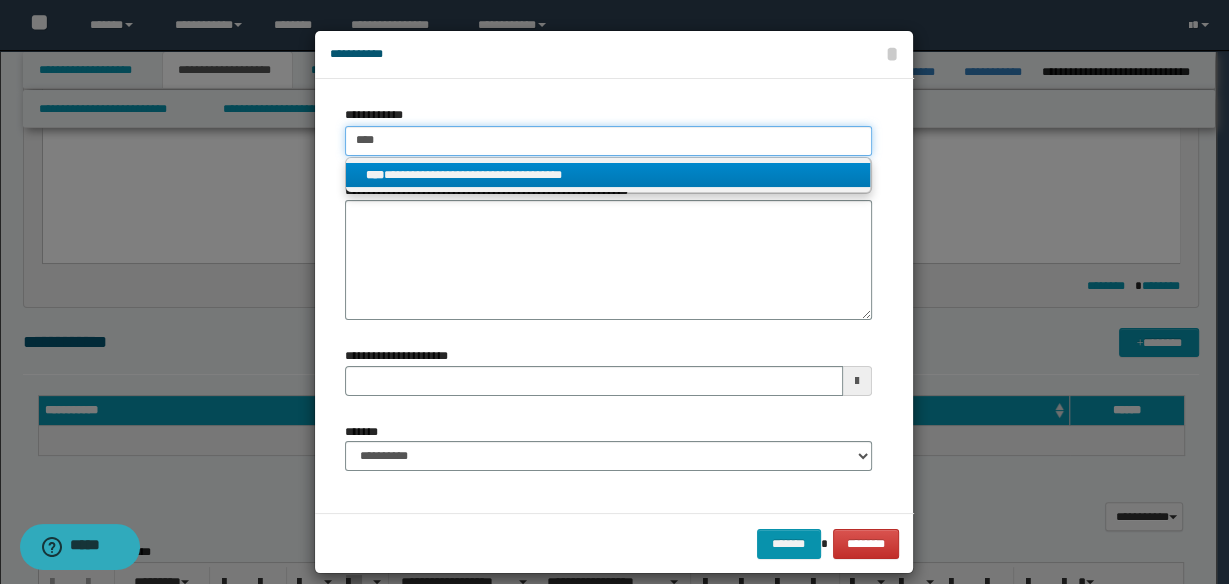 type 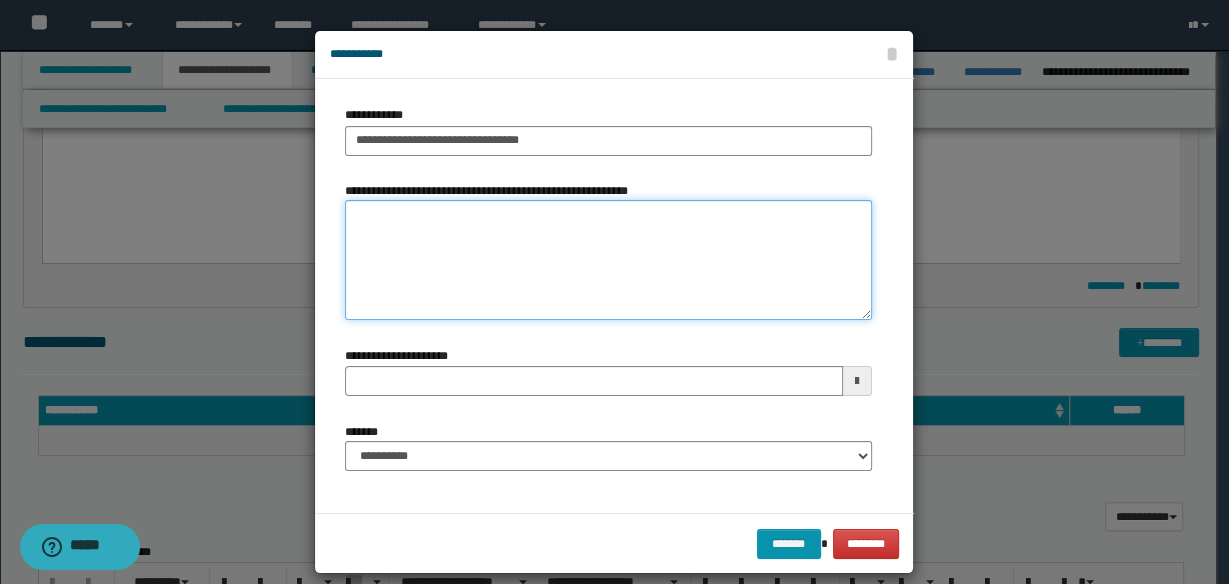 click on "**********" at bounding box center [608, 260] 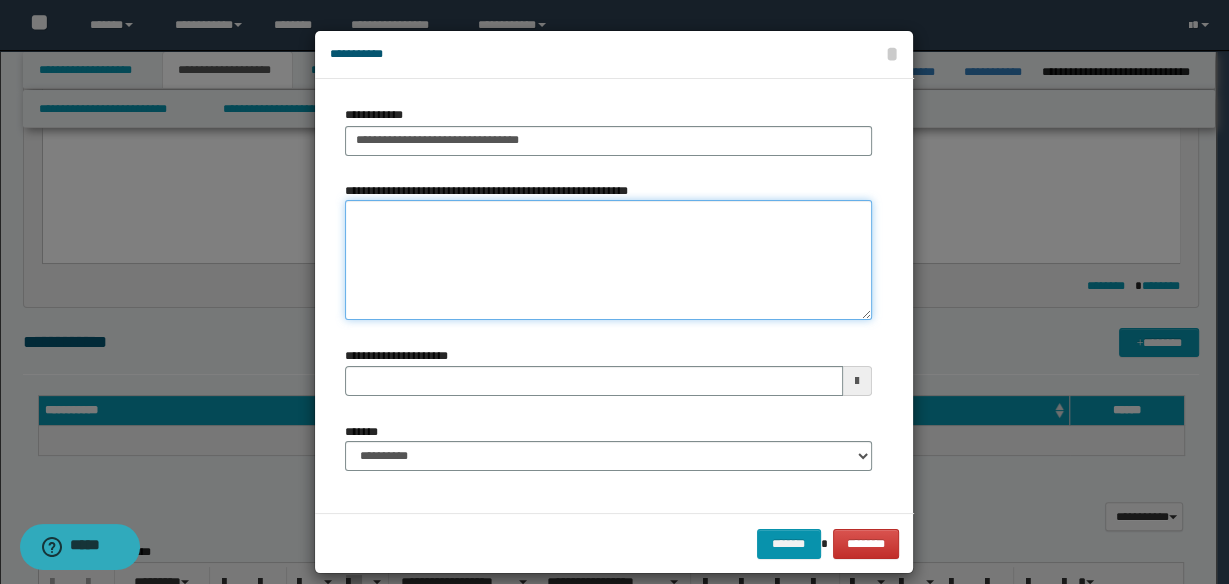 click on "**********" at bounding box center (608, 260) 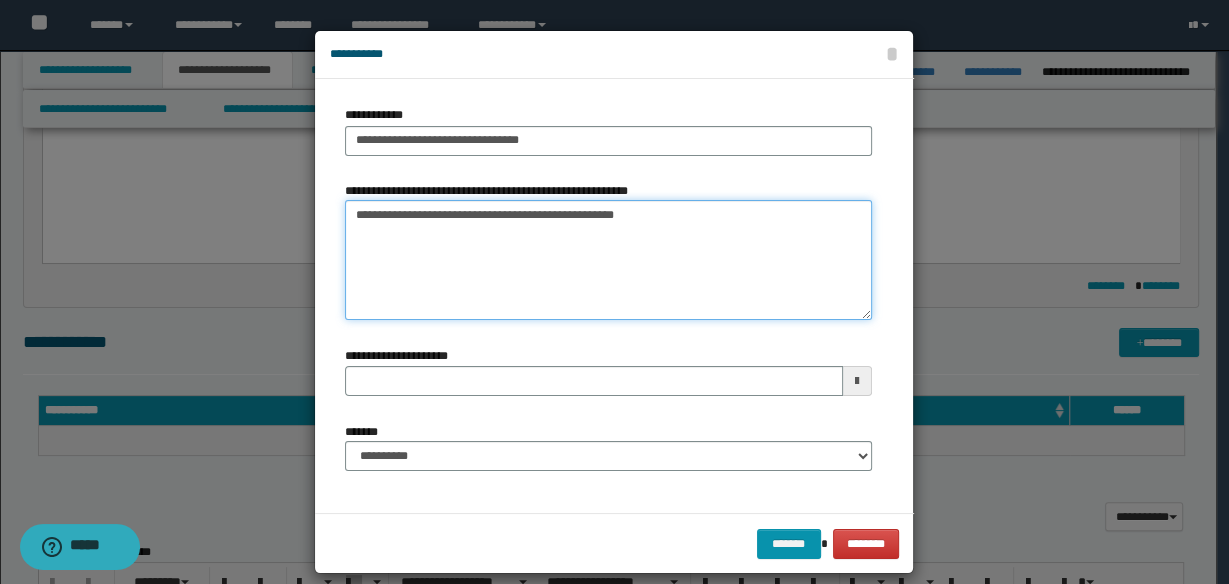 type 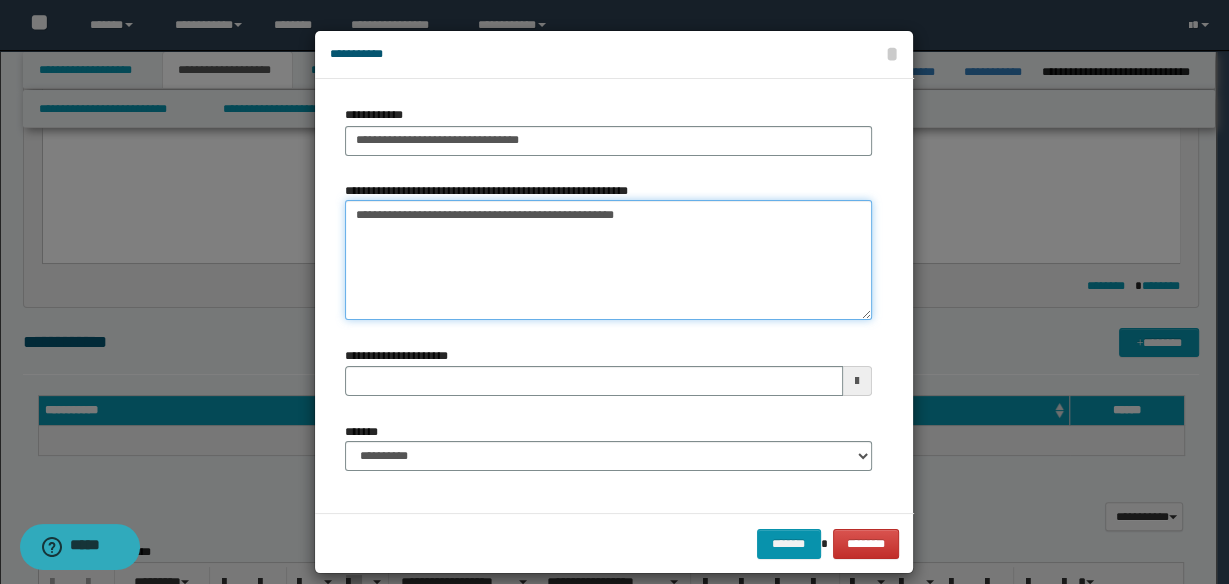 type on "**********" 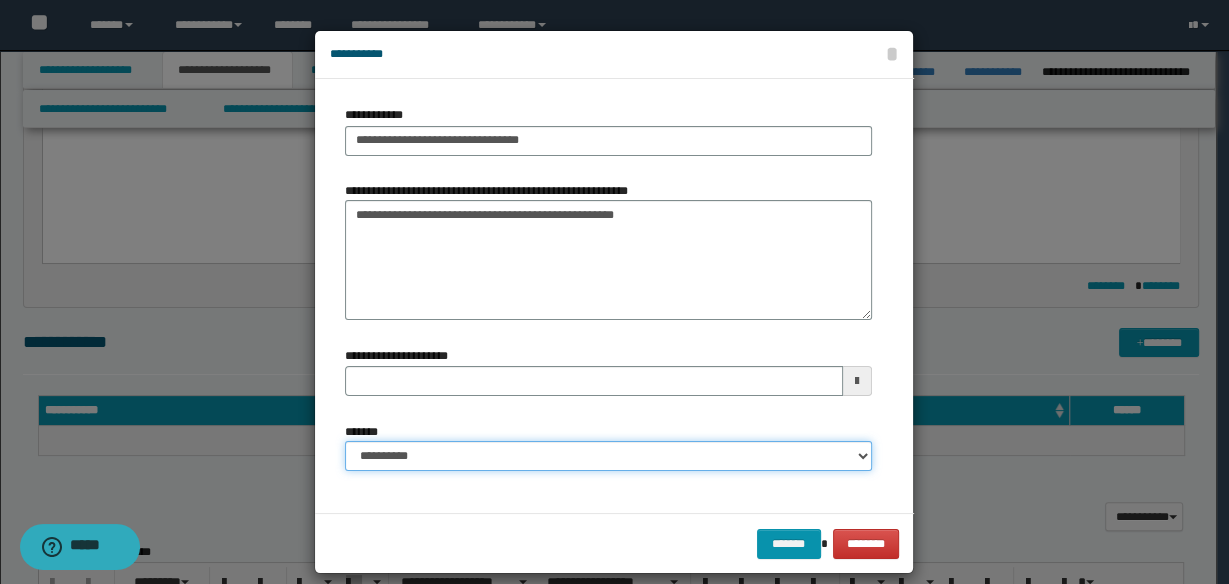 click on "**********" at bounding box center (608, 456) 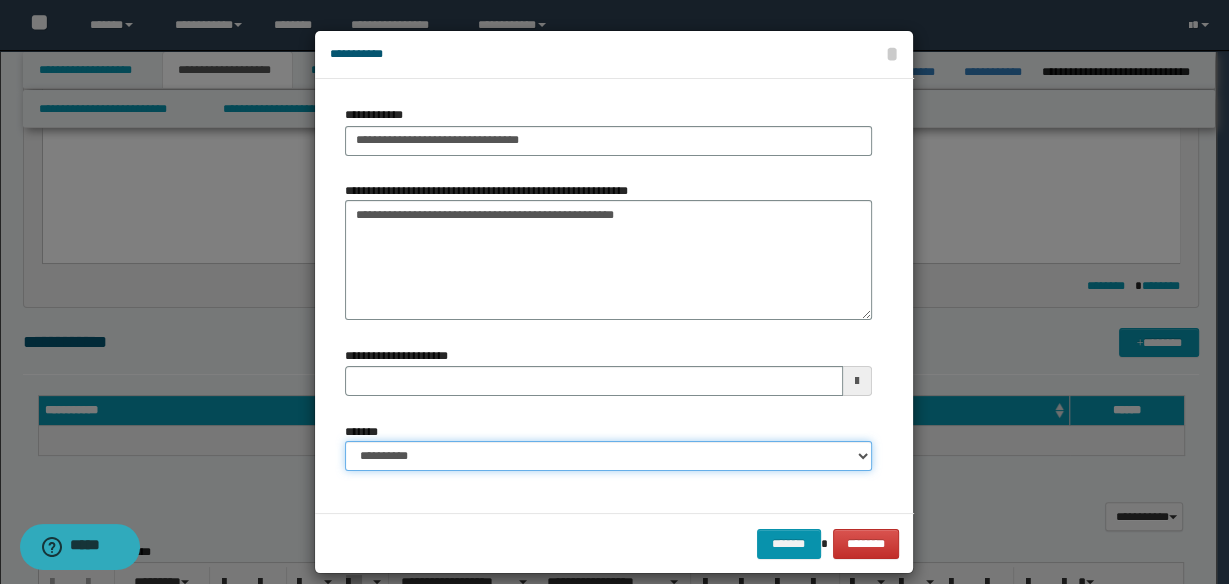 select on "*" 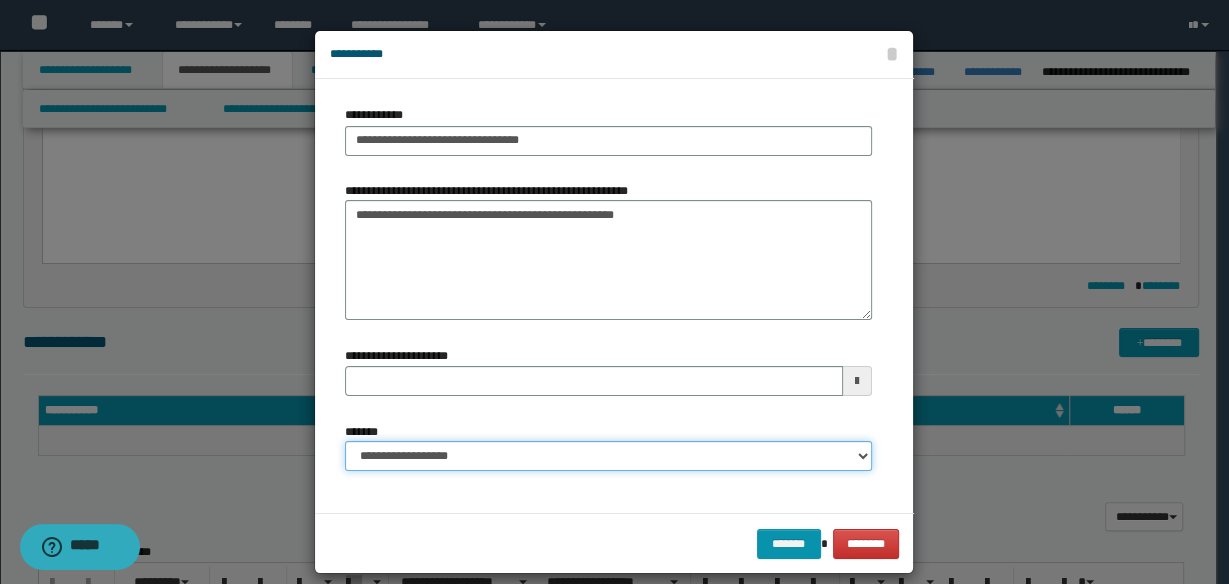 type 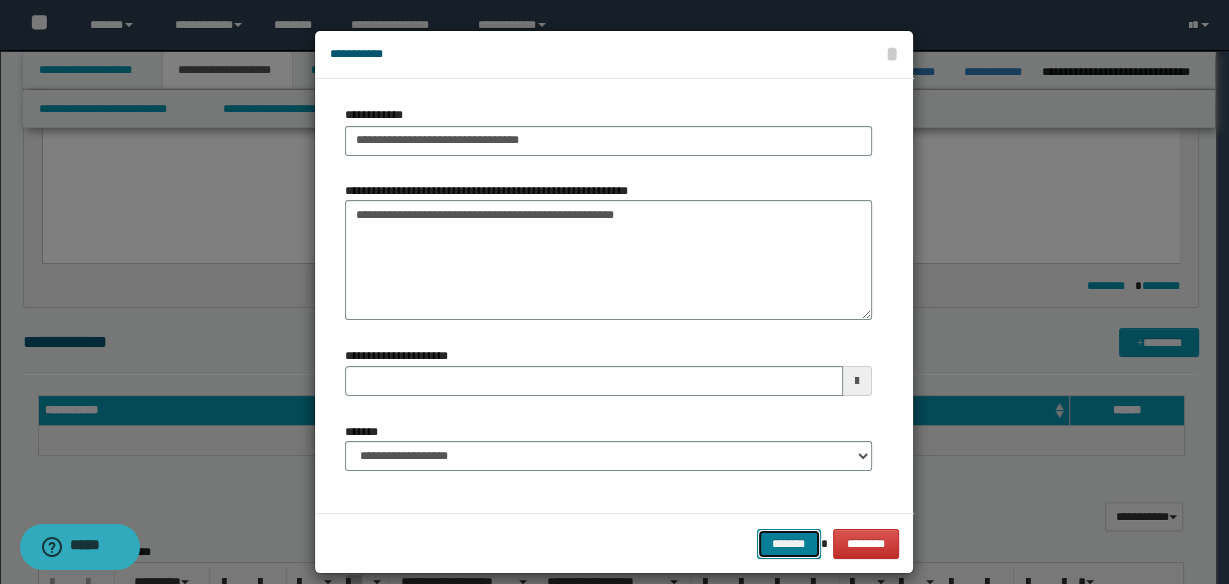 drag, startPoint x: 784, startPoint y: 546, endPoint x: 779, endPoint y: 532, distance: 14.866069 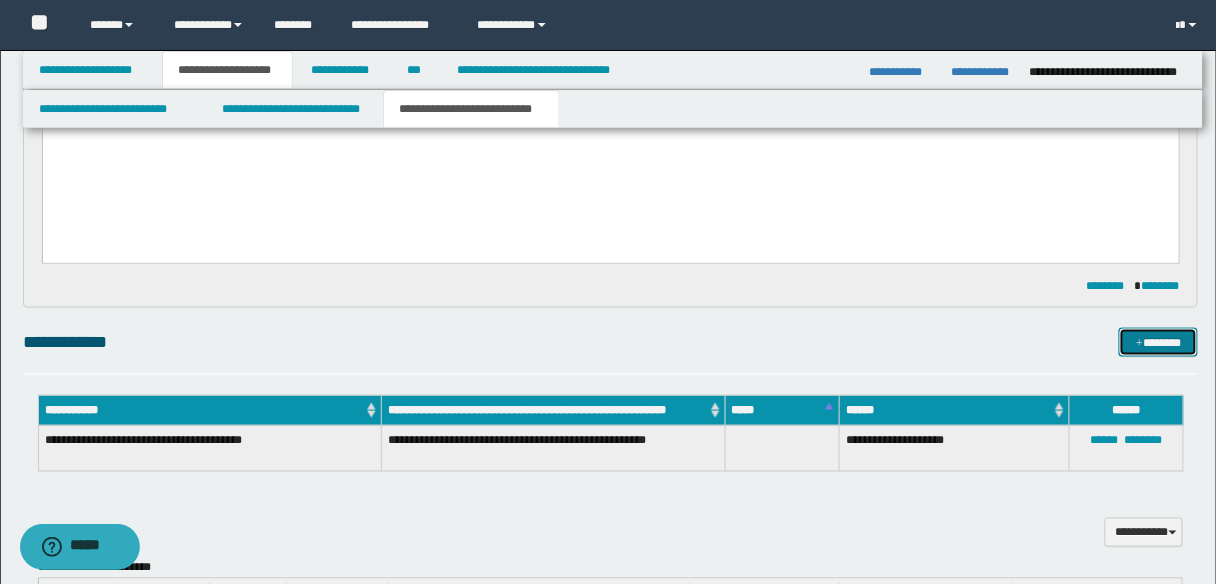 click on "*******" at bounding box center (1158, 342) 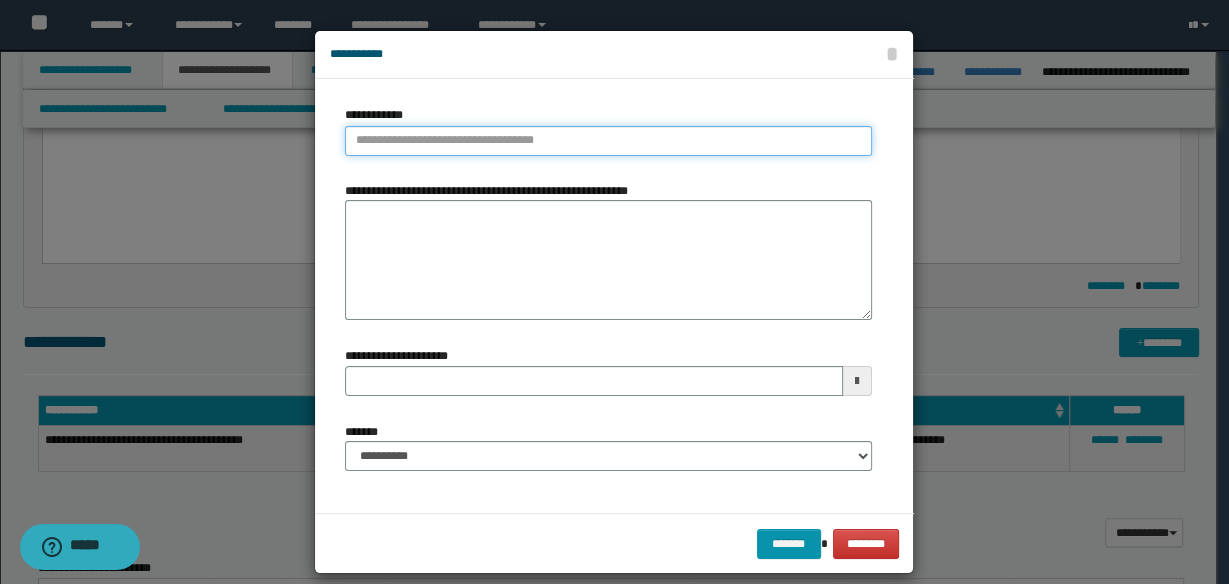 type on "**********" 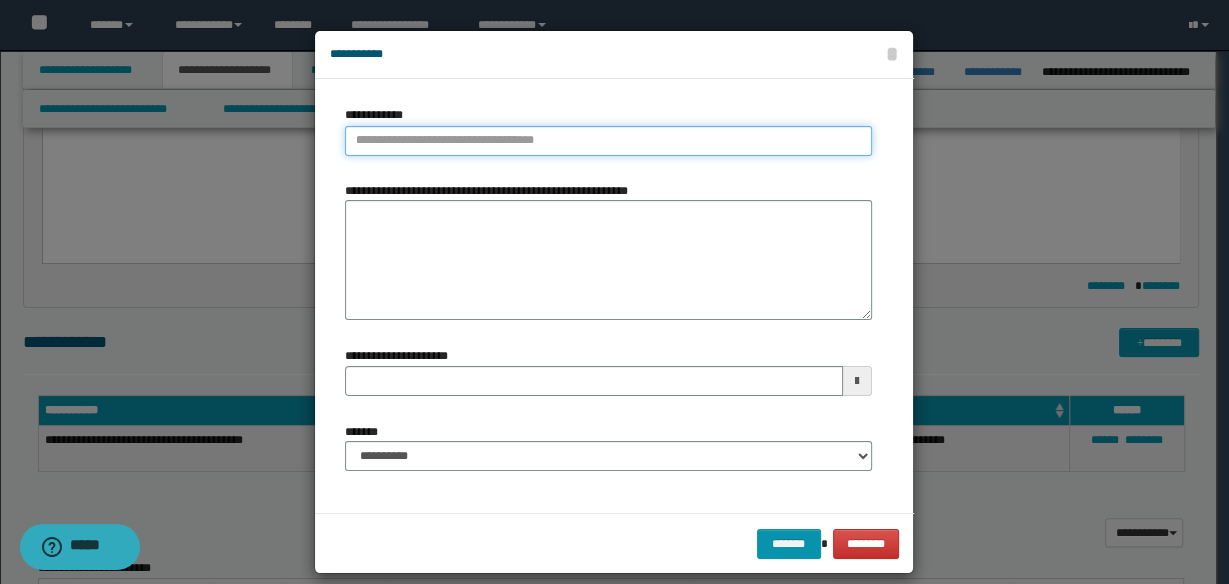 click on "**********" at bounding box center [608, 141] 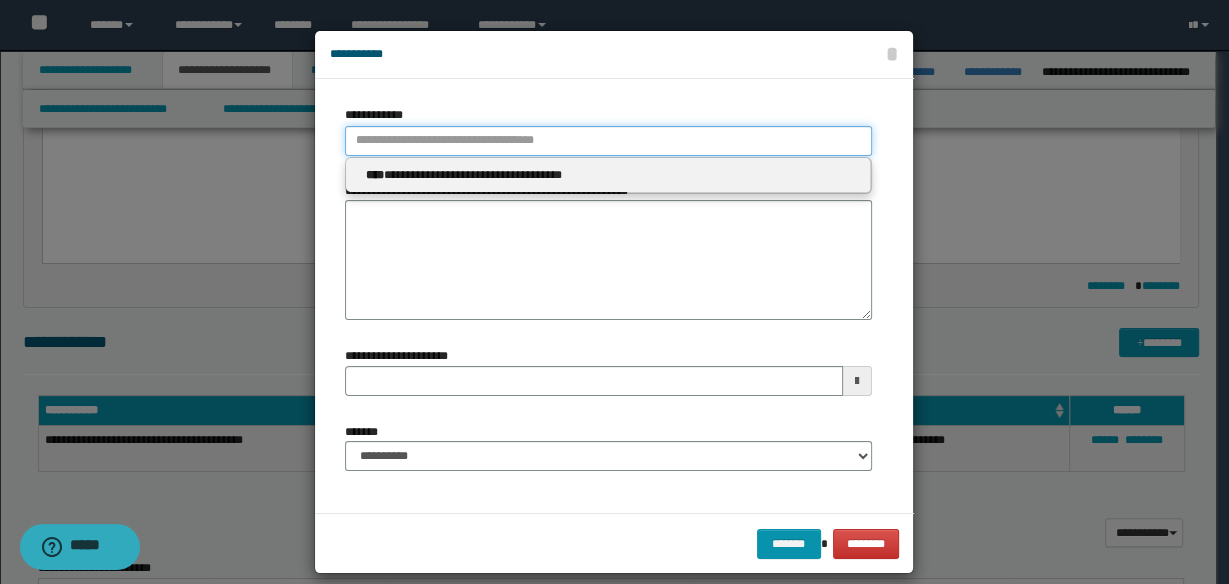 type 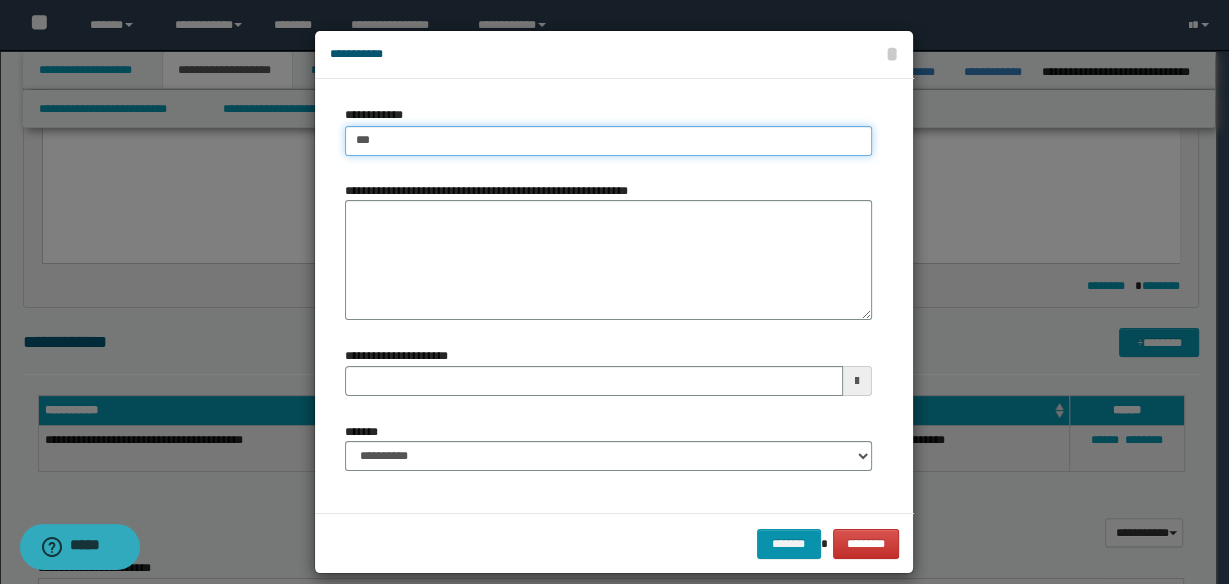 type on "****" 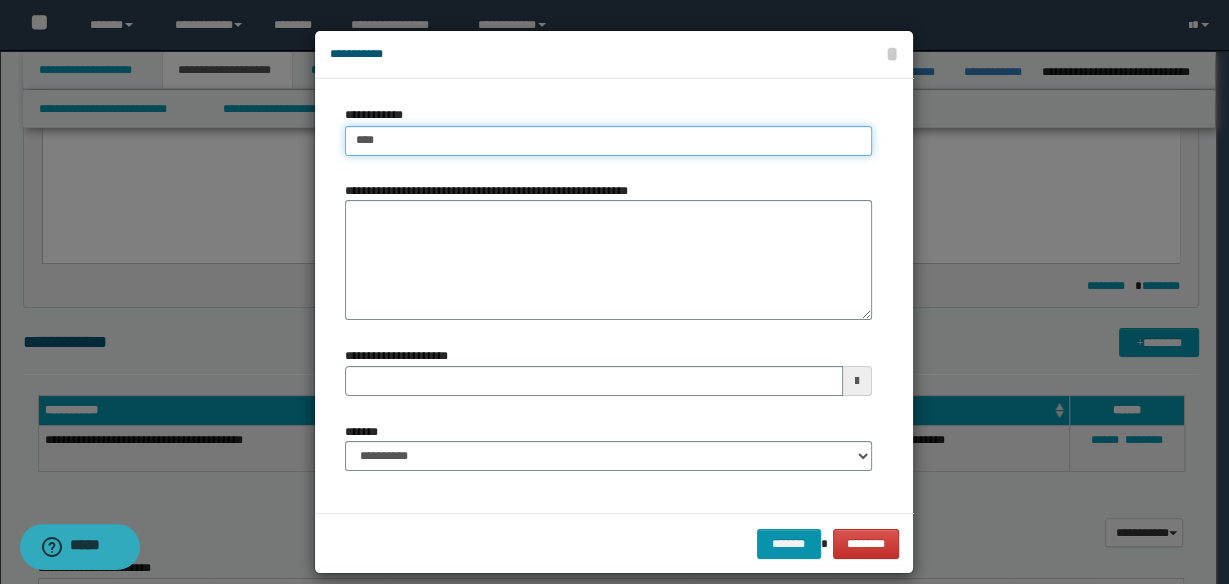 type on "****" 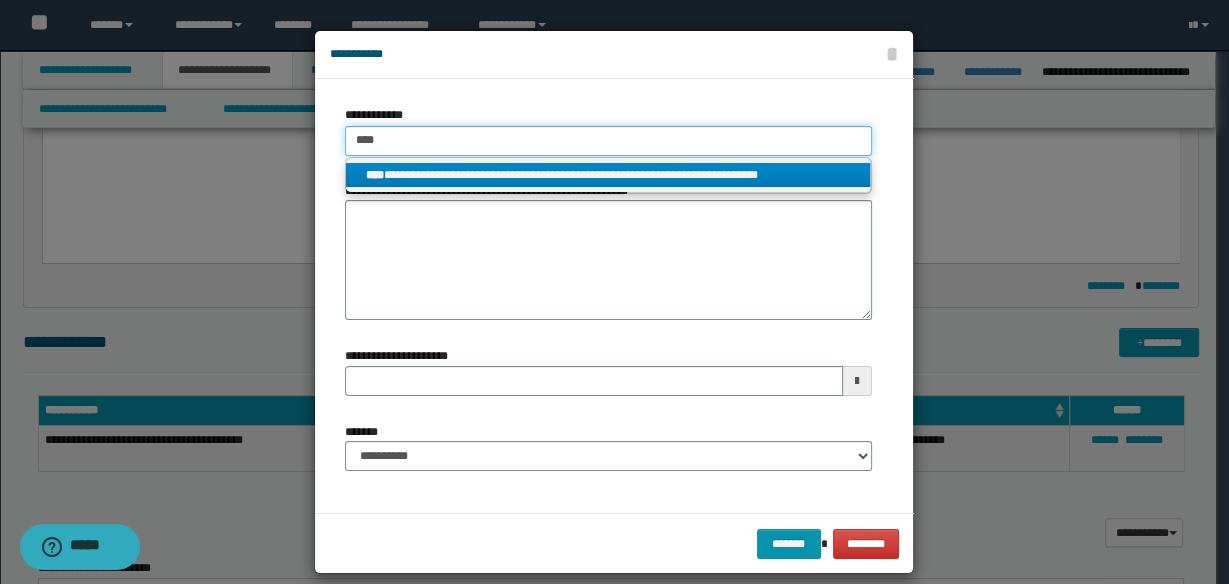 type on "****" 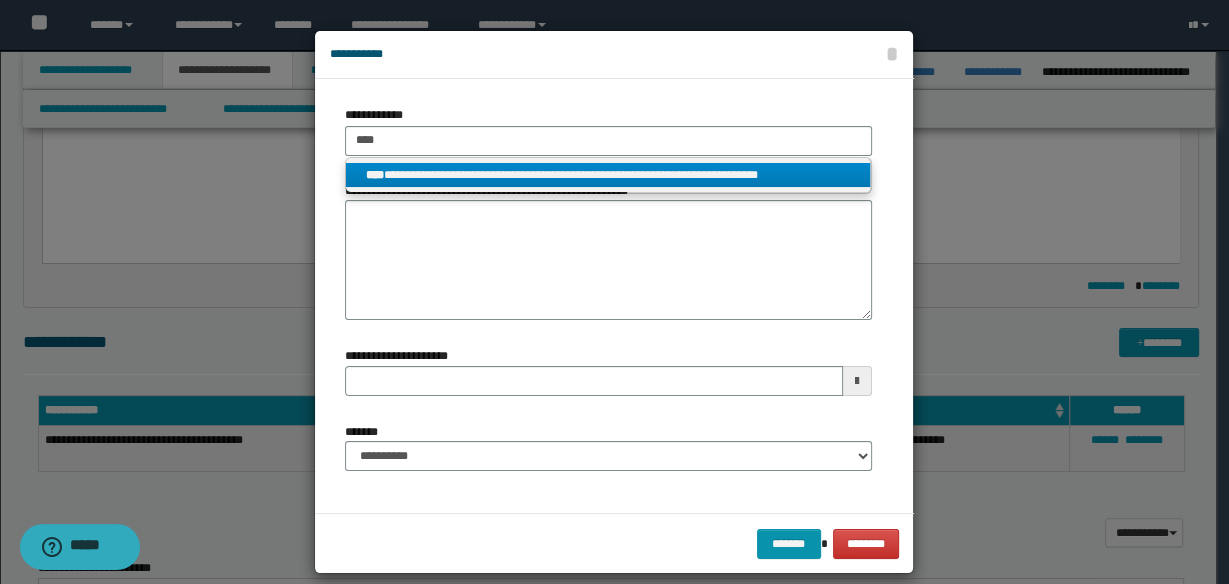 click on "**********" at bounding box center (608, 175) 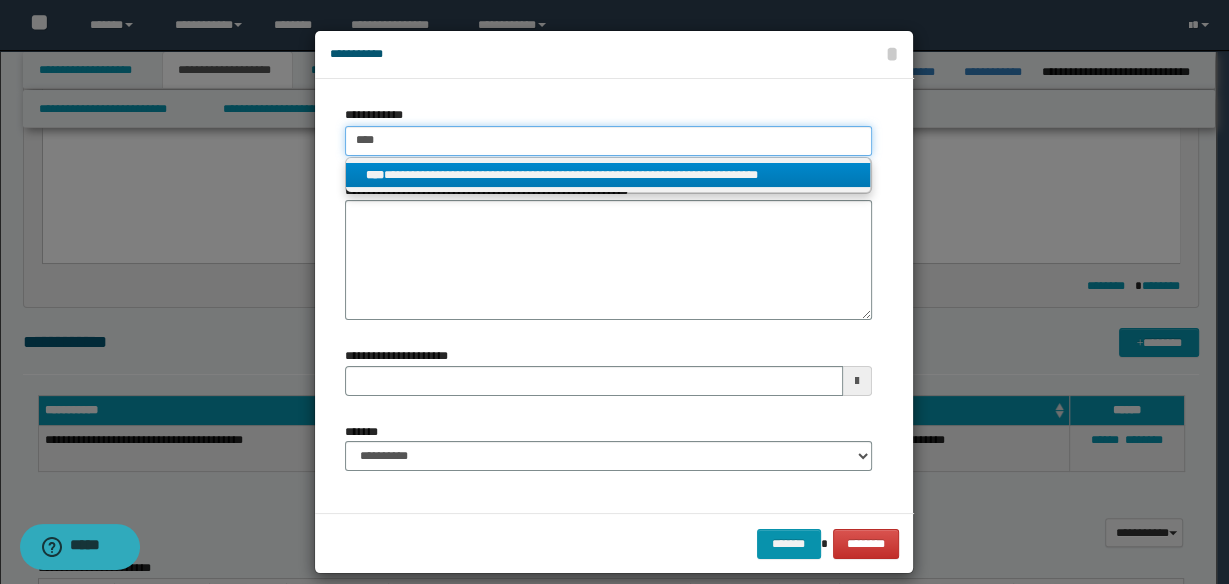 type 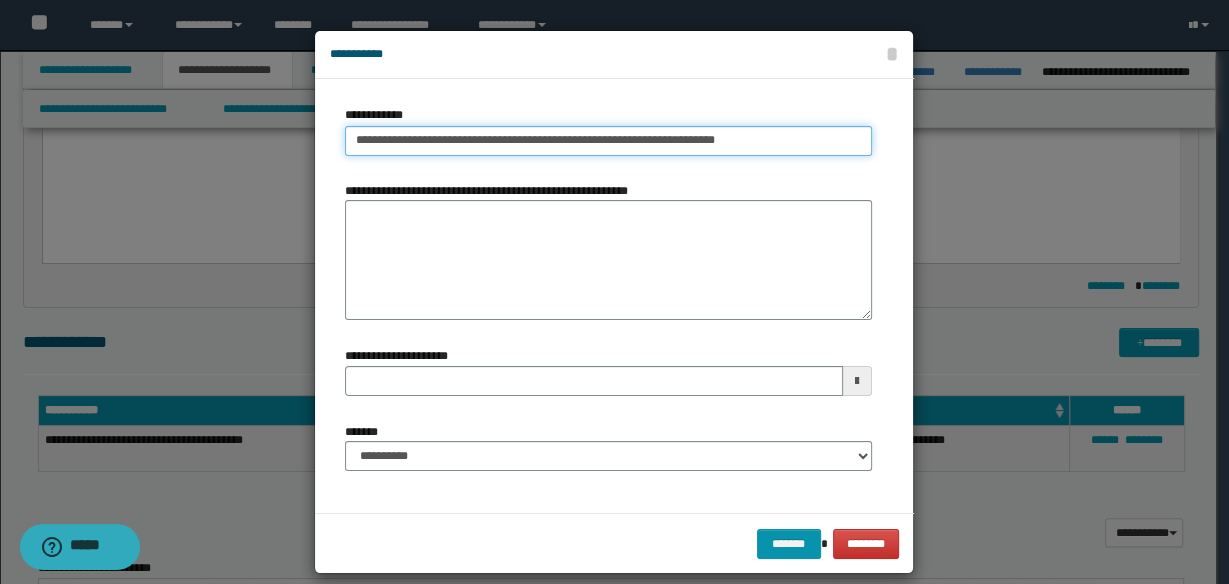 type on "**********" 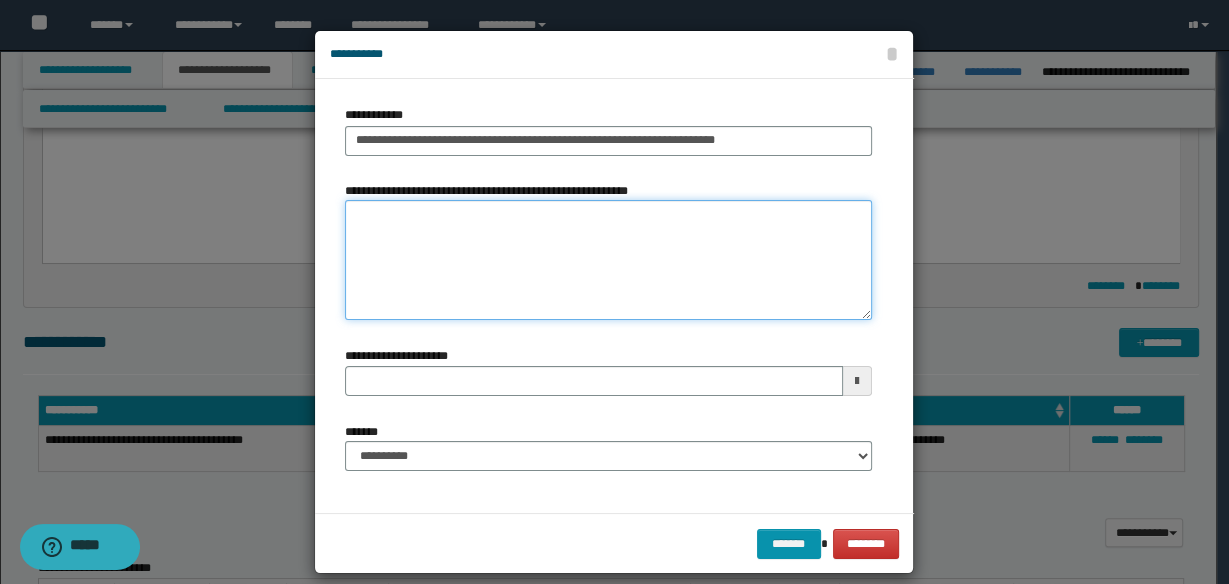 type 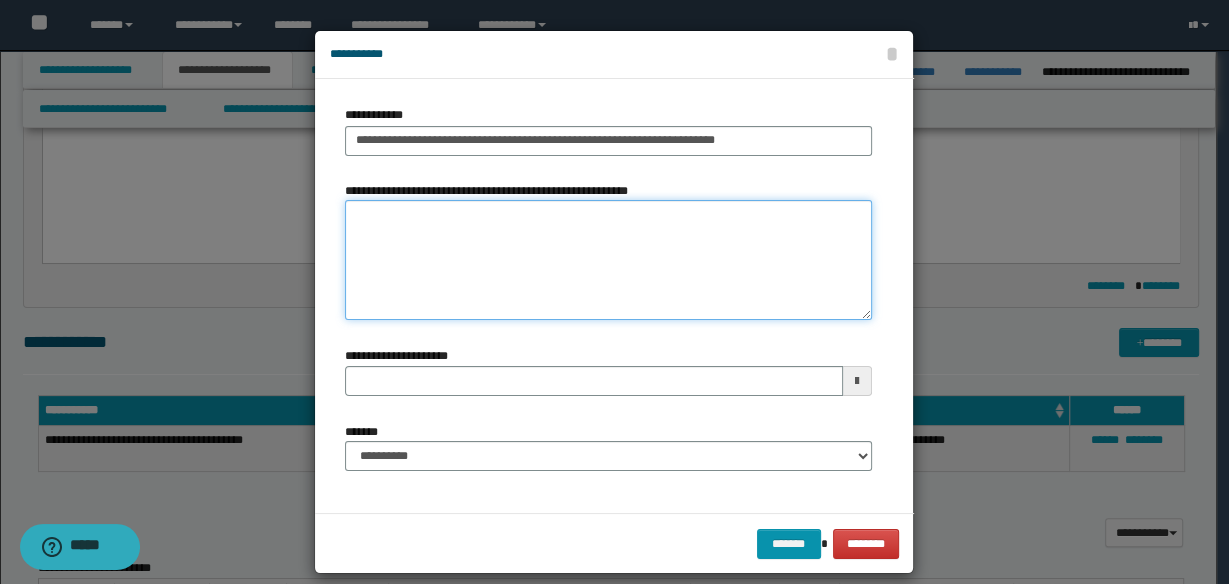 click on "**********" at bounding box center [608, 260] 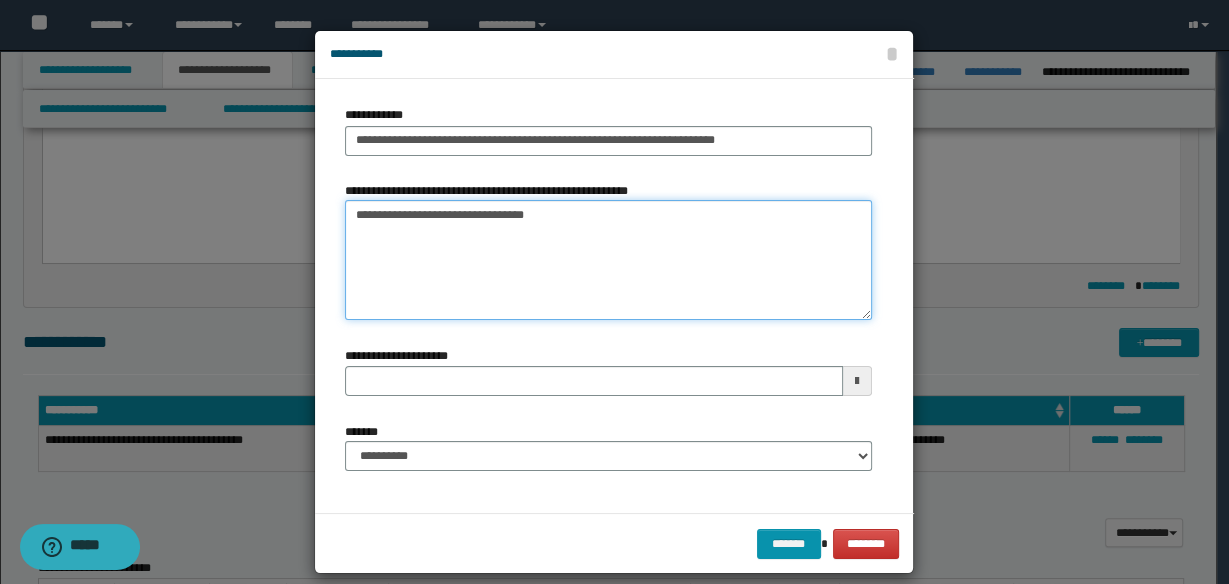 type on "**********" 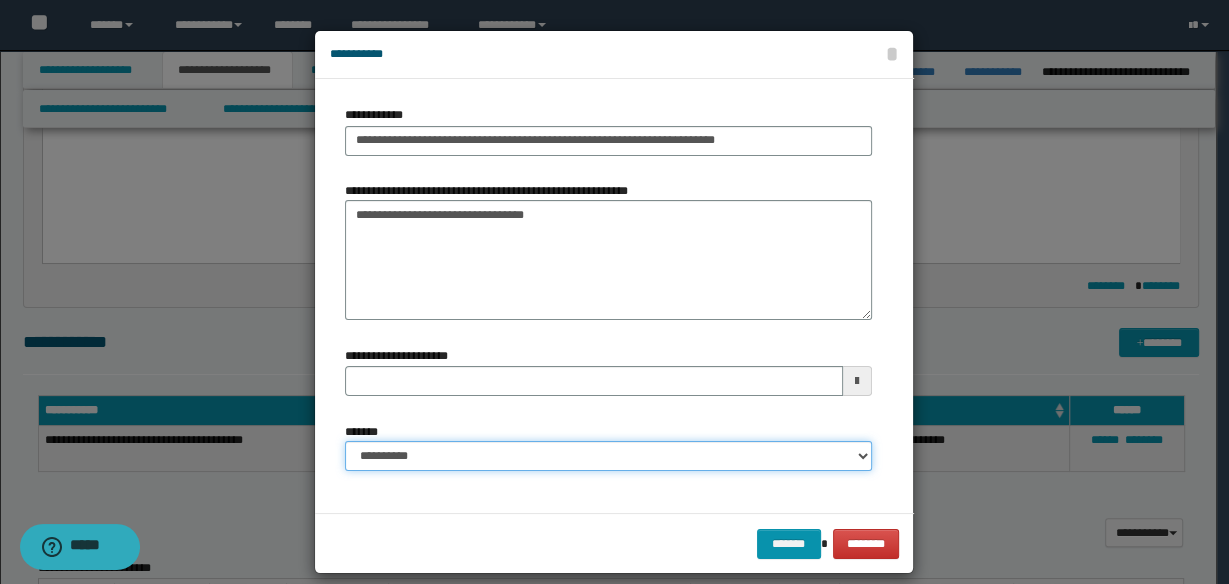 click on "**********" at bounding box center [608, 456] 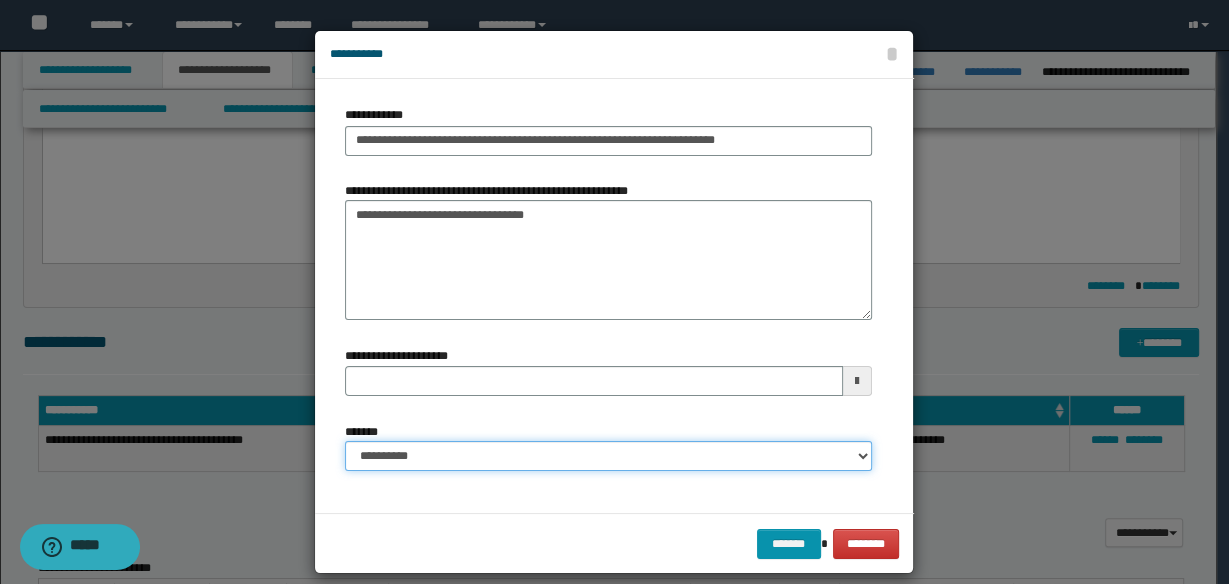 select on "*" 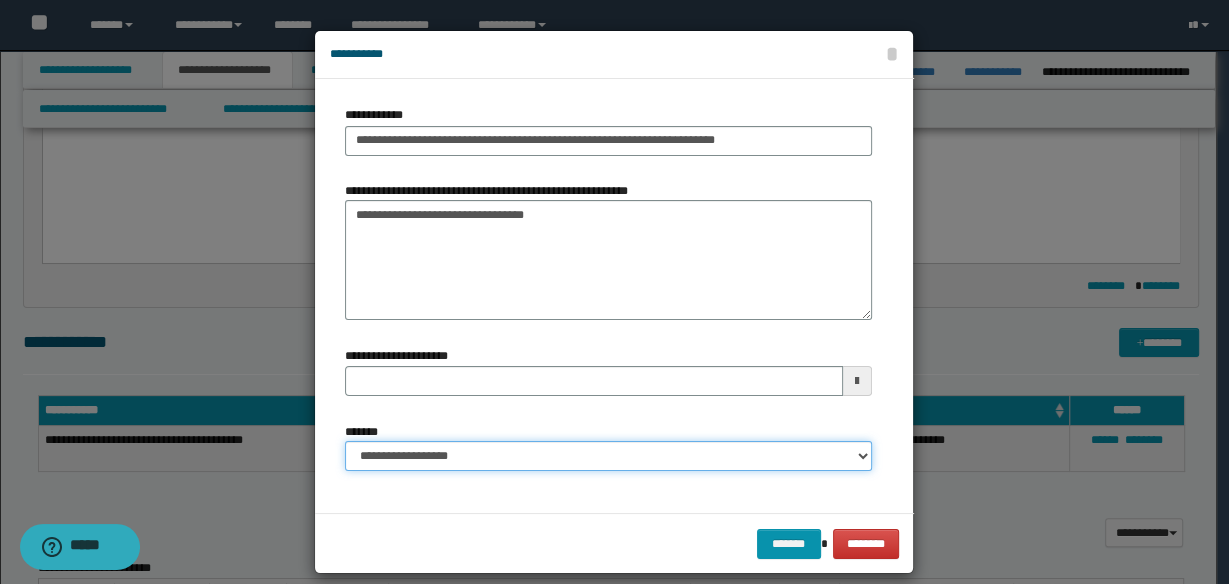 type 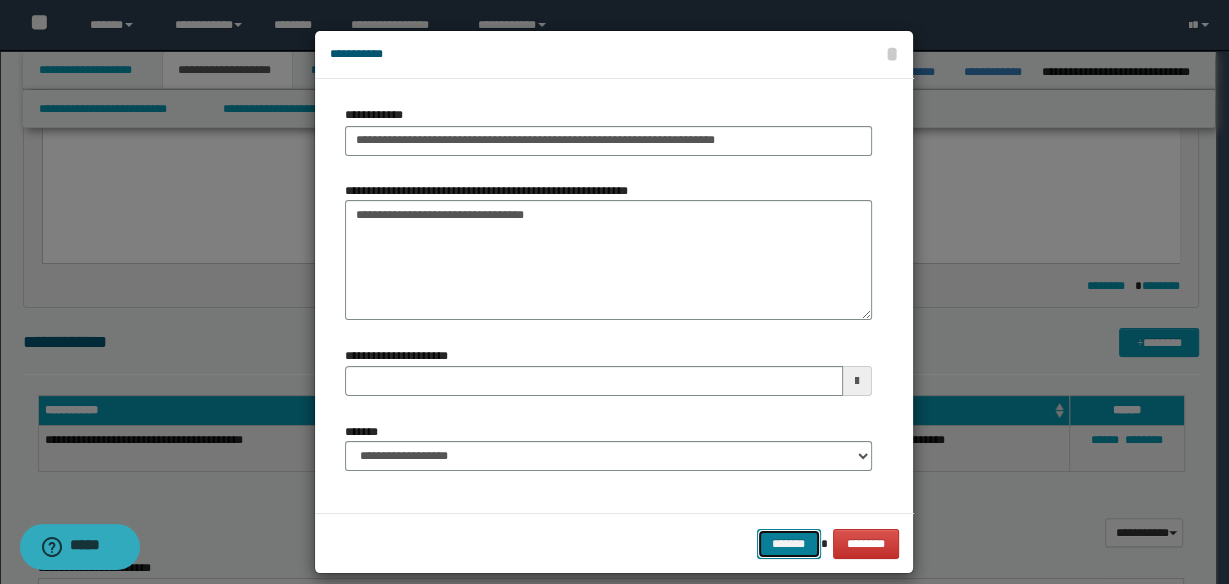 click on "*******" at bounding box center [789, 543] 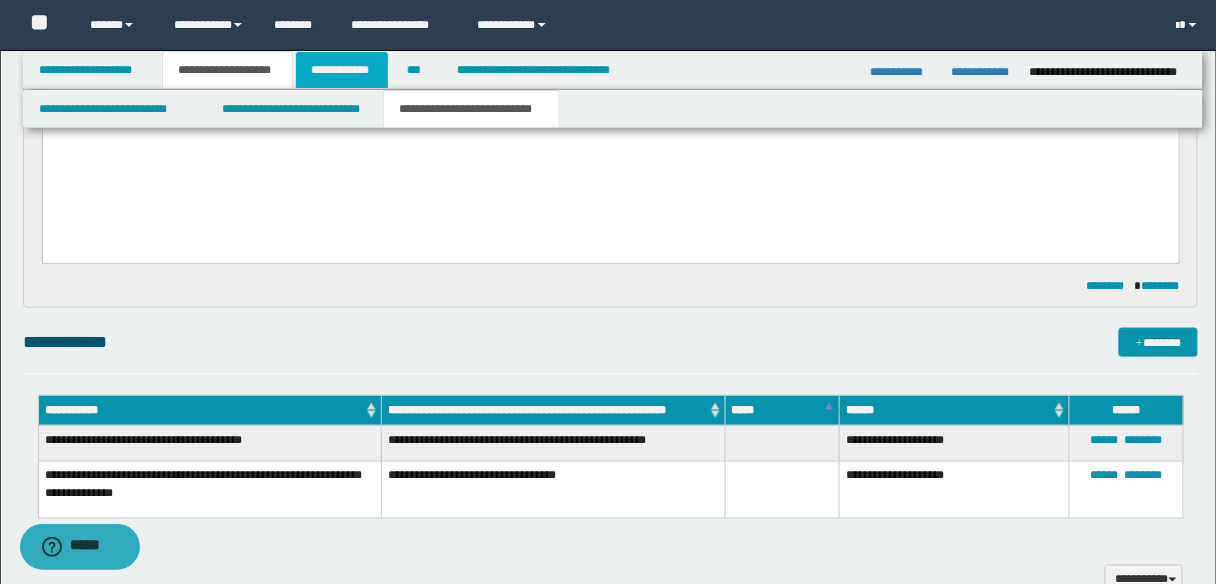 click on "**********" at bounding box center (342, 70) 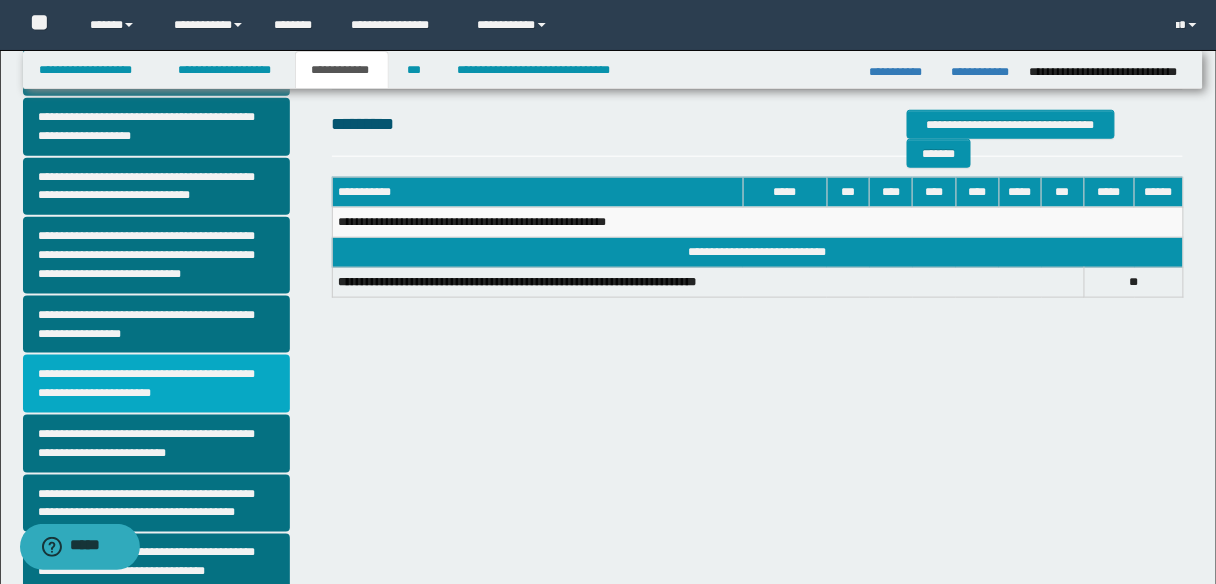 click on "**********" at bounding box center [156, 384] 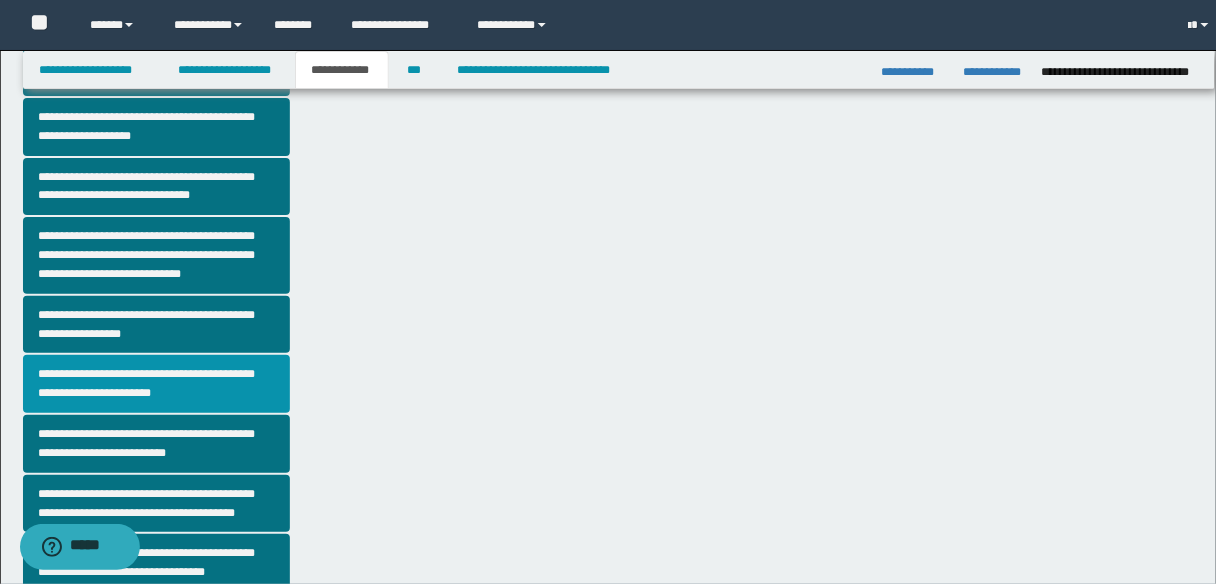 scroll, scrollTop: 0, scrollLeft: 0, axis: both 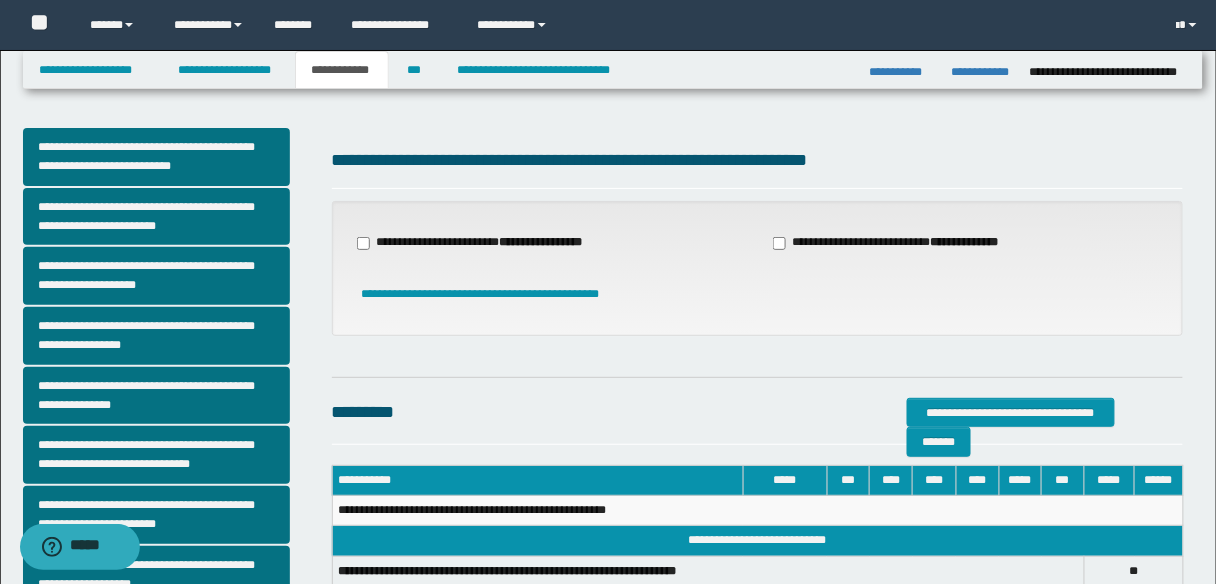 click on "**********" at bounding box center [482, 243] 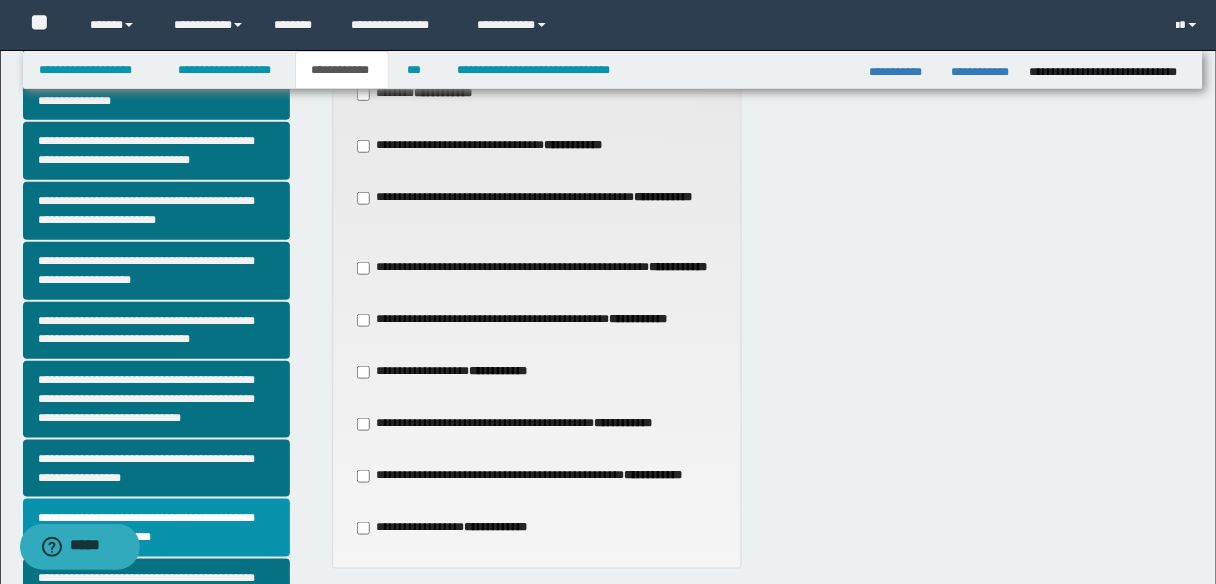 scroll, scrollTop: 400, scrollLeft: 0, axis: vertical 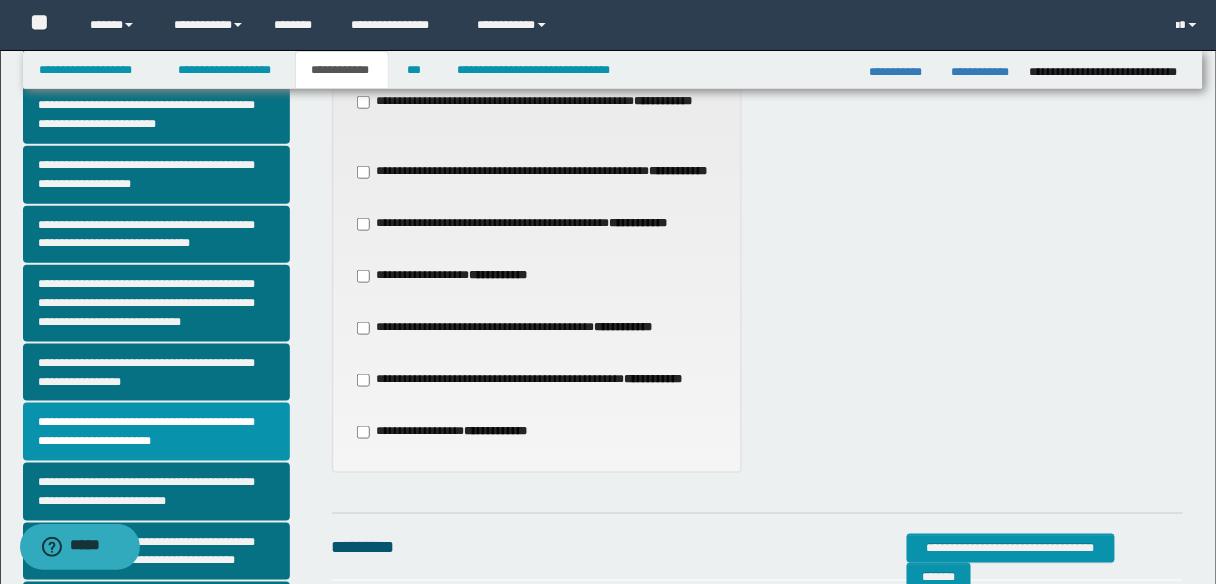 click on "**********" at bounding box center [525, 224] 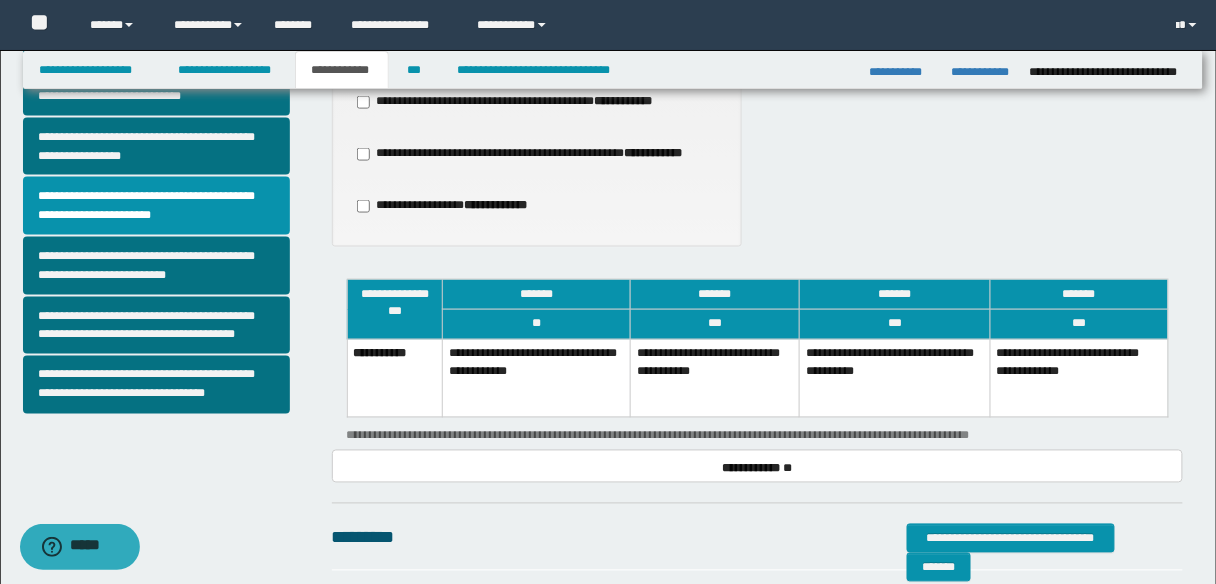 scroll, scrollTop: 800, scrollLeft: 0, axis: vertical 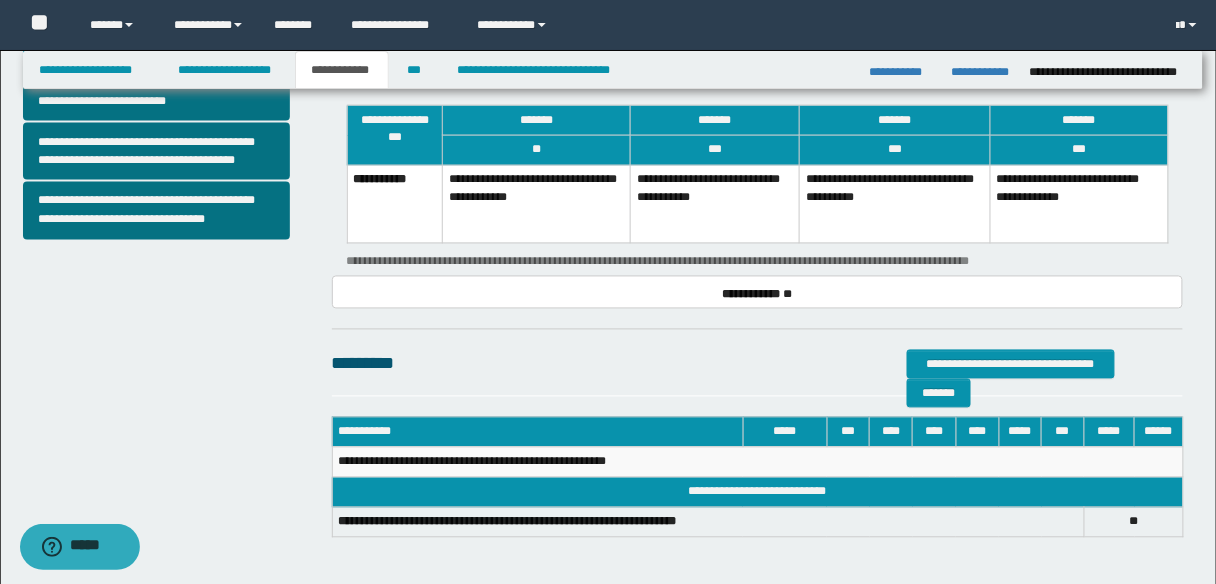 click on "**********" at bounding box center (895, 204) 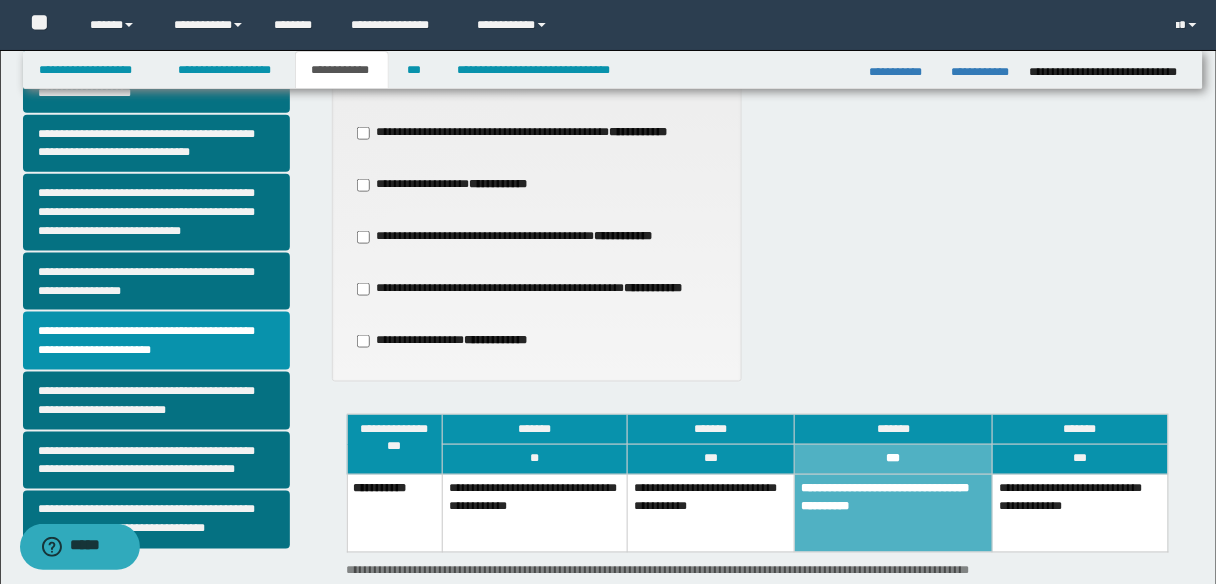 scroll, scrollTop: 640, scrollLeft: 0, axis: vertical 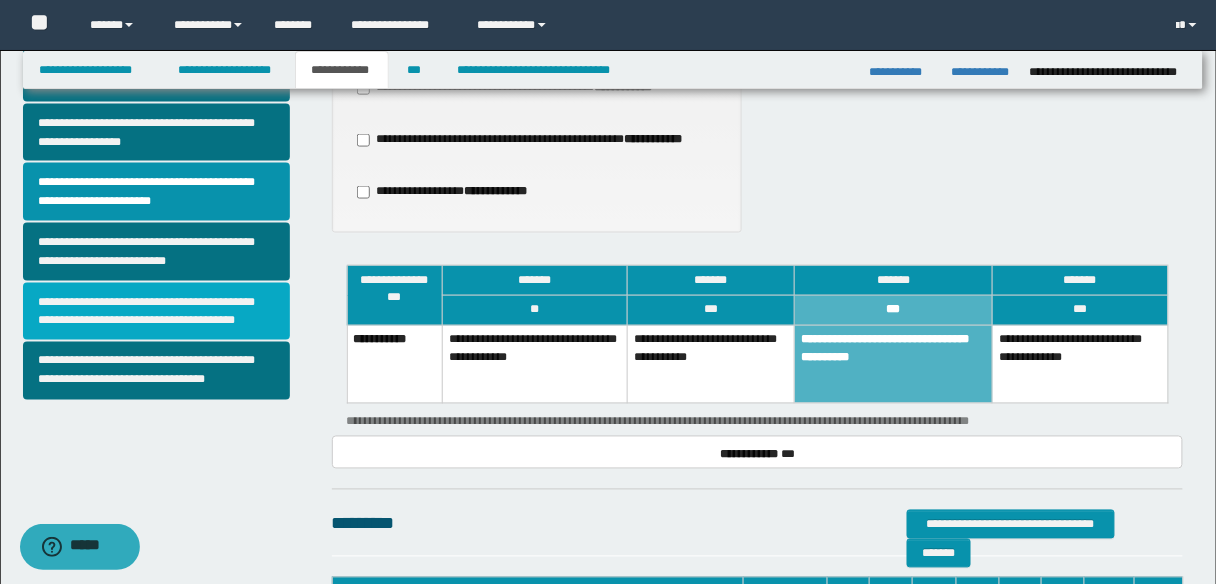 click on "**********" at bounding box center (156, 312) 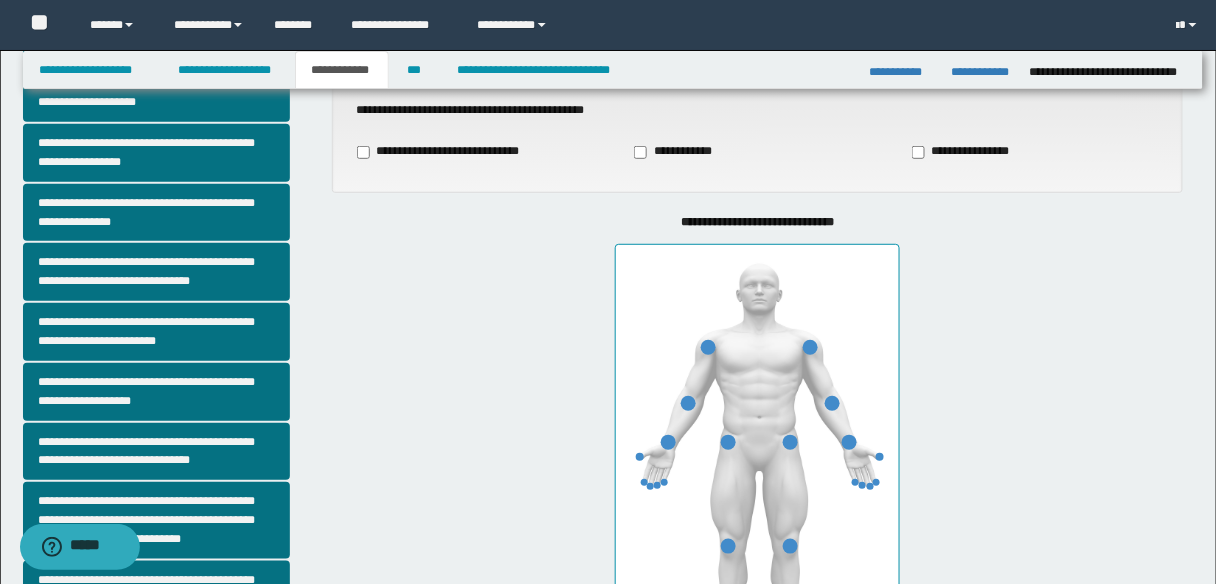 scroll, scrollTop: 320, scrollLeft: 0, axis: vertical 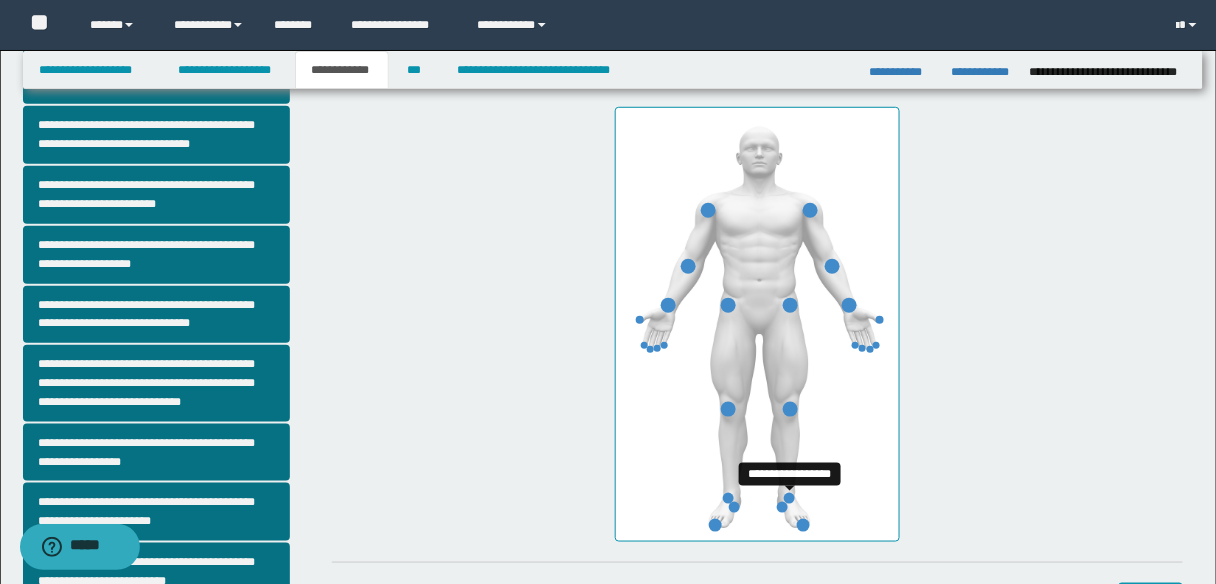 click at bounding box center [789, 498] 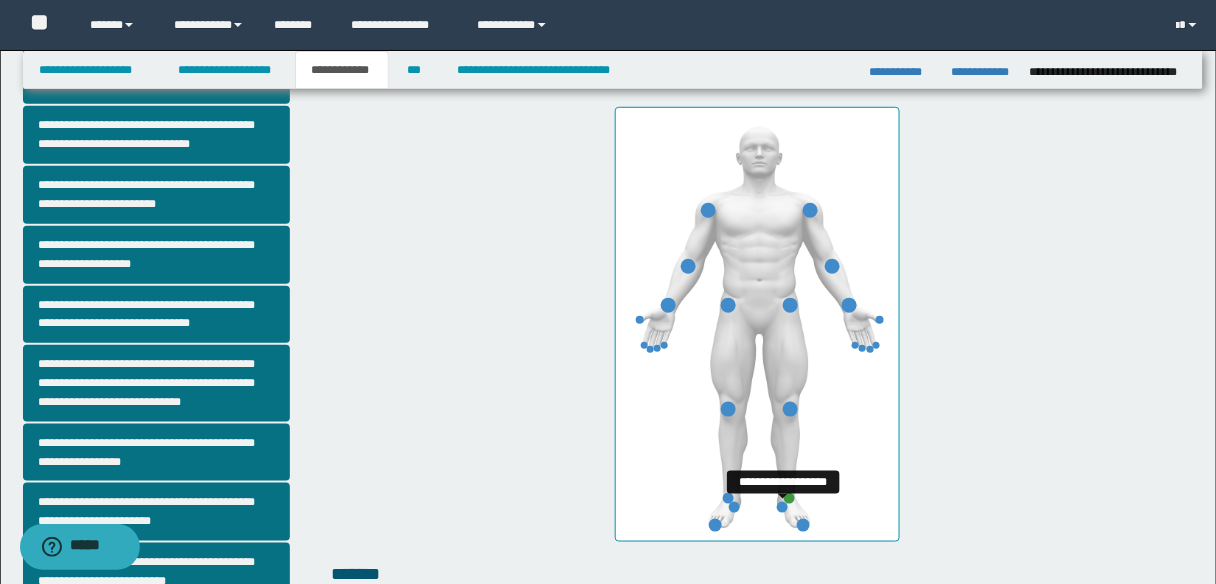 click at bounding box center (782, 507) 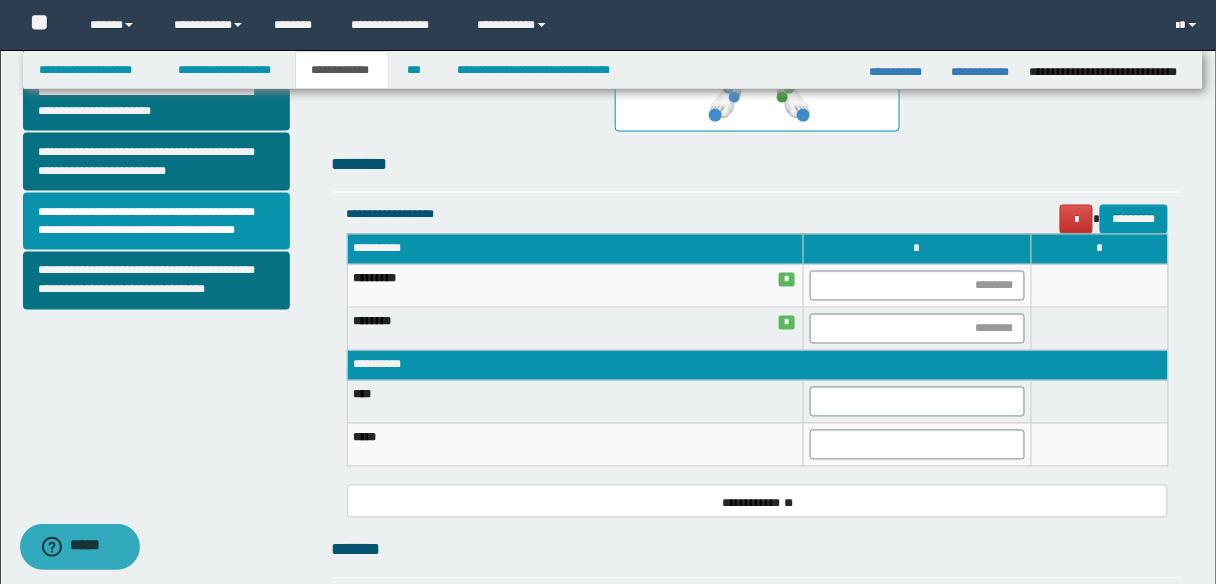 scroll, scrollTop: 800, scrollLeft: 0, axis: vertical 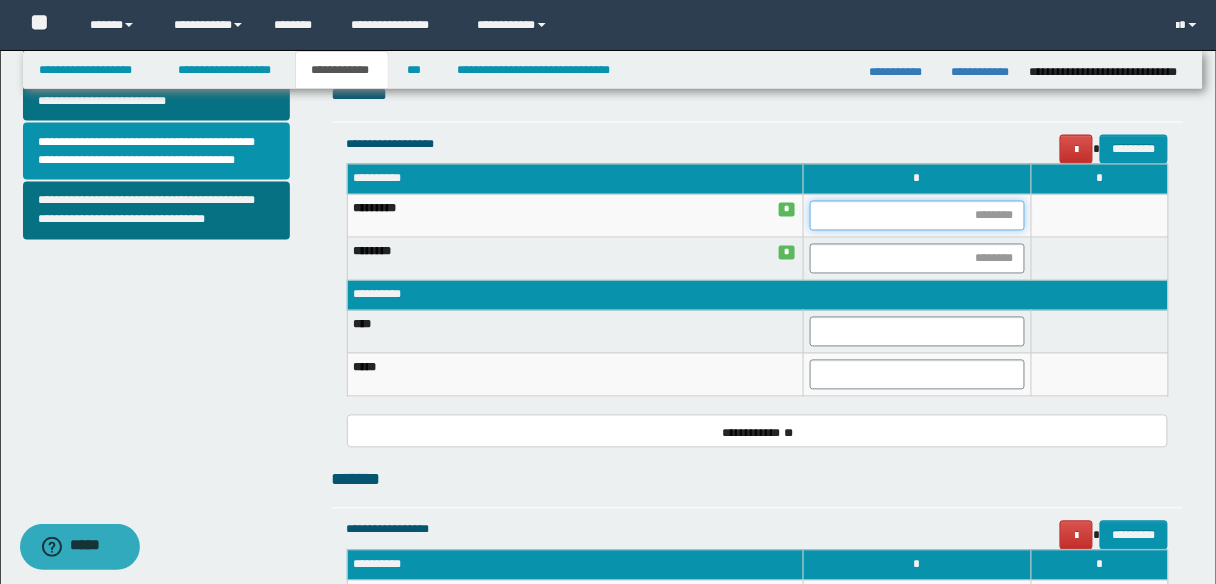 click at bounding box center [917, 216] 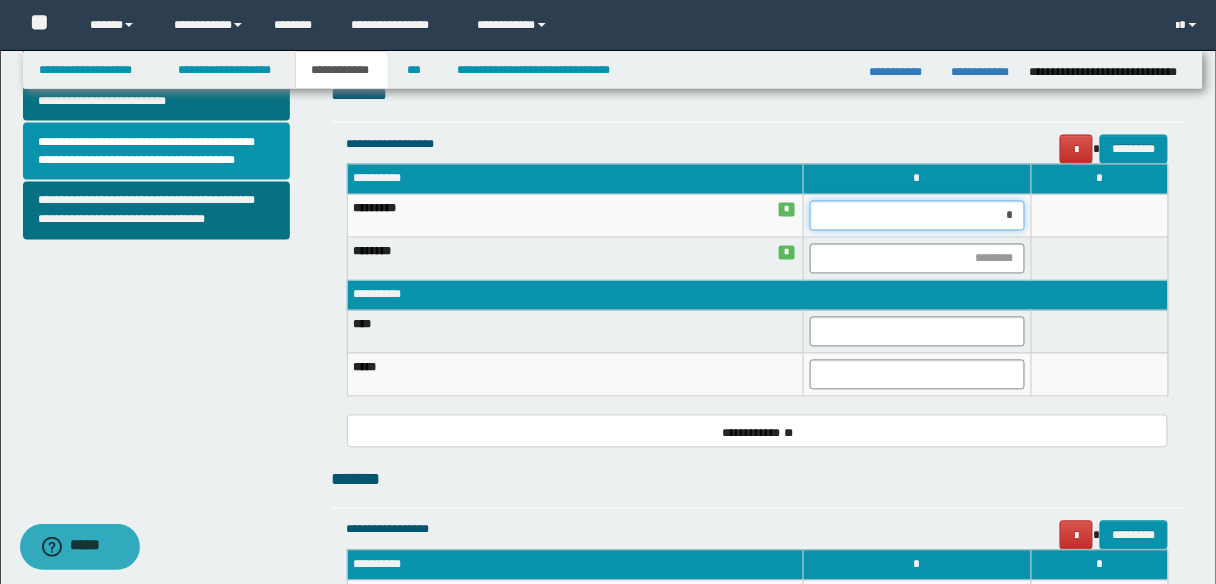 type on "**" 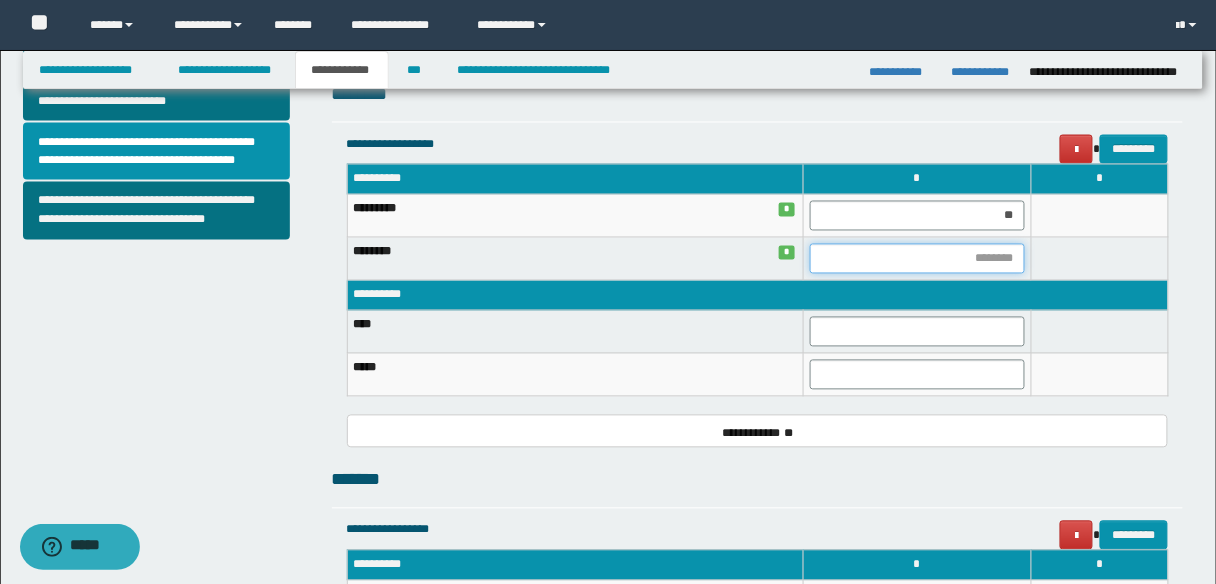 click at bounding box center (917, 259) 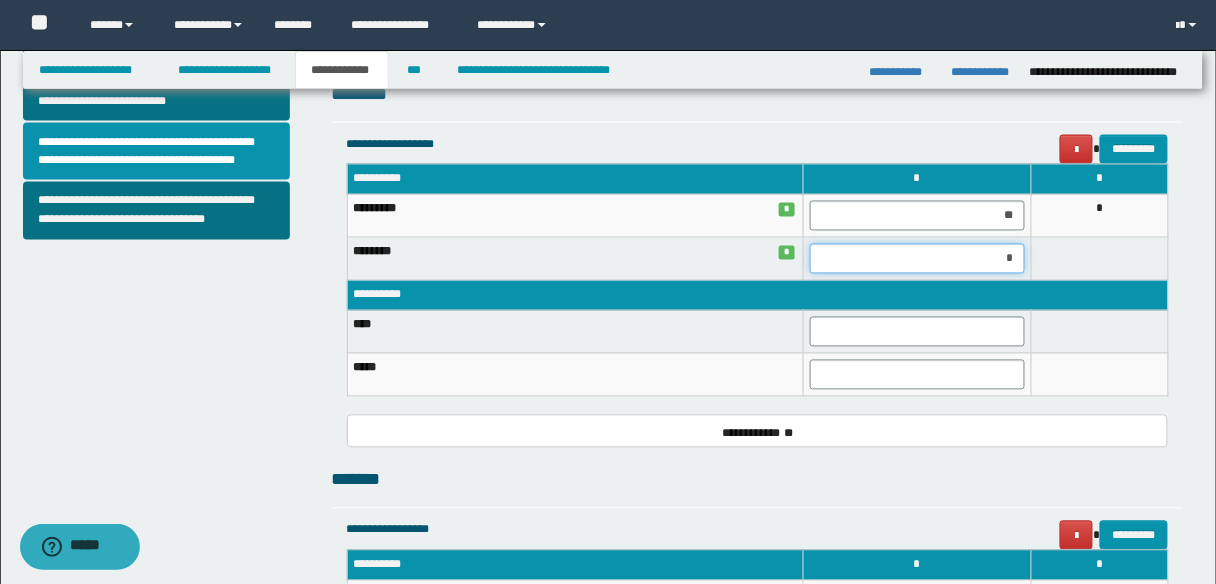 type on "**" 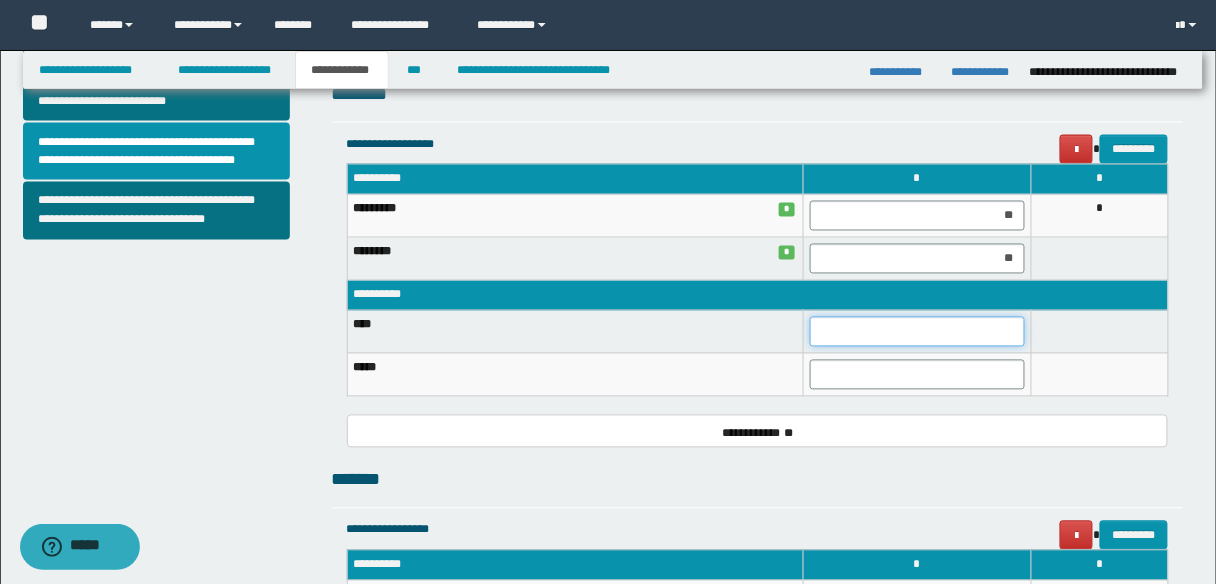 click at bounding box center [917, 332] 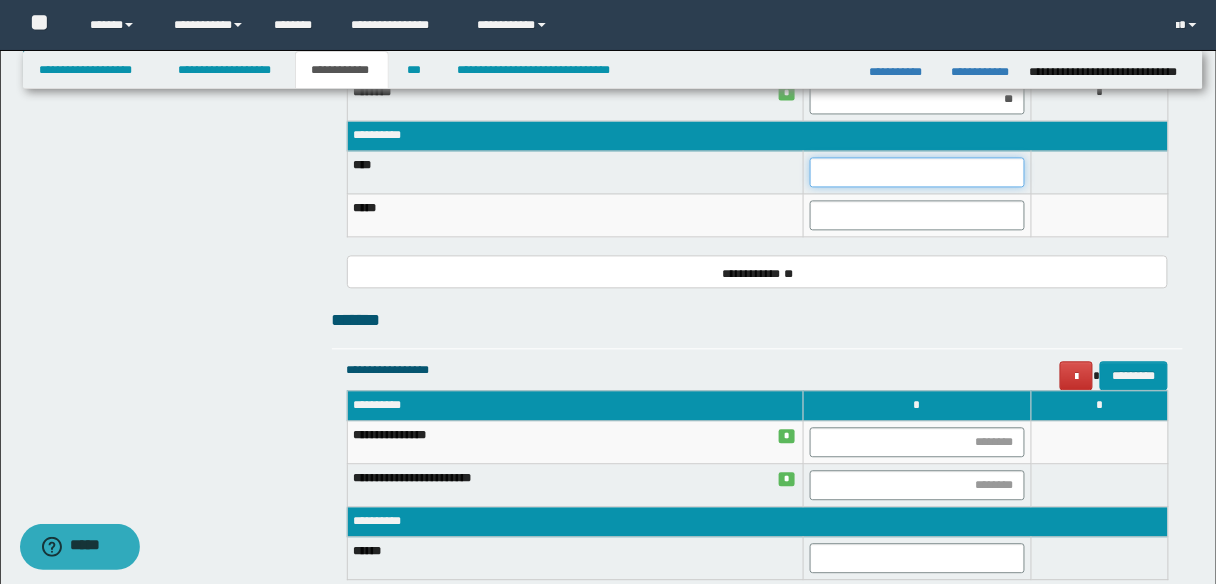 scroll, scrollTop: 1040, scrollLeft: 0, axis: vertical 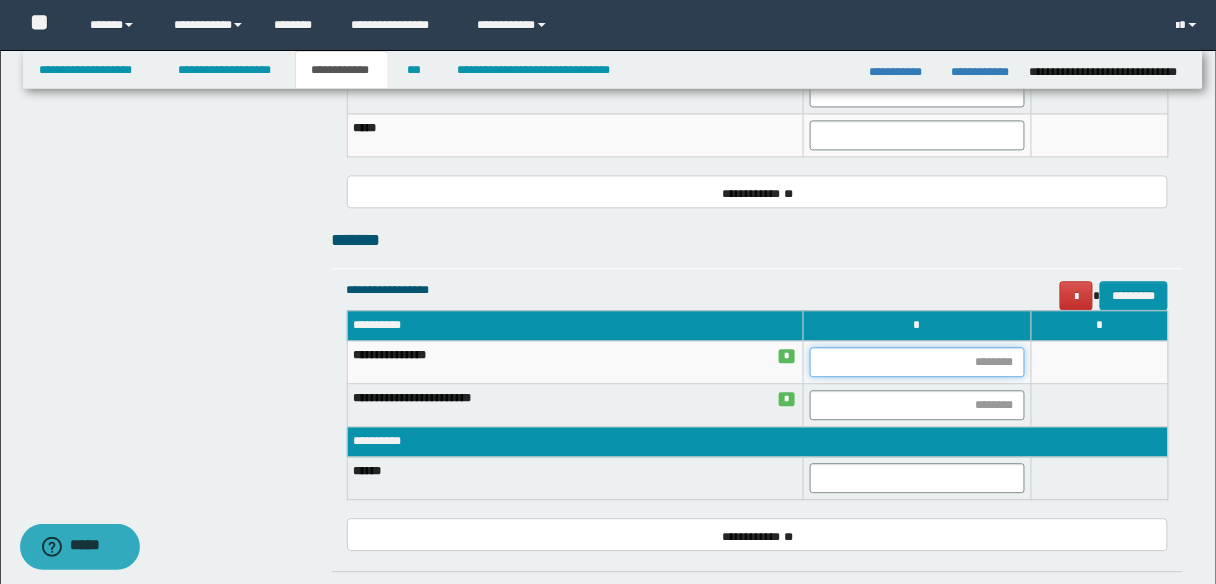 click at bounding box center (917, 362) 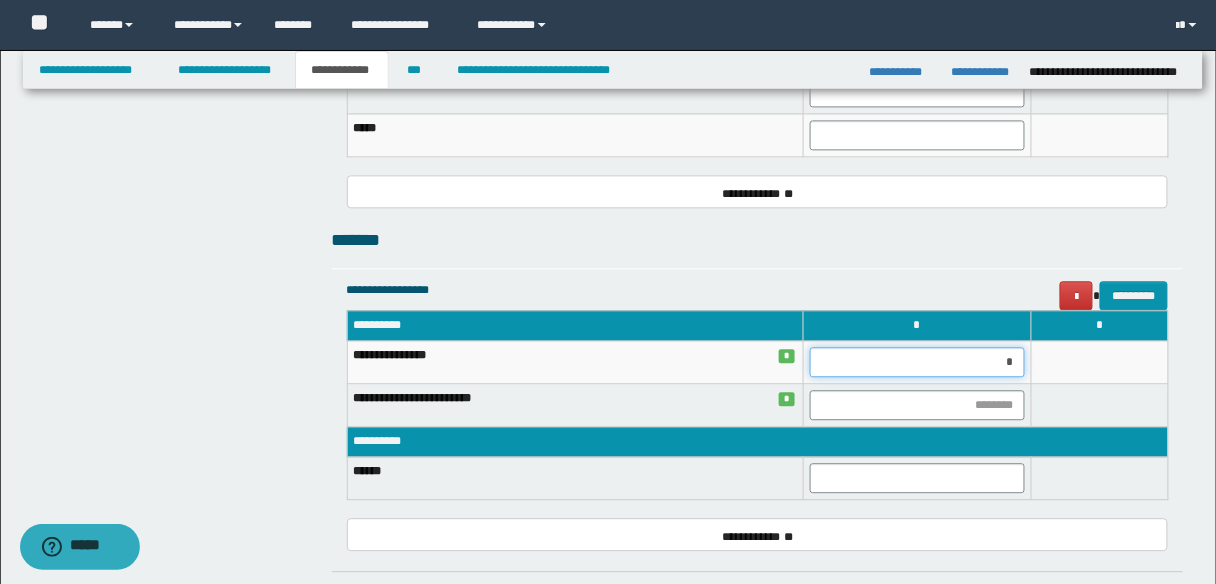 type on "**" 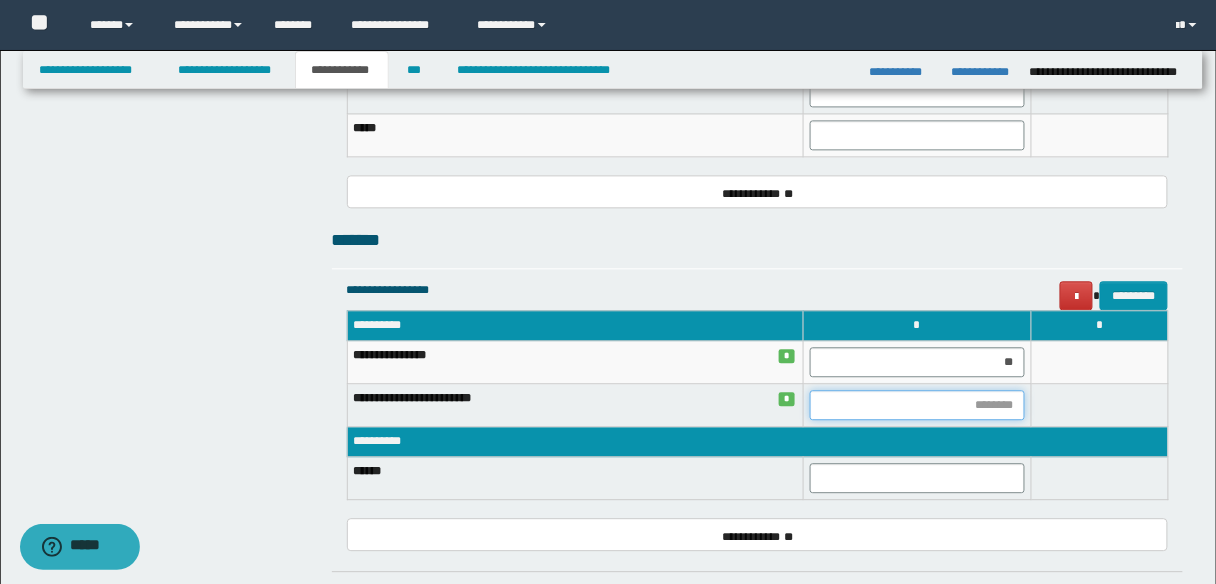 click at bounding box center (917, 405) 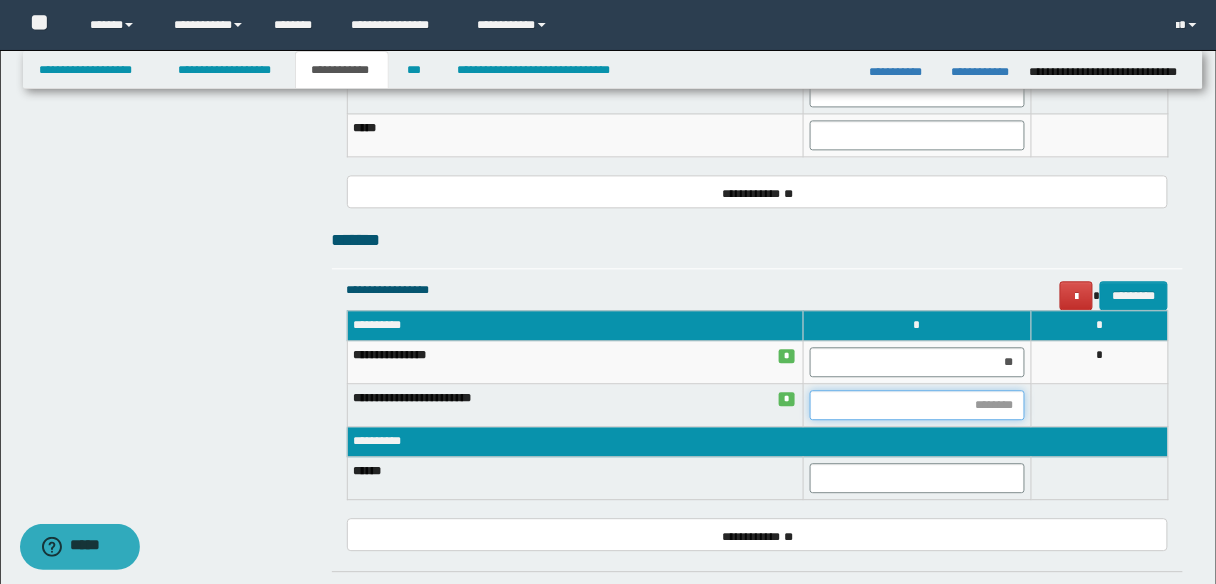 type on "*" 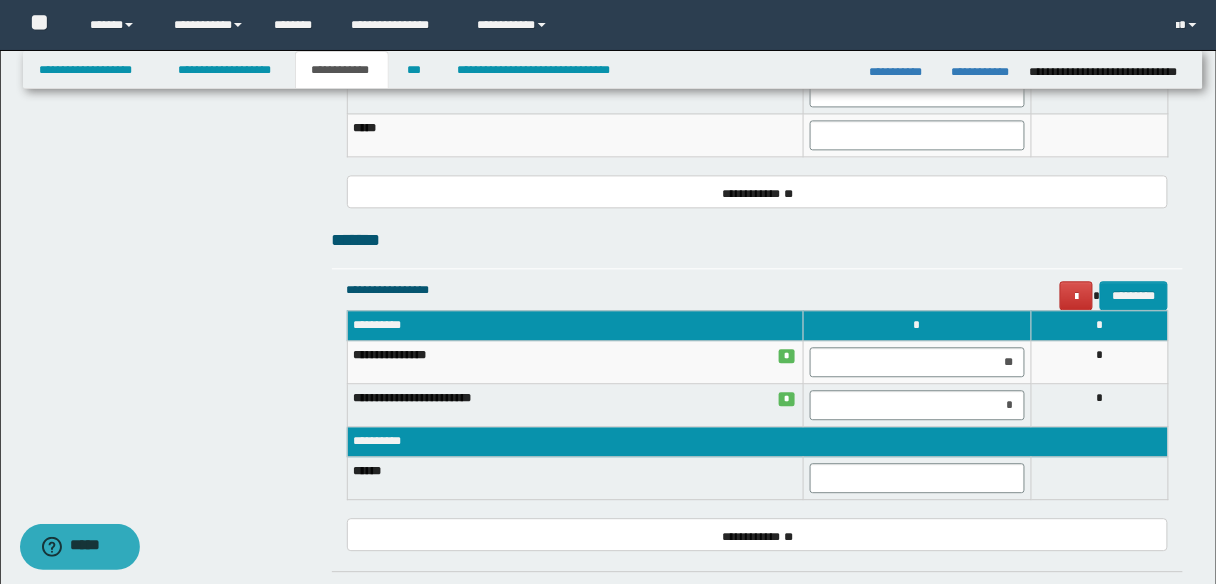 click at bounding box center (1099, 478) 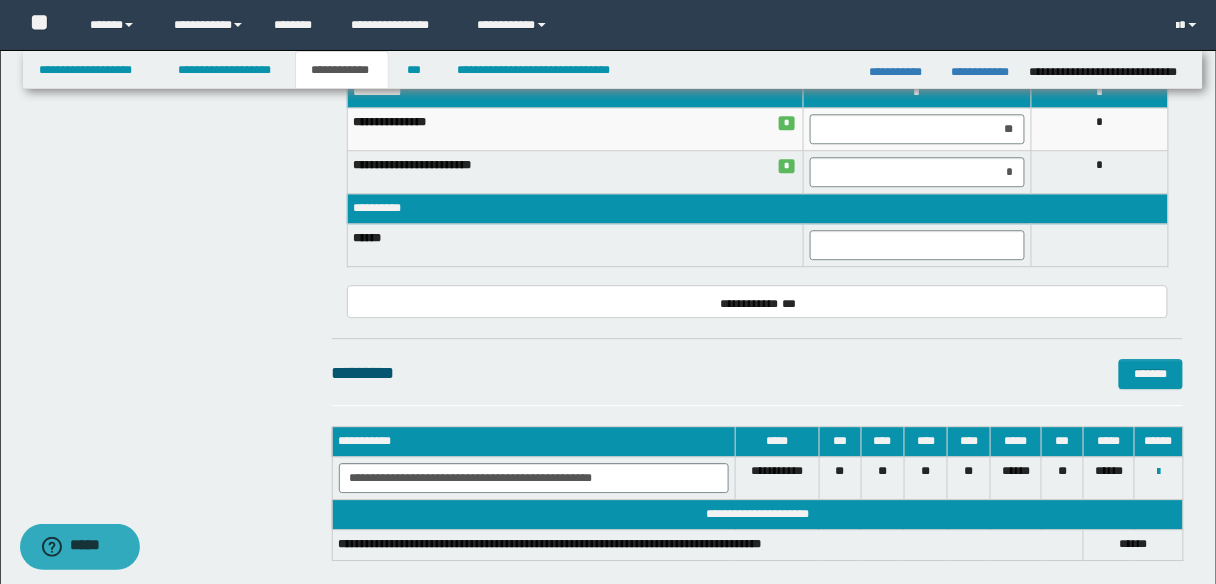 scroll, scrollTop: 1280, scrollLeft: 0, axis: vertical 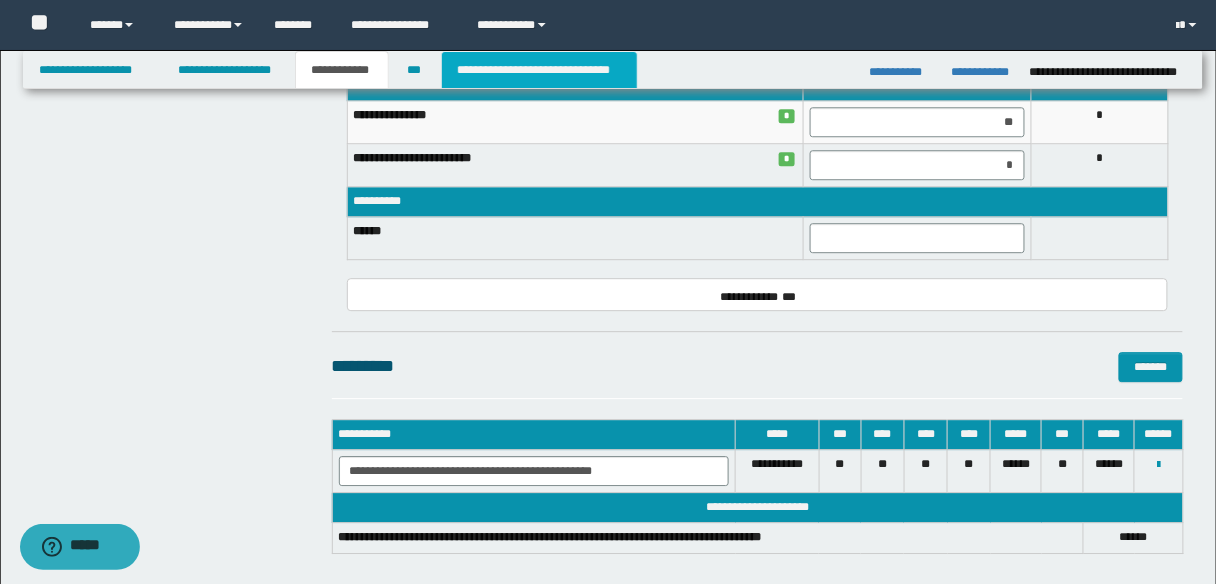 click on "**********" at bounding box center [539, 70] 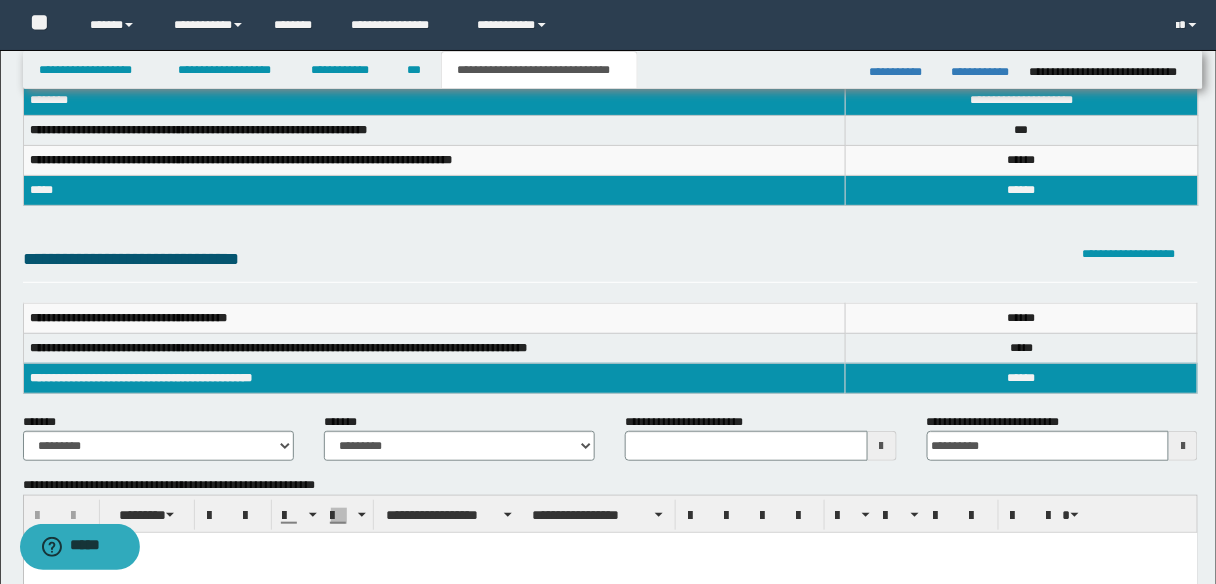 scroll, scrollTop: 0, scrollLeft: 0, axis: both 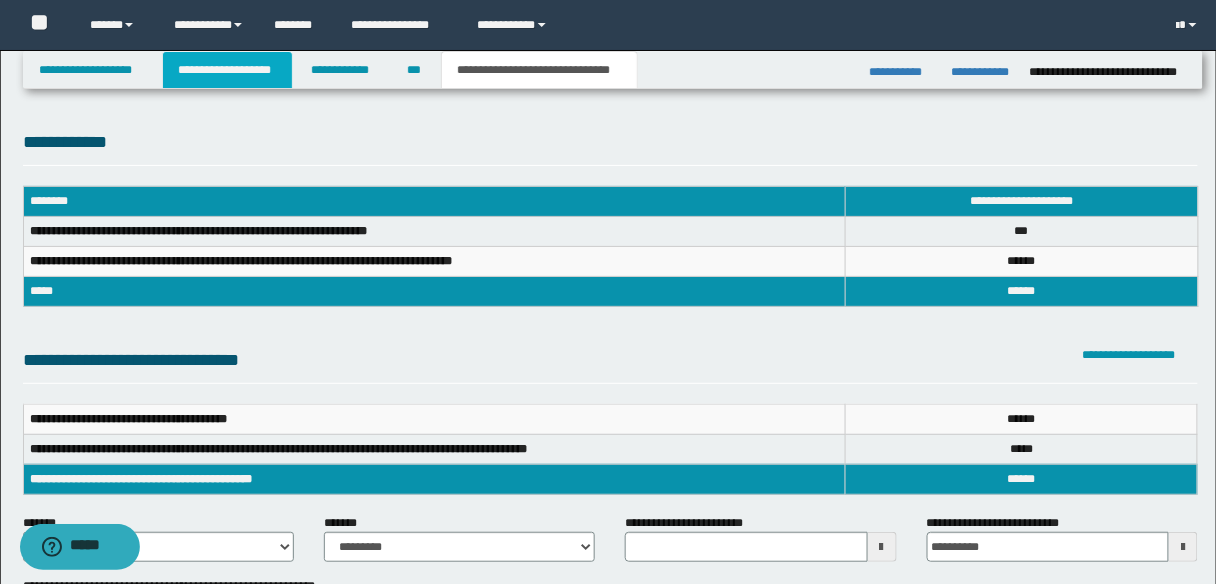 click on "**********" at bounding box center (227, 70) 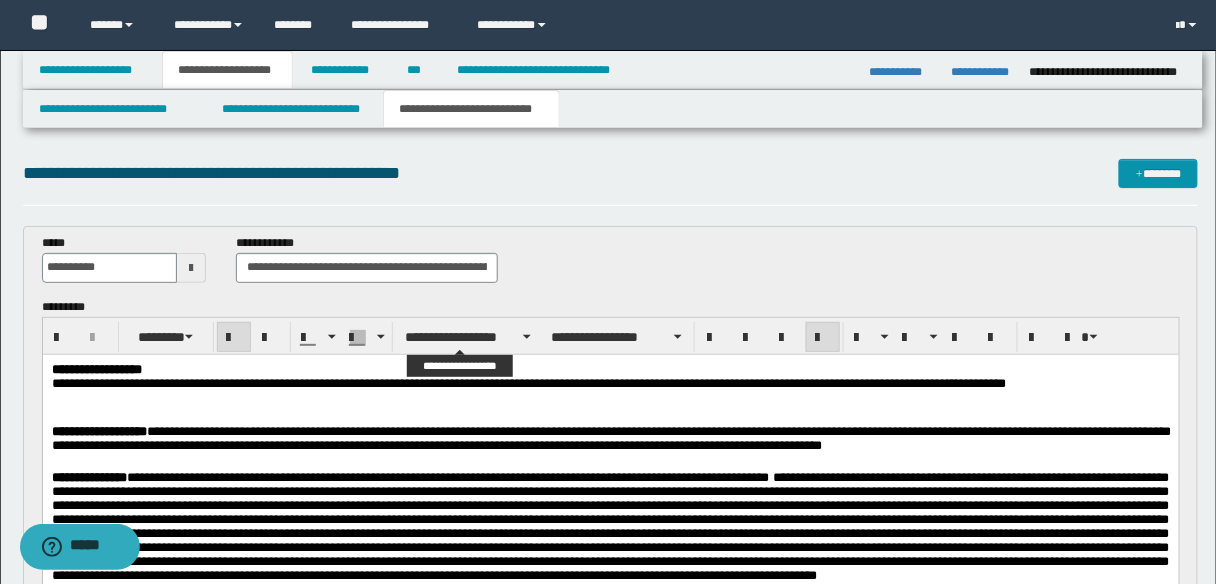 scroll, scrollTop: 240, scrollLeft: 0, axis: vertical 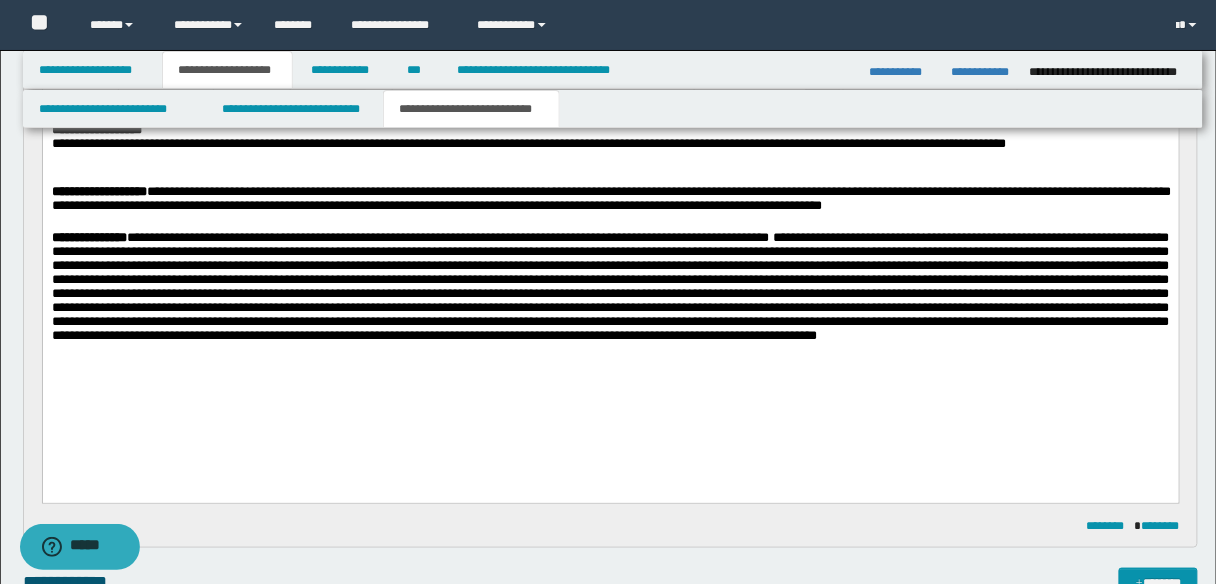 click on "**********" at bounding box center [610, 285] 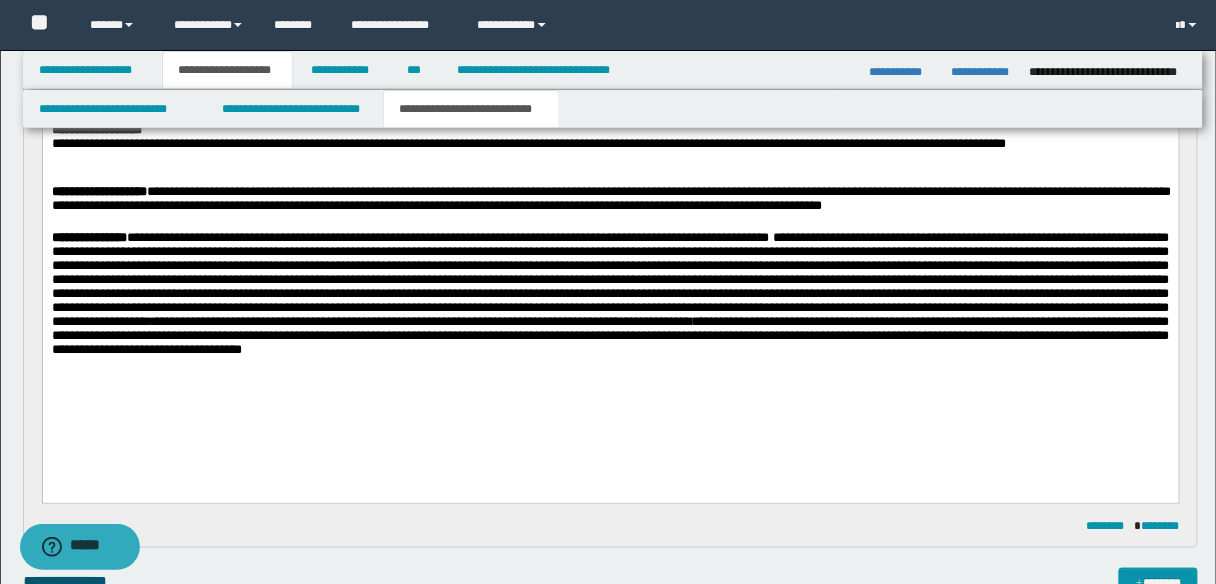 click on "**********" at bounding box center (260, 320) 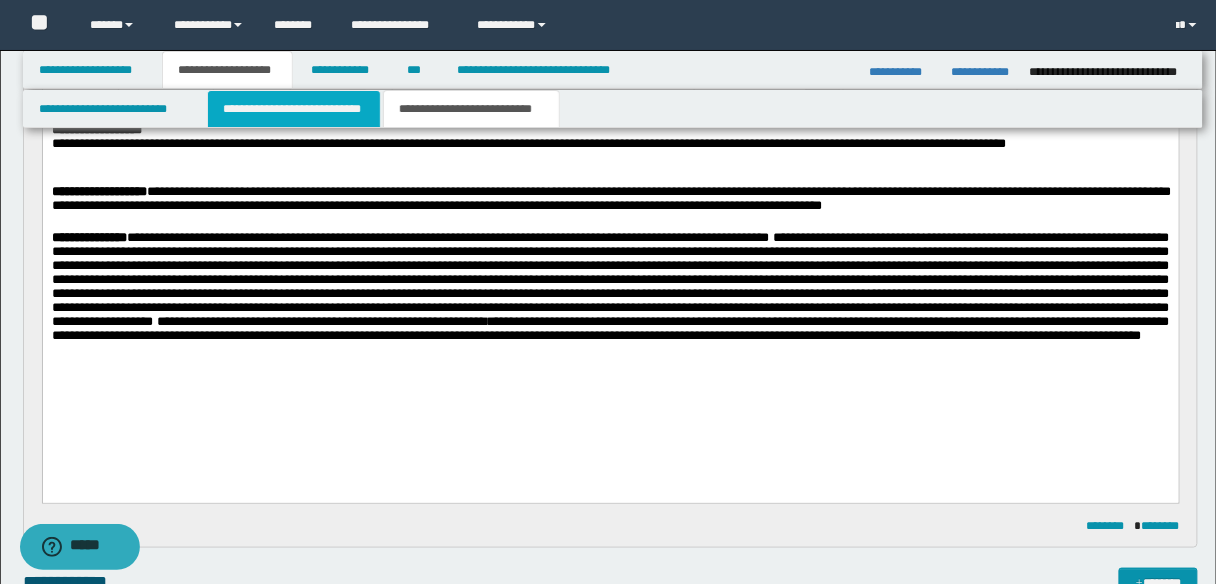 click on "**********" at bounding box center [294, 109] 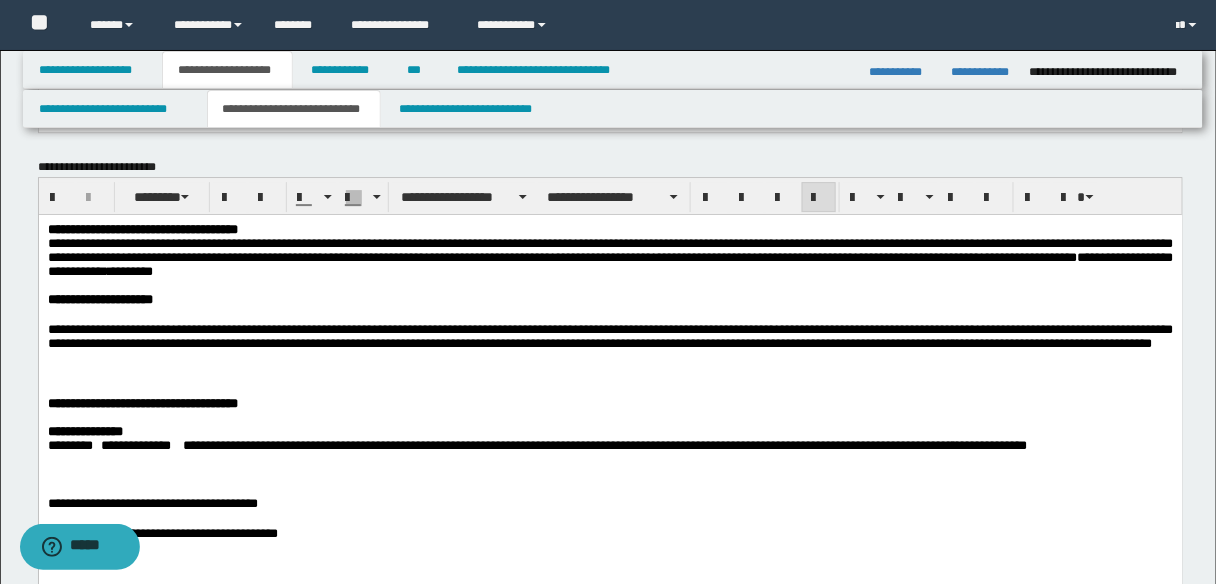 scroll, scrollTop: 1600, scrollLeft: 0, axis: vertical 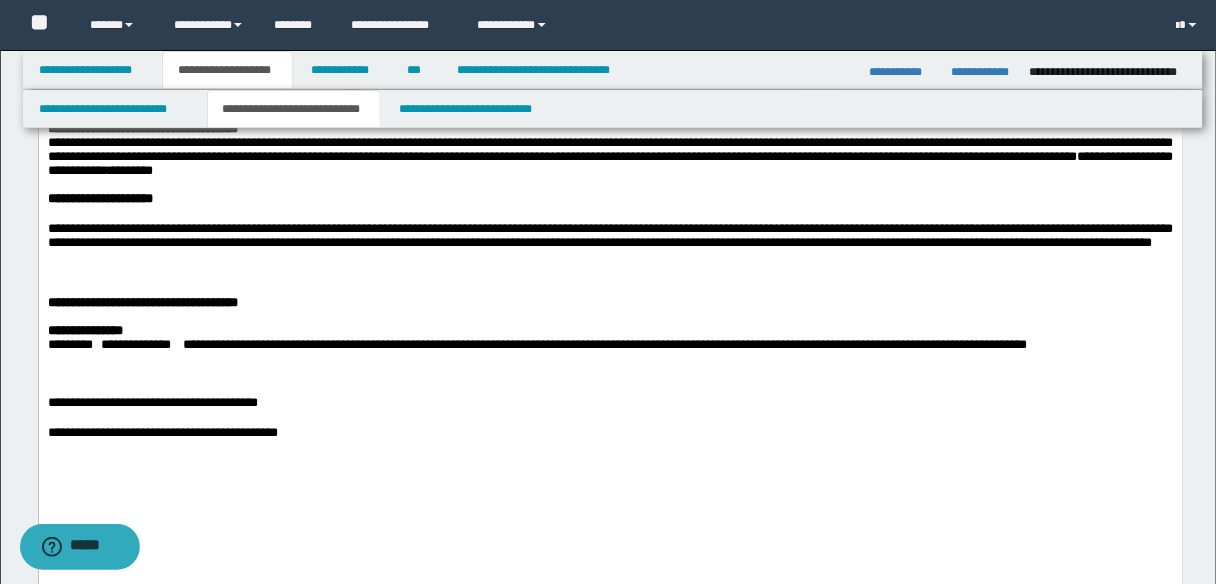click on "**********" at bounding box center [610, 148] 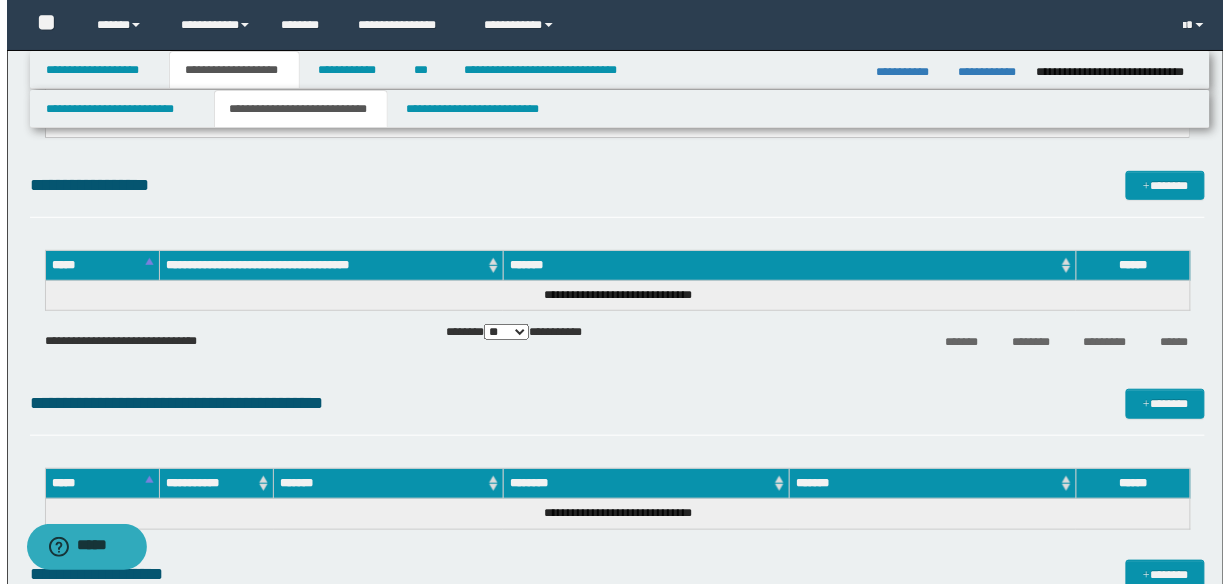 scroll, scrollTop: 2080, scrollLeft: 0, axis: vertical 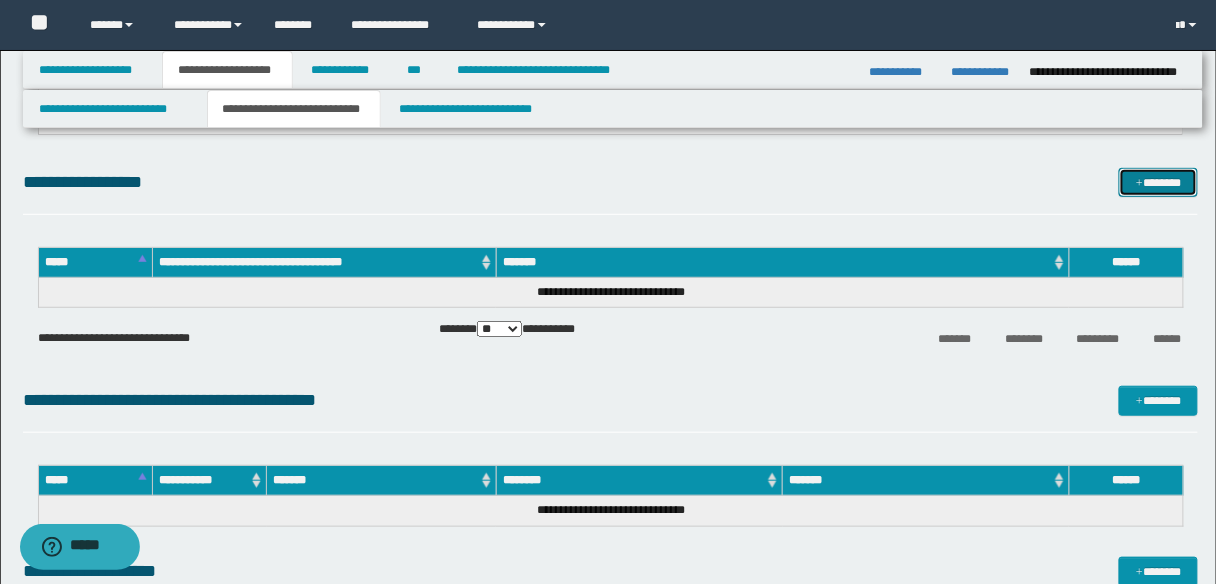 click on "*******" at bounding box center [1158, 182] 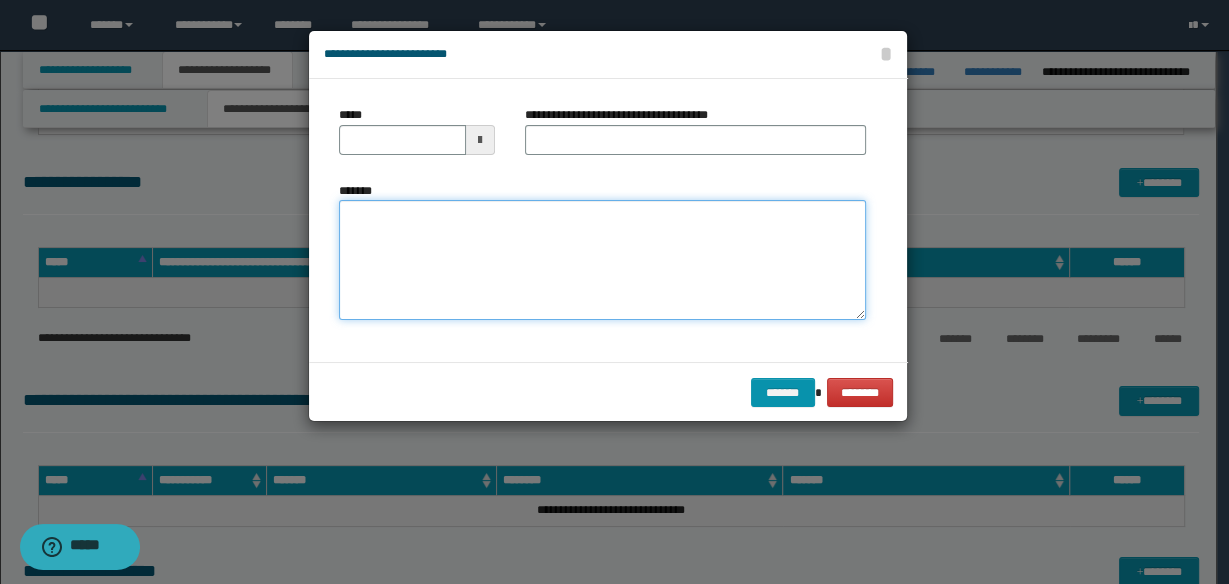 click on "*******" at bounding box center (602, 260) 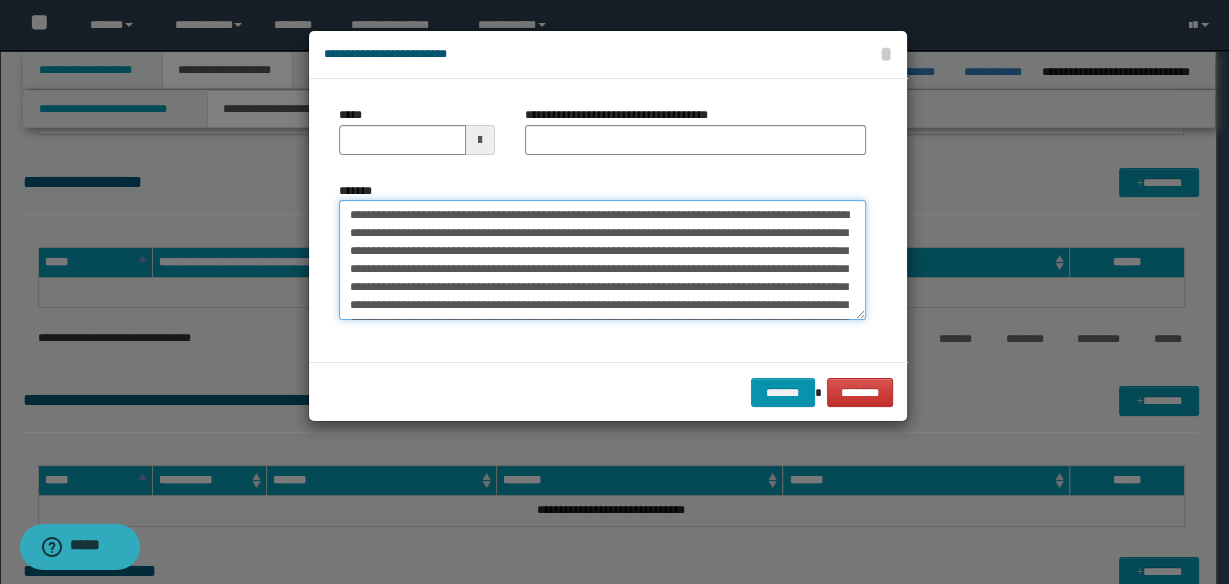 scroll, scrollTop: 138, scrollLeft: 0, axis: vertical 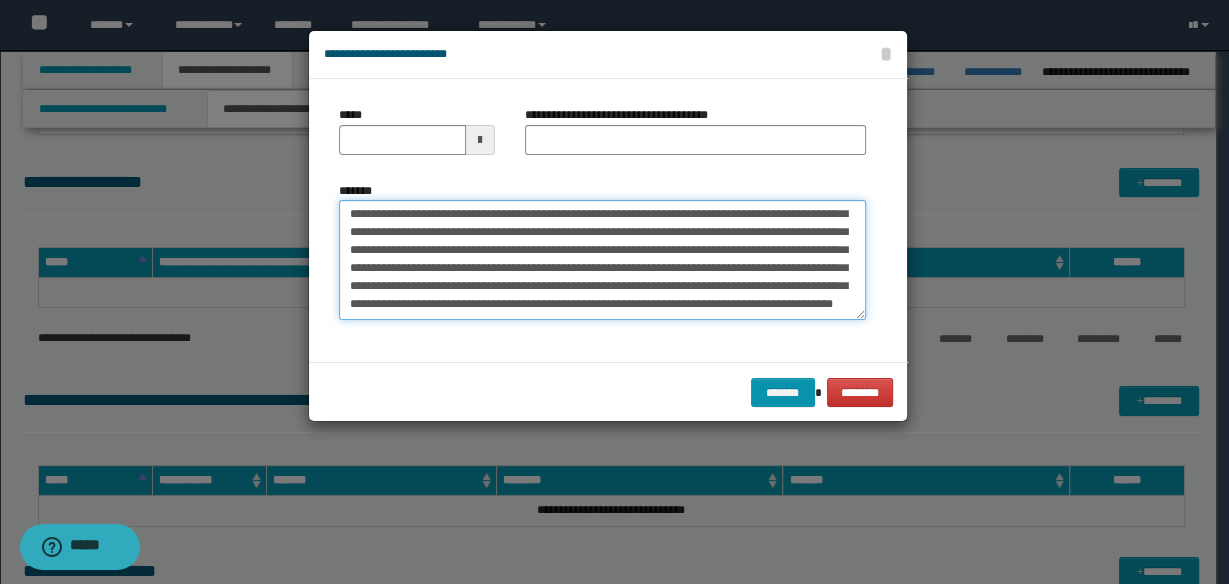 type on "**********" 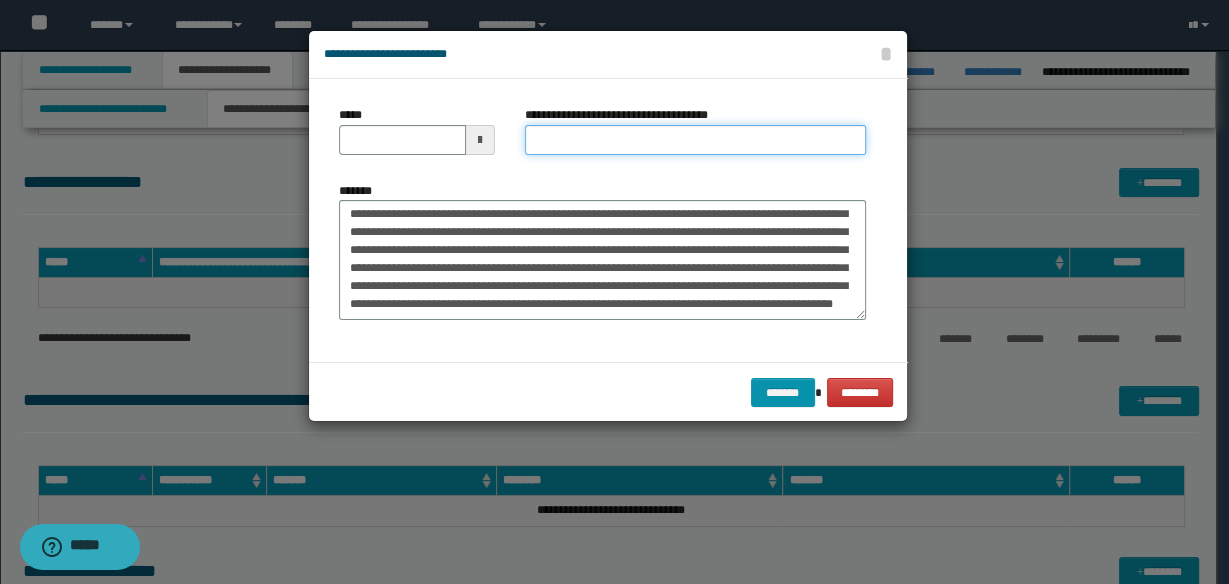 click on "**********" at bounding box center [695, 140] 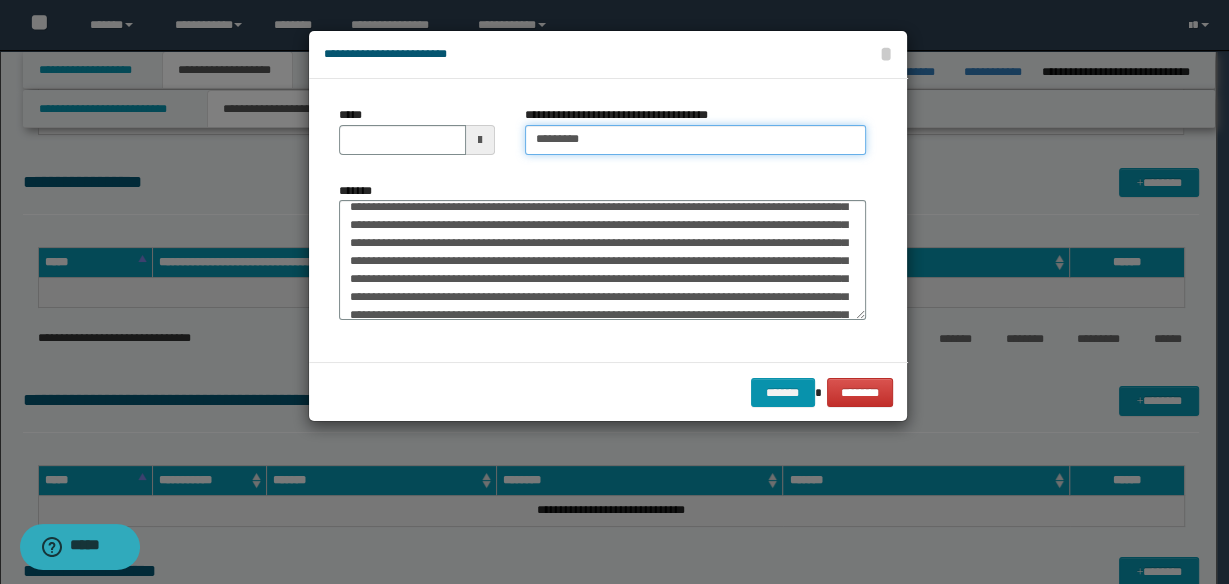 scroll, scrollTop: 0, scrollLeft: 0, axis: both 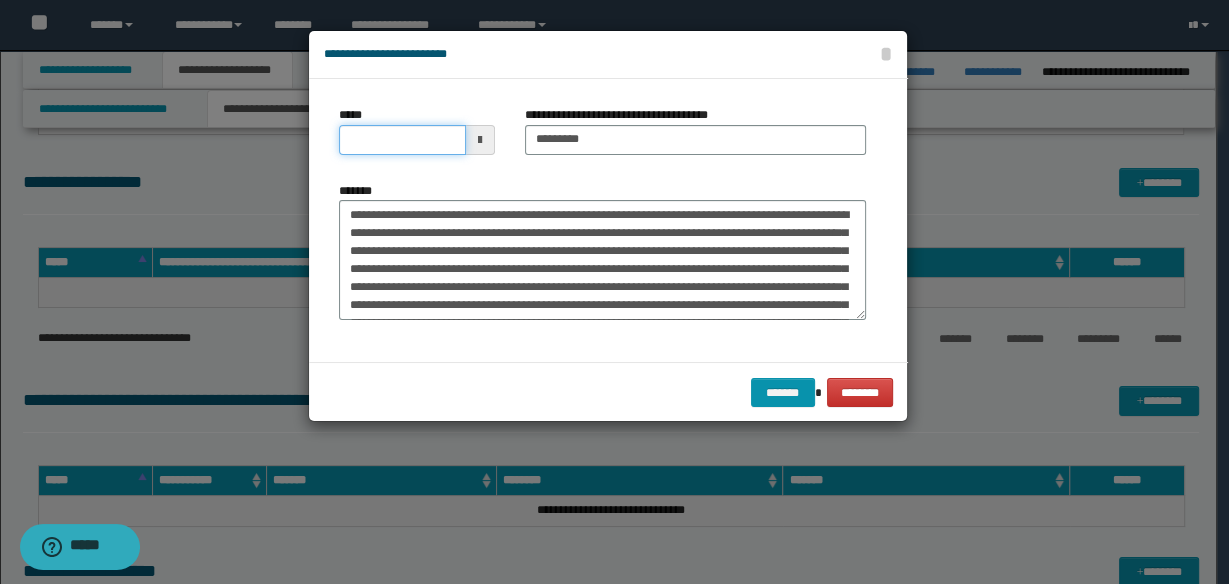 click on "*****" at bounding box center [402, 140] 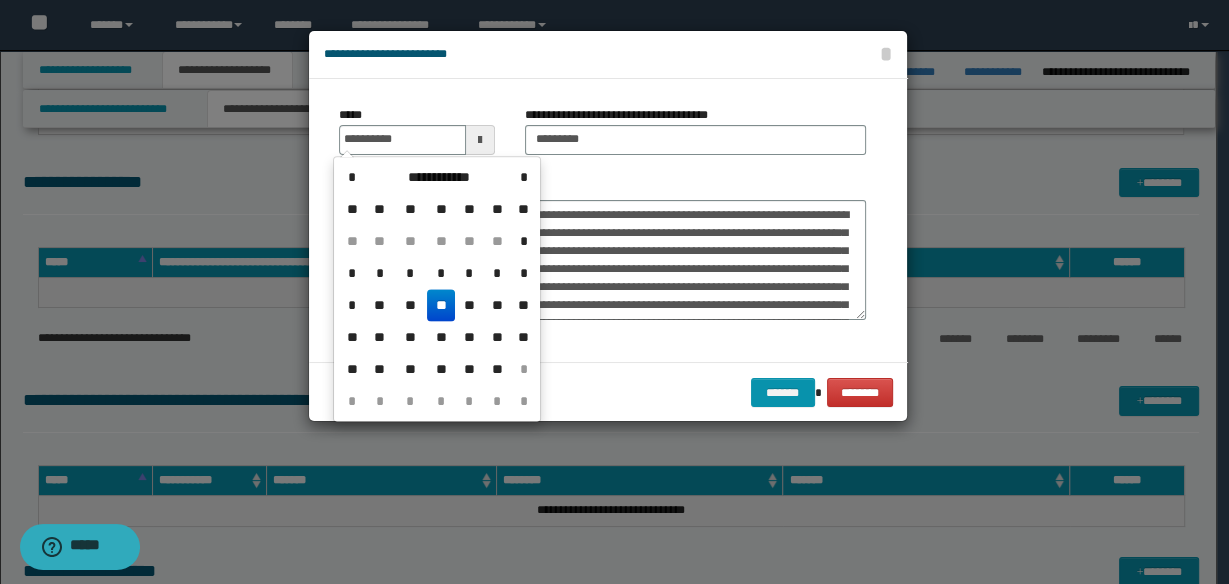 click on "**" at bounding box center [441, 305] 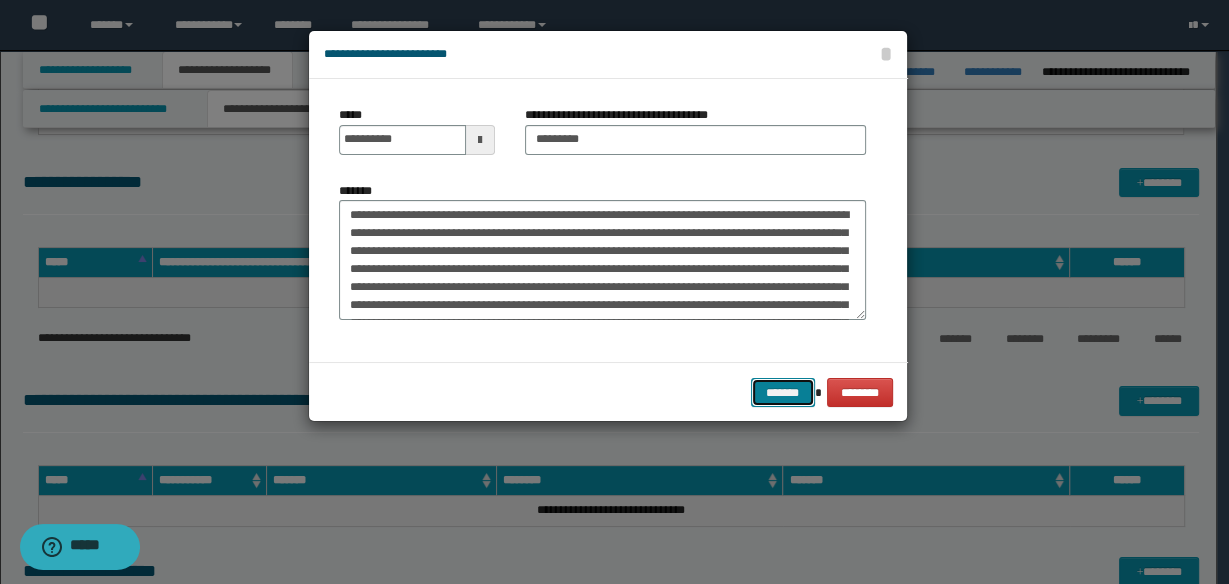click on "*******" at bounding box center [783, 392] 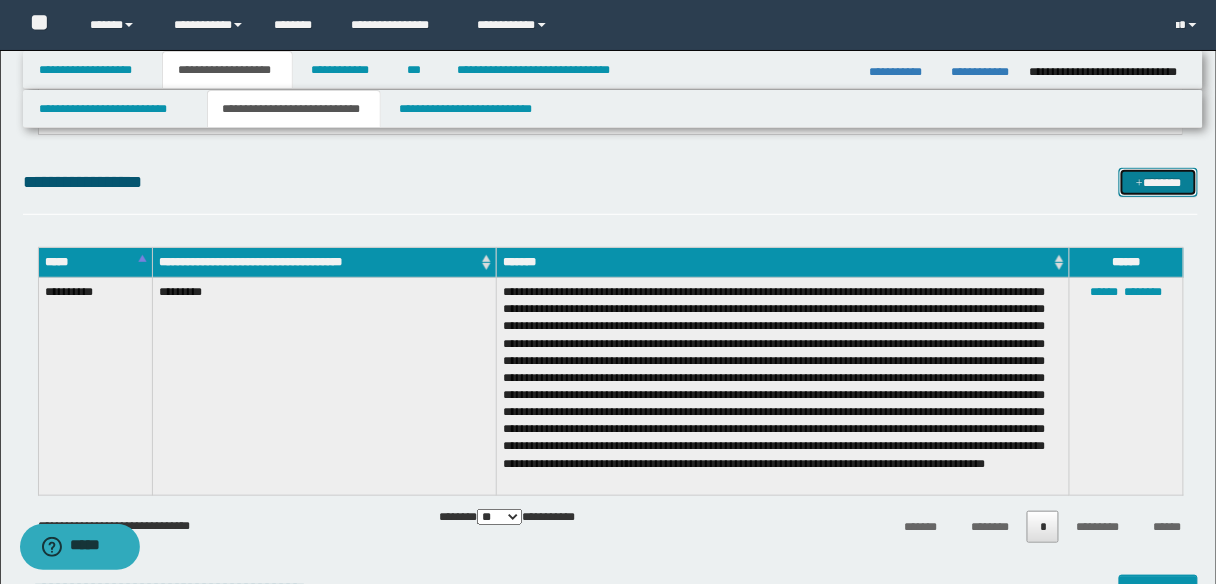 click on "*******" at bounding box center (1158, 182) 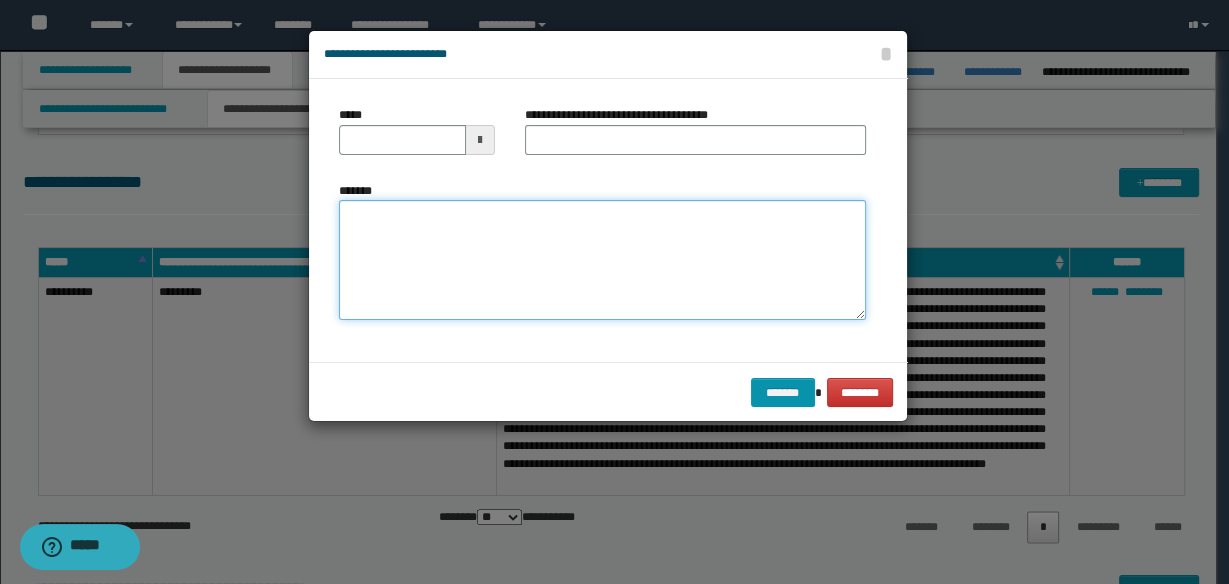 drag, startPoint x: 558, startPoint y: 253, endPoint x: 709, endPoint y: 237, distance: 151.84532 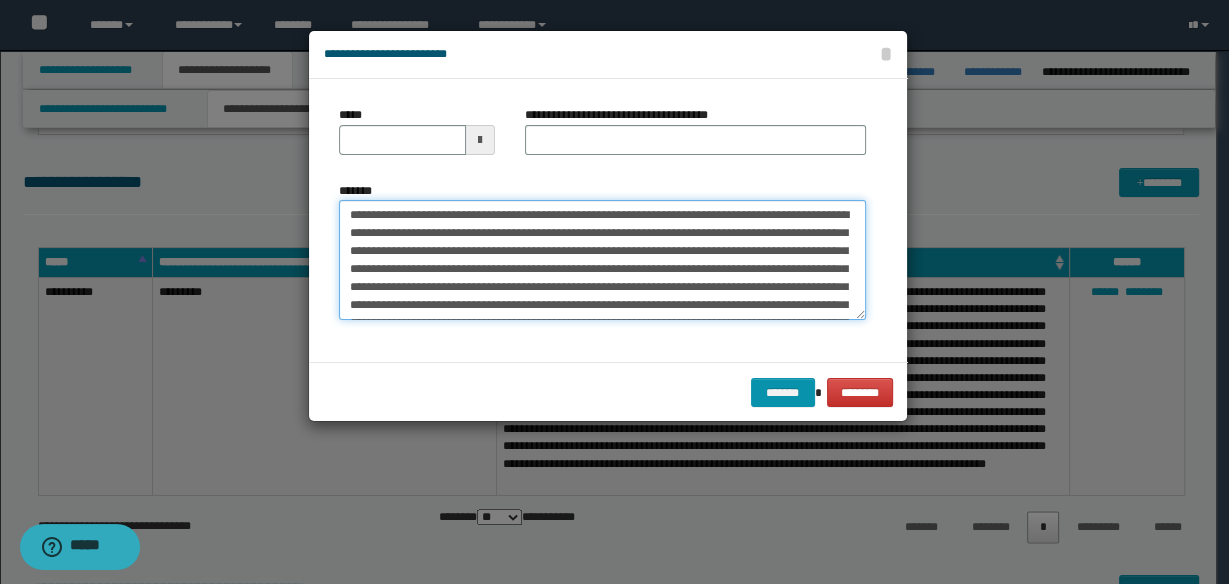 scroll, scrollTop: 570, scrollLeft: 0, axis: vertical 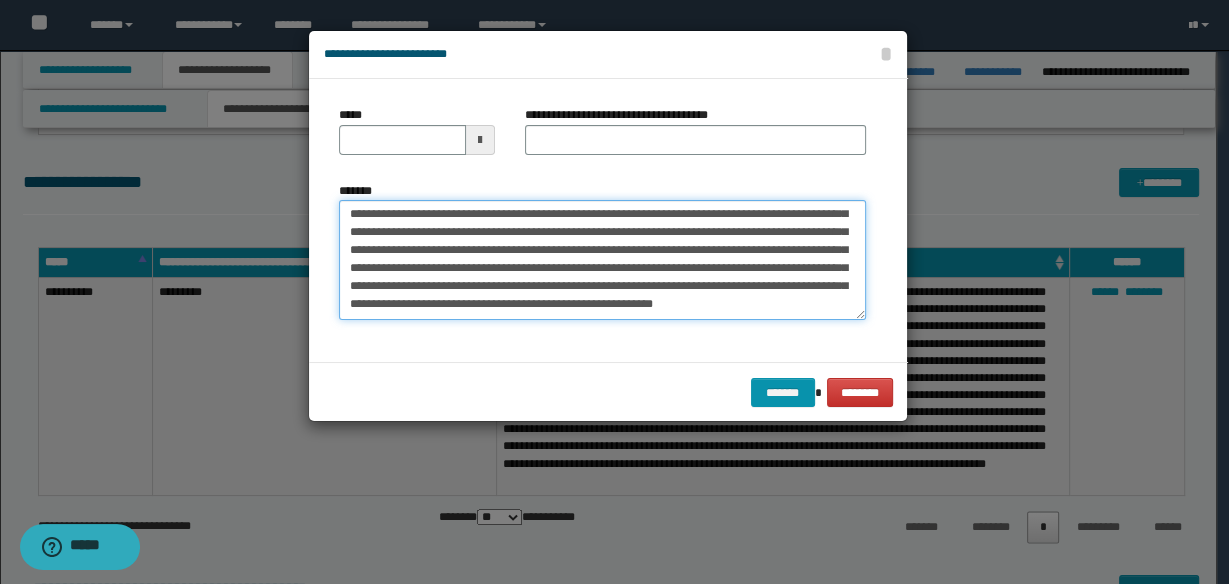 type on "**********" 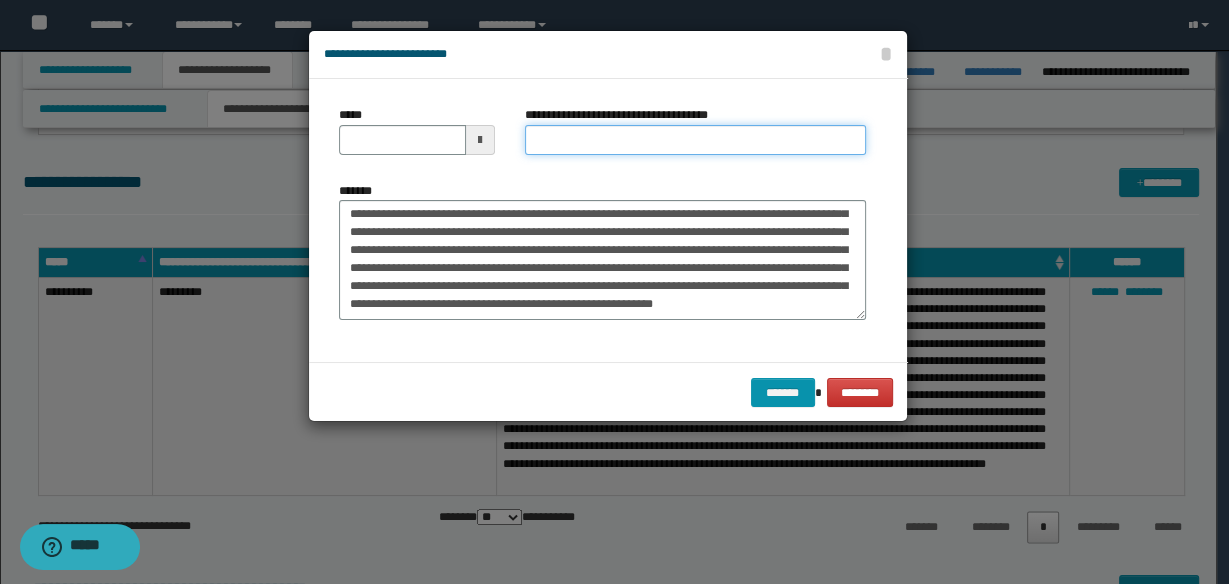 click on "**********" at bounding box center [695, 140] 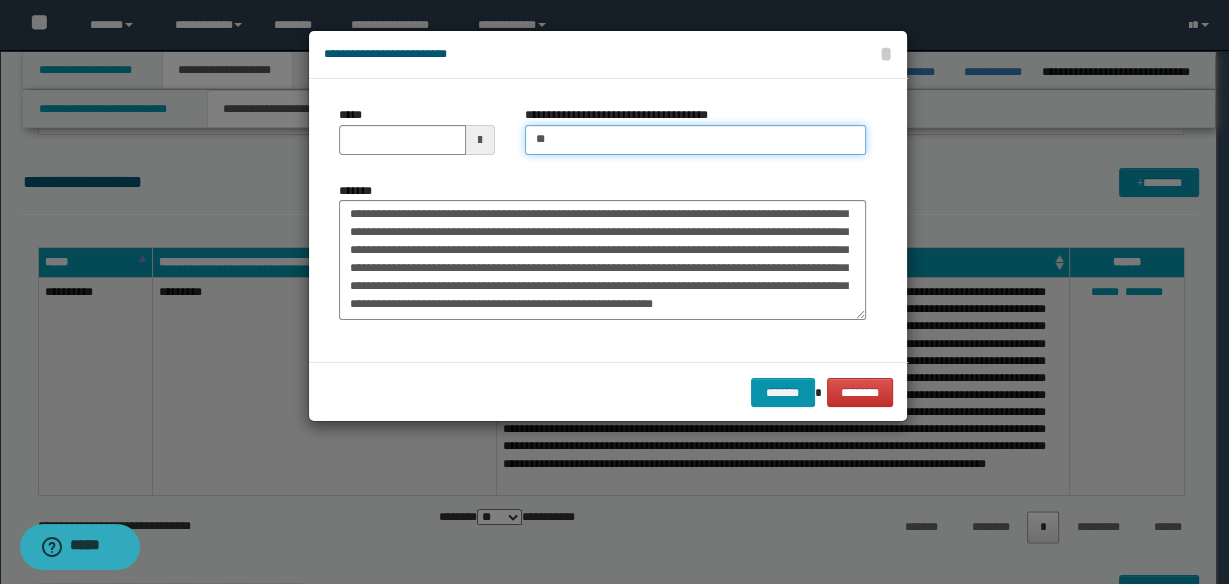type on "**********" 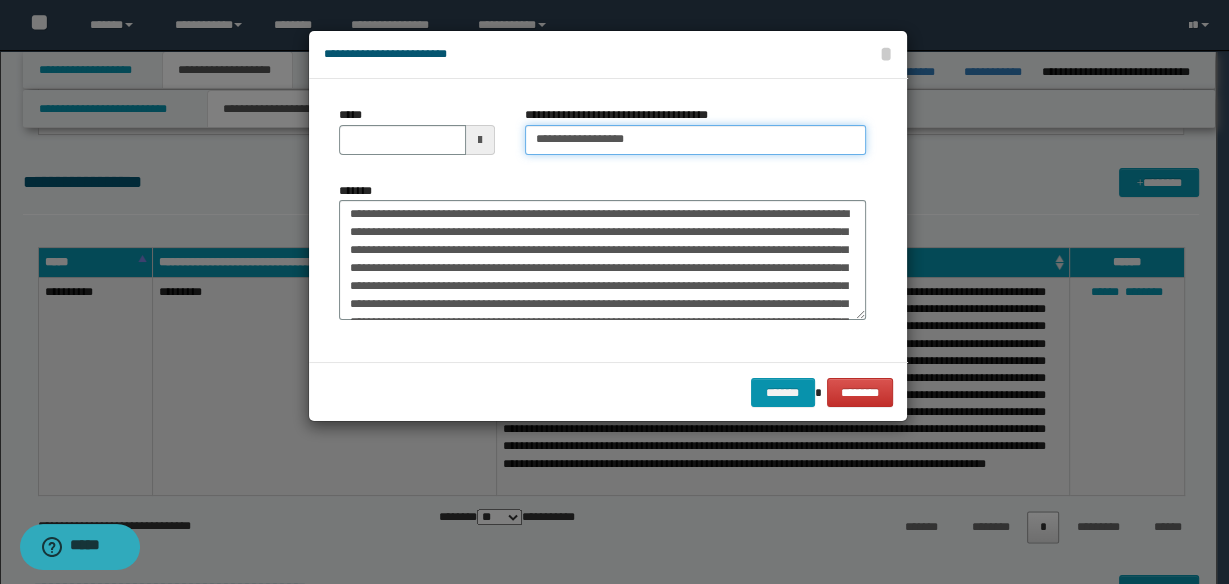 scroll, scrollTop: 0, scrollLeft: 0, axis: both 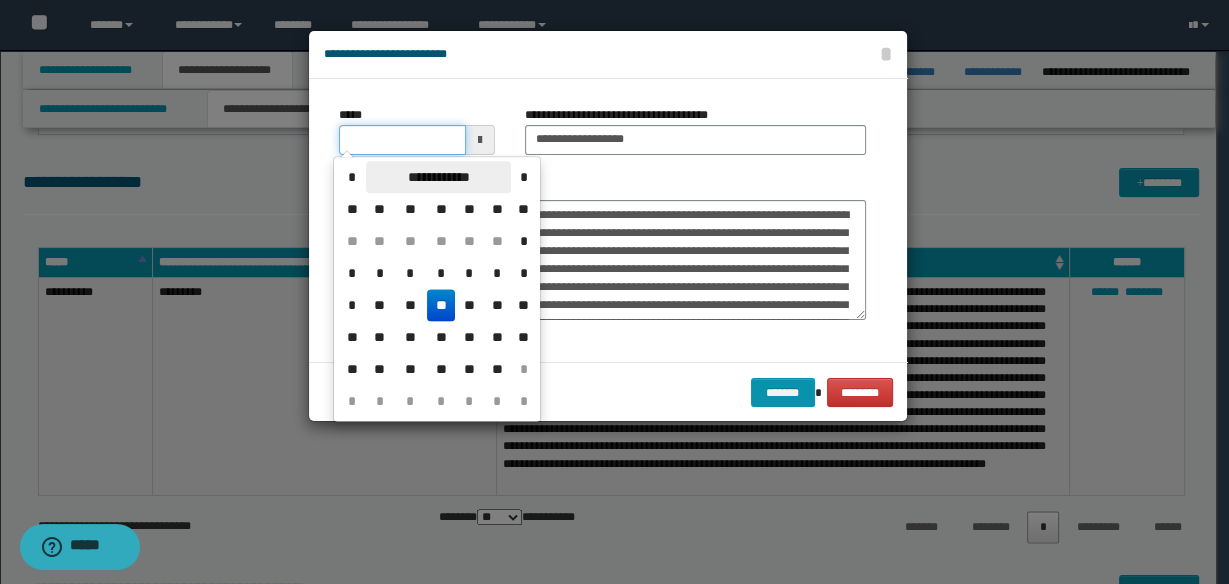 drag, startPoint x: 341, startPoint y: 133, endPoint x: 391, endPoint y: 173, distance: 64.03124 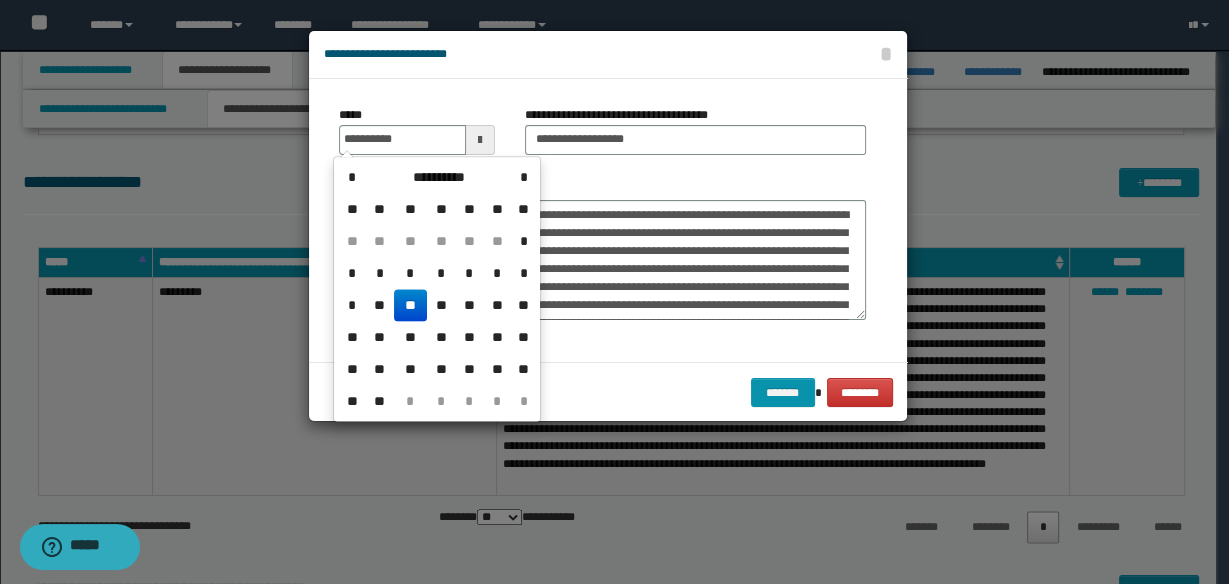 drag, startPoint x: 416, startPoint y: 299, endPoint x: 420, endPoint y: 317, distance: 18.439089 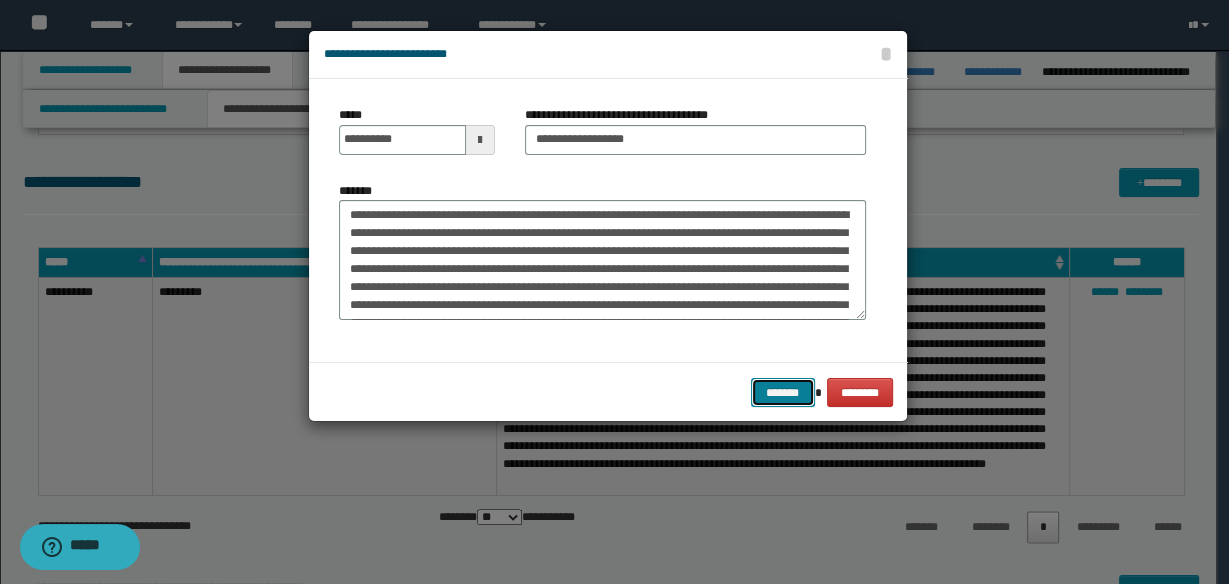 click on "*******" at bounding box center (783, 392) 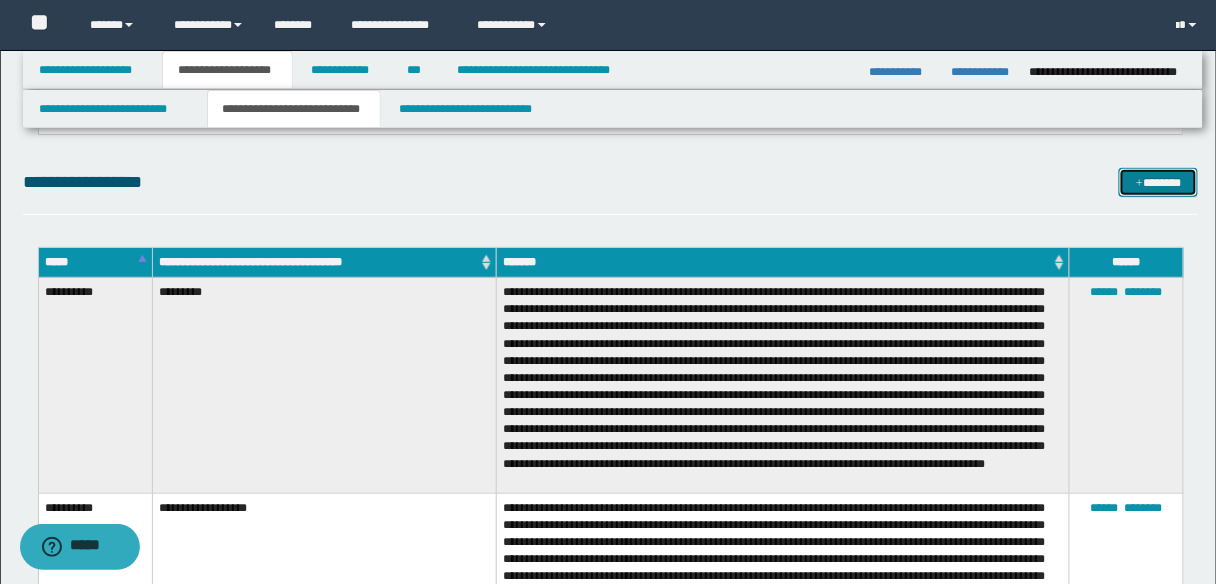 click on "*******" at bounding box center (1158, 182) 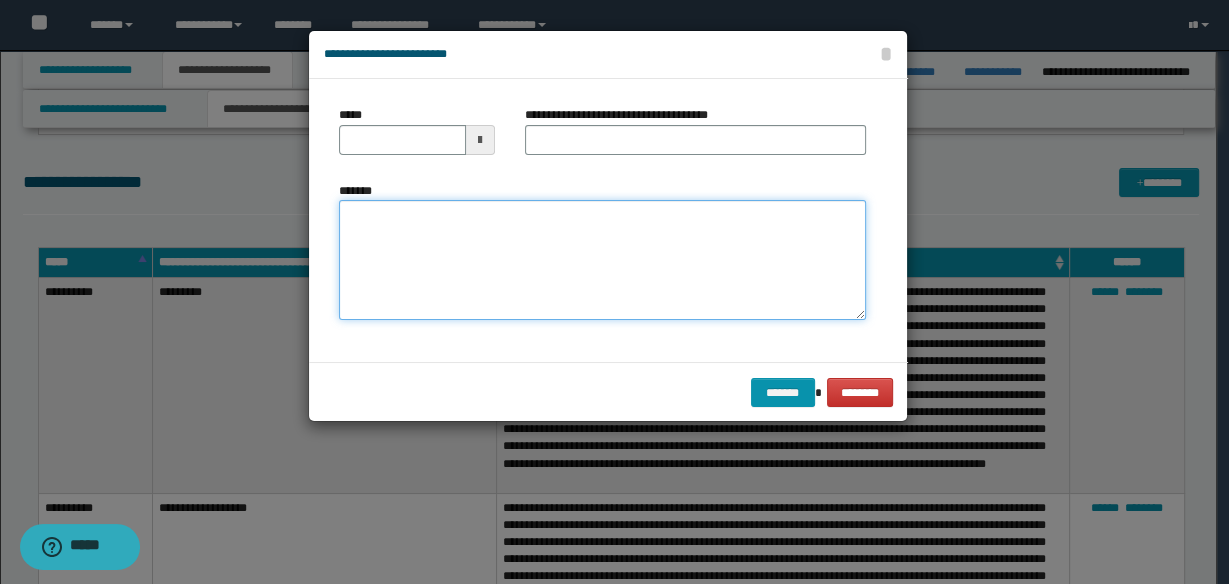 click on "*******" at bounding box center [602, 259] 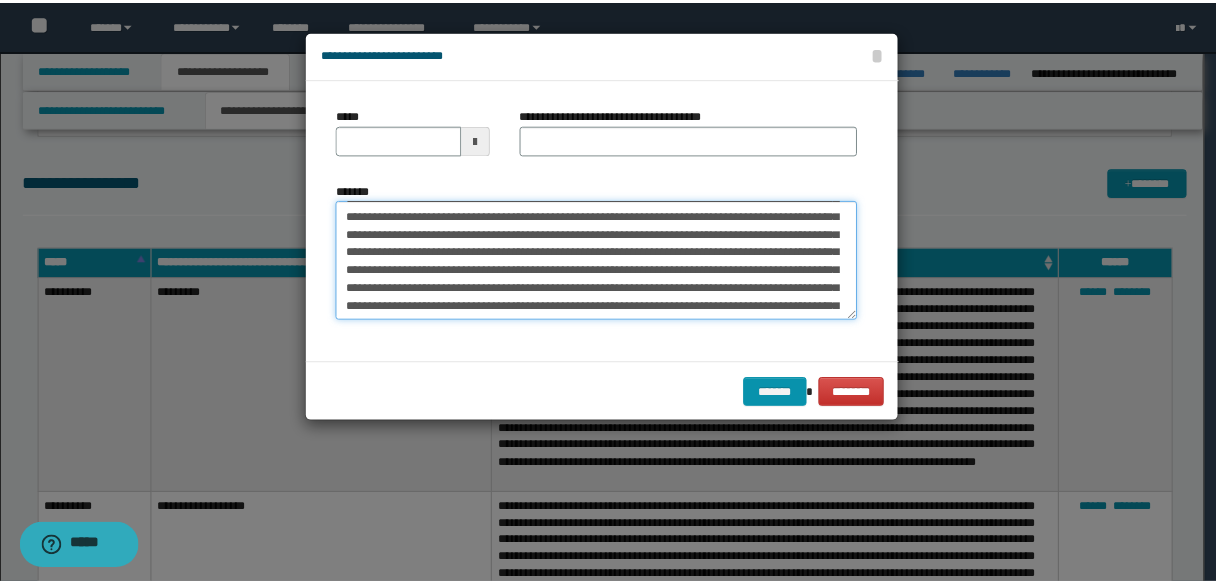 scroll, scrollTop: 0, scrollLeft: 0, axis: both 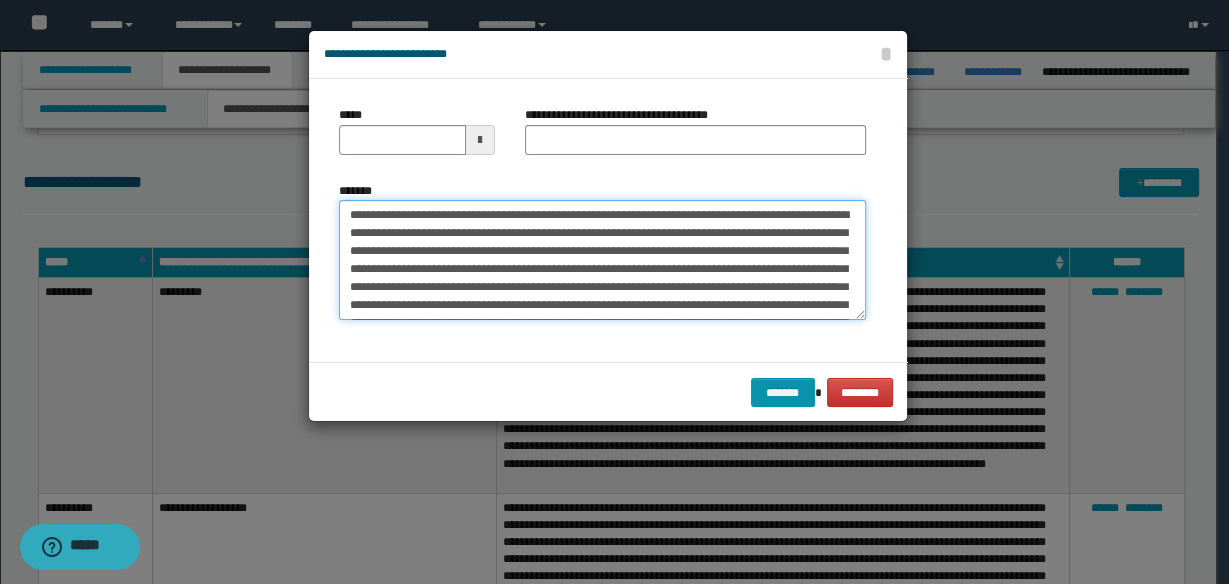 type on "**********" 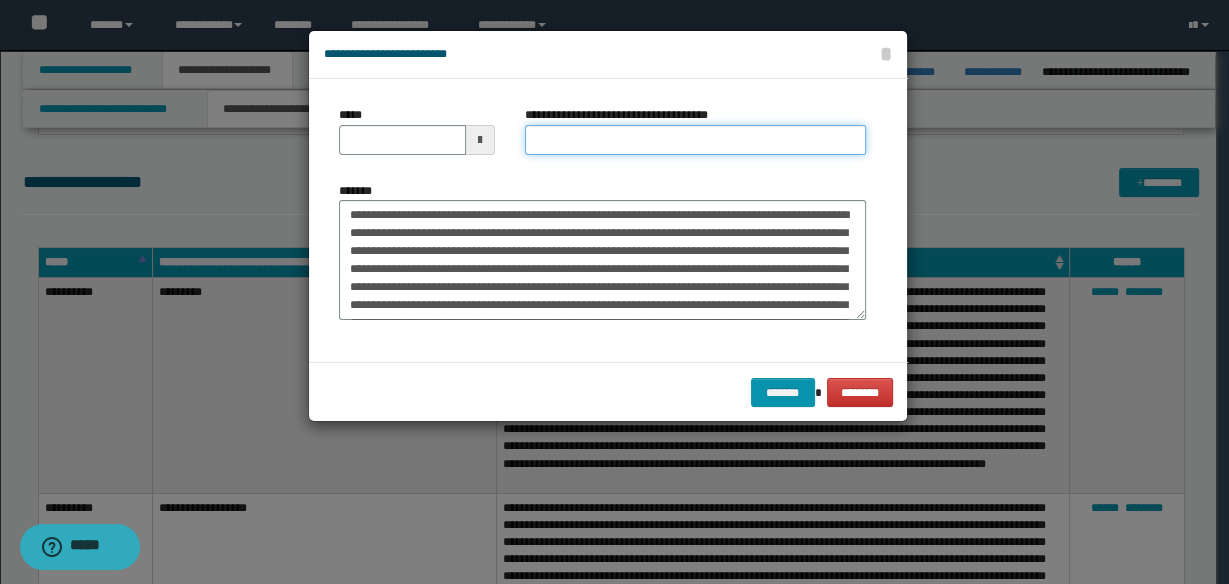 click on "**********" at bounding box center (695, 140) 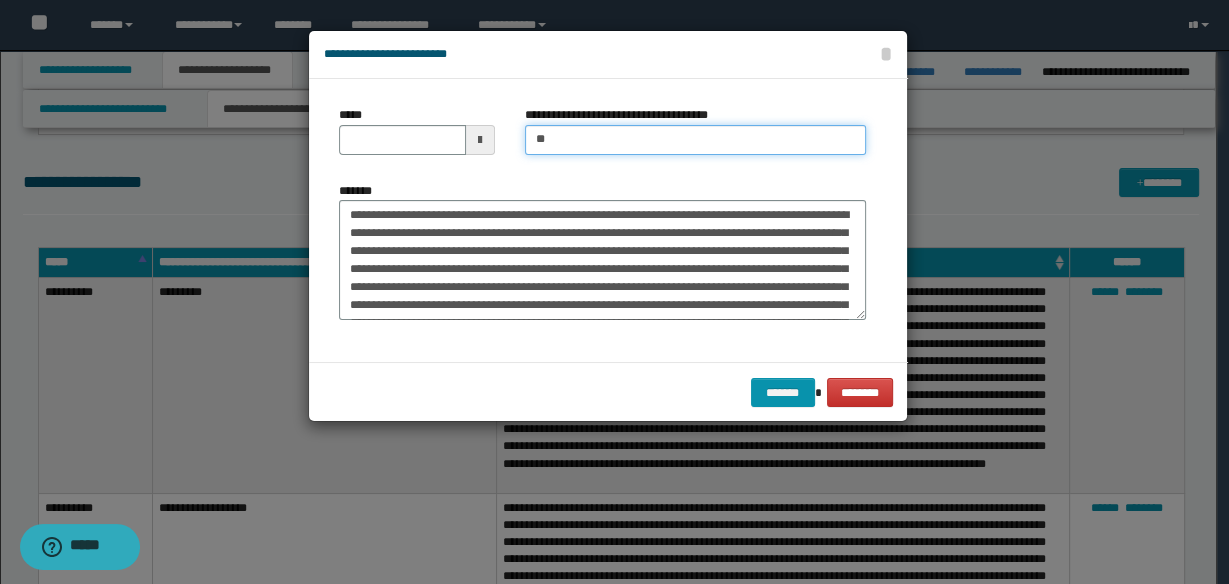 type on "**********" 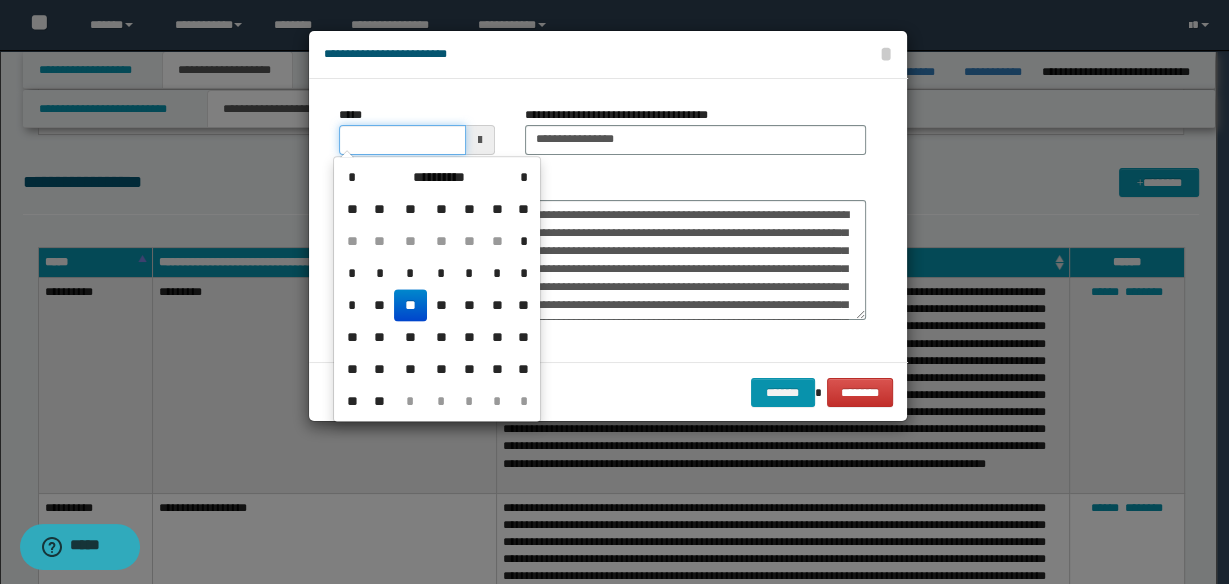 click on "*****" at bounding box center [402, 140] 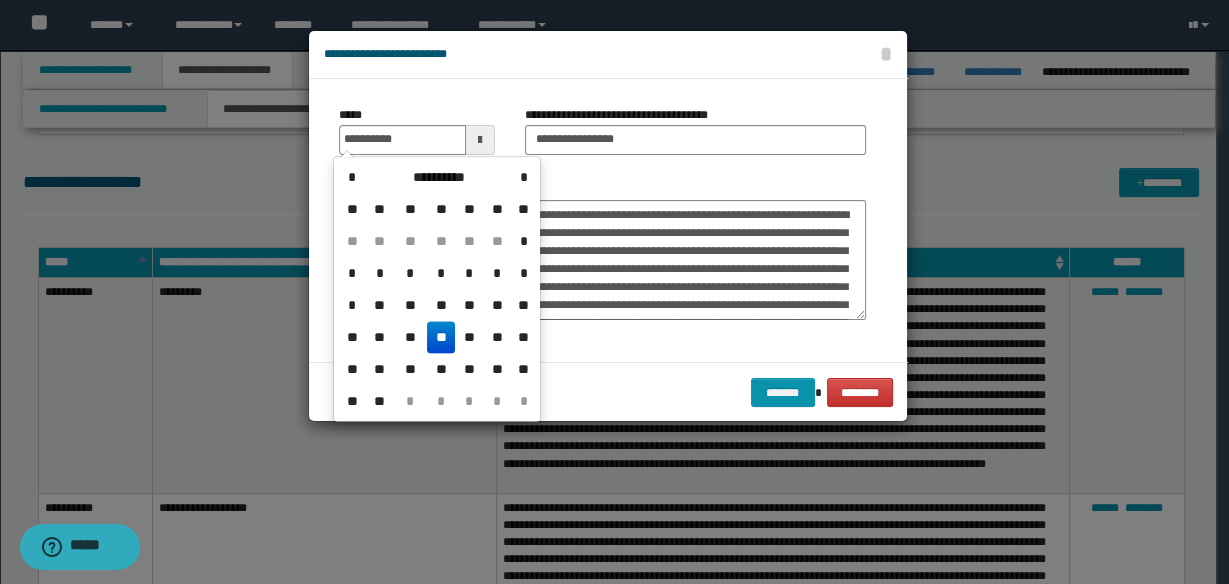 click on "**" at bounding box center (441, 337) 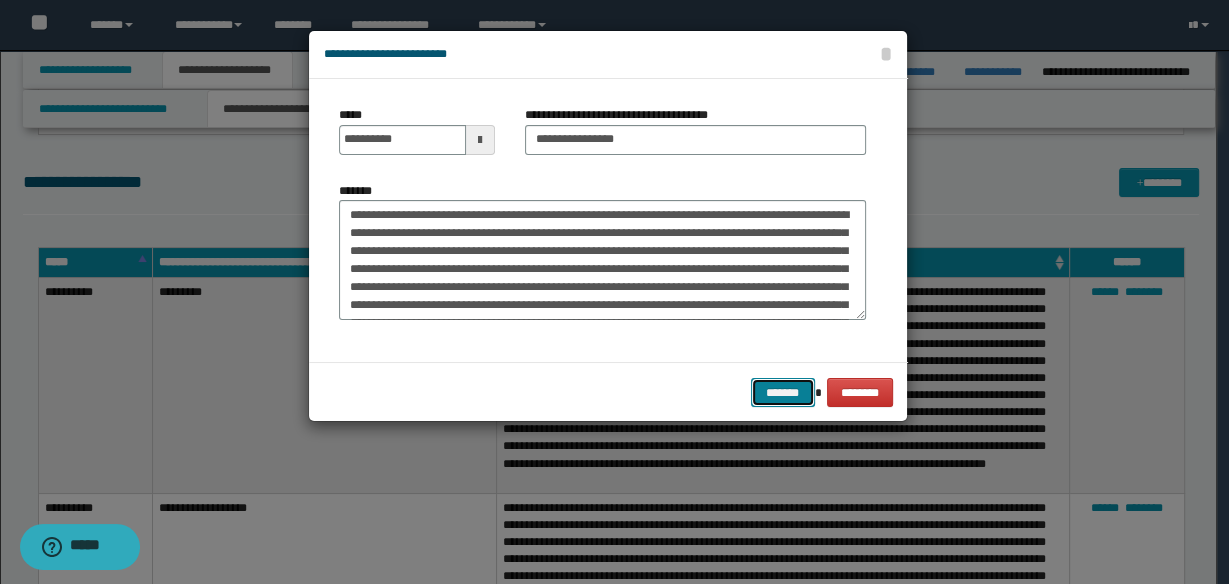 click on "*******" at bounding box center (783, 392) 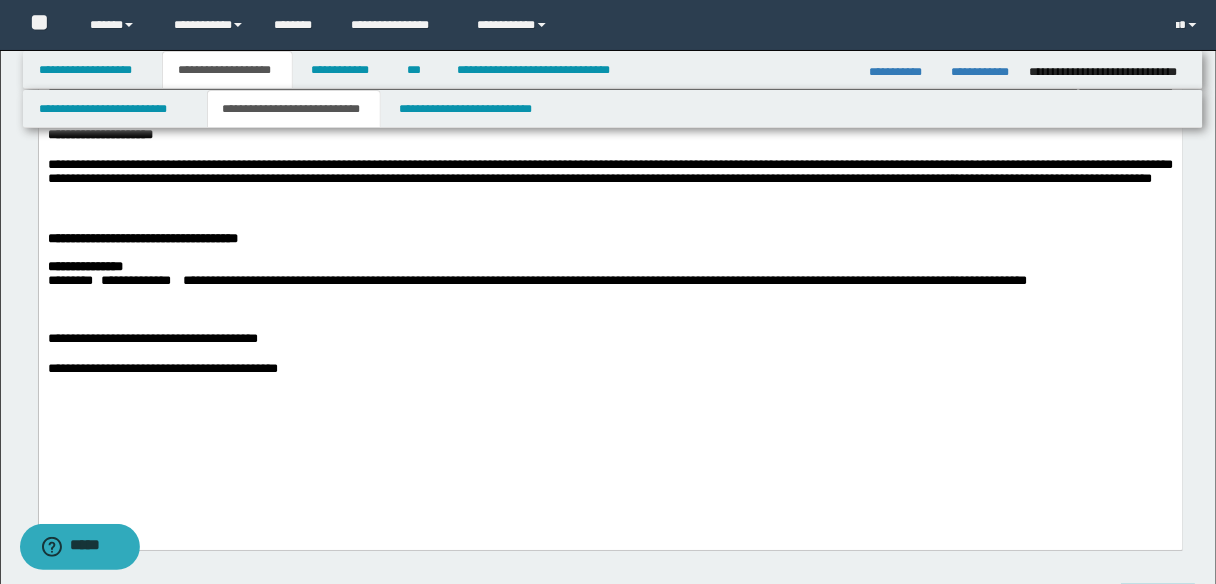 scroll, scrollTop: 1760, scrollLeft: 0, axis: vertical 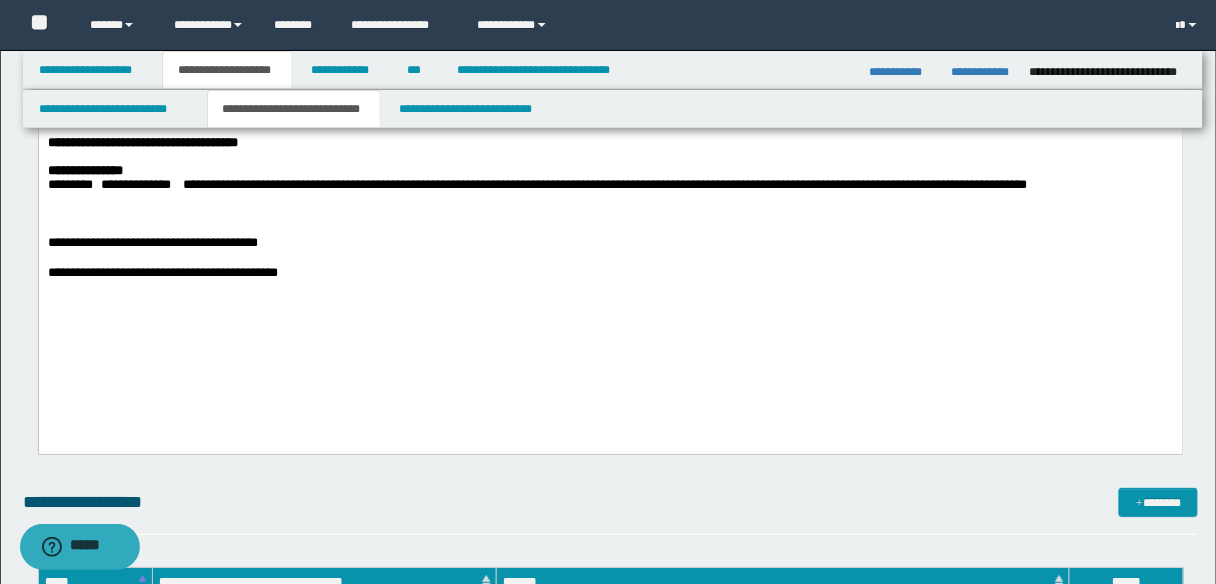 click on "**********" at bounding box center (610, 273) 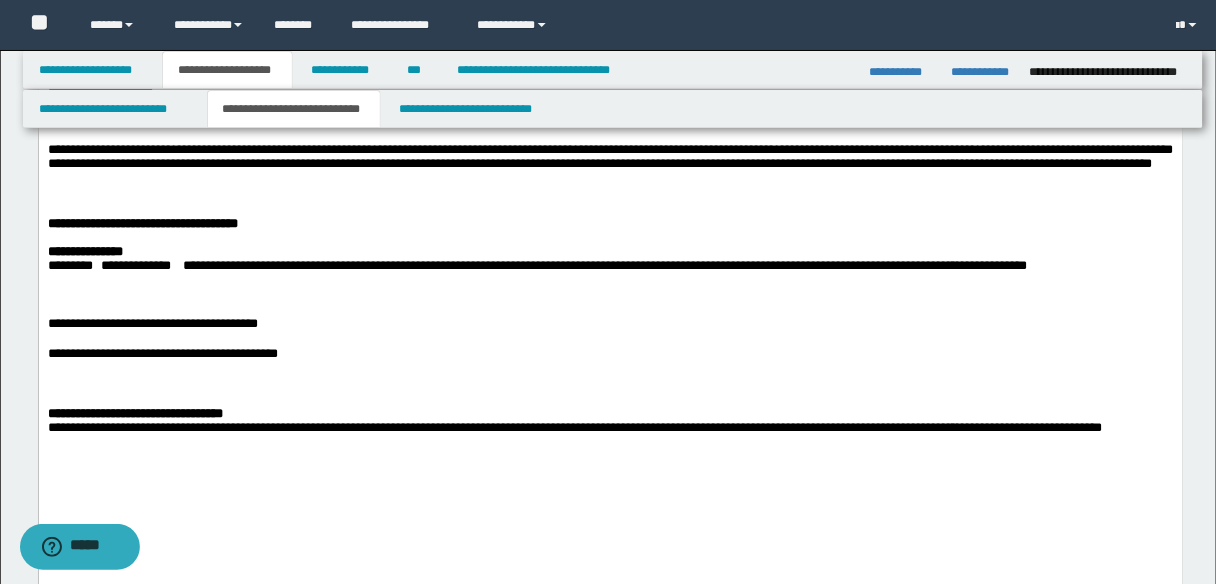 scroll, scrollTop: 1680, scrollLeft: 0, axis: vertical 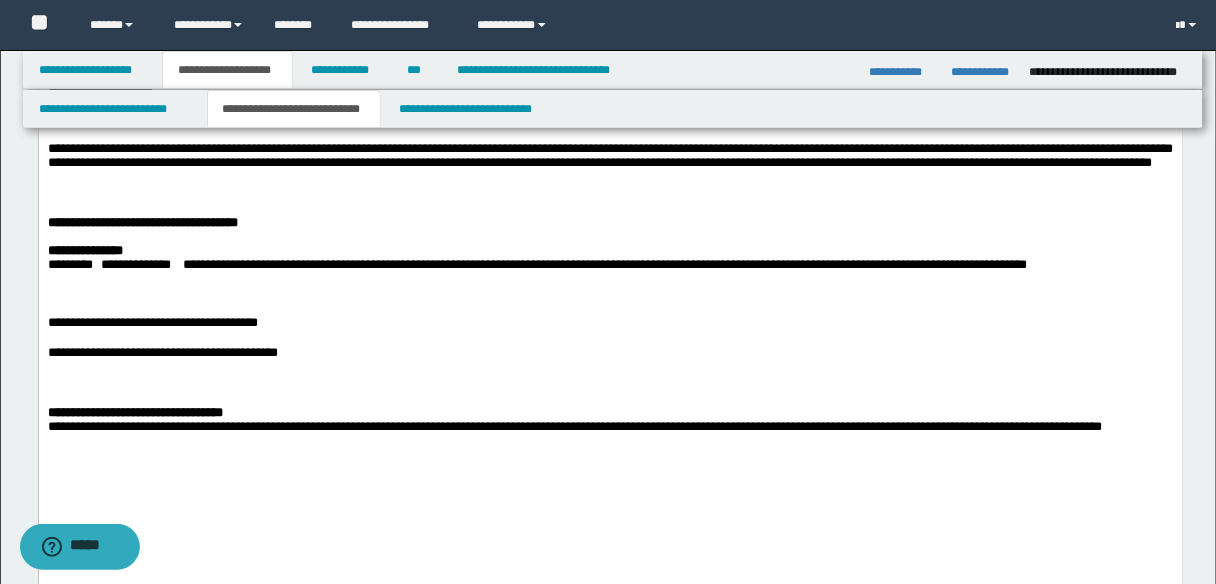click at bounding box center [610, 382] 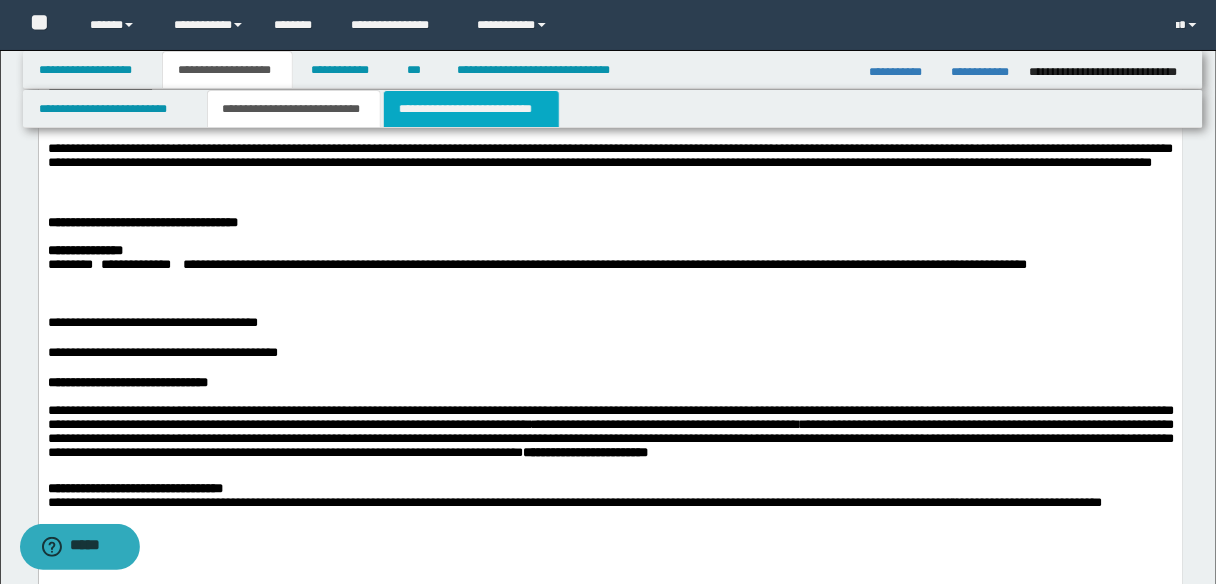 click on "**********" at bounding box center [471, 109] 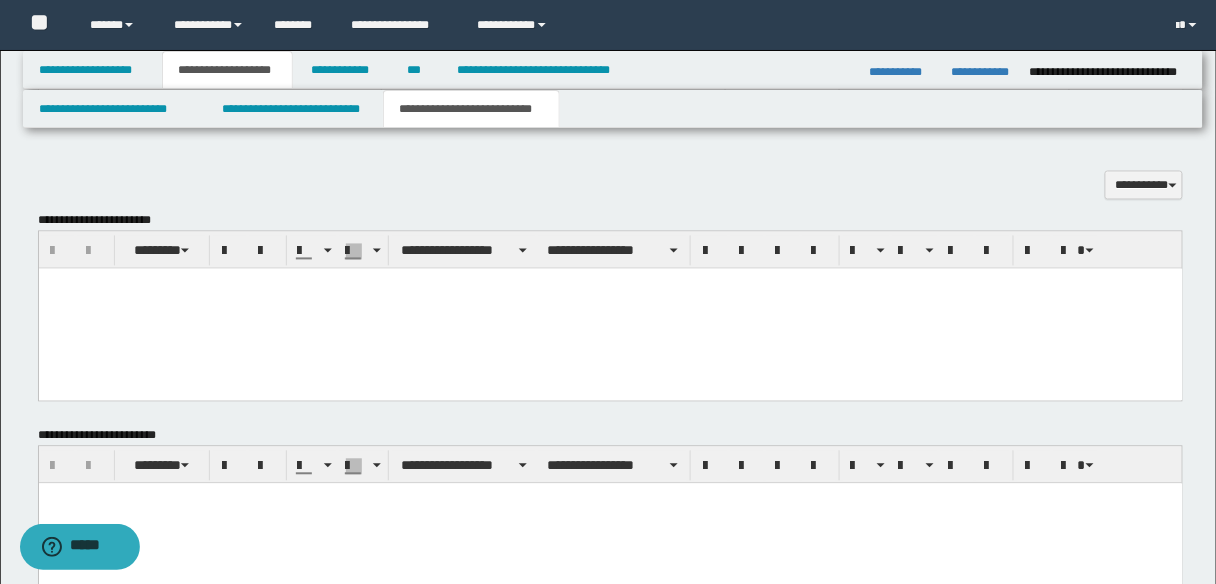 scroll, scrollTop: 954, scrollLeft: 0, axis: vertical 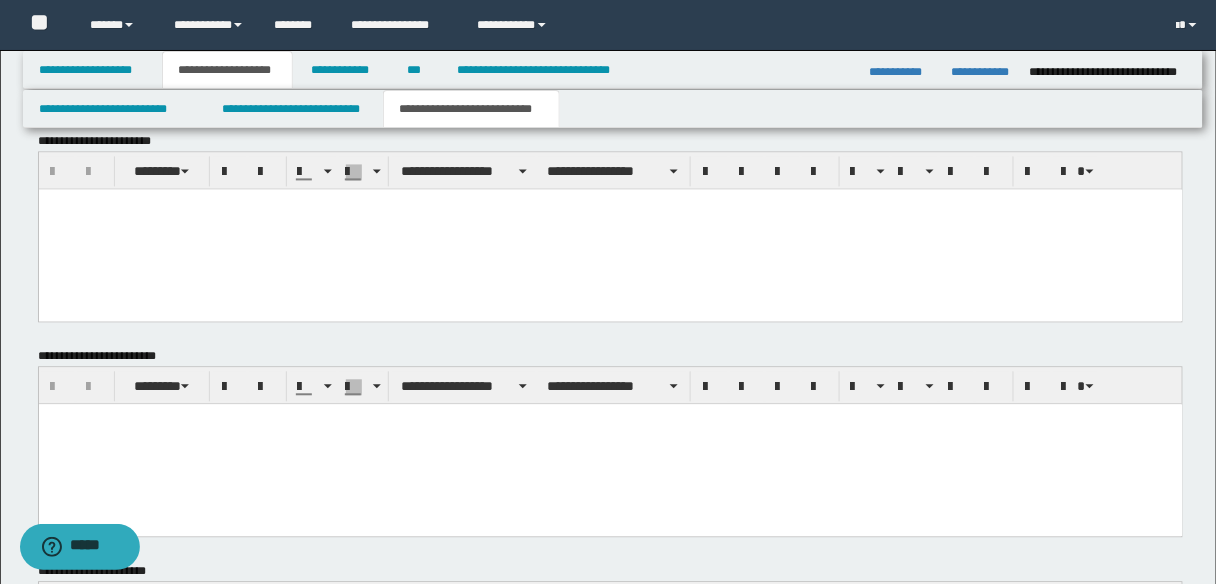 click at bounding box center [610, 443] 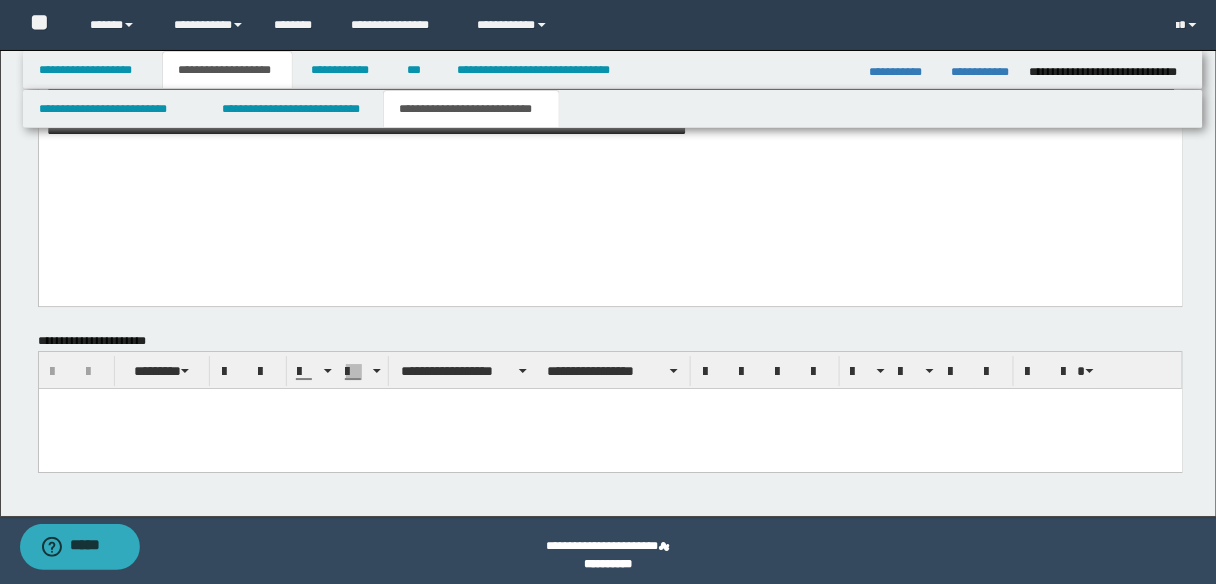 scroll, scrollTop: 1421, scrollLeft: 0, axis: vertical 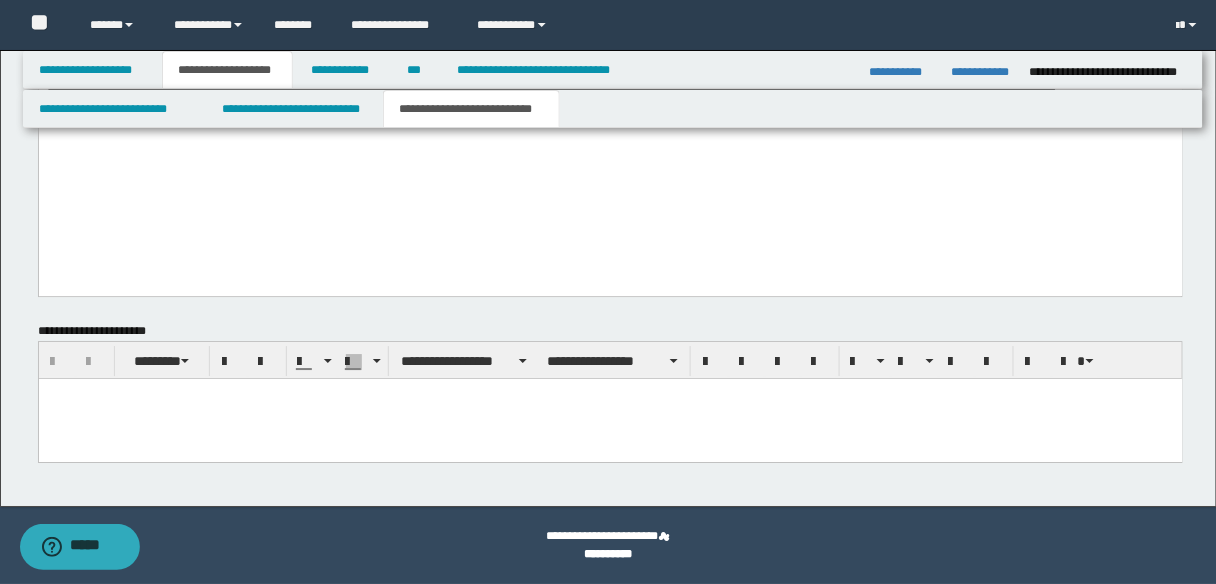 click at bounding box center (610, 418) 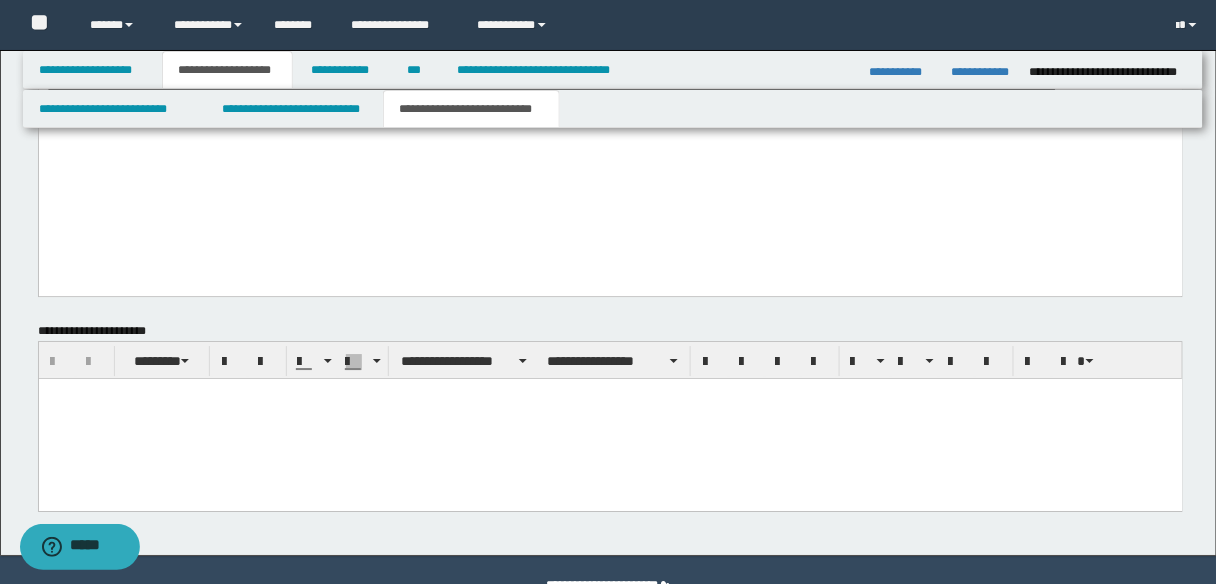 type 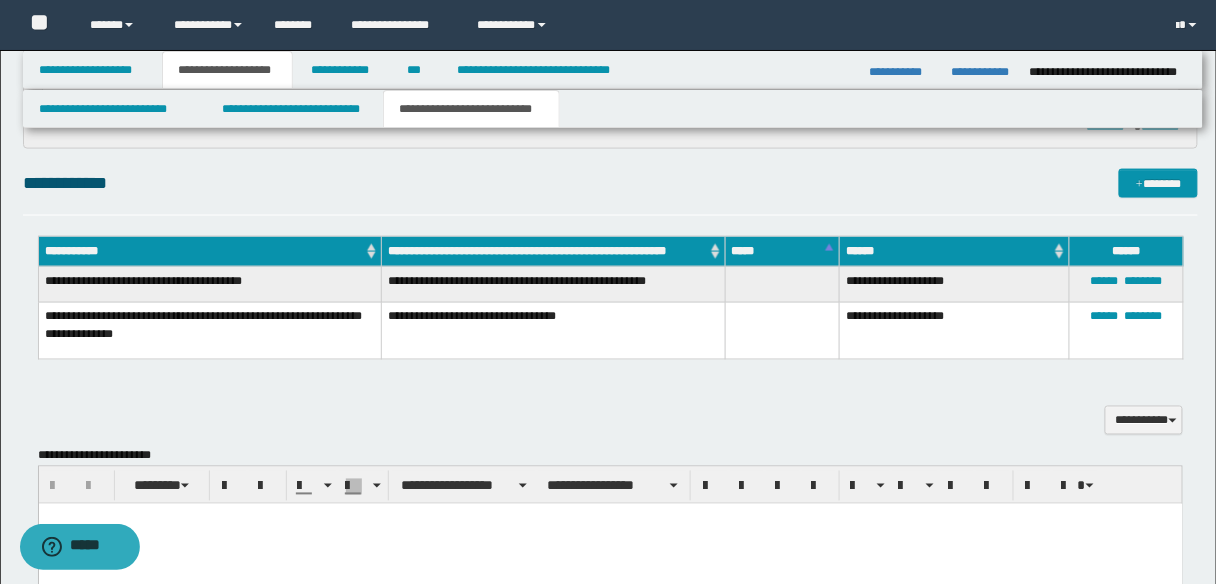 scroll, scrollTop: 640, scrollLeft: 0, axis: vertical 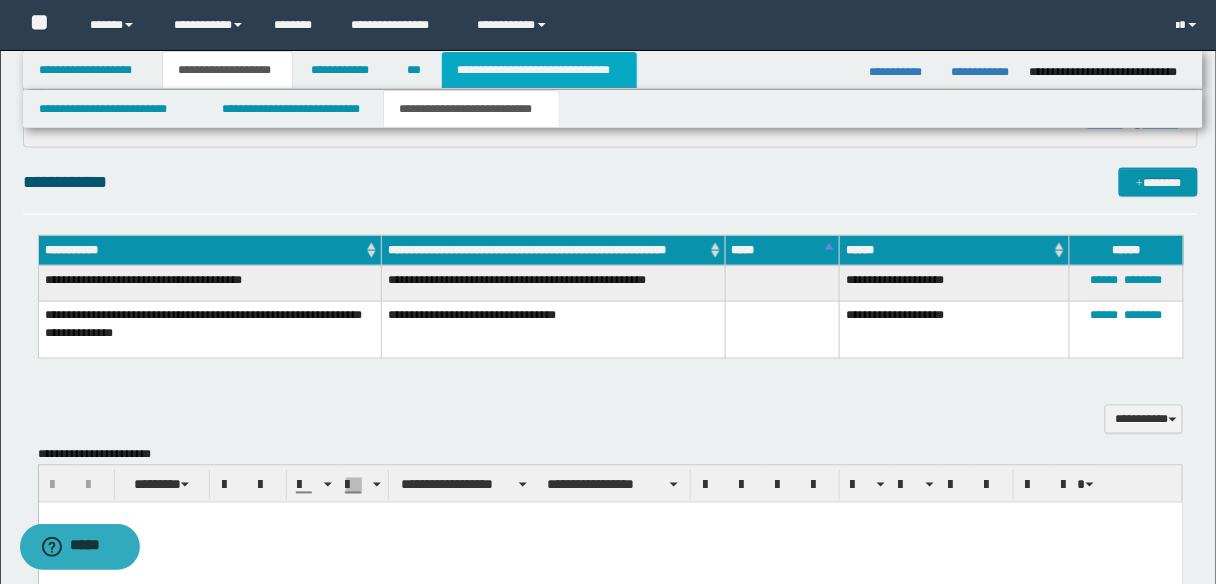 click on "**********" at bounding box center (539, 70) 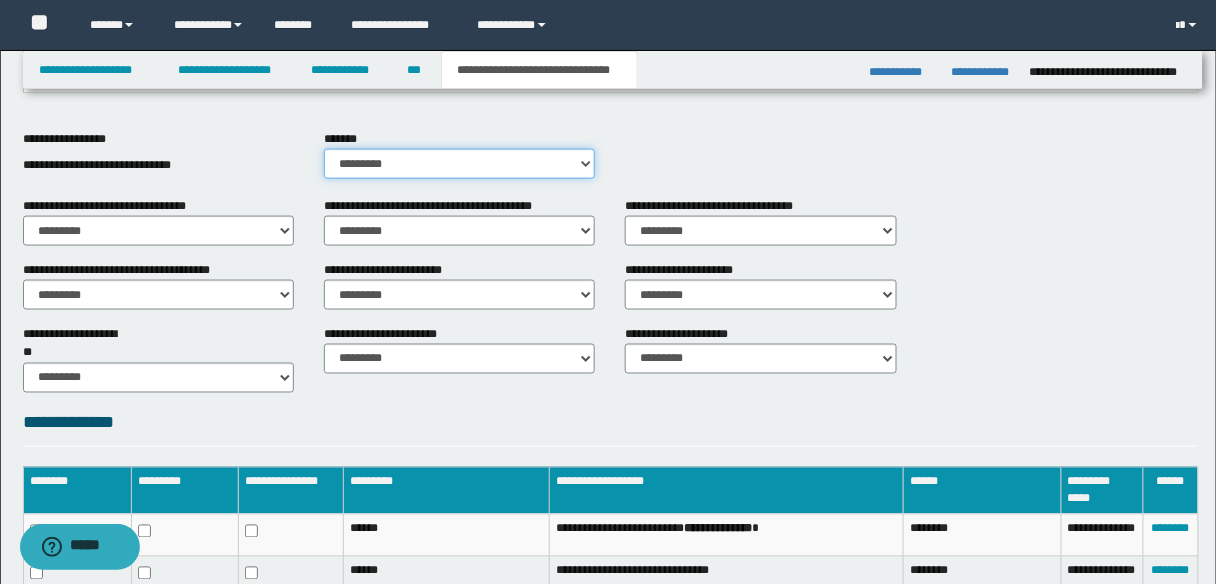 click on "*********
**
**" at bounding box center [459, 164] 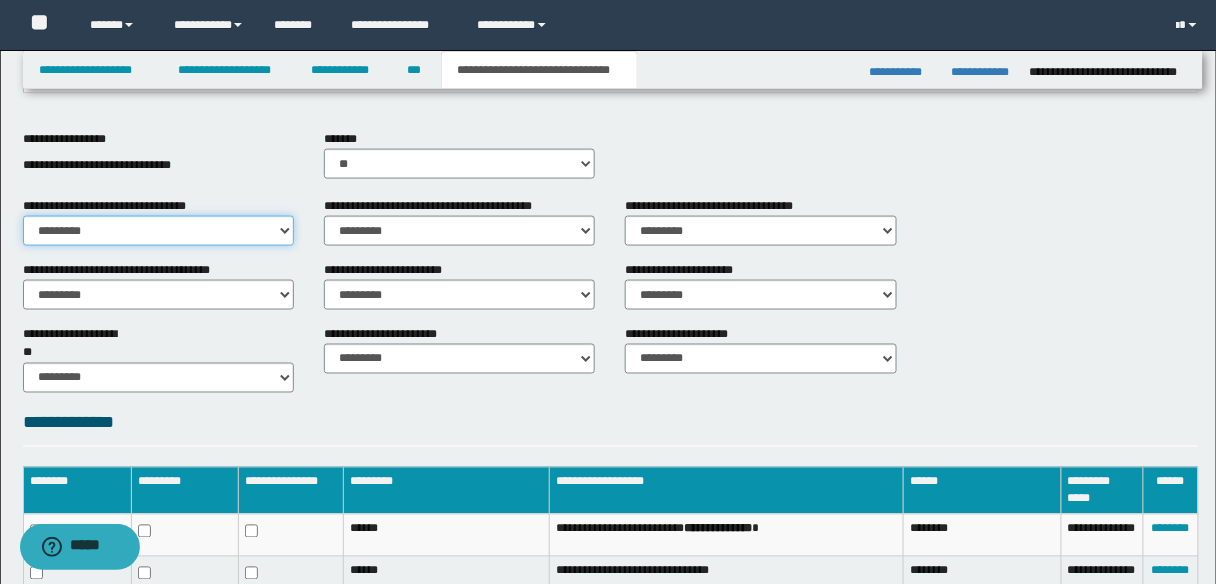 click on "*********
**
**" at bounding box center (158, 231) 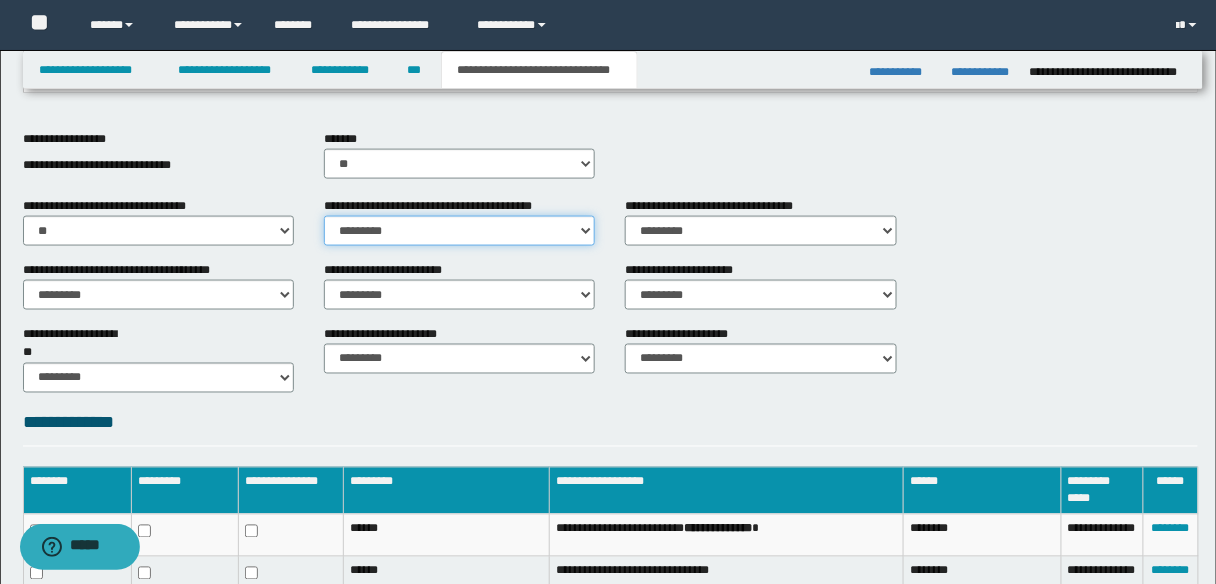 click on "*********
**
**" at bounding box center (459, 231) 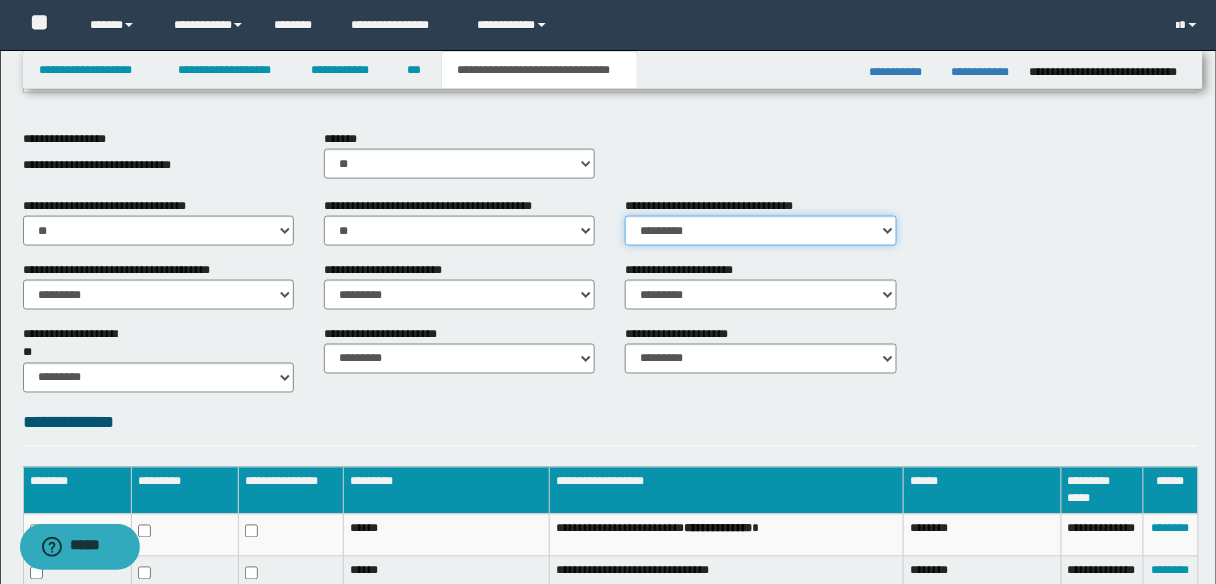 click on "*********
**
**" at bounding box center (760, 231) 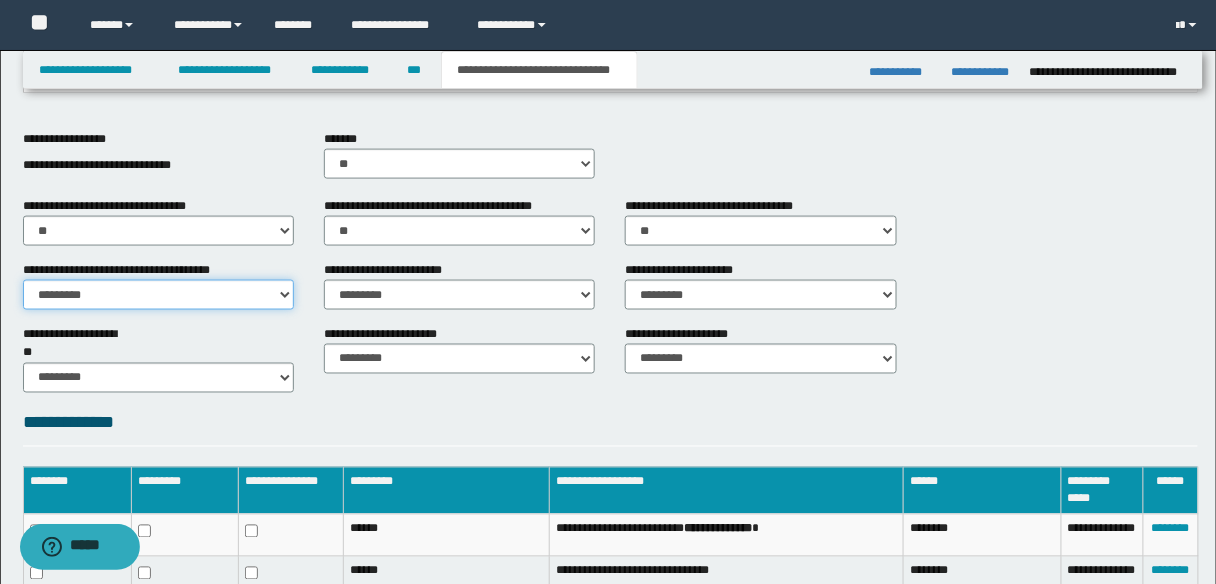 click on "*********
**
**" at bounding box center [158, 295] 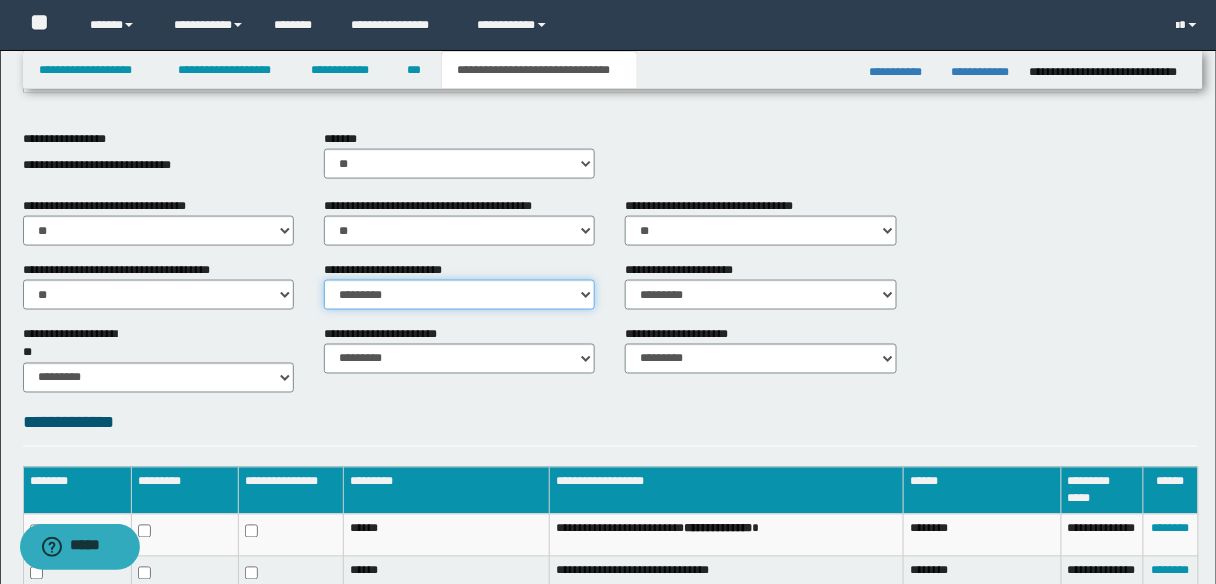 drag, startPoint x: 590, startPoint y: 295, endPoint x: 580, endPoint y: 296, distance: 10.049875 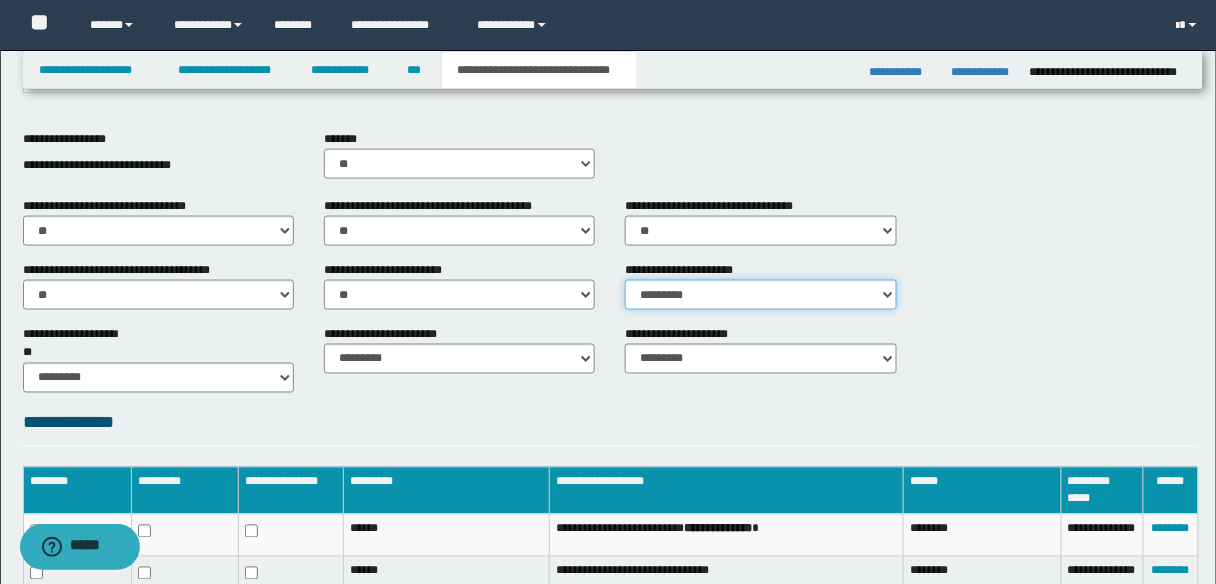 click on "*********
**
**" at bounding box center [760, 295] 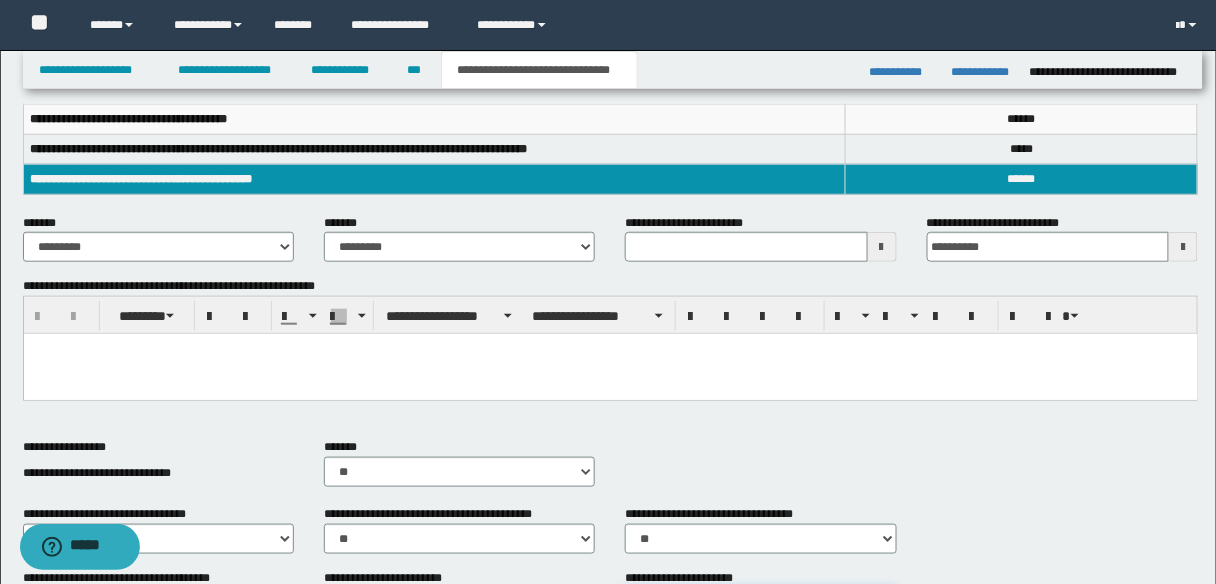 scroll, scrollTop: 251, scrollLeft: 0, axis: vertical 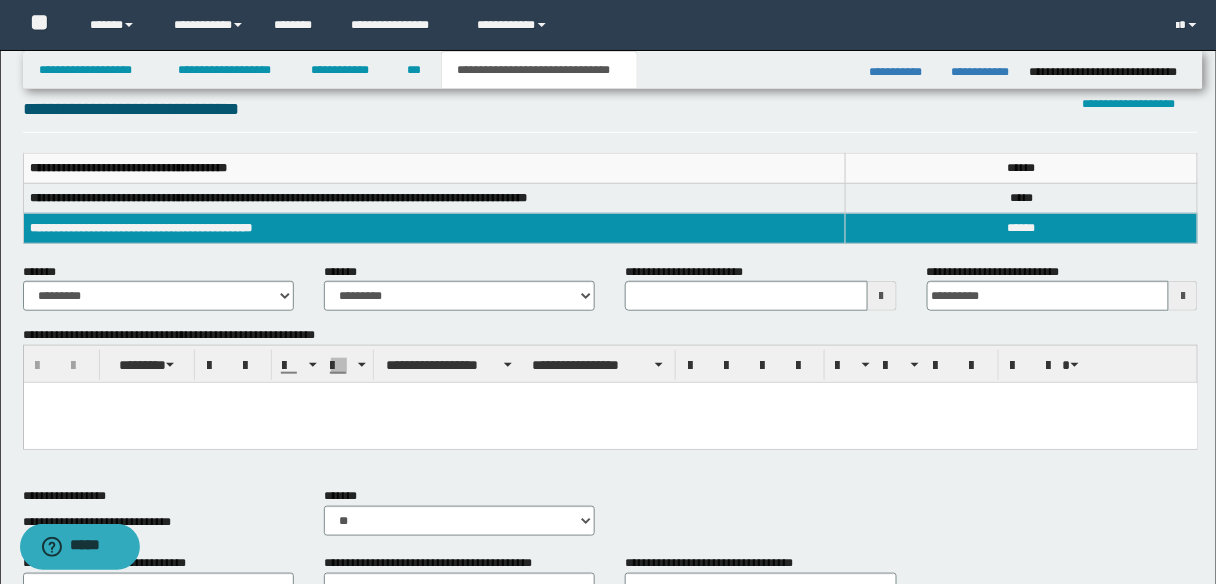 click at bounding box center (610, 423) 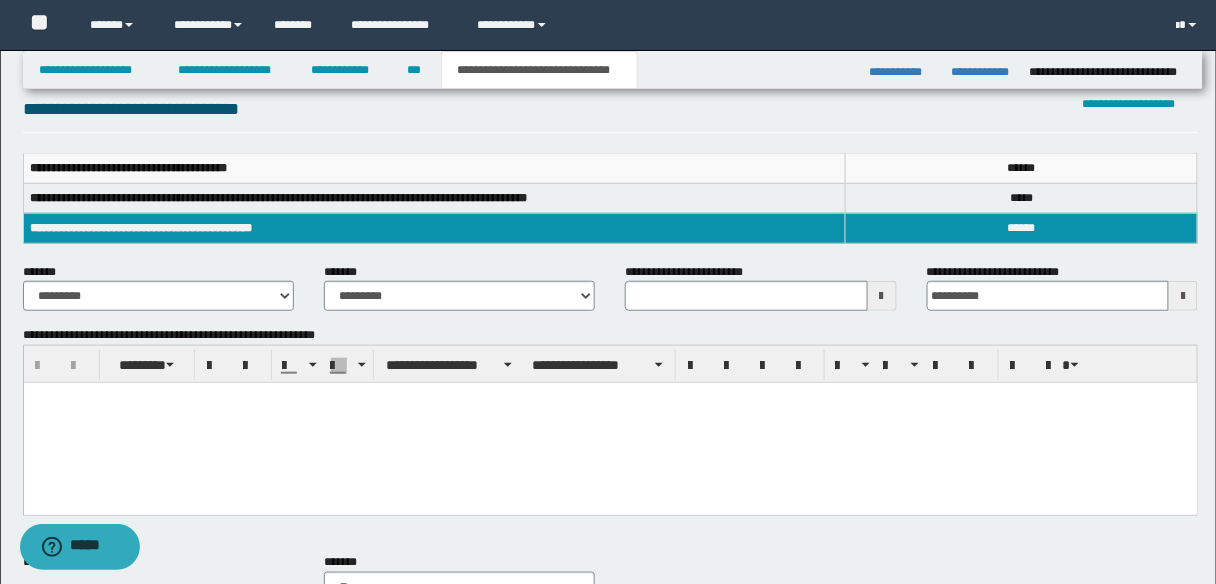 type 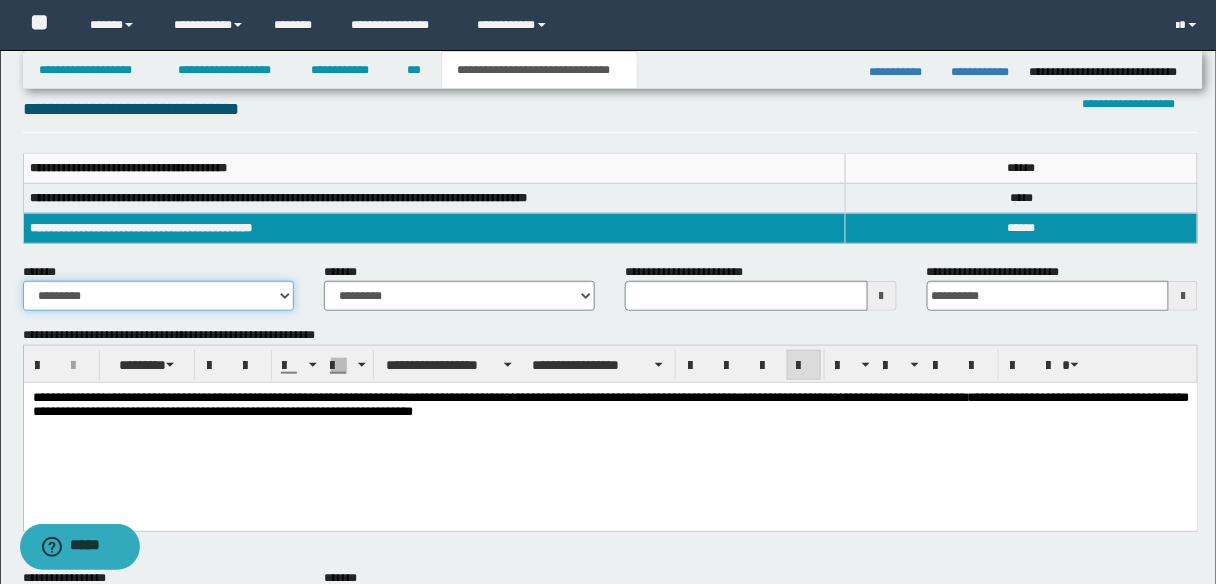 click on "**********" at bounding box center (158, 296) 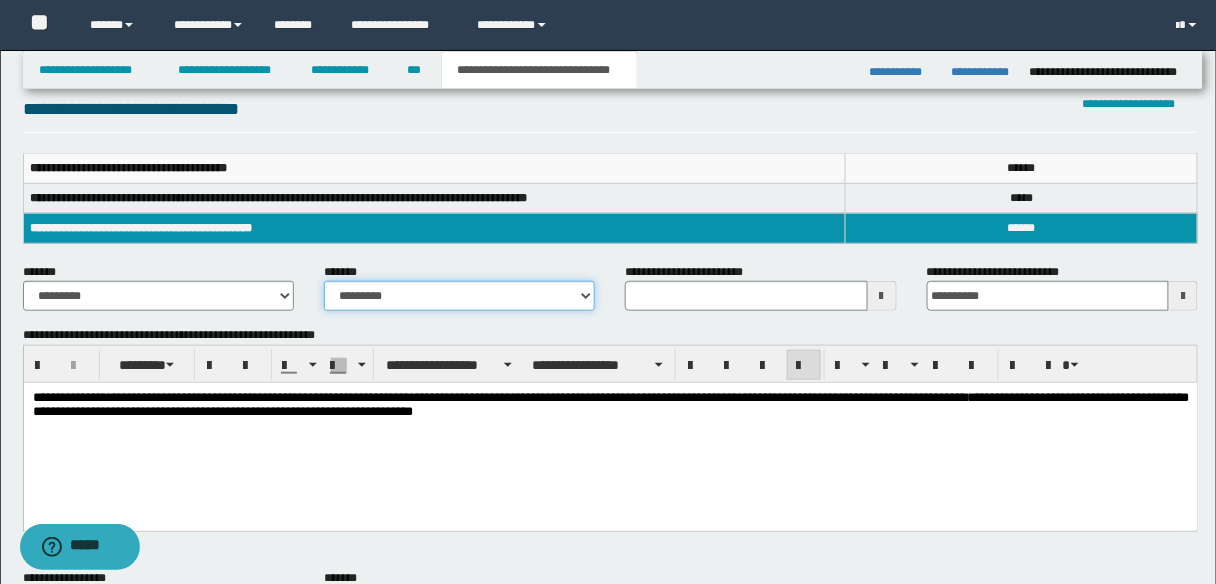 click on "**********" at bounding box center [459, 296] 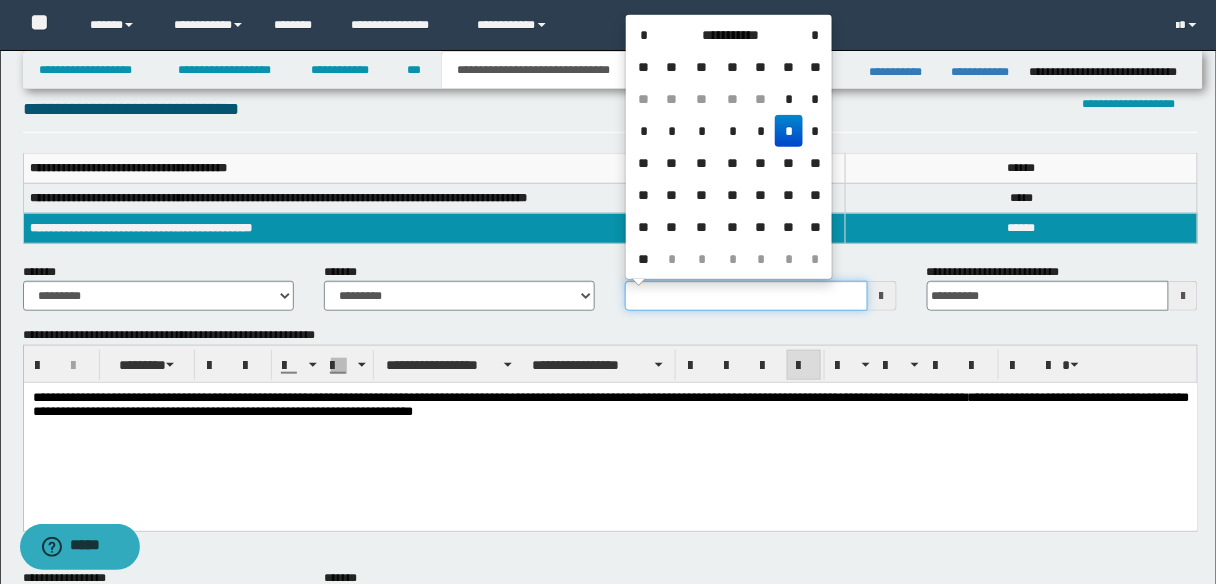 click on "**********" at bounding box center (746, 296) 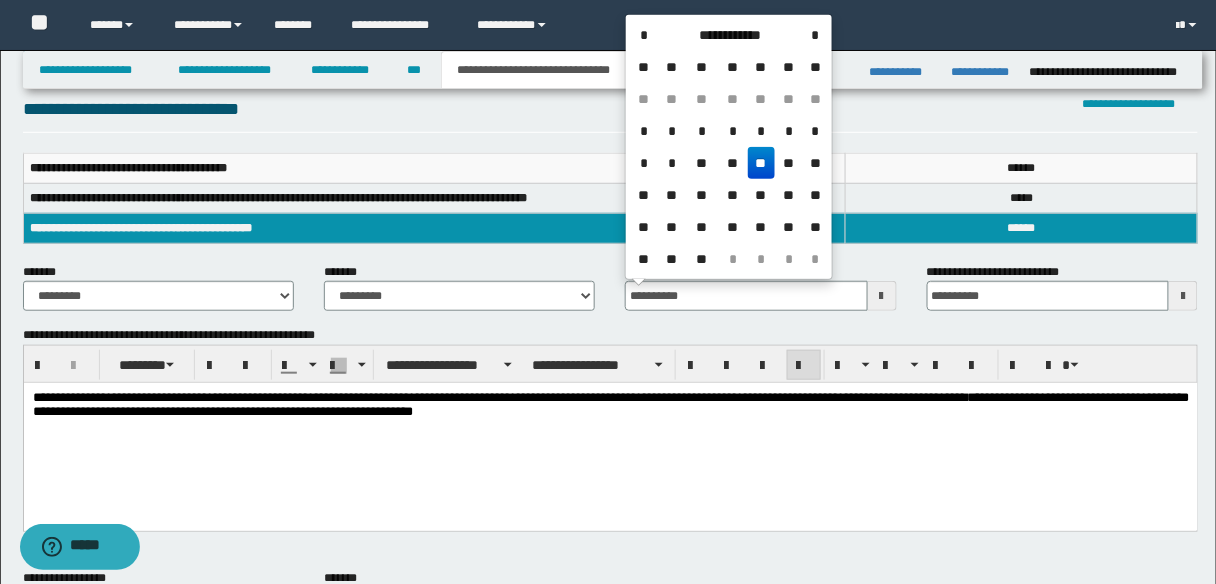 click on "**" at bounding box center [762, 163] 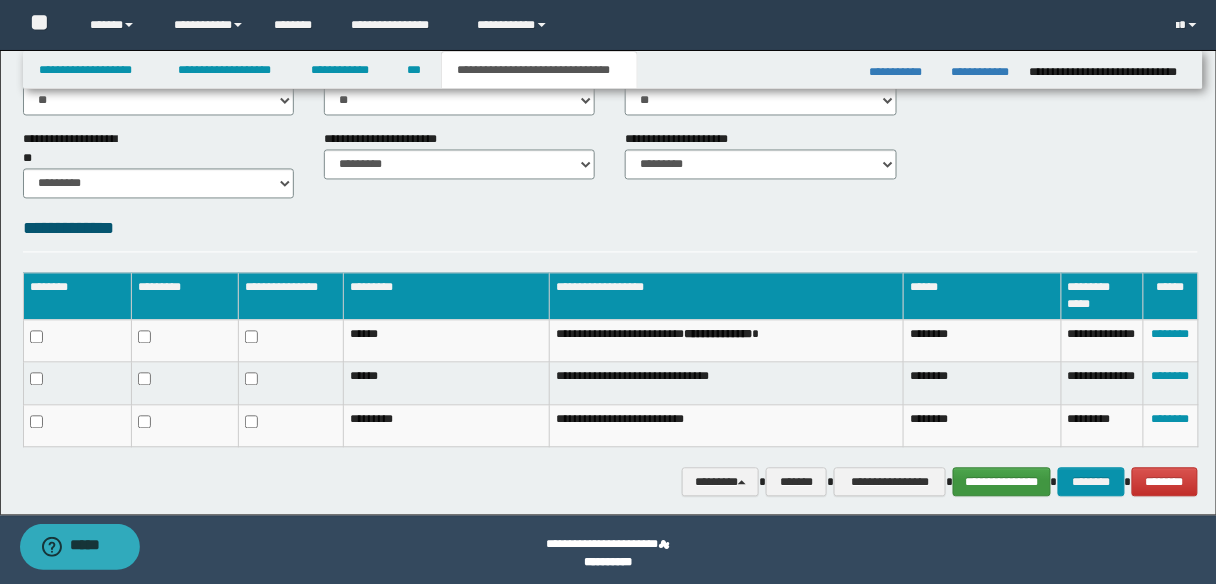 scroll, scrollTop: 893, scrollLeft: 0, axis: vertical 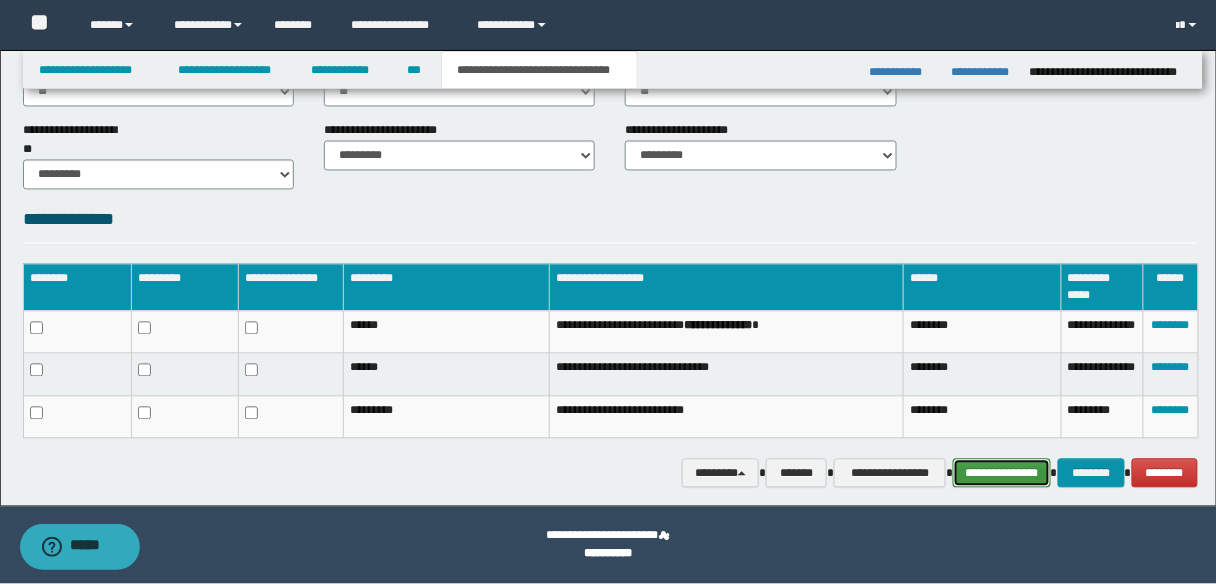 click on "**********" at bounding box center [1001, 473] 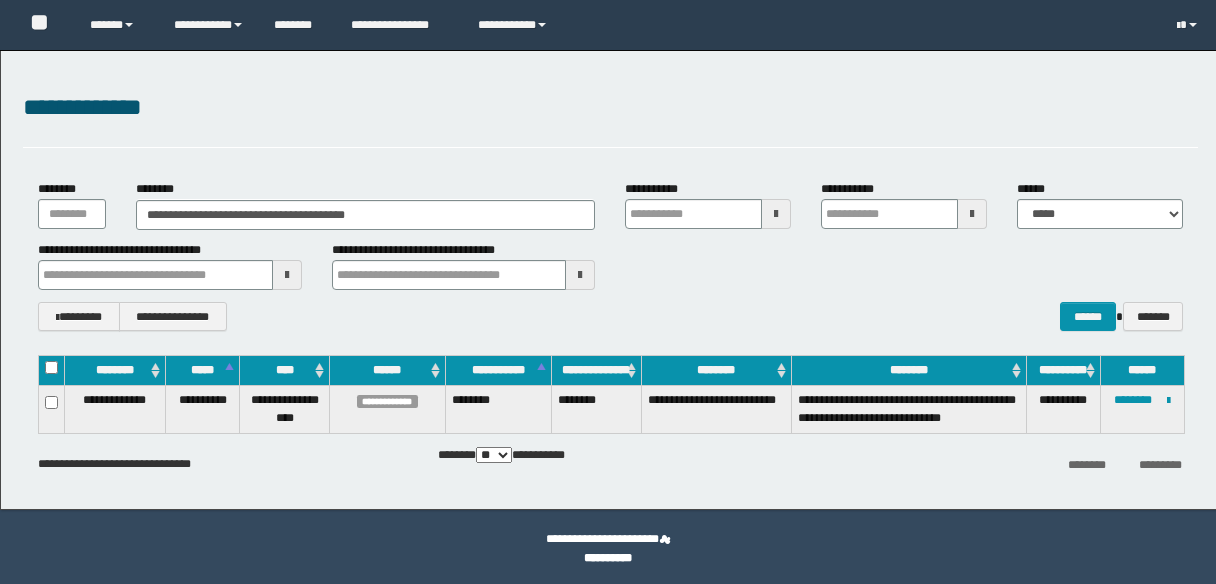 scroll, scrollTop: 0, scrollLeft: 0, axis: both 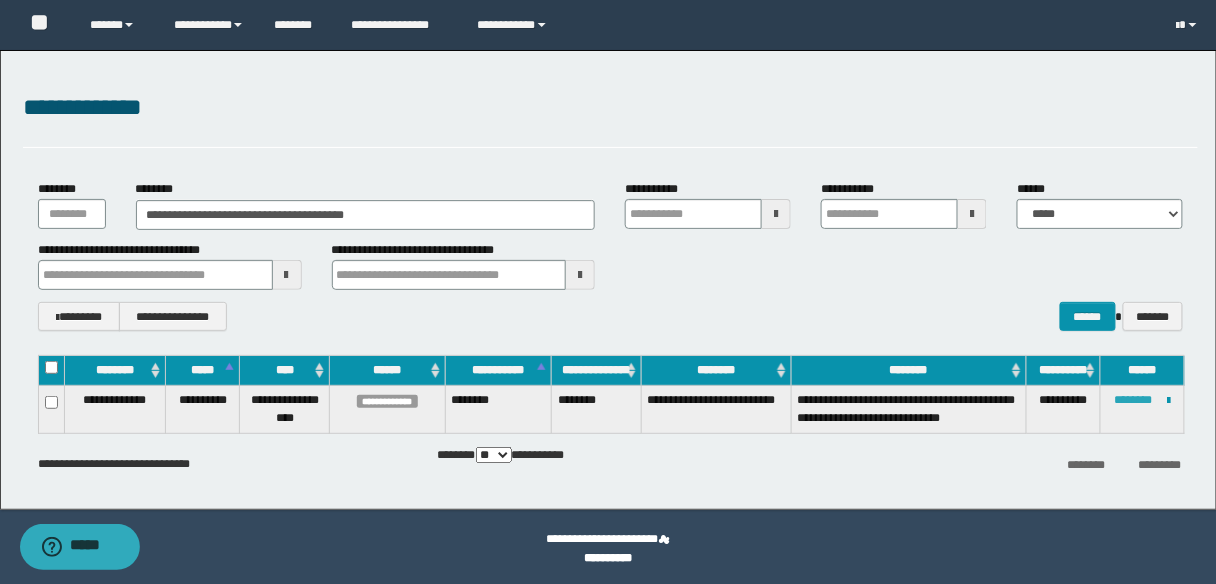 click on "********" at bounding box center [1133, 400] 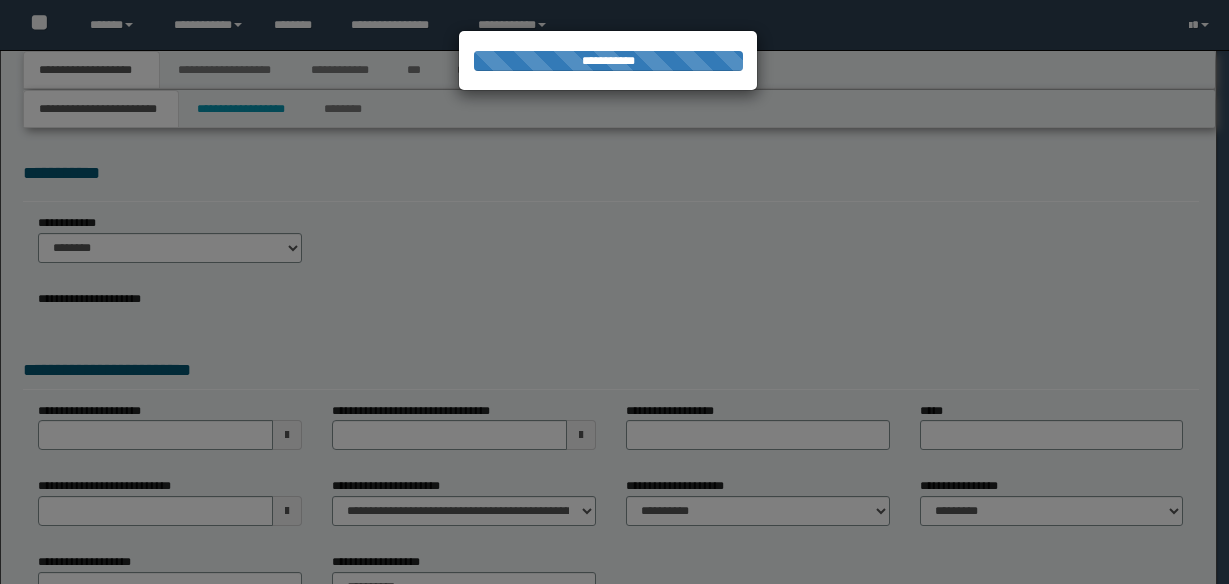 scroll, scrollTop: 0, scrollLeft: 0, axis: both 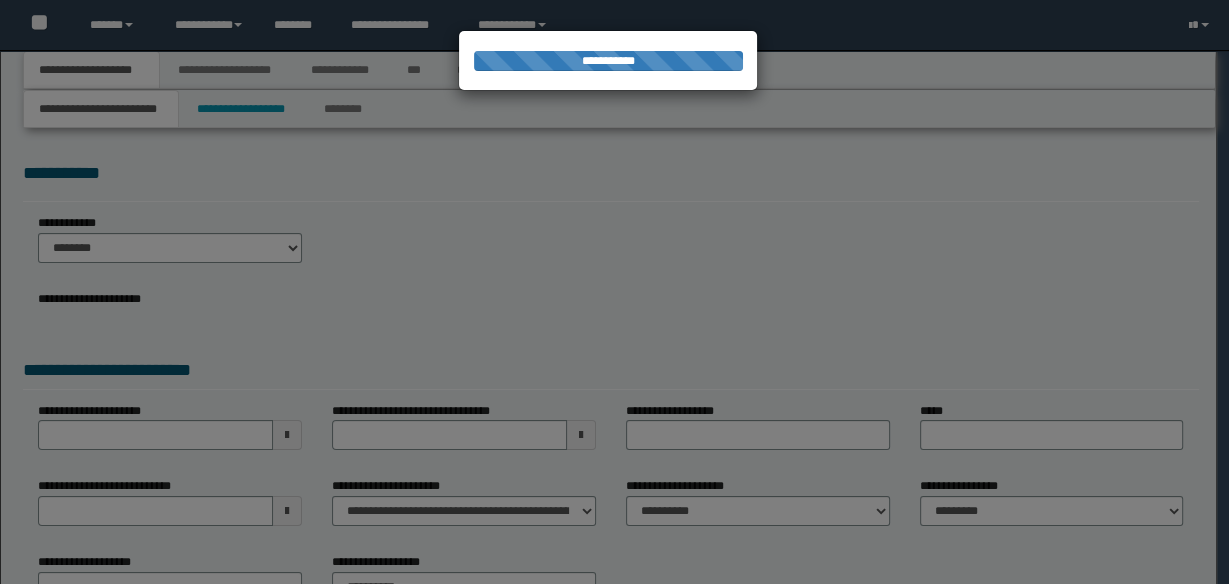 type on "**********" 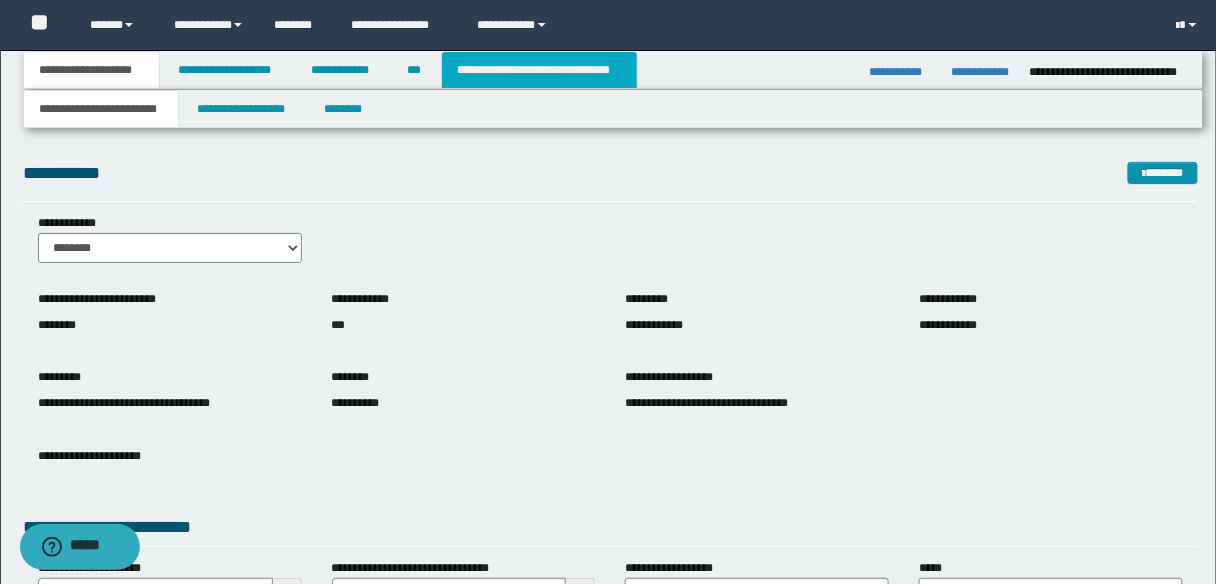 click on "**********" at bounding box center [539, 70] 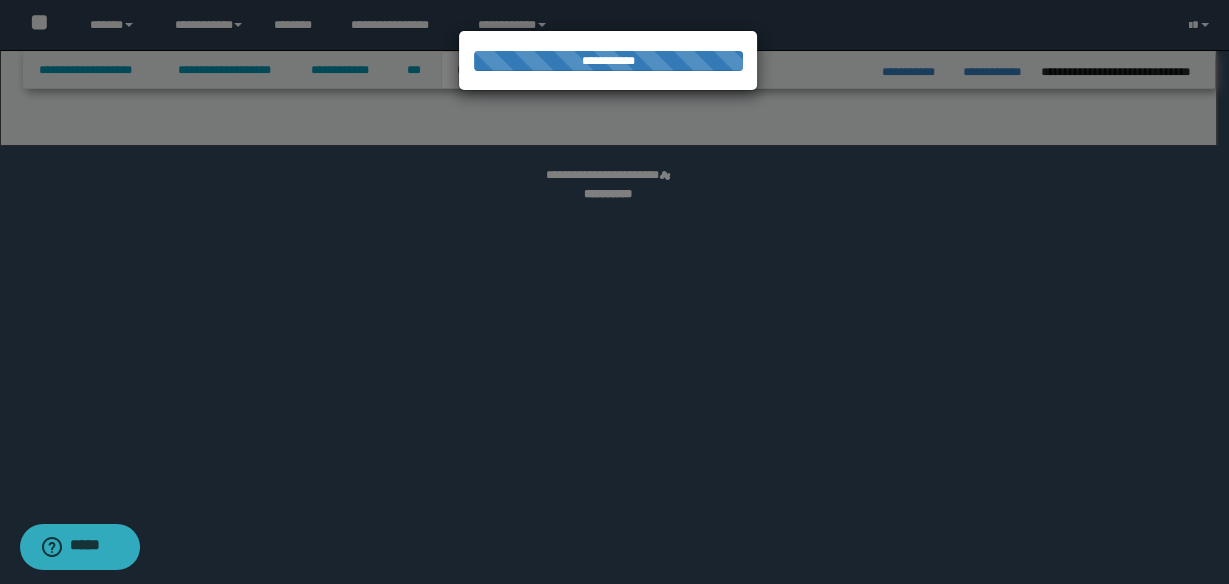select on "*" 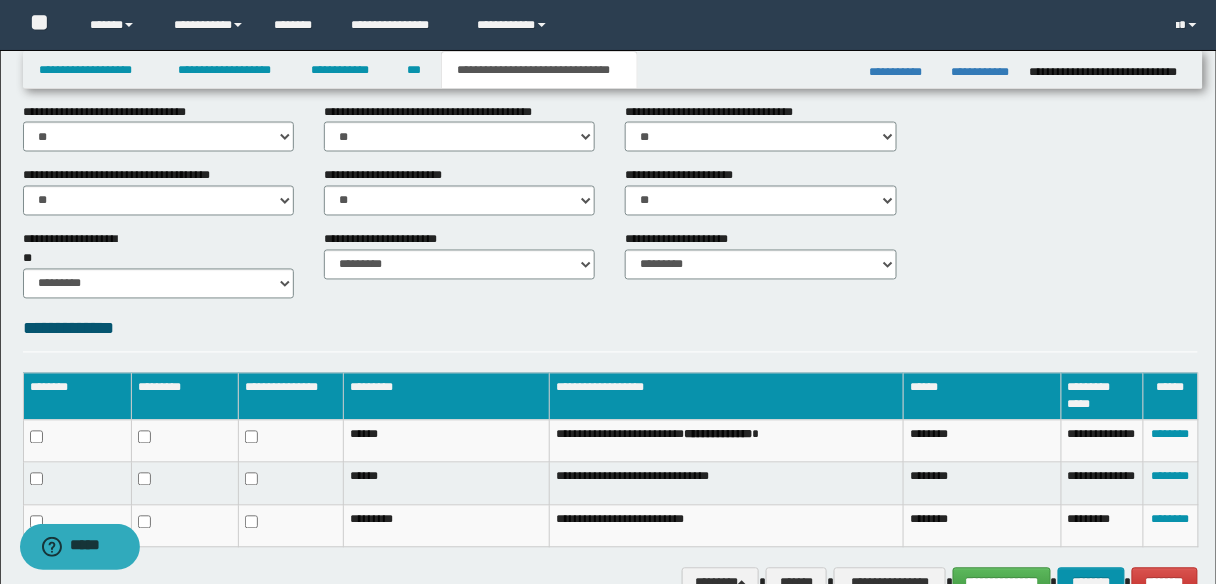 scroll, scrollTop: 893, scrollLeft: 0, axis: vertical 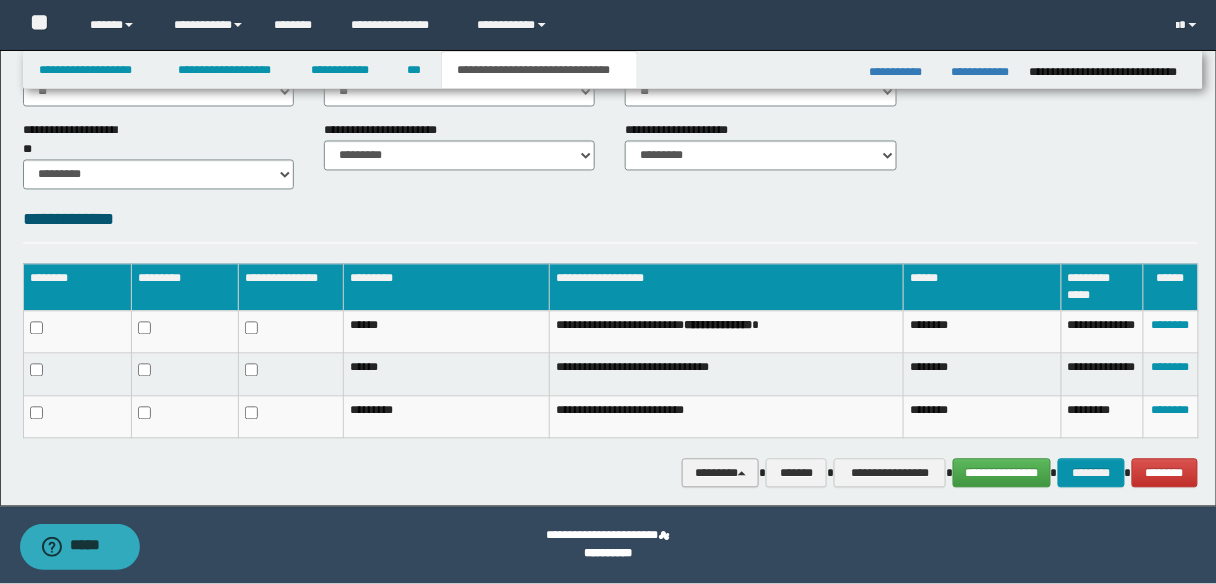 click on "********" at bounding box center [720, 473] 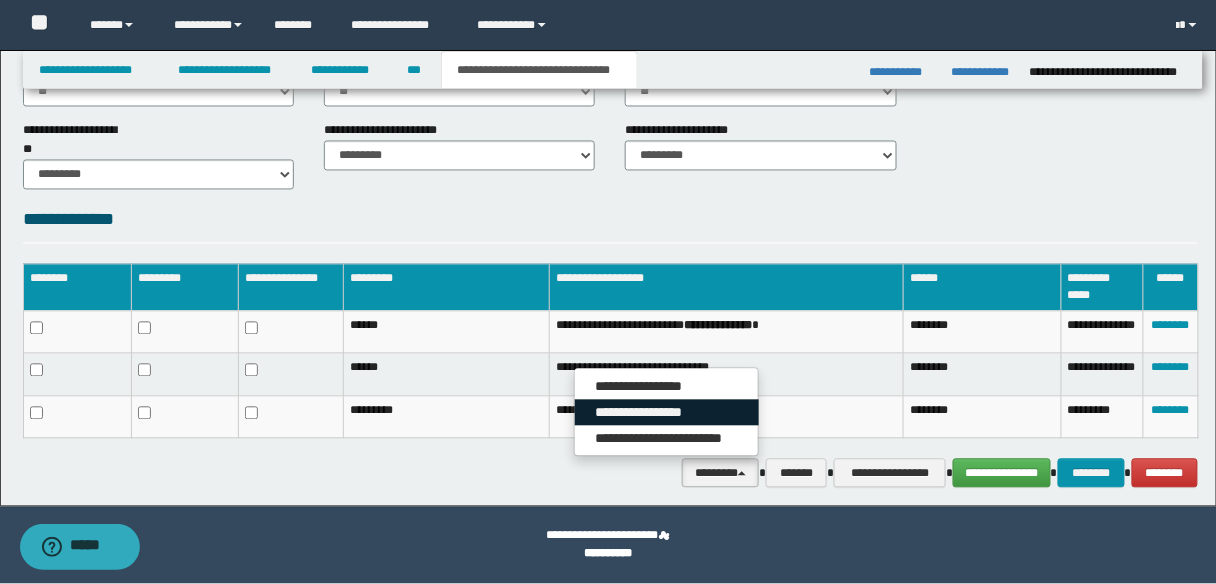 click on "**********" at bounding box center (667, 413) 